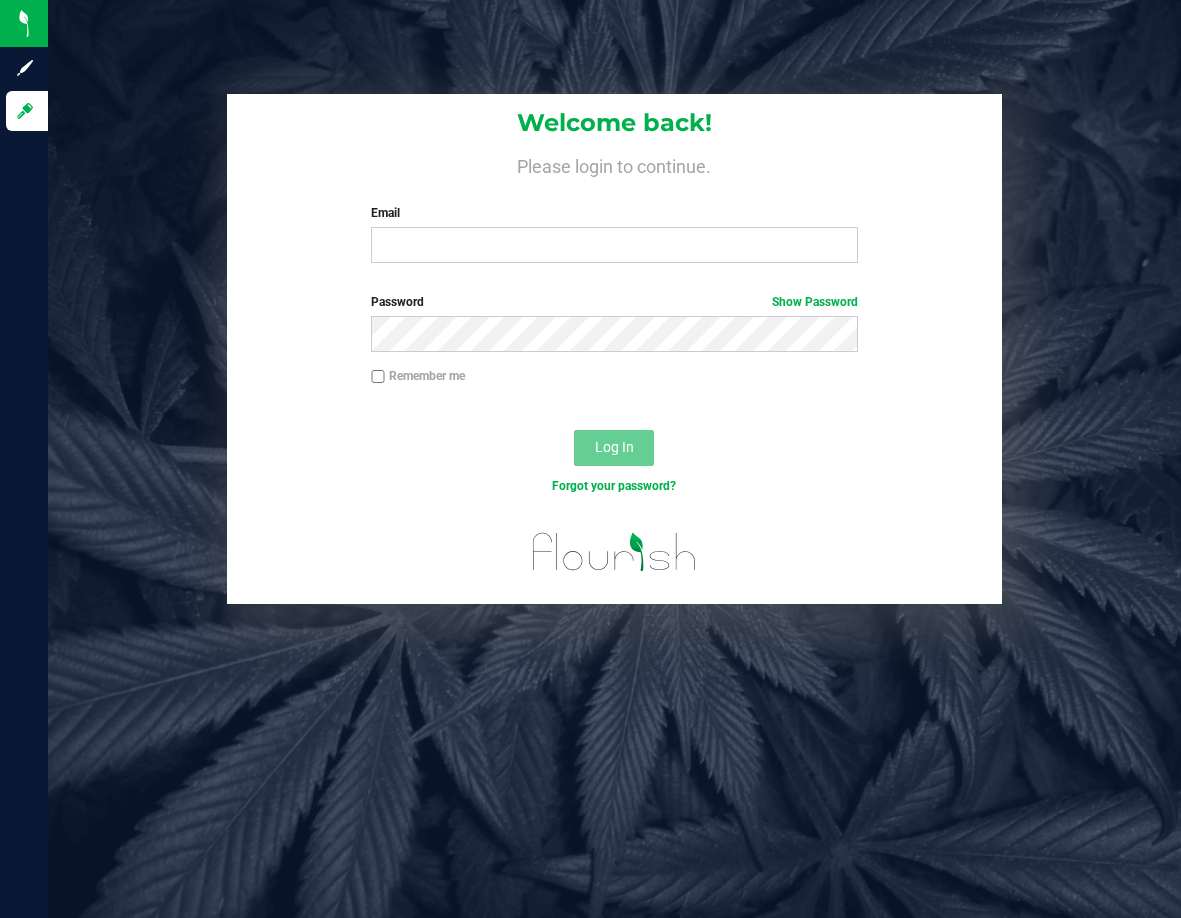 scroll, scrollTop: 0, scrollLeft: 0, axis: both 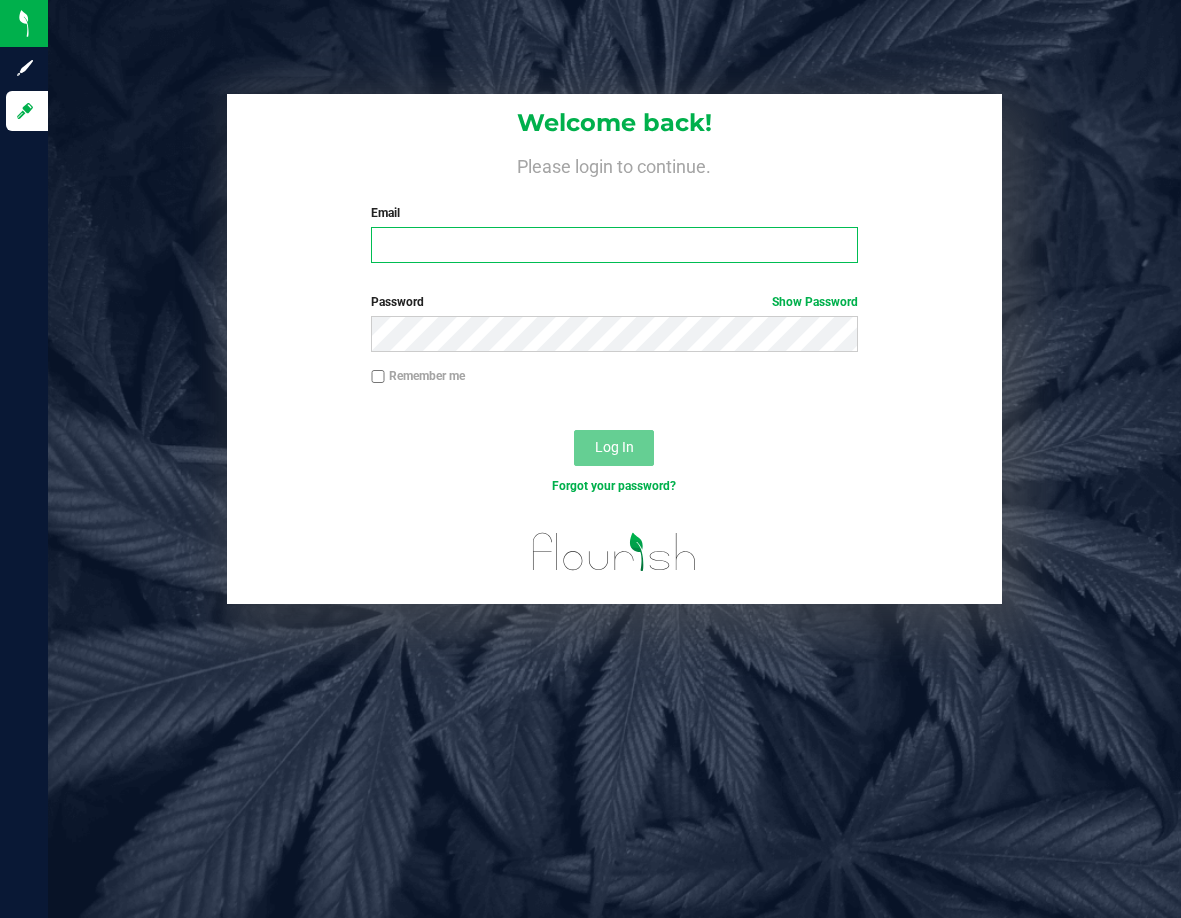 click on "Email" at bounding box center [614, 245] 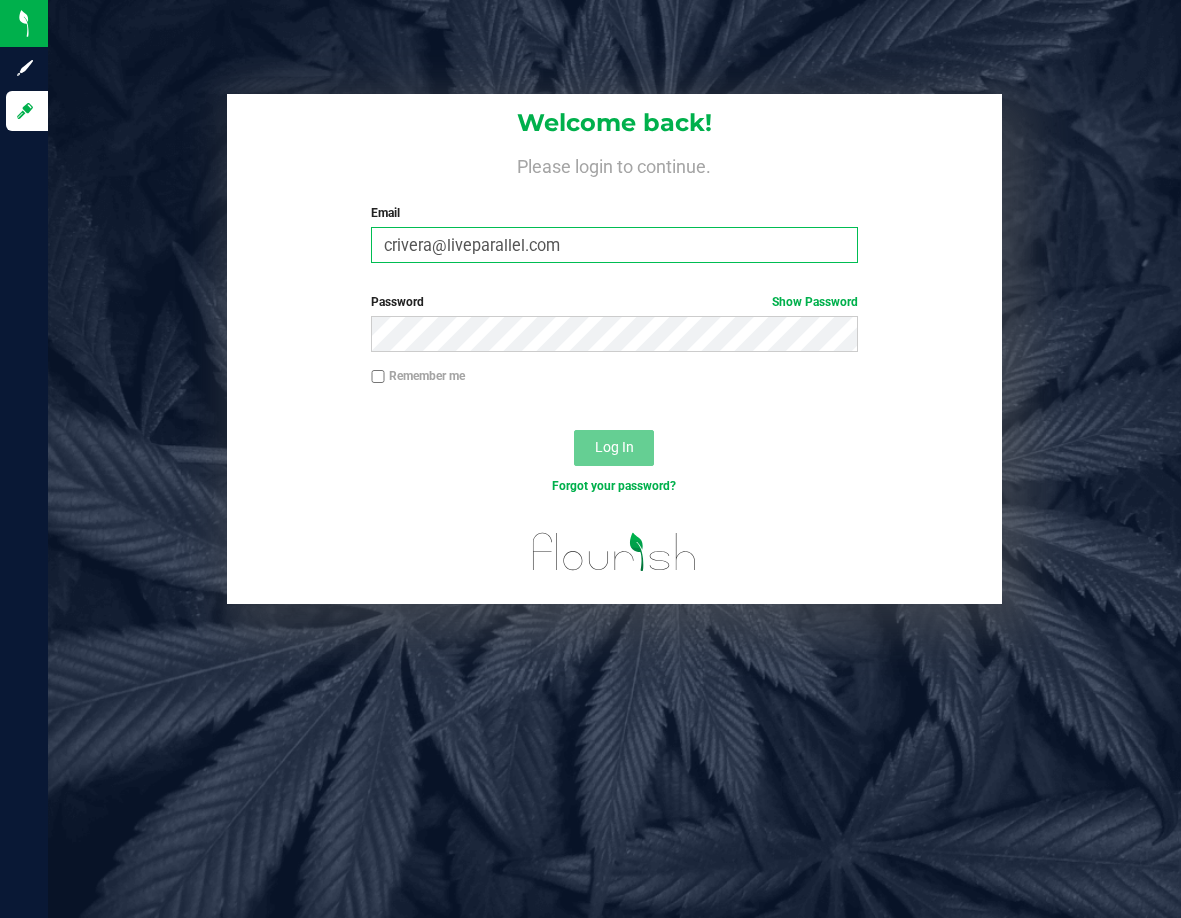 type on "crivera@liveparallel.com" 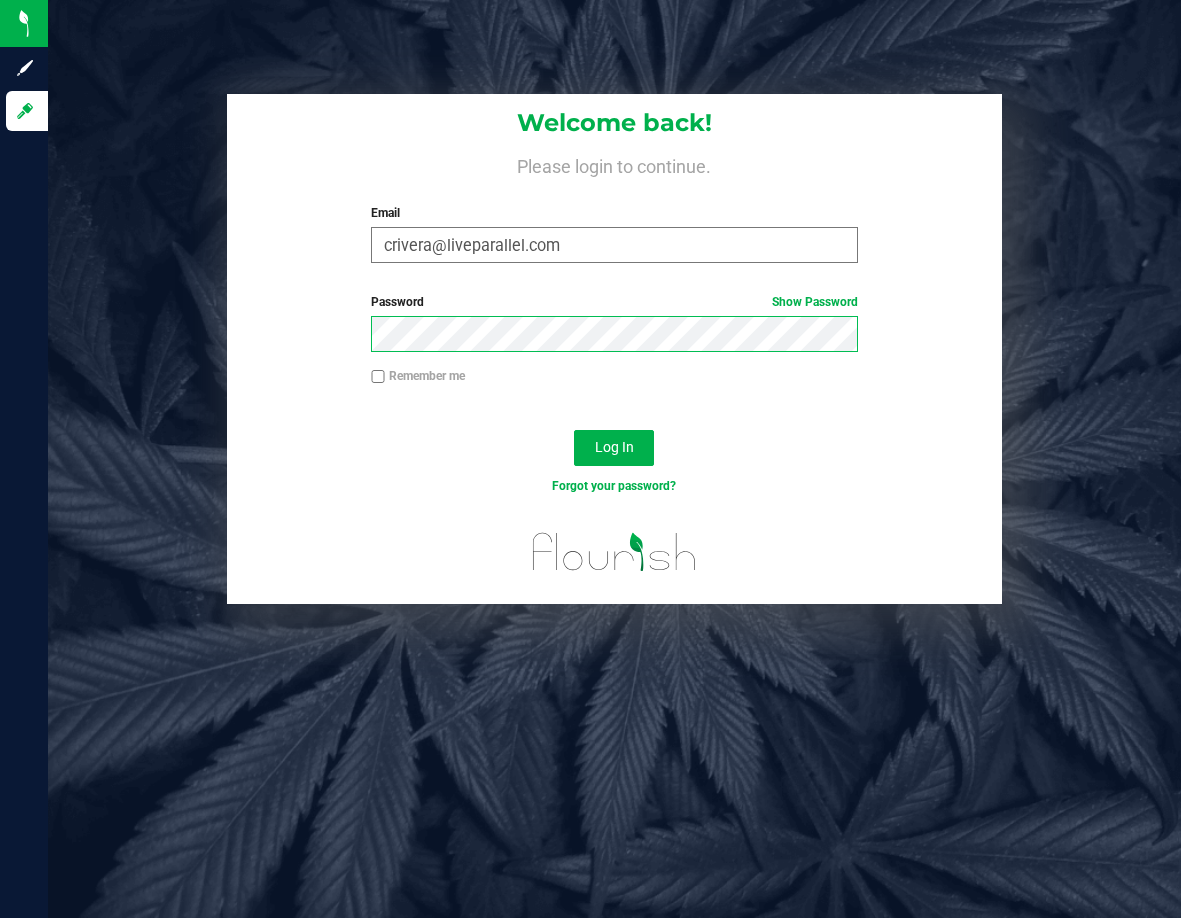 click on "Log In" at bounding box center [614, 448] 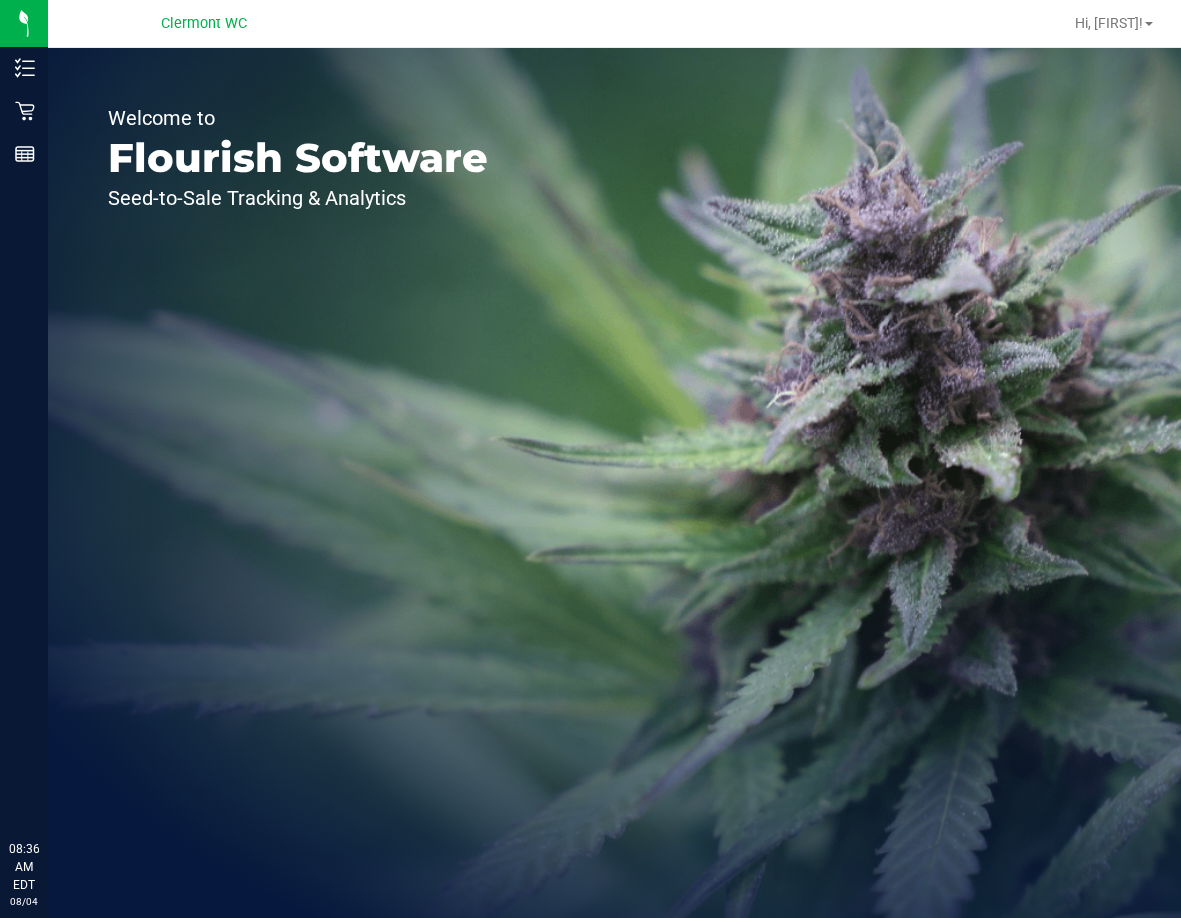 scroll, scrollTop: 0, scrollLeft: 0, axis: both 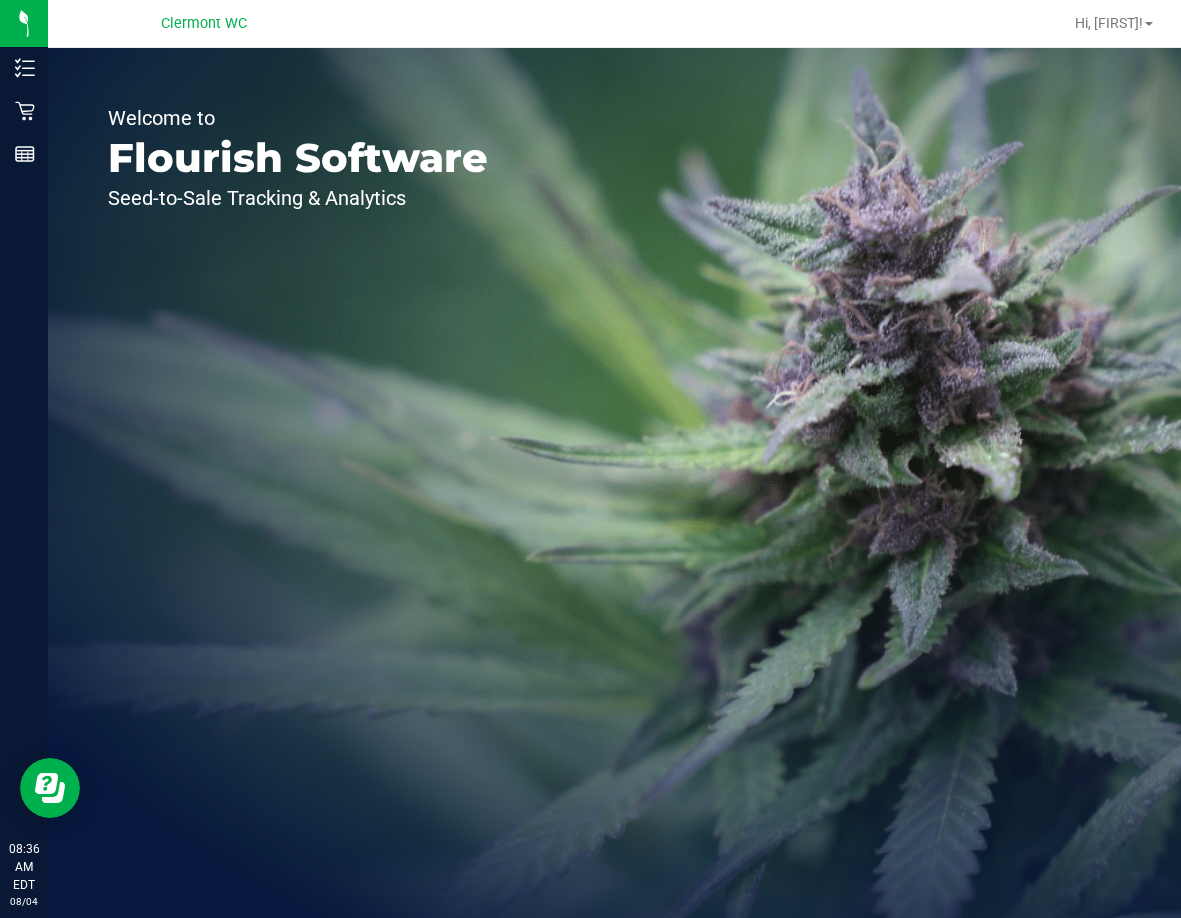 drag, startPoint x: 790, startPoint y: 191, endPoint x: 612, endPoint y: 163, distance: 180.1888 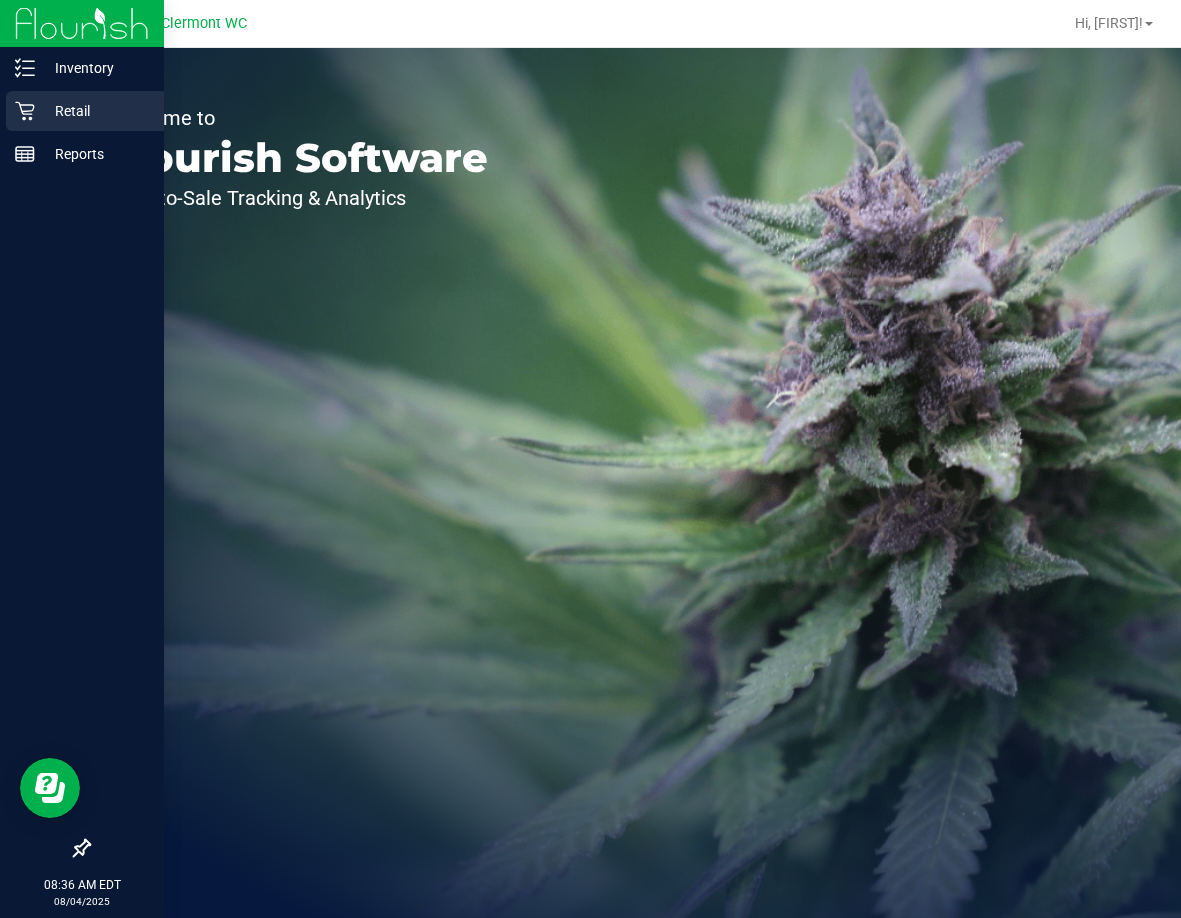 click on "Retail" at bounding box center [85, 111] 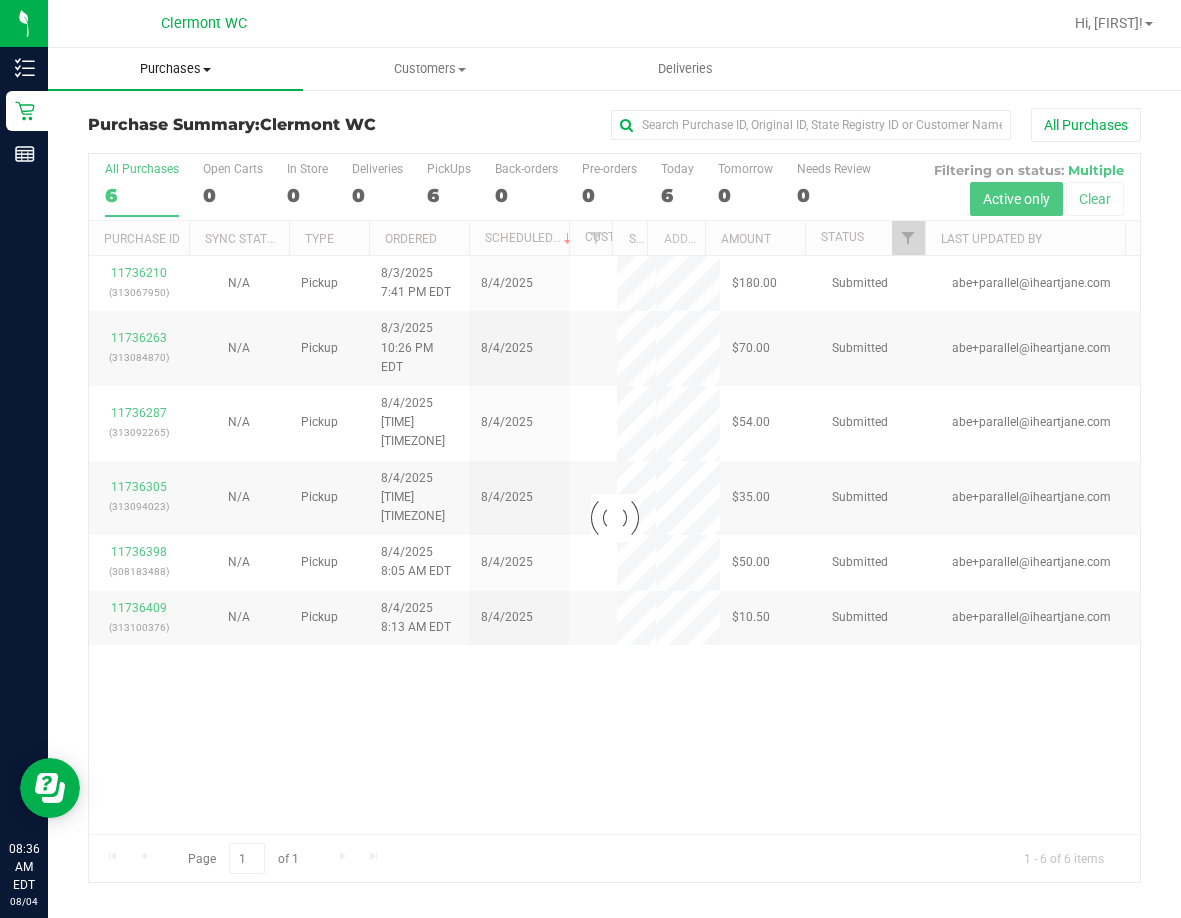 click on "Purchases" at bounding box center [175, 69] 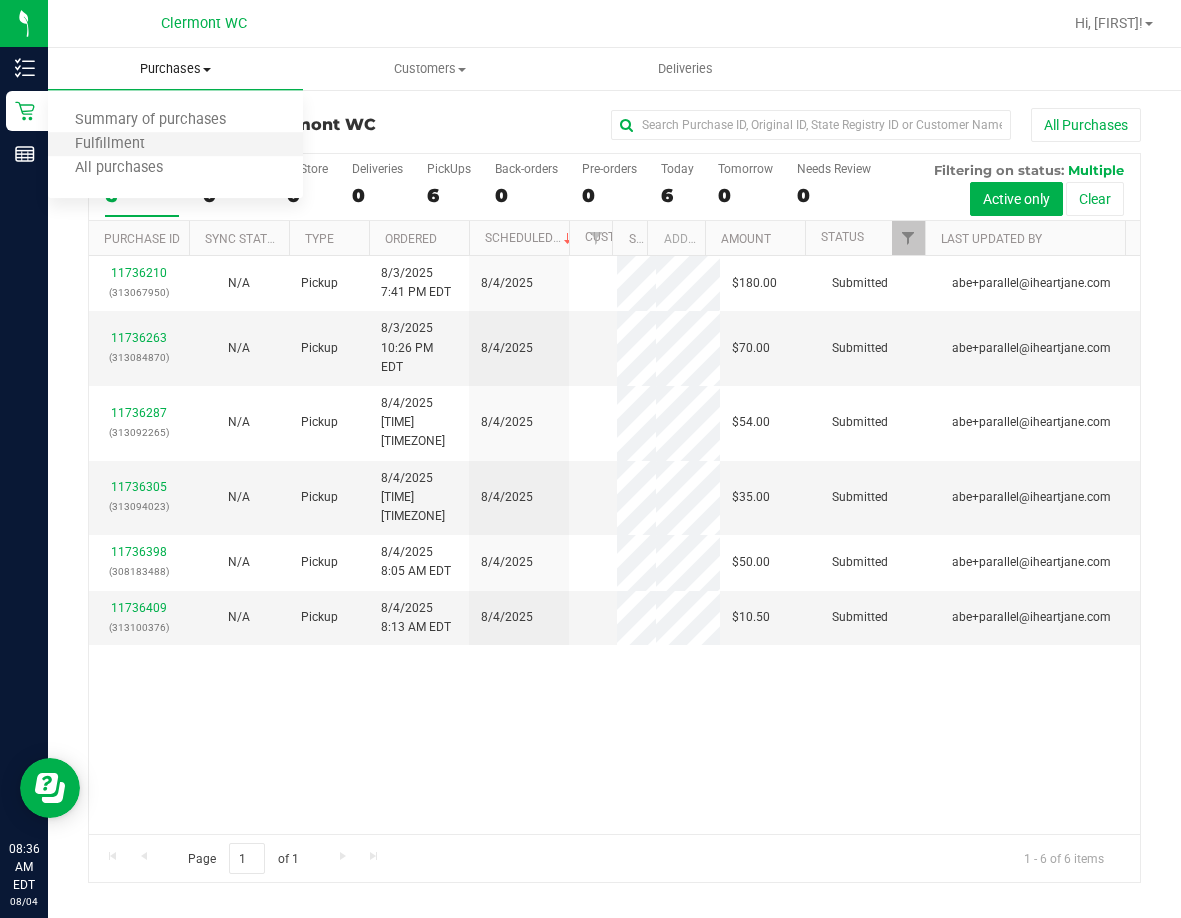 click on "Fulfillment" at bounding box center [175, 145] 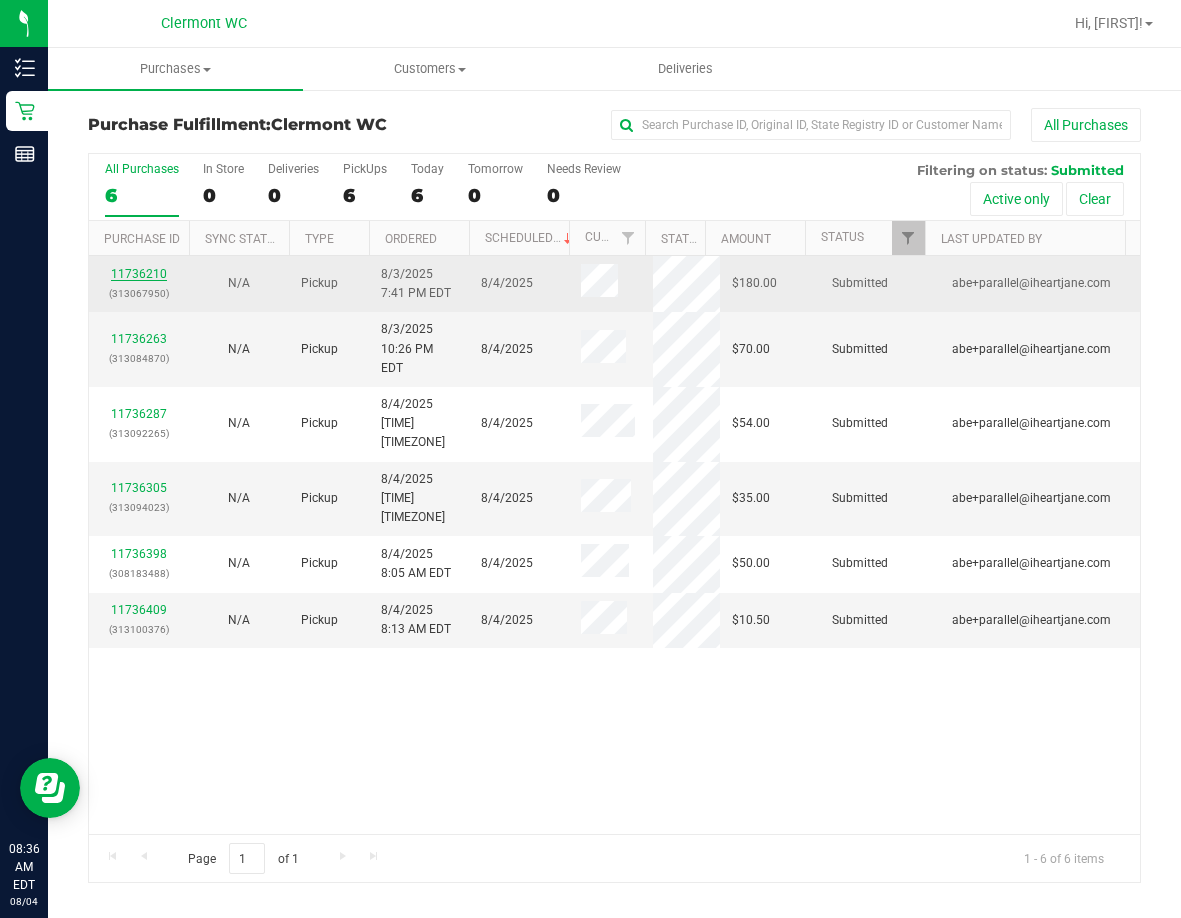 click on "11736210" at bounding box center (139, 274) 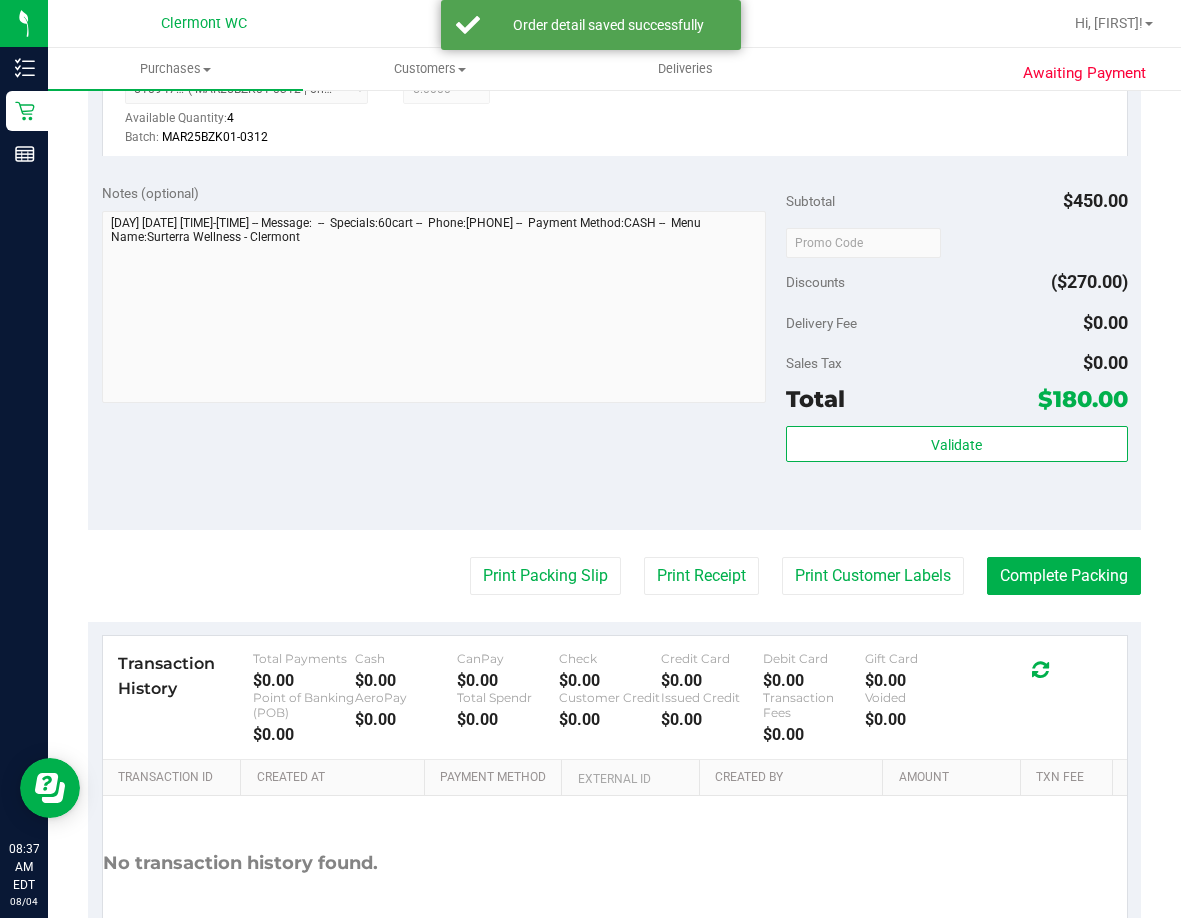 scroll, scrollTop: 626, scrollLeft: 0, axis: vertical 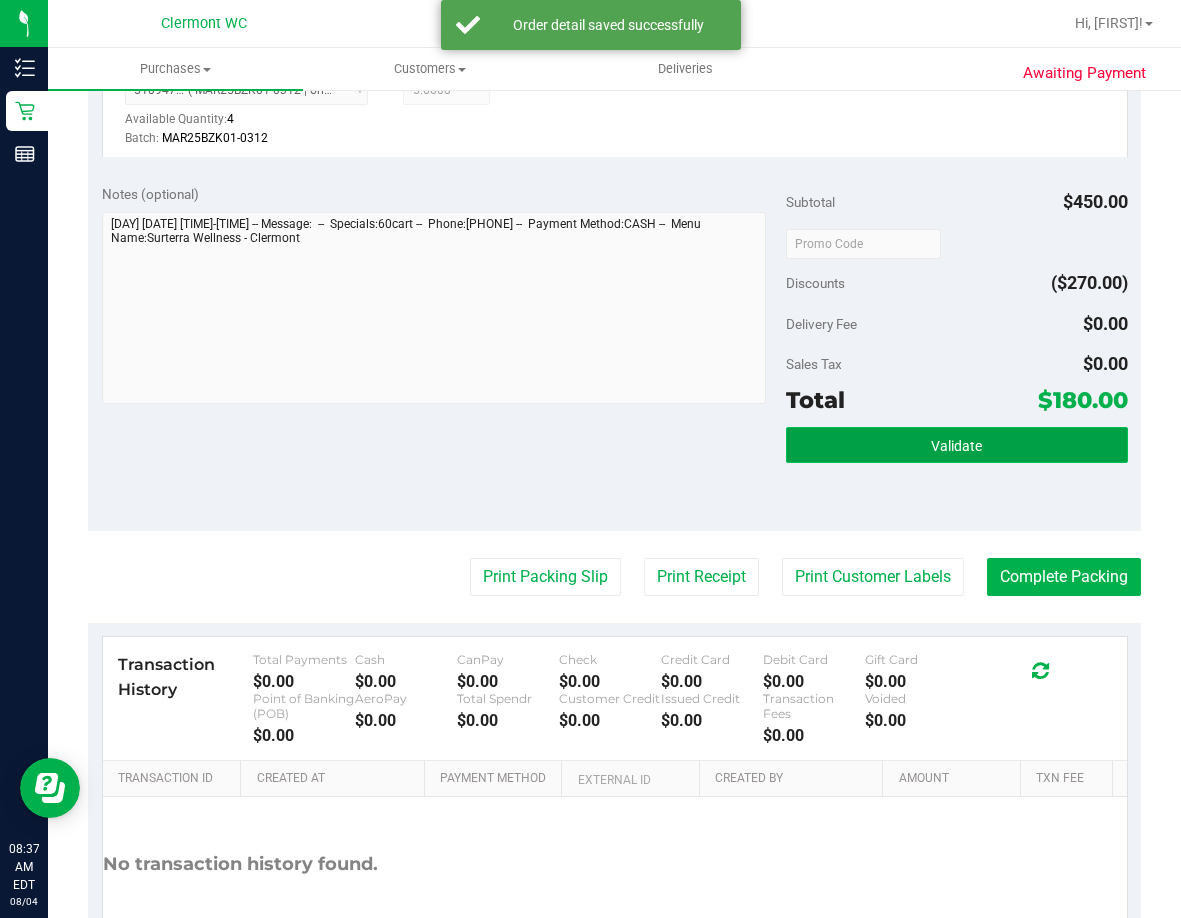 click on "Validate" at bounding box center [956, 446] 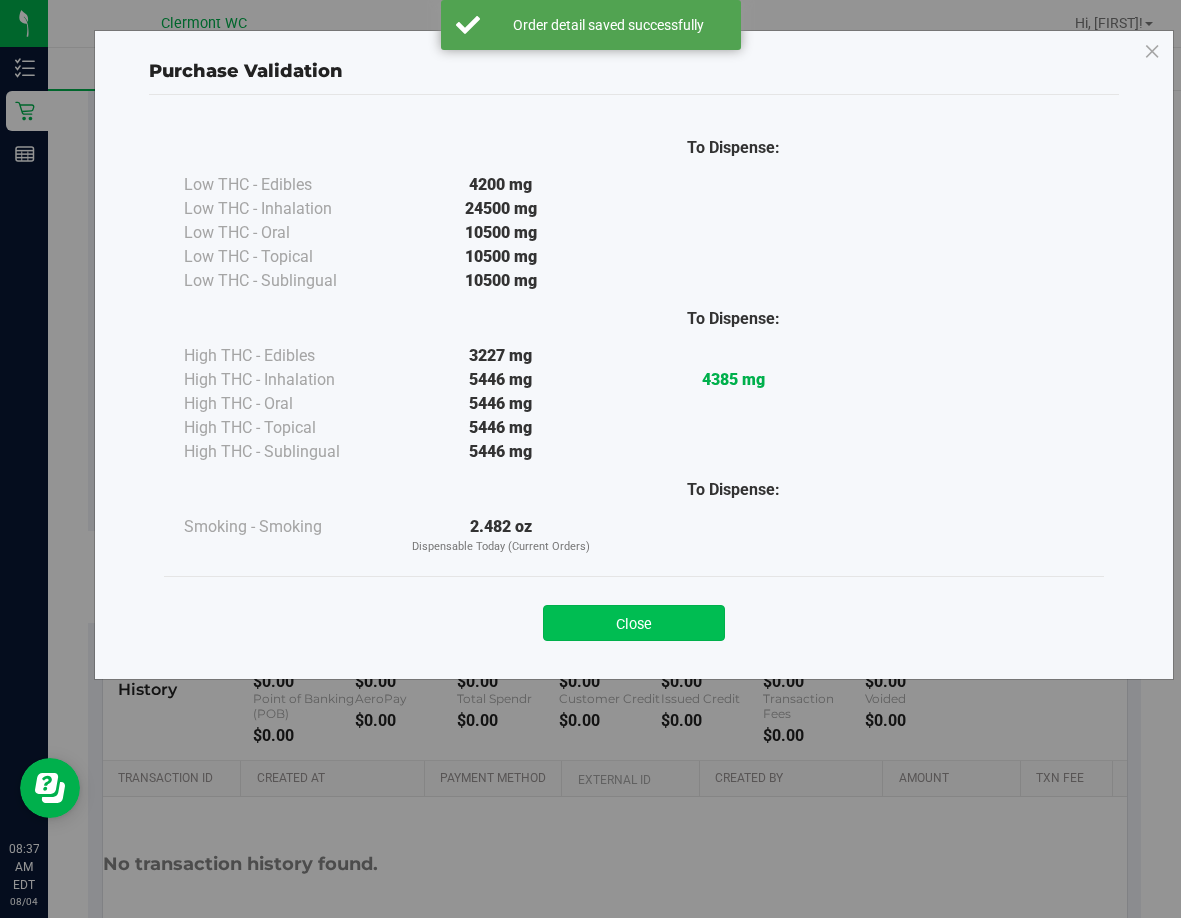 click on "Close" at bounding box center [634, 623] 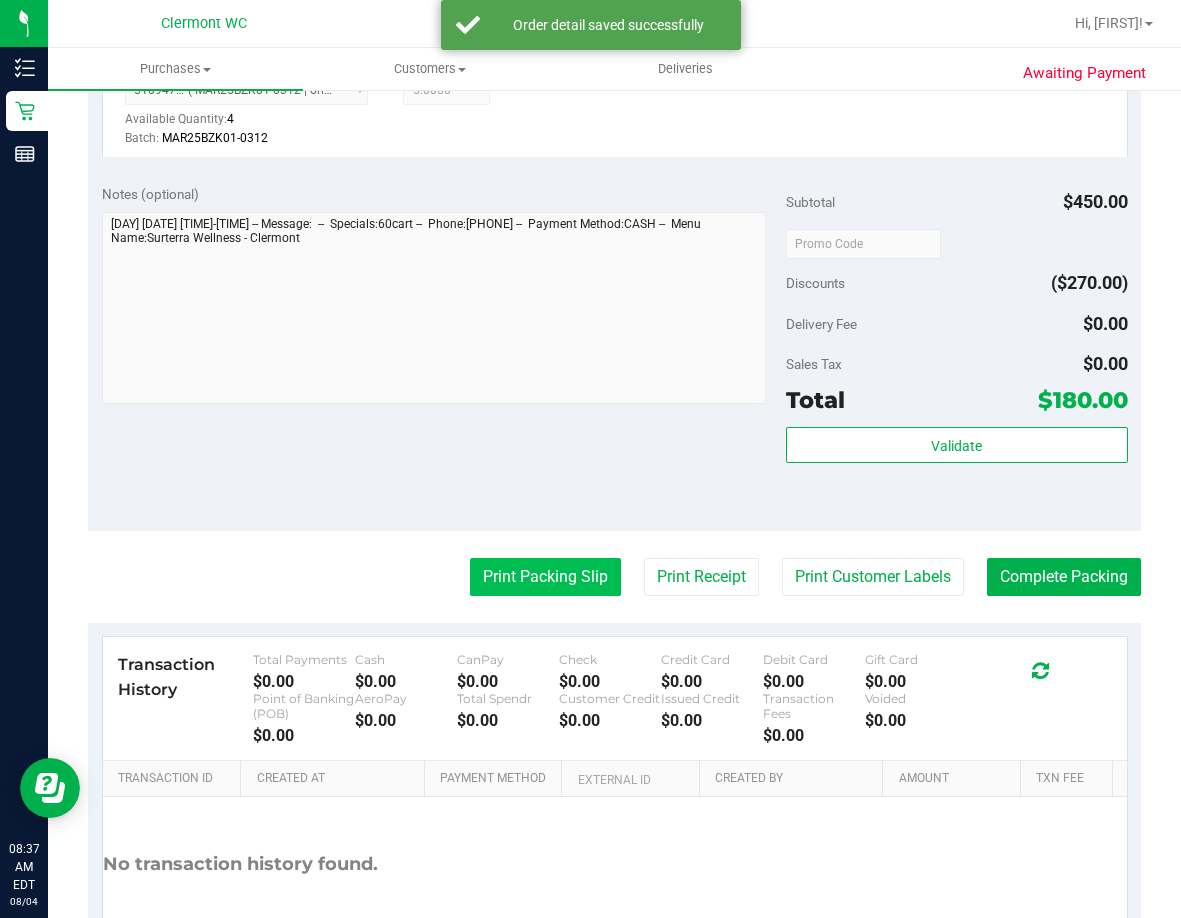 click on "Print Packing Slip" at bounding box center [545, 577] 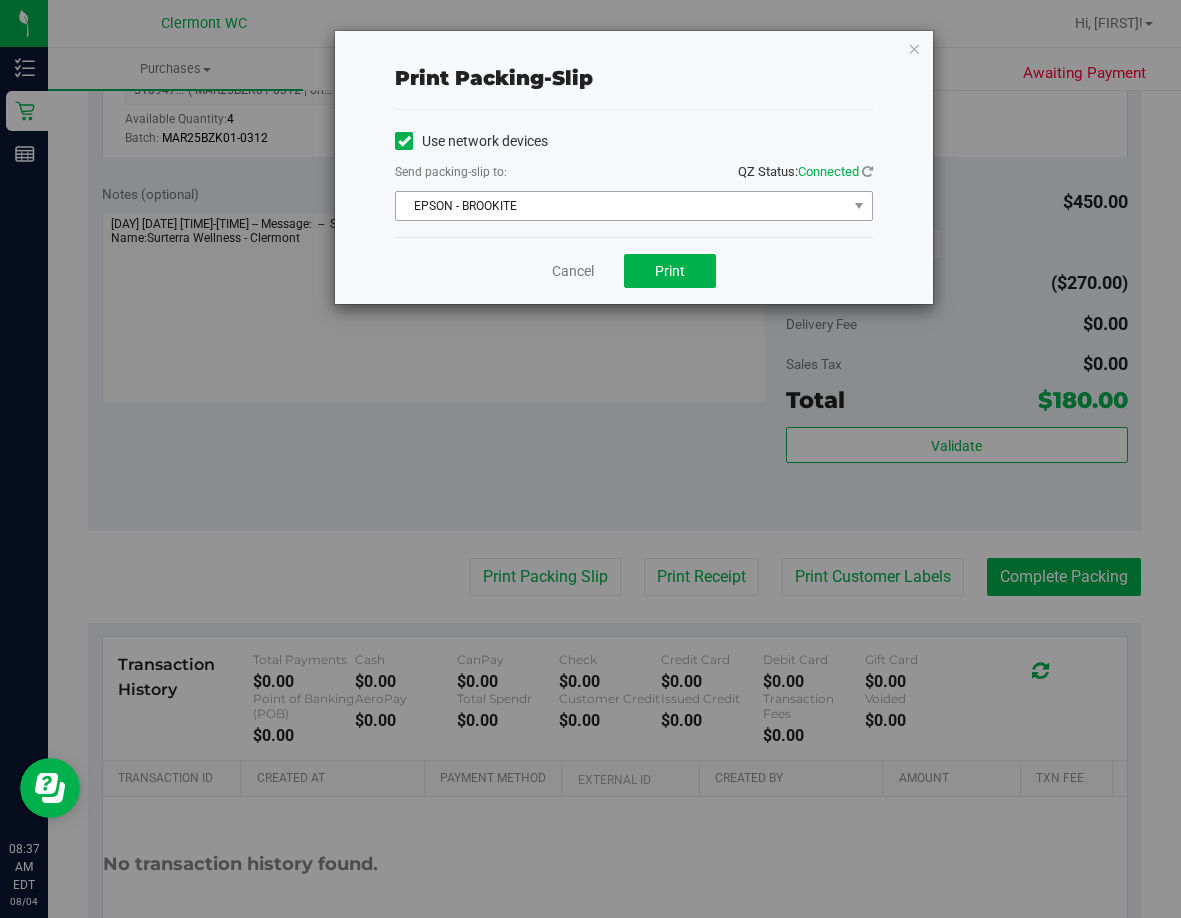 click on "EPSON - BROOKITE" at bounding box center (621, 206) 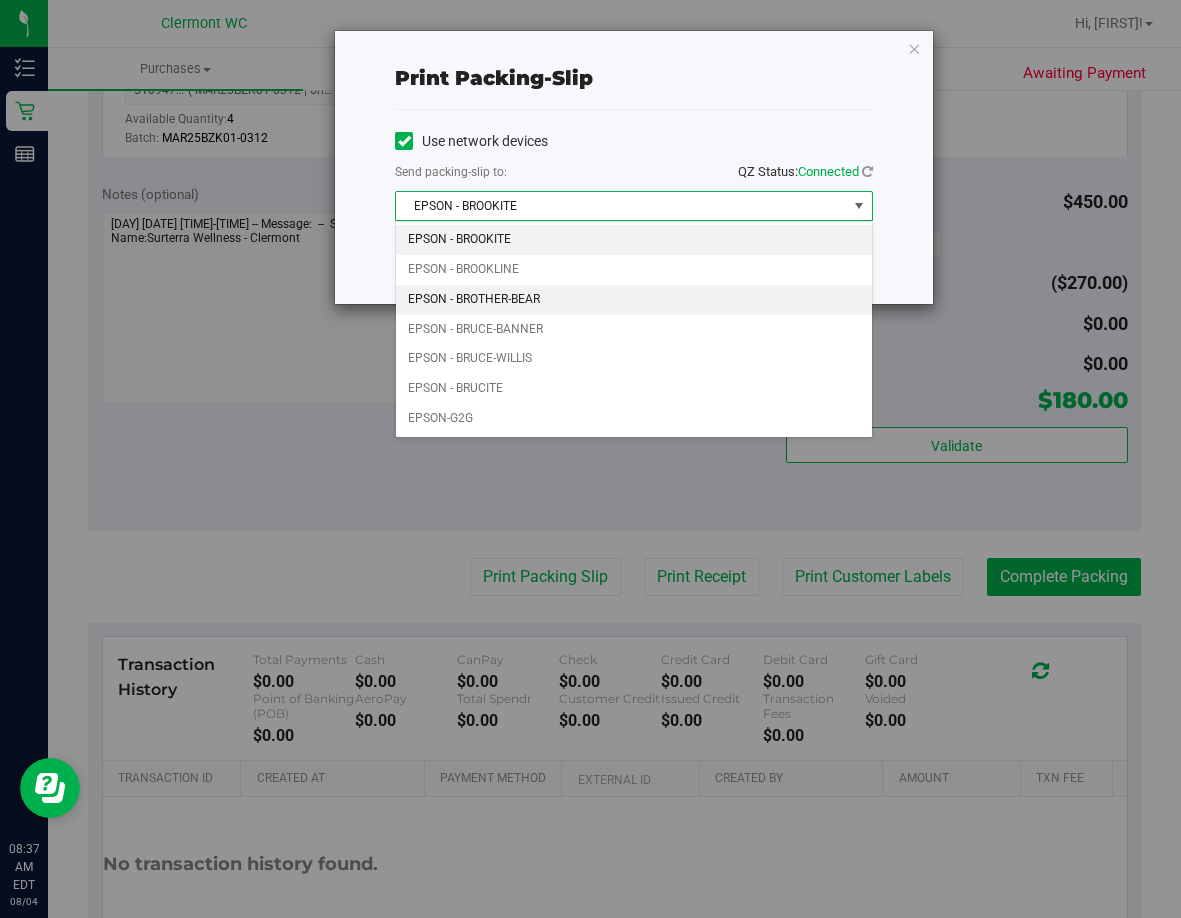 click on "EPSON - BROTHER-BEAR" at bounding box center [634, 300] 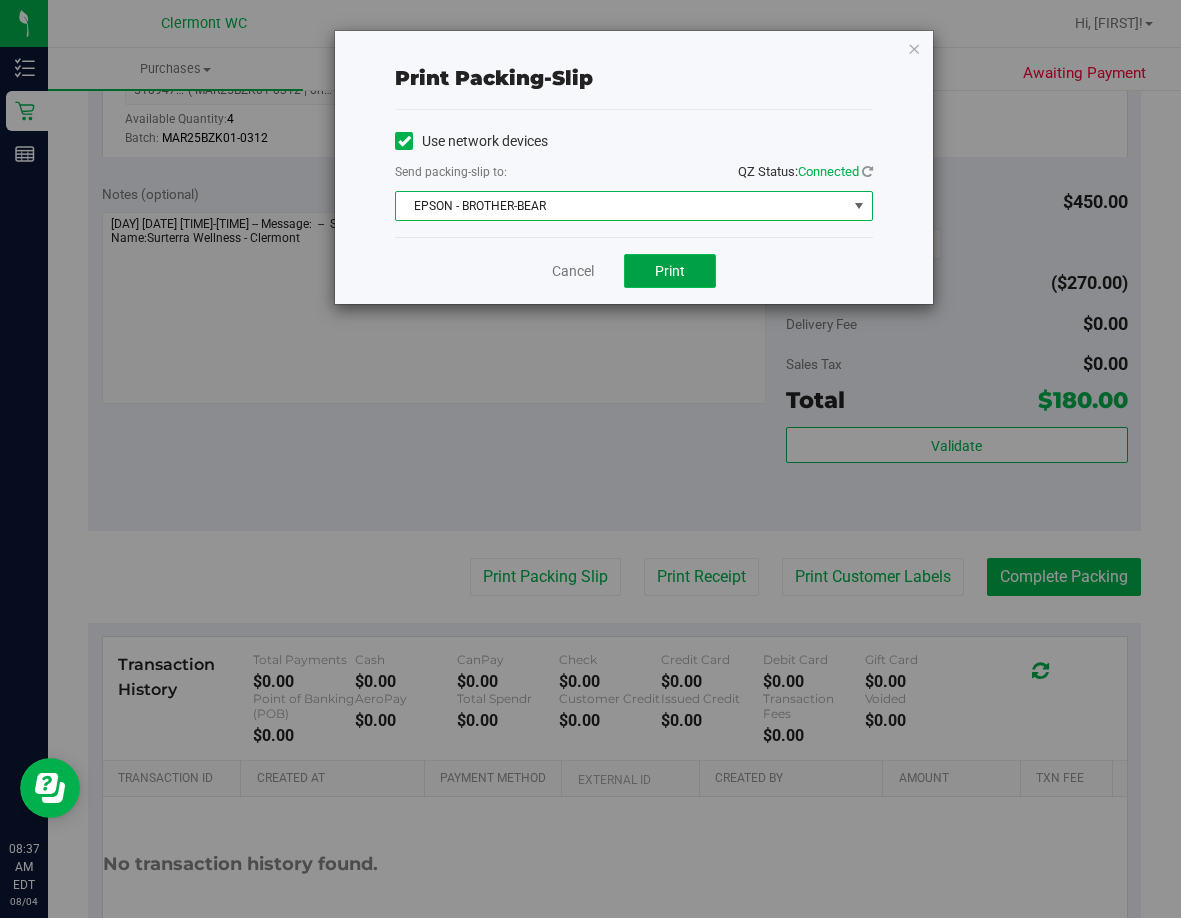 click on "Print" at bounding box center (670, 271) 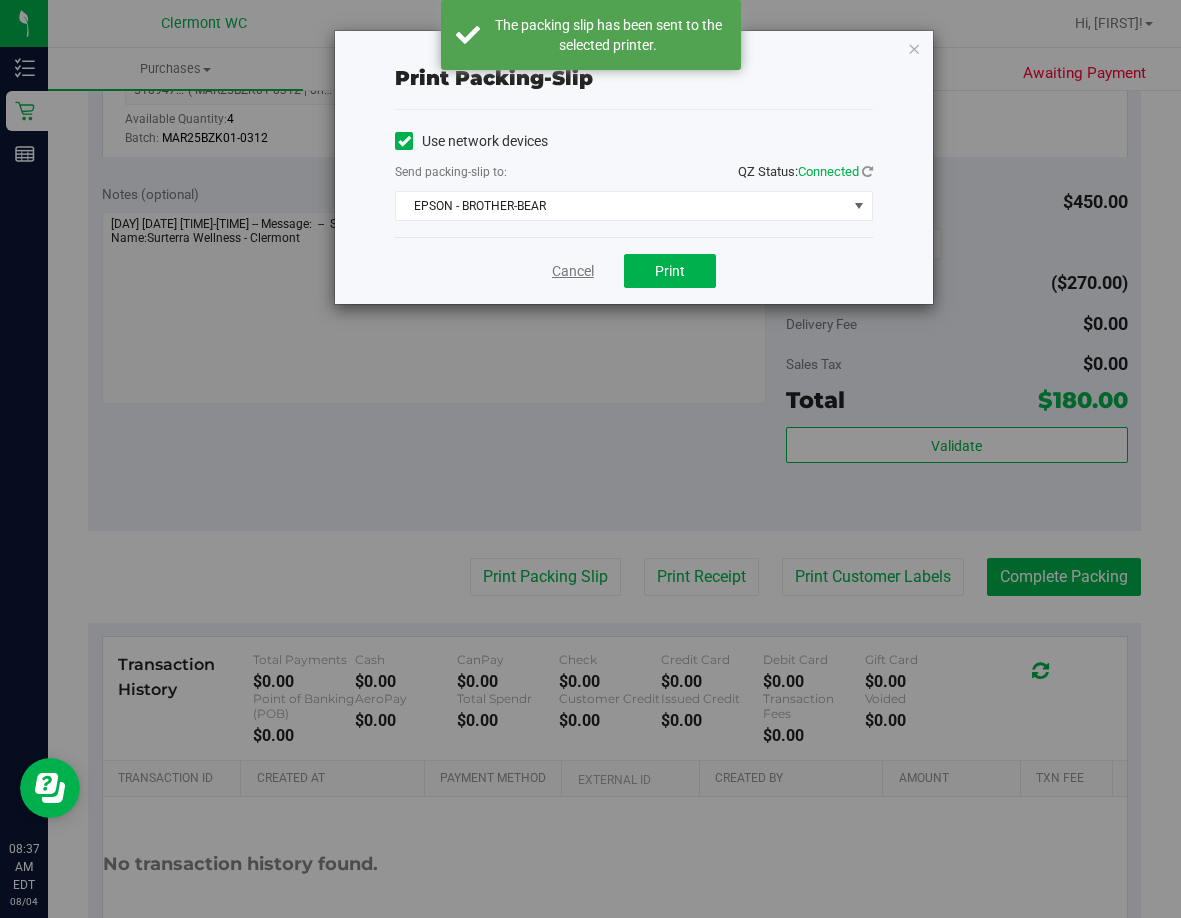 click on "Cancel" at bounding box center (573, 271) 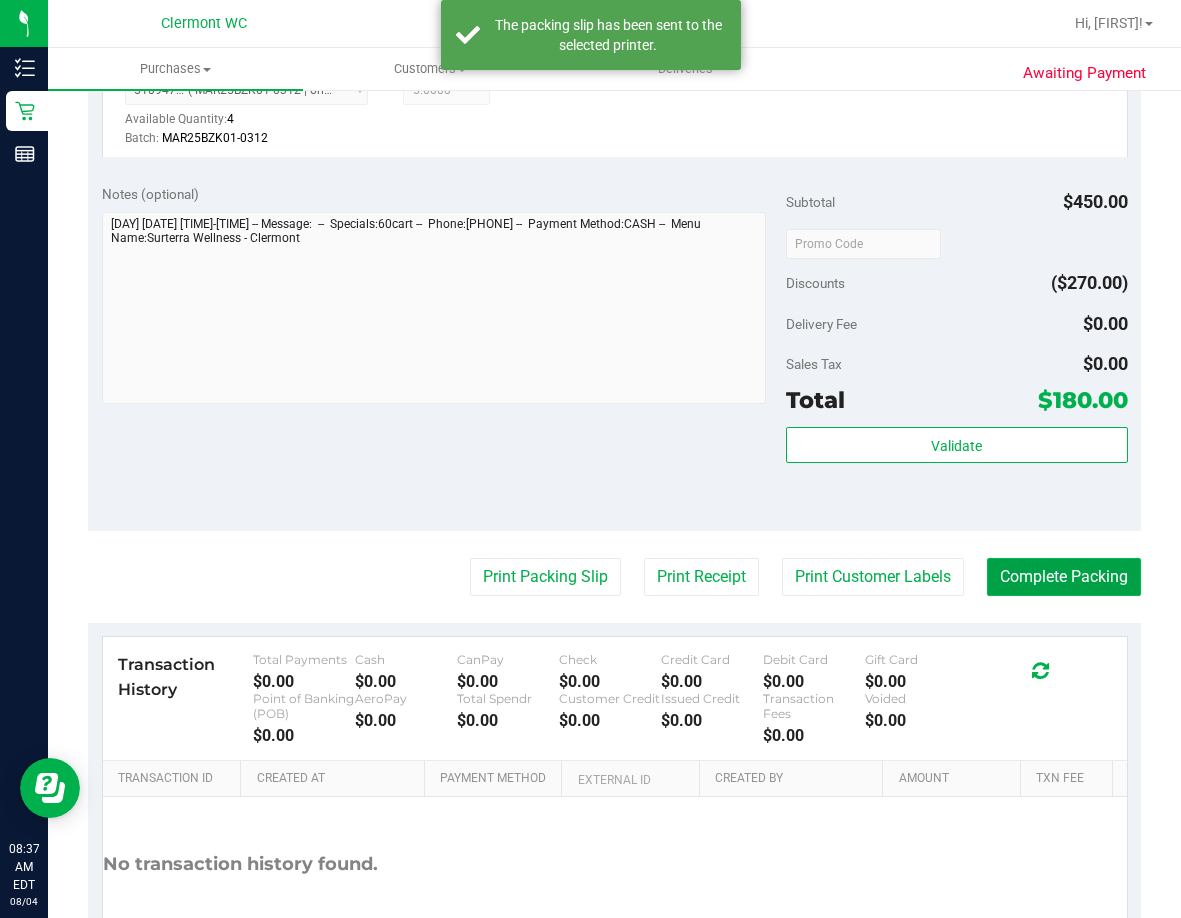click on "Complete Packing" at bounding box center [1064, 577] 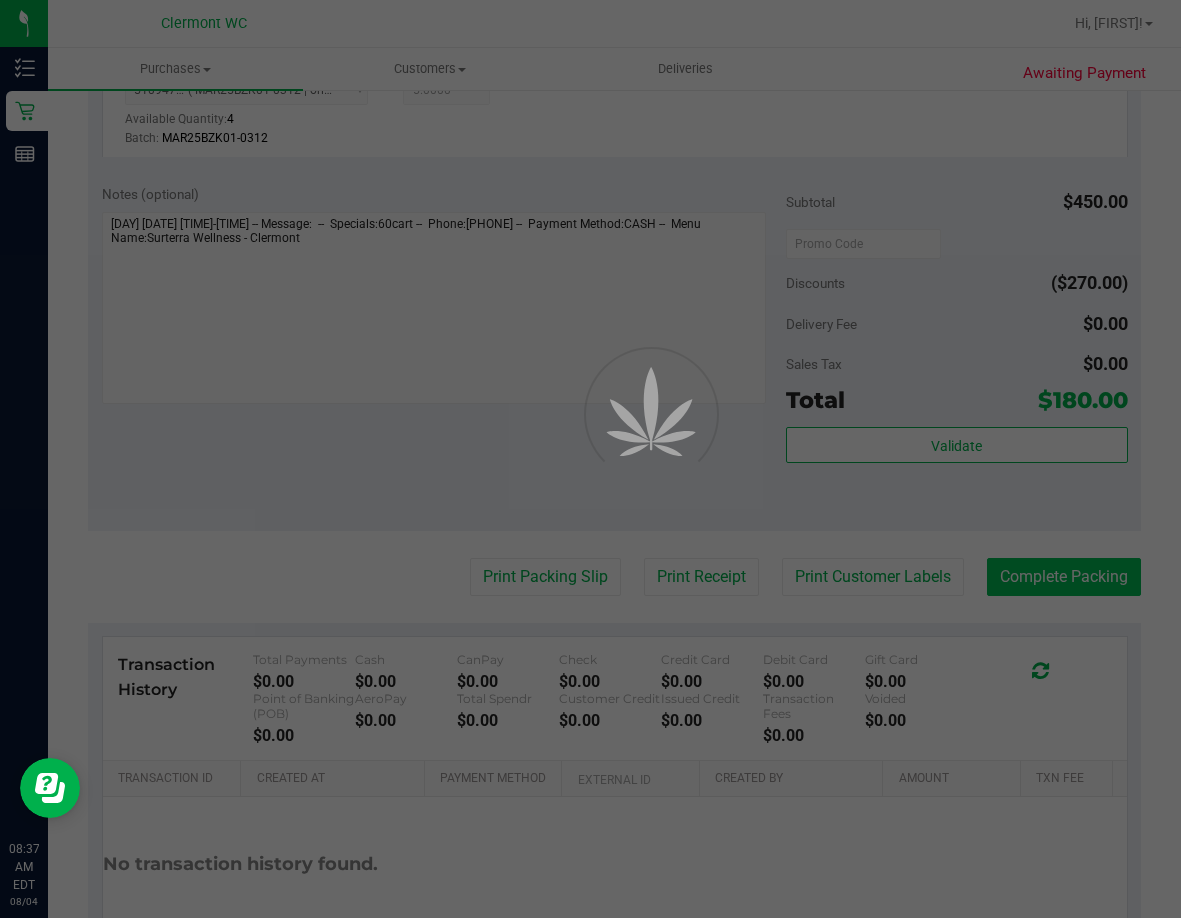 scroll, scrollTop: 0, scrollLeft: 0, axis: both 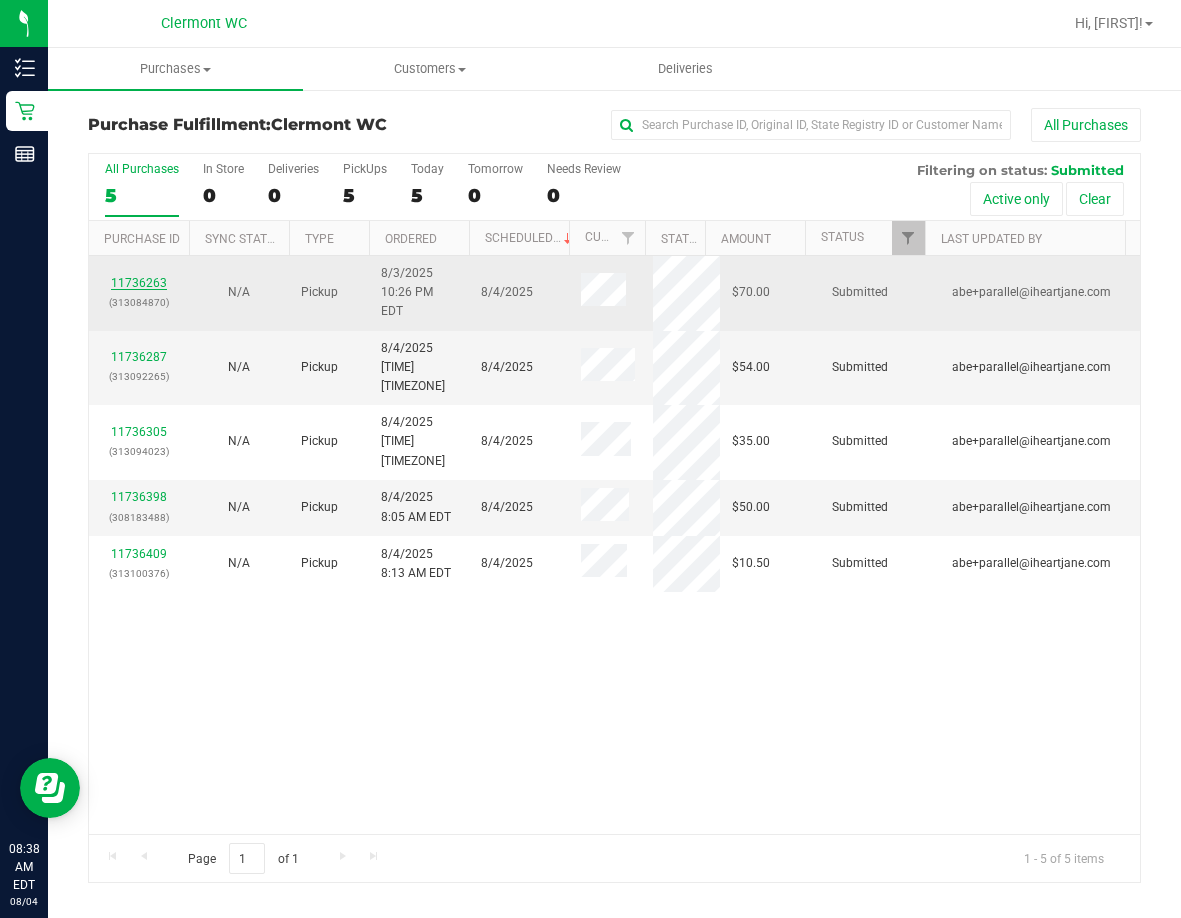 click on "11736263" at bounding box center (139, 283) 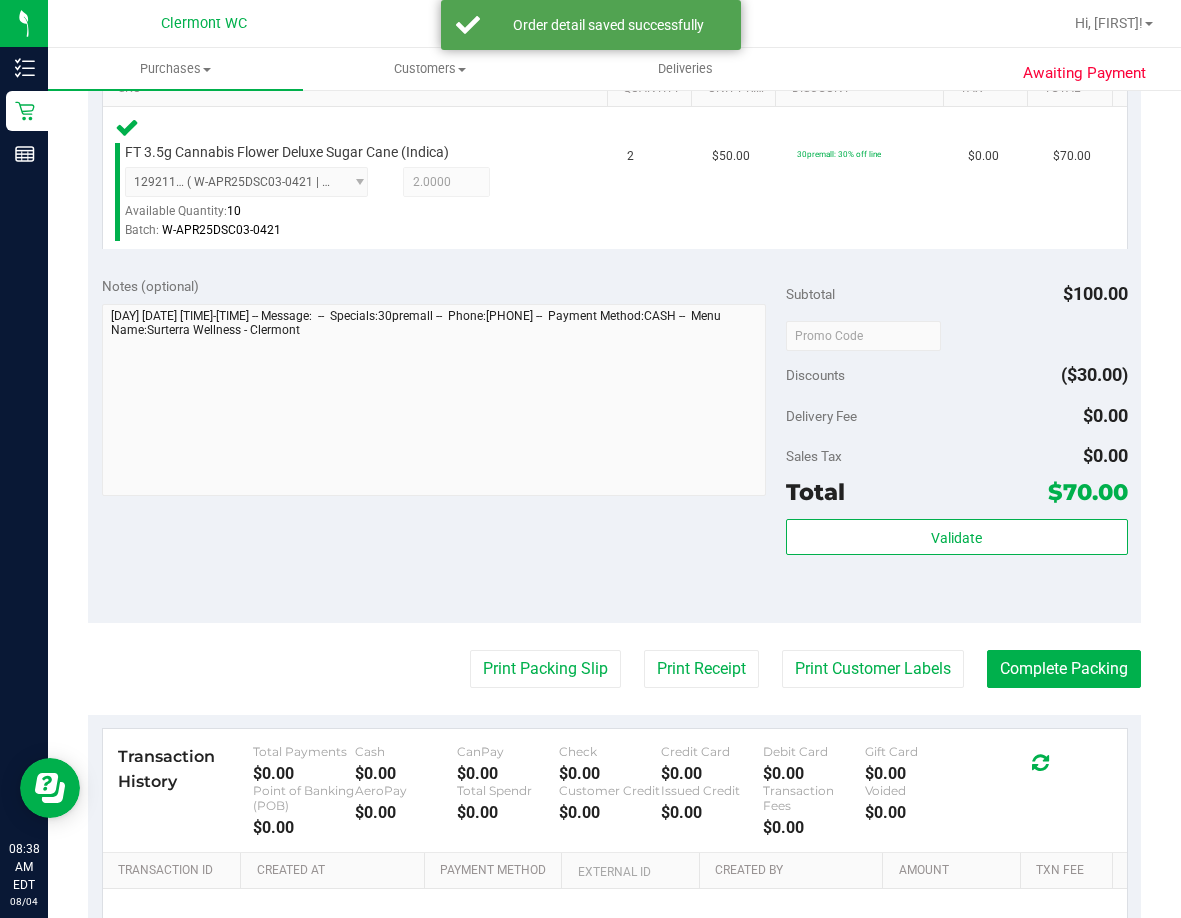 scroll, scrollTop: 532, scrollLeft: 0, axis: vertical 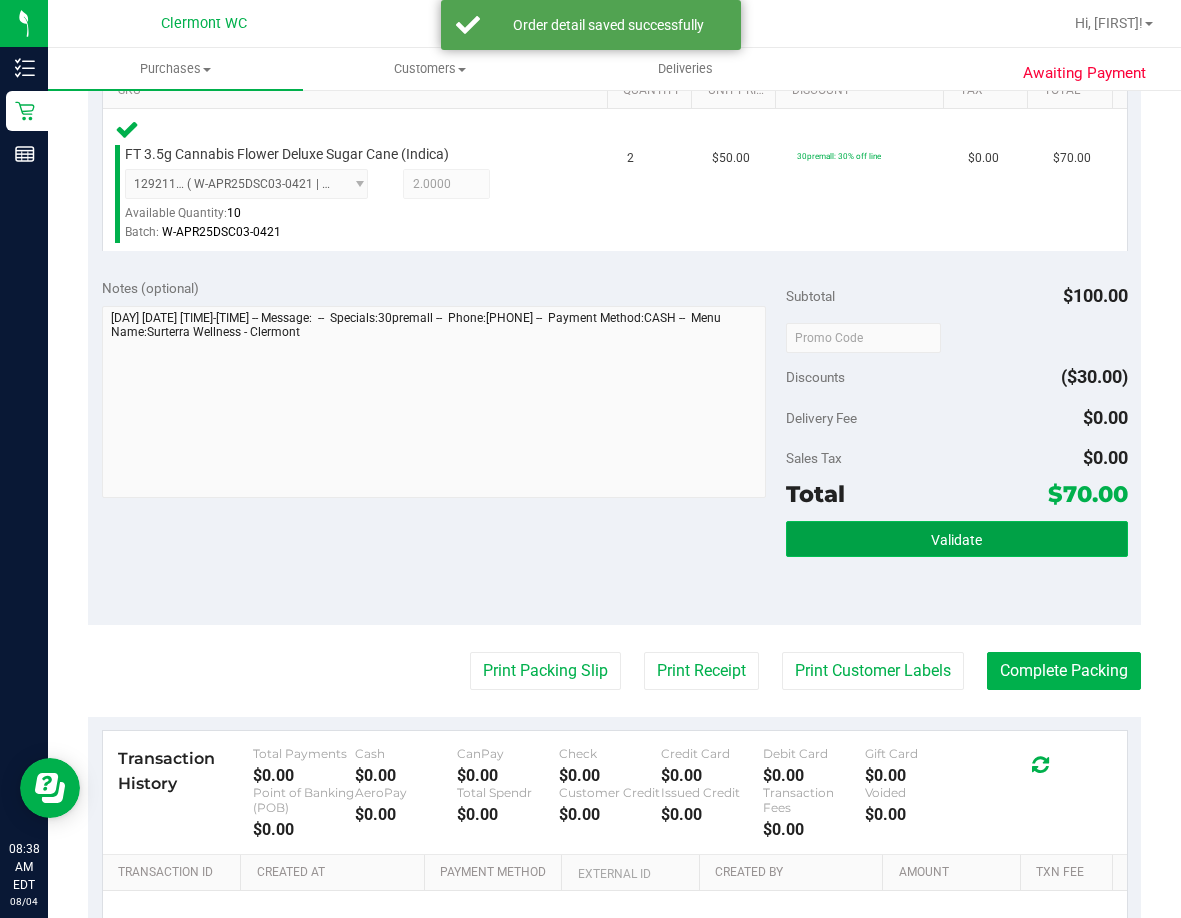 click on "Validate" at bounding box center (957, 539) 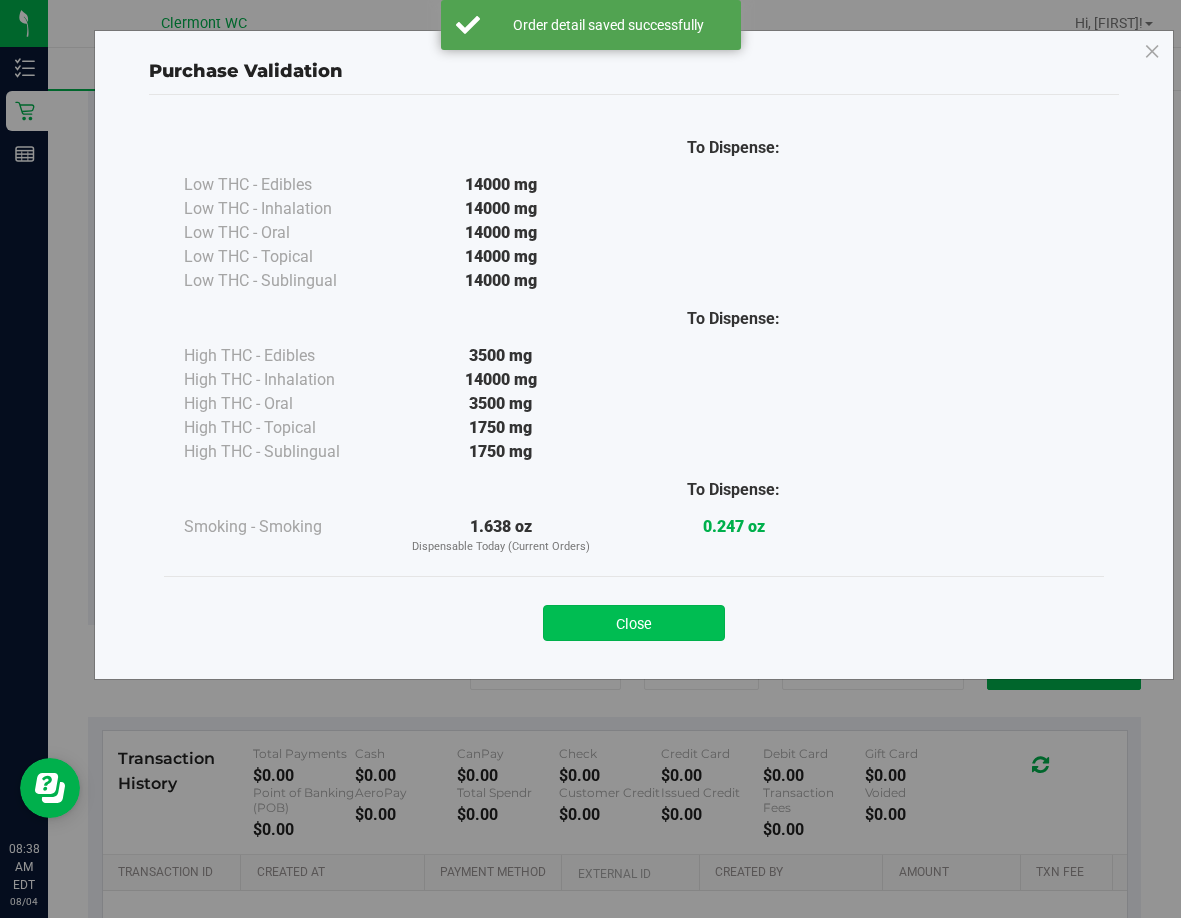 click on "Close" at bounding box center (634, 623) 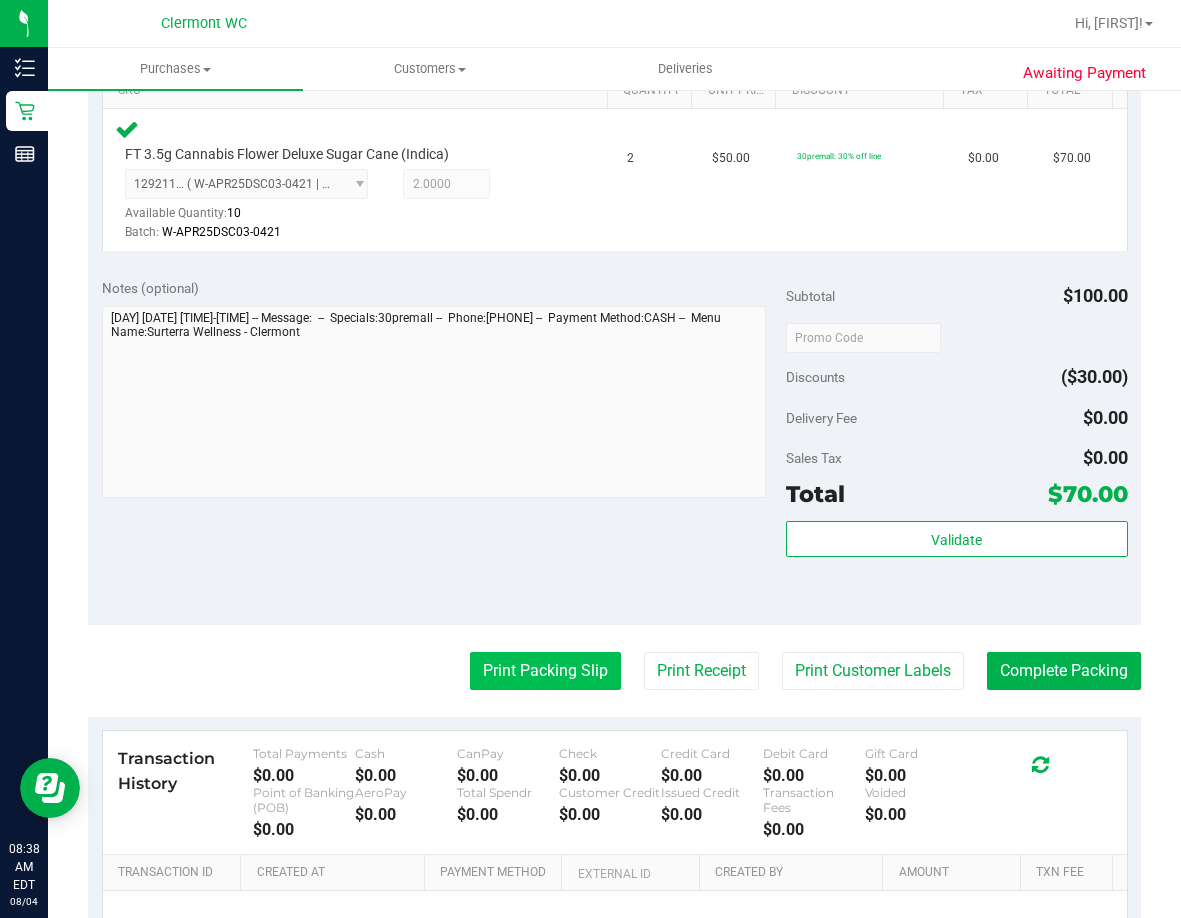 click on "Print Packing Slip" at bounding box center [545, 671] 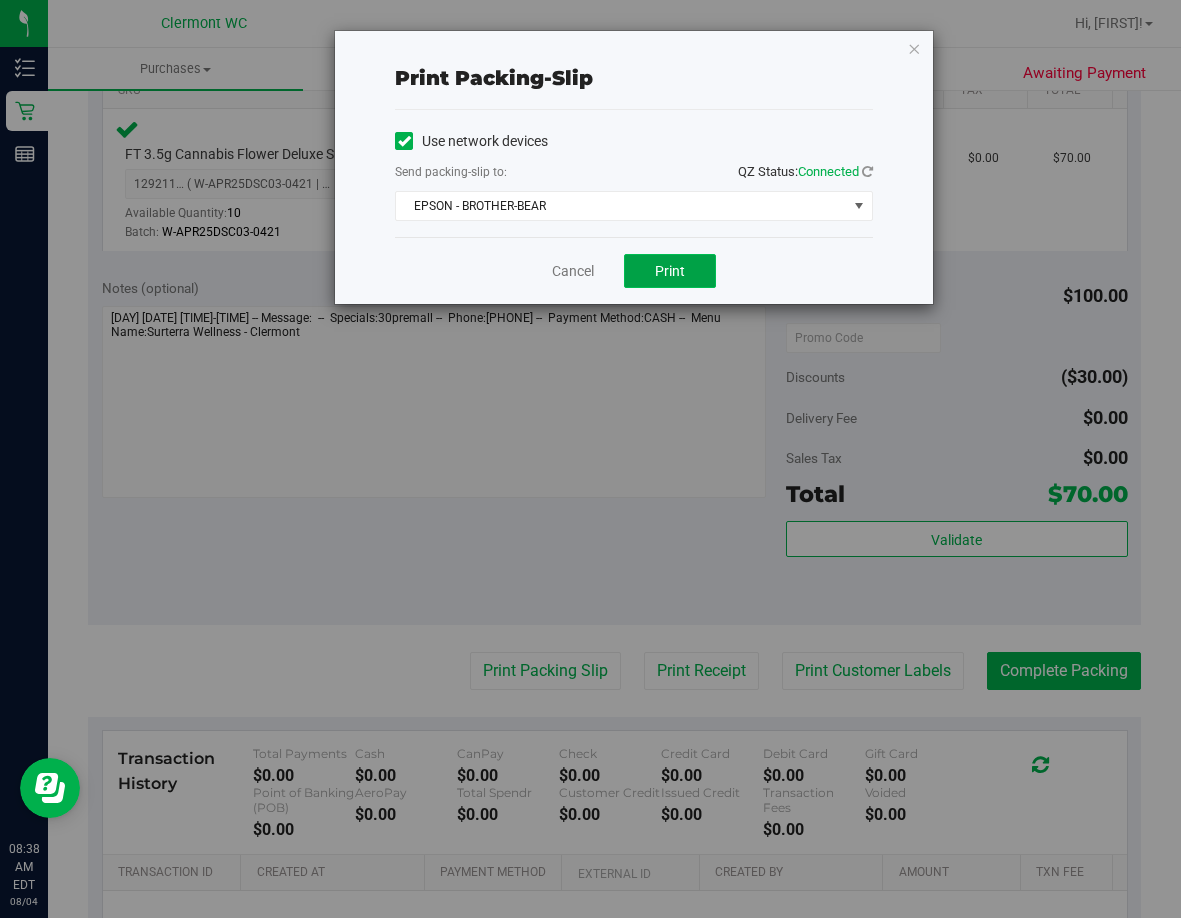 click on "Print" at bounding box center (670, 271) 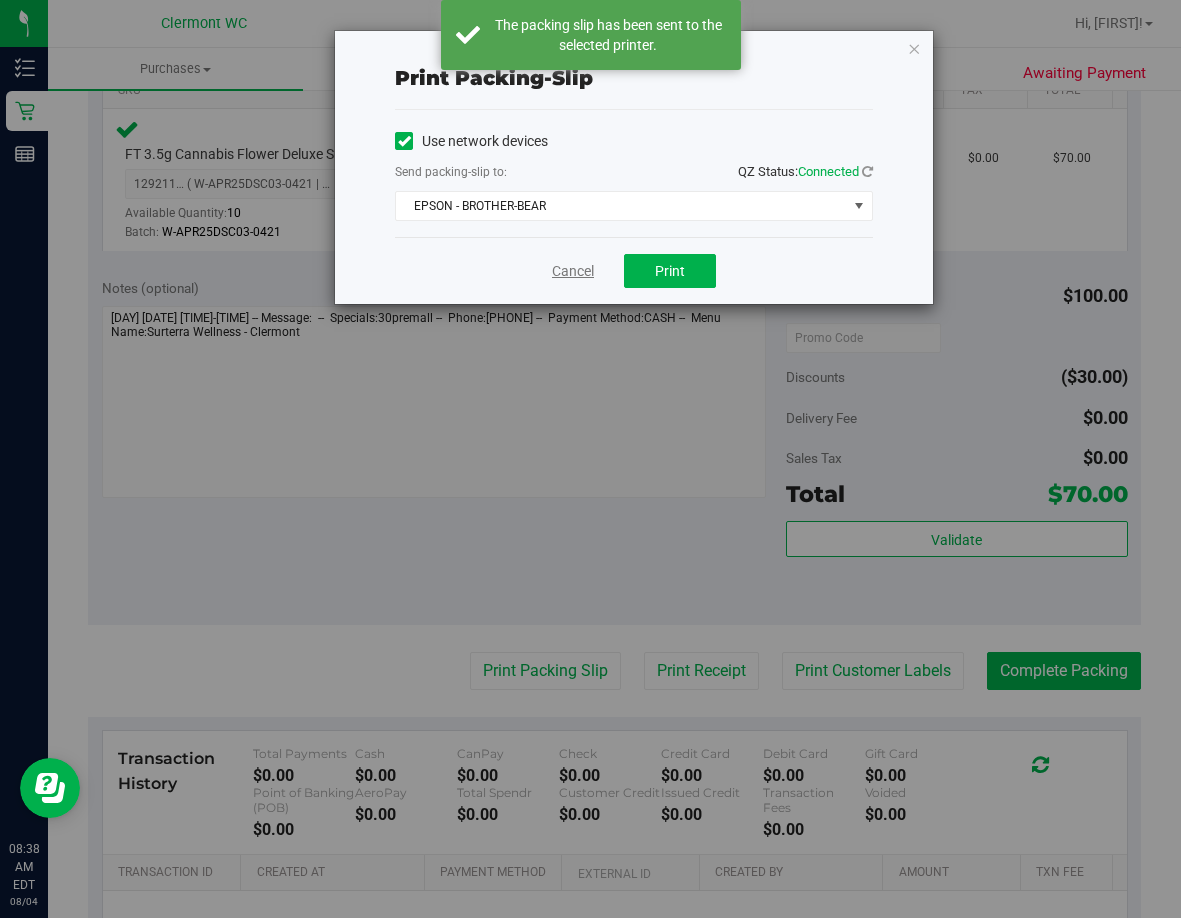 click on "Cancel" at bounding box center [573, 271] 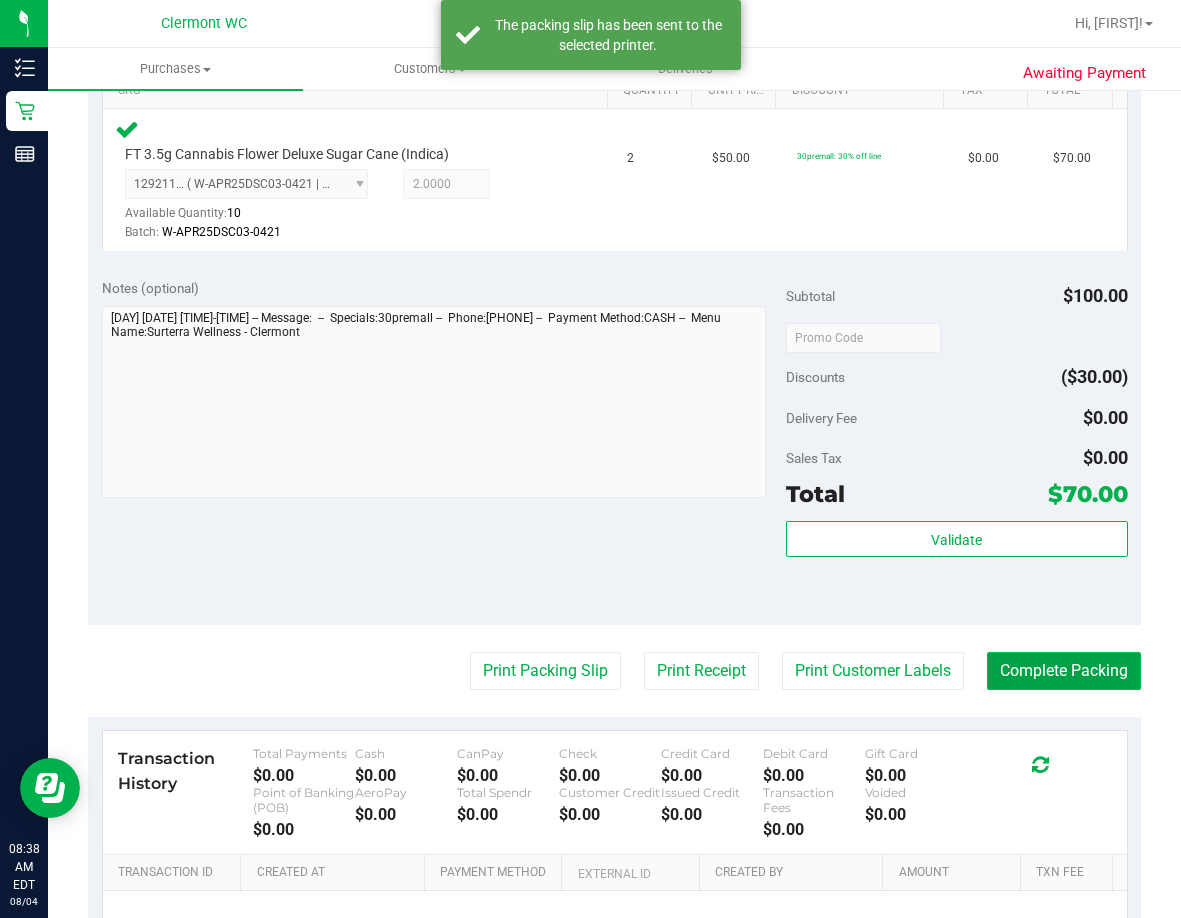 click on "Complete Packing" at bounding box center [1064, 671] 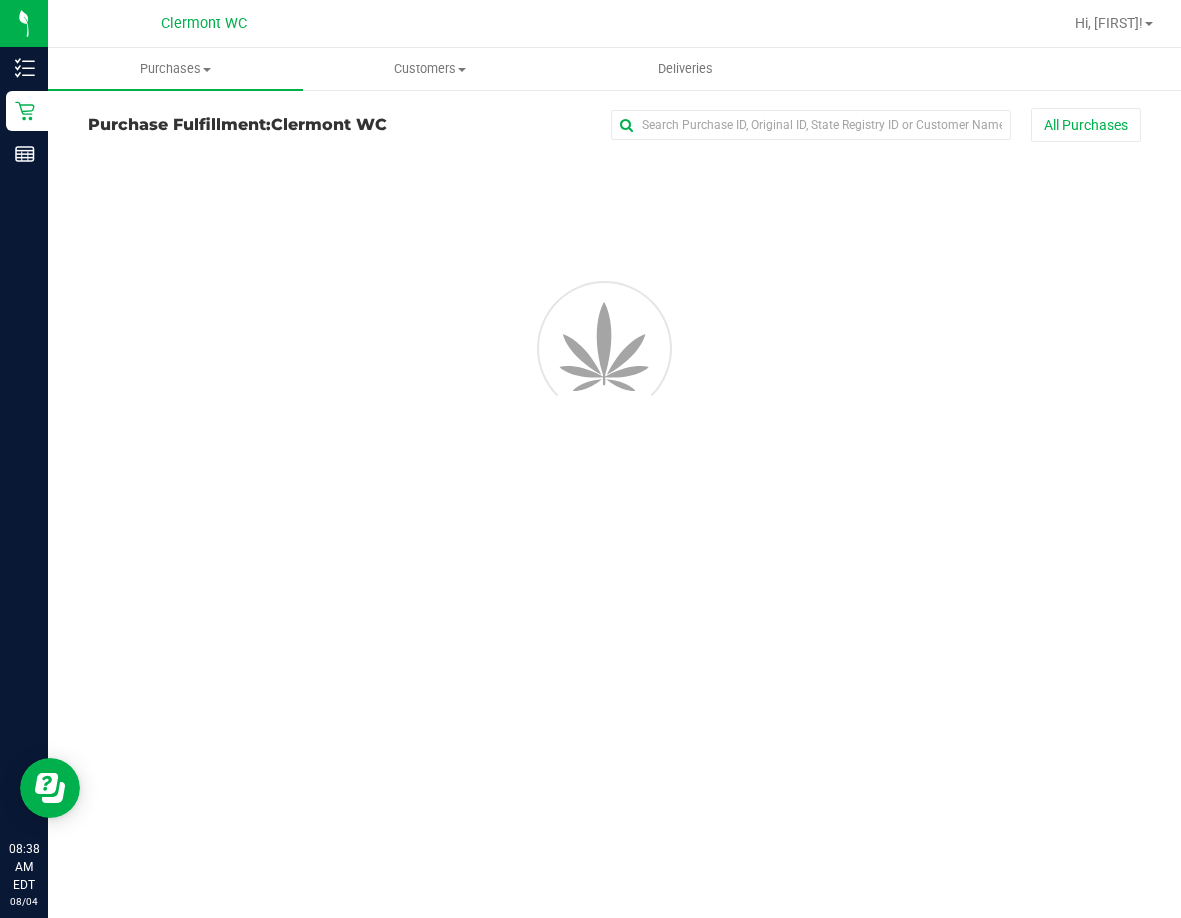 scroll, scrollTop: 0, scrollLeft: 0, axis: both 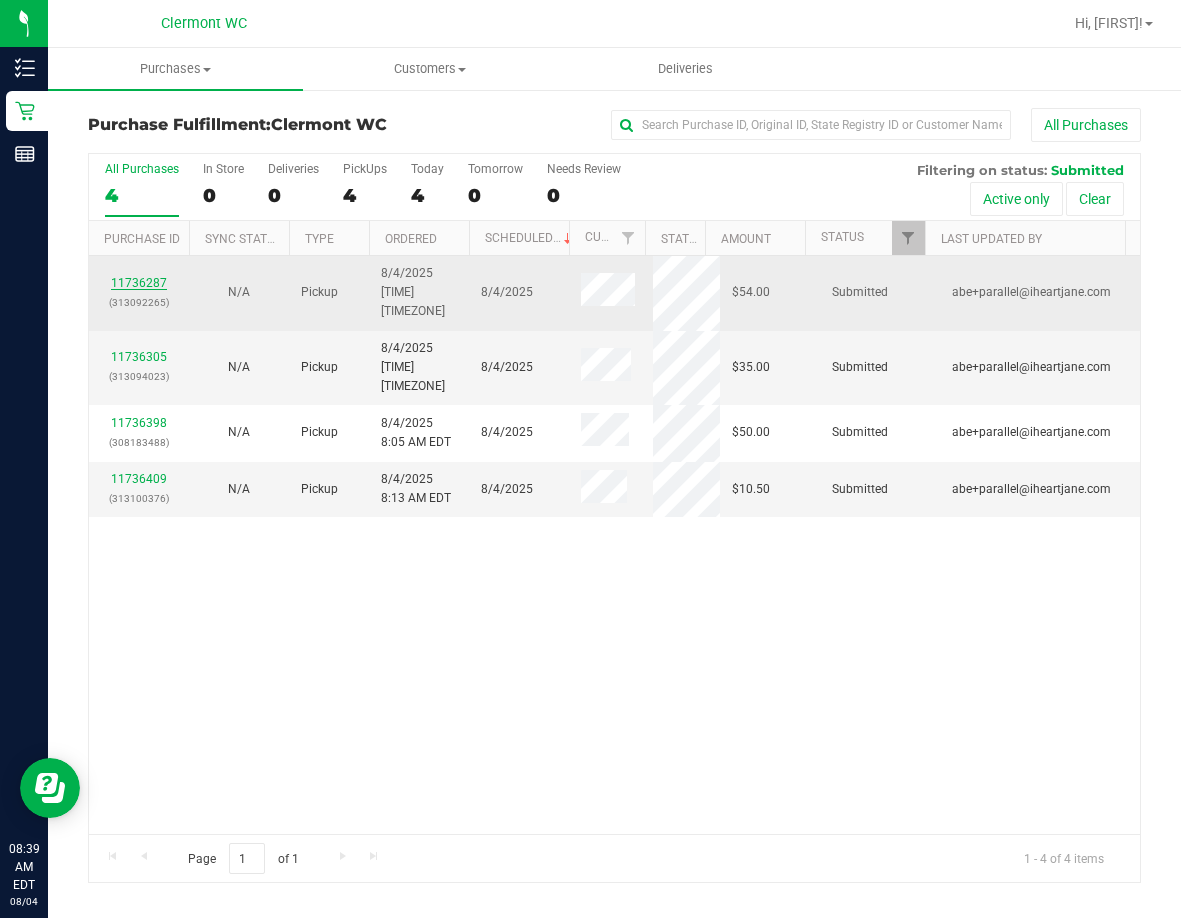click on "11736287" at bounding box center (139, 283) 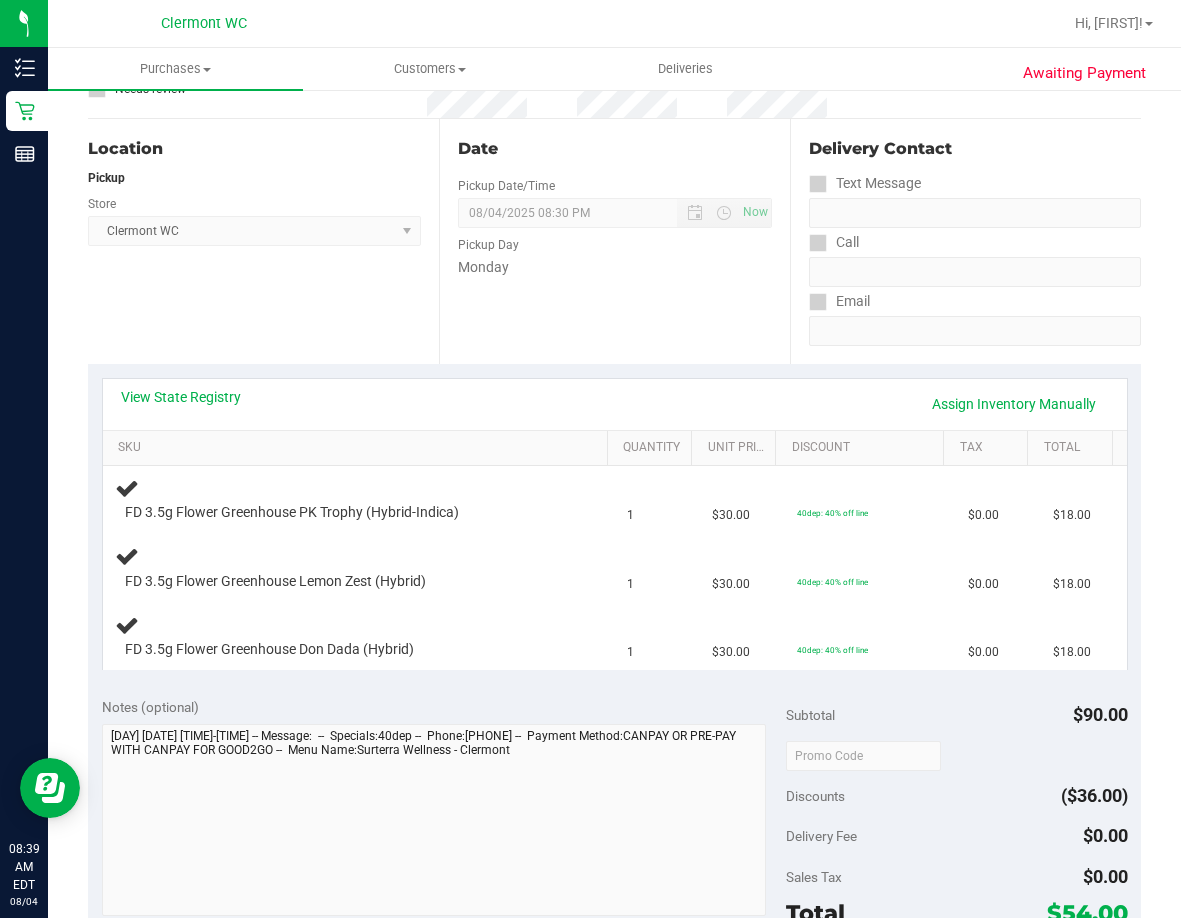 scroll, scrollTop: 100, scrollLeft: 0, axis: vertical 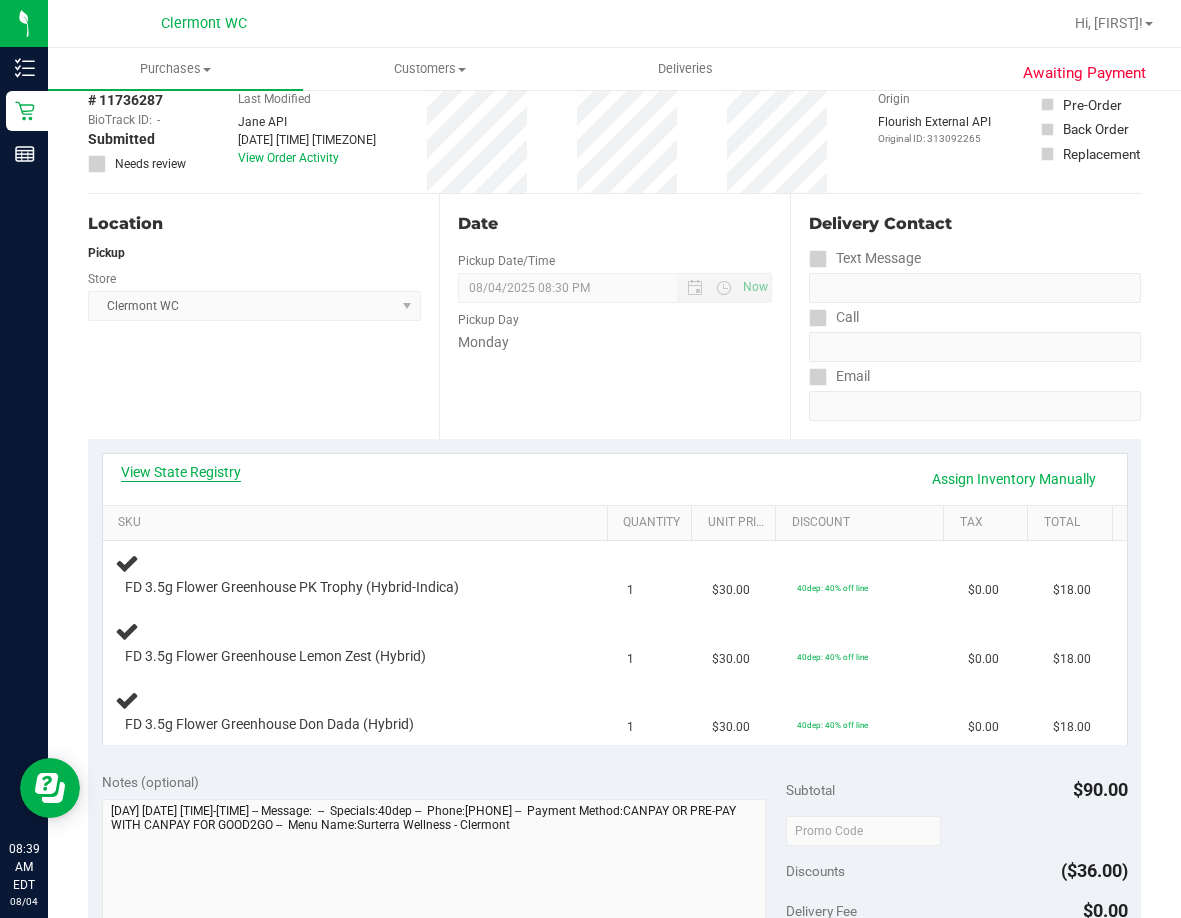 click on "View State Registry" at bounding box center [181, 472] 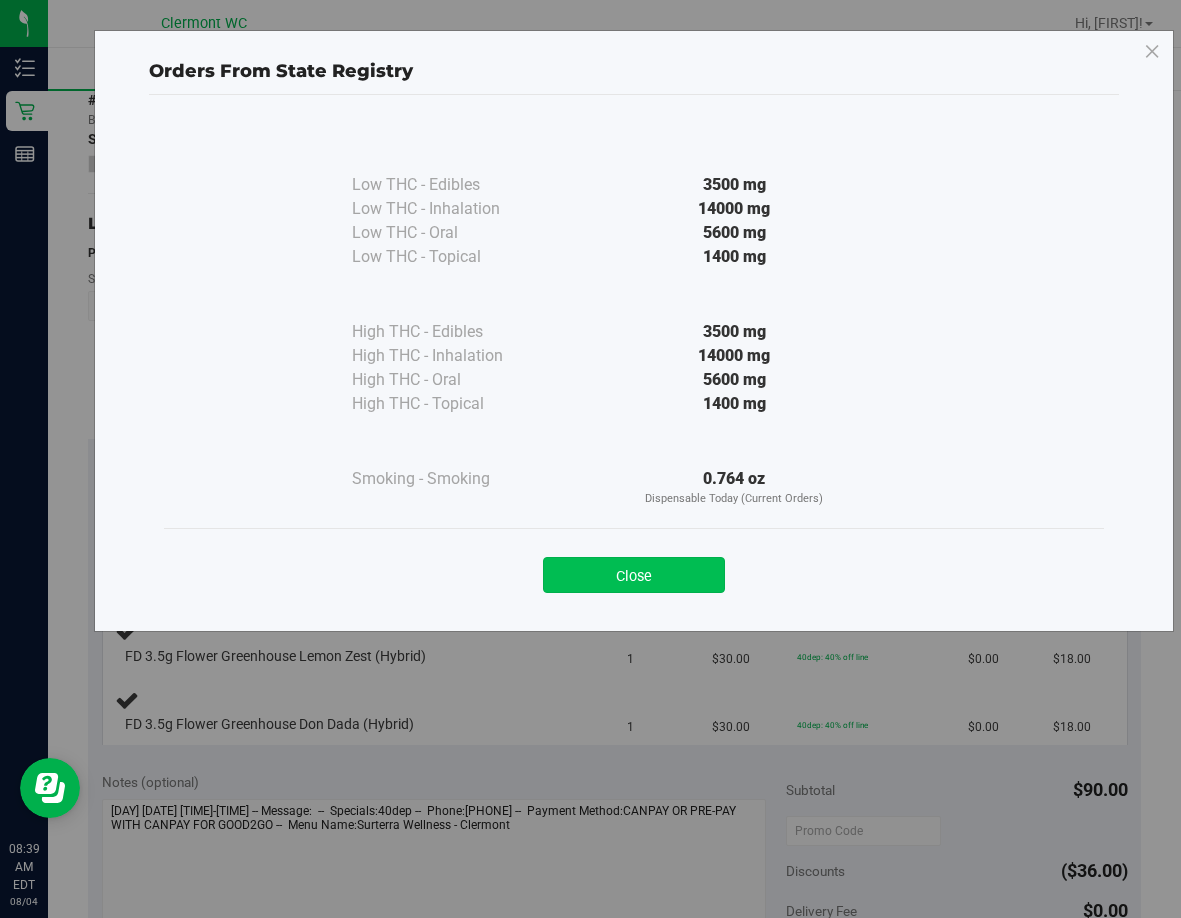 drag, startPoint x: 572, startPoint y: 548, endPoint x: 573, endPoint y: 561, distance: 13.038404 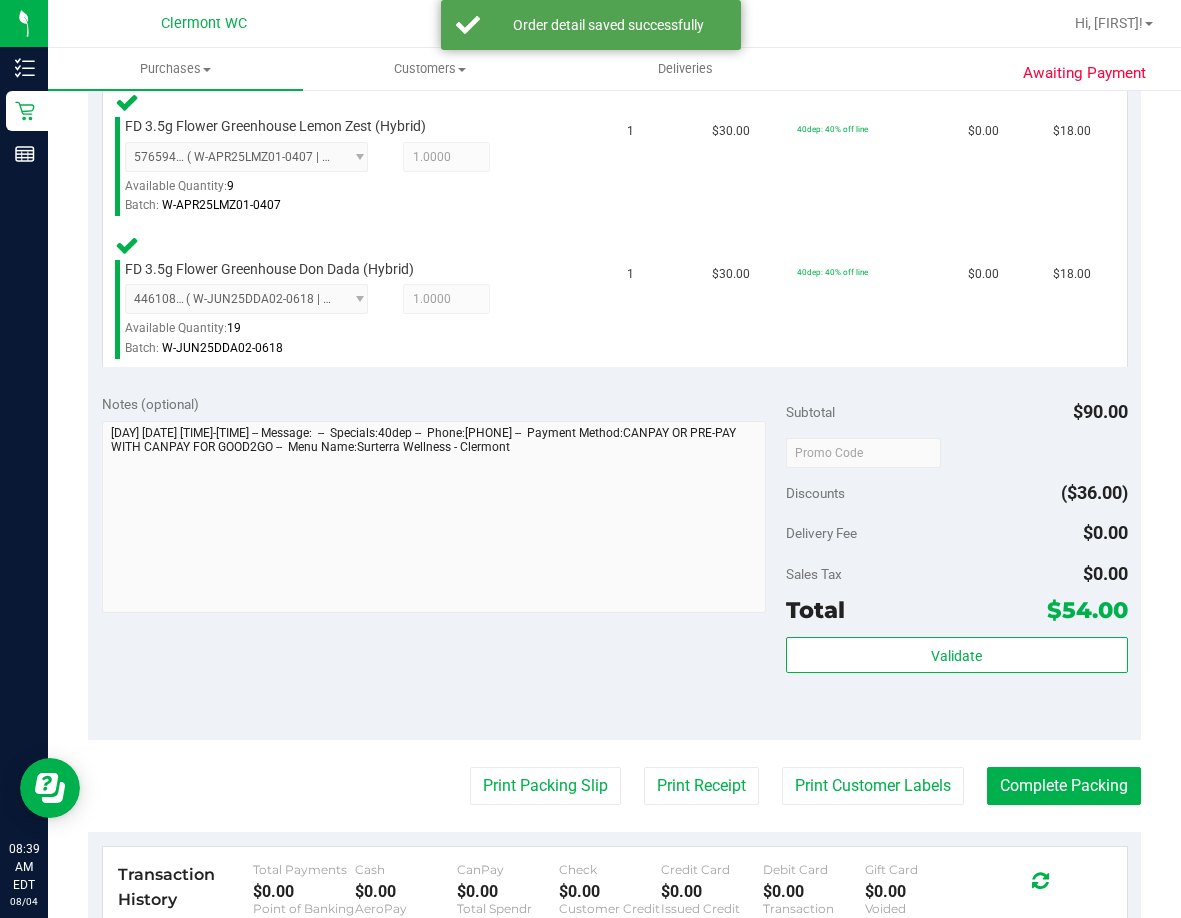 scroll, scrollTop: 700, scrollLeft: 0, axis: vertical 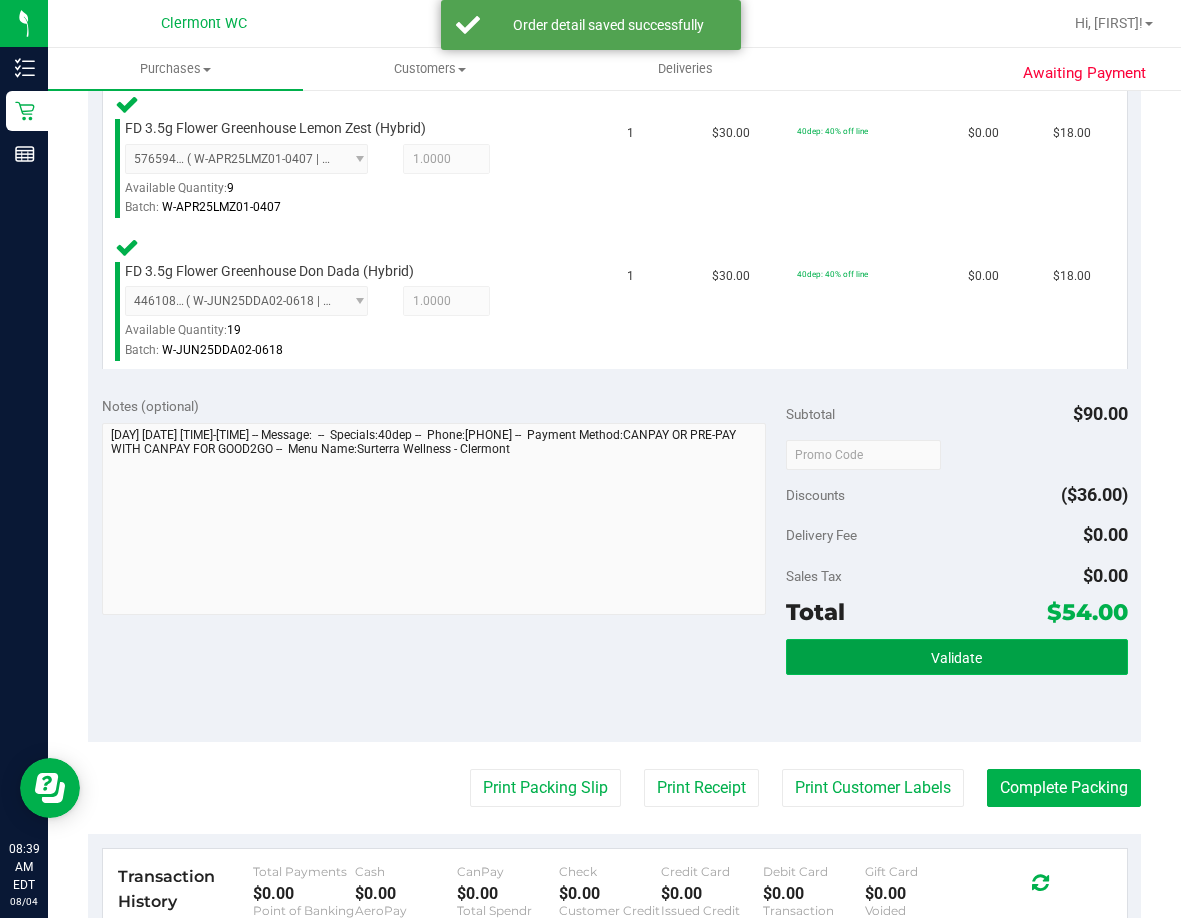 click on "Validate" at bounding box center [957, 657] 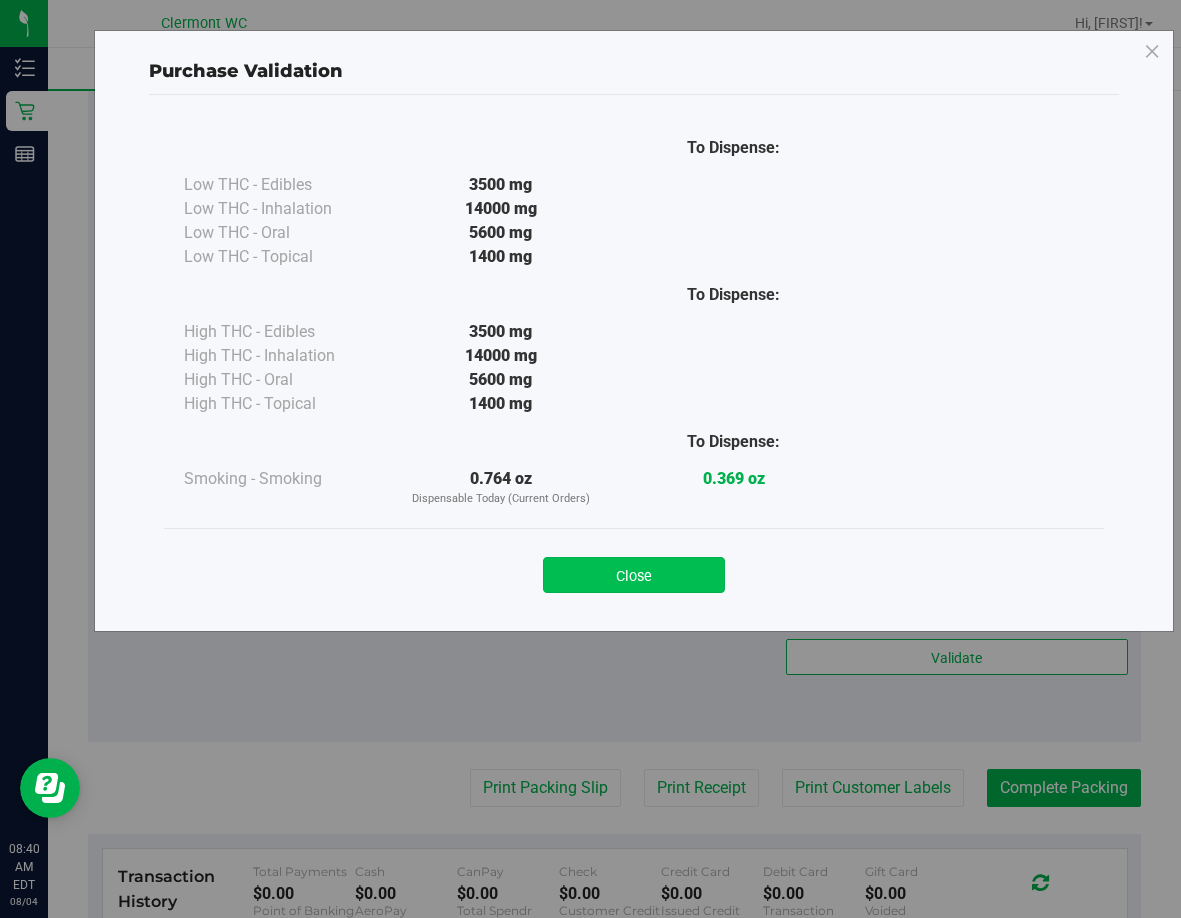 click on "Close" at bounding box center (634, 575) 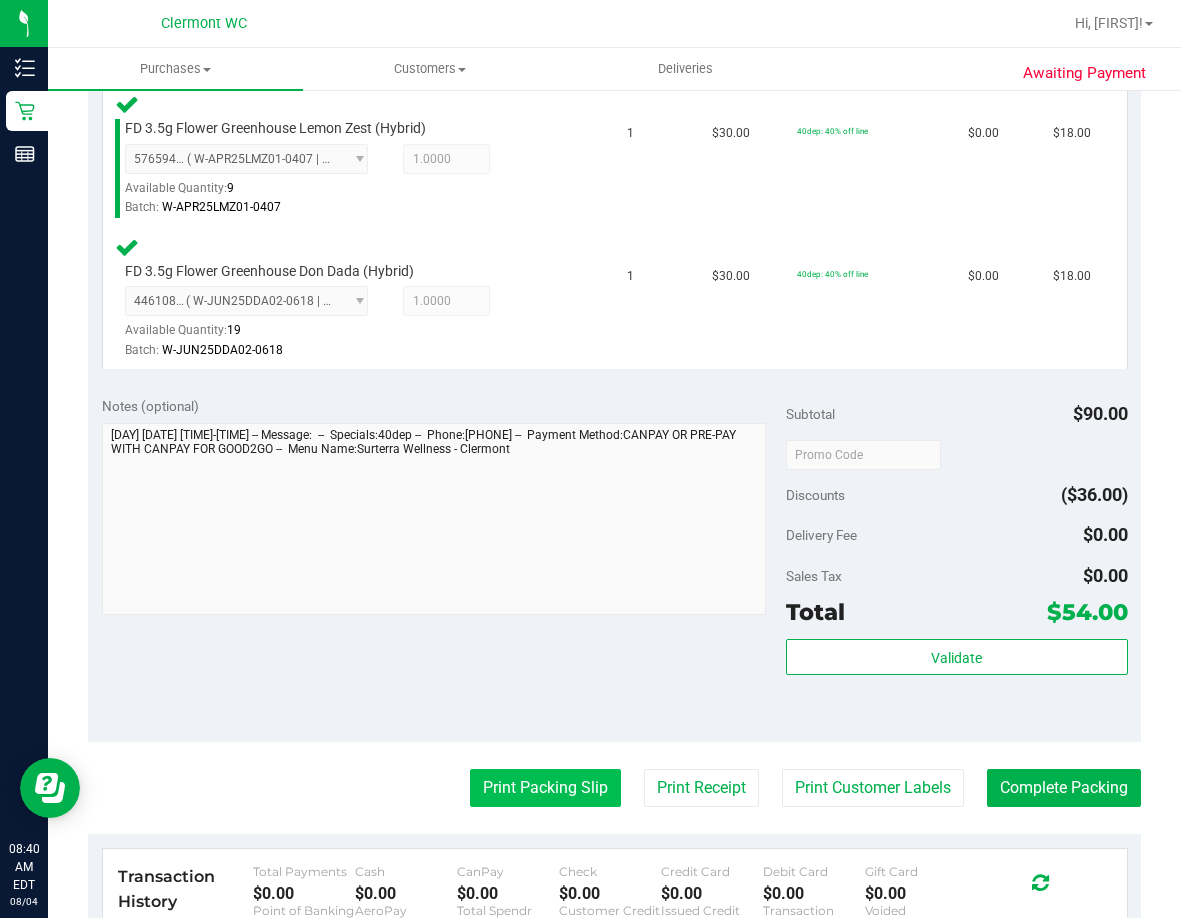 click on "Print Packing Slip" at bounding box center [545, 788] 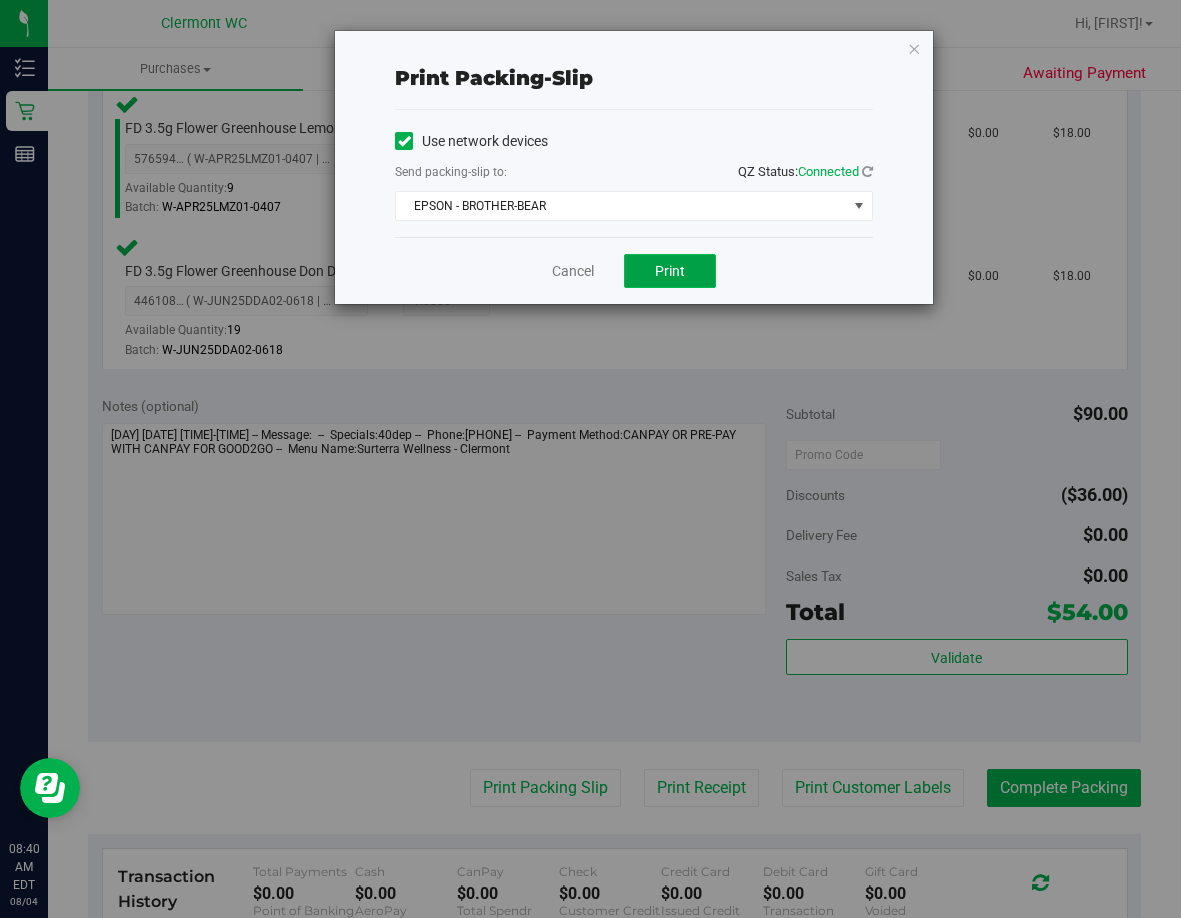 click on "Print" at bounding box center [670, 271] 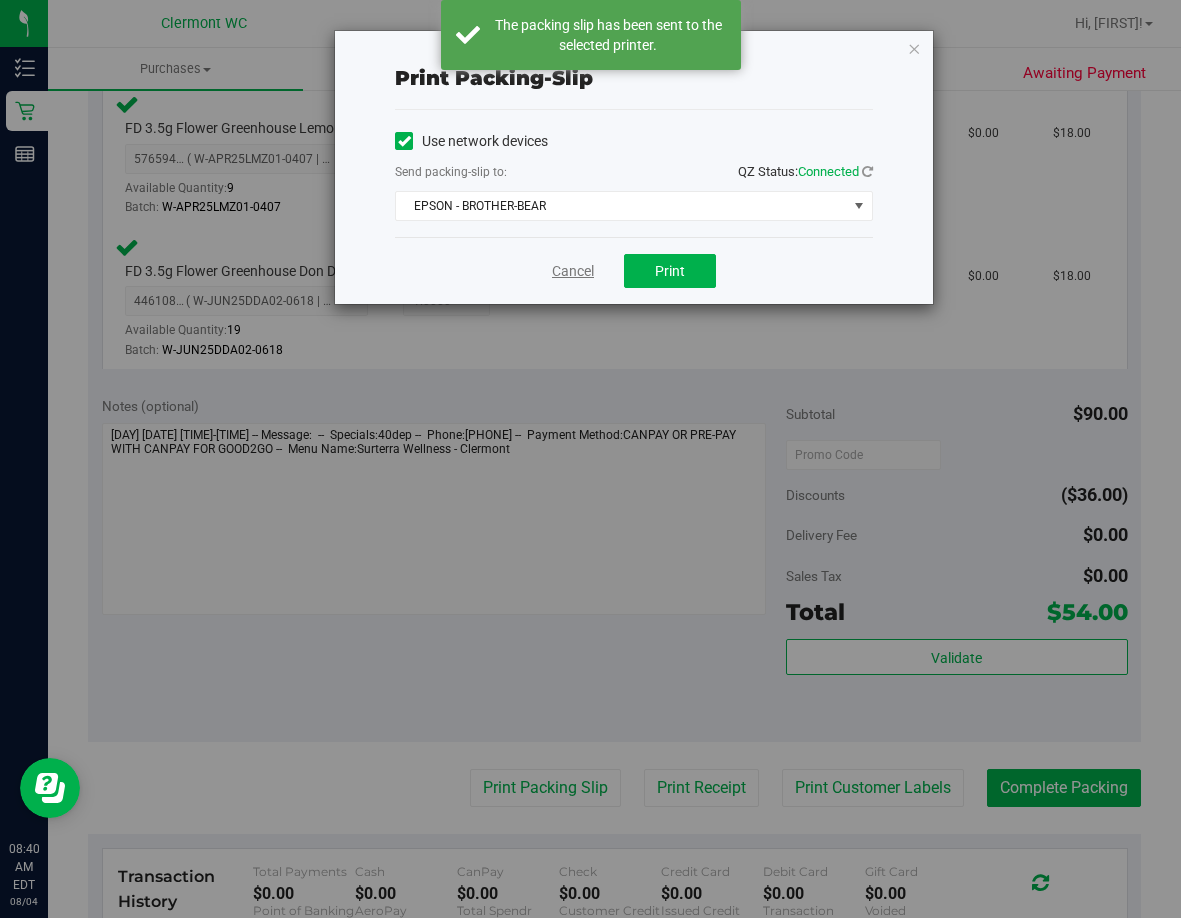 click on "Cancel" at bounding box center [573, 271] 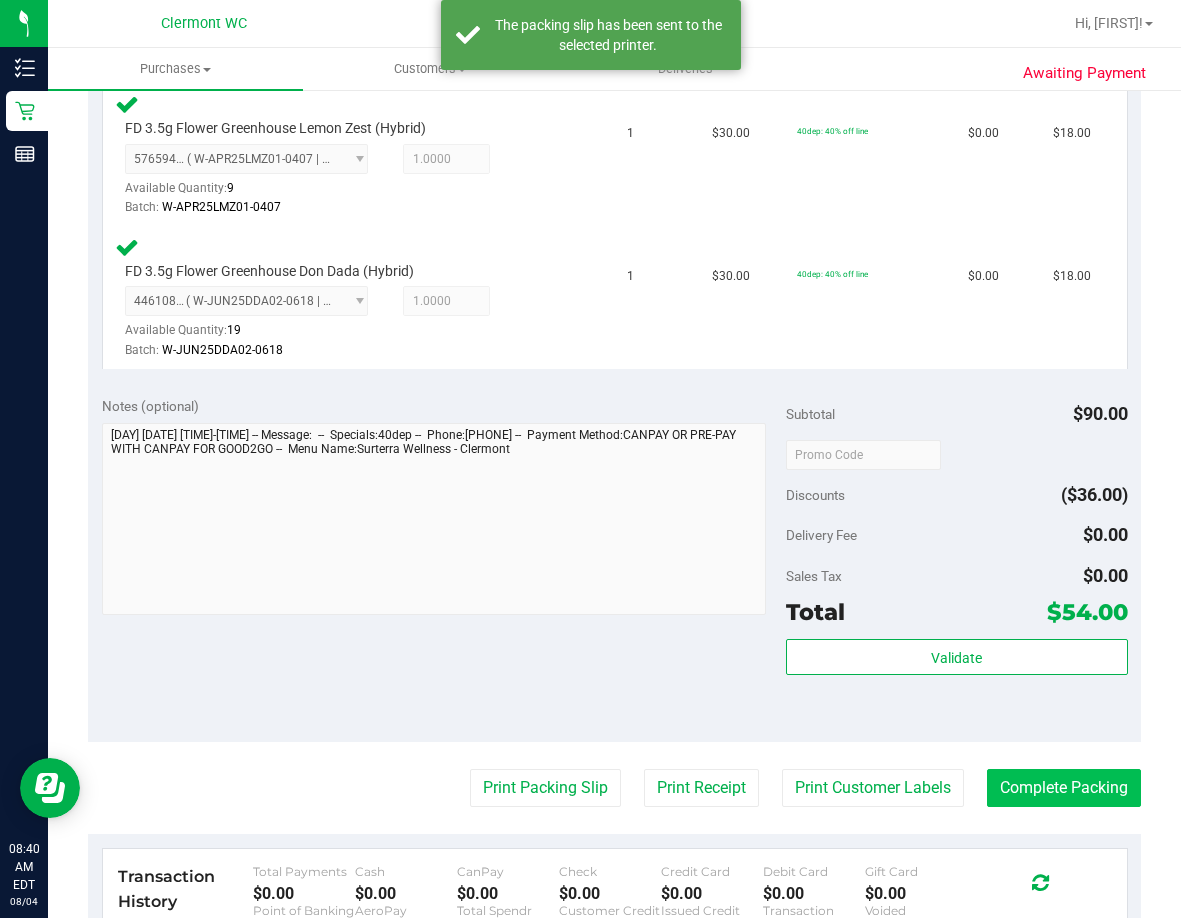 click on "Complete Packing" at bounding box center (1064, 788) 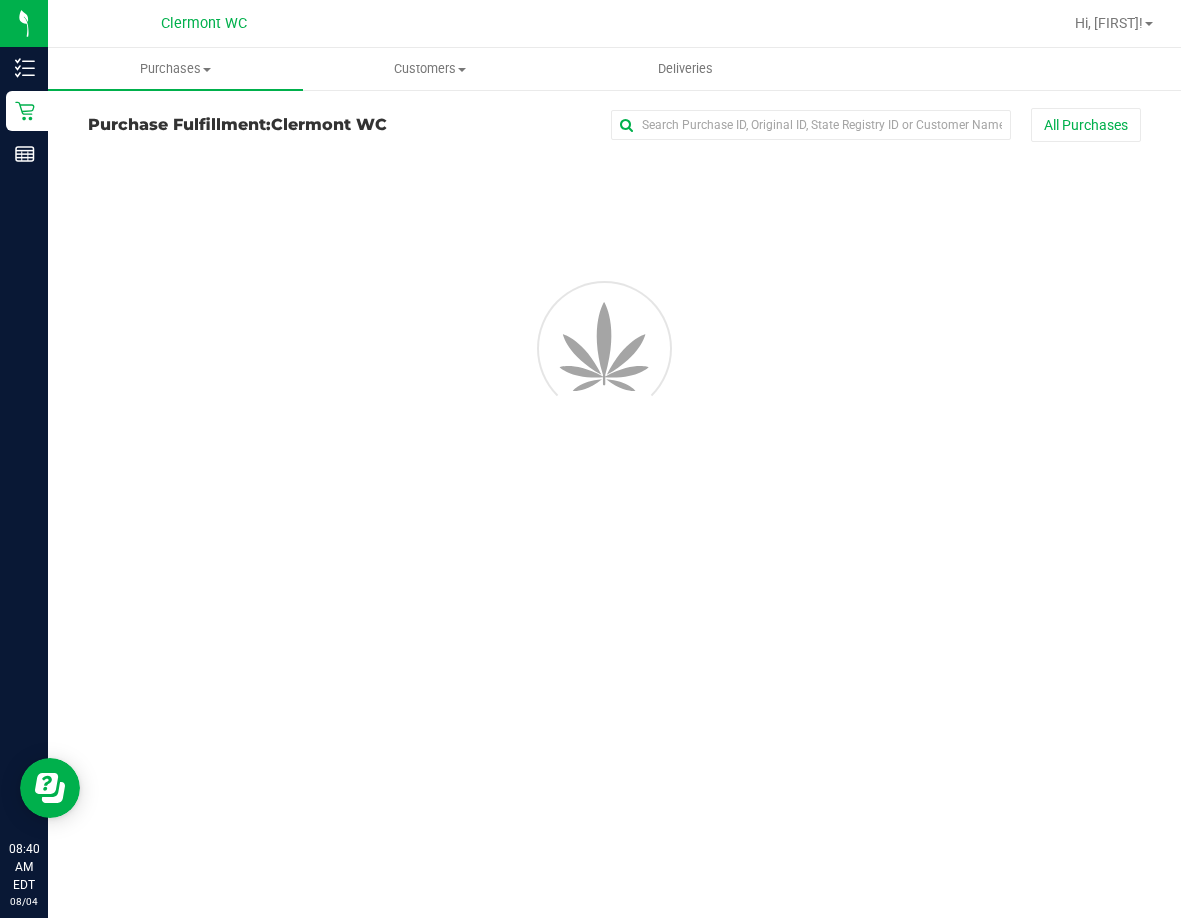 scroll, scrollTop: 0, scrollLeft: 0, axis: both 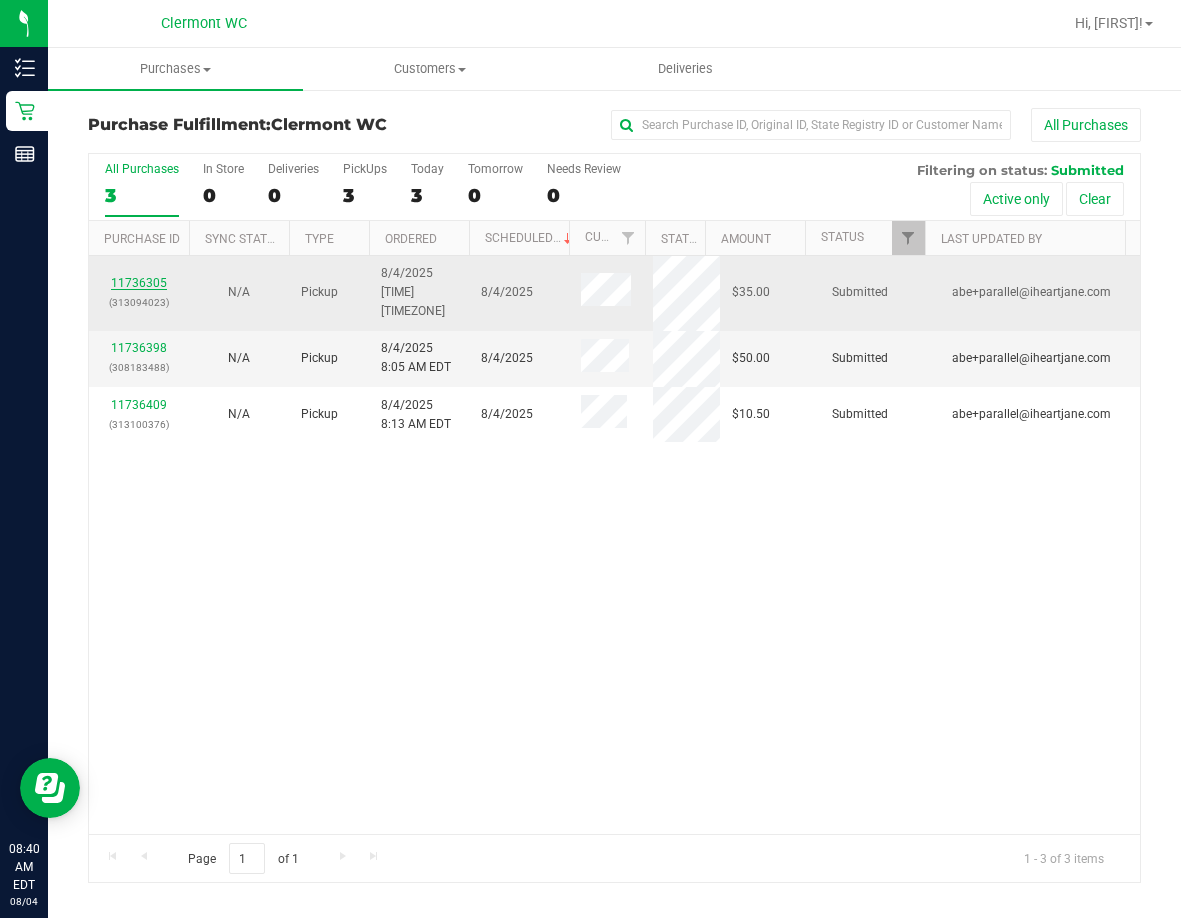 click on "11736305" at bounding box center [139, 283] 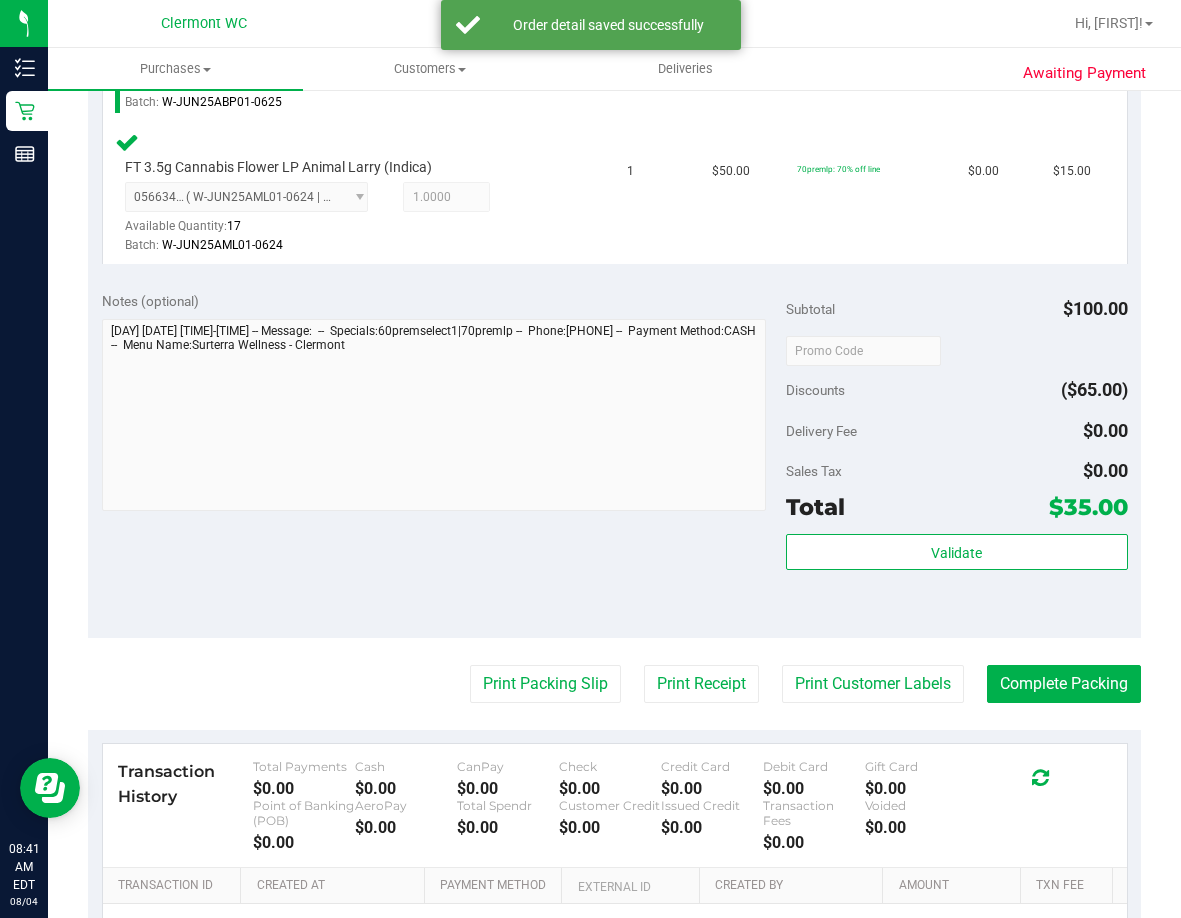 scroll, scrollTop: 683, scrollLeft: 0, axis: vertical 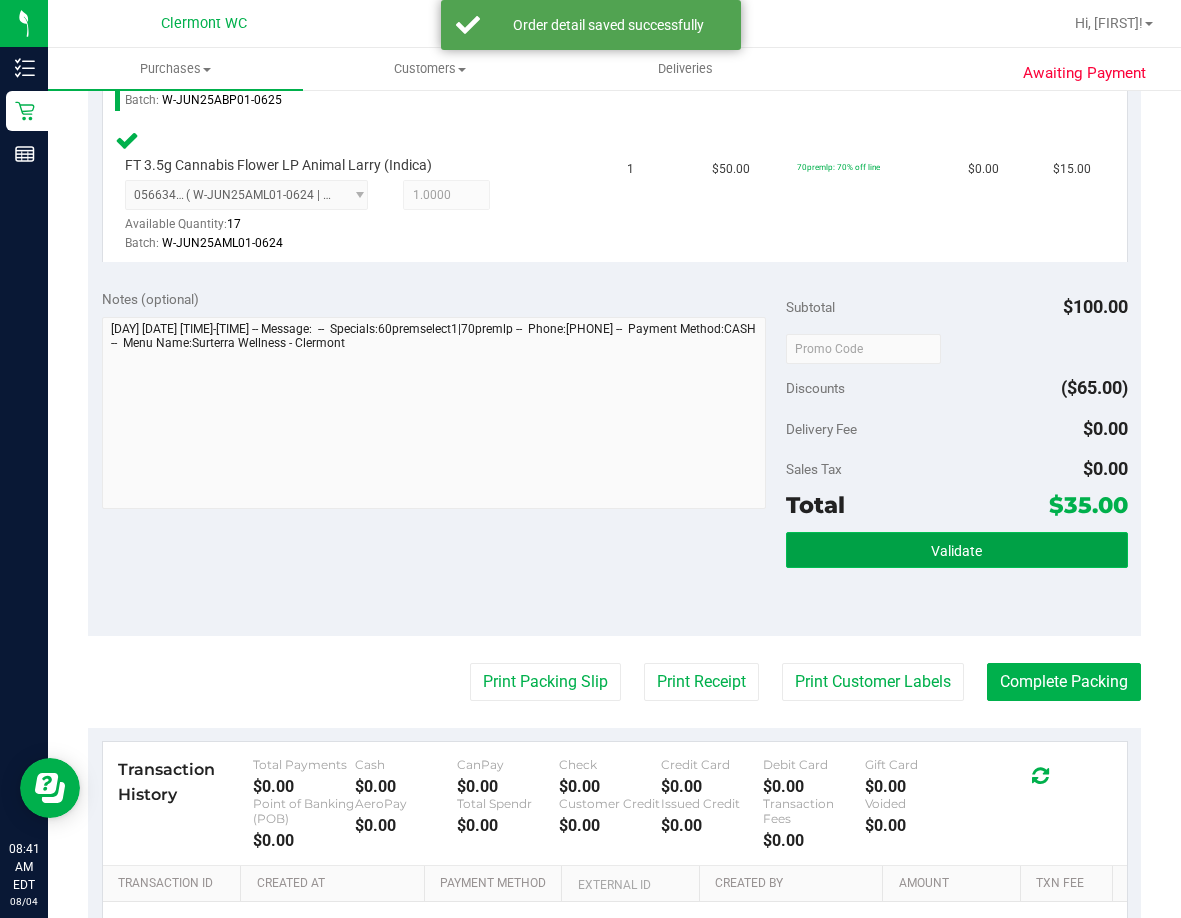 click on "Validate" at bounding box center (956, 551) 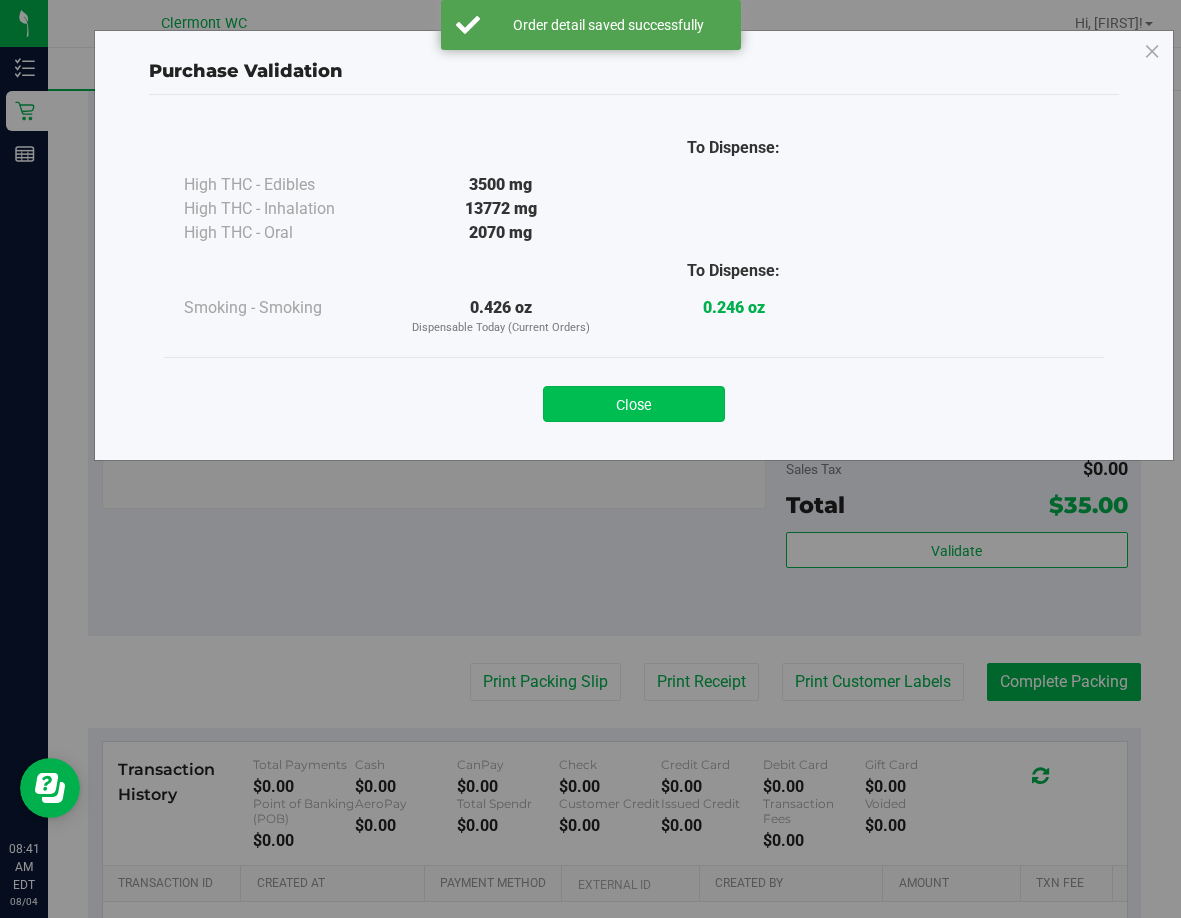 click on "Close" at bounding box center (634, 404) 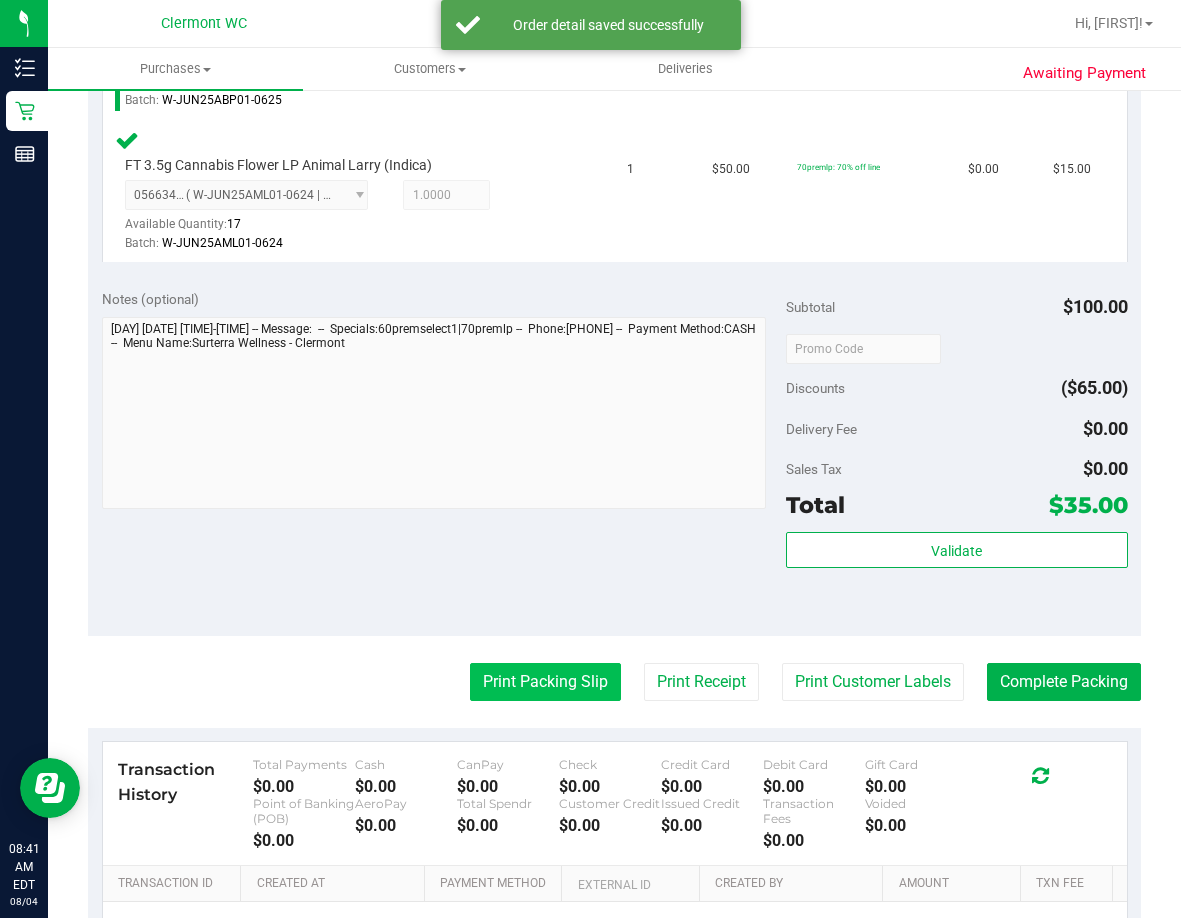 click on "Print Packing Slip" at bounding box center [545, 682] 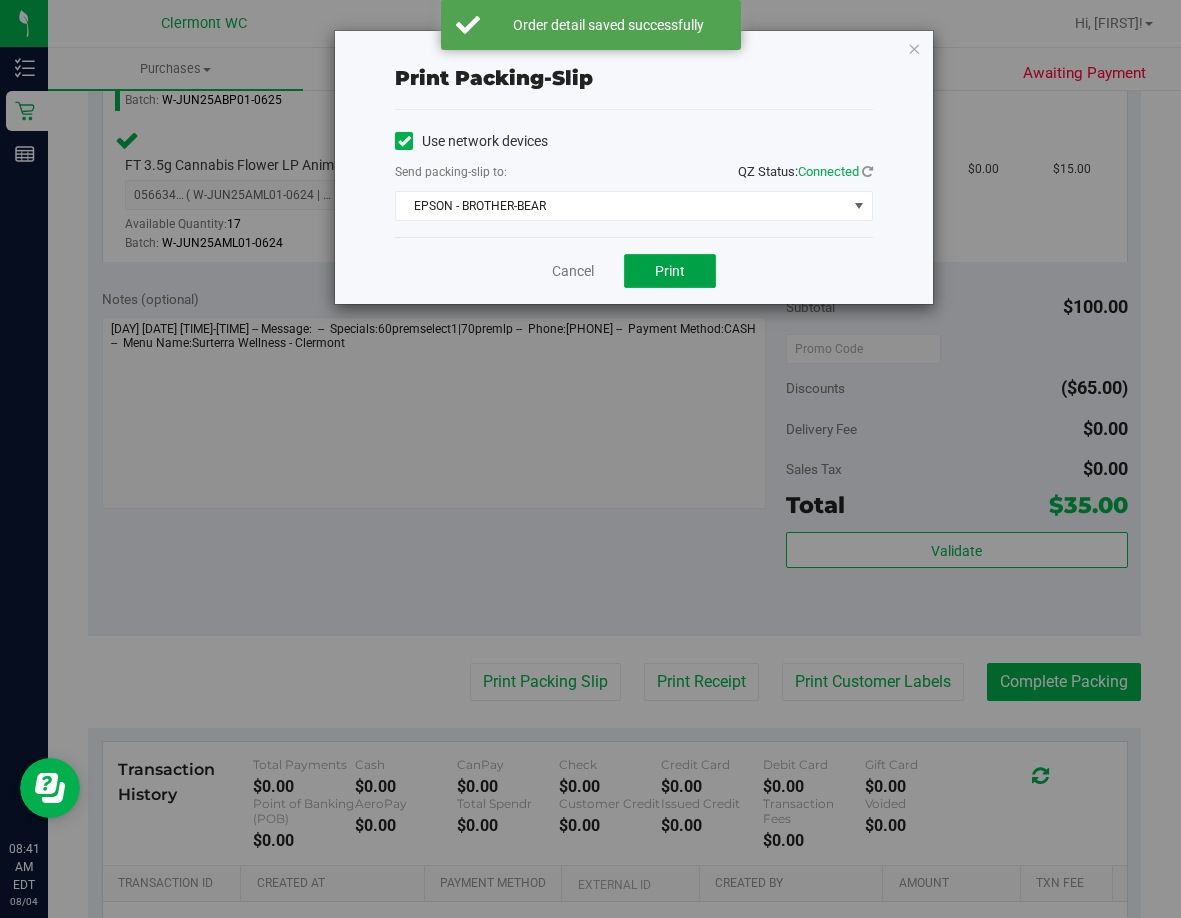 click on "Print" at bounding box center (670, 271) 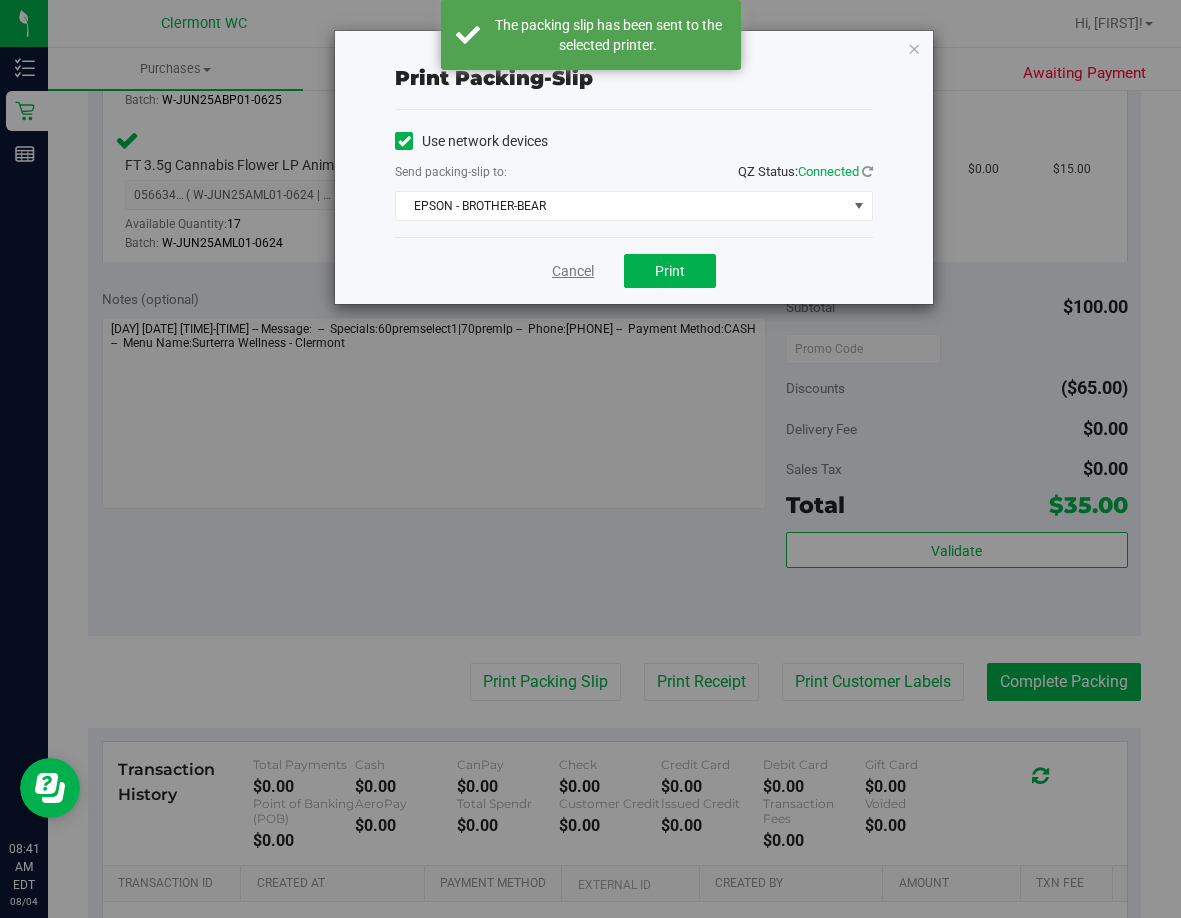 click on "Cancel" at bounding box center (573, 271) 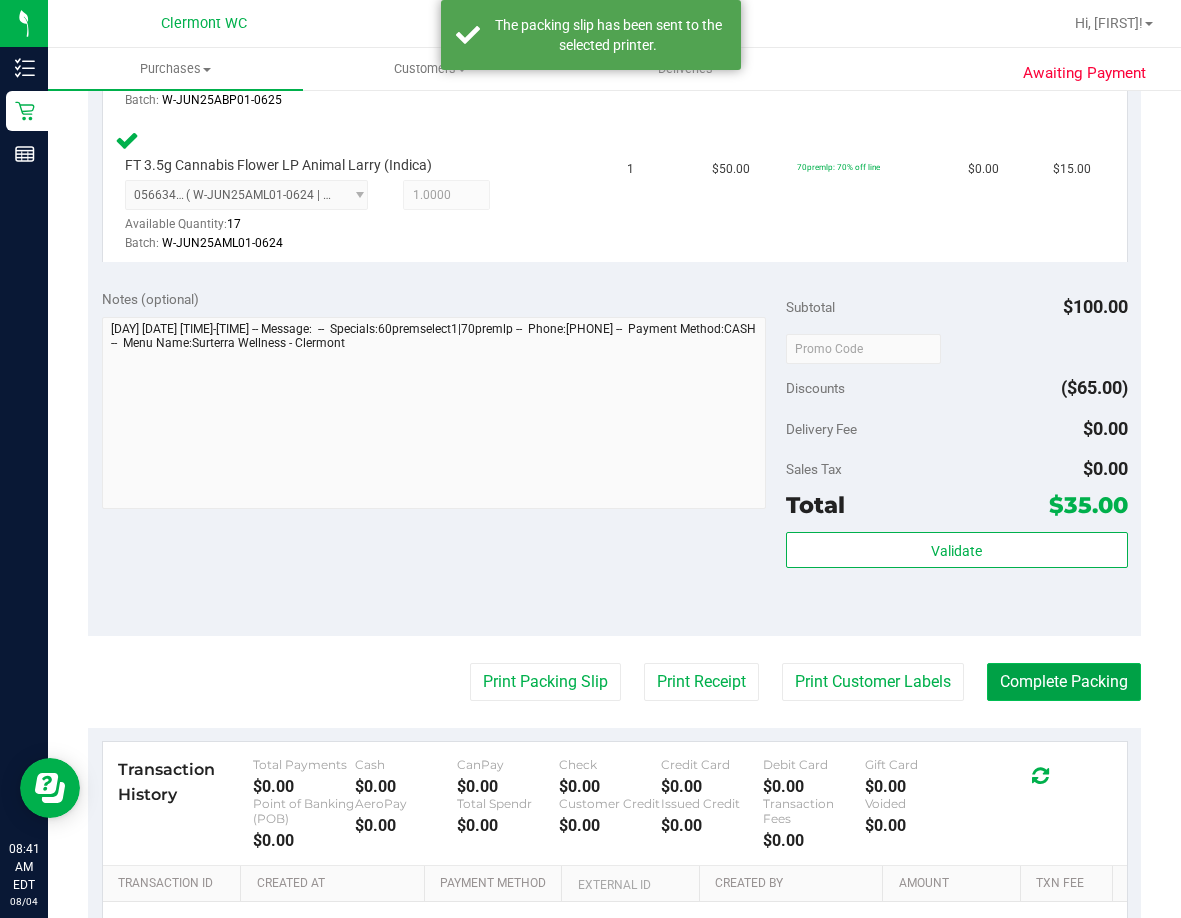click on "Complete Packing" at bounding box center [1064, 682] 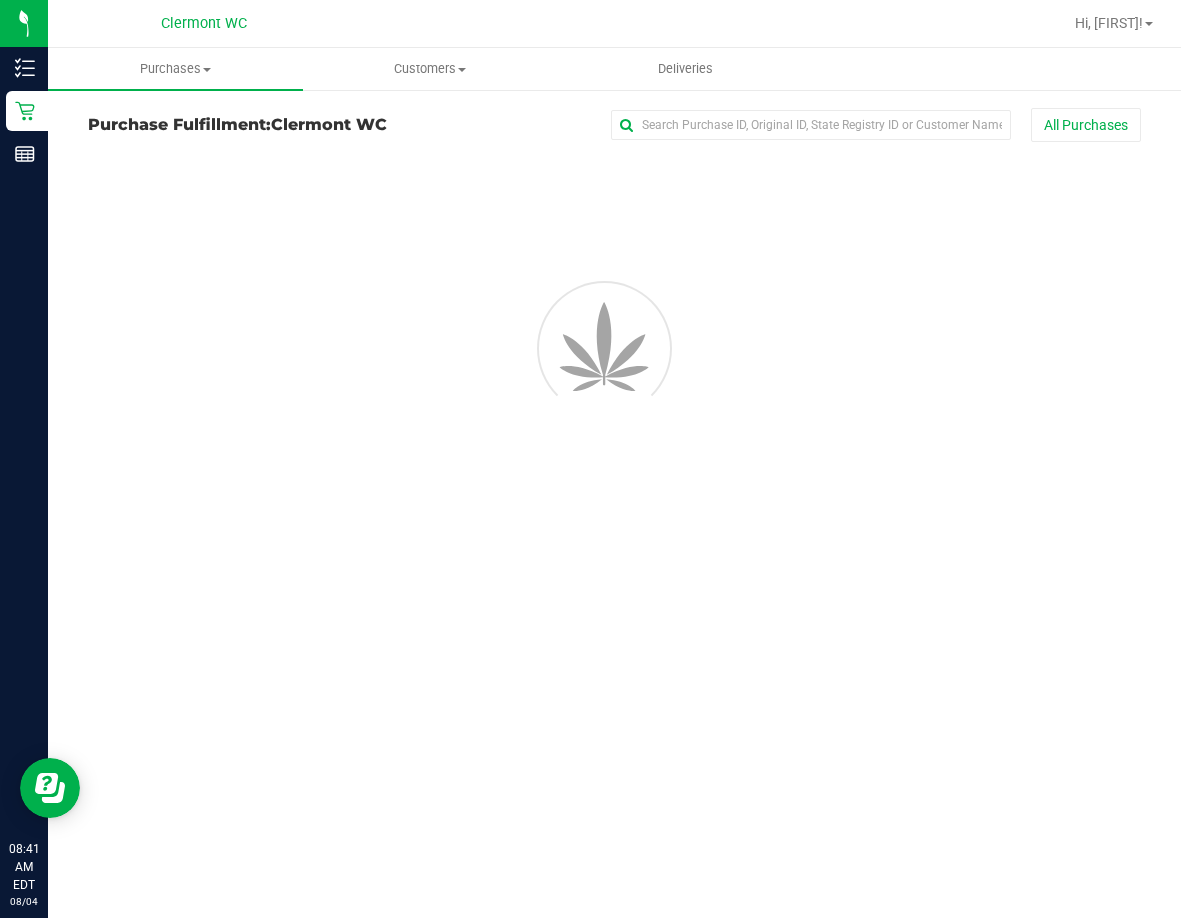 scroll, scrollTop: 0, scrollLeft: 0, axis: both 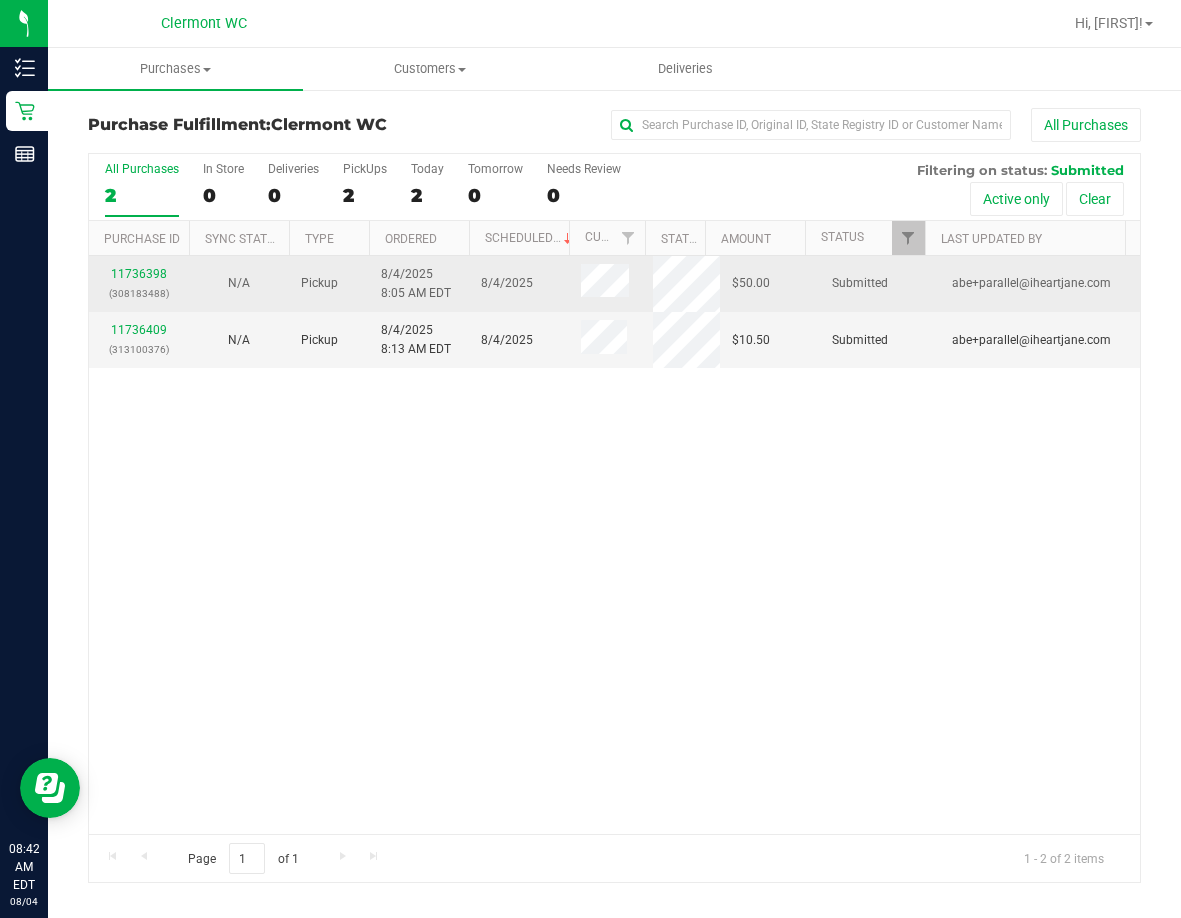 click on "11736398
(308183488)" at bounding box center (139, 284) 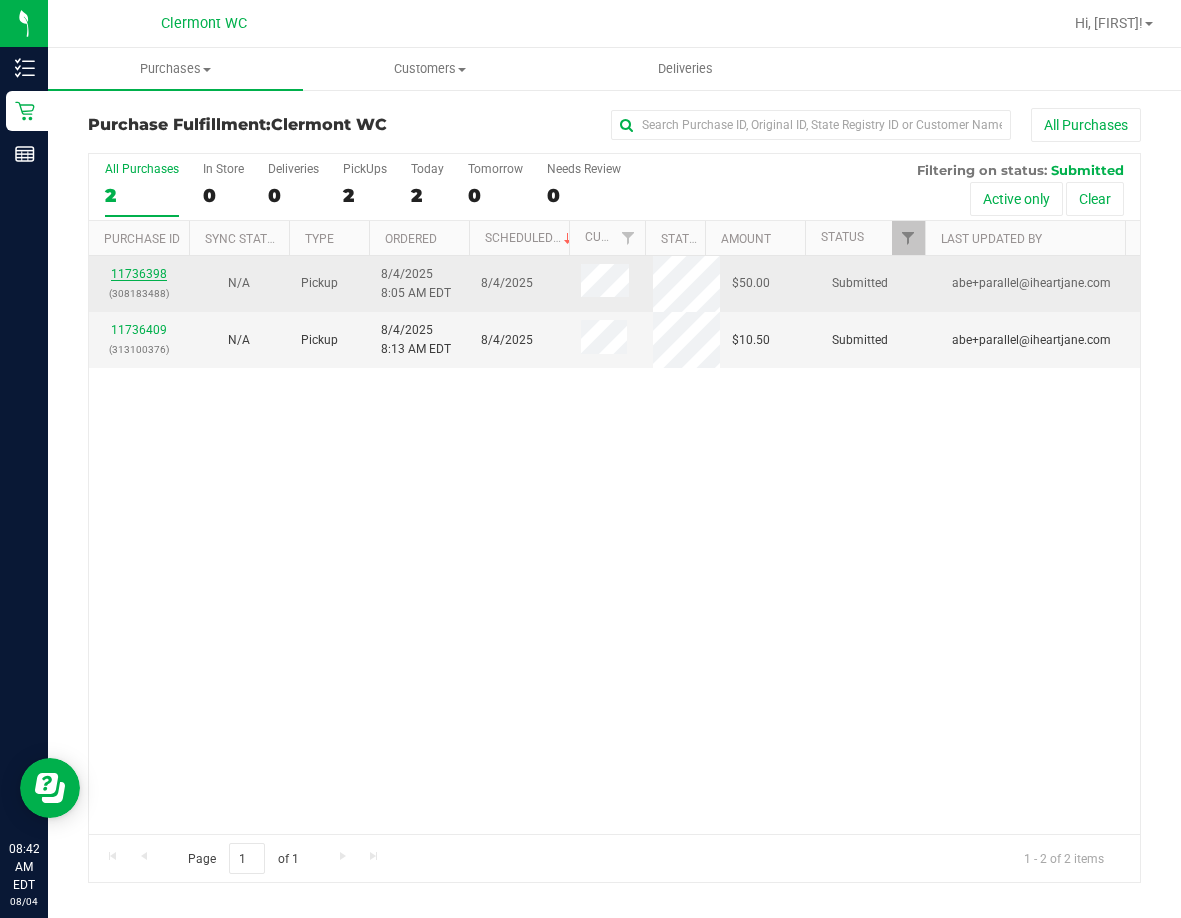 click on "11736398" at bounding box center [139, 274] 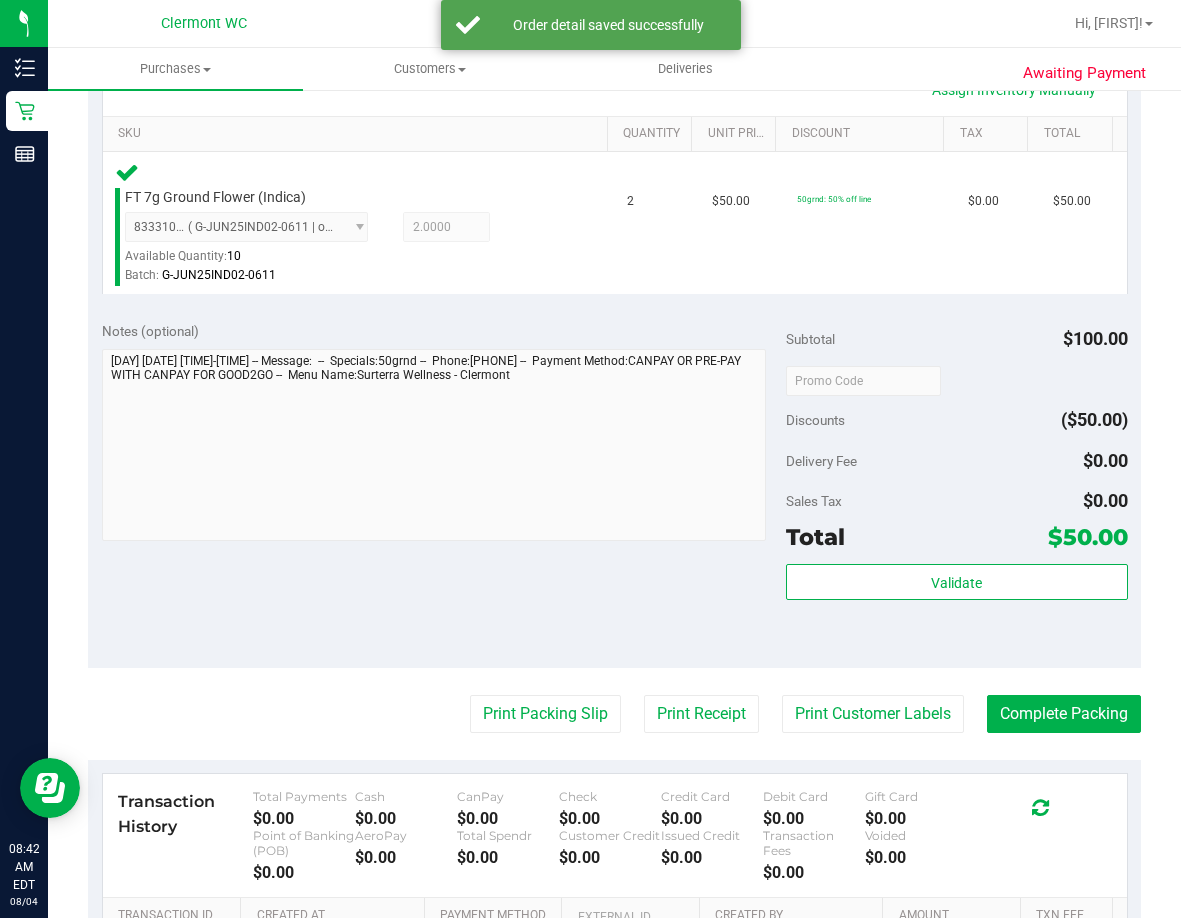 scroll, scrollTop: 487, scrollLeft: 0, axis: vertical 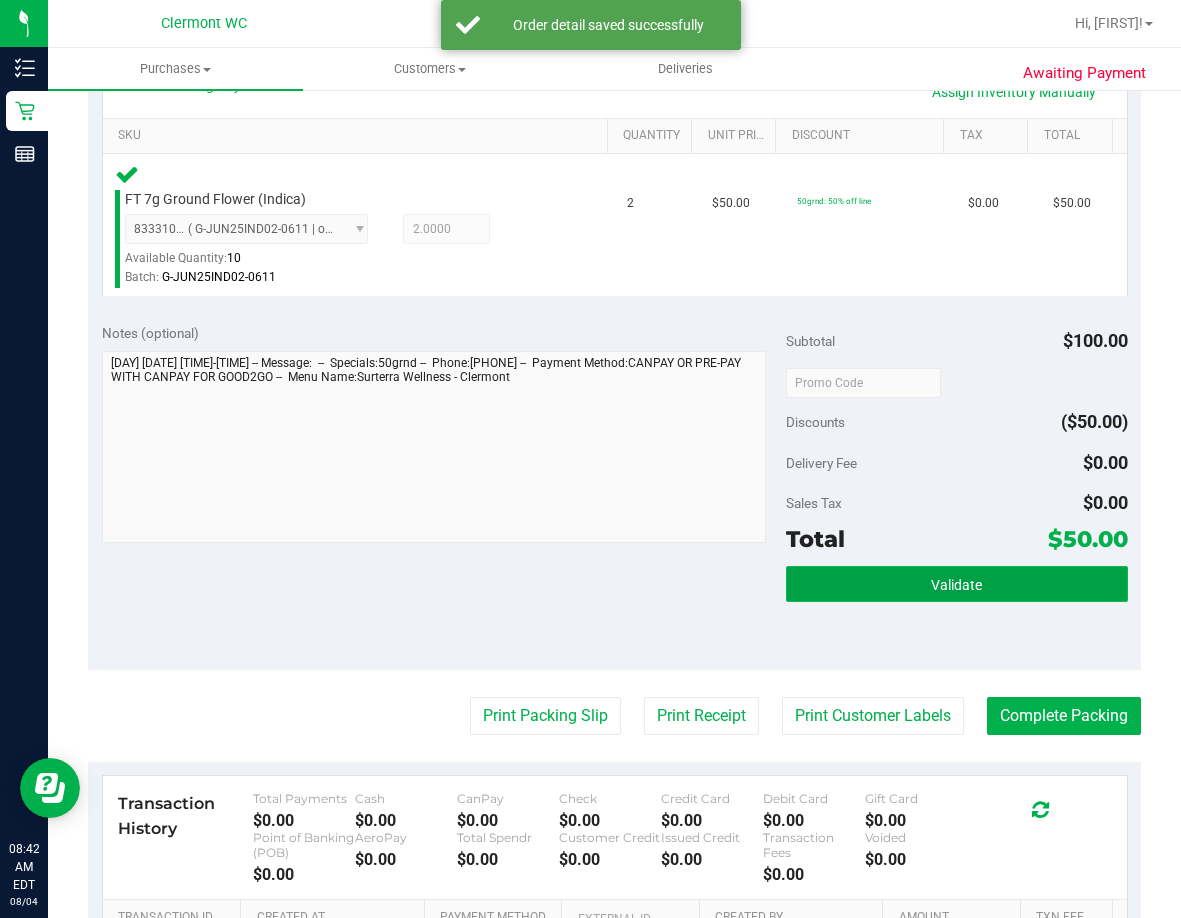 click on "Validate" at bounding box center (956, 585) 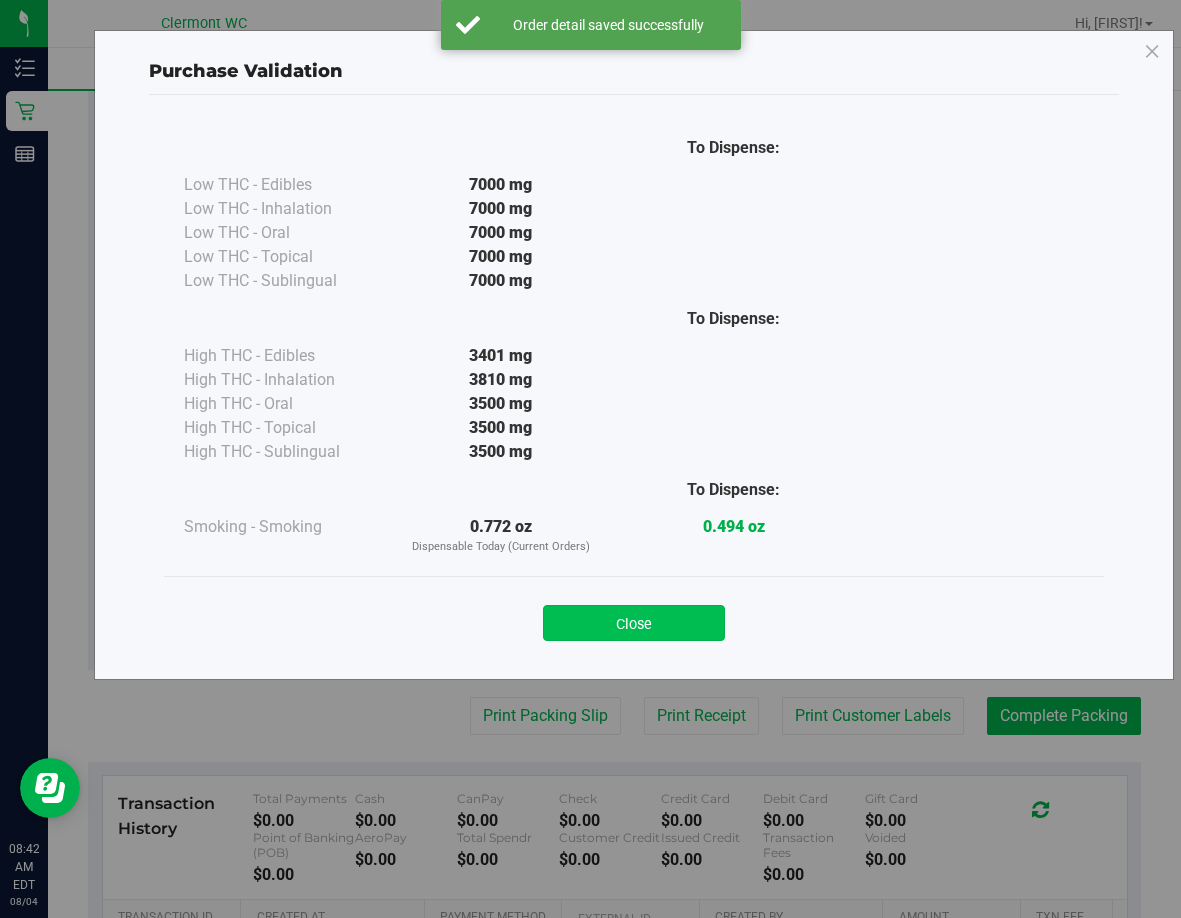 click on "Close" at bounding box center (634, 623) 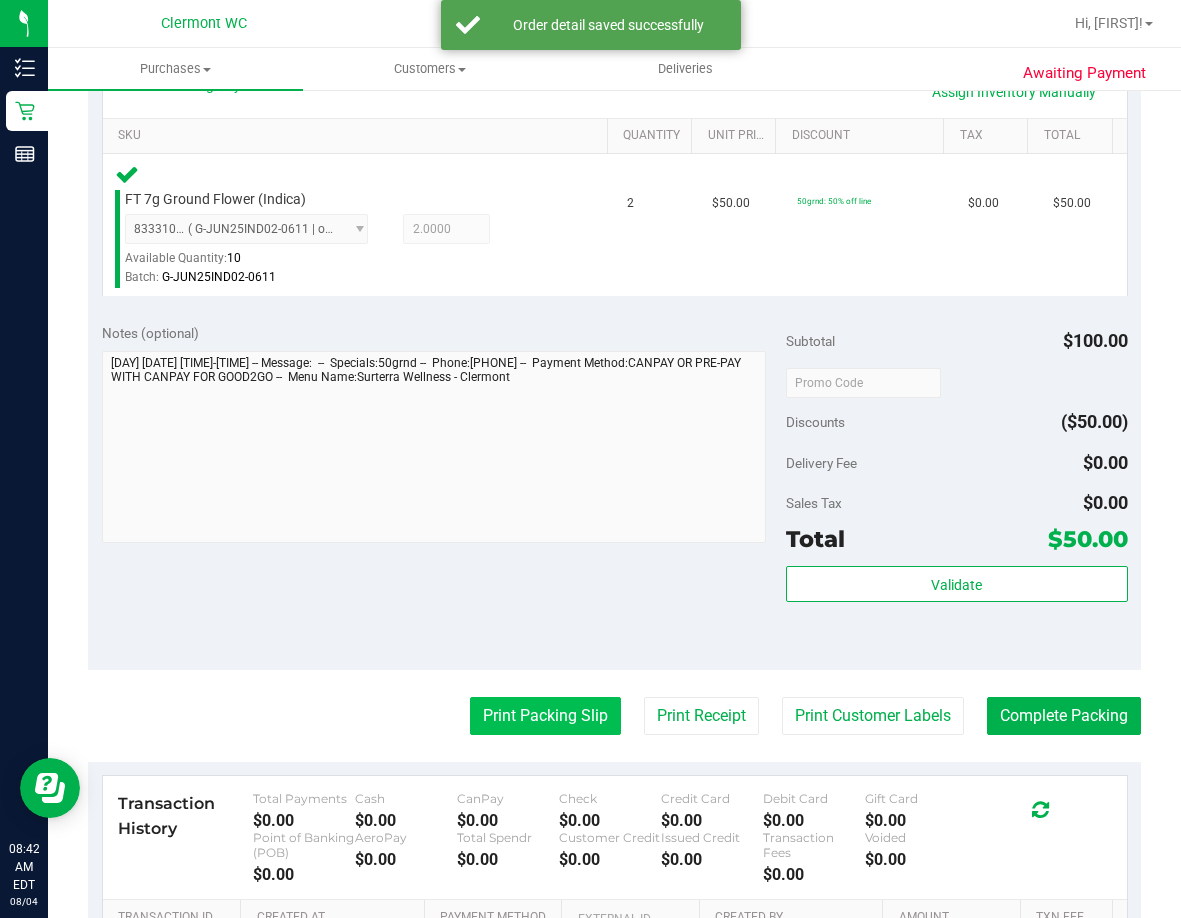 click on "Print Packing Slip" at bounding box center [545, 716] 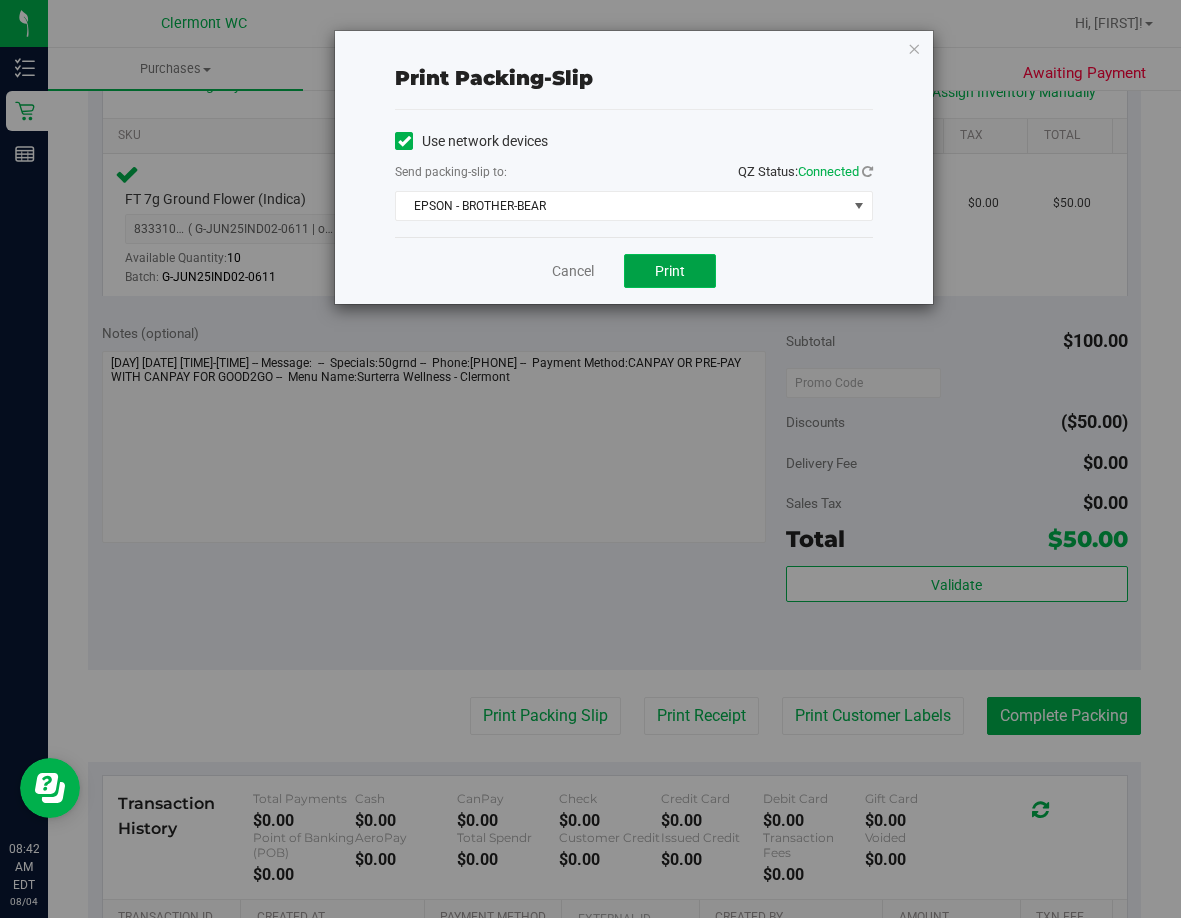 click on "Print" at bounding box center [670, 271] 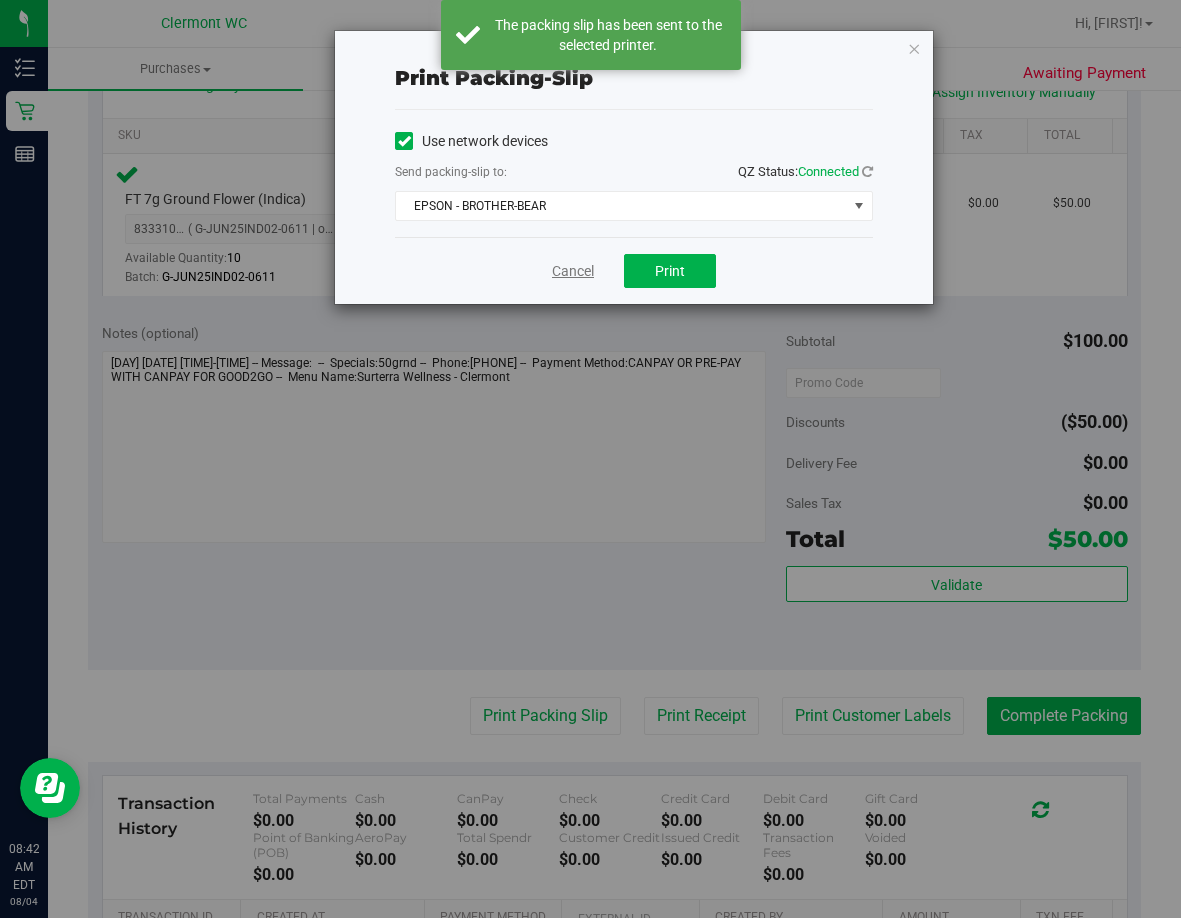 click on "Cancel" at bounding box center (573, 271) 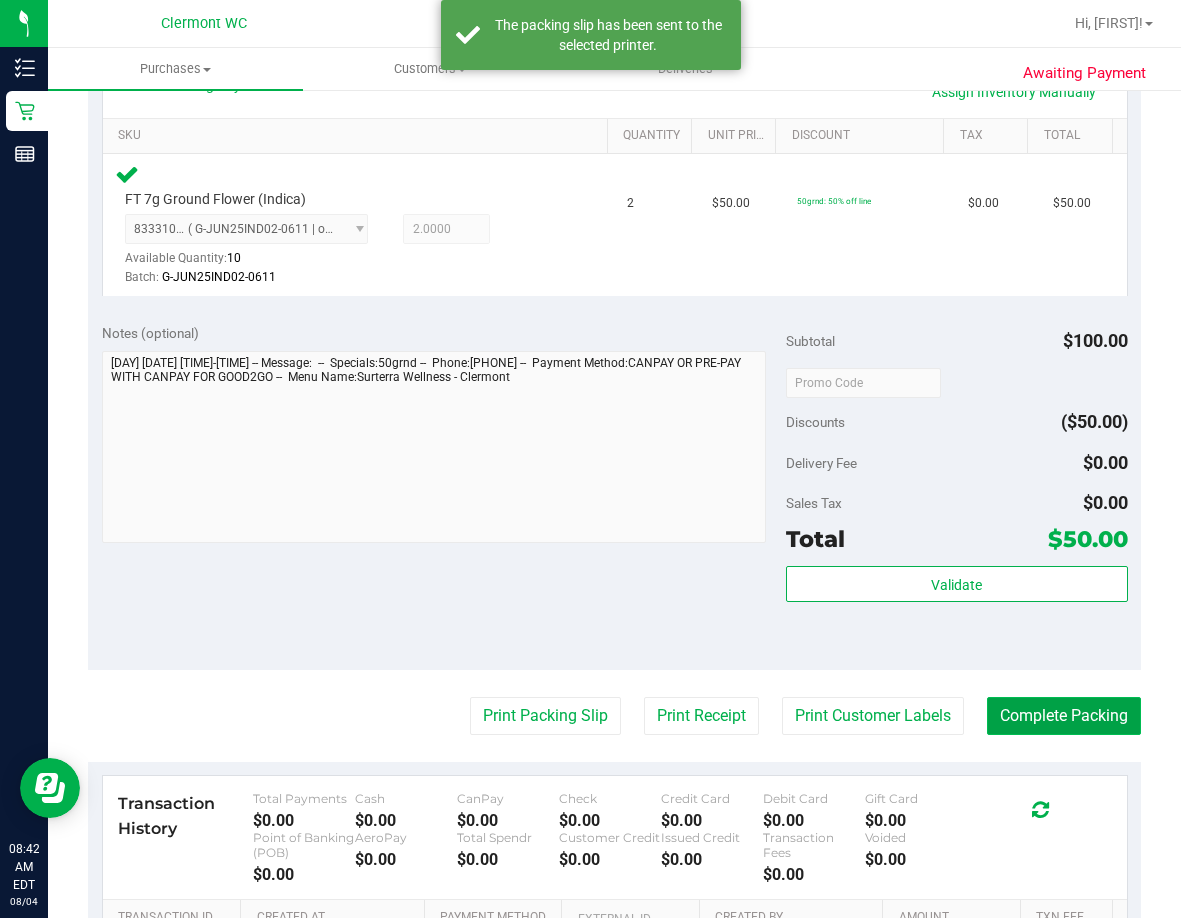 click on "Complete Packing" at bounding box center (1064, 716) 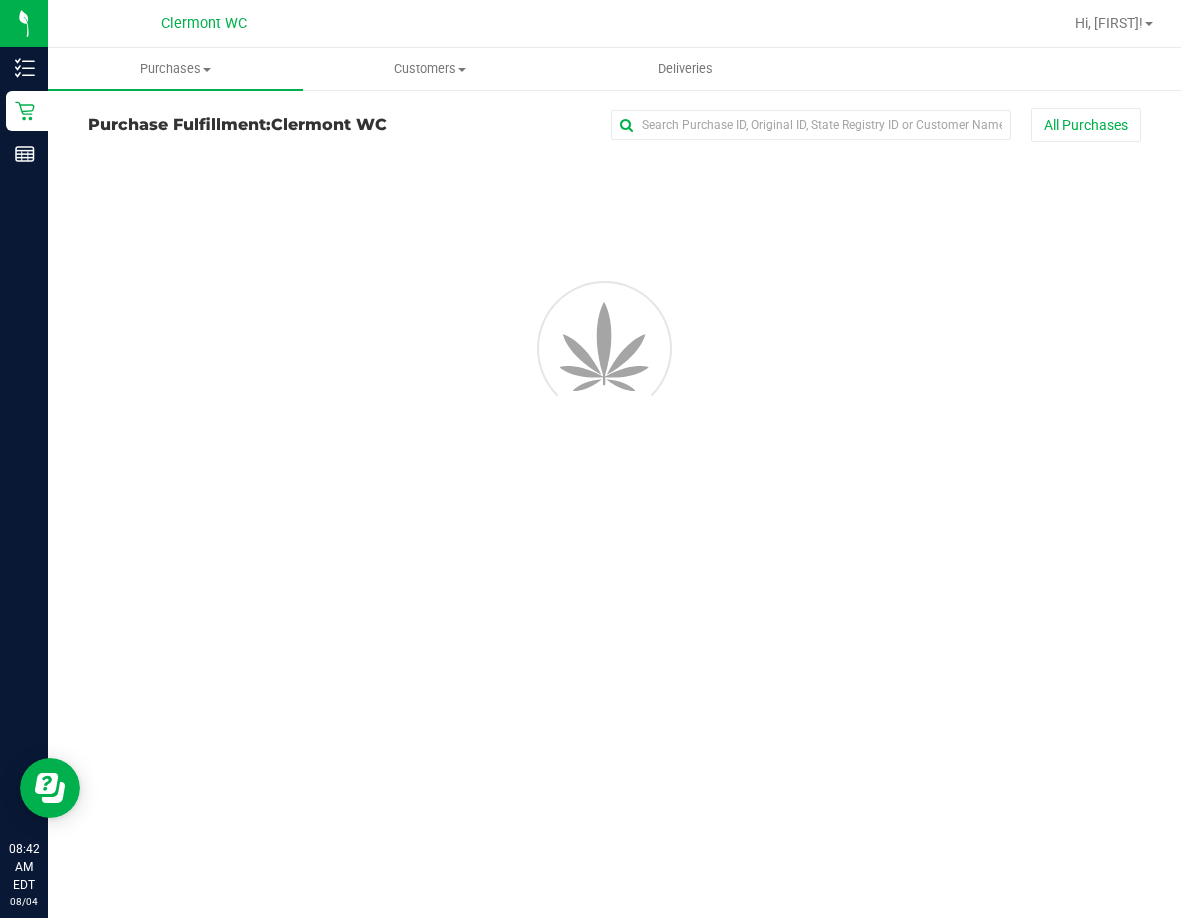 scroll, scrollTop: 0, scrollLeft: 0, axis: both 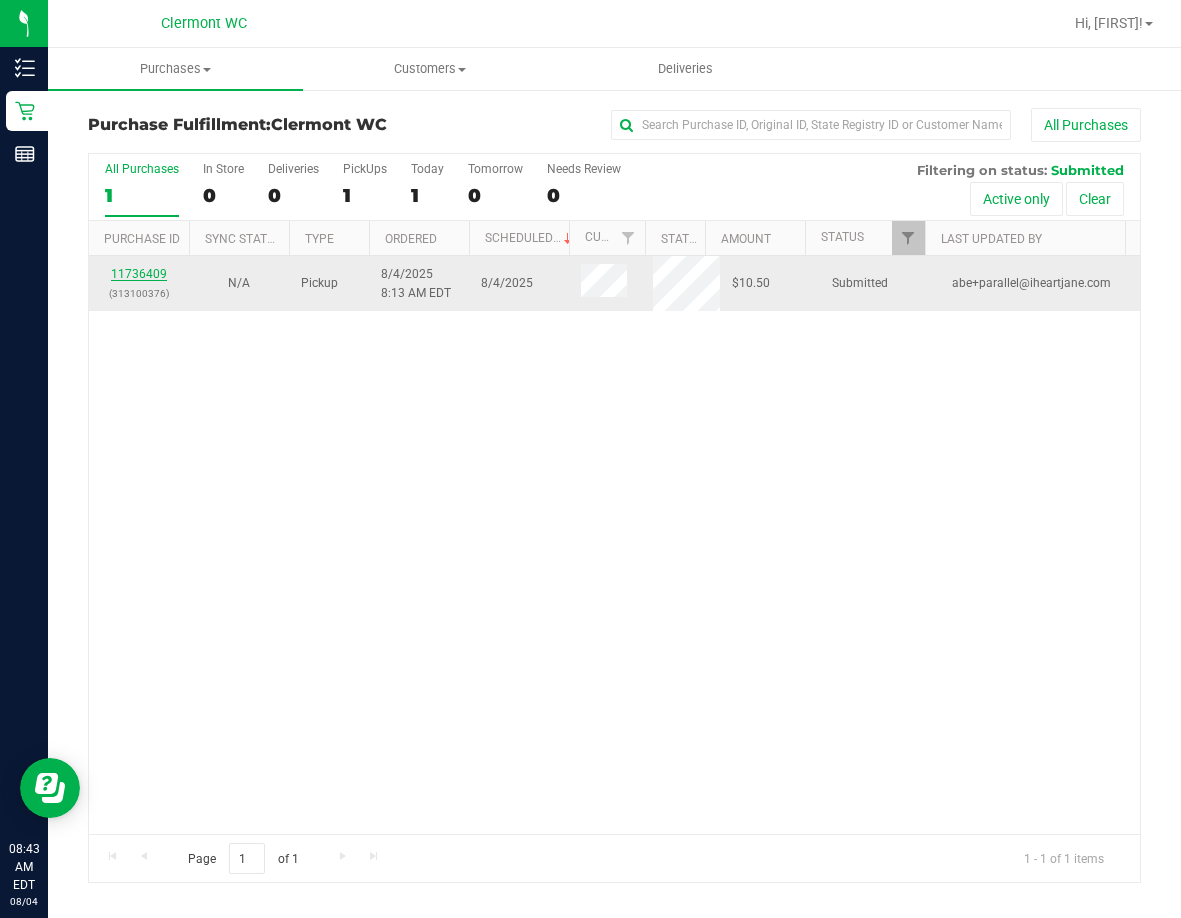 click on "11736409" at bounding box center (139, 274) 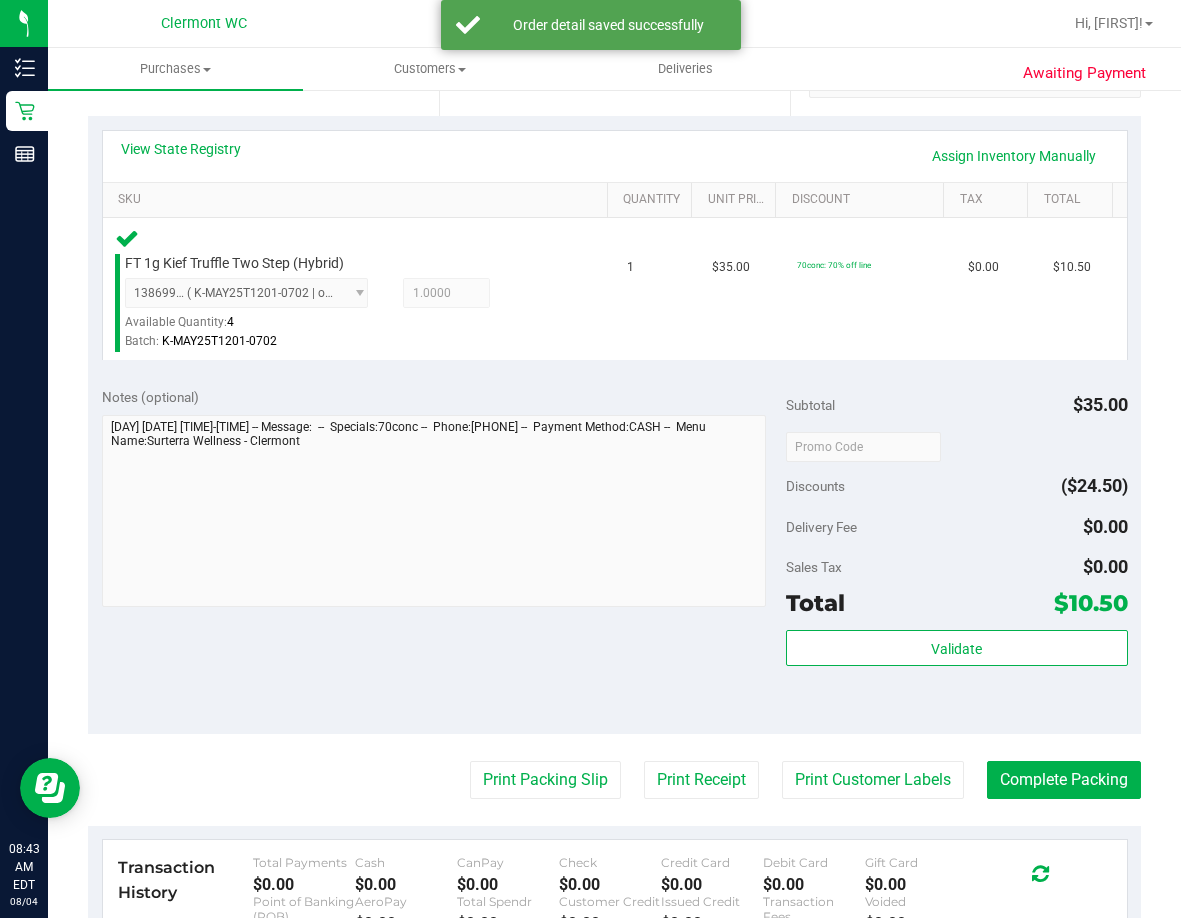scroll, scrollTop: 428, scrollLeft: 0, axis: vertical 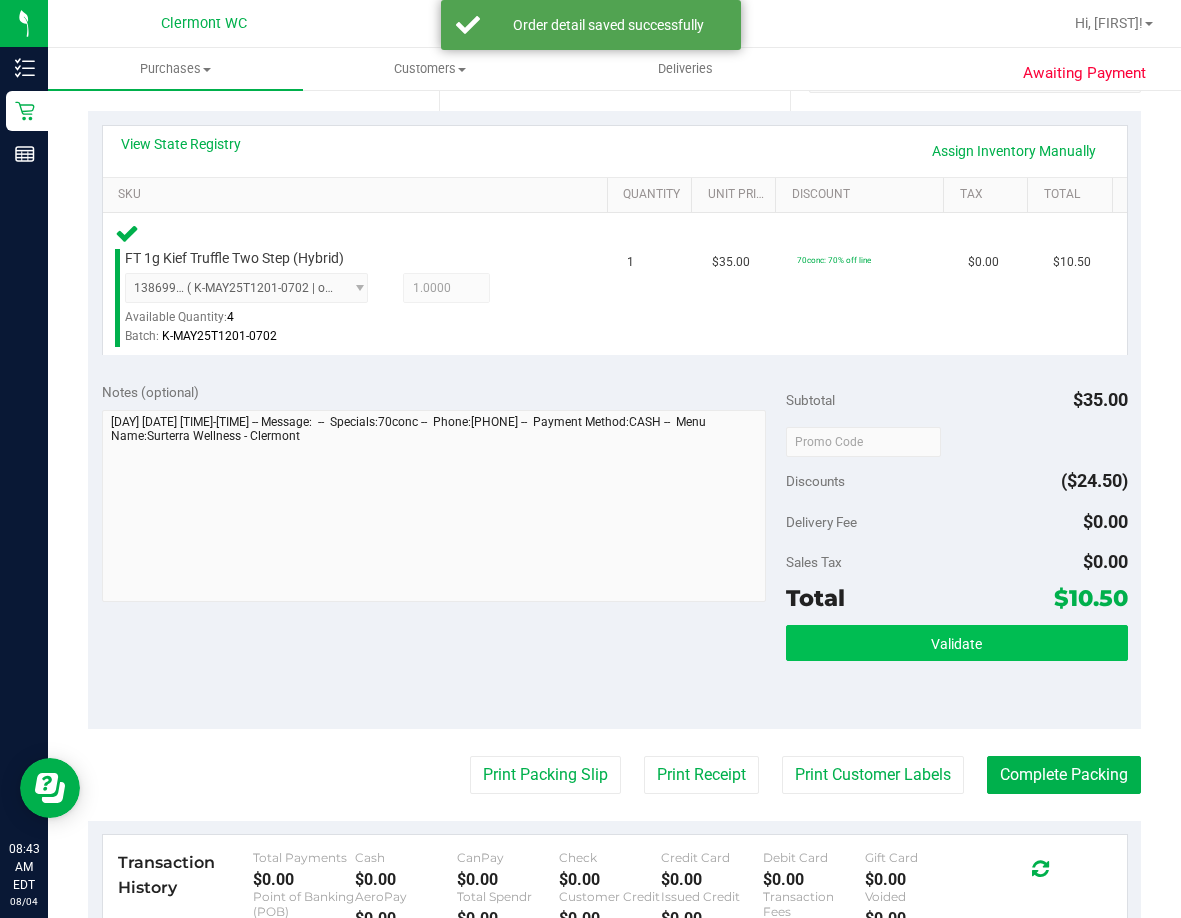 click on "Validate" at bounding box center [957, 643] 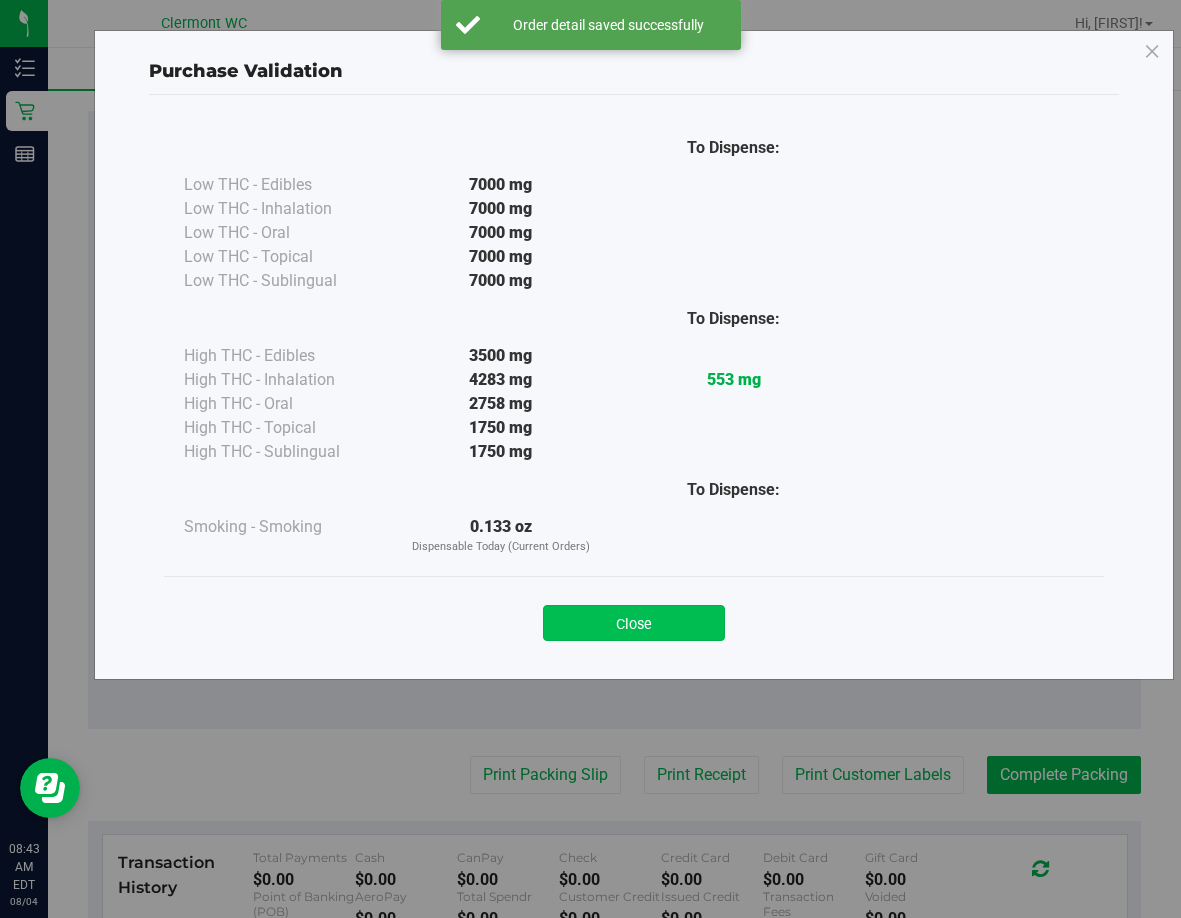 click on "Close" at bounding box center (634, 623) 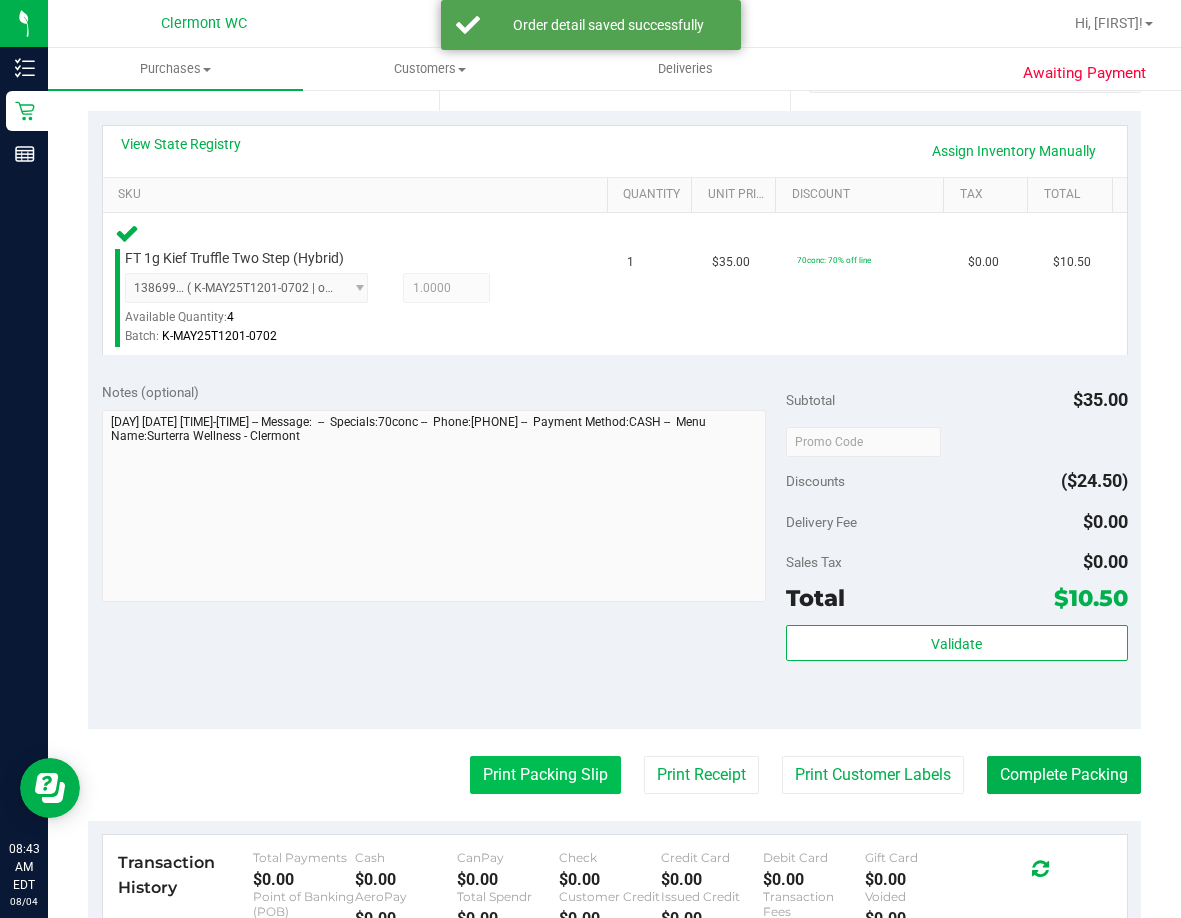 click on "Print Packing Slip" at bounding box center [545, 775] 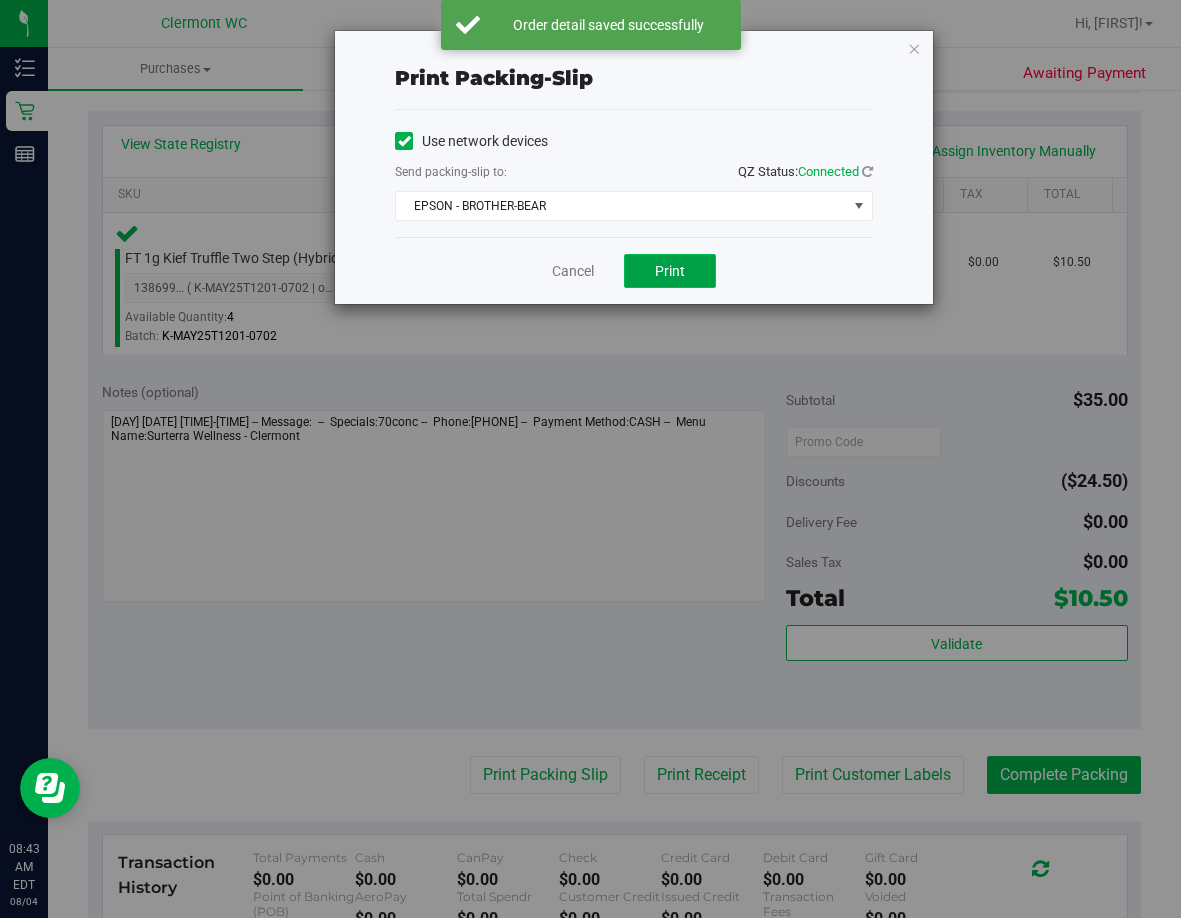 click on "Print" at bounding box center (670, 271) 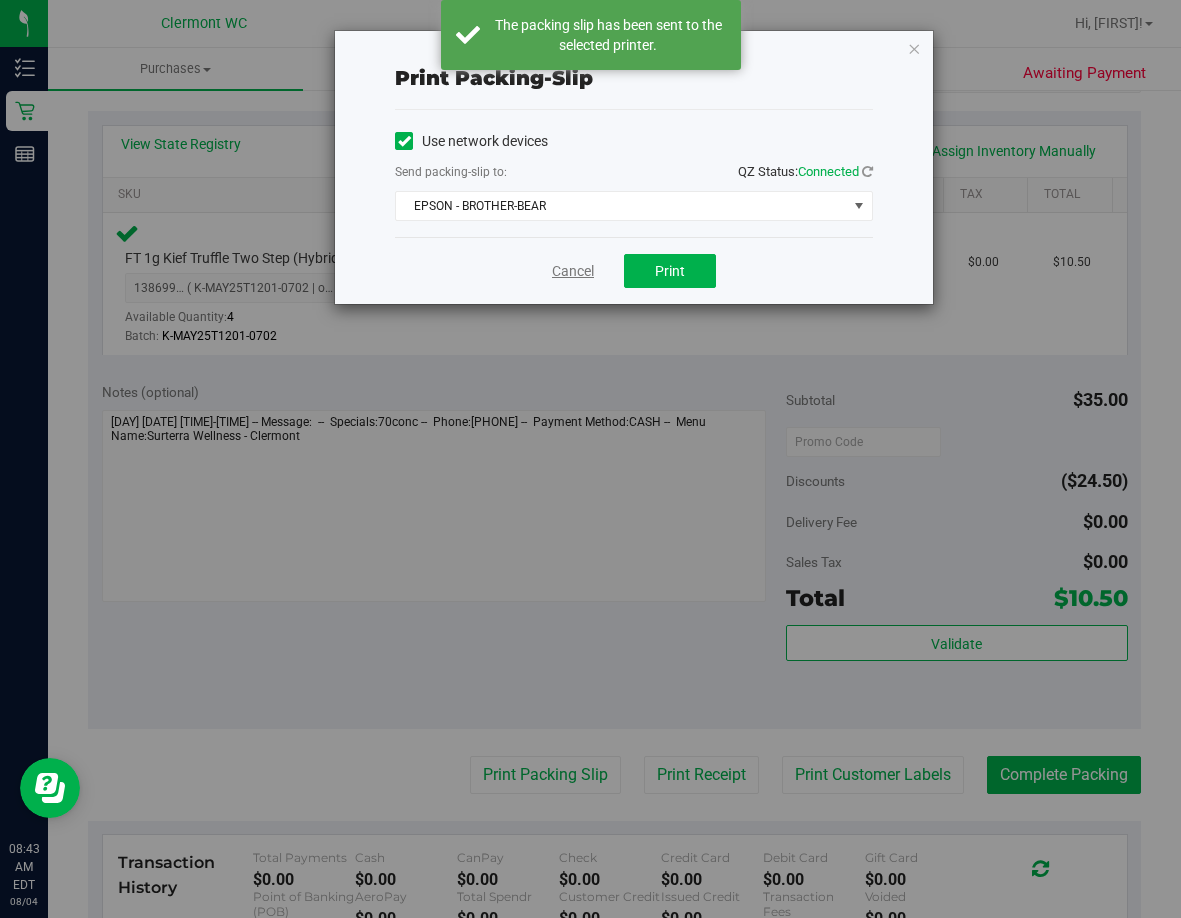 click on "Cancel" at bounding box center (573, 271) 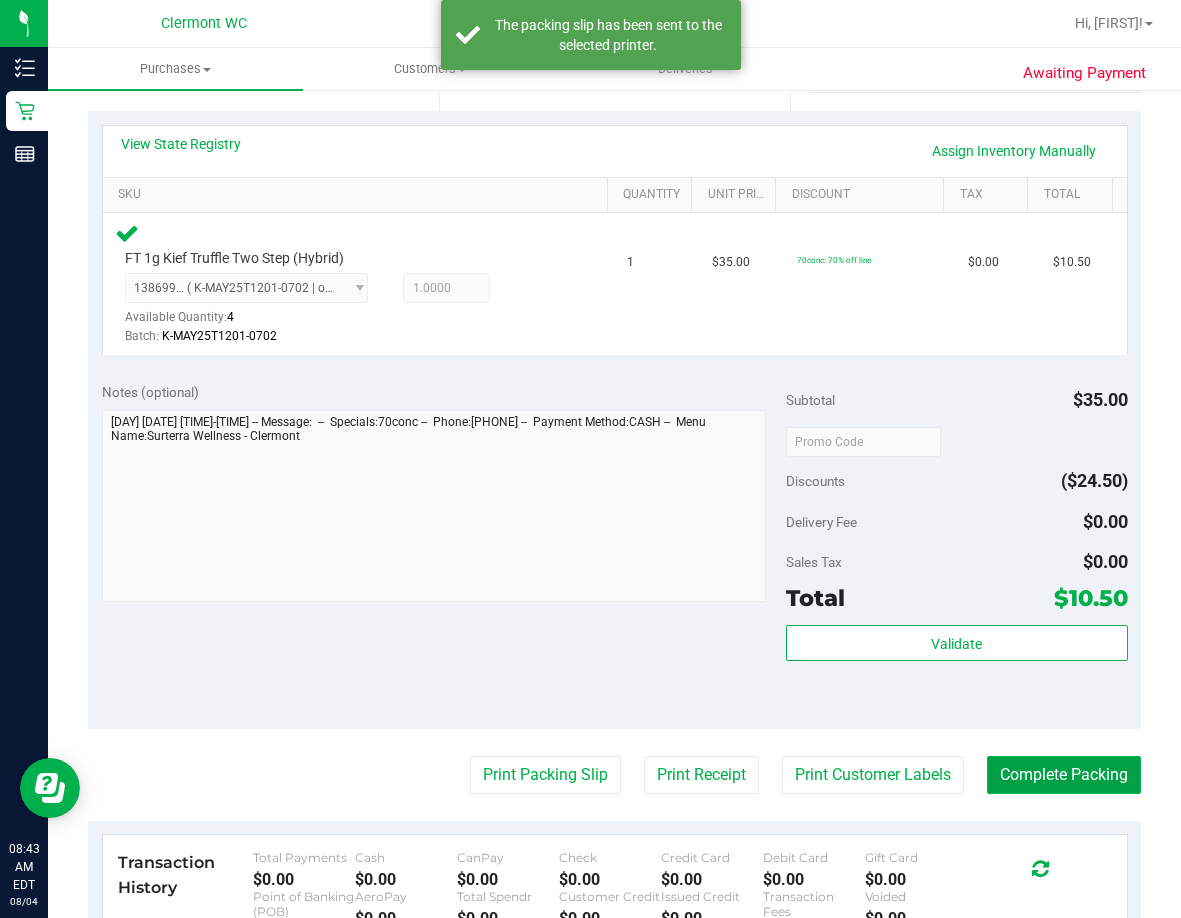 click on "Complete Packing" at bounding box center [1064, 775] 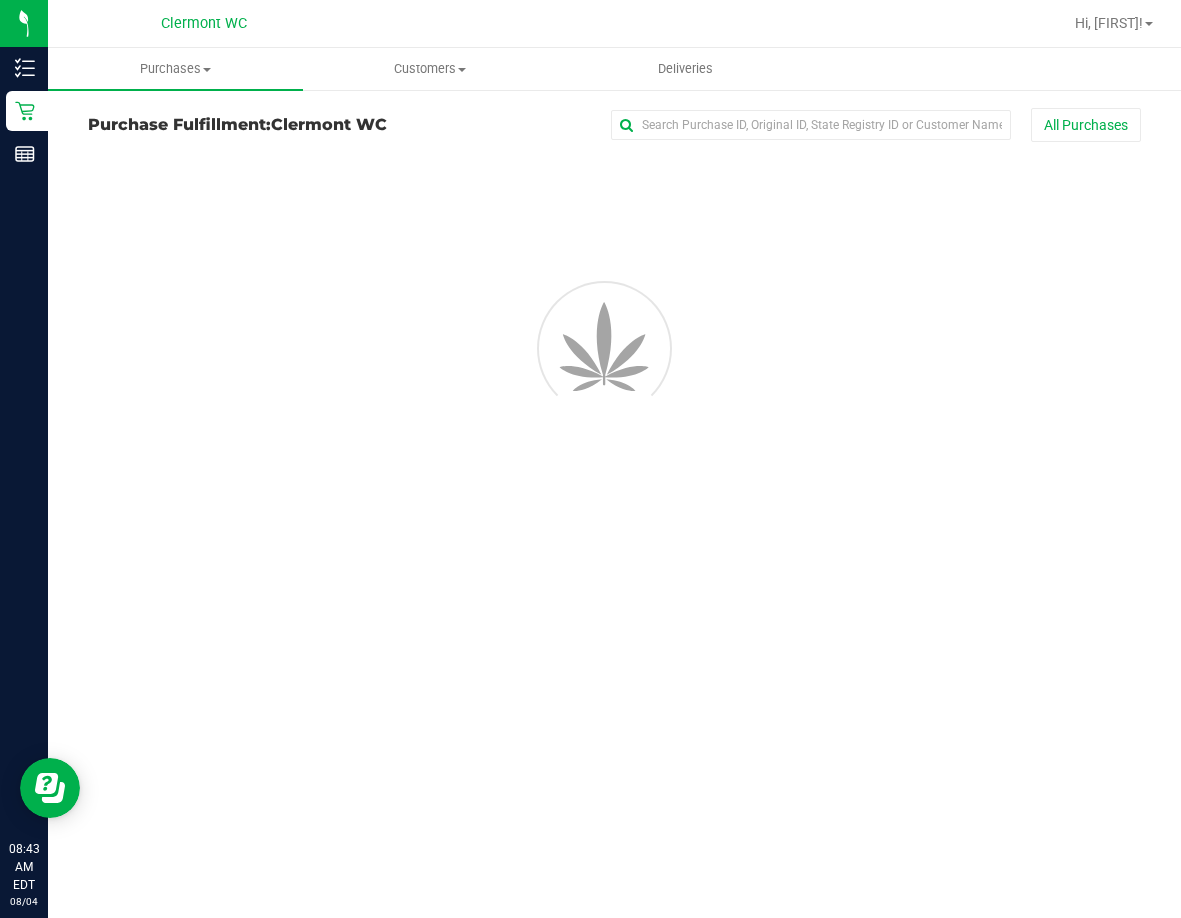 scroll, scrollTop: 0, scrollLeft: 0, axis: both 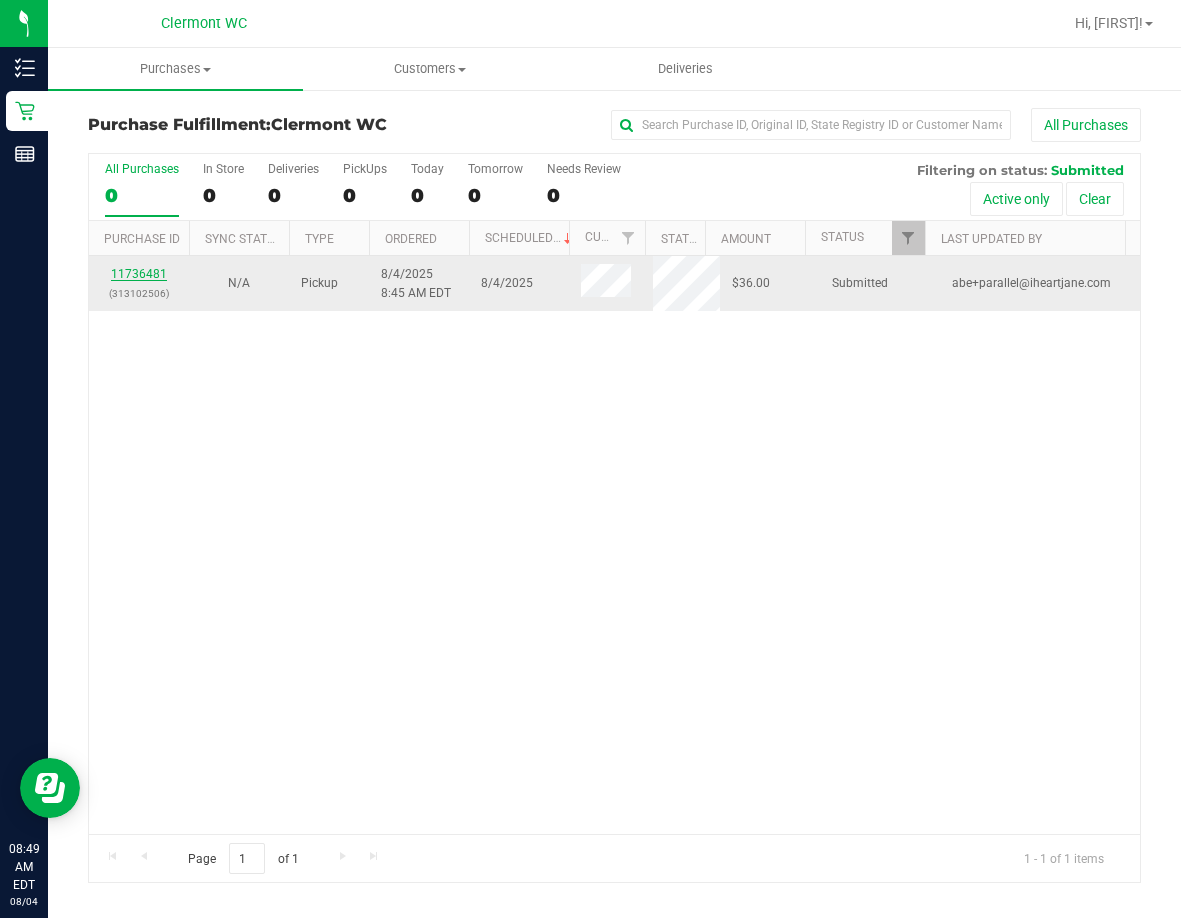 click on "11736481" at bounding box center (139, 274) 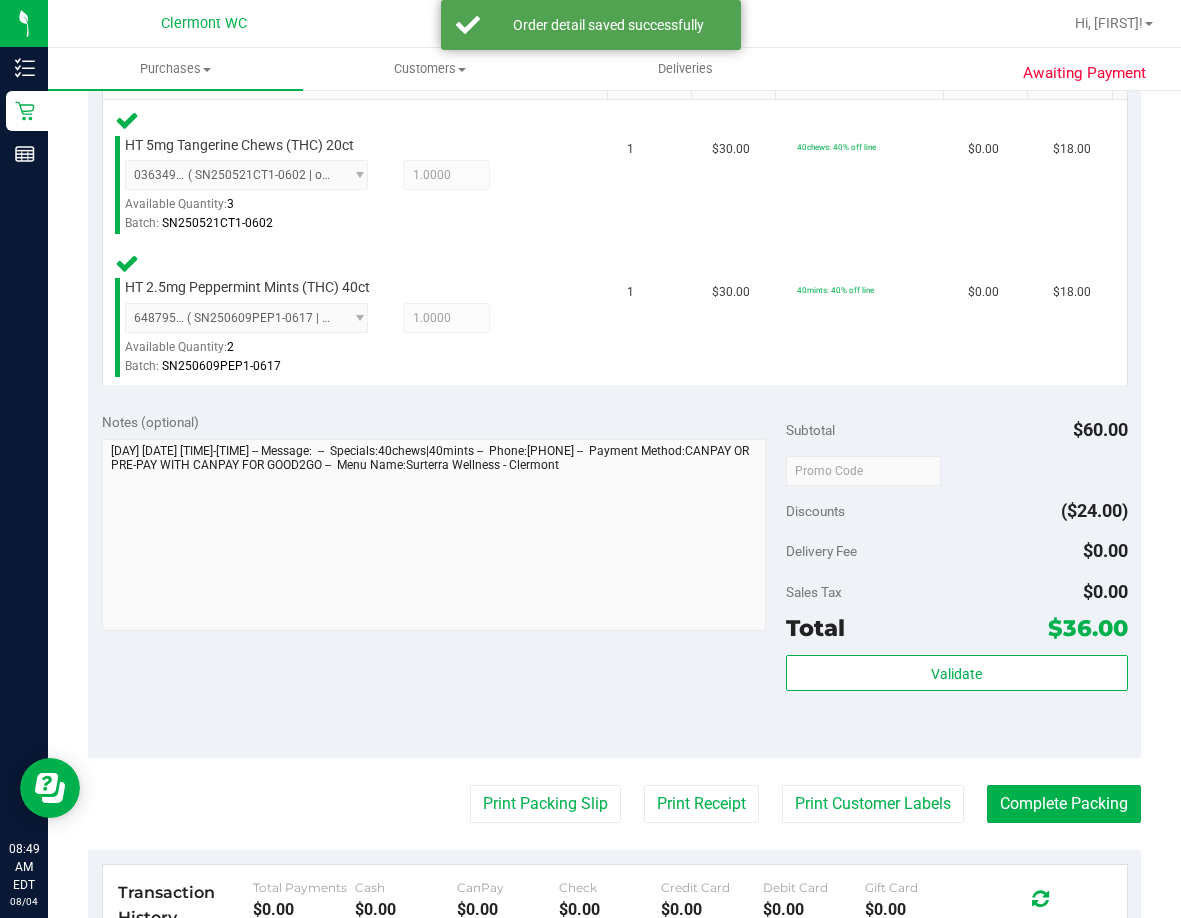 scroll, scrollTop: 561, scrollLeft: 0, axis: vertical 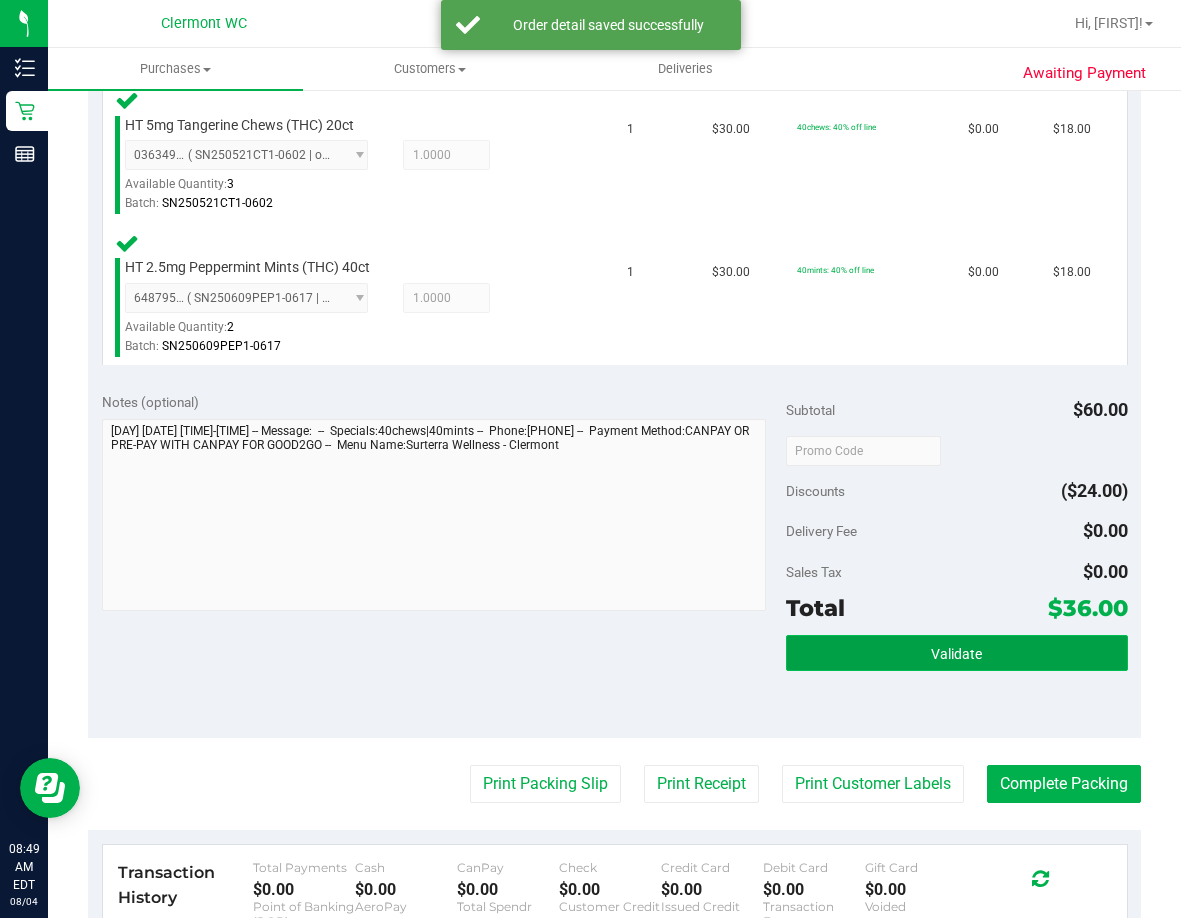 click on "Validate" at bounding box center (957, 653) 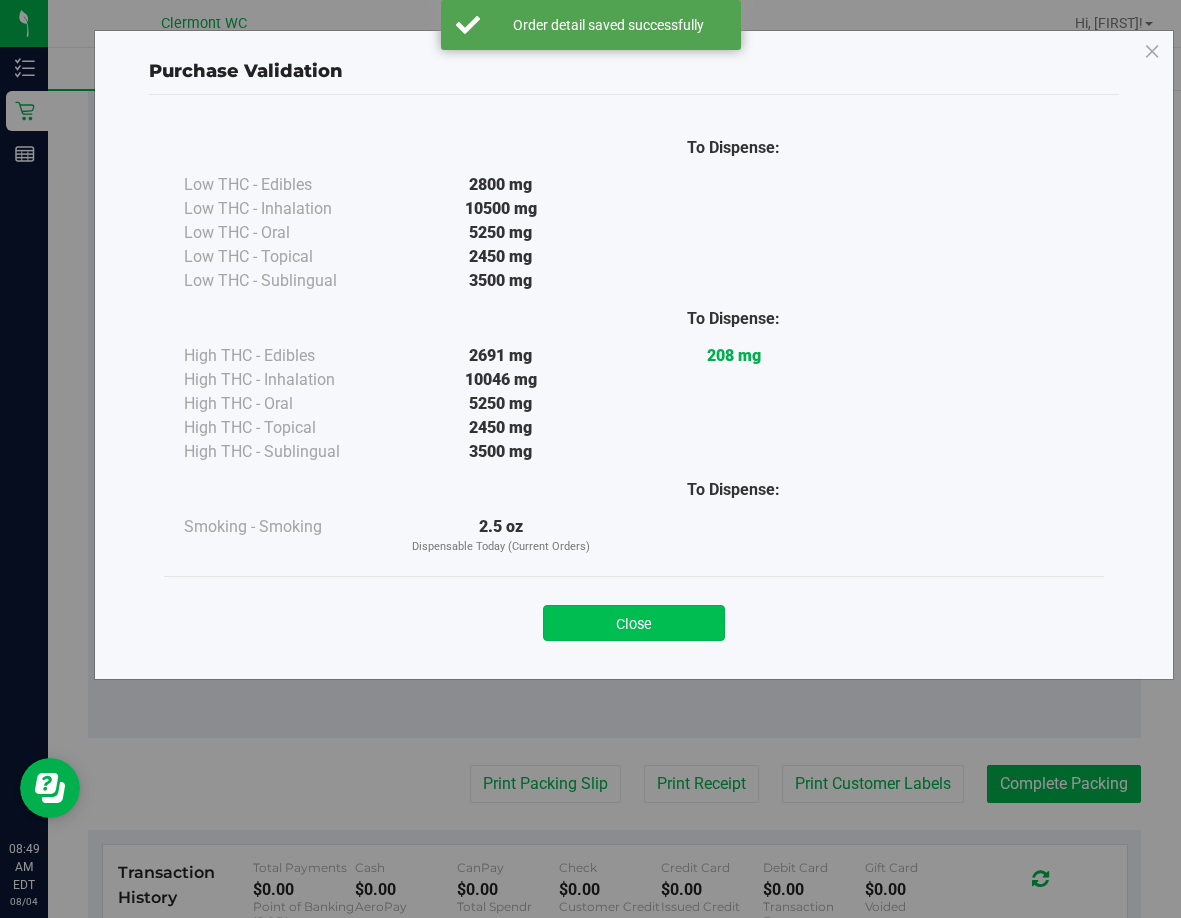 click on "Close" at bounding box center (634, 623) 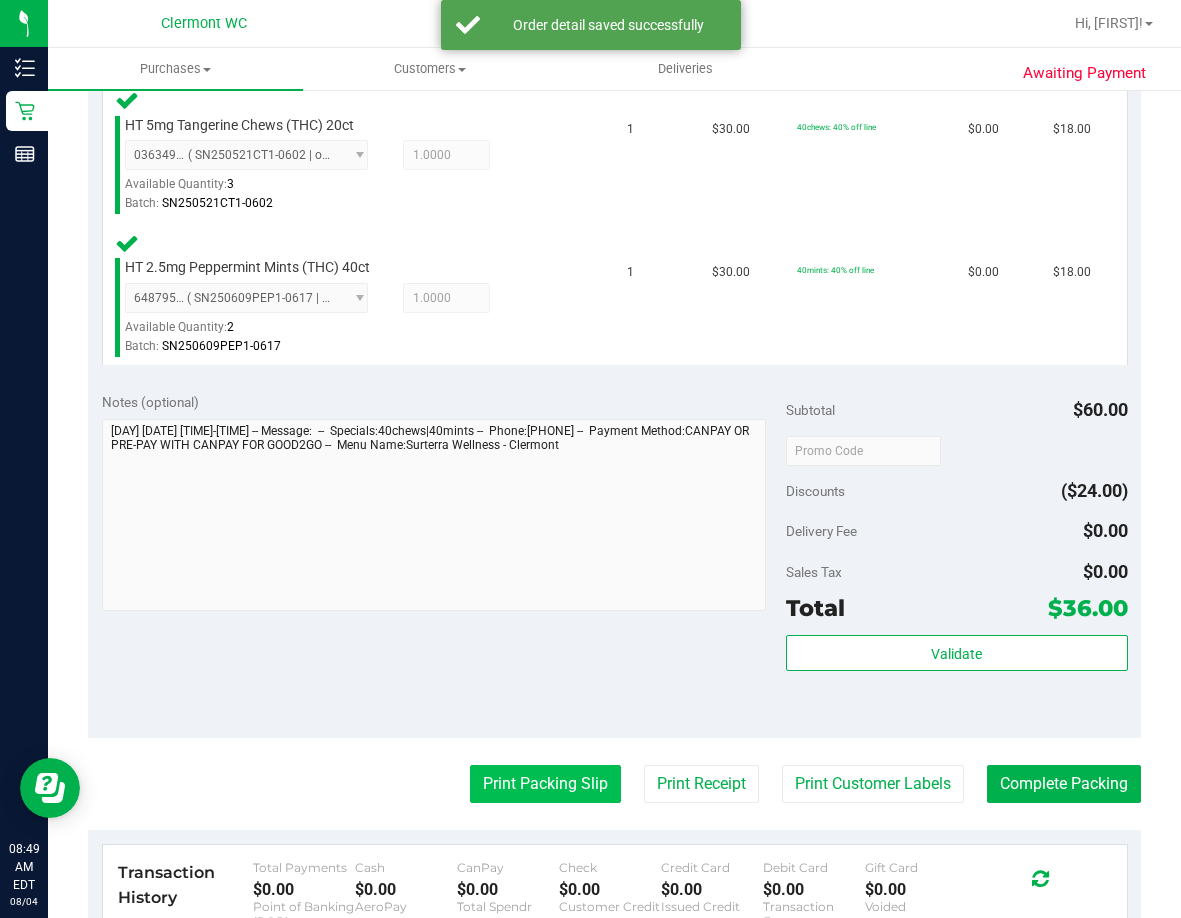 click on "Print Packing Slip" at bounding box center [545, 784] 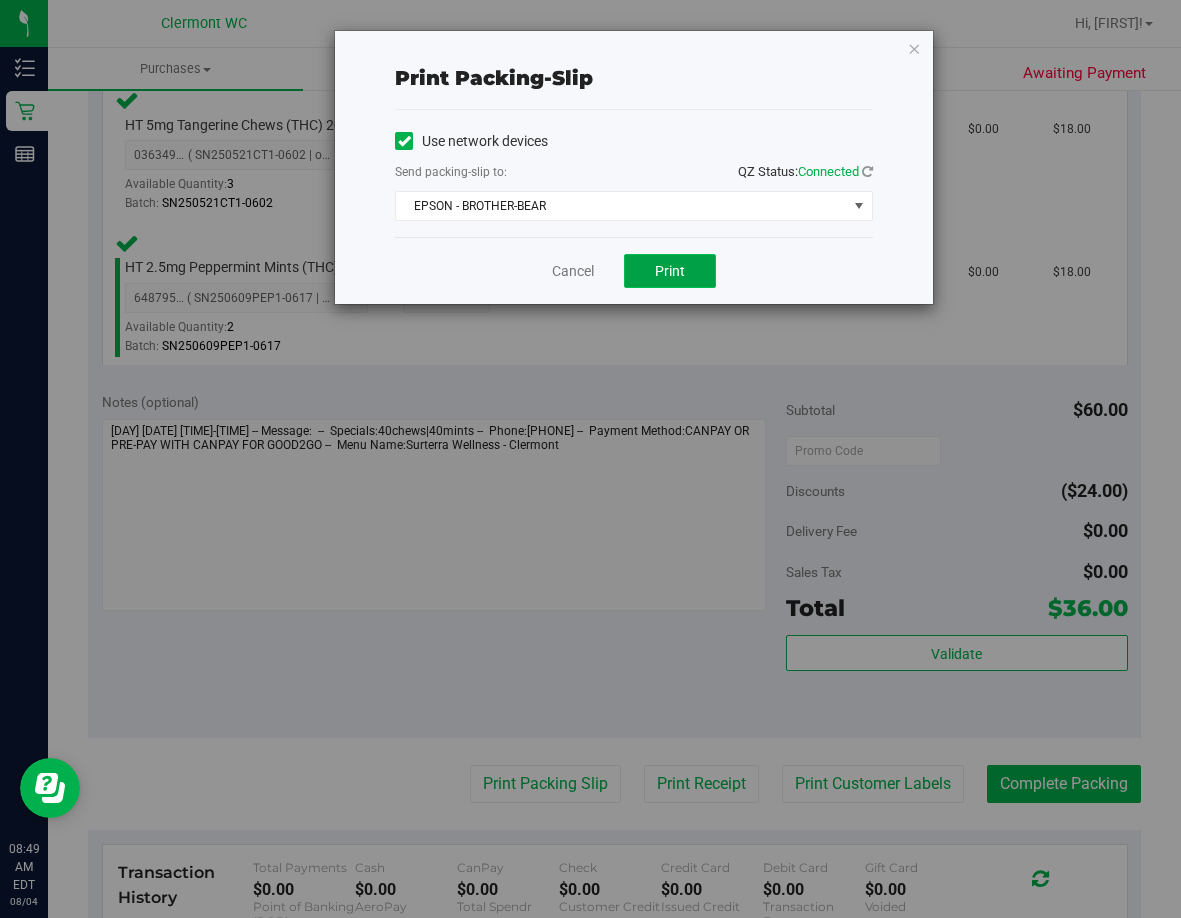 click on "Print" at bounding box center [670, 271] 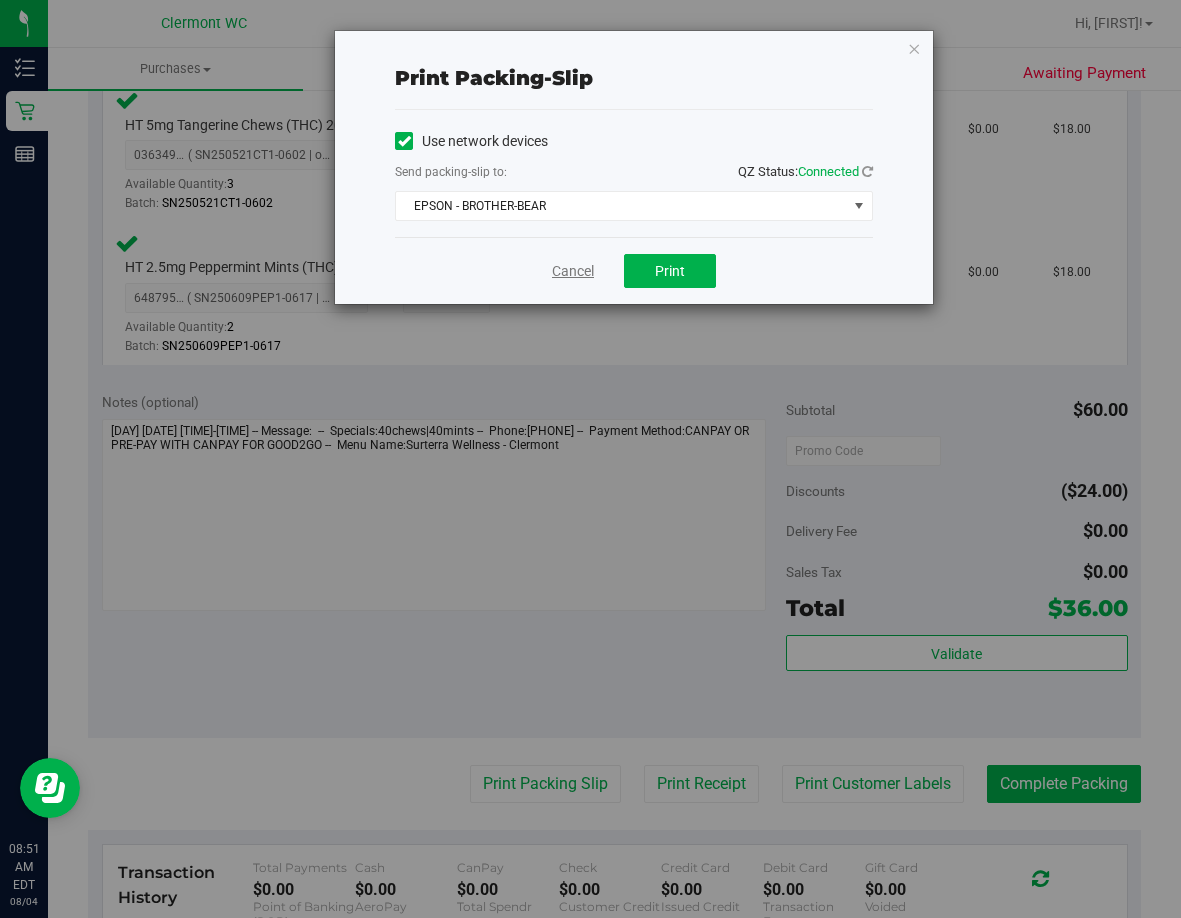 click on "Cancel" at bounding box center (573, 271) 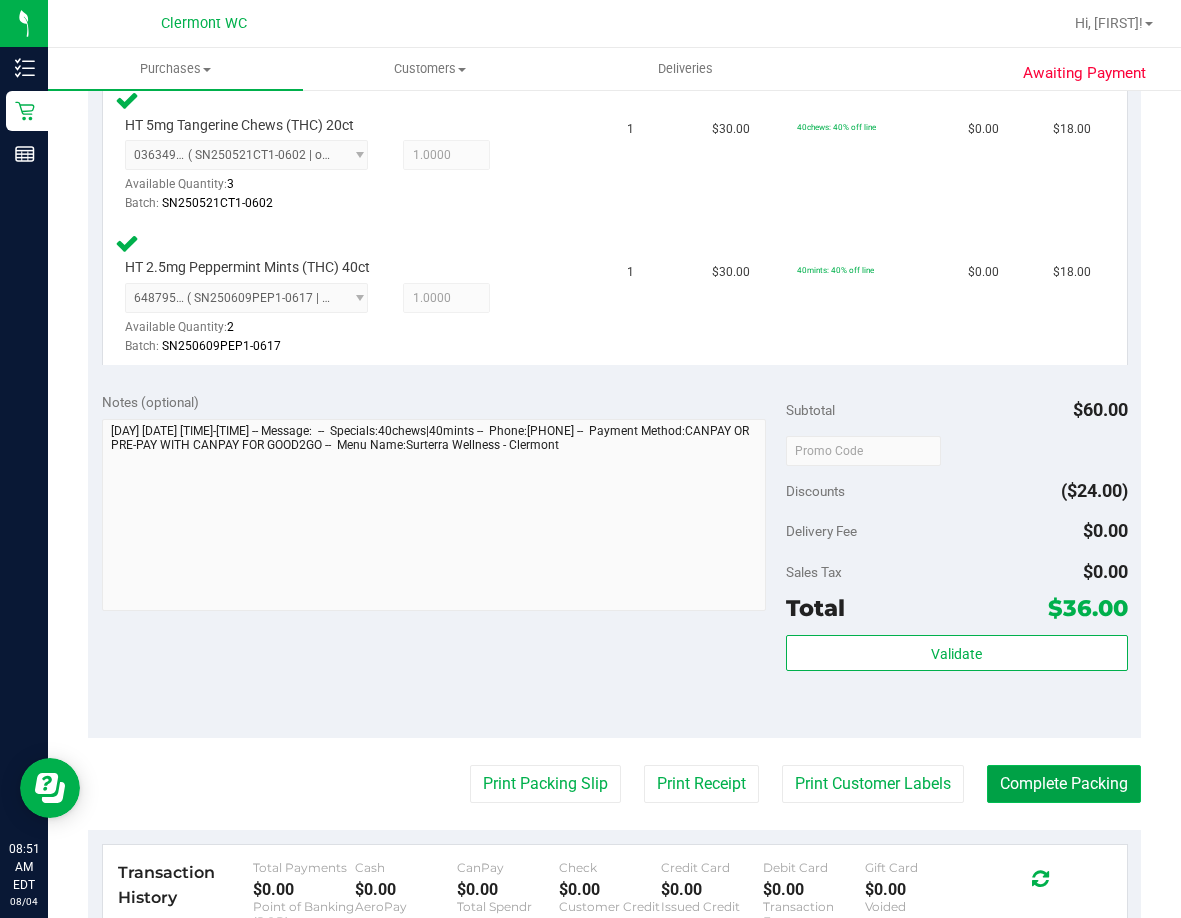 click on "Complete Packing" at bounding box center [1064, 784] 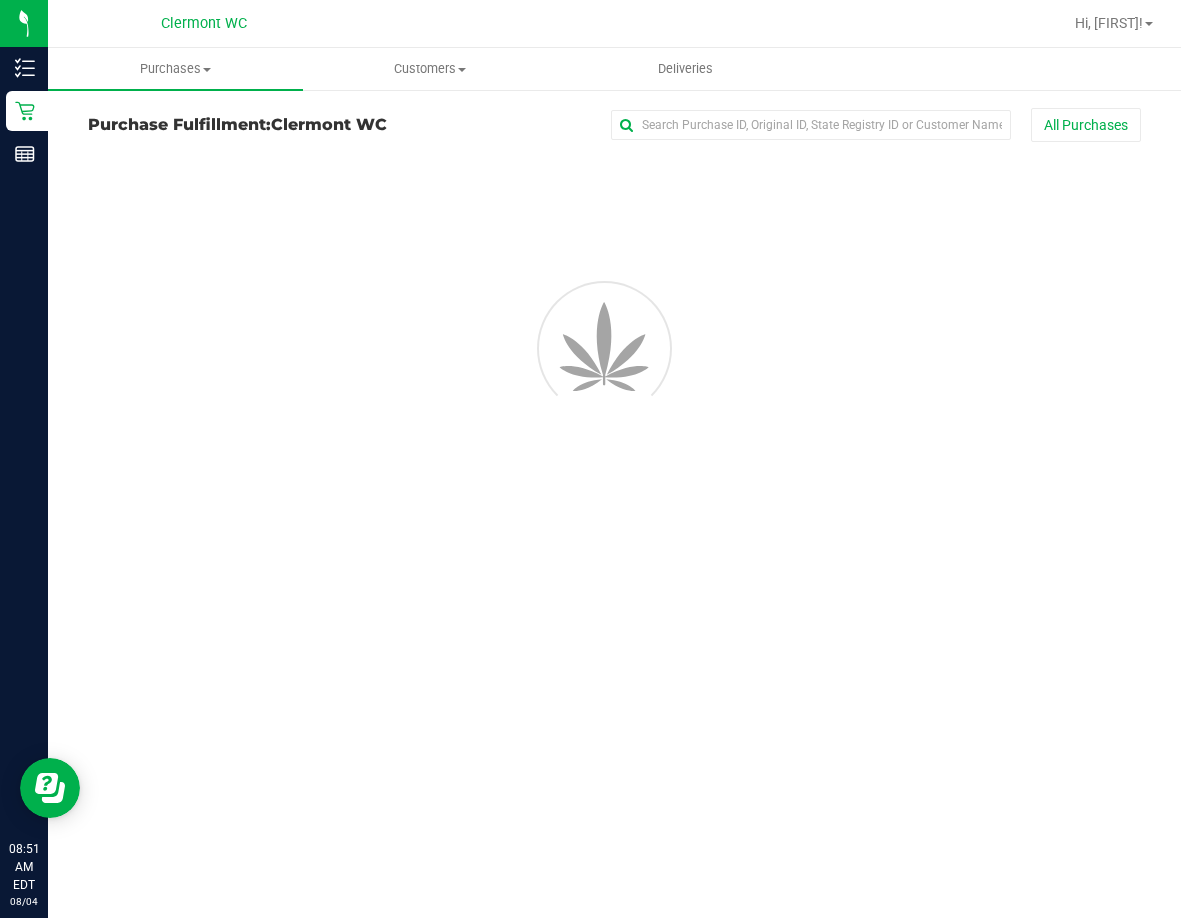 scroll, scrollTop: 0, scrollLeft: 0, axis: both 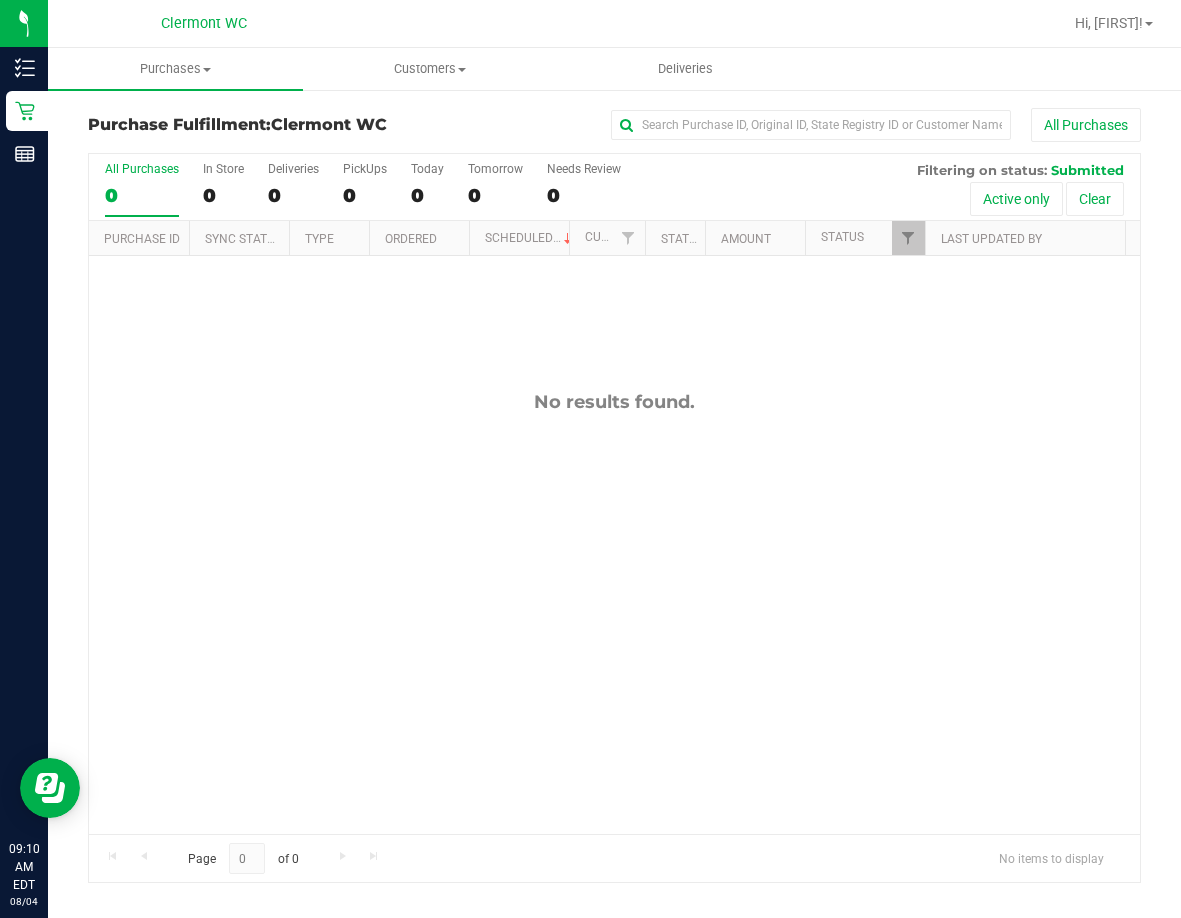 click on "No results found." at bounding box center (614, 612) 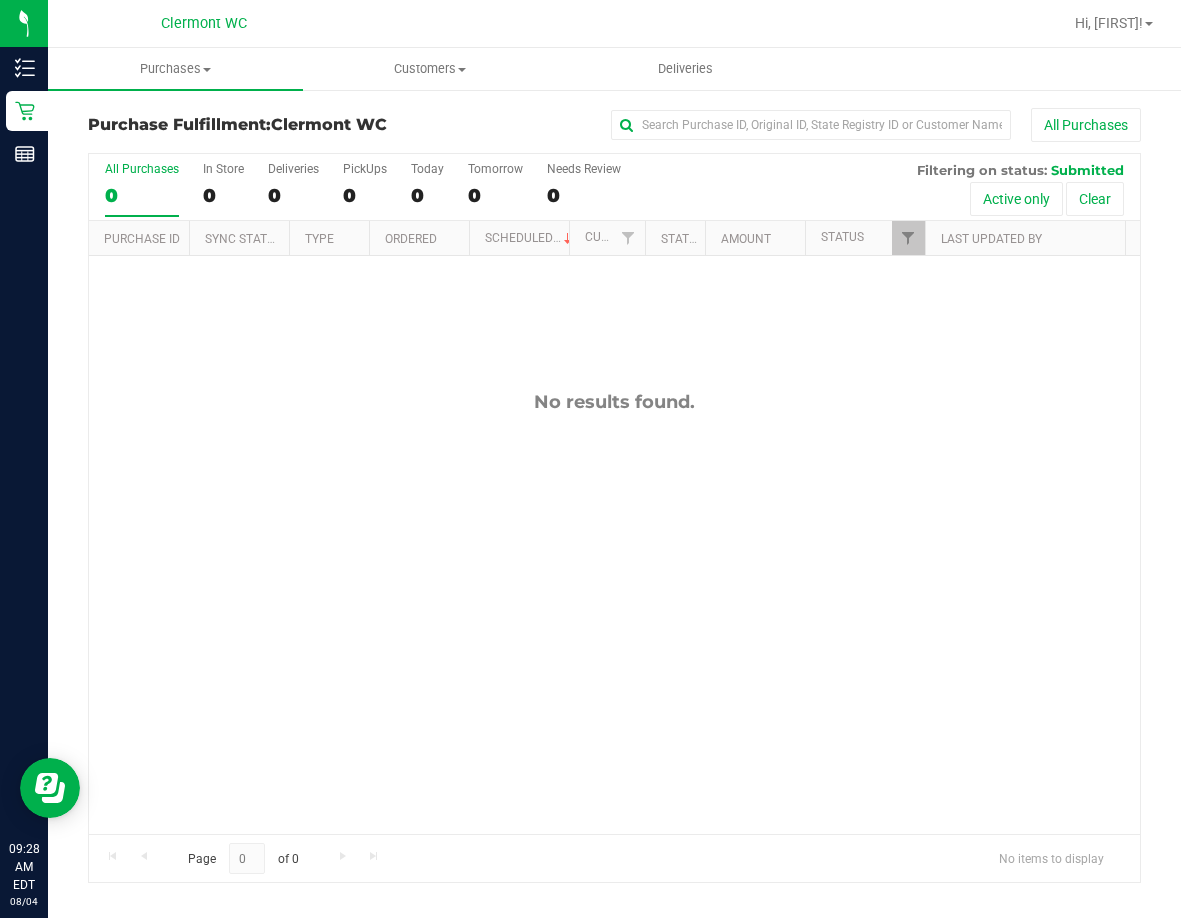 click on "No results found." at bounding box center [614, 612] 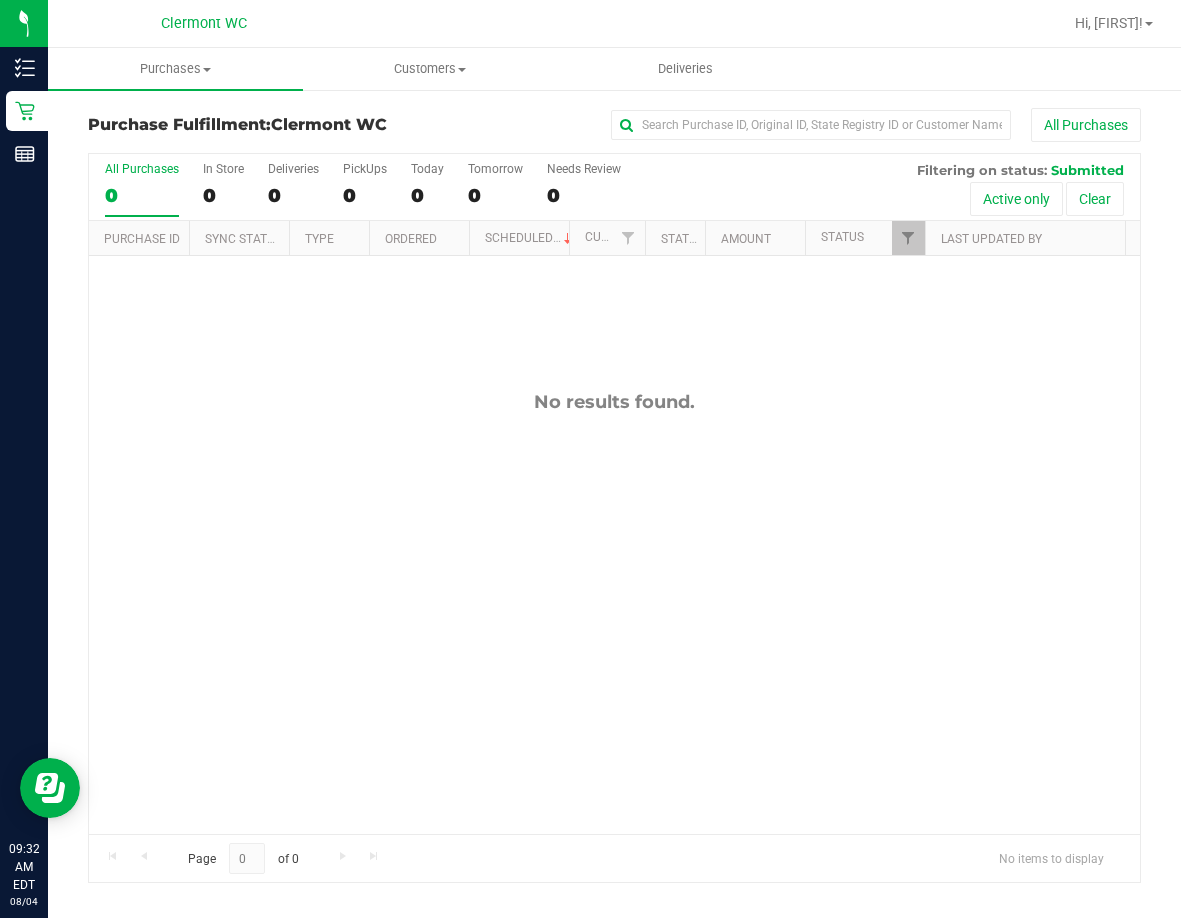 click on "No results found." at bounding box center (614, 612) 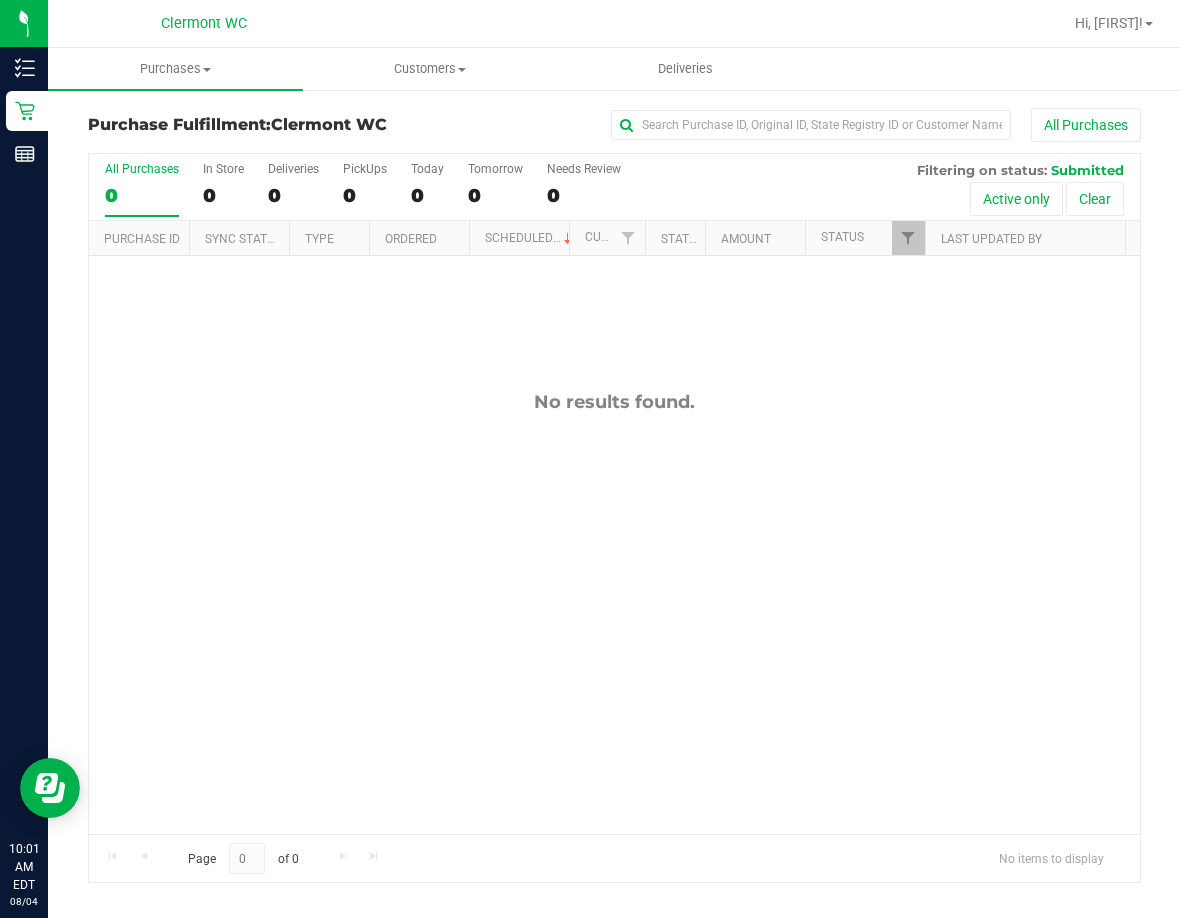 click on "No results found." at bounding box center [614, 612] 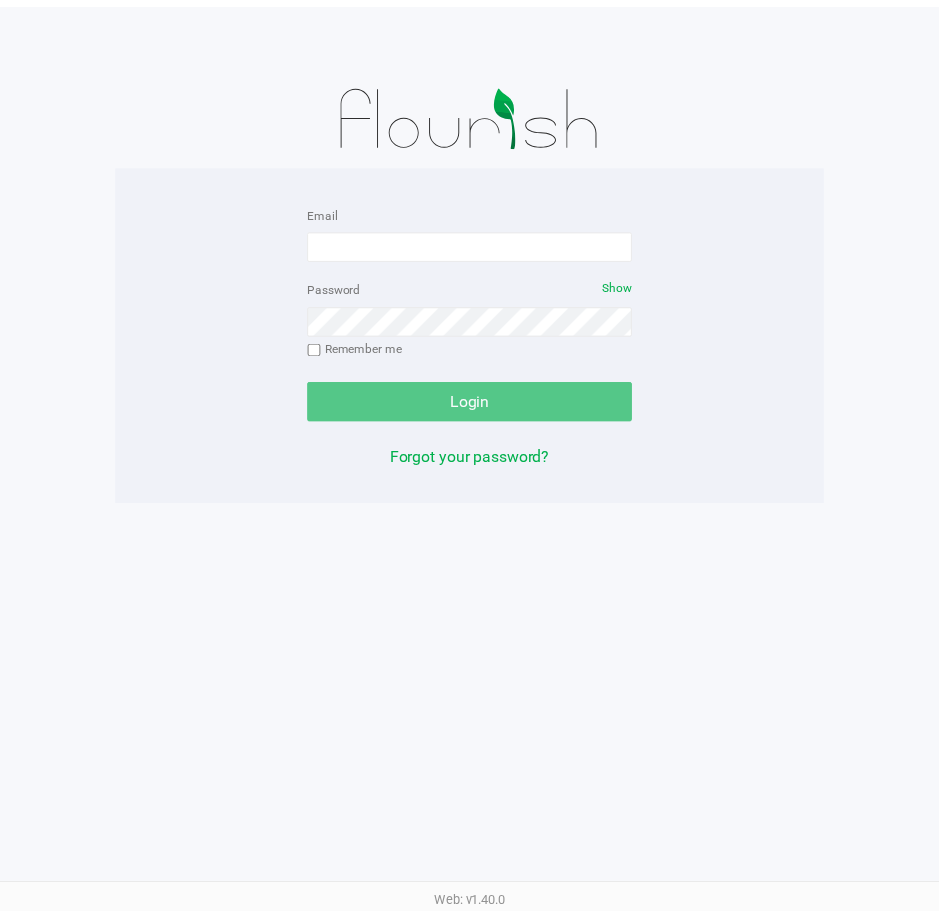 scroll, scrollTop: 0, scrollLeft: 0, axis: both 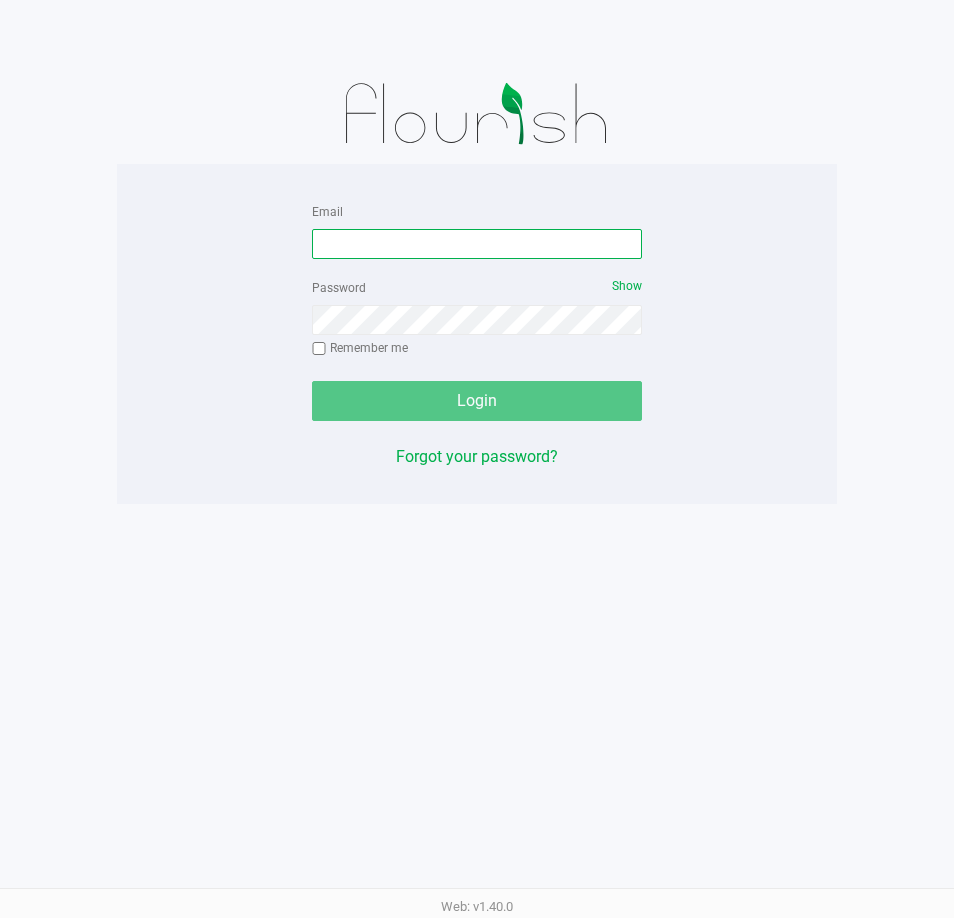click on "Email" at bounding box center (477, 244) 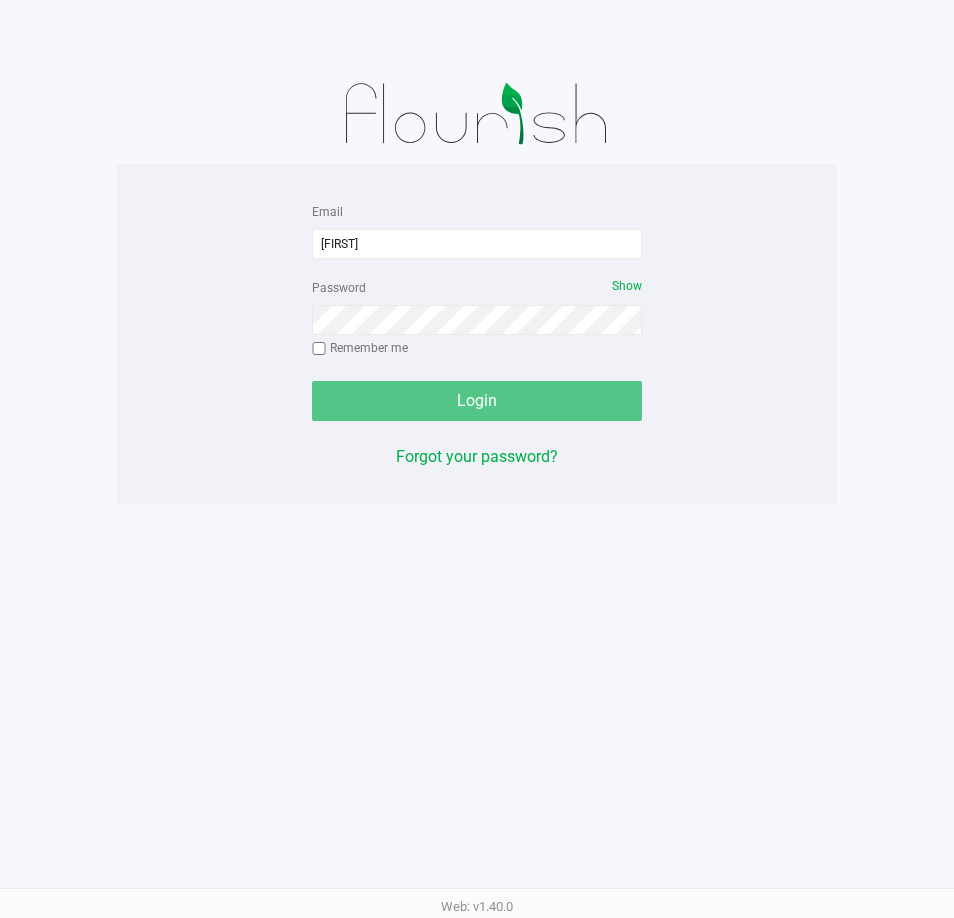 drag, startPoint x: 880, startPoint y: 149, endPoint x: 890, endPoint y: 158, distance: 13.453624 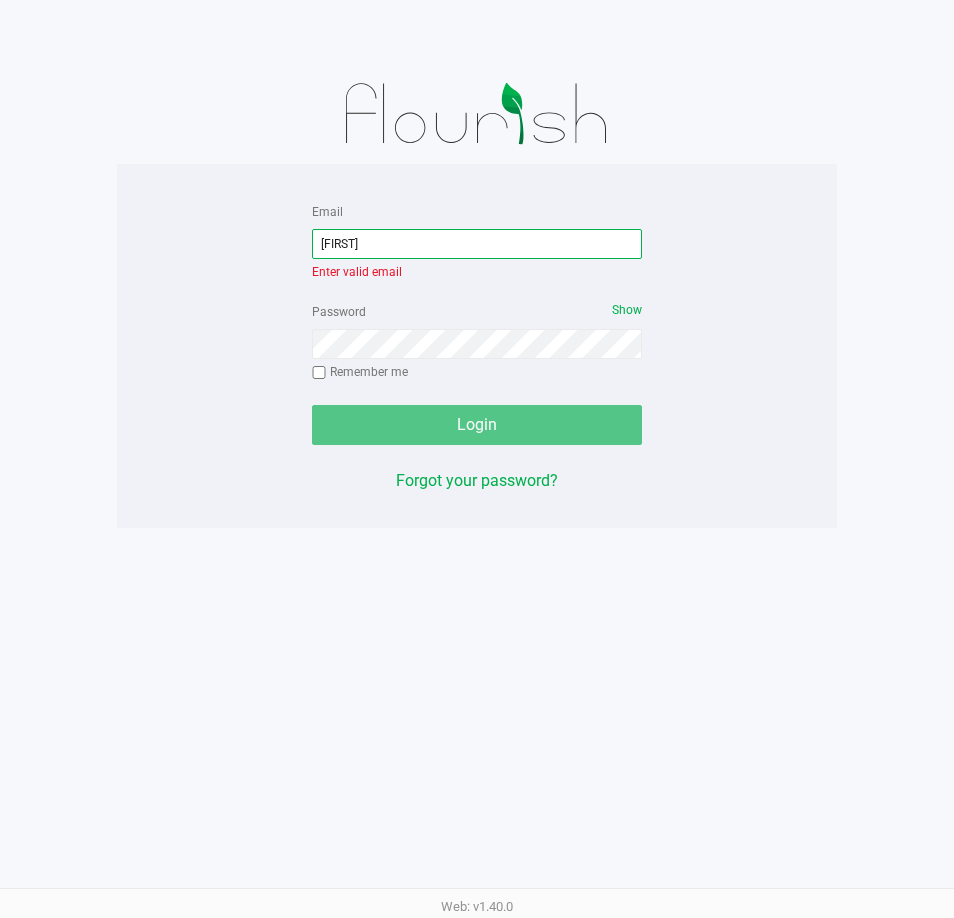 click on "[FIRST]" at bounding box center [477, 244] 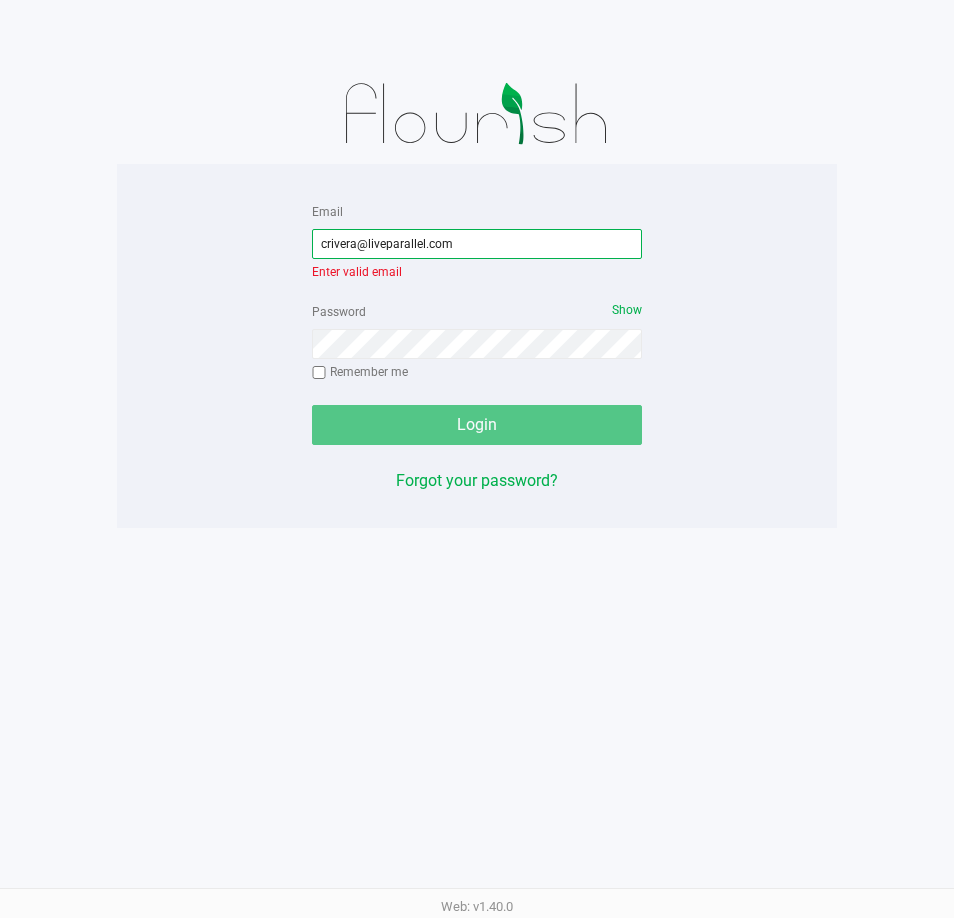 type on "crivera@liveparallel.com" 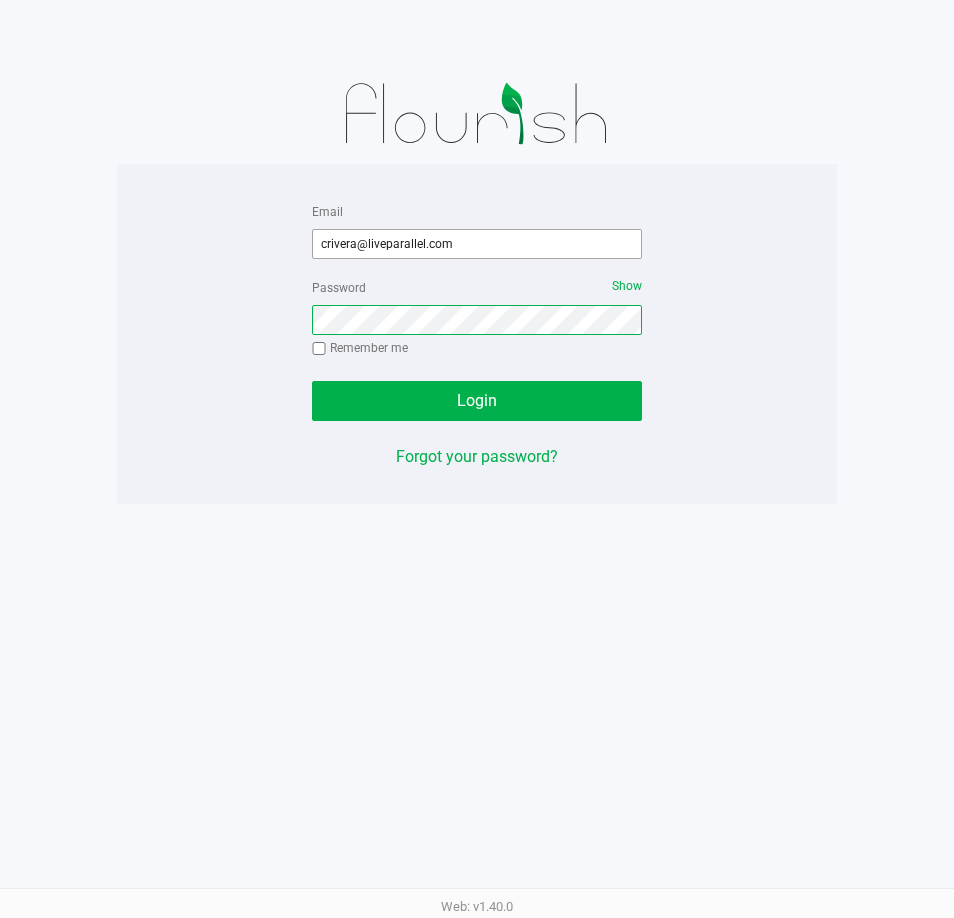 click on "Login" 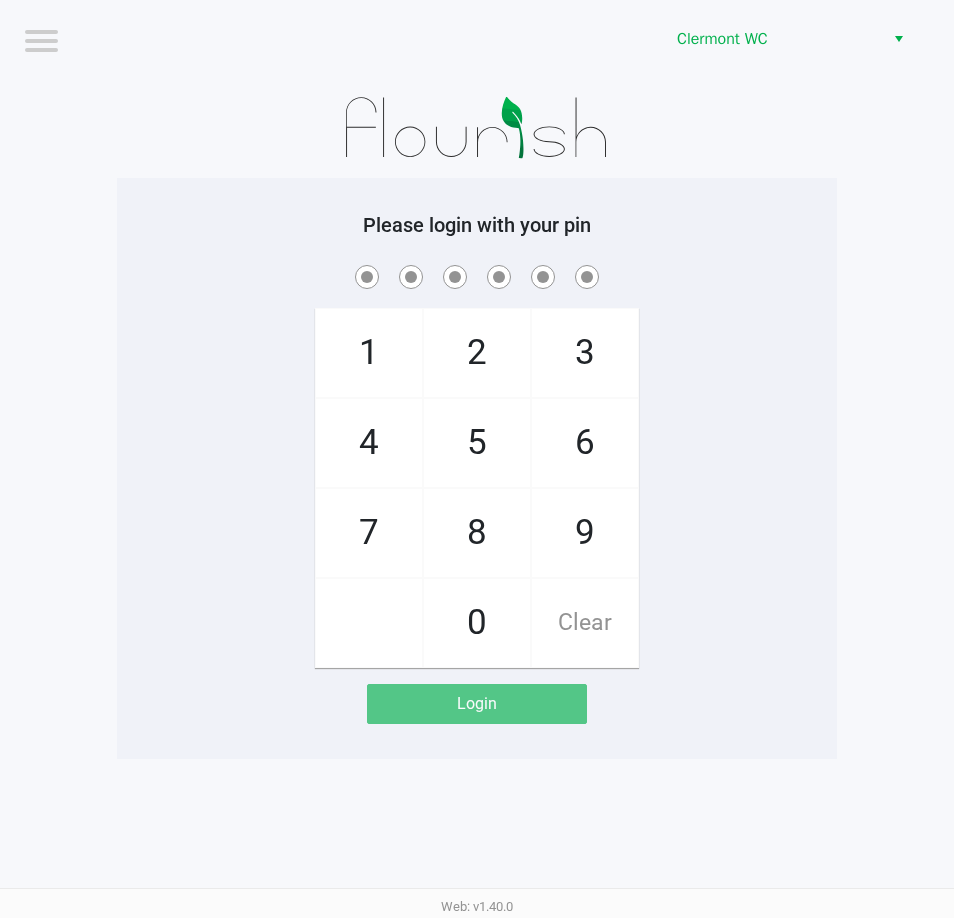 click 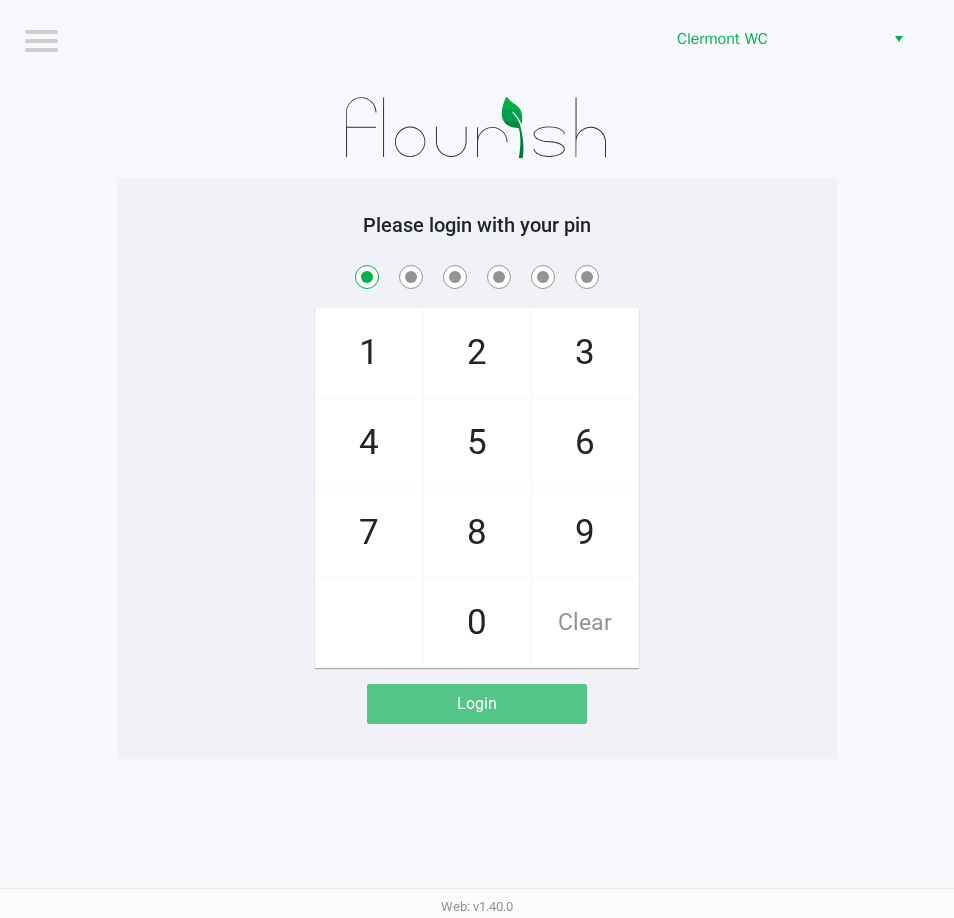 checkbox on "true" 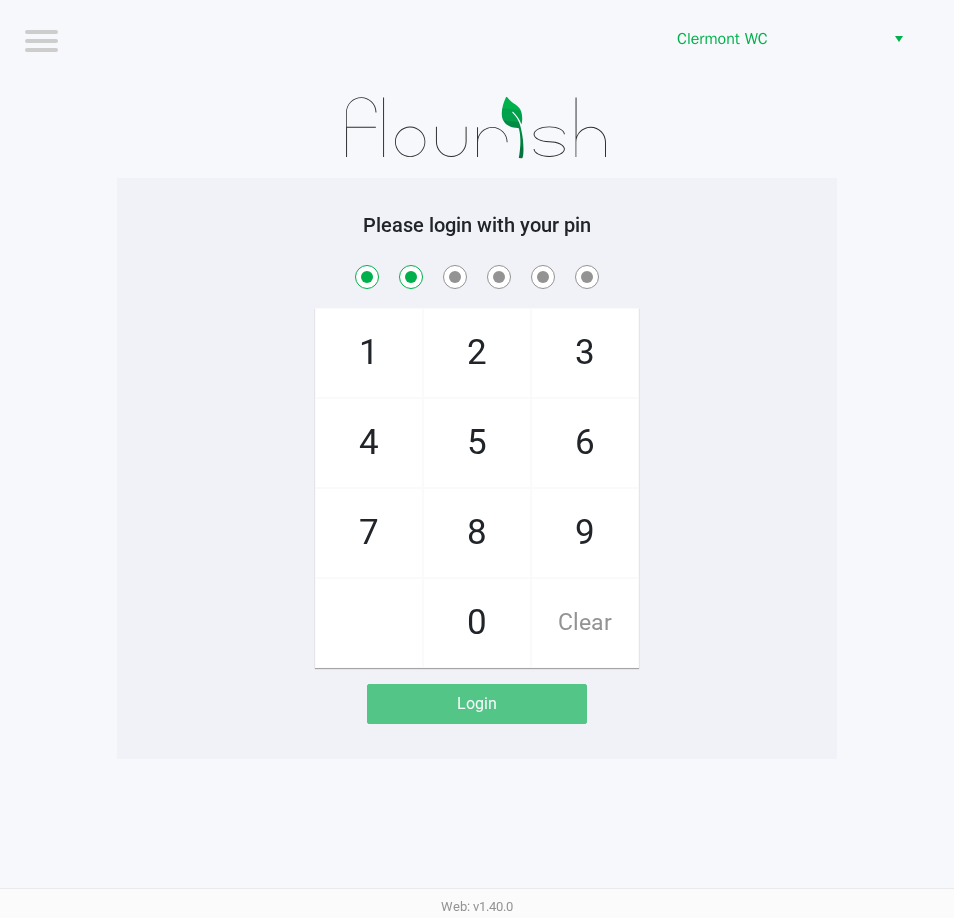 checkbox on "true" 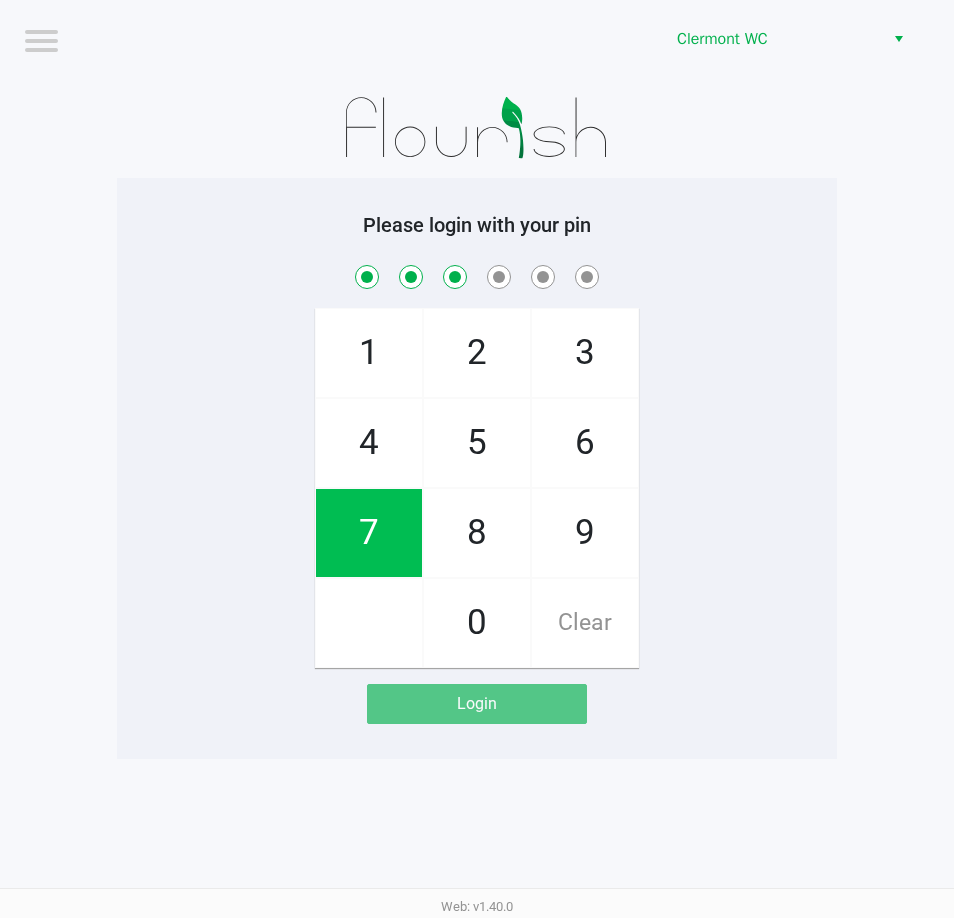 checkbox on "true" 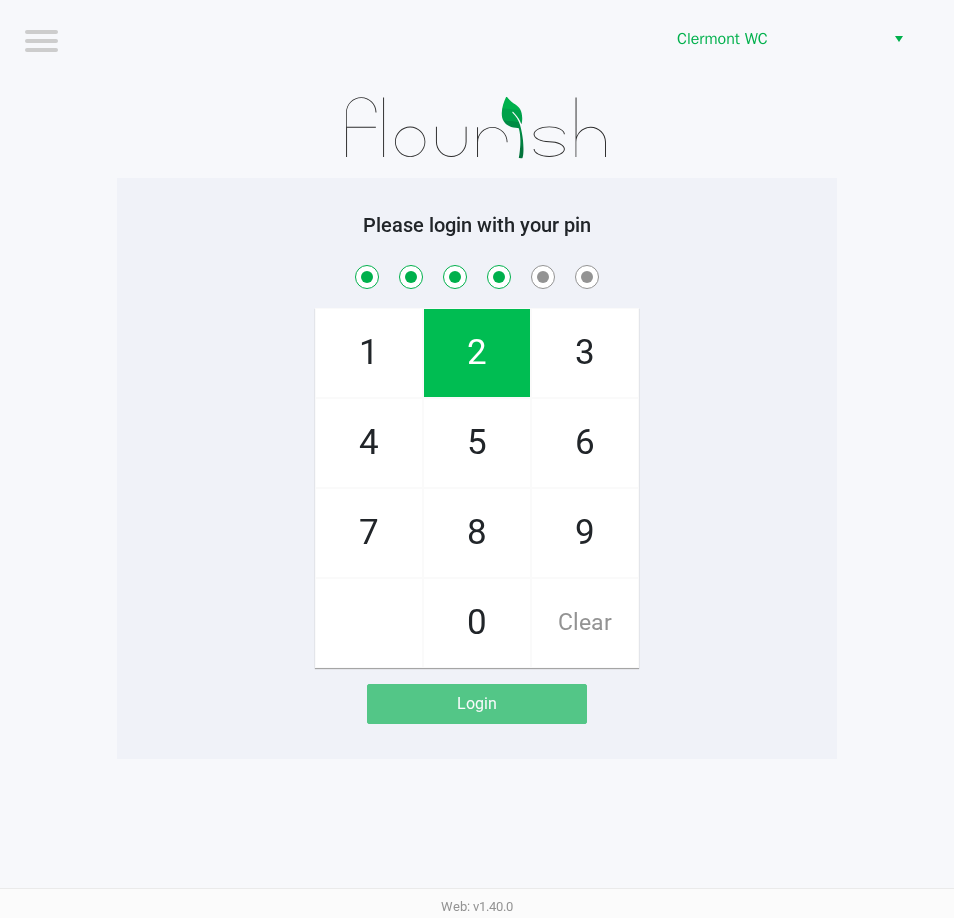 checkbox on "true" 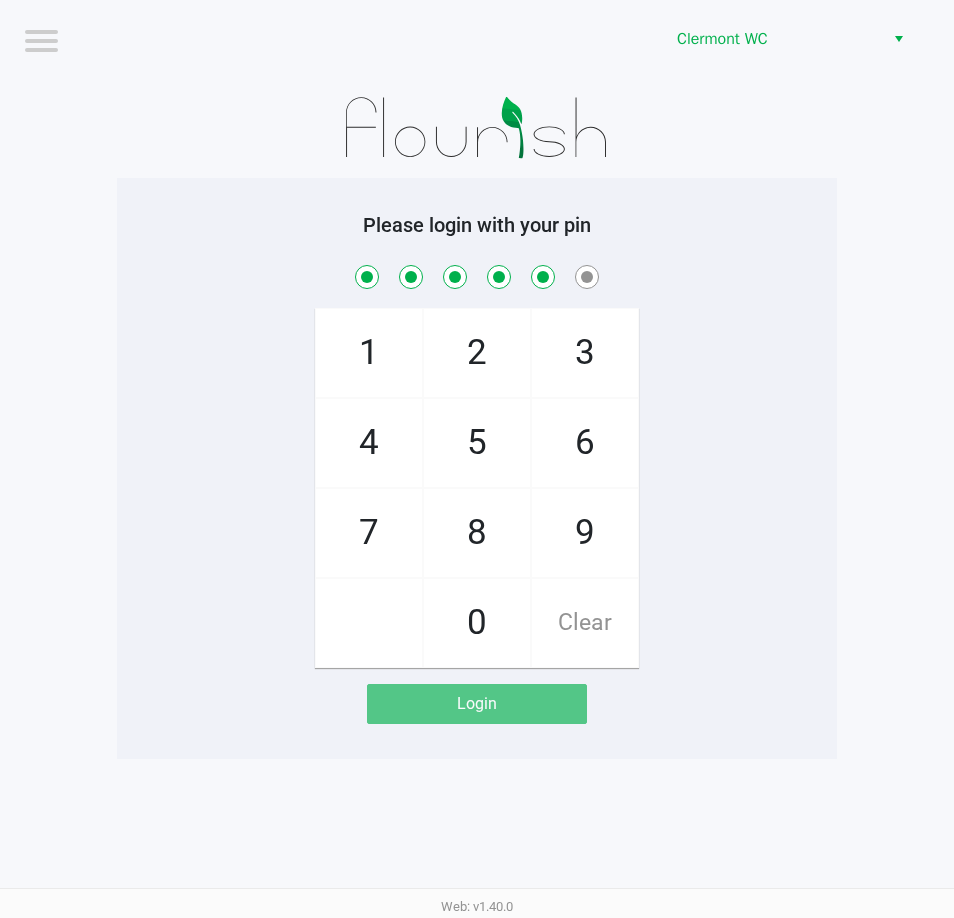 checkbox on "true" 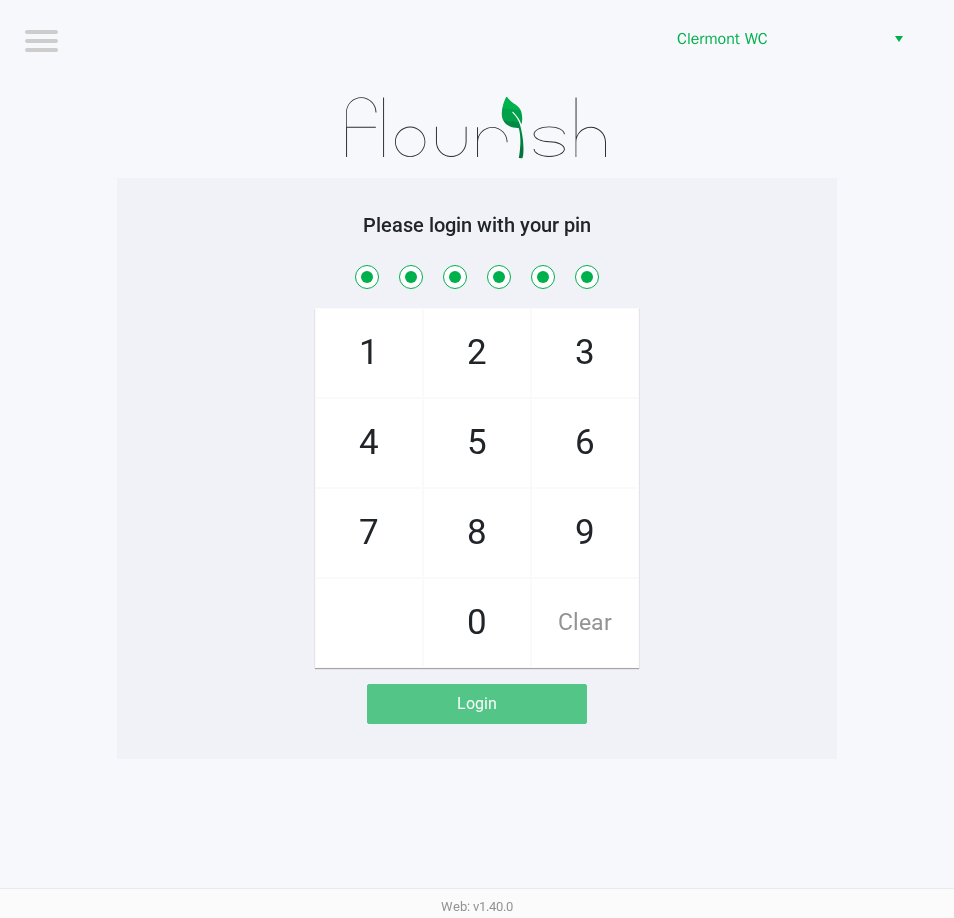 checkbox on "true" 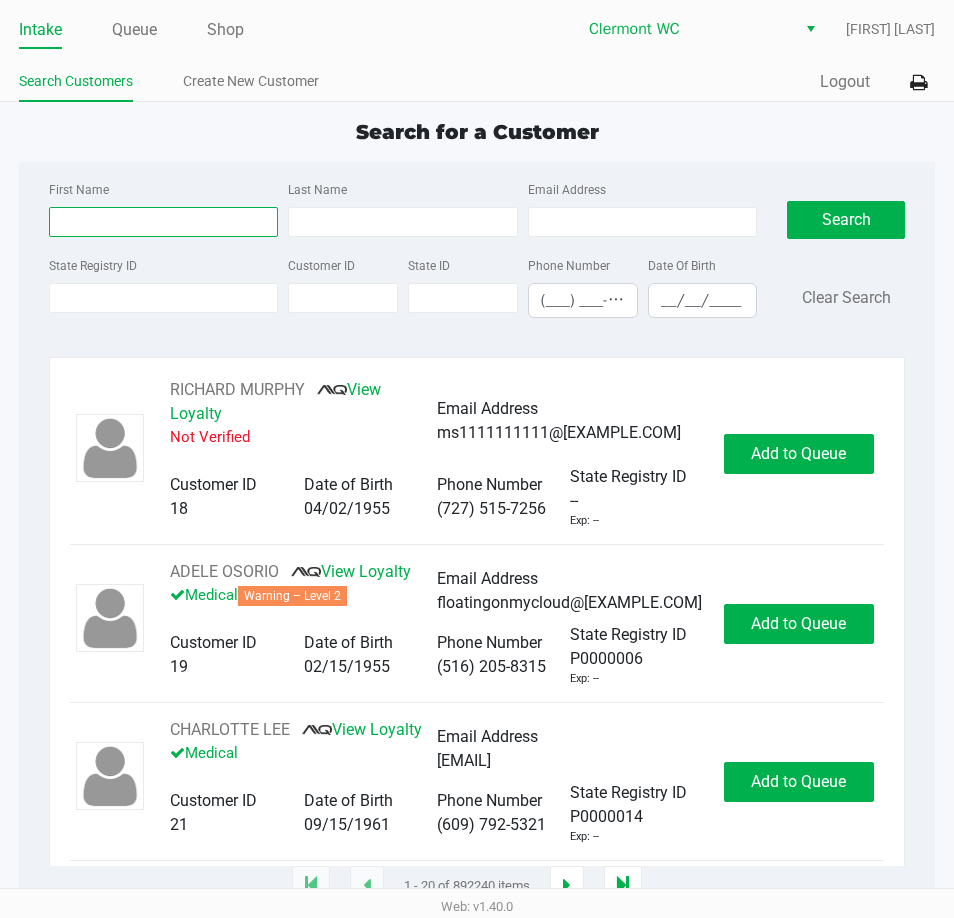 click on "First Name" at bounding box center [163, 222] 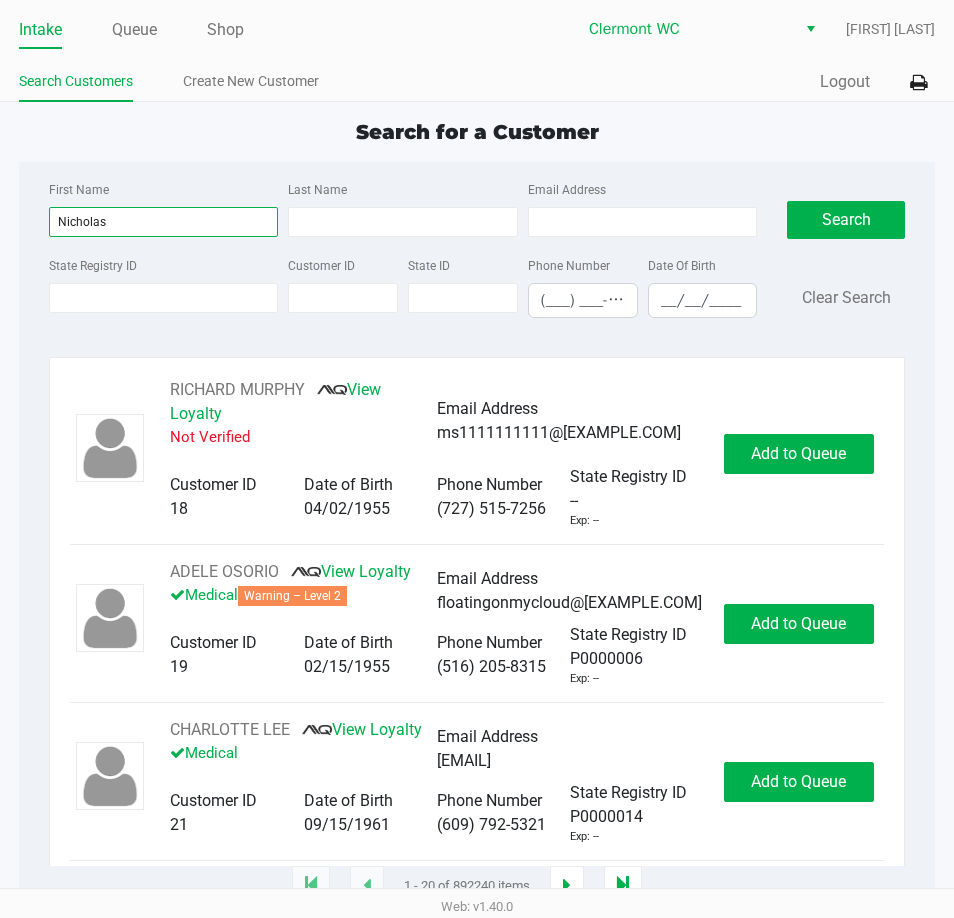 type on "Nicholas" 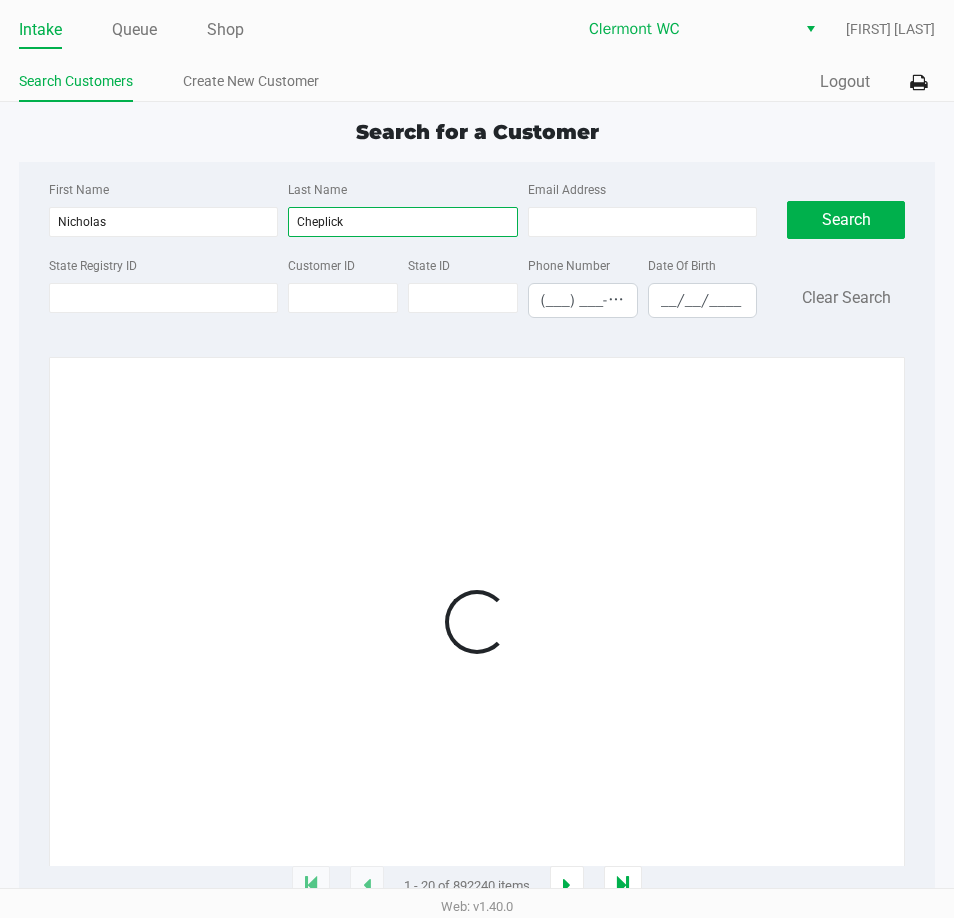 type on "Cheplick" 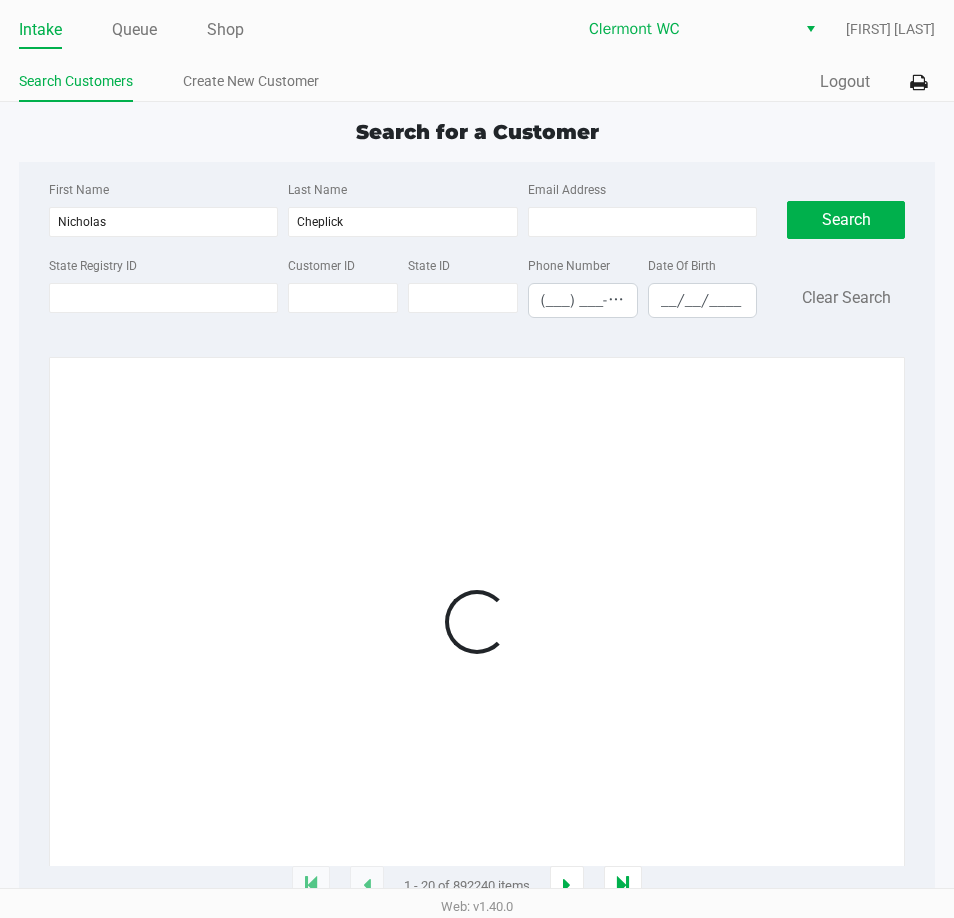 click on "Loading  1 - 20 of 892240 items" 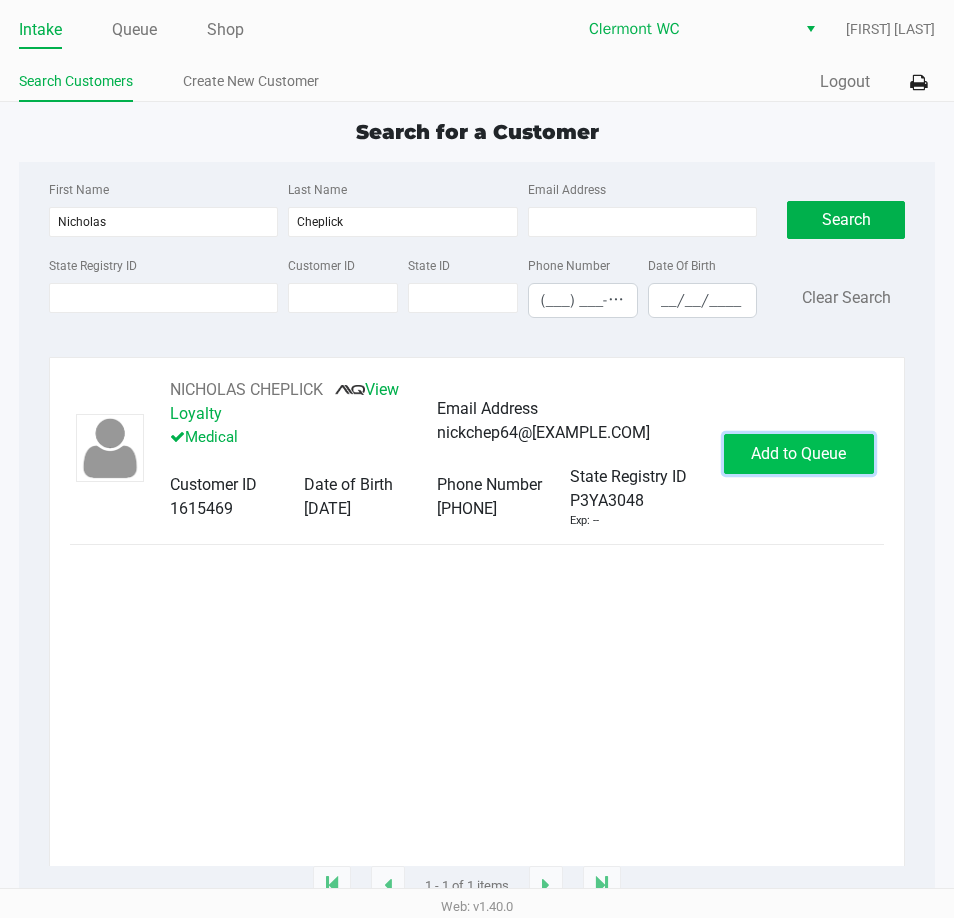 click on "Add to Queue" 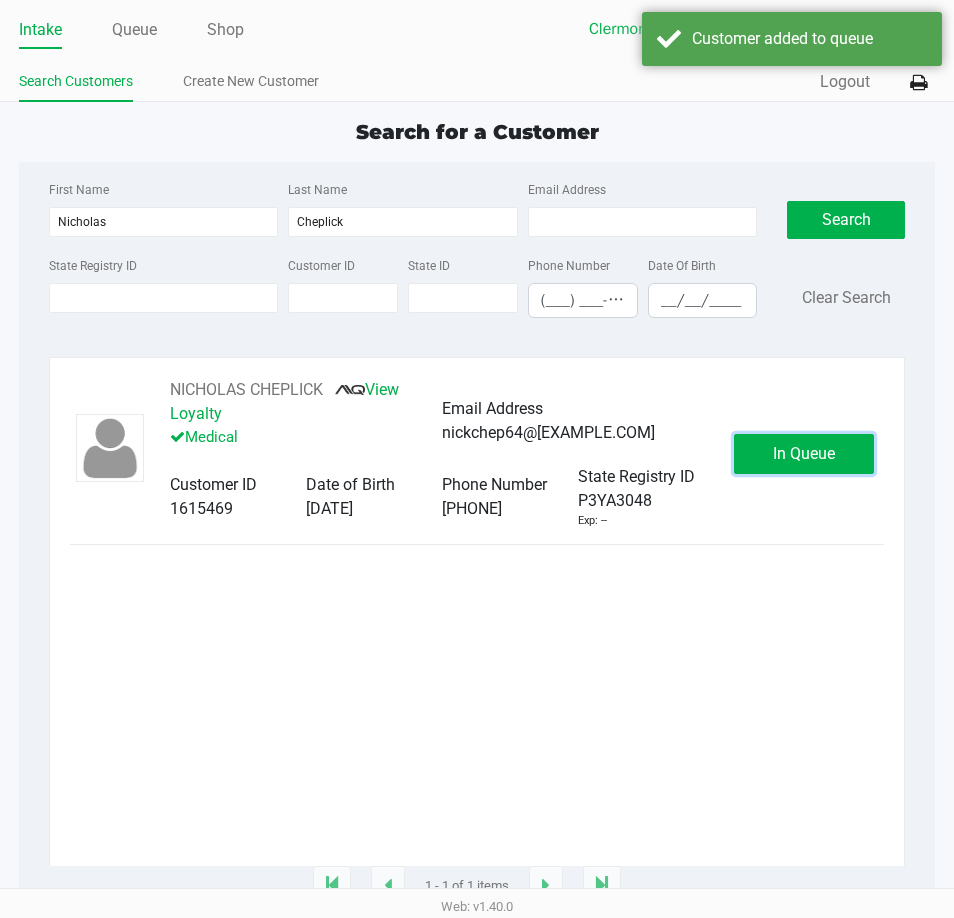 click on "In Queue" 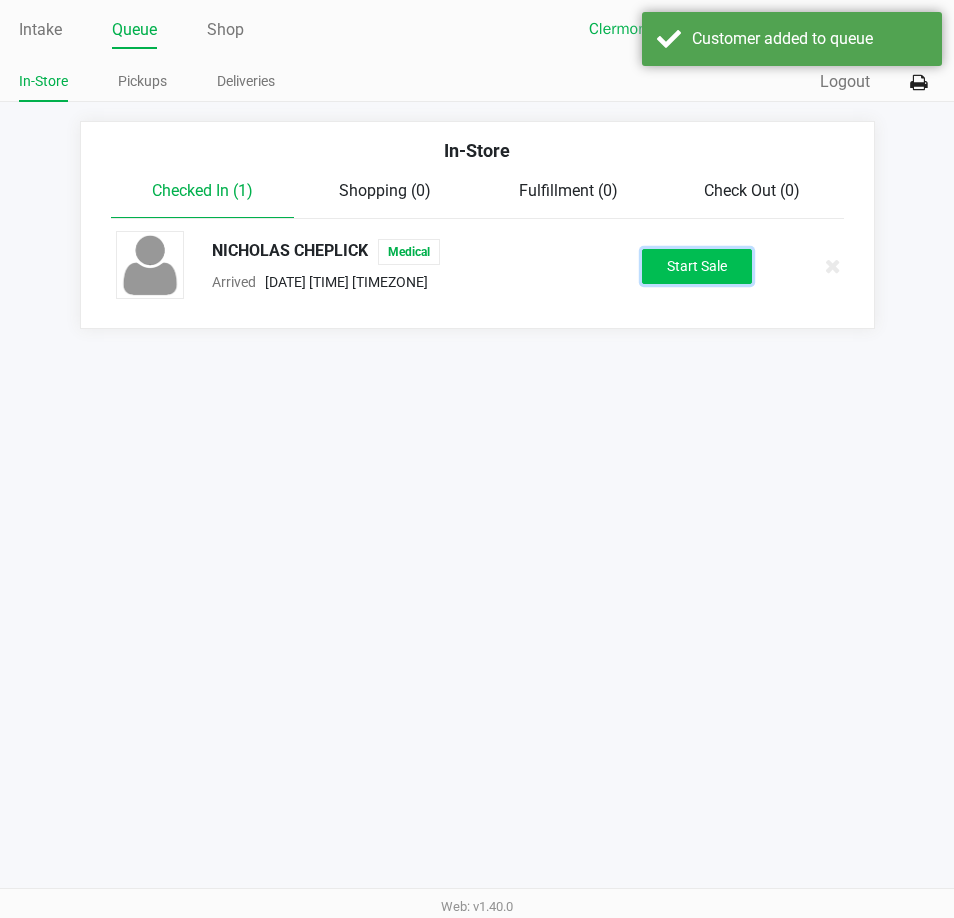 click on "Start Sale" 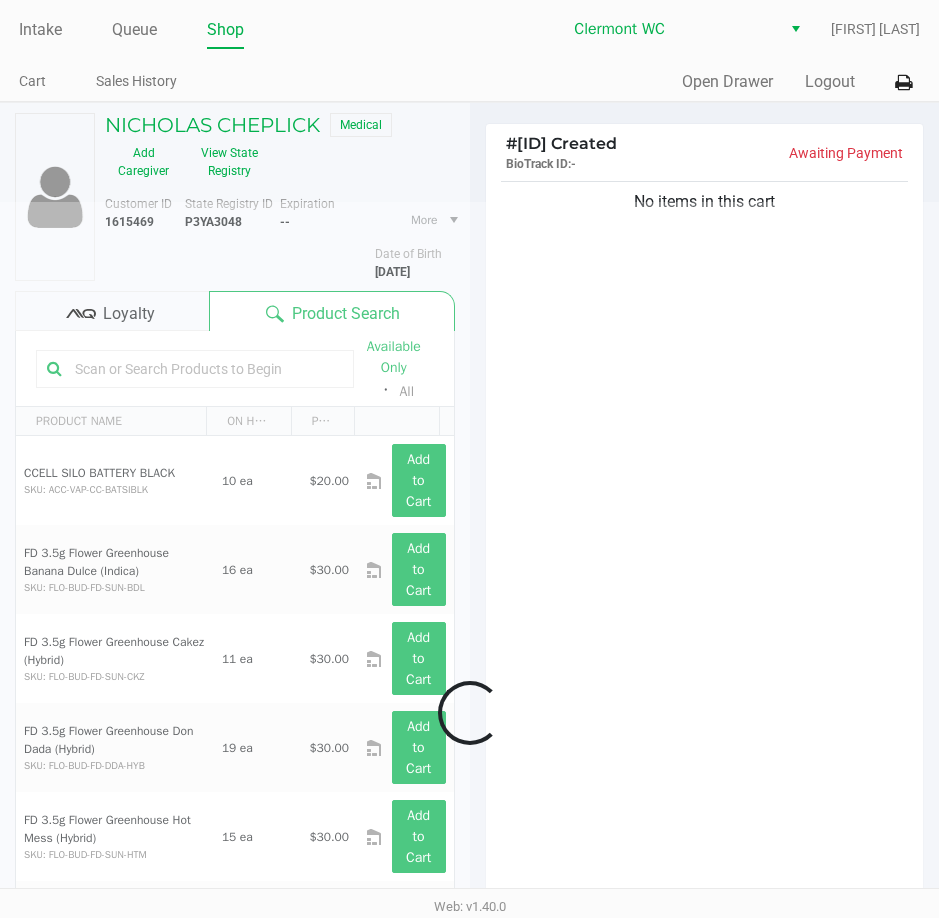 click 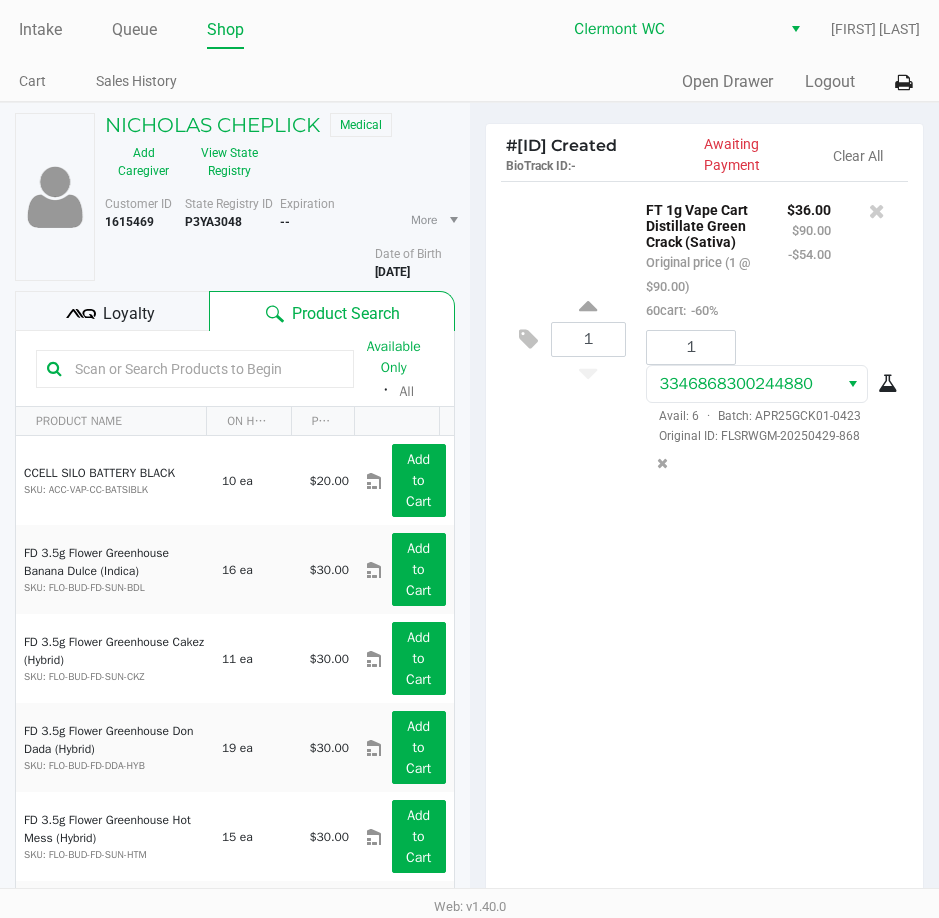 click on "Loyalty" 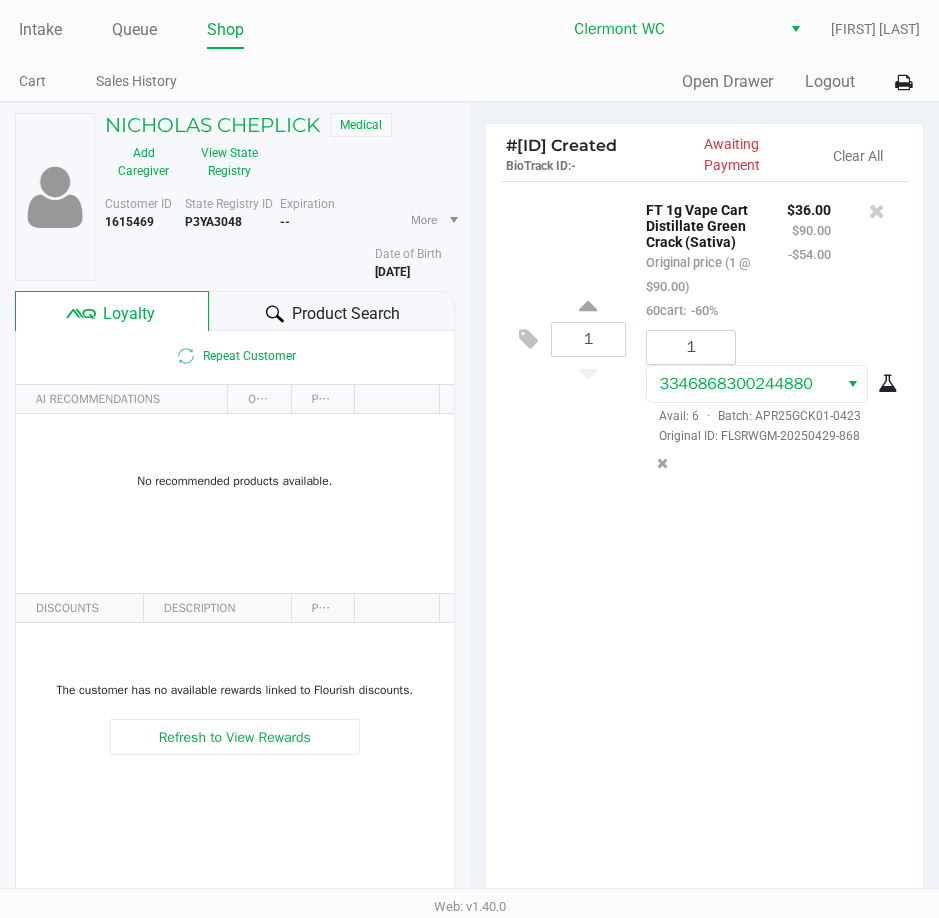click on "Product Search" 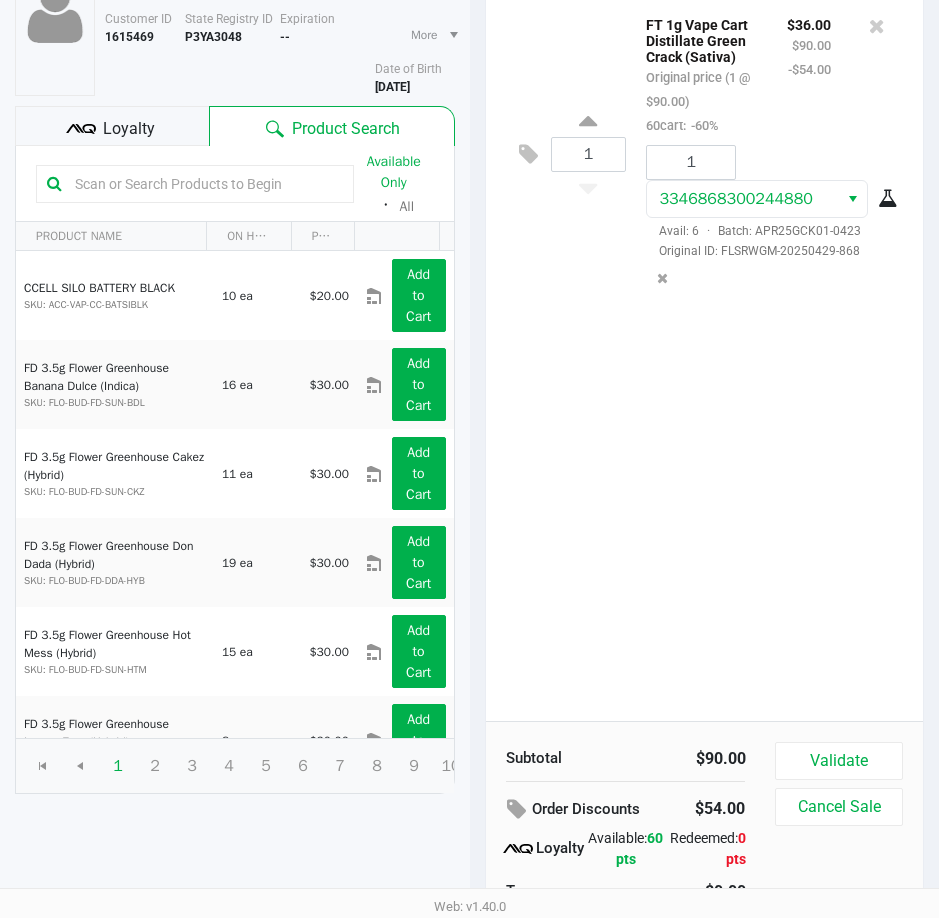 scroll, scrollTop: 251, scrollLeft: 0, axis: vertical 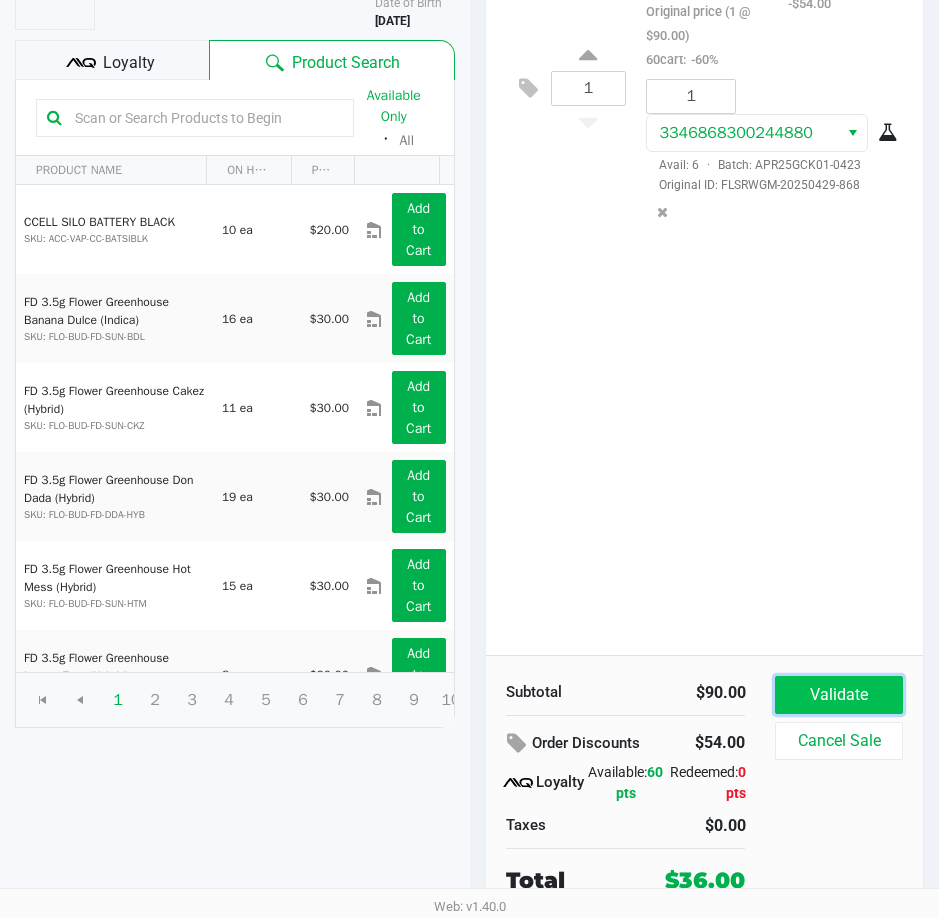 click on "Validate" 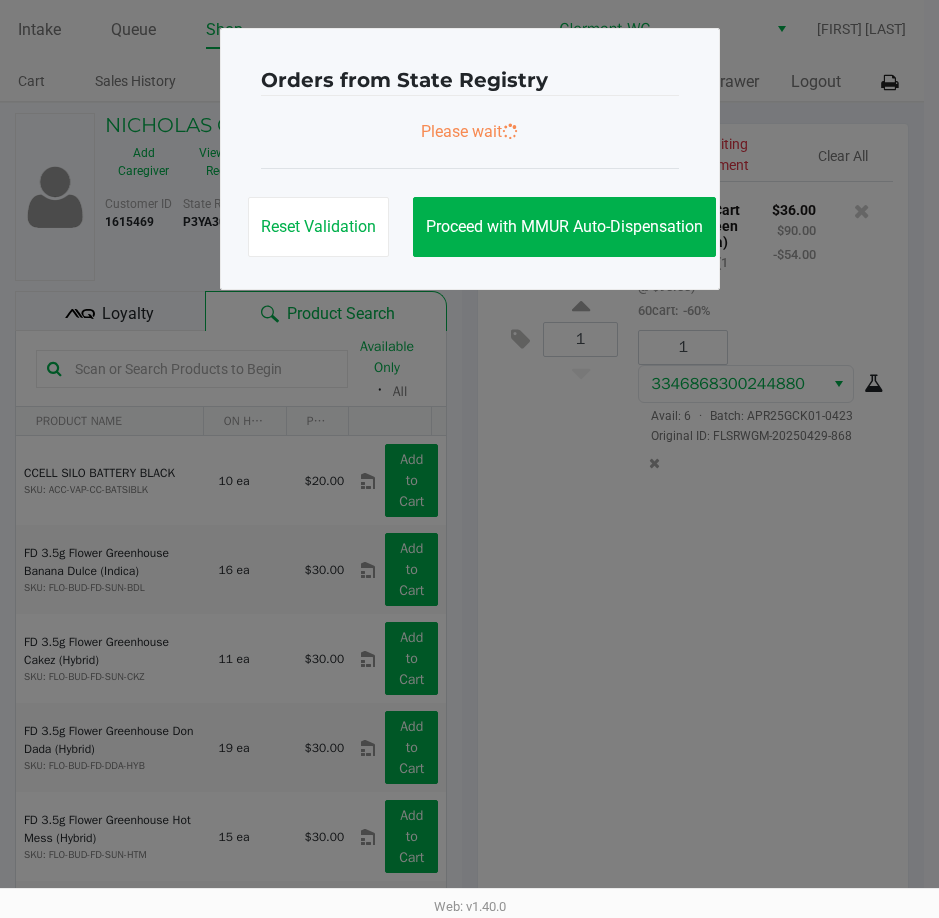 scroll, scrollTop: 0, scrollLeft: 0, axis: both 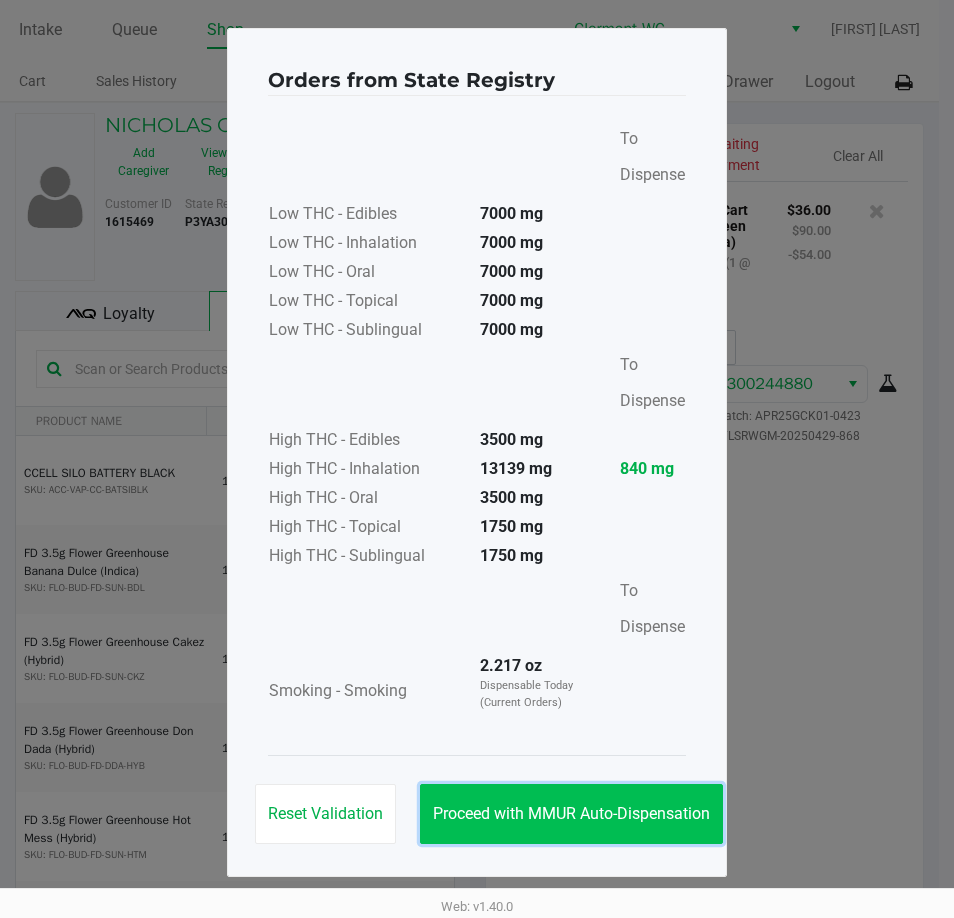 click on "Proceed with MMUR Auto-Dispensation" 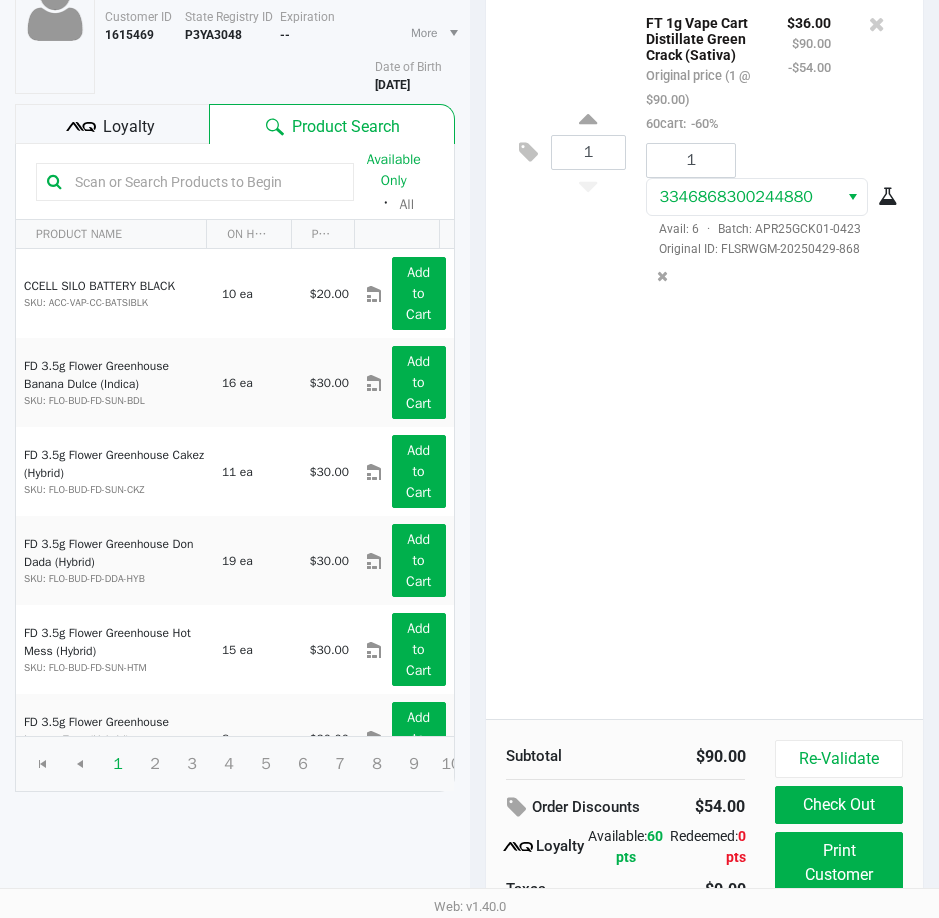 scroll, scrollTop: 254, scrollLeft: 0, axis: vertical 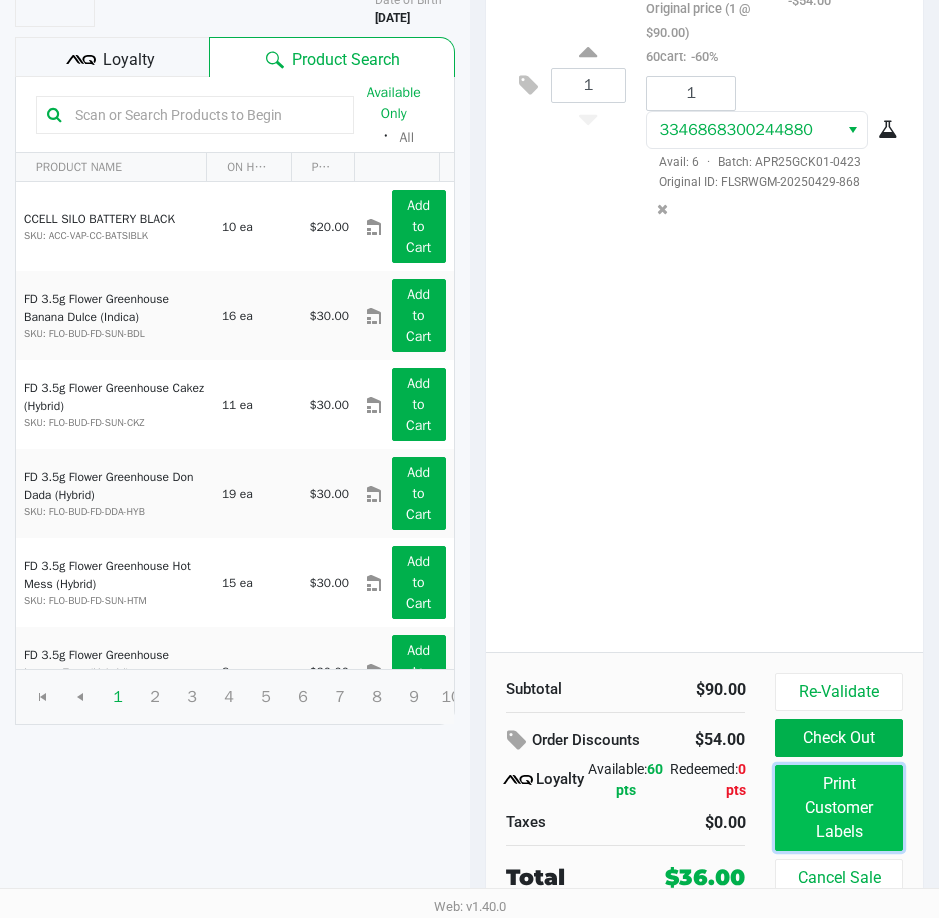 click on "Print Customer Labels" 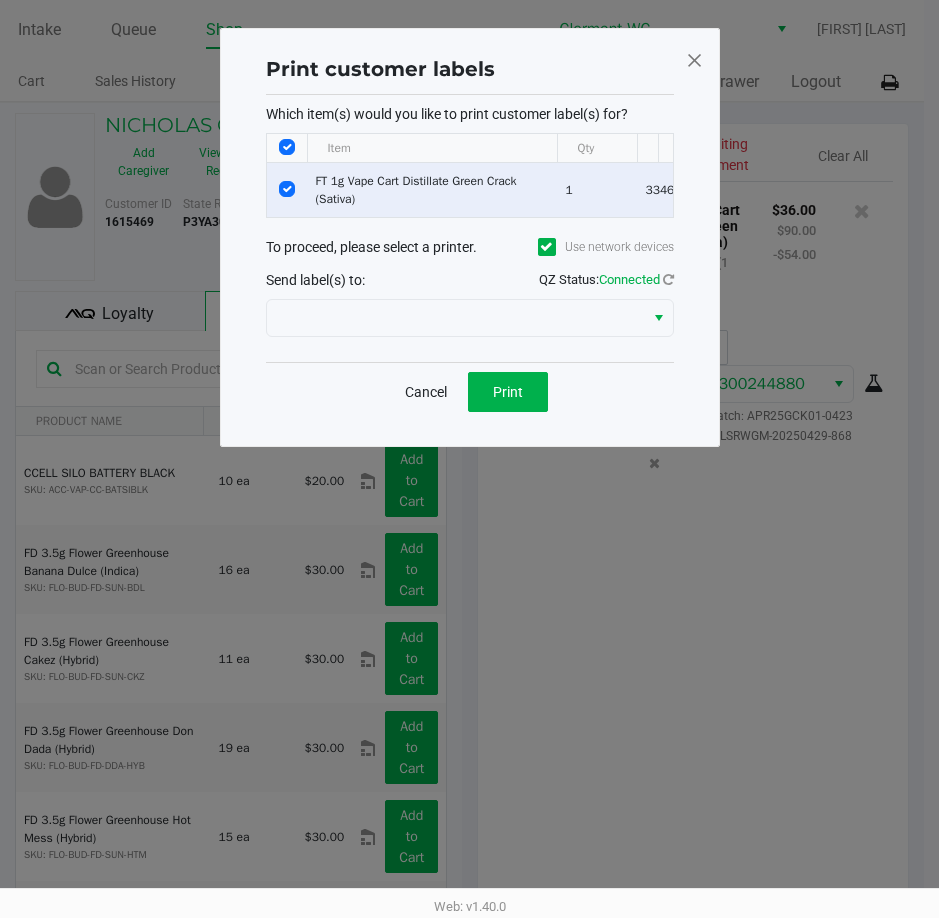 scroll, scrollTop: 0, scrollLeft: 0, axis: both 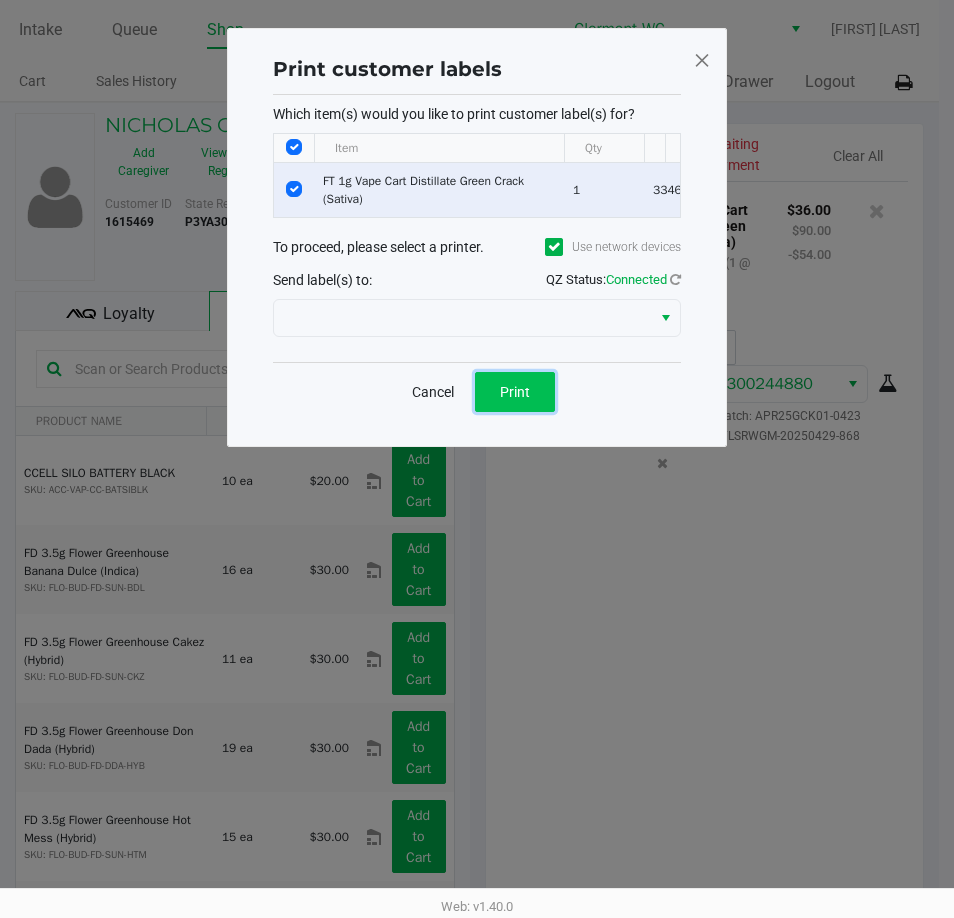click on "Print" 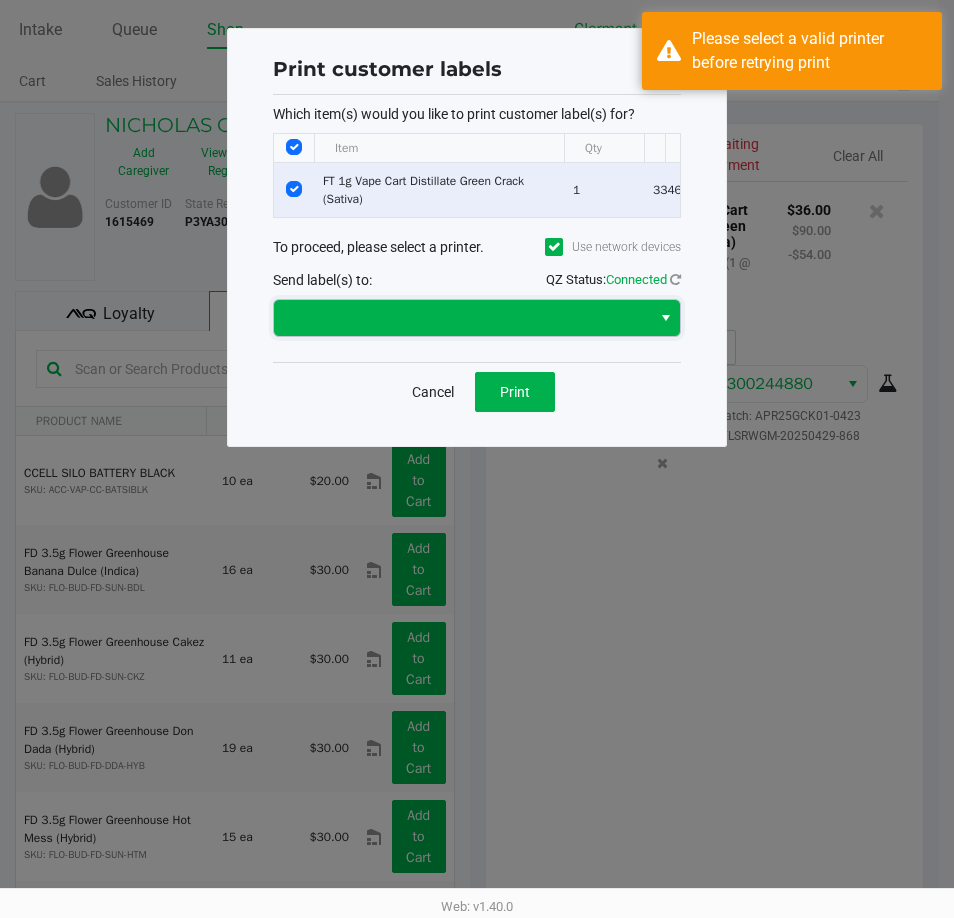 click at bounding box center (462, 318) 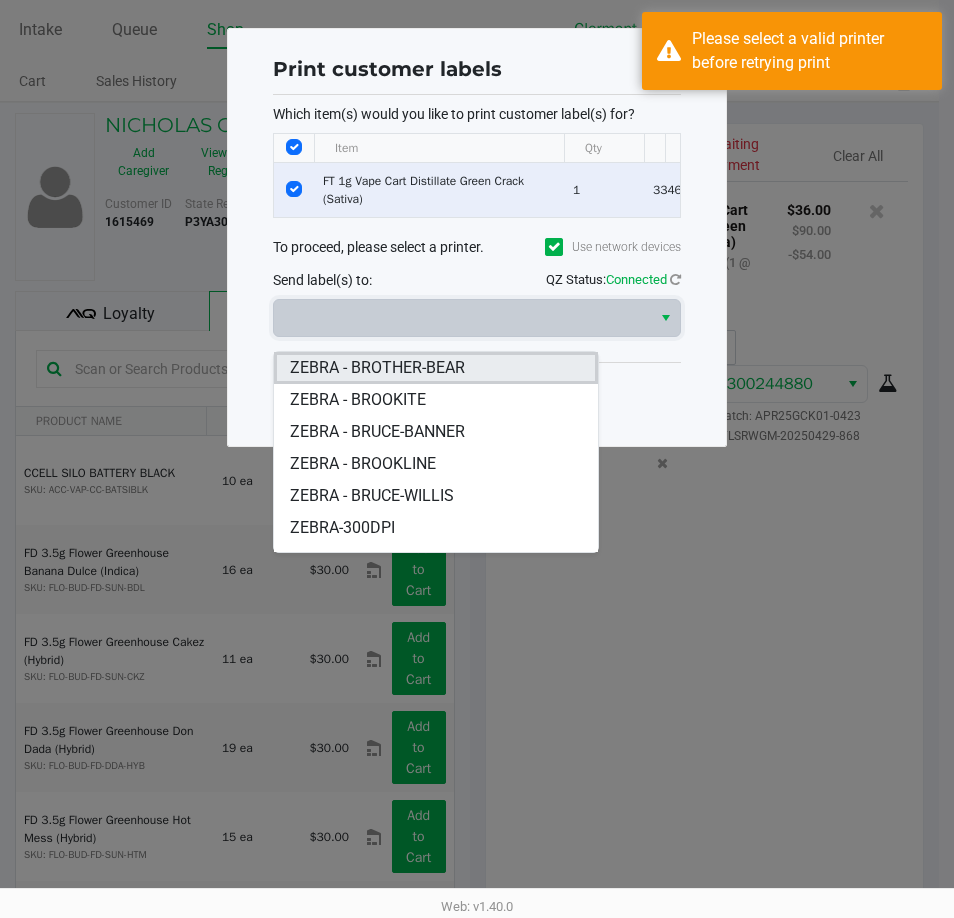 click on "ZEBRA - BROTHER-BEAR" at bounding box center (377, 368) 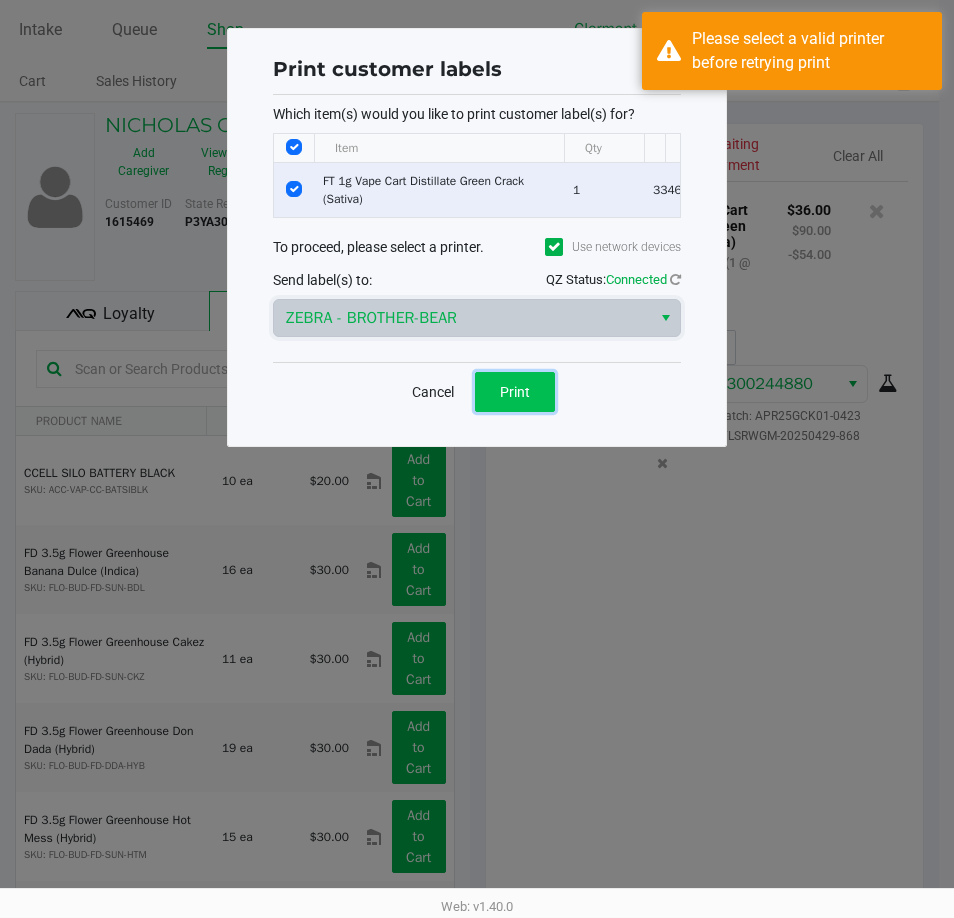 click on "Print" 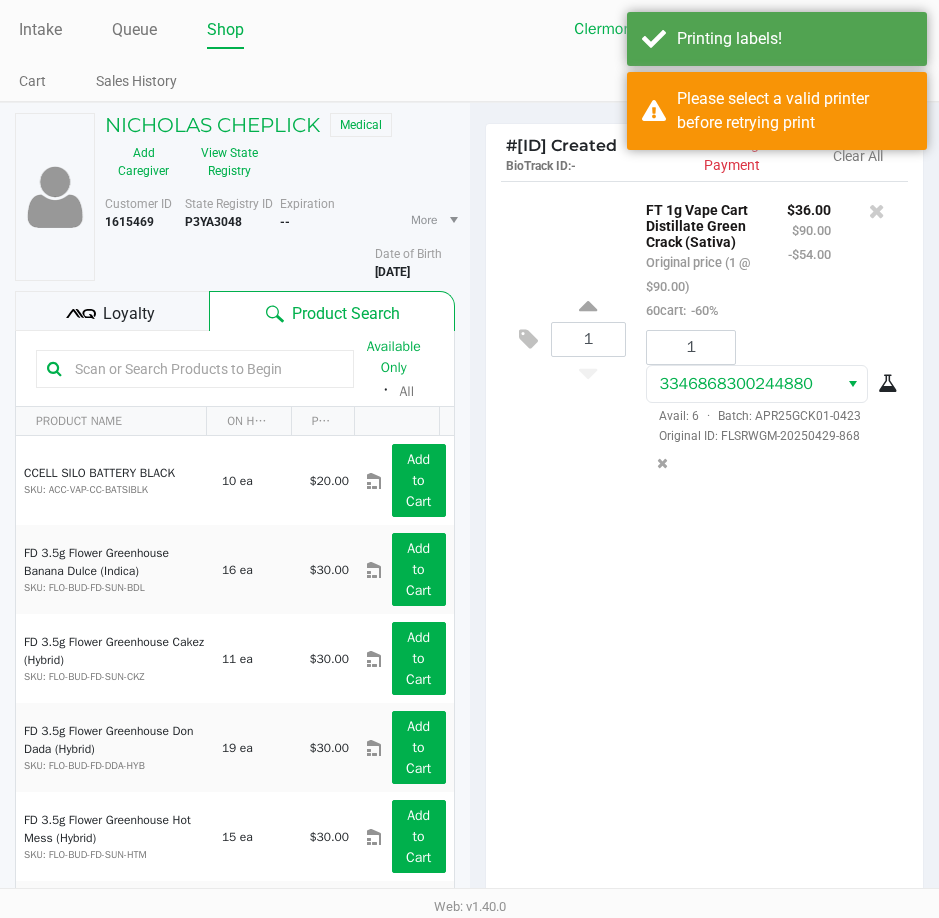 scroll, scrollTop: 254, scrollLeft: 0, axis: vertical 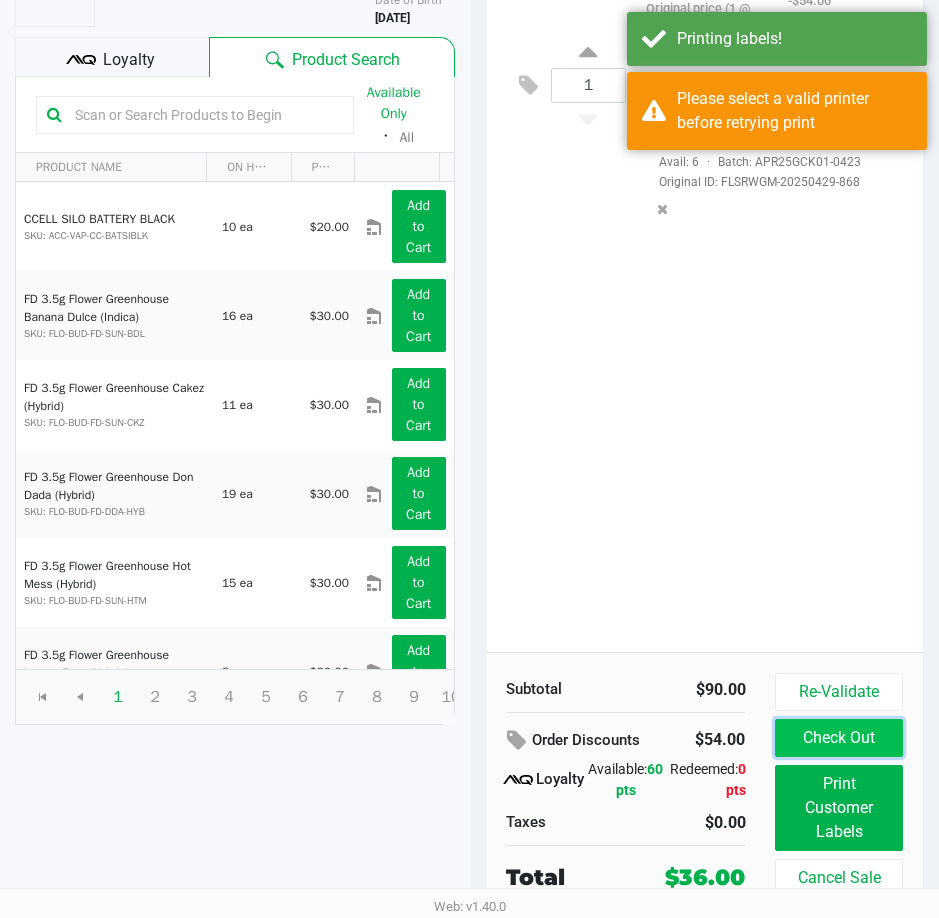 click on "Check Out" 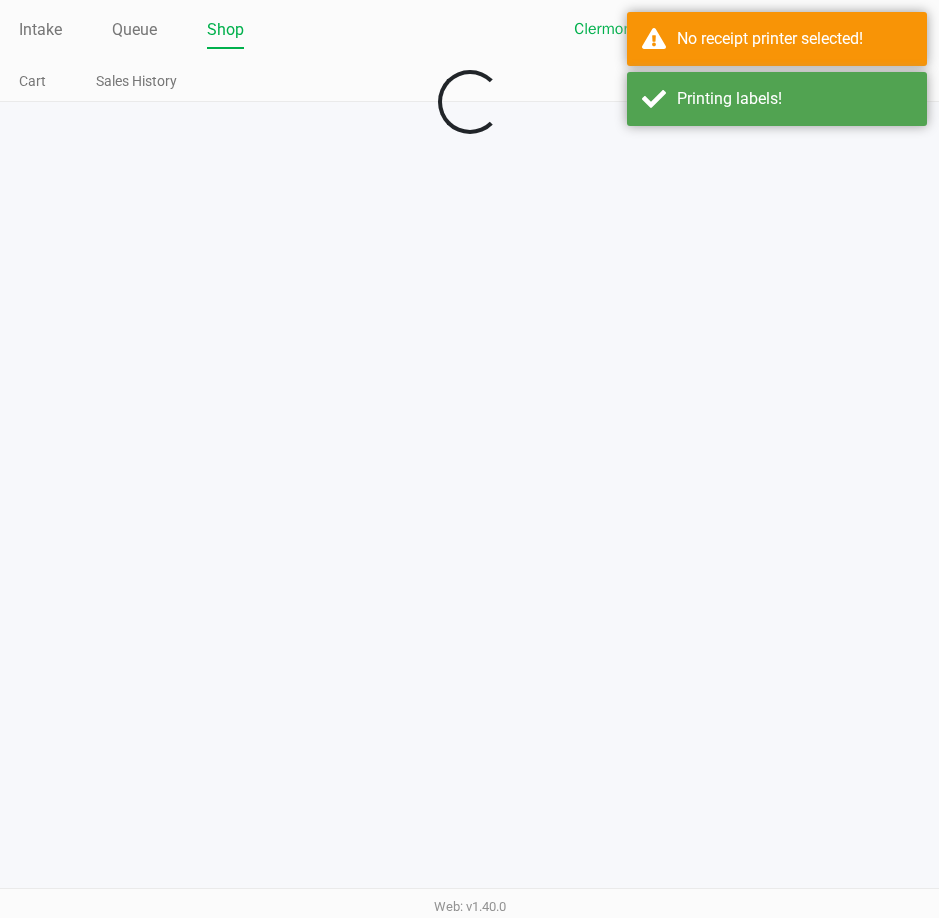 scroll, scrollTop: 0, scrollLeft: 0, axis: both 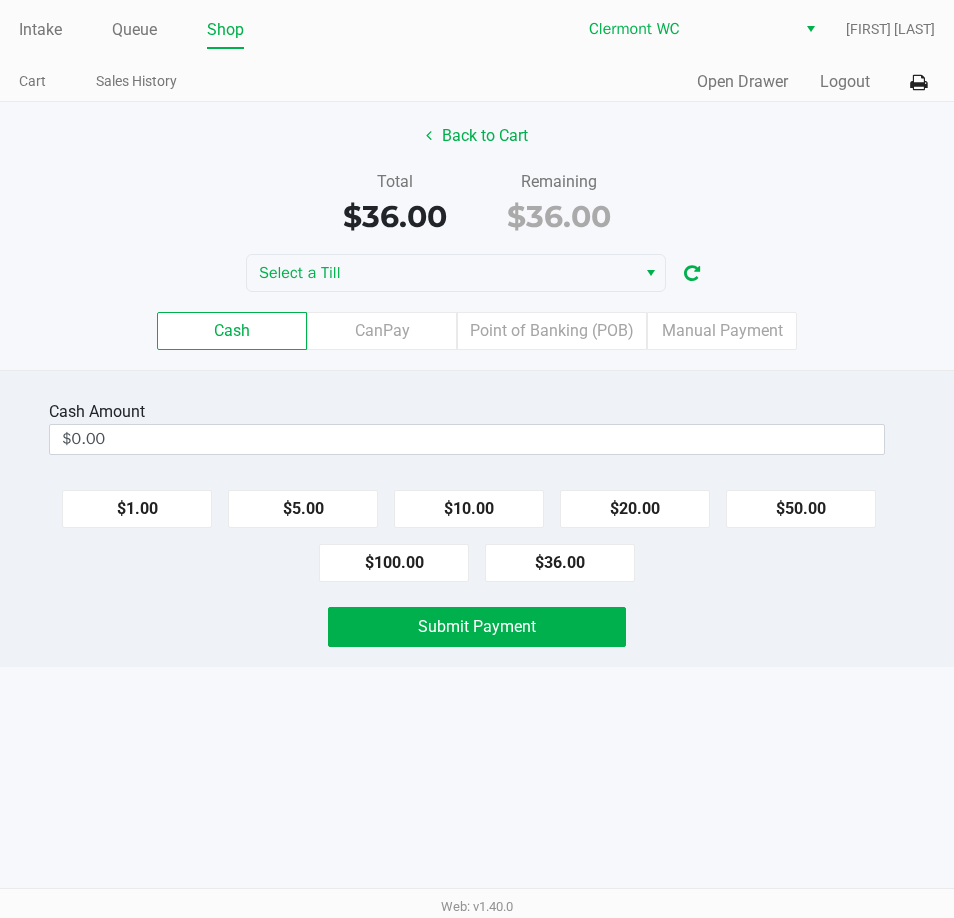 click on "$20.00" 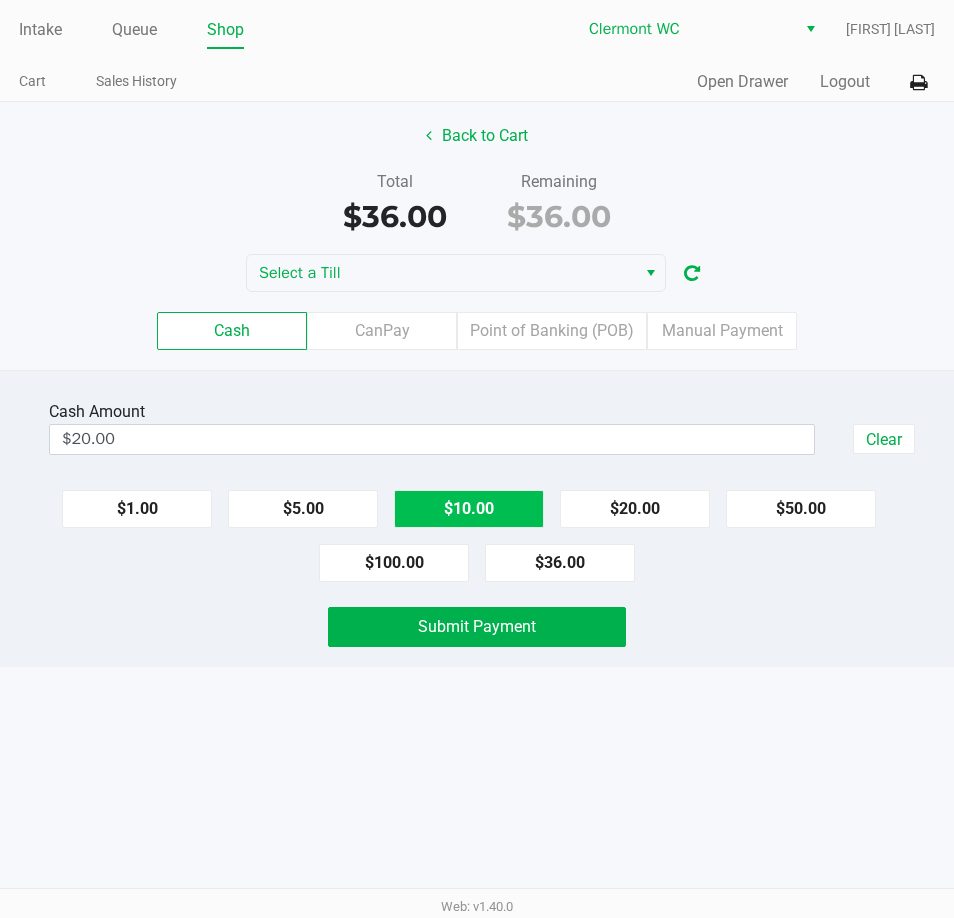 click on "$10.00" 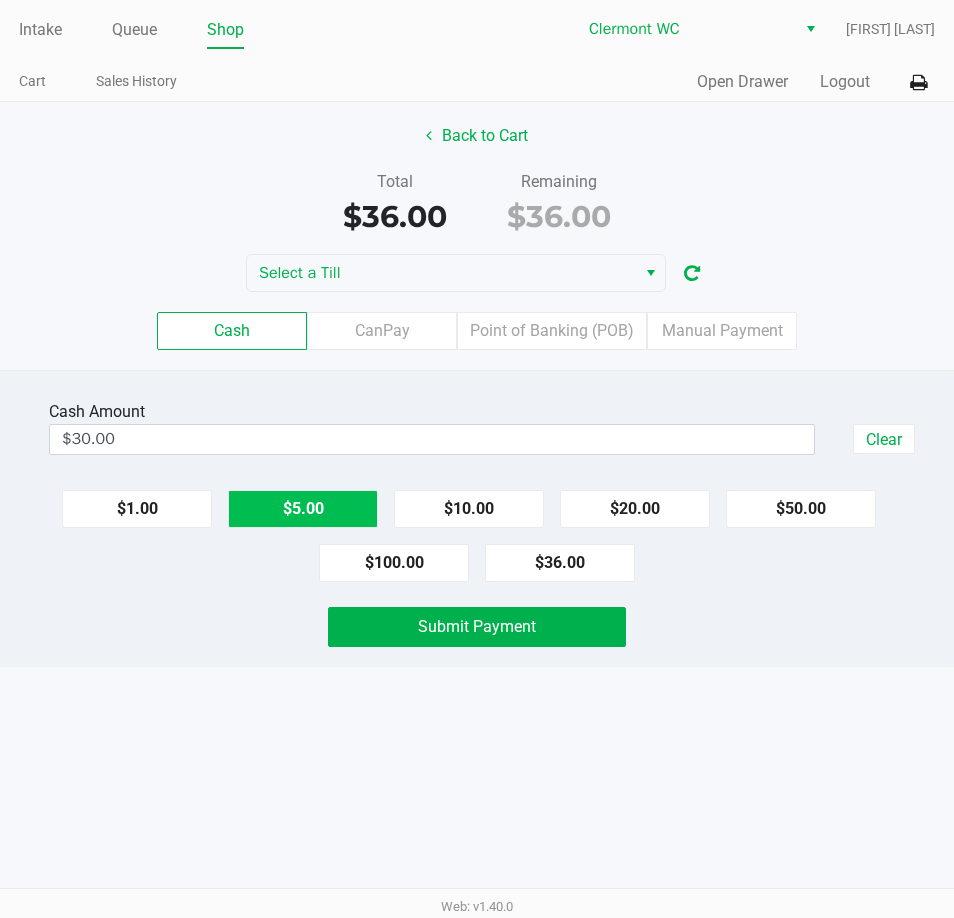 click on "$5.00" 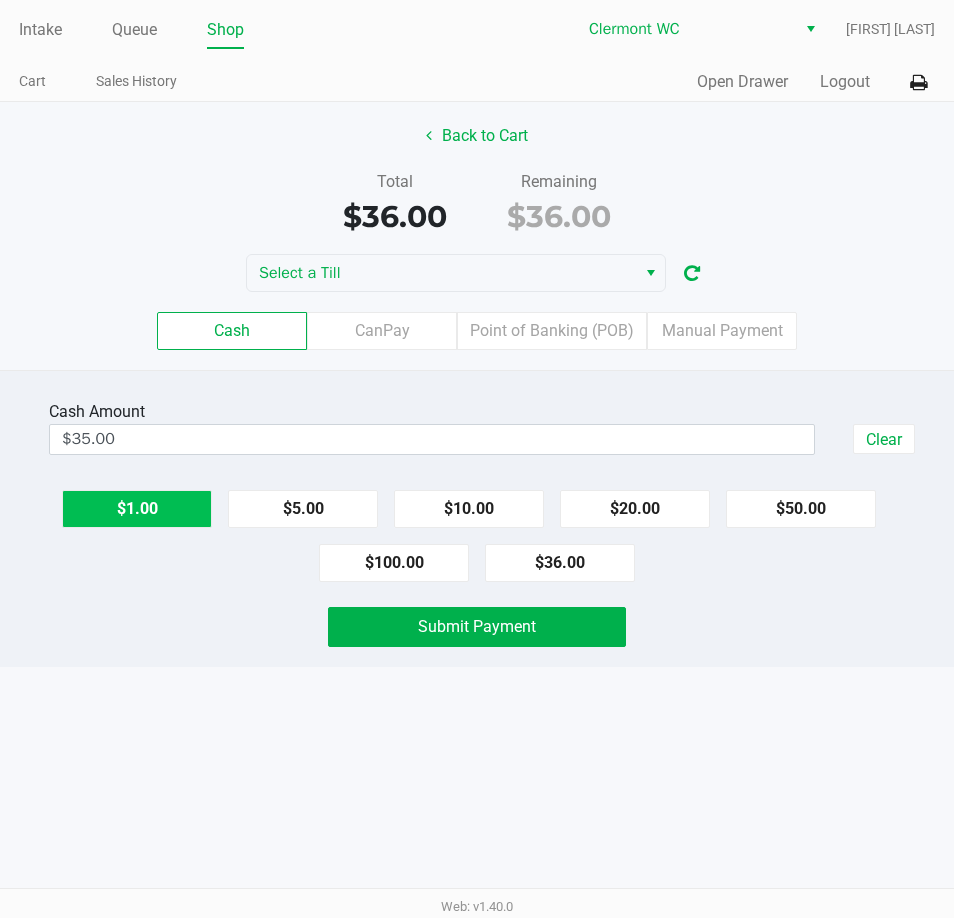 click on "$1.00" 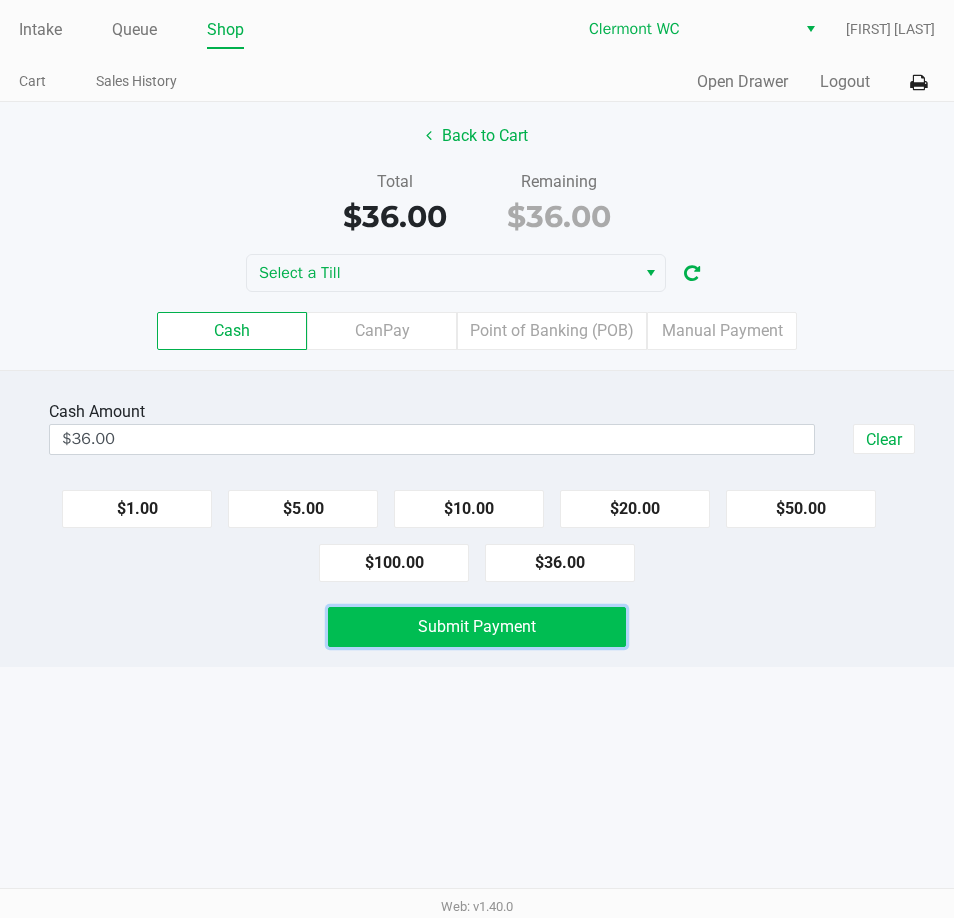 click on "Submit Payment" 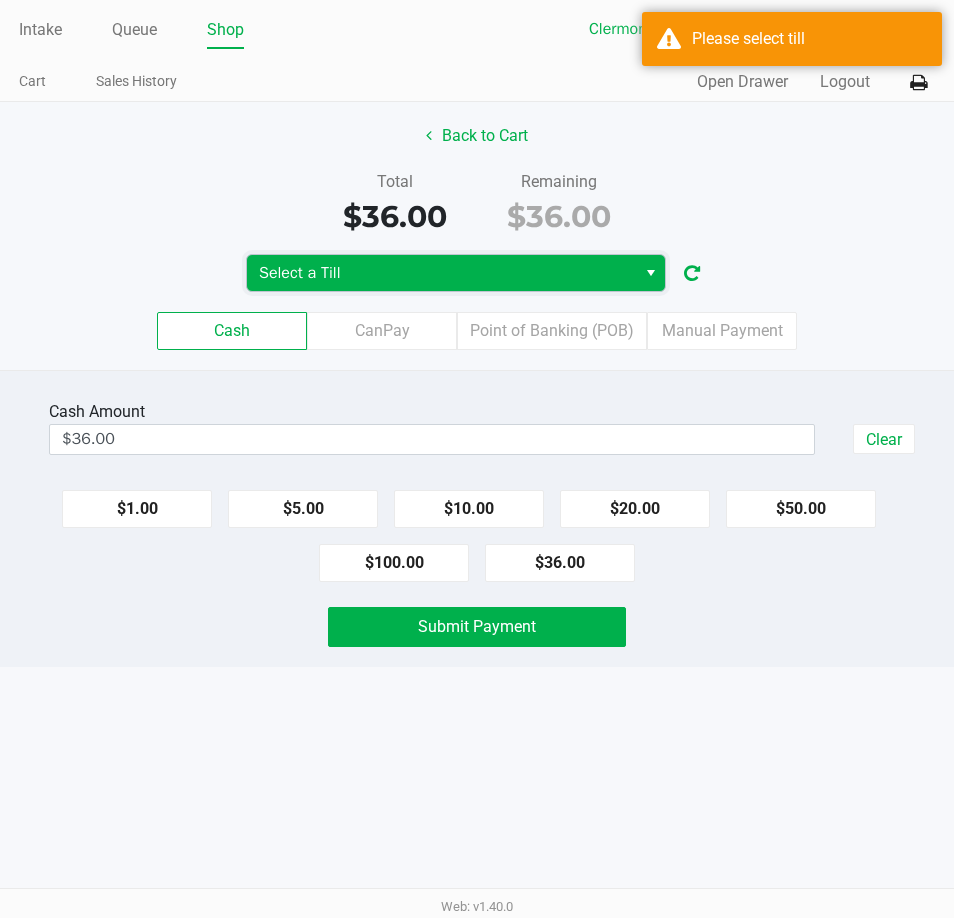 click on "Select a Till" at bounding box center (441, 273) 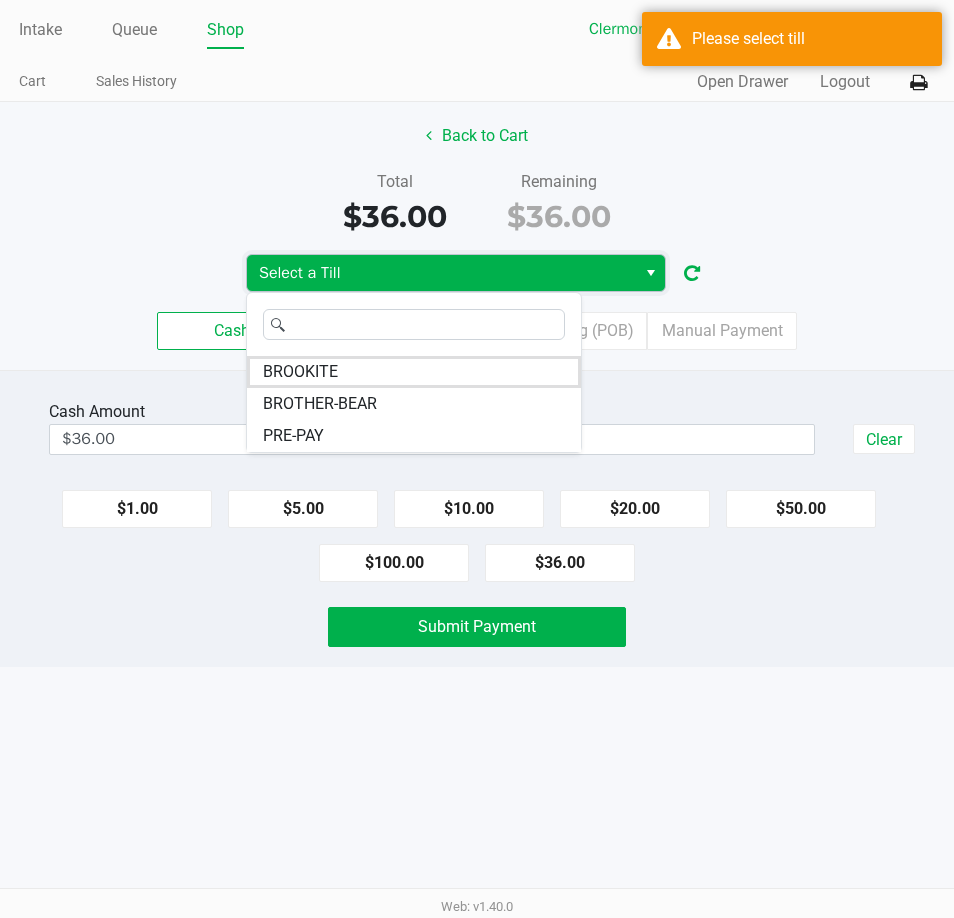 click on "BROTHER-BEAR" at bounding box center [320, 404] 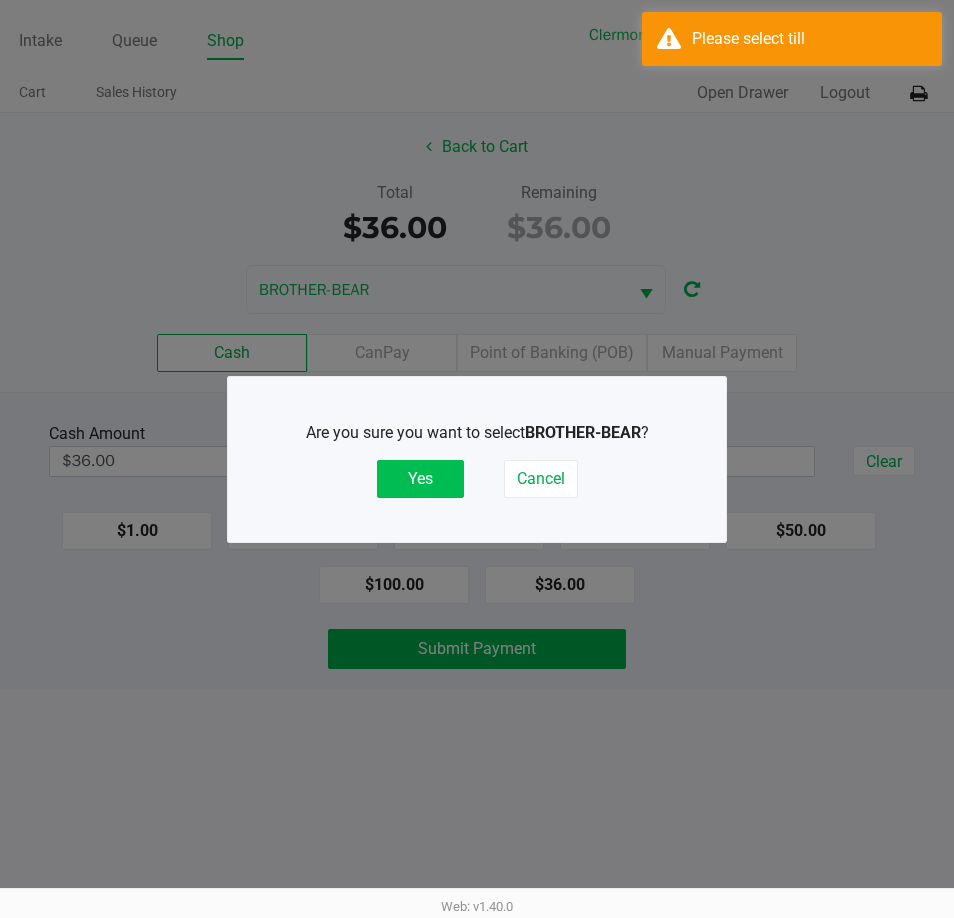 click on "Yes" 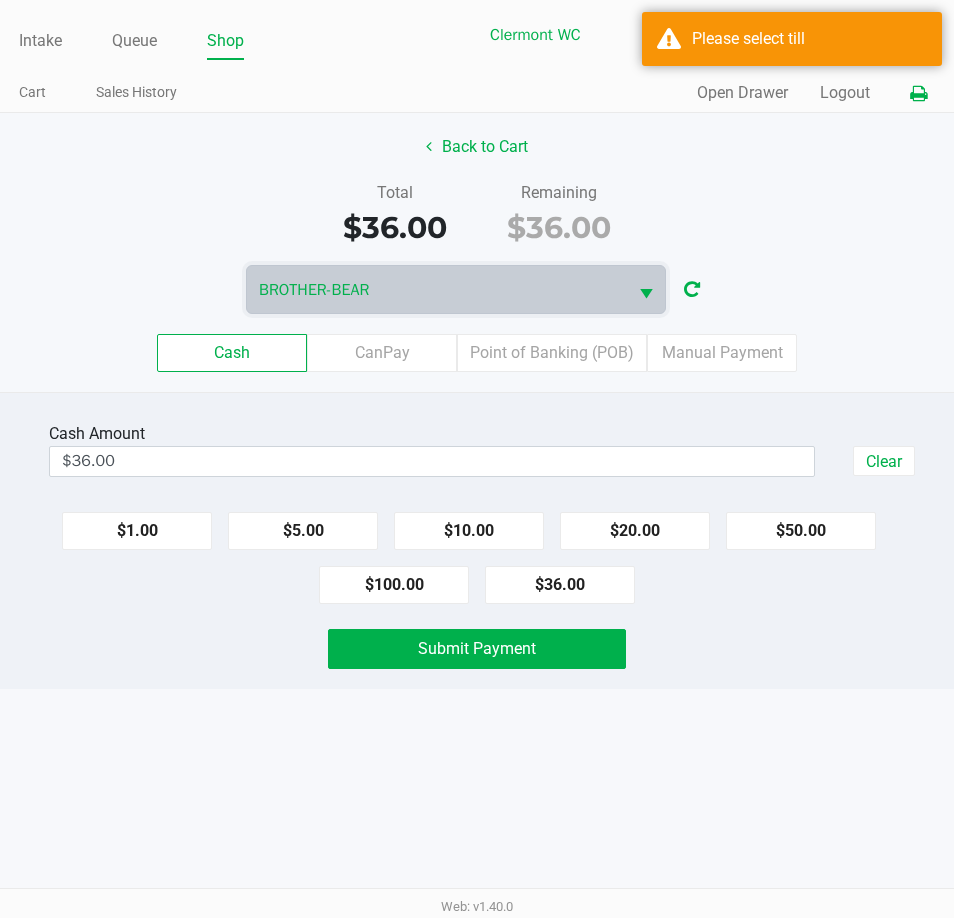 click 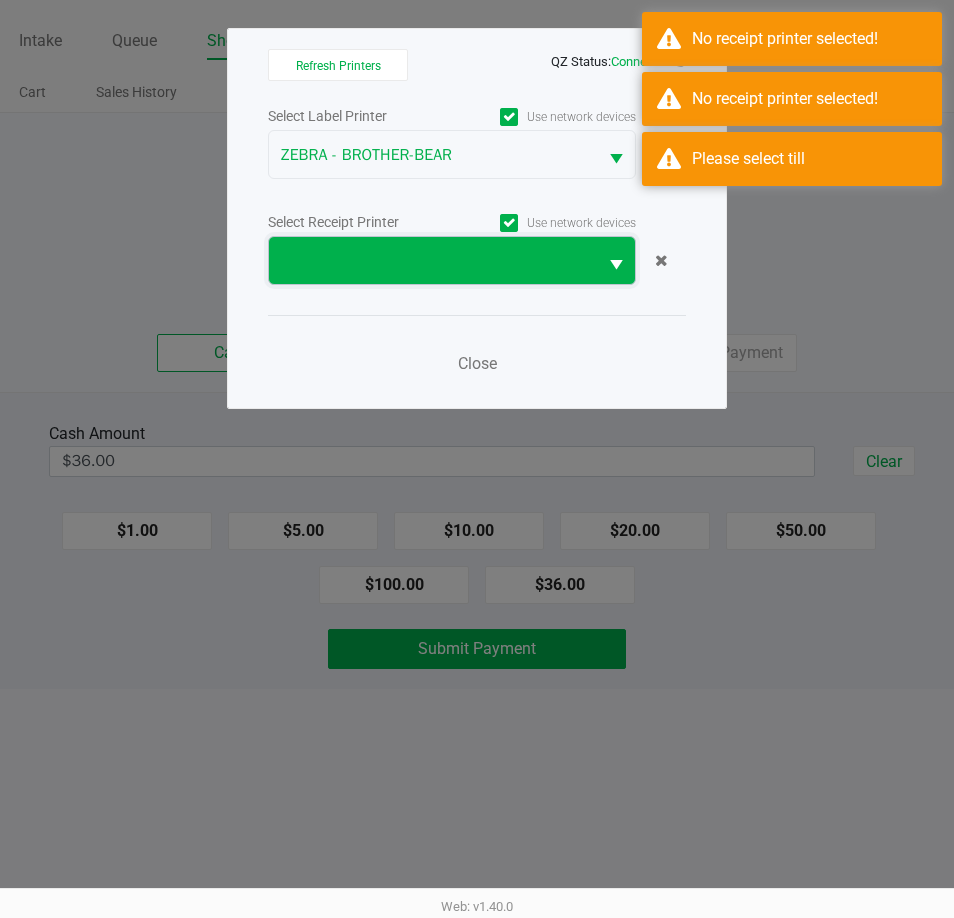 click at bounding box center [433, 261] 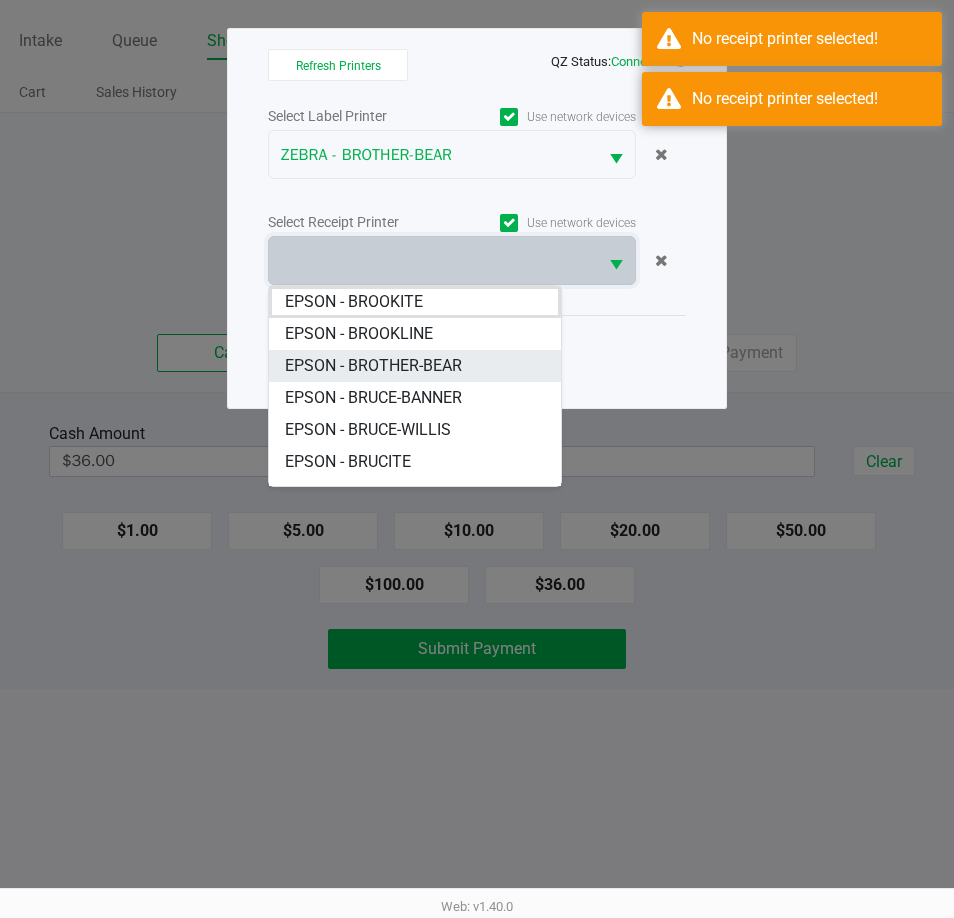 click on "EPSON - BROTHER-BEAR" at bounding box center (373, 366) 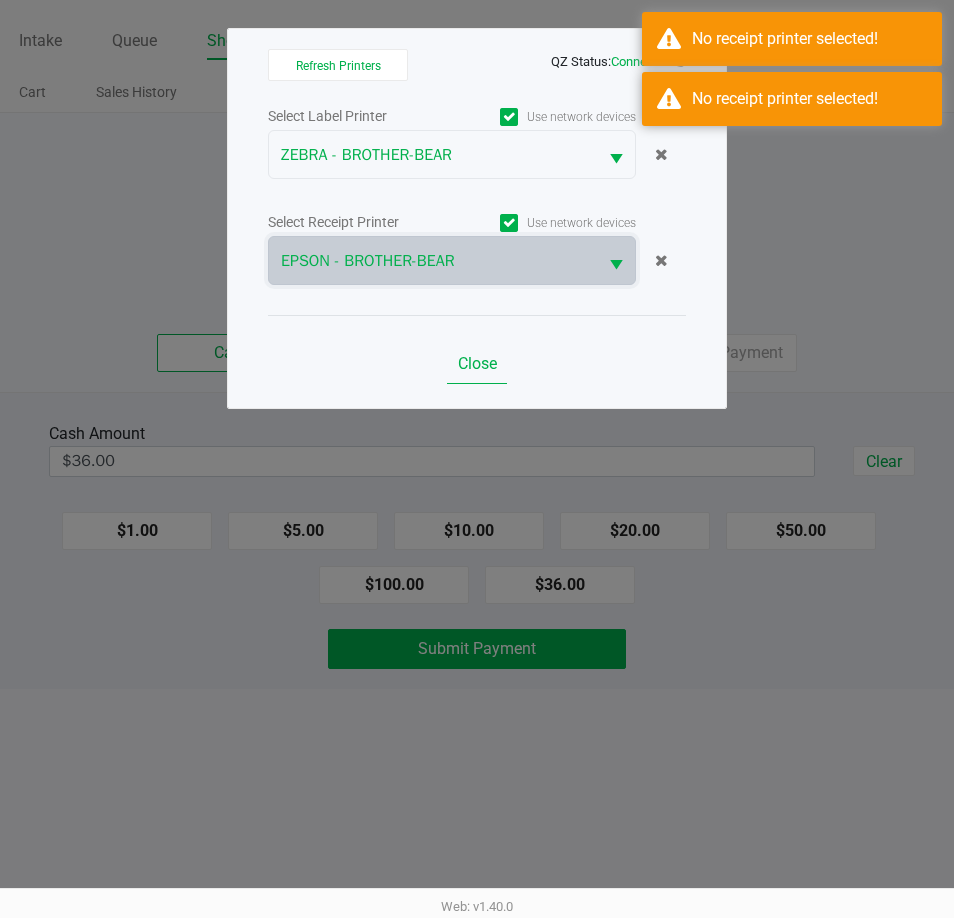 click on "Close" 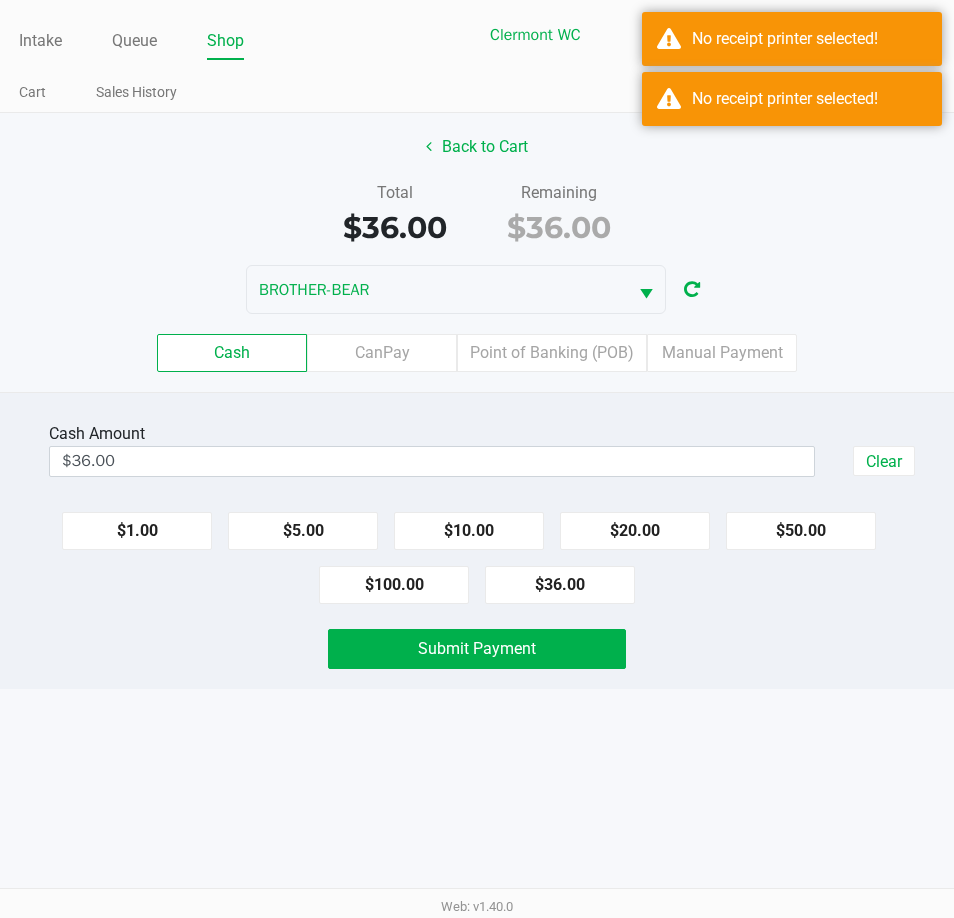 click on "Submit Payment" 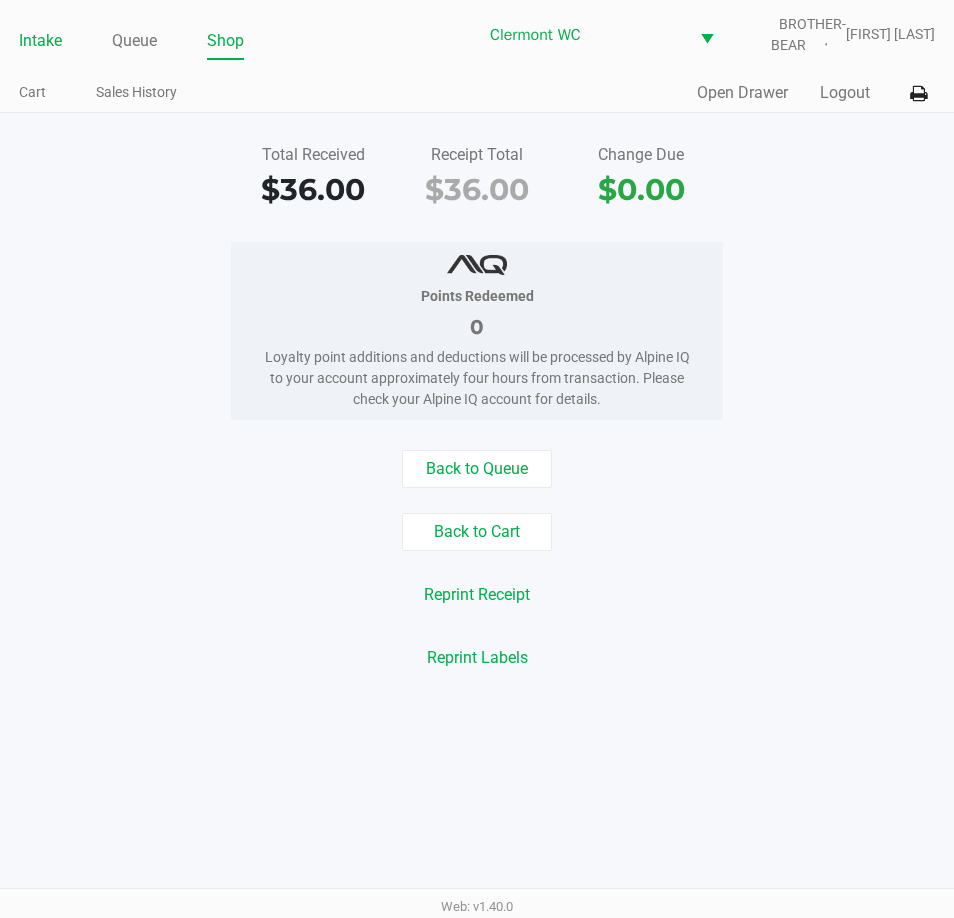 click on "Intake" 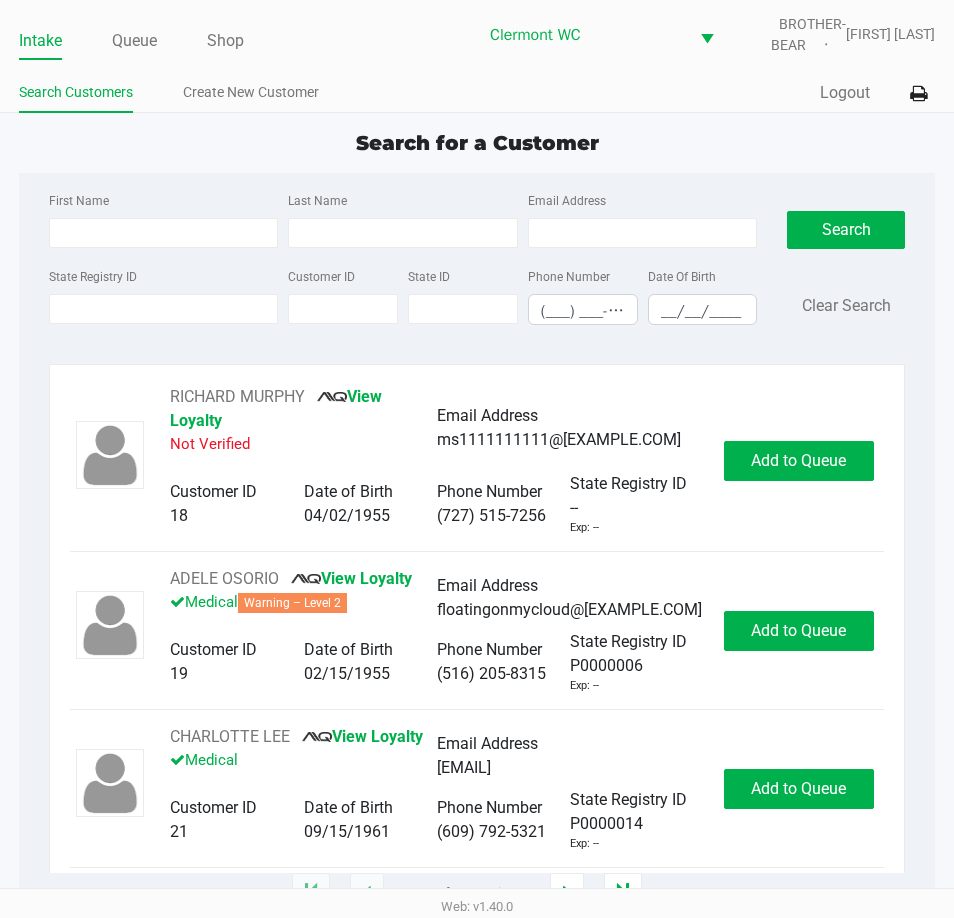 click on "First Name Last Name Email Address State Registry ID Customer ID State ID Phone Number (___) ___-____ Date Of Birth __/__/____  Search   Clear Search" 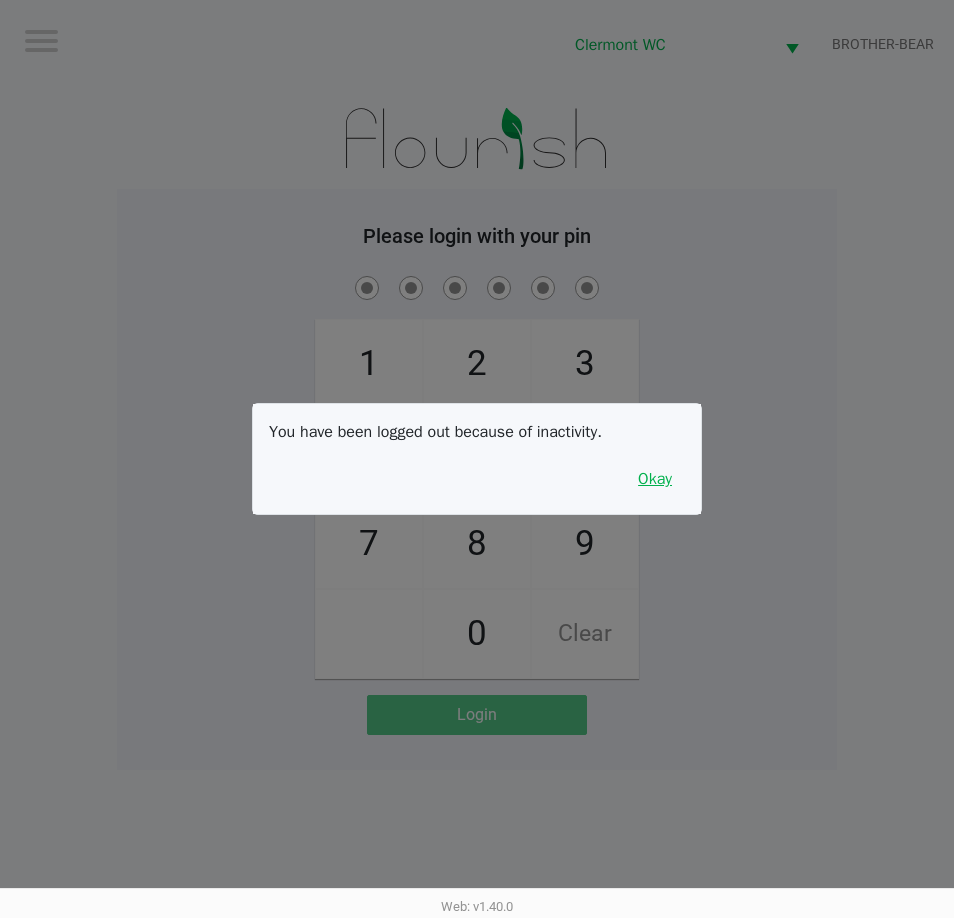click on "Okay" at bounding box center [655, 479] 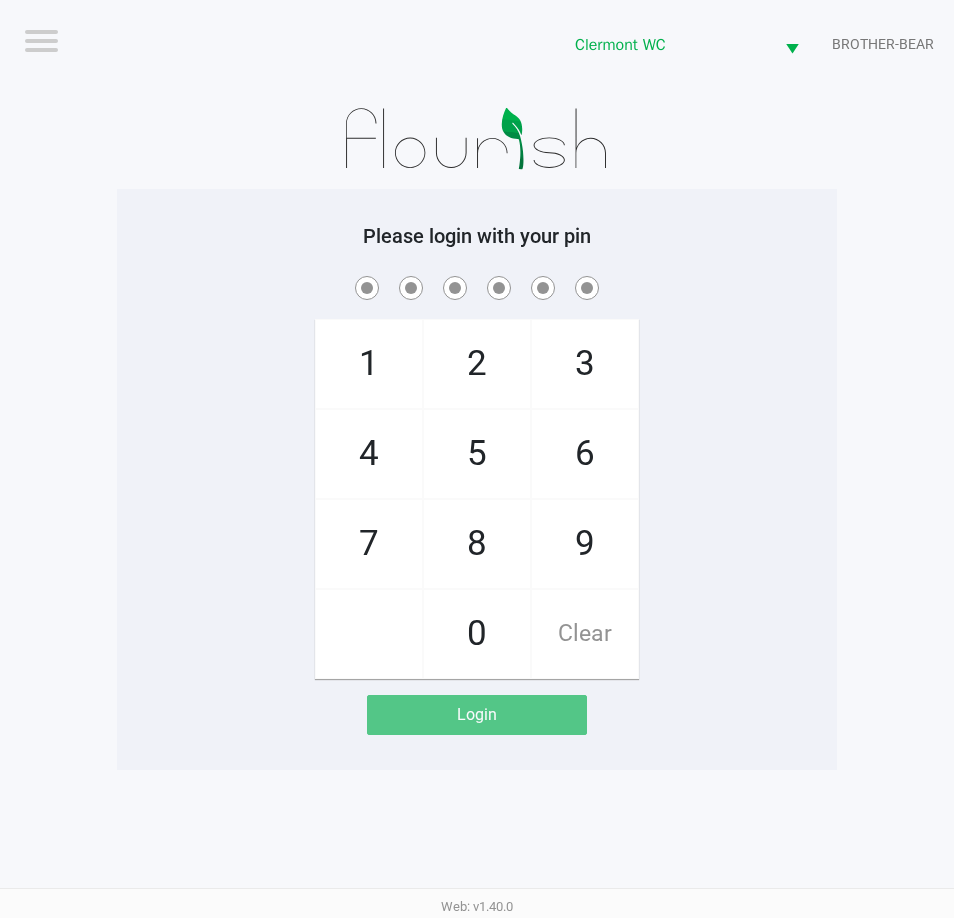 click on "1   4   7       2   5   8   0   3   6   9   Clear" 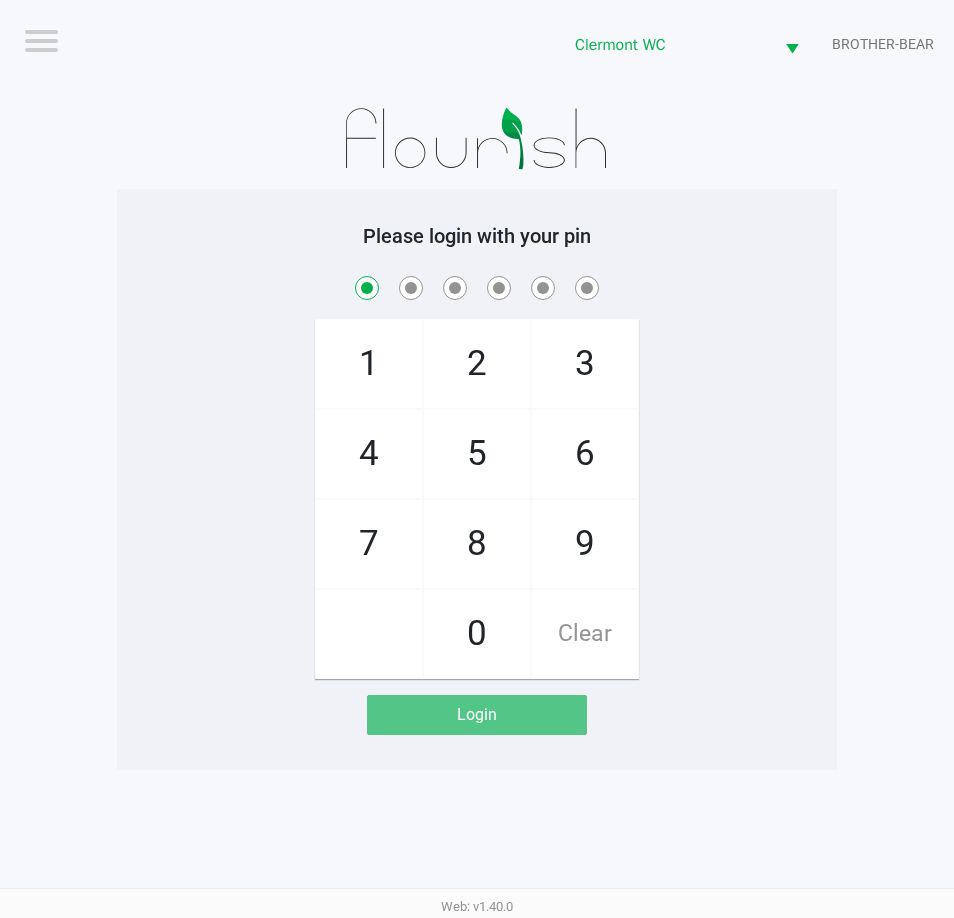 checkbox on "true" 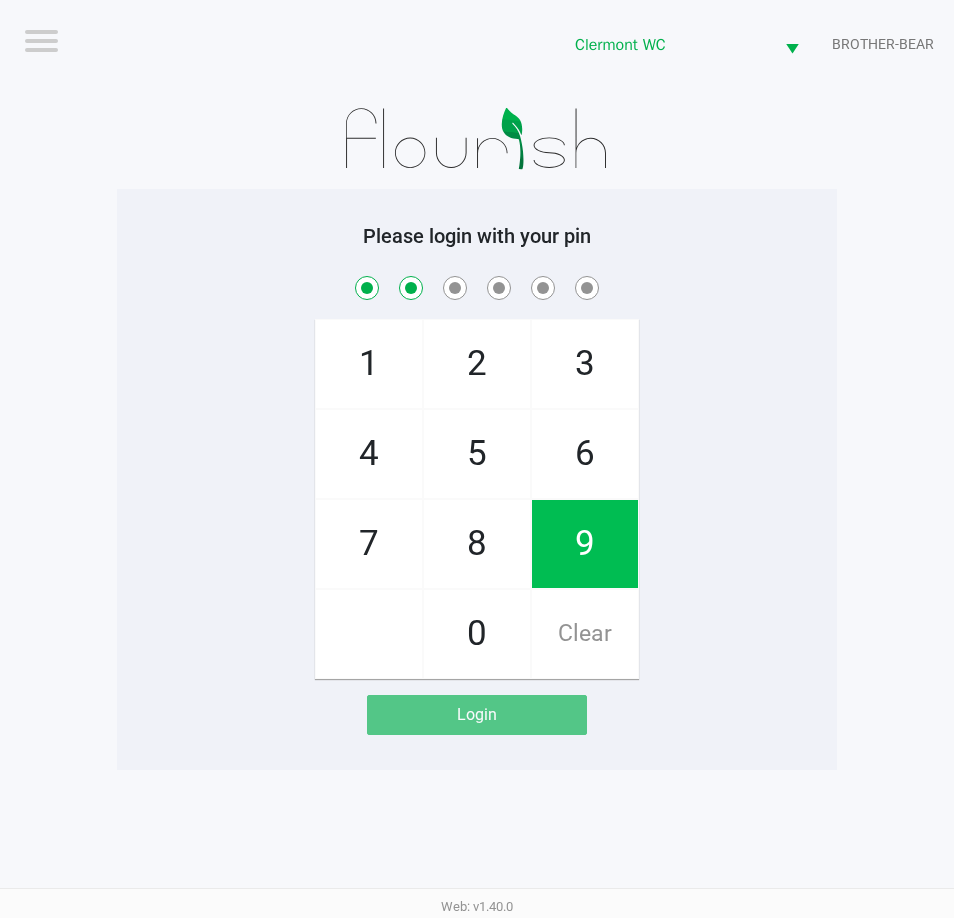 checkbox on "true" 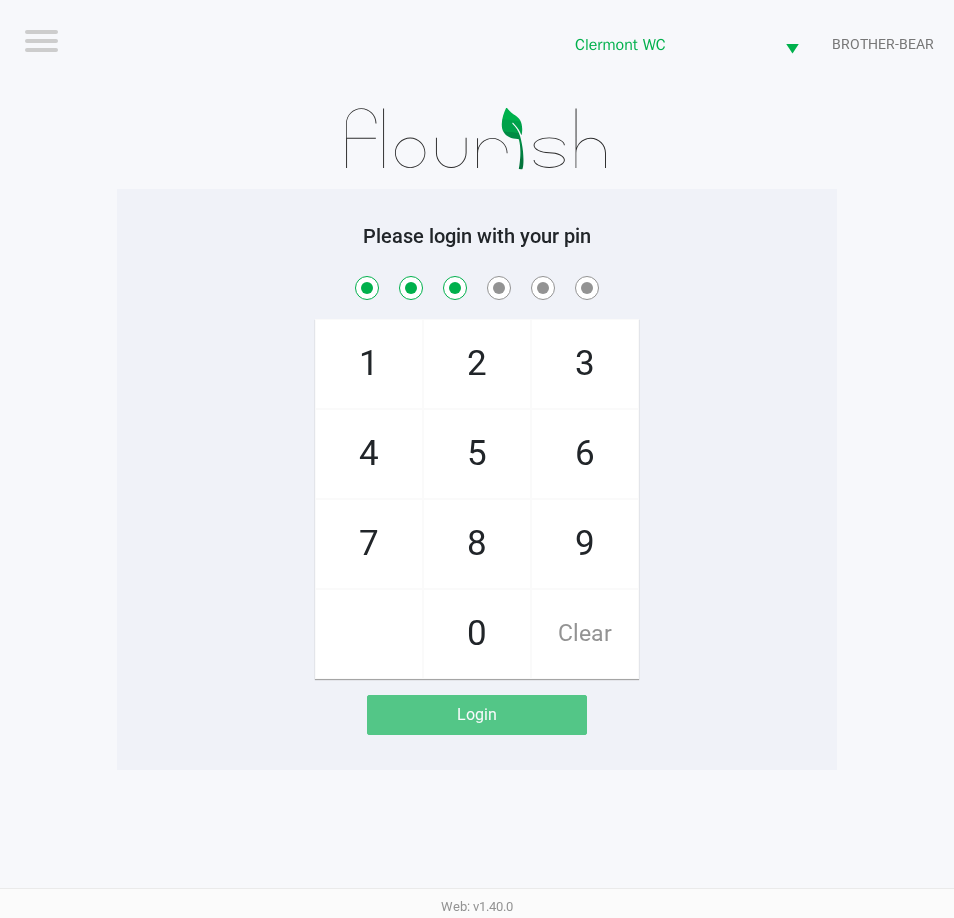 checkbox on "true" 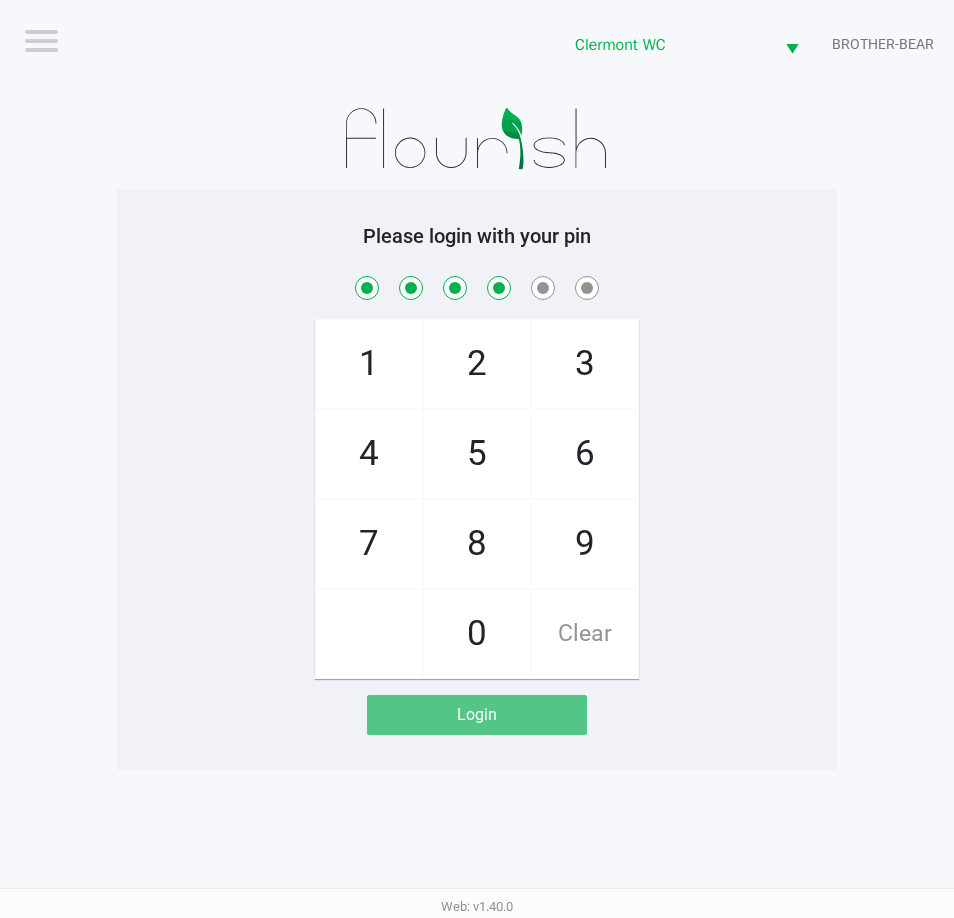 checkbox on "true" 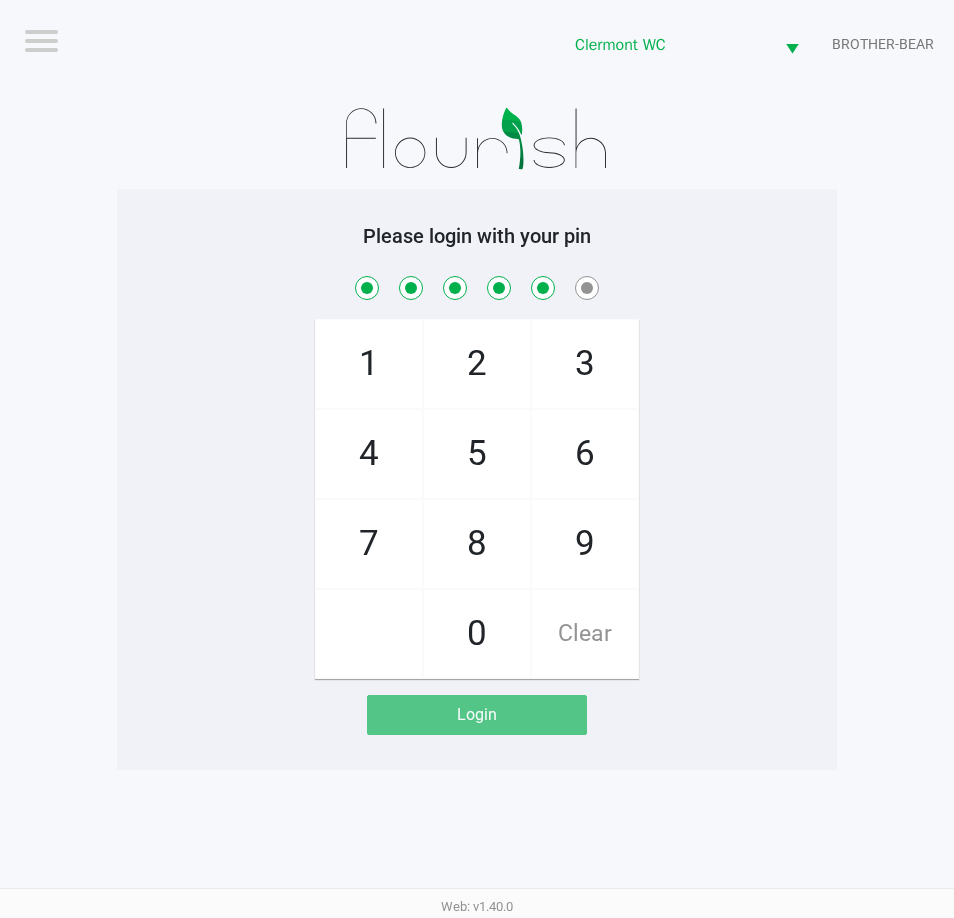 checkbox on "true" 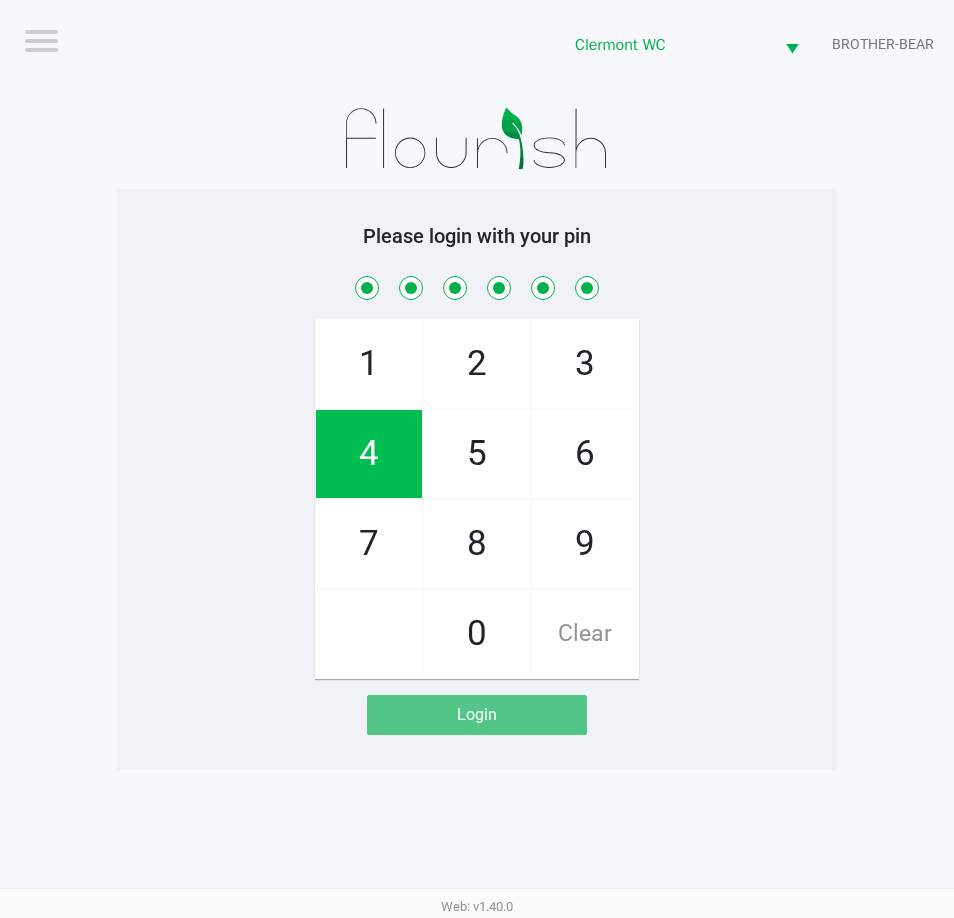 checkbox on "true" 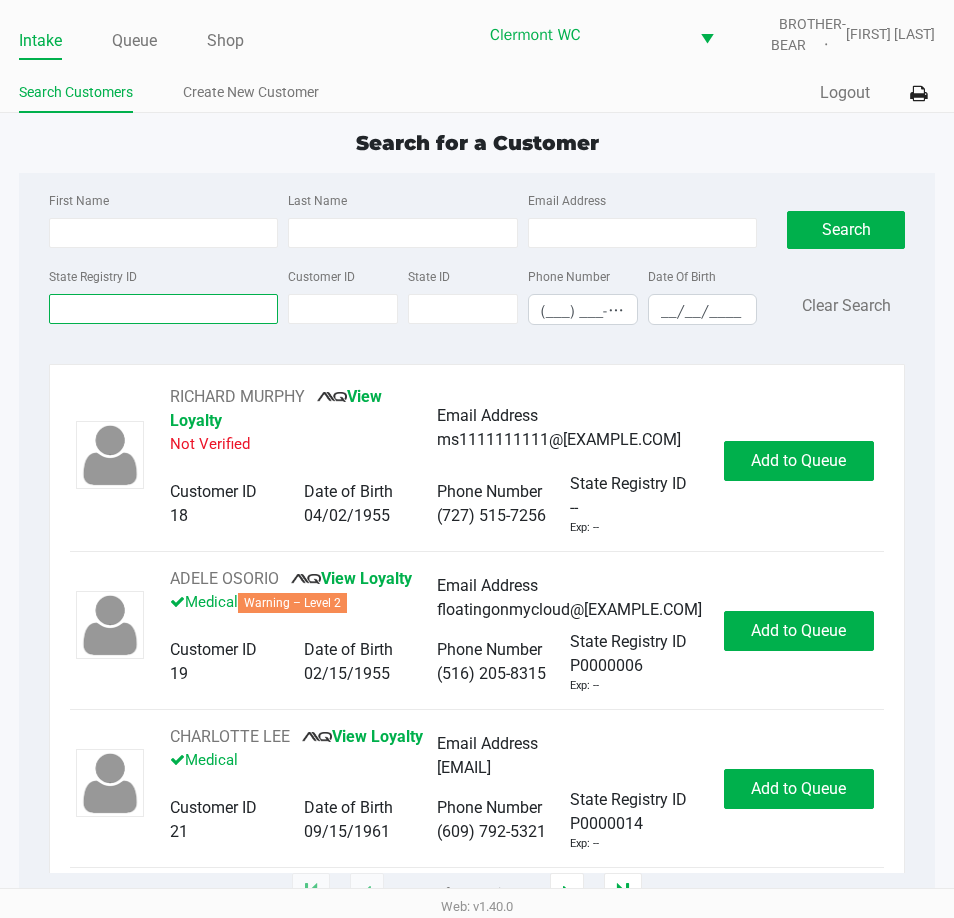 click on "State Registry ID" at bounding box center [163, 309] 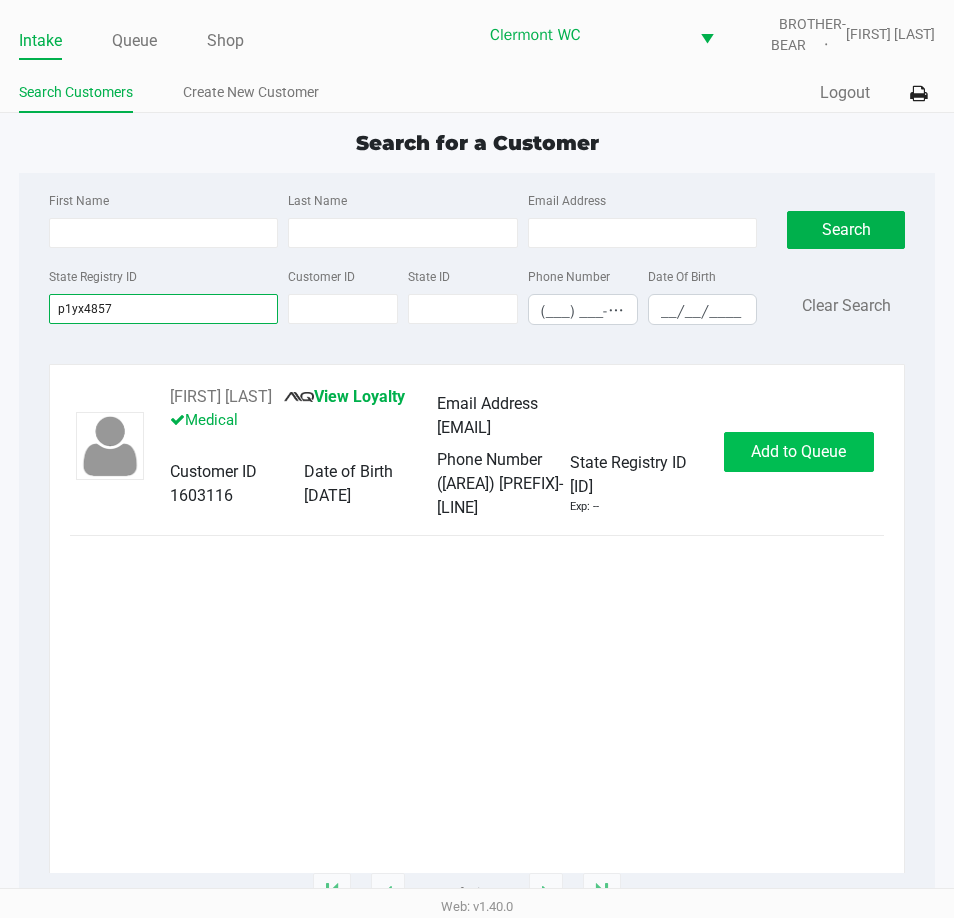 type on "p1yx4857" 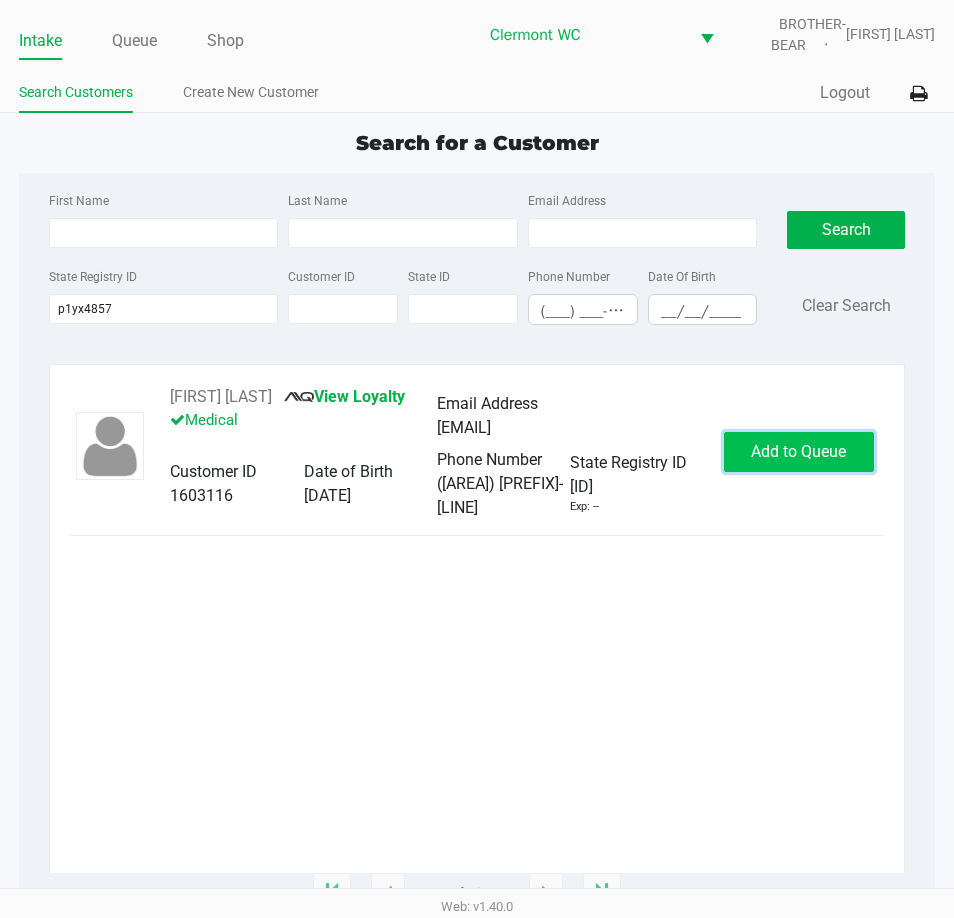 click on "Add to Queue" 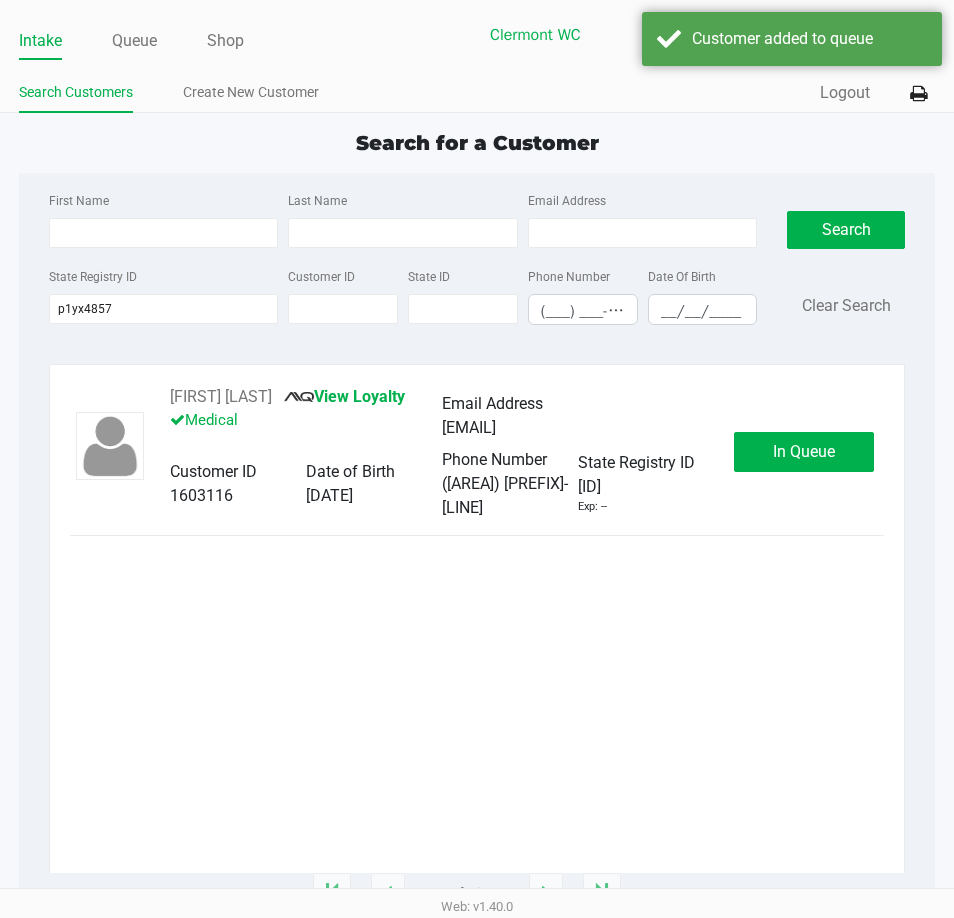 click on "STEPHENIE CHEW       View Loyalty   Medical   Email Address   steviestandup@yahoo.com   Customer ID   1603116   Date of Birth   08/17/1955   Phone Number   (352) 223-9717   State Registry ID   P1YX4857   Exp: --   In Queue" 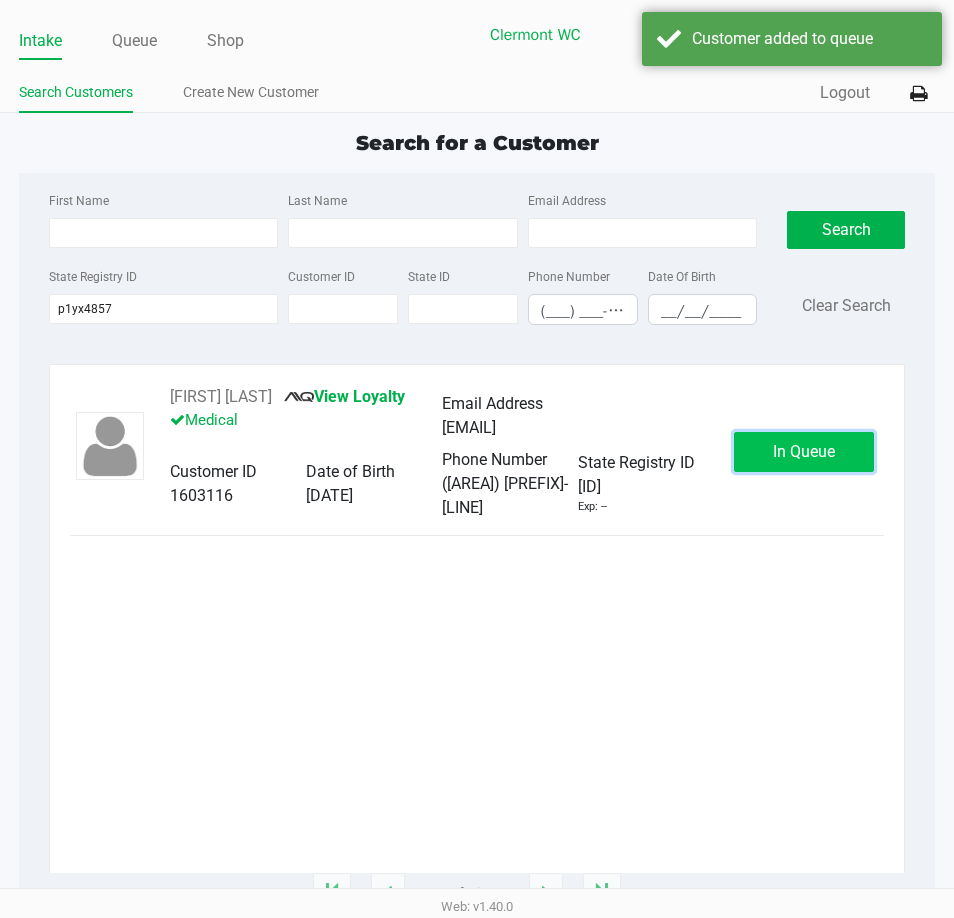 click on "In Queue" 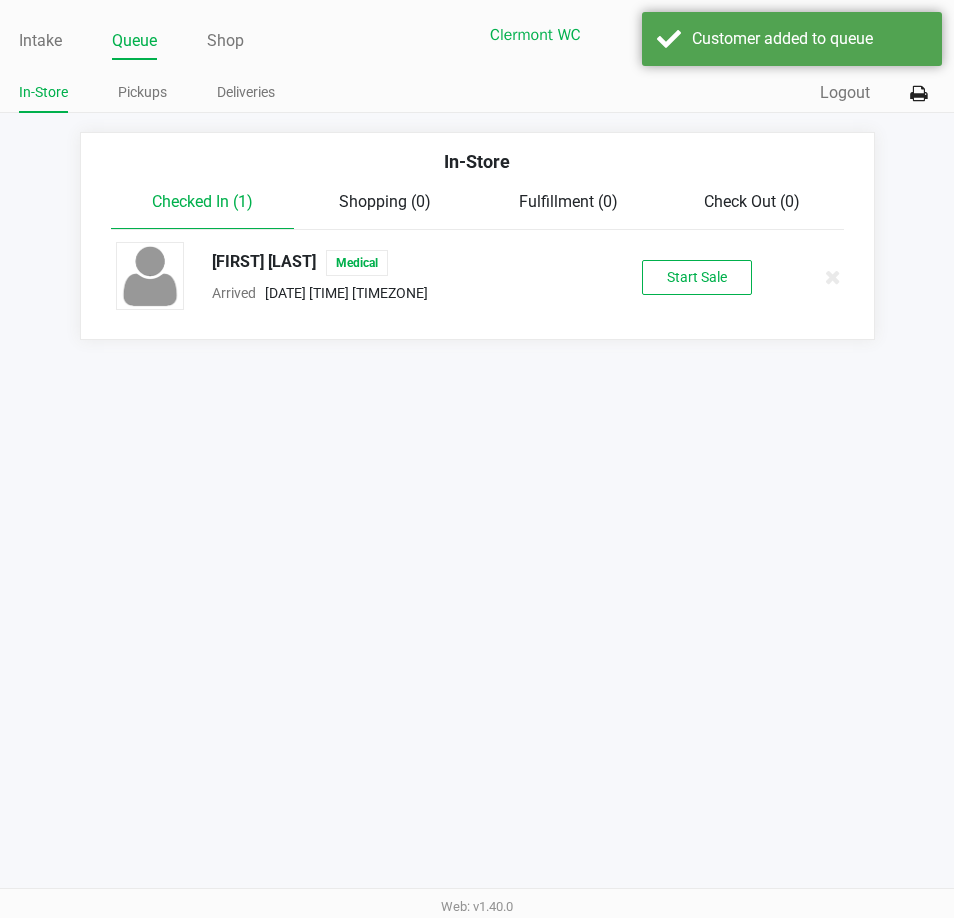 click on "Start Sale" 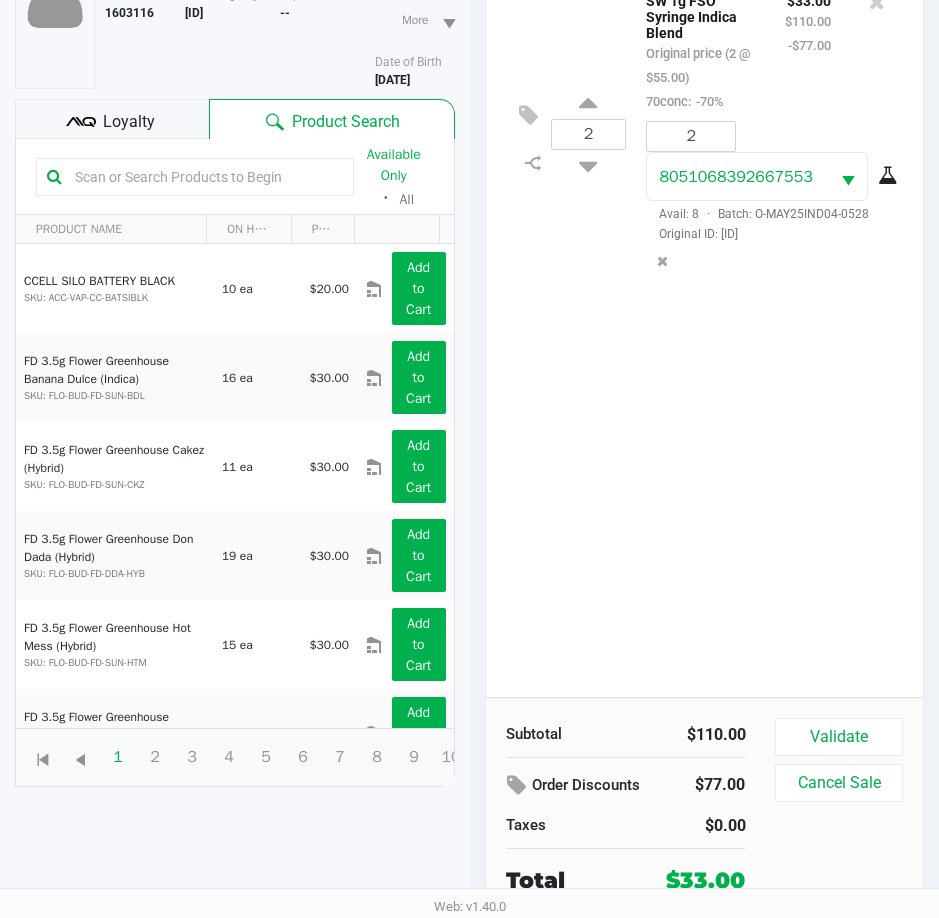 scroll, scrollTop: 216, scrollLeft: 0, axis: vertical 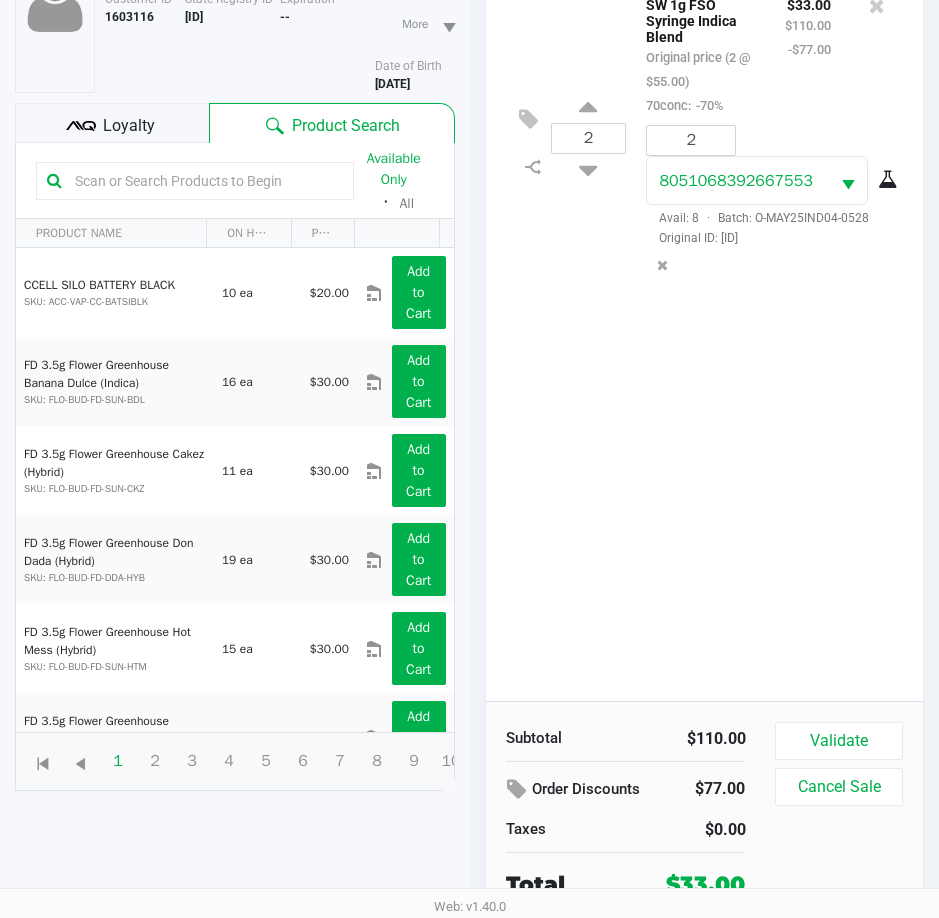 click on "Validate" 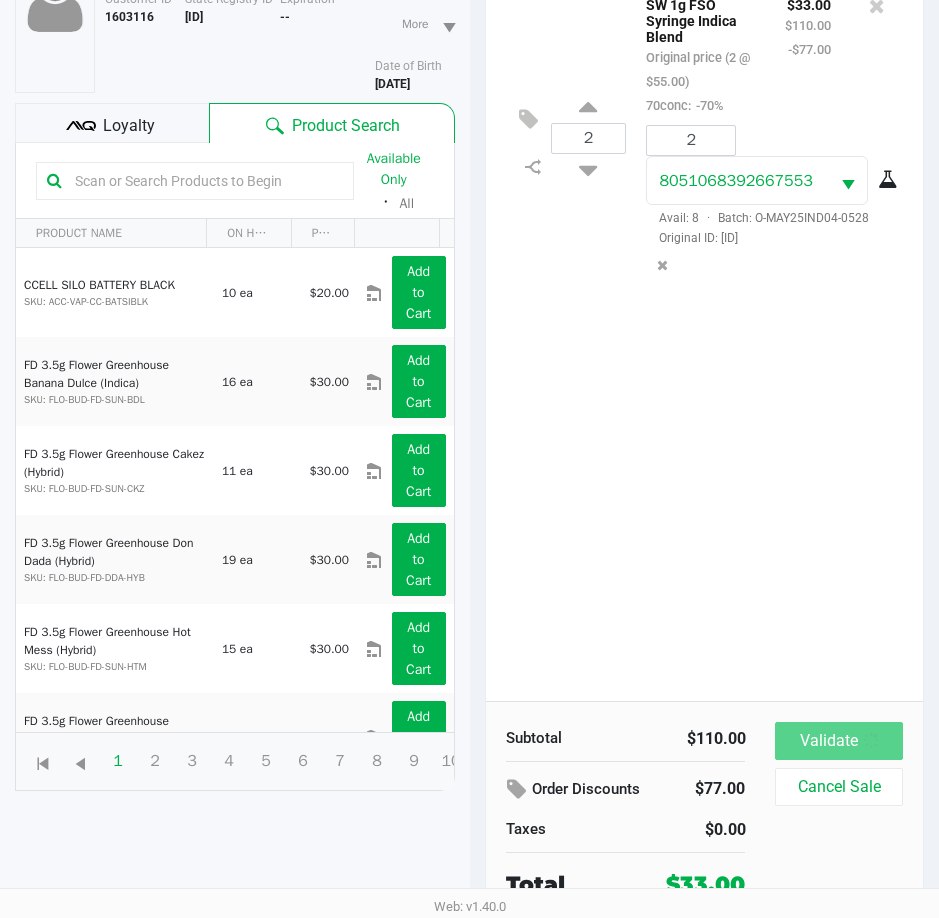 scroll, scrollTop: 0, scrollLeft: 0, axis: both 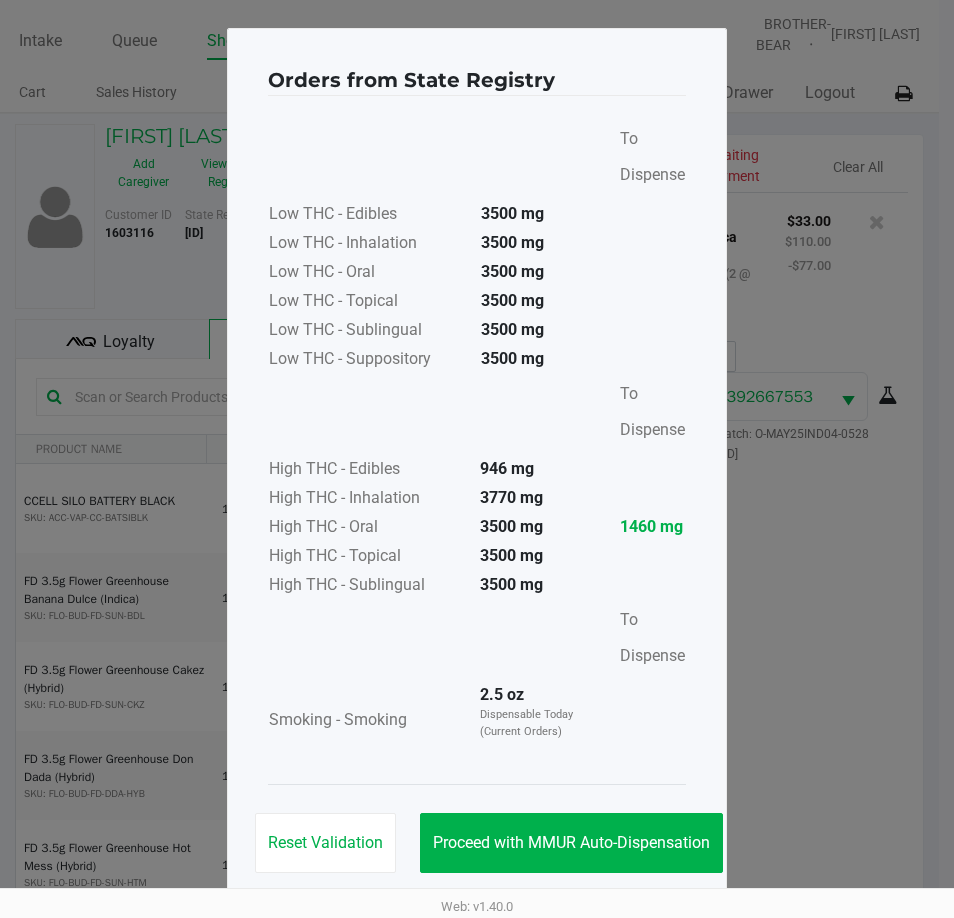 click on "Proceed with MMUR Auto-Dispensation" 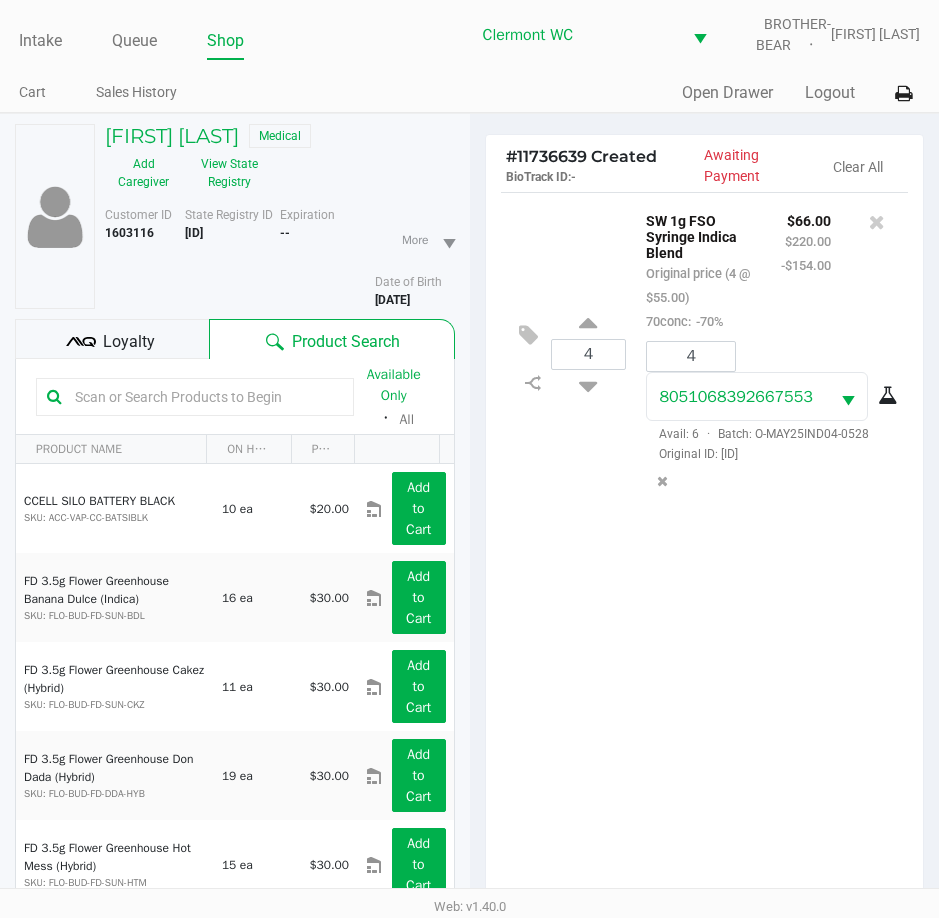 scroll, scrollTop: 220, scrollLeft: 0, axis: vertical 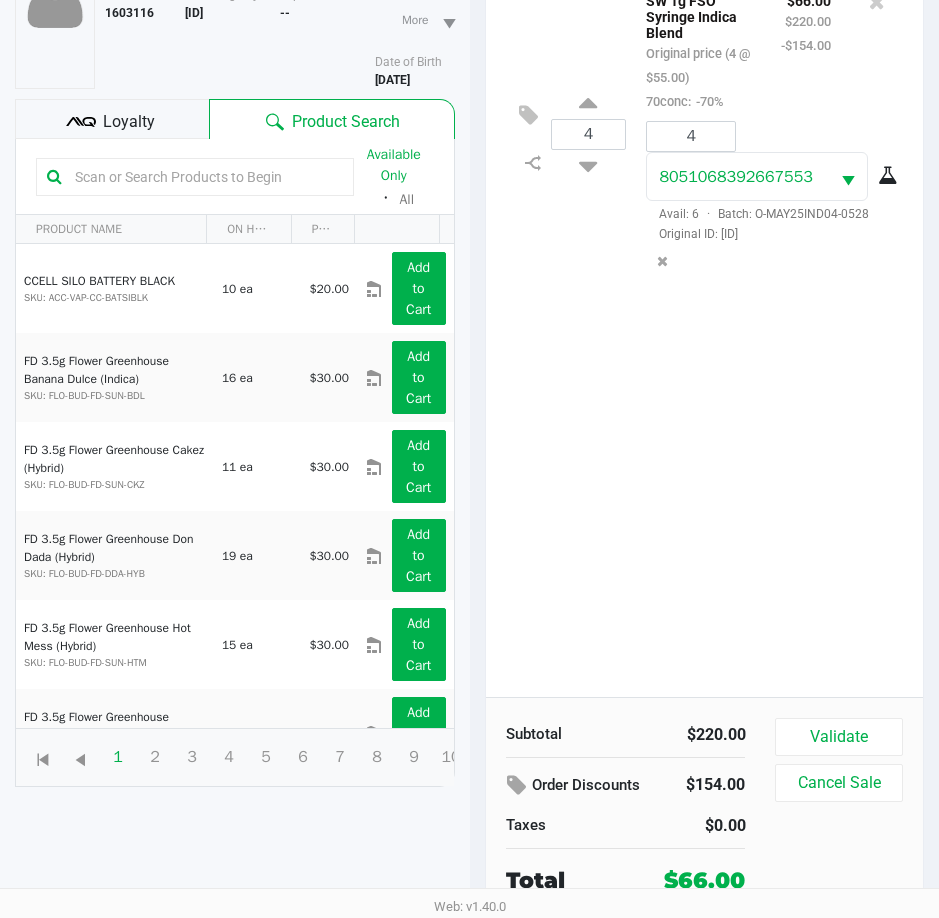 click on "Validate" 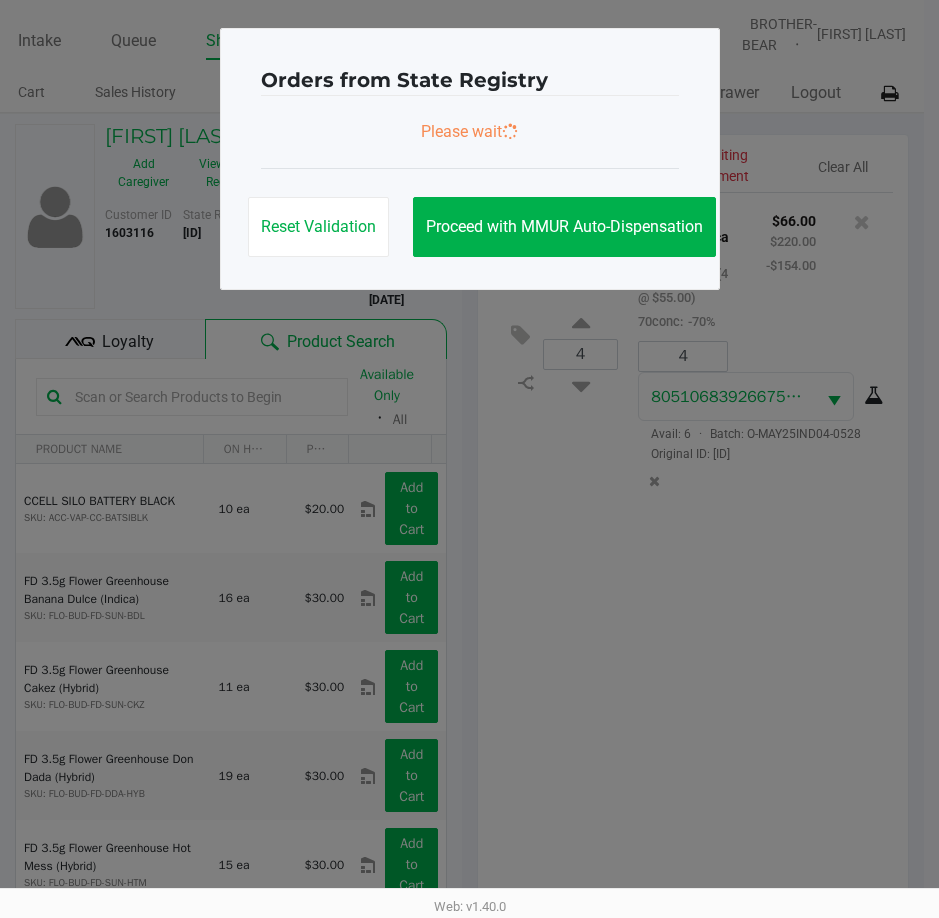 scroll, scrollTop: 0, scrollLeft: 0, axis: both 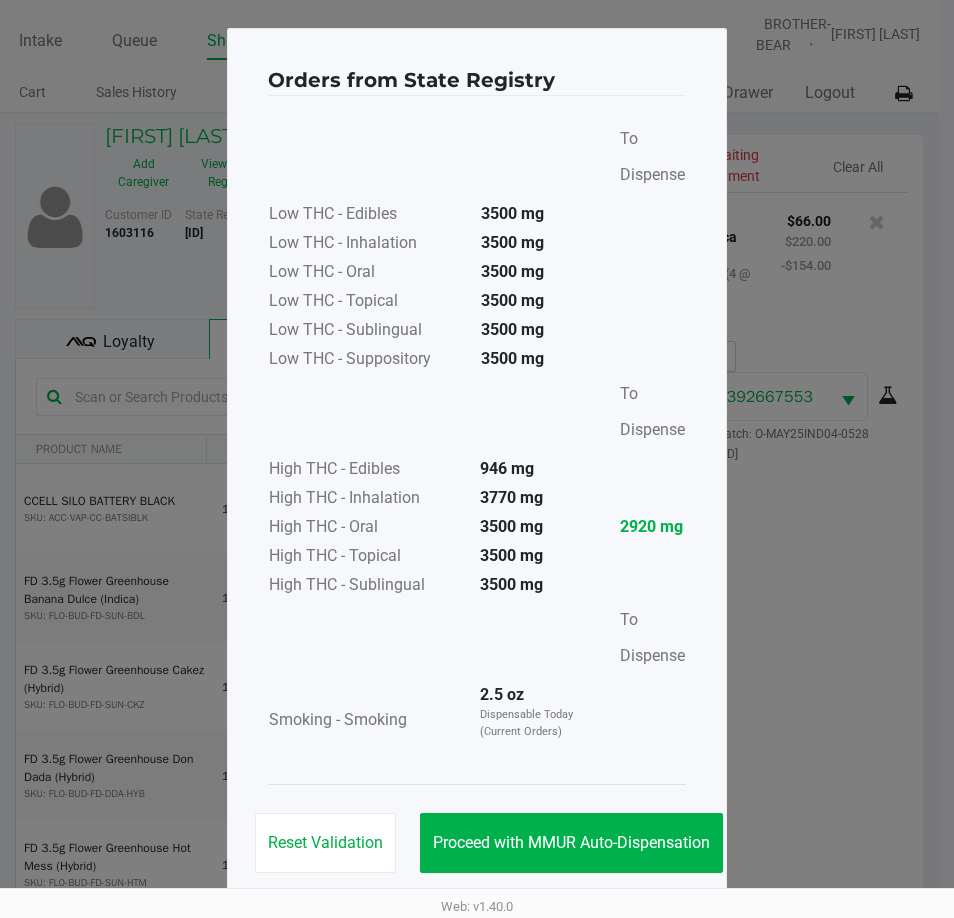 click on "Proceed with MMUR Auto-Dispensation" 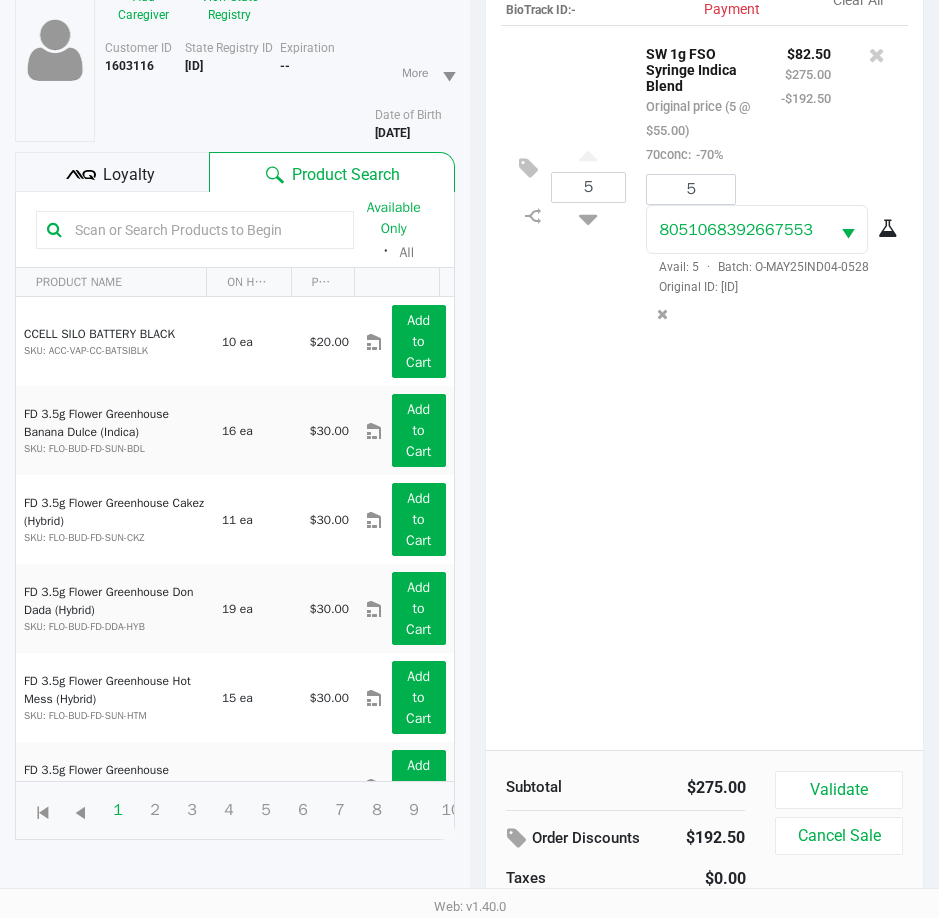 scroll, scrollTop: 220, scrollLeft: 0, axis: vertical 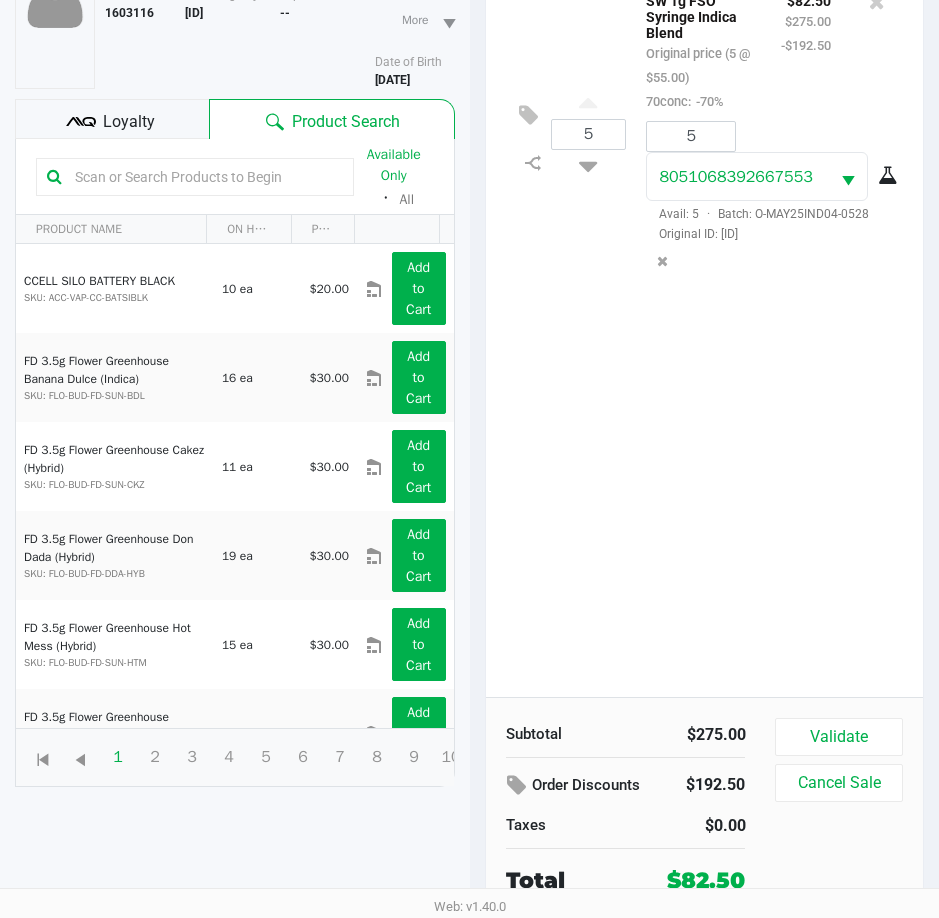 click on "Validate" 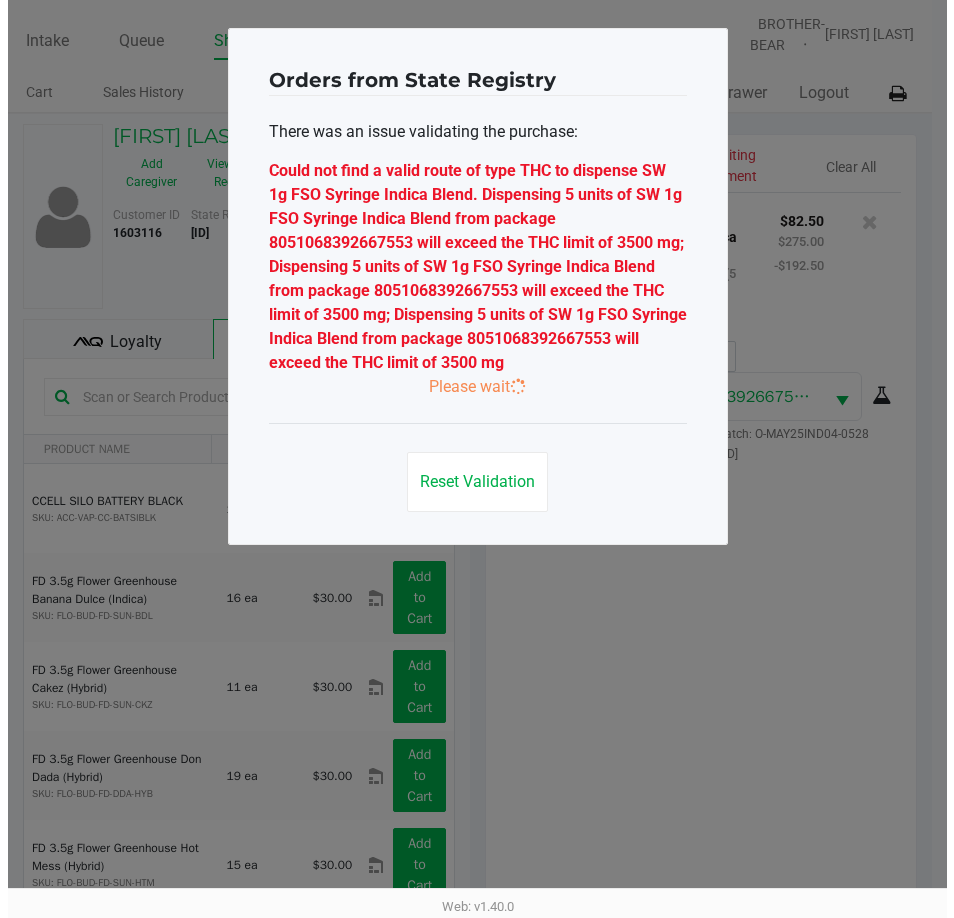 scroll, scrollTop: 0, scrollLeft: 0, axis: both 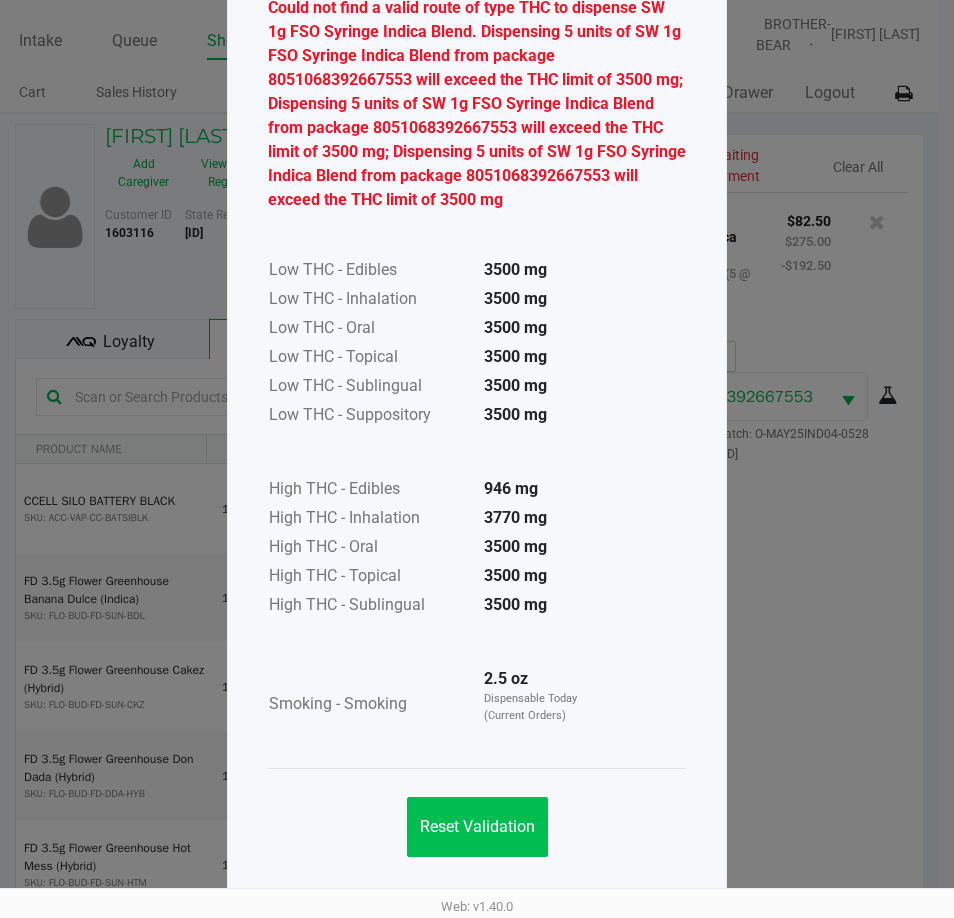click on "Reset Validation" 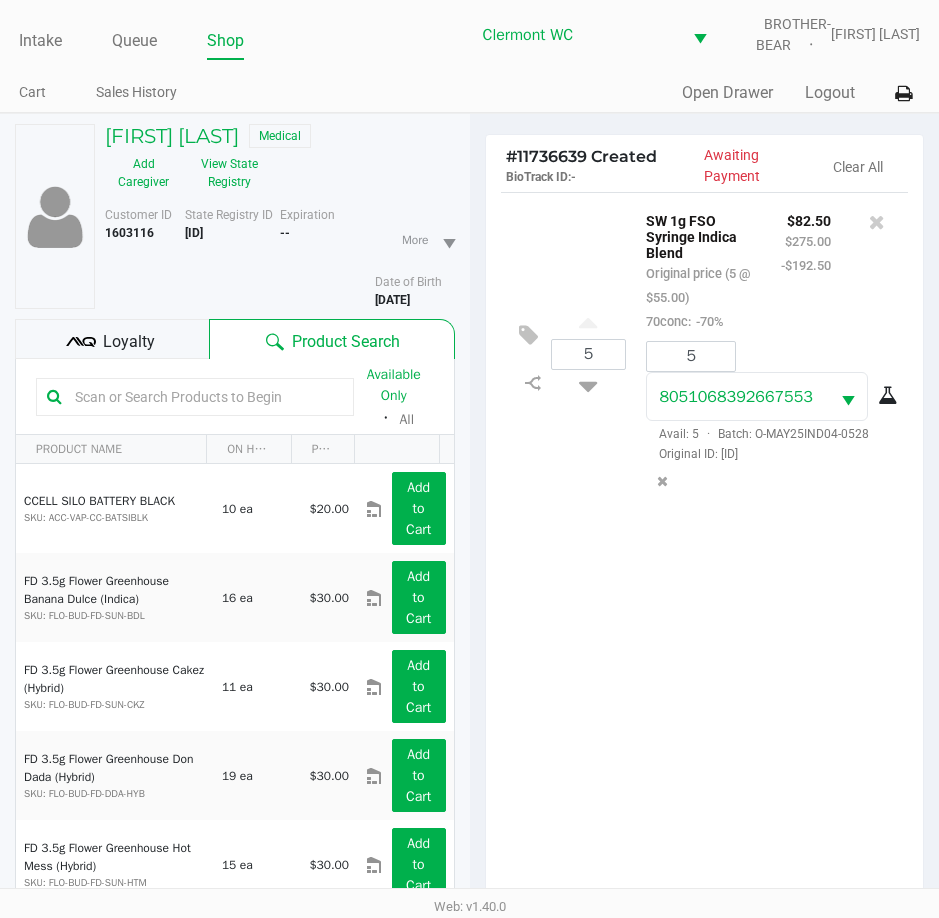 click 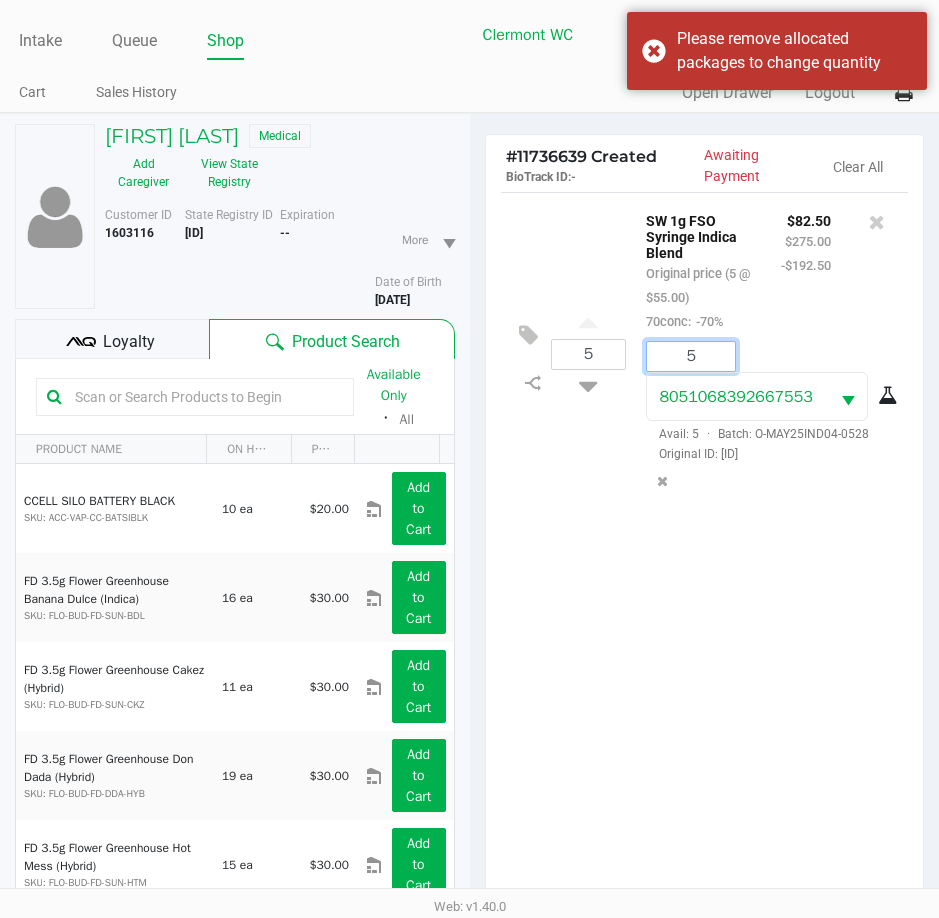 click on "5" at bounding box center (691, 356) 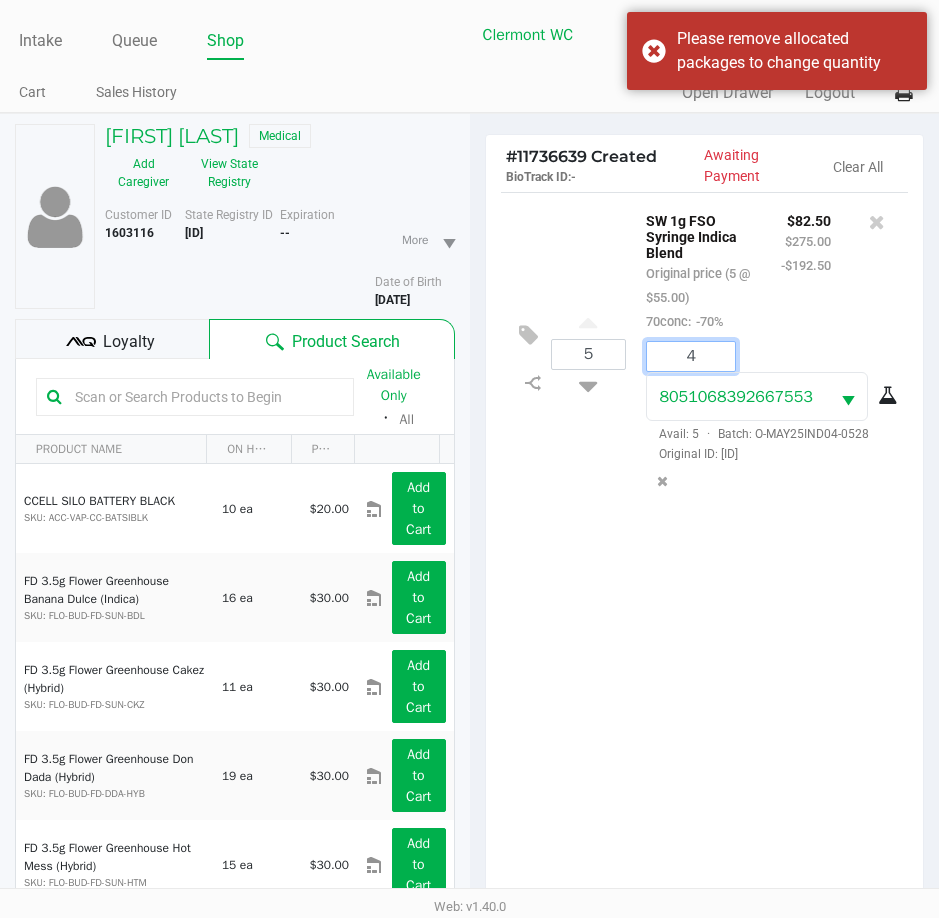 type on "4" 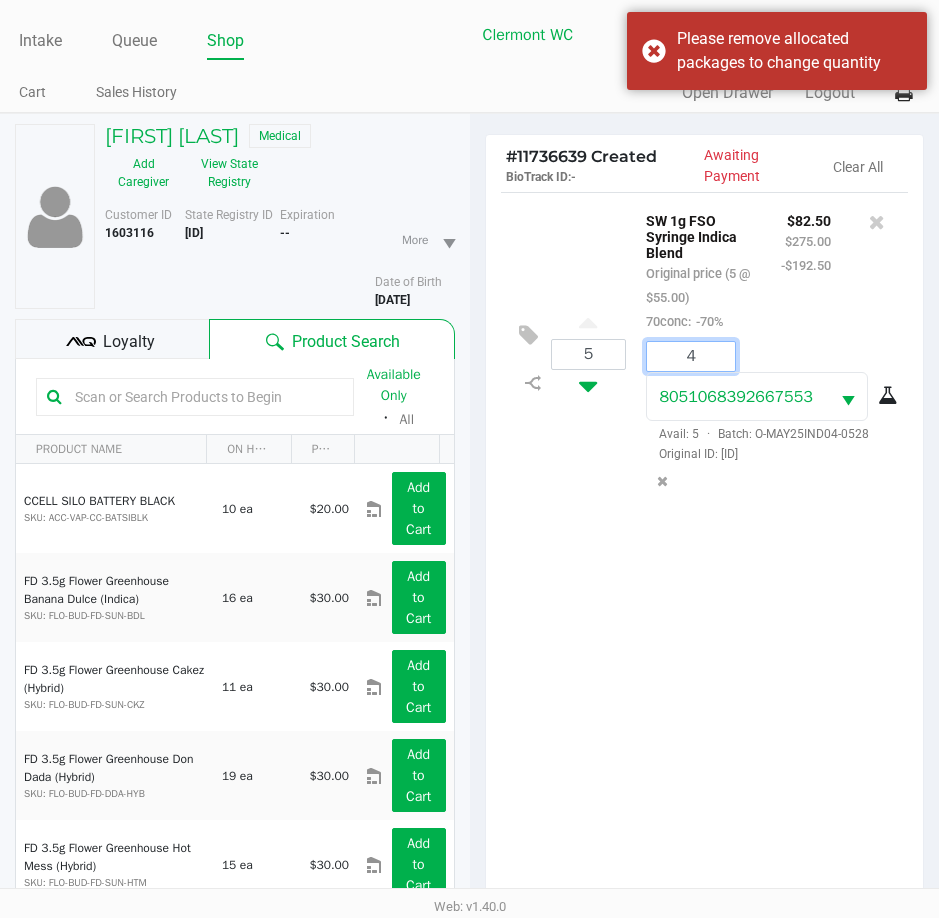 click on "STEPHENIE CHEW   Medical   Add Caregiver   View State Registry   Customer ID   1603116  State Registry ID  P1YX4857   Expiration  -- More  Date of Birth   8/17/1955
Loyalty
Product Search   Available Only  ᛫  All   PRODUCT NAME  ON HAND PRICE  CCELL SILO BATTERY BLACK  SKU: ACC-VAP-CC-BATSIBLK  10 ea   $20.00  Add to Cart  FD 3.5g Flower Greenhouse Banana Dulce (Indica)  SKU: FLO-BUD-FD-SUN-BDL  16 ea   $30.00  Add to Cart  FD 3.5g Flower Greenhouse Cakez (Hybrid)  SKU: FLO-BUD-FD-SUN-CKZ  11 ea   $30.00  Add to Cart  FD 3.5g Flower Greenhouse Don Dada (Hybrid)  SKU: FLO-BUD-FD-DDA-HYB  19 ea   $30.00  Add to Cart  FD 3.5g Flower Greenhouse Hot Mess (Hybrid)  SKU: FLO-BUD-FD-SUN-HTM  15 ea   $30.00  Add to Cart  FD 3.5g Flower Greenhouse Lemon Zest (Hybrid)  SKU: FLO-BUD-FD-SUN-LMZ  8 ea   $30.00  Add to Cart  FD 3.5g Flower Greenhouse Melon Collie (Hybrid-Sativa)  SKU: FLO-BUD-FD-SUN-MEC  1" 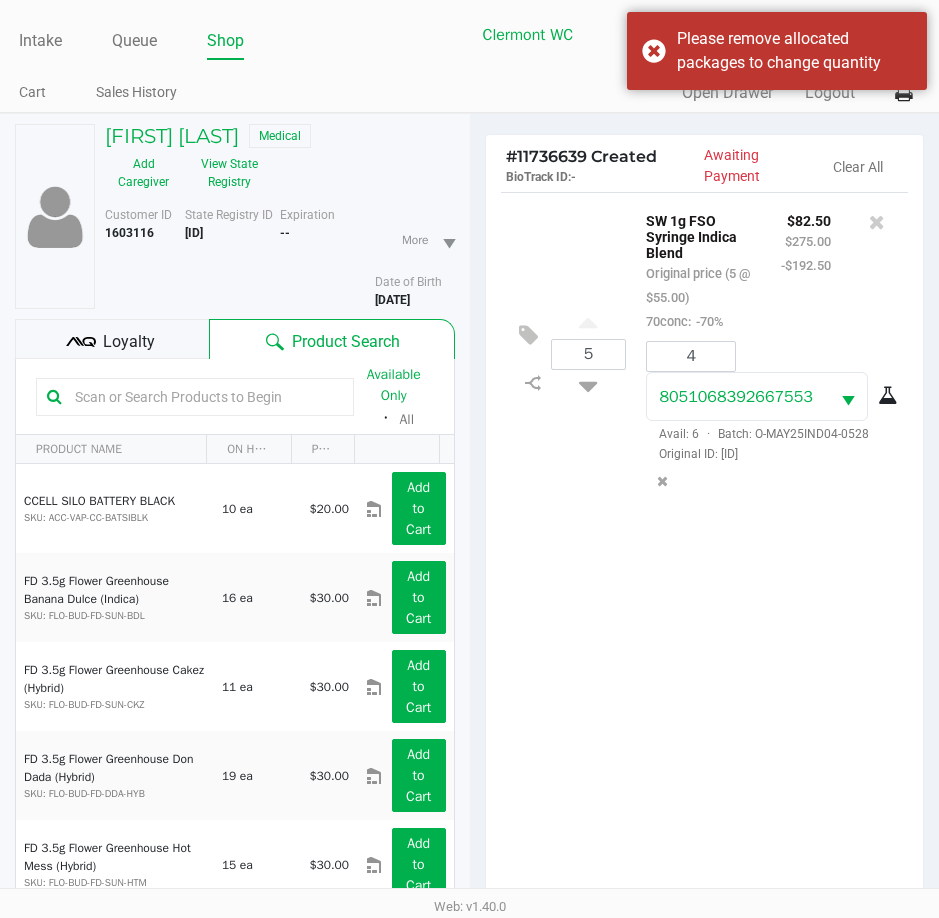click 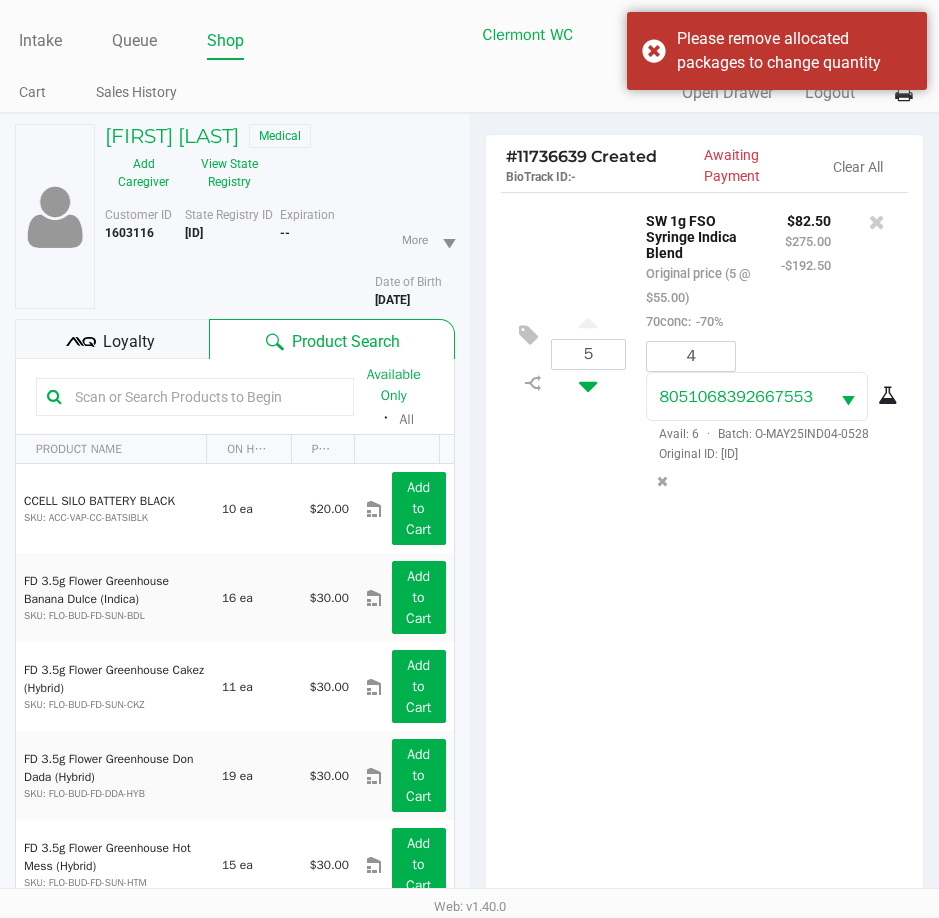 type on "4" 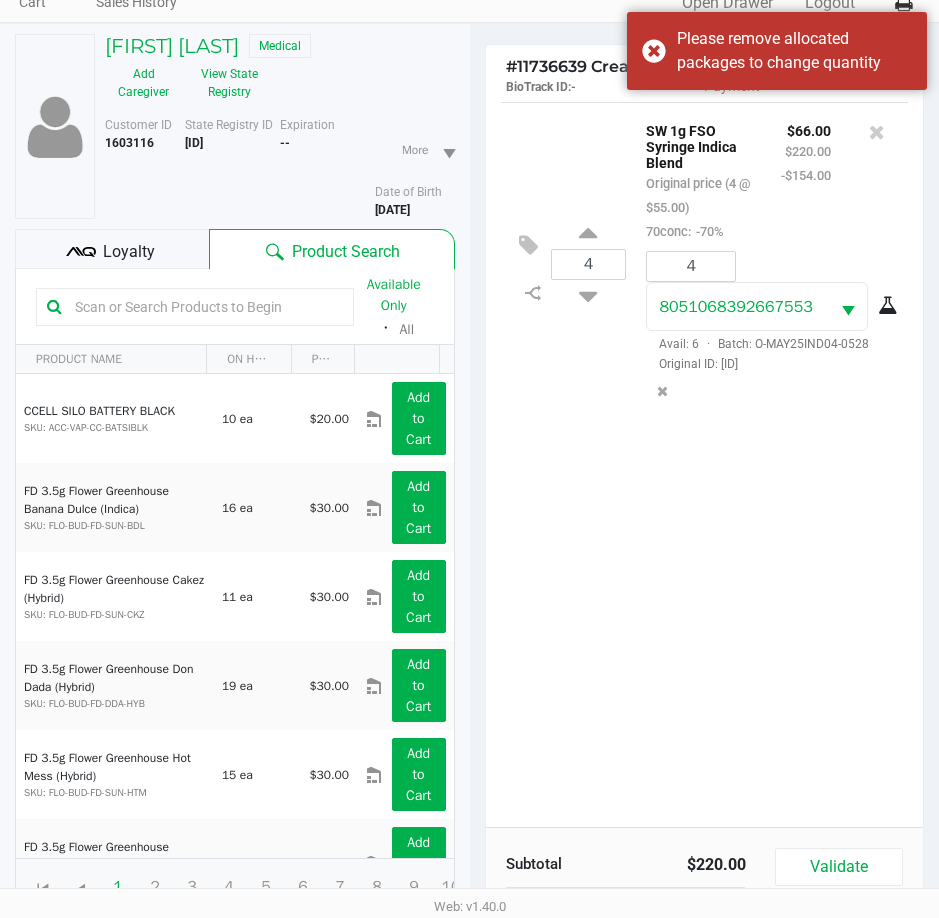 scroll, scrollTop: 89, scrollLeft: 0, axis: vertical 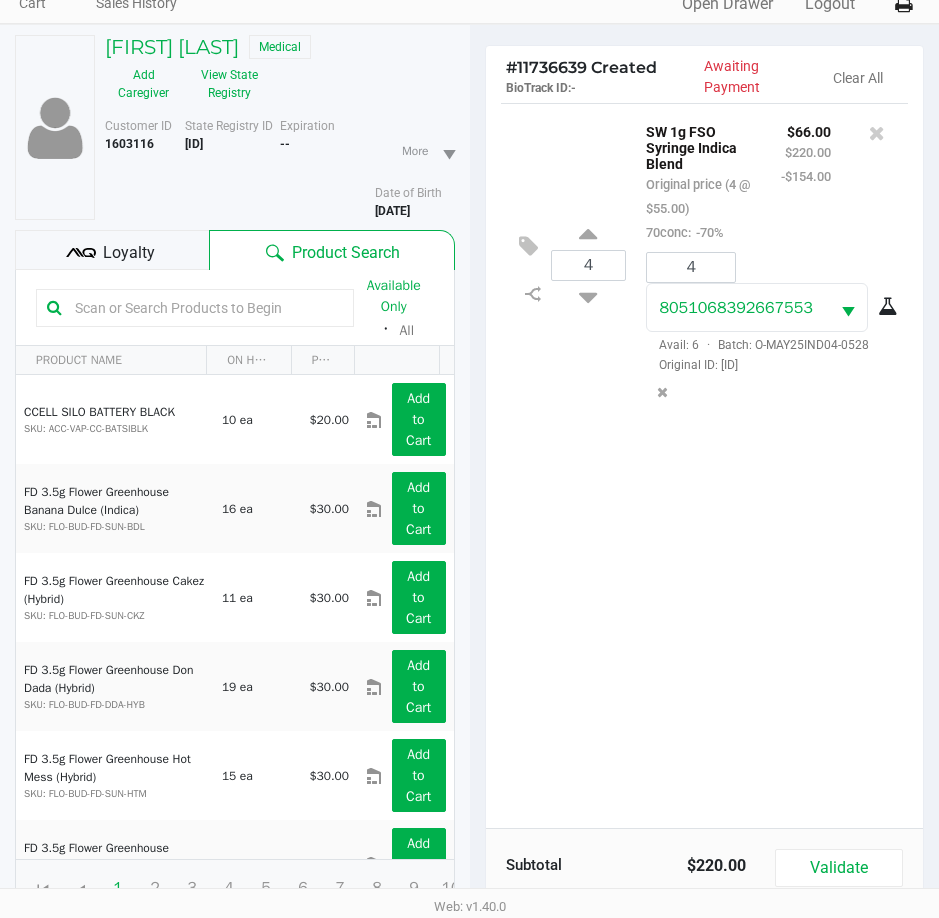 click on "Expiration  --" 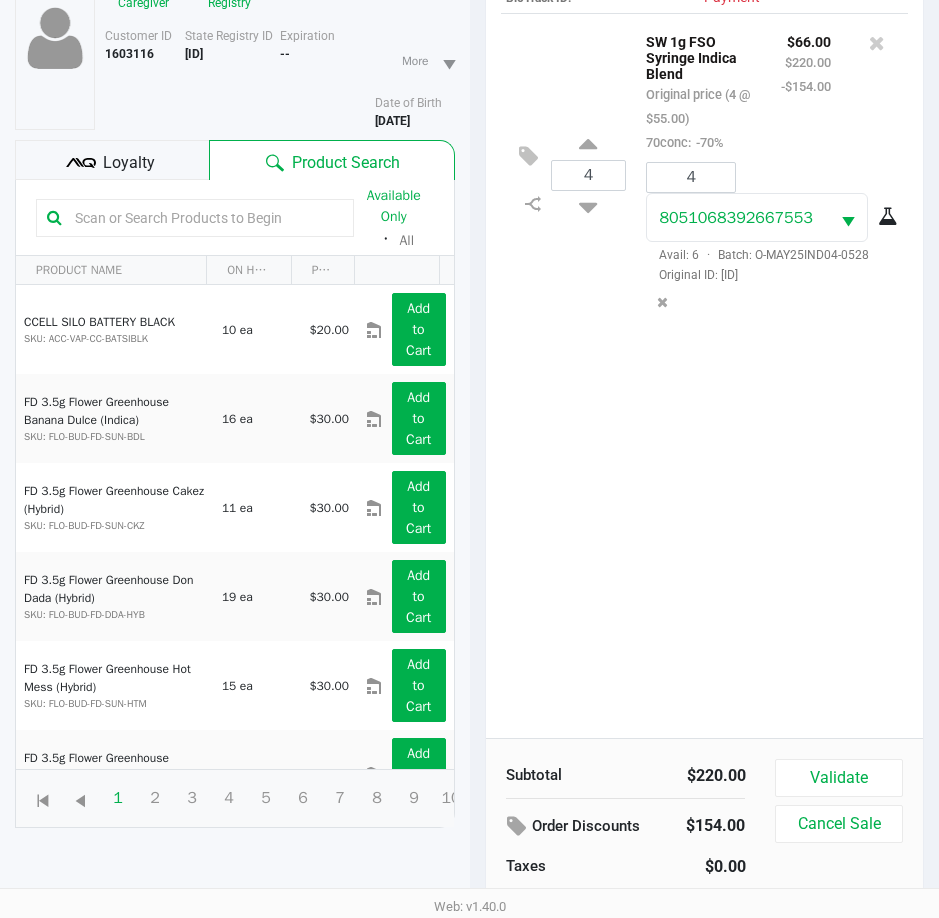 scroll, scrollTop: 220, scrollLeft: 0, axis: vertical 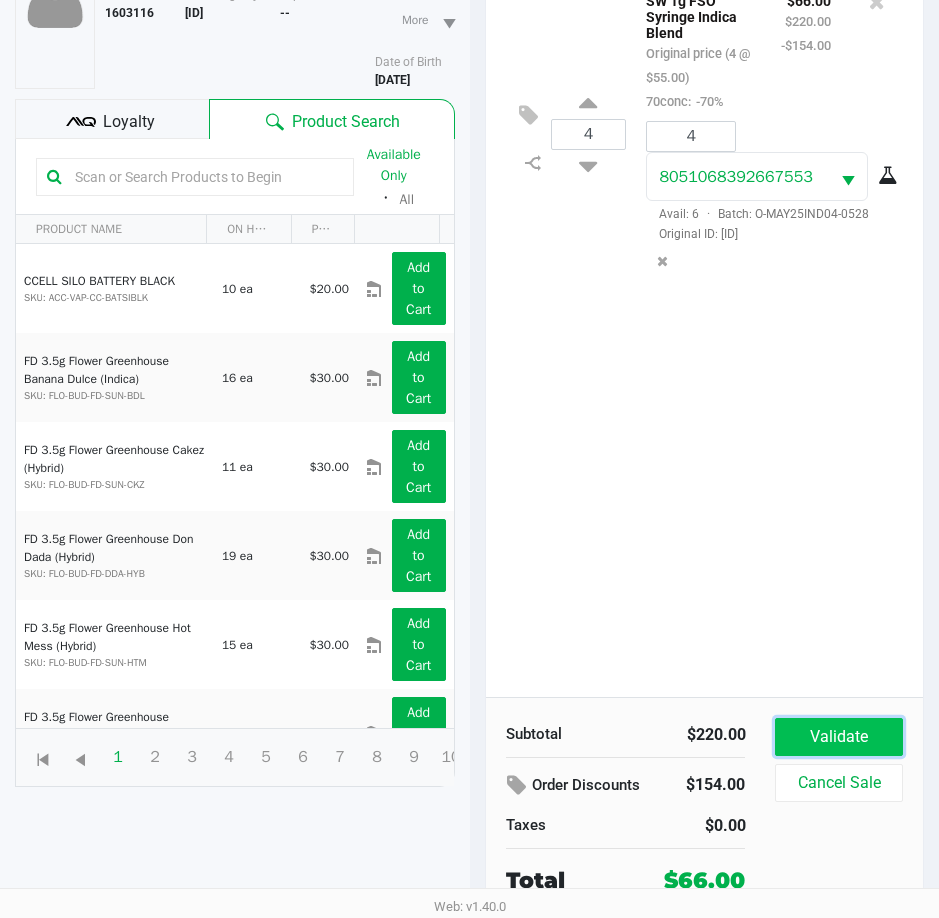 click on "Validate" 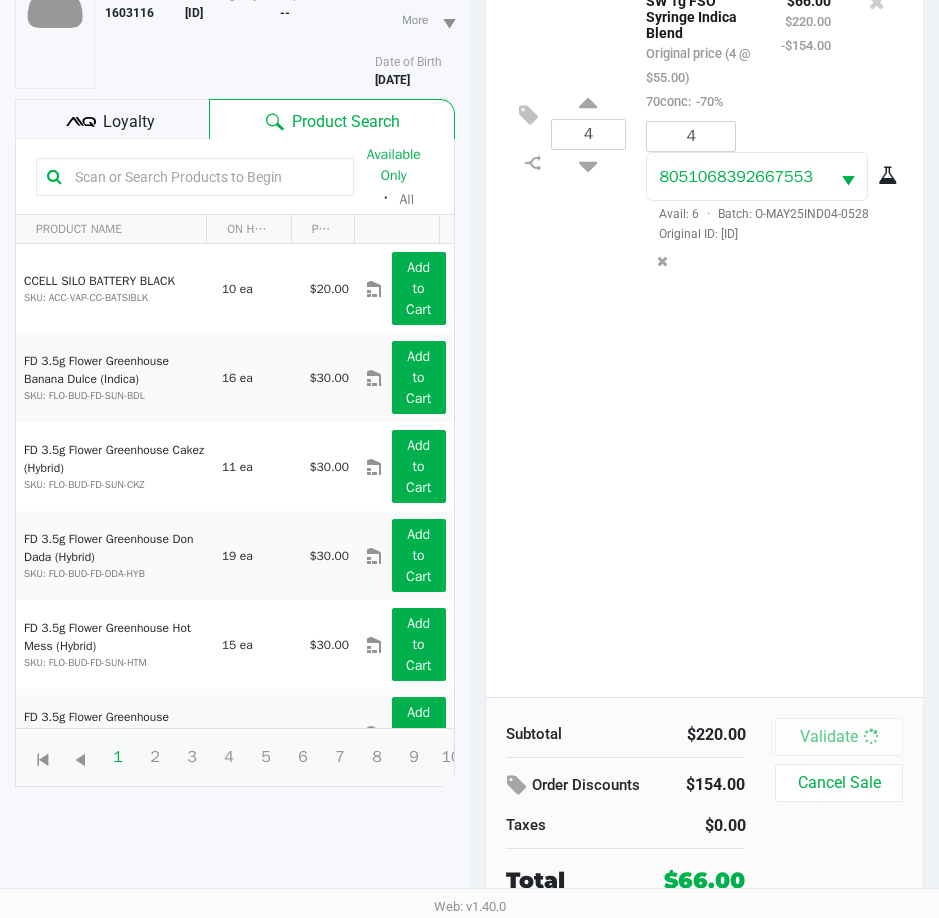 scroll, scrollTop: 0, scrollLeft: 0, axis: both 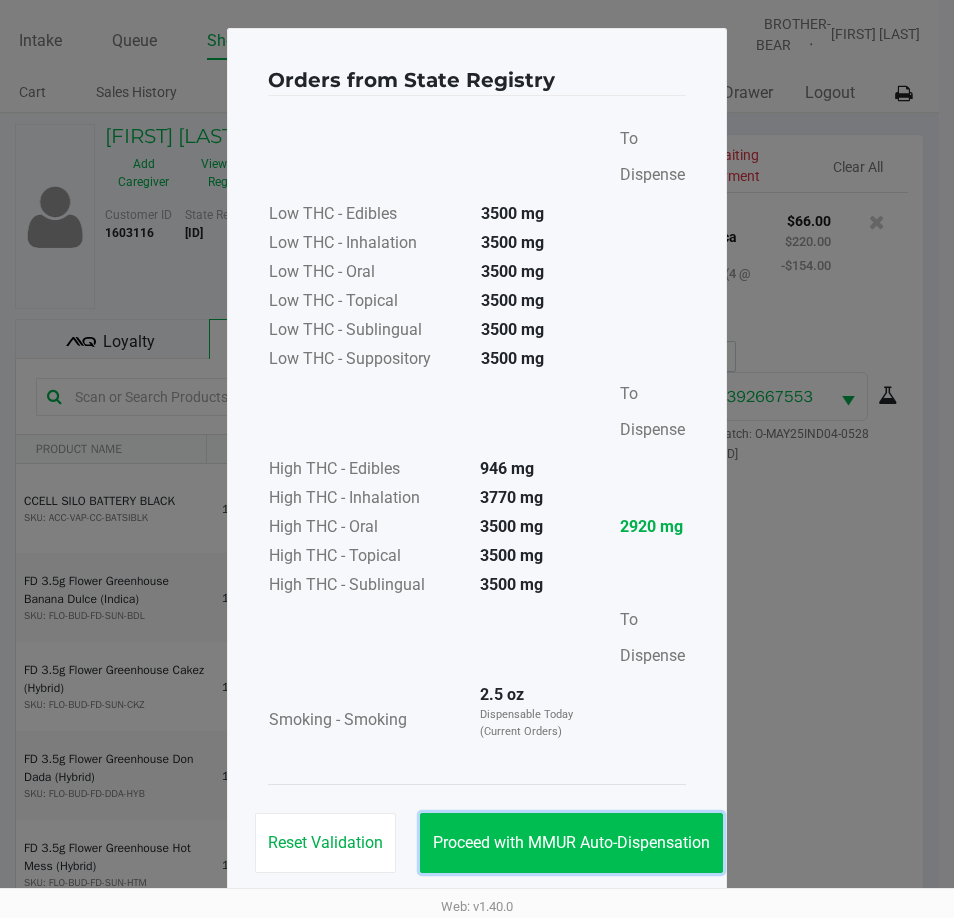 click on "Proceed with MMUR Auto-Dispensation" 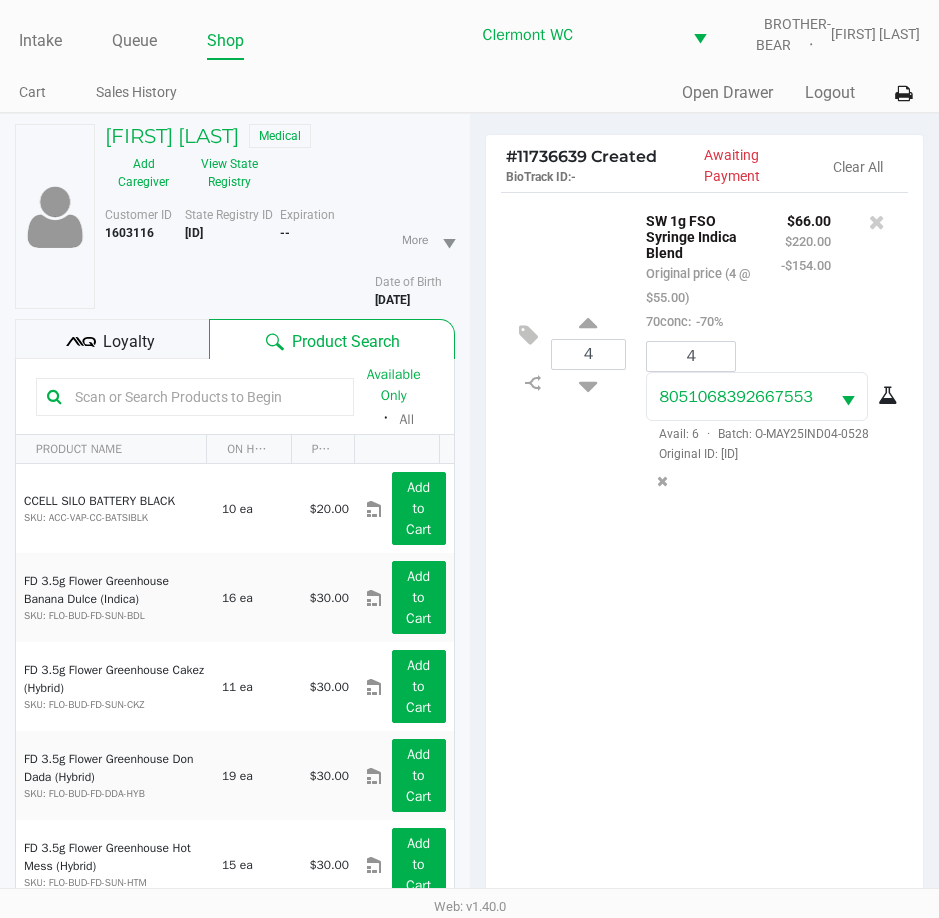 click on "4  SW 1g FSO Syringe Indica Blend   Original price (4 @ $55.00)  70conc:  -70% $66.00 $220.00 -$154.00 4 8051068392667553  Avail: 6  ·  Batch: O-MAY25IND04-0528   Original ID: FLSRWGM-20250603-1565" 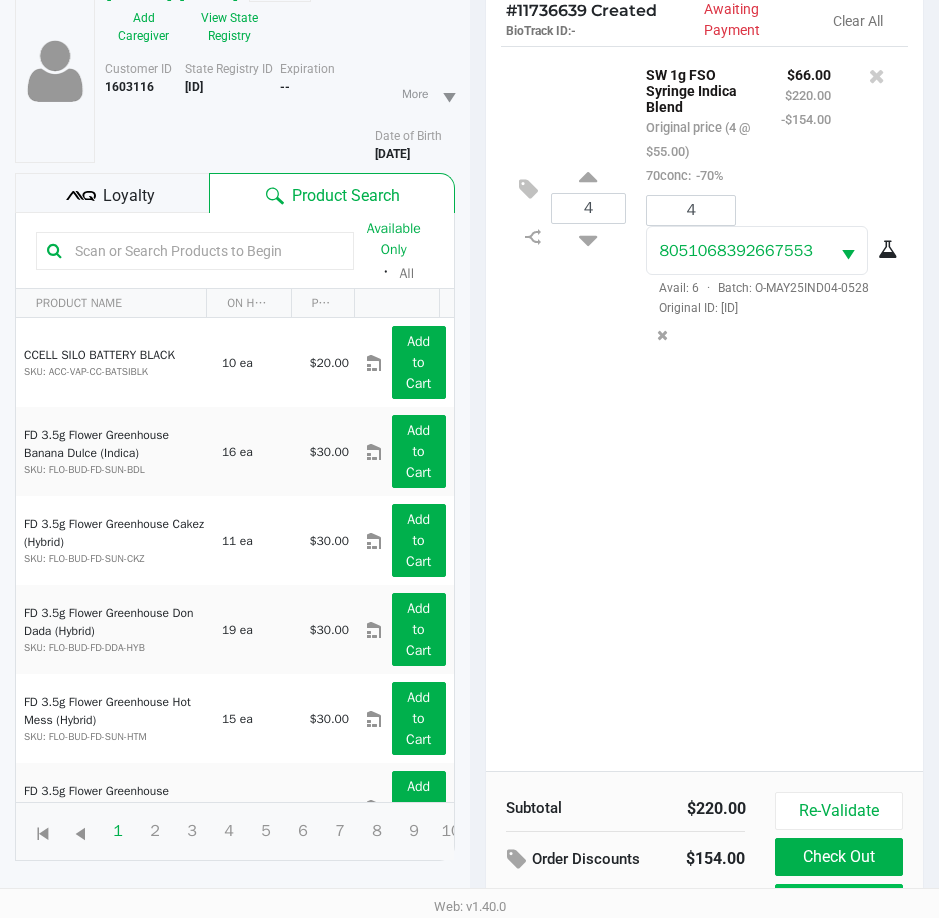 scroll, scrollTop: 265, scrollLeft: 0, axis: vertical 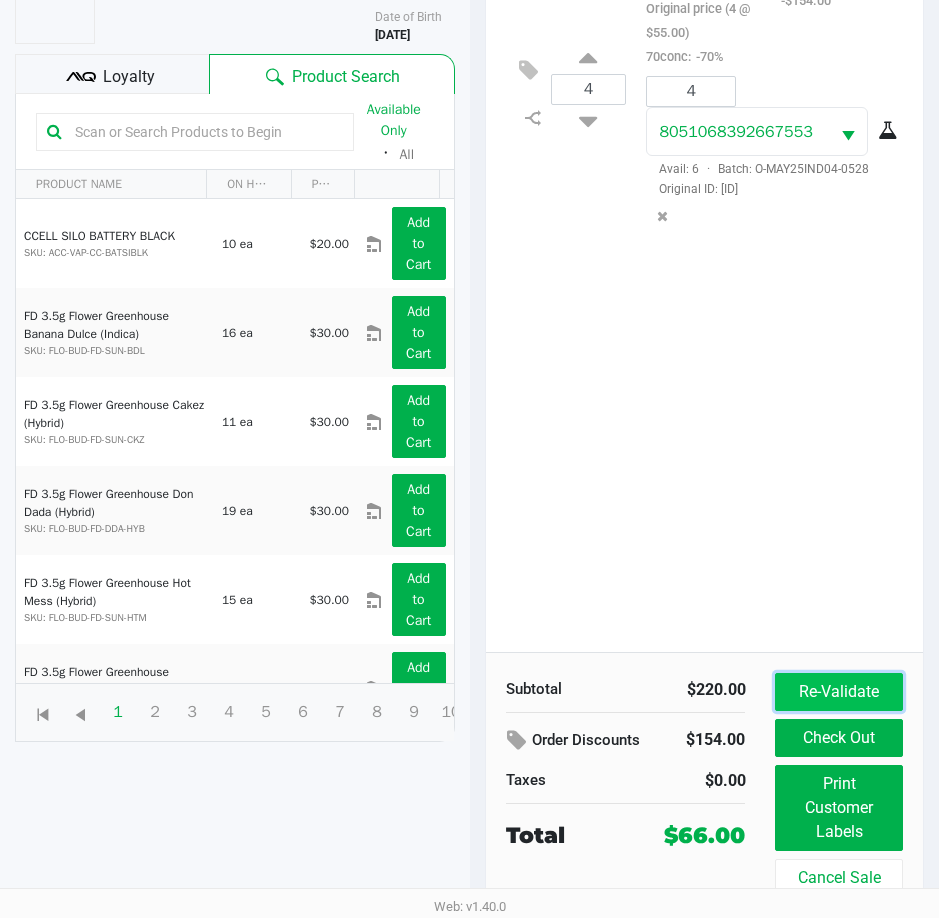 click on "Re-Validate" 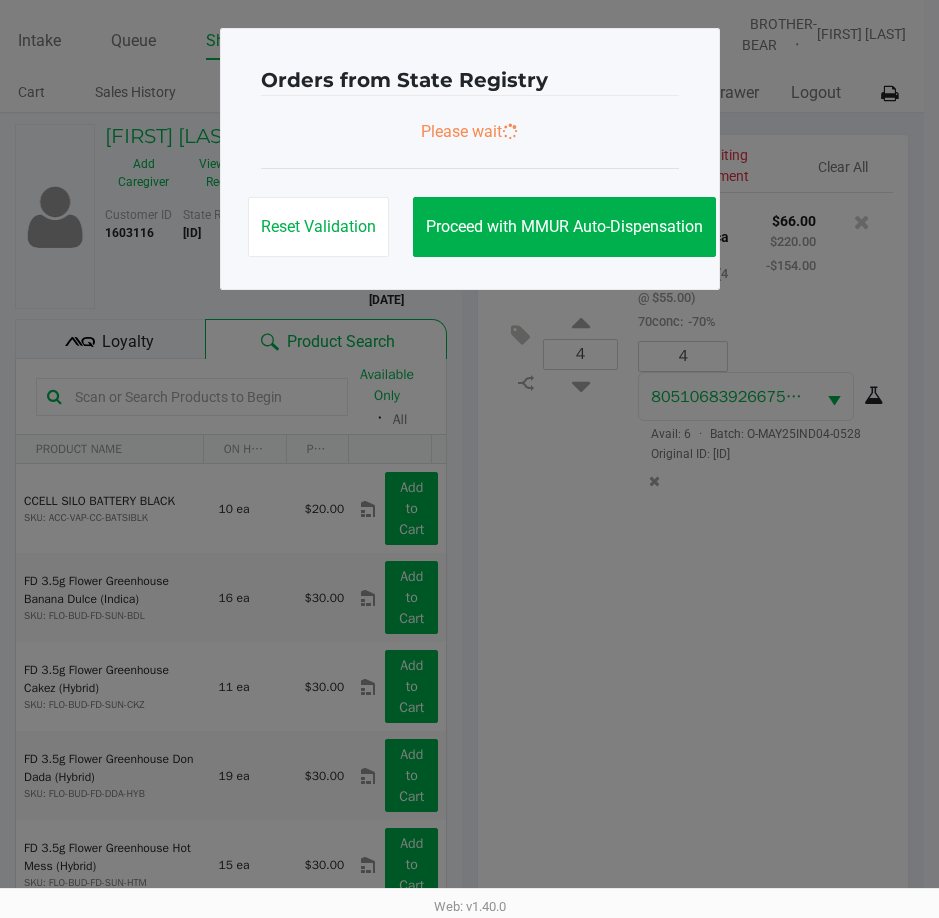 scroll, scrollTop: 0, scrollLeft: 0, axis: both 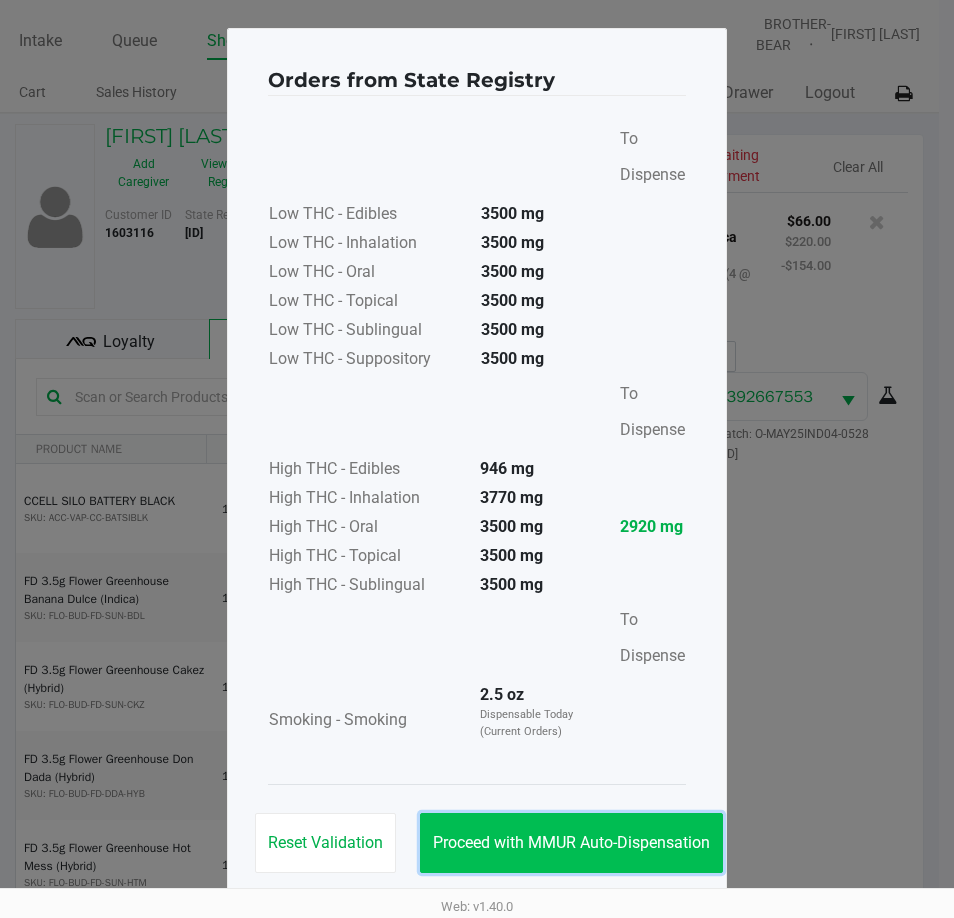 click on "Proceed with MMUR Auto-Dispensation" 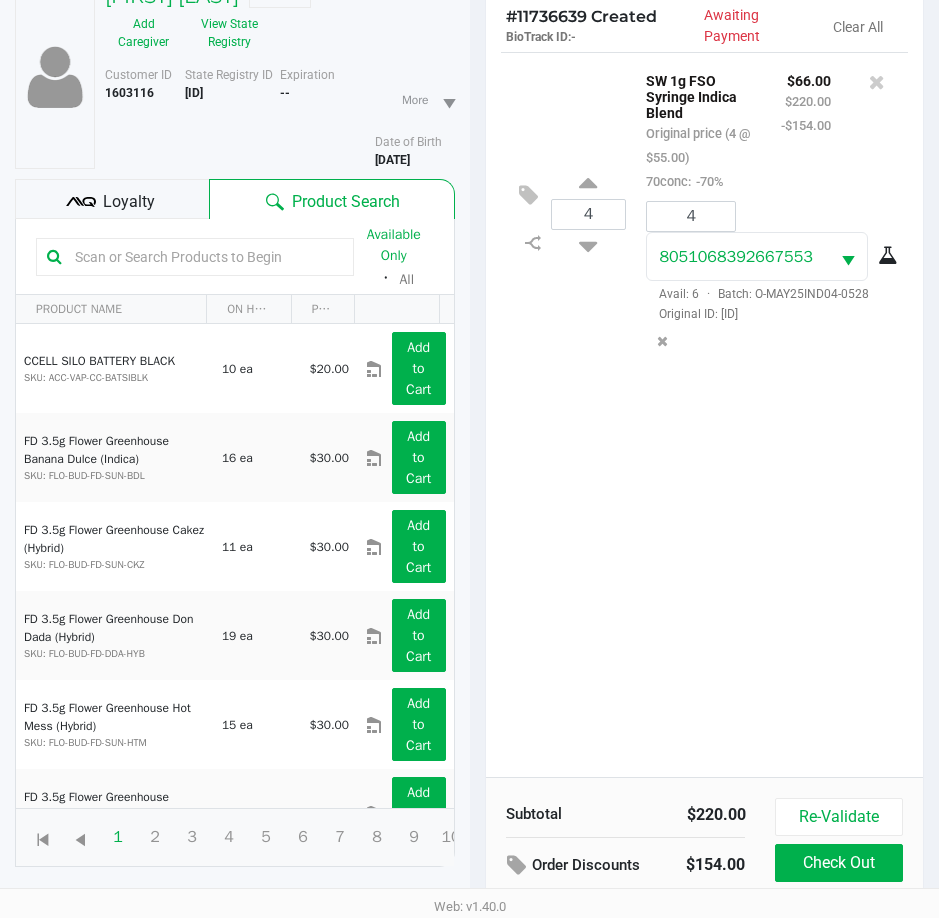 scroll, scrollTop: 265, scrollLeft: 0, axis: vertical 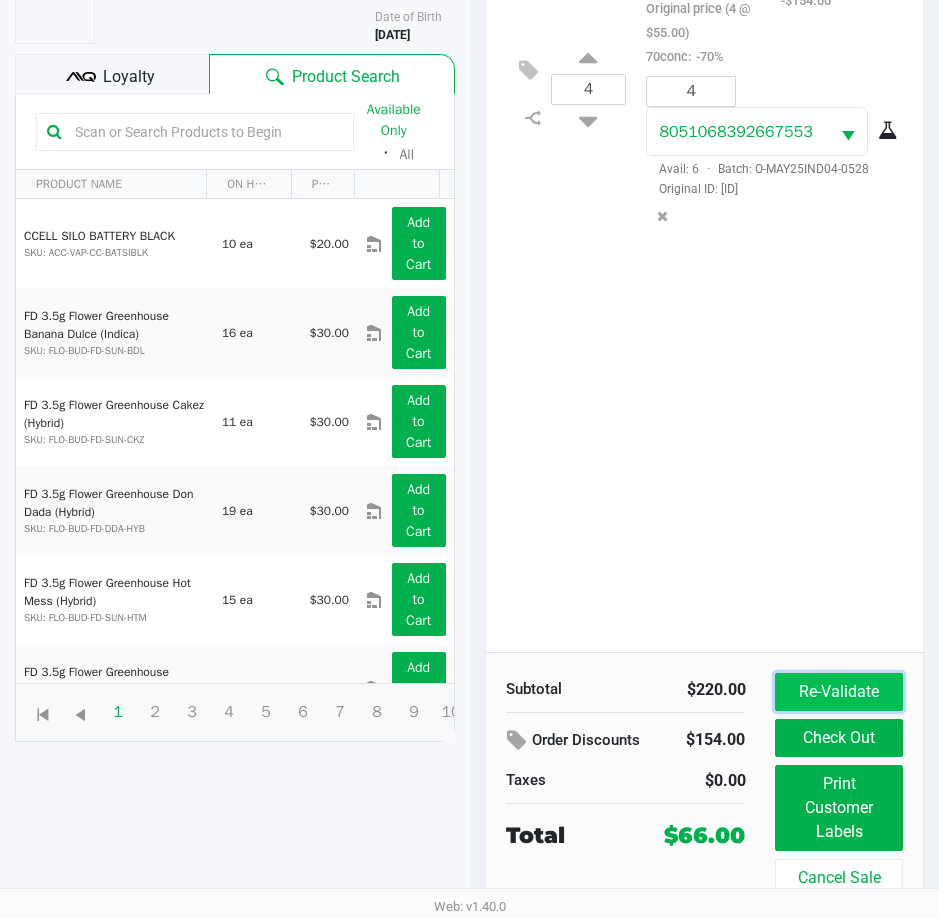 click on "Re-Validate" 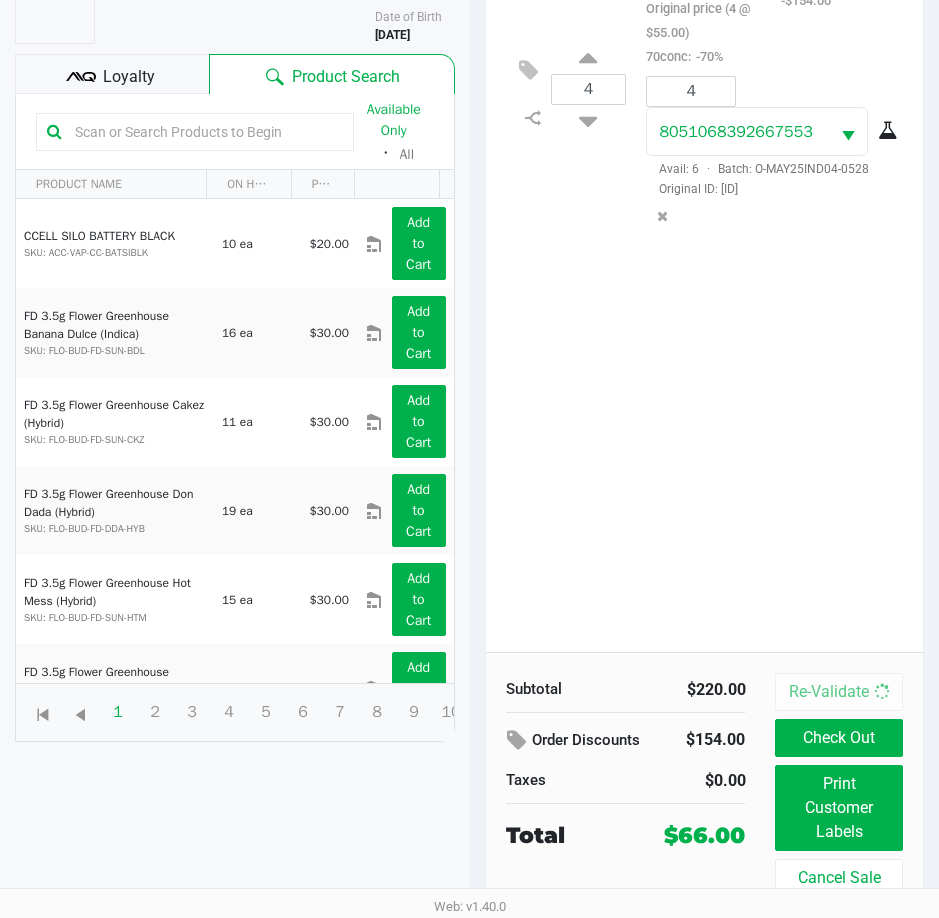 scroll, scrollTop: 0, scrollLeft: 0, axis: both 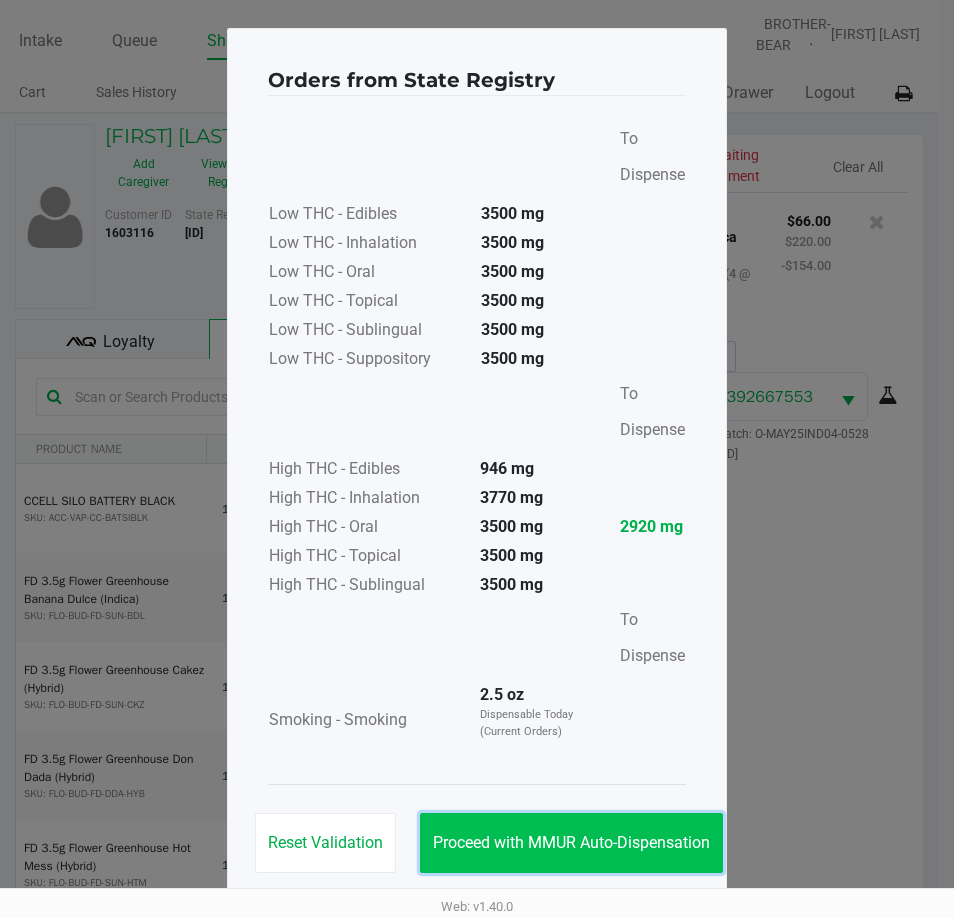 click on "Proceed with MMUR Auto-Dispensation" 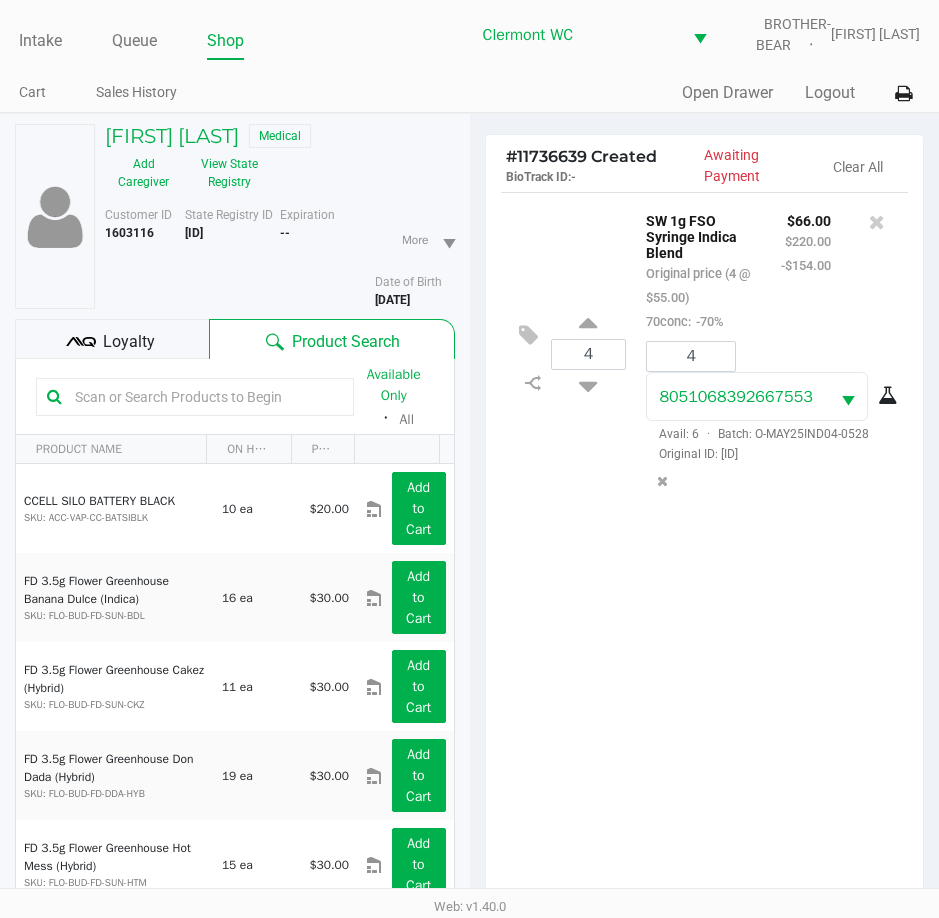 click on "4  SW 1g FSO Syringe Indica Blend   Original price (4 @ $55.00)  70conc:  -70% $66.00 $220.00 -$154.00 4 8051068392667553  Avail: 6  ·  Batch: O-MAY25IND04-0528   Original ID: FLSRWGM-20250603-1565" 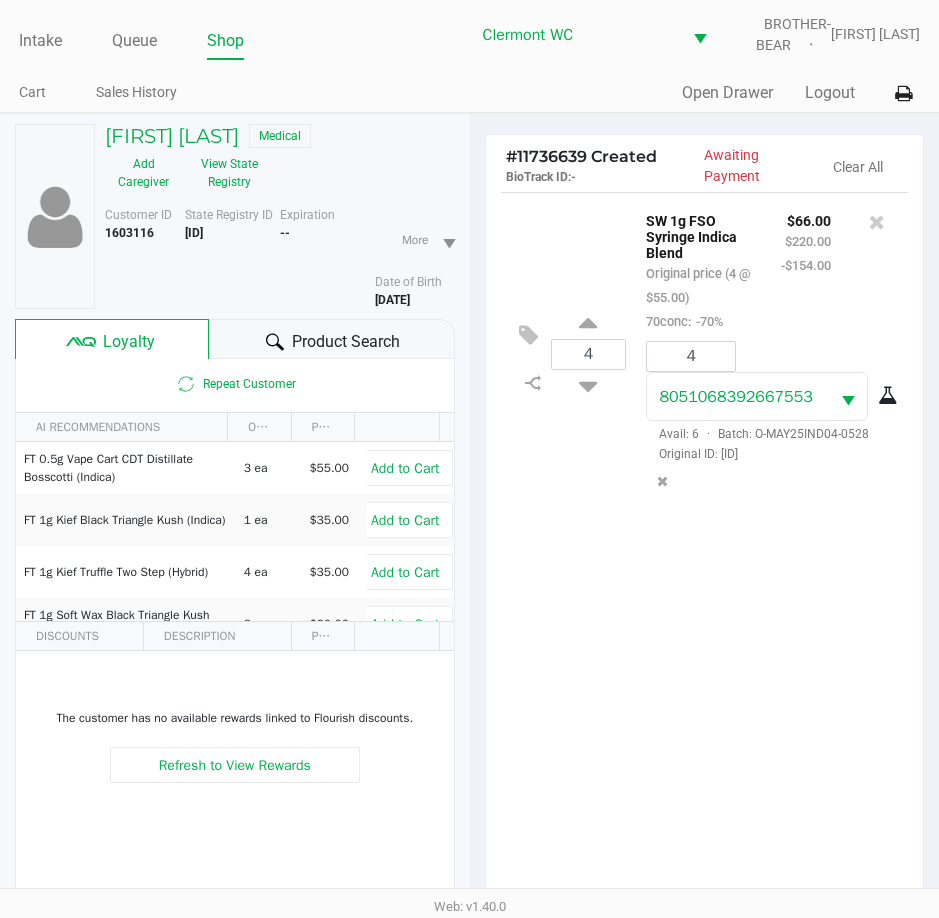 click on "Product Search" 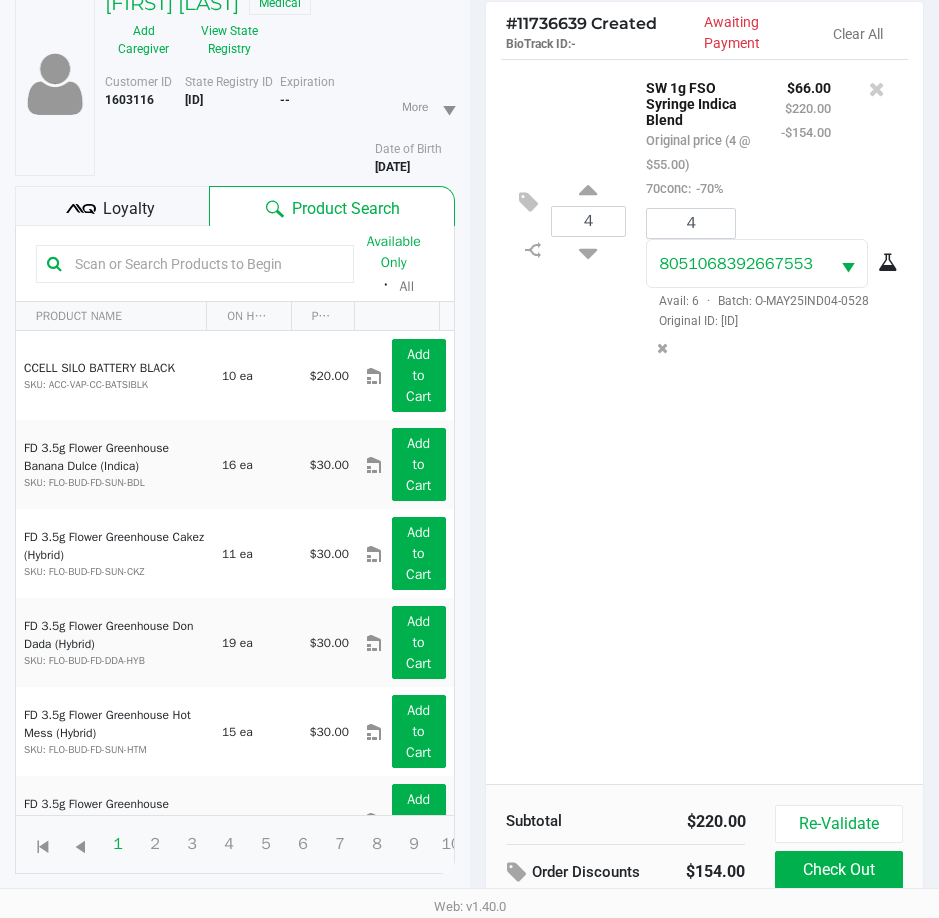 scroll, scrollTop: 265, scrollLeft: 0, axis: vertical 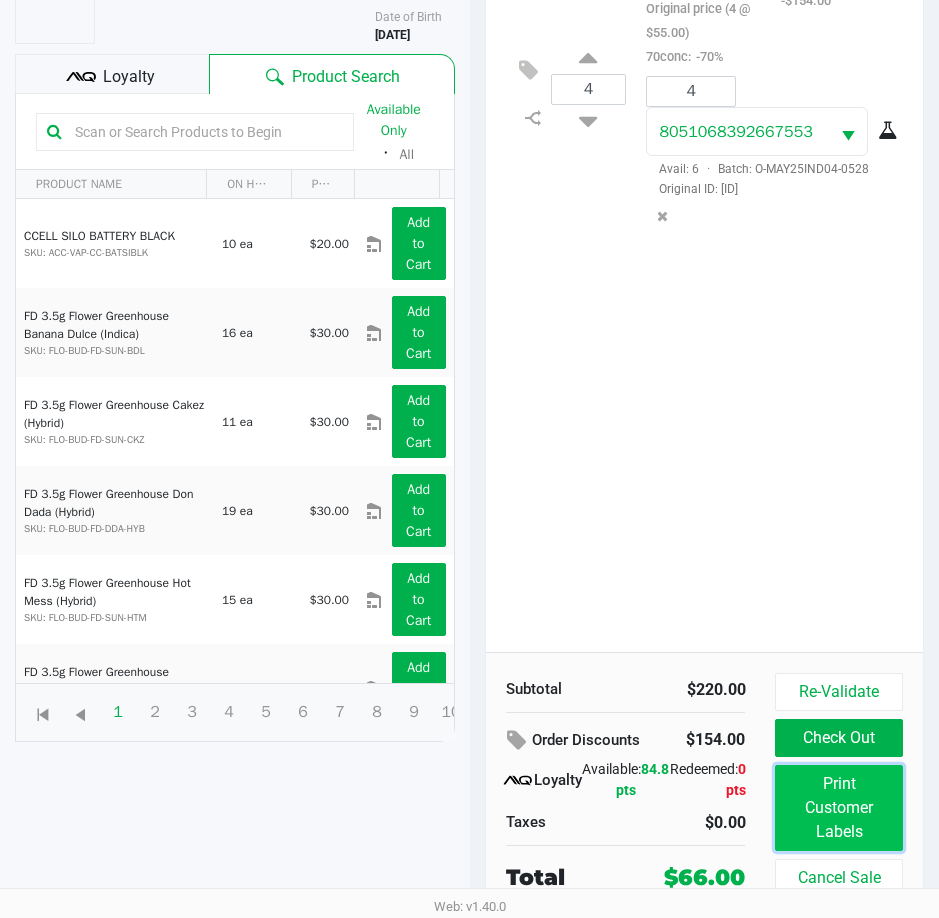 click on "Print Customer Labels" 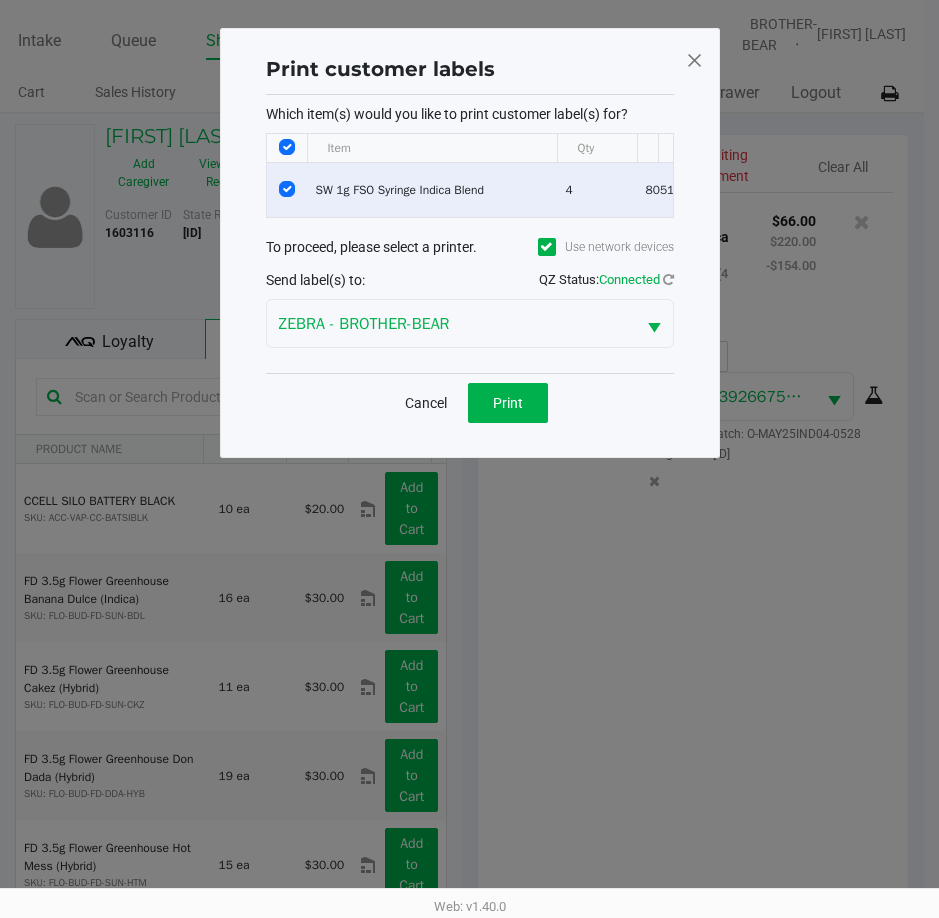 scroll, scrollTop: 0, scrollLeft: 0, axis: both 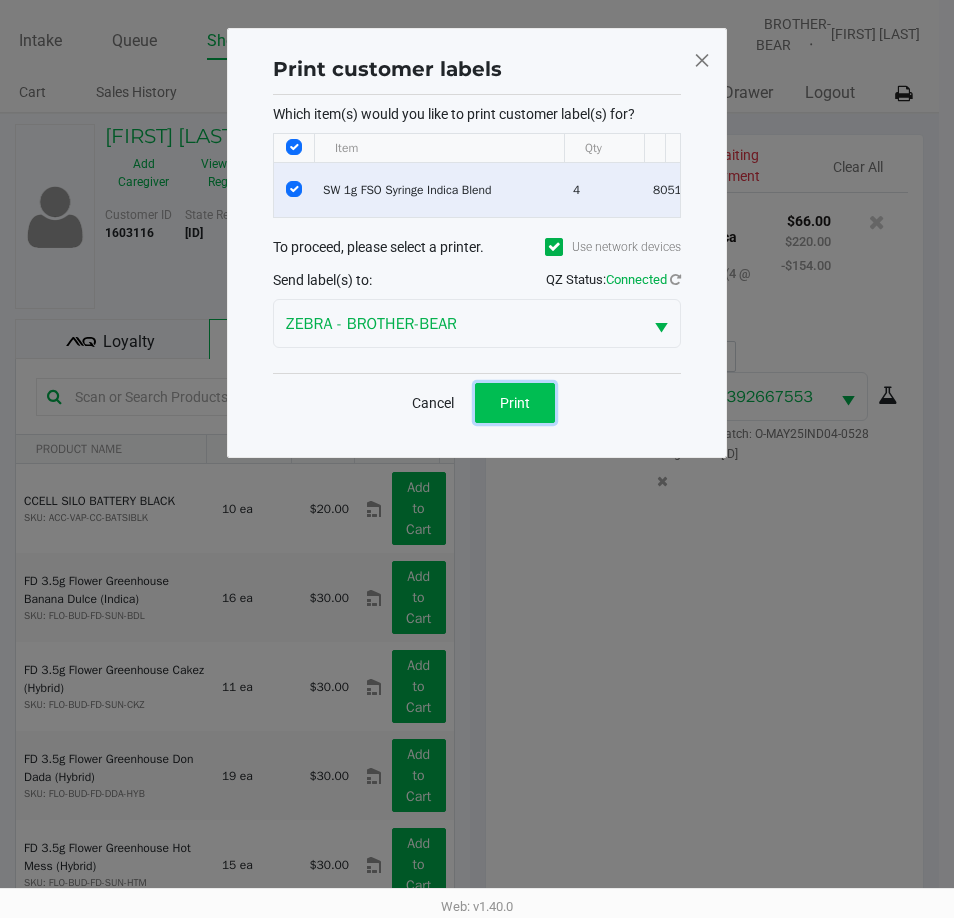 click on "Print" 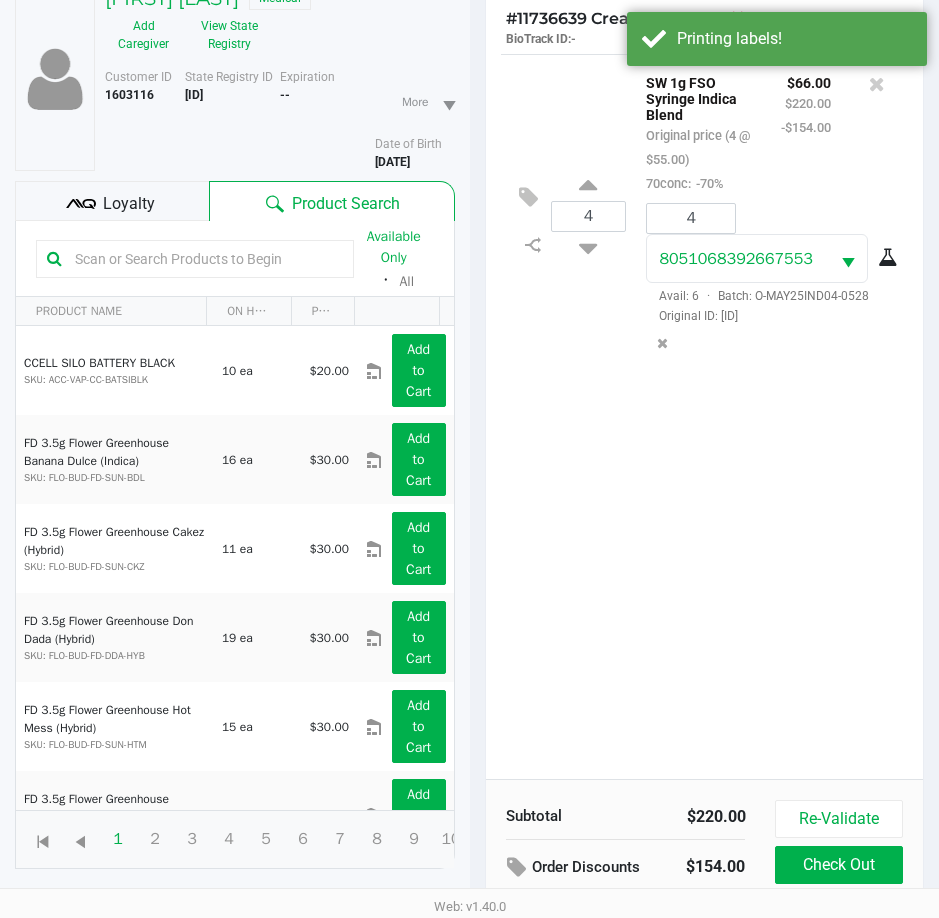 scroll, scrollTop: 265, scrollLeft: 0, axis: vertical 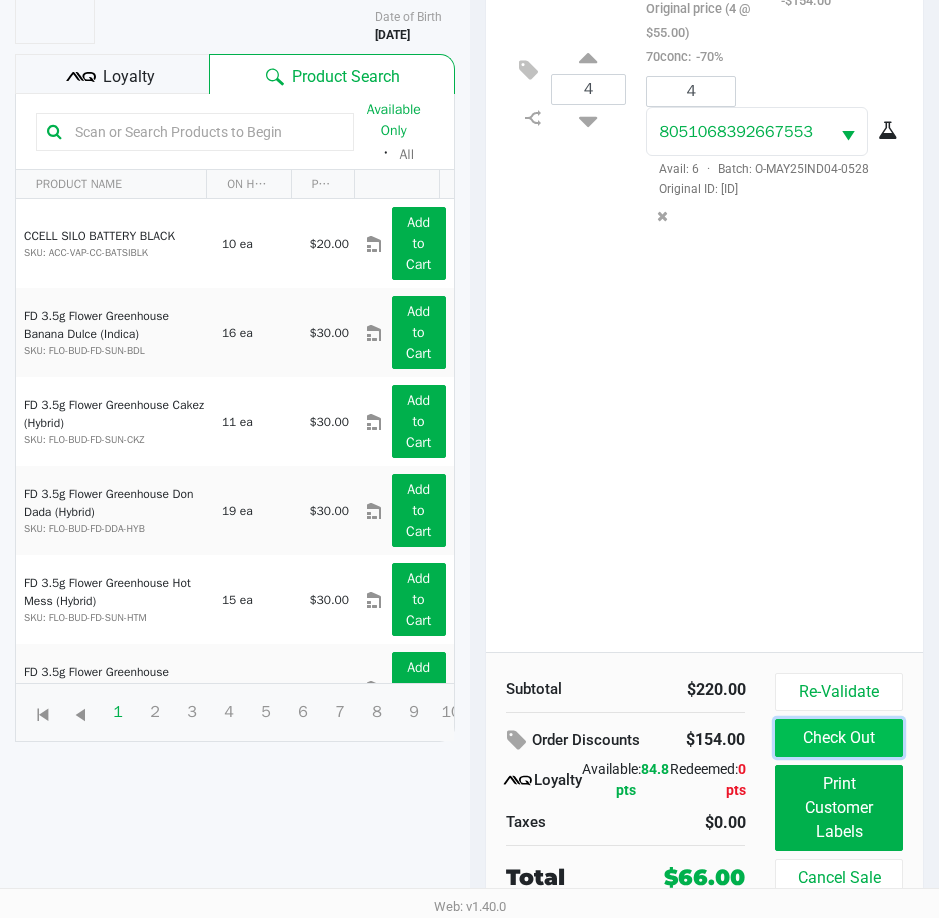 click on "Check Out" 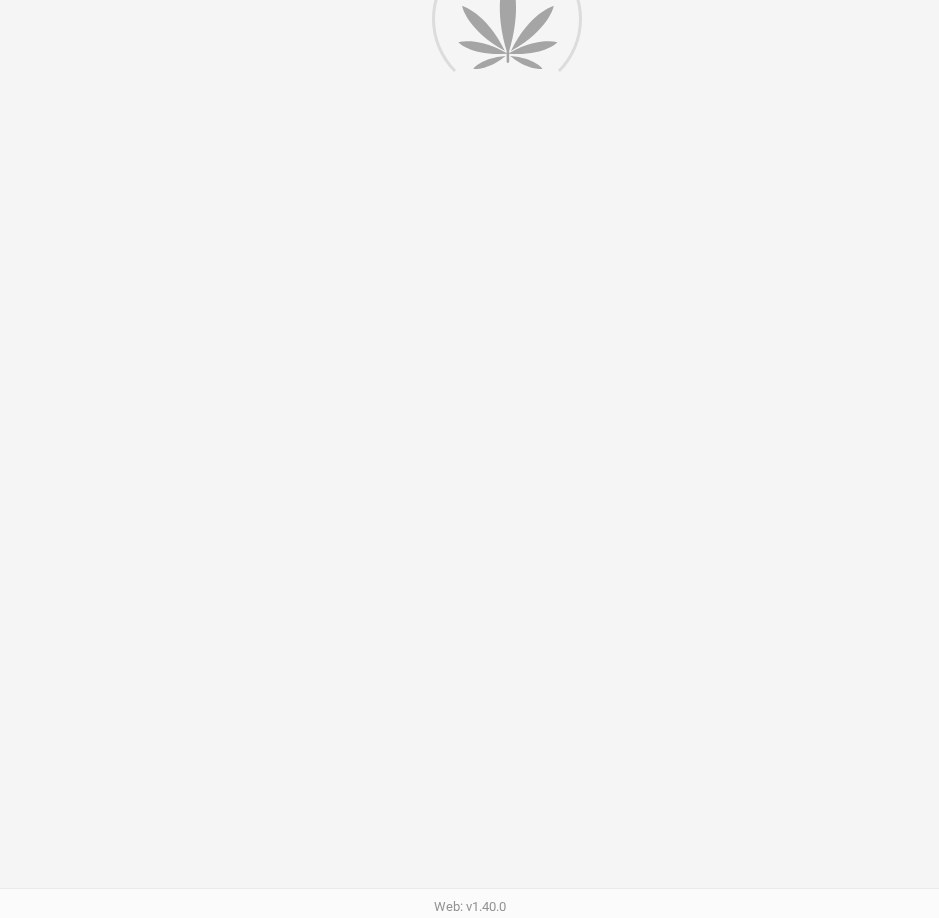 scroll, scrollTop: 0, scrollLeft: 0, axis: both 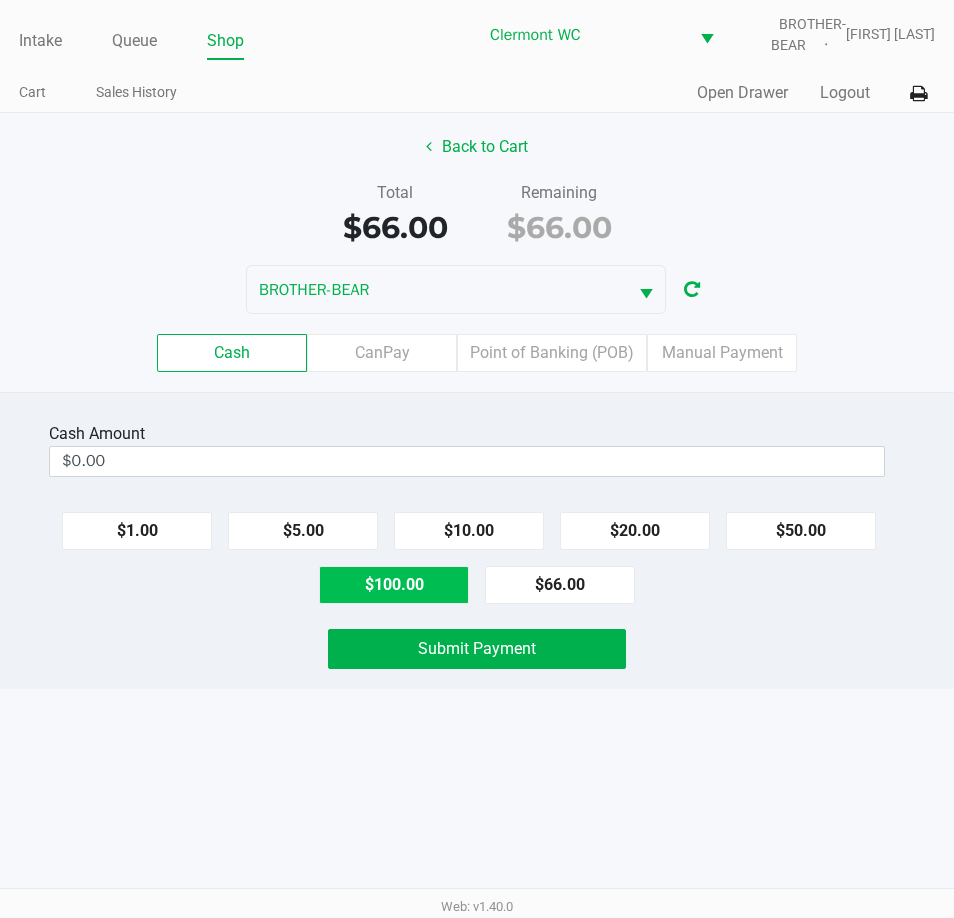 click on "$100.00" 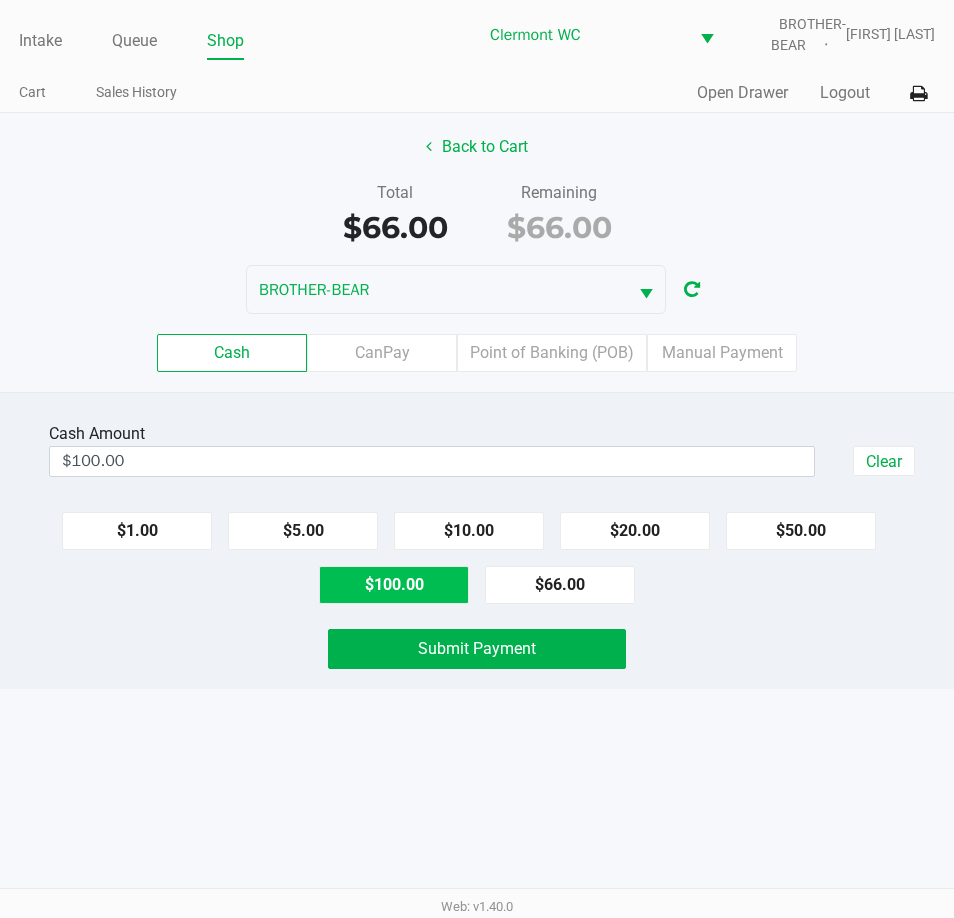 click on "Submit Payment" 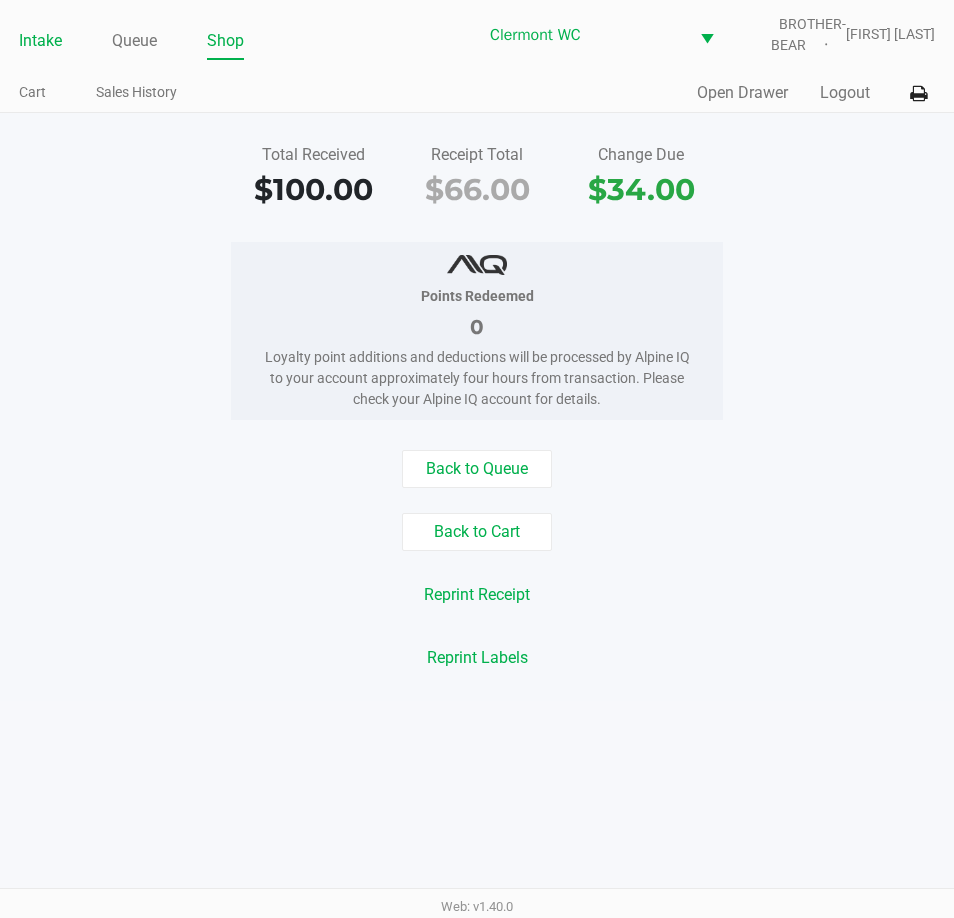 click on "Intake" 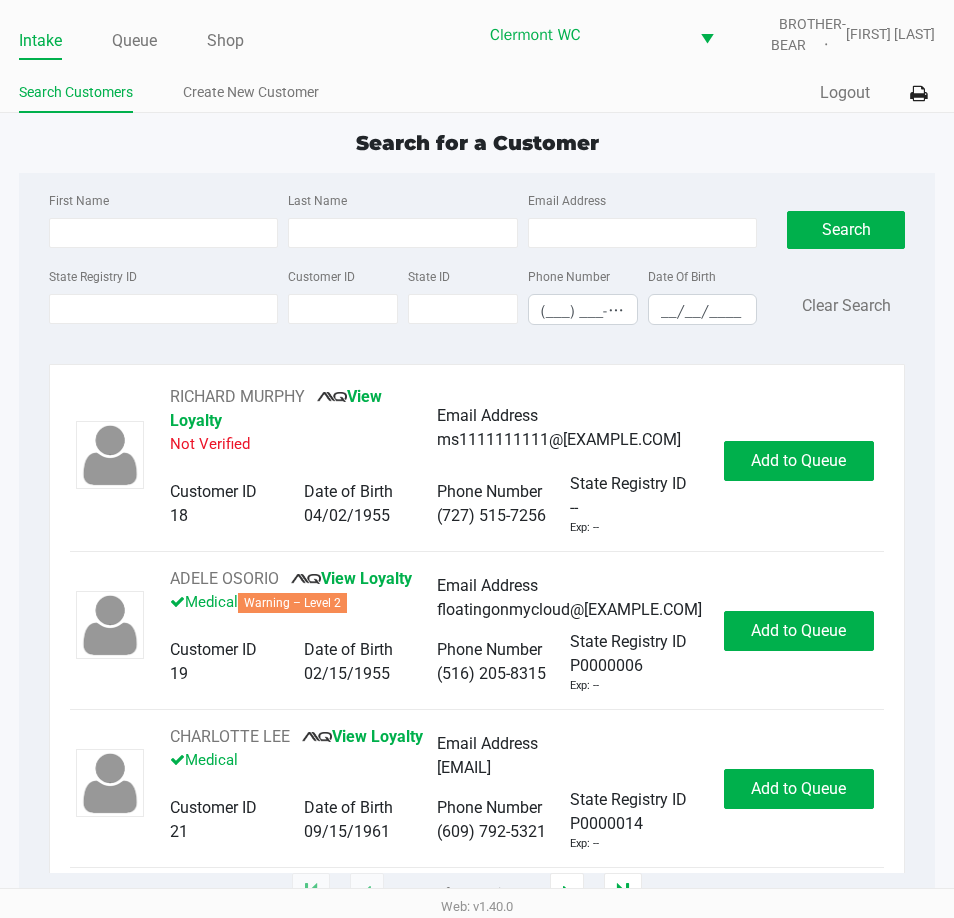 click on "Search for a Customer" 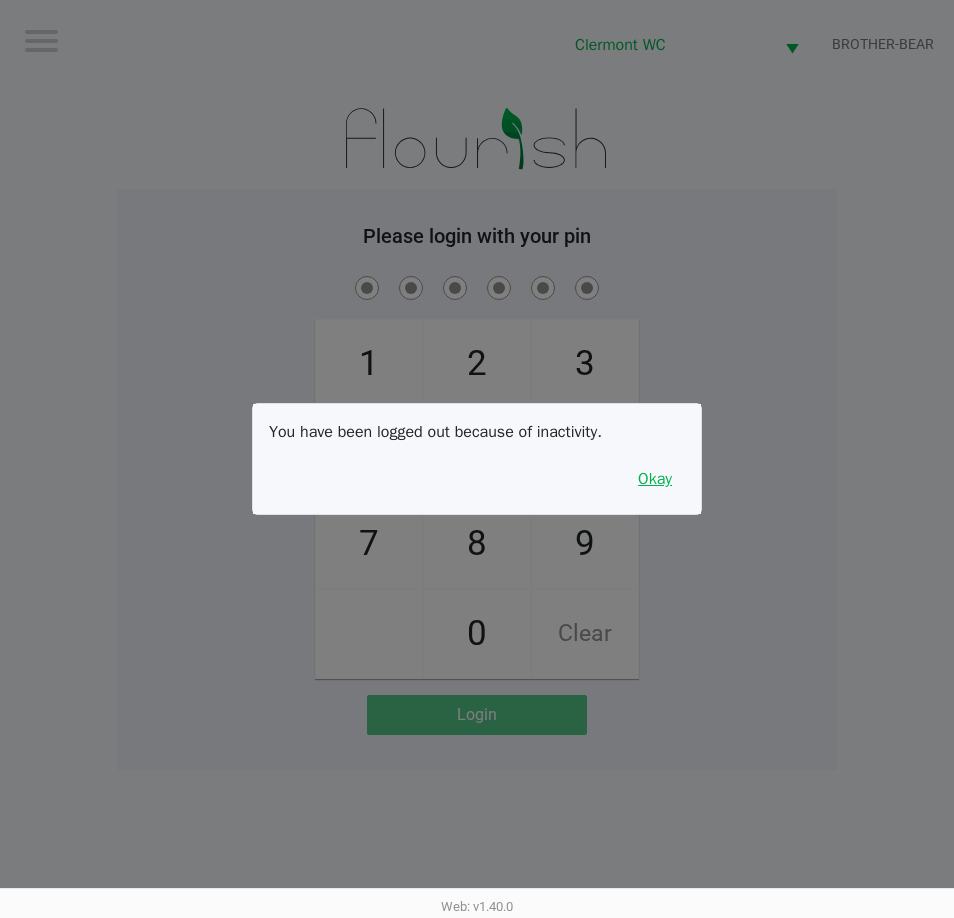 click on "Okay" at bounding box center (655, 479) 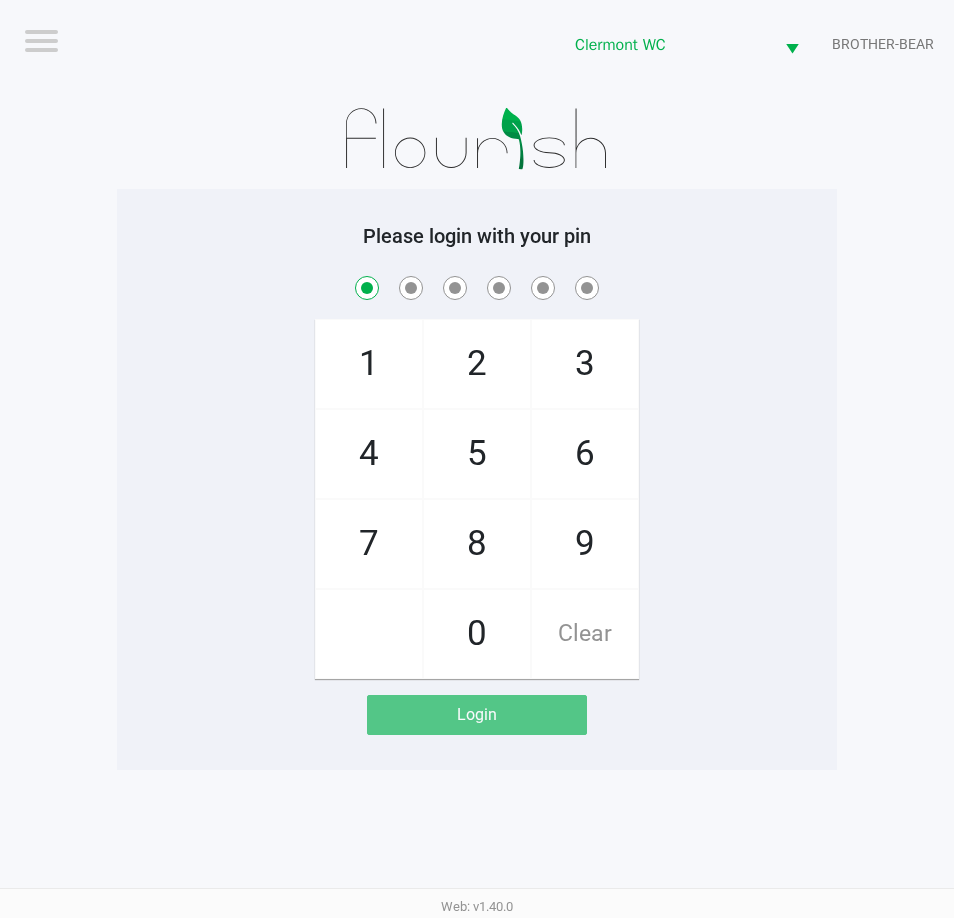 checkbox on "true" 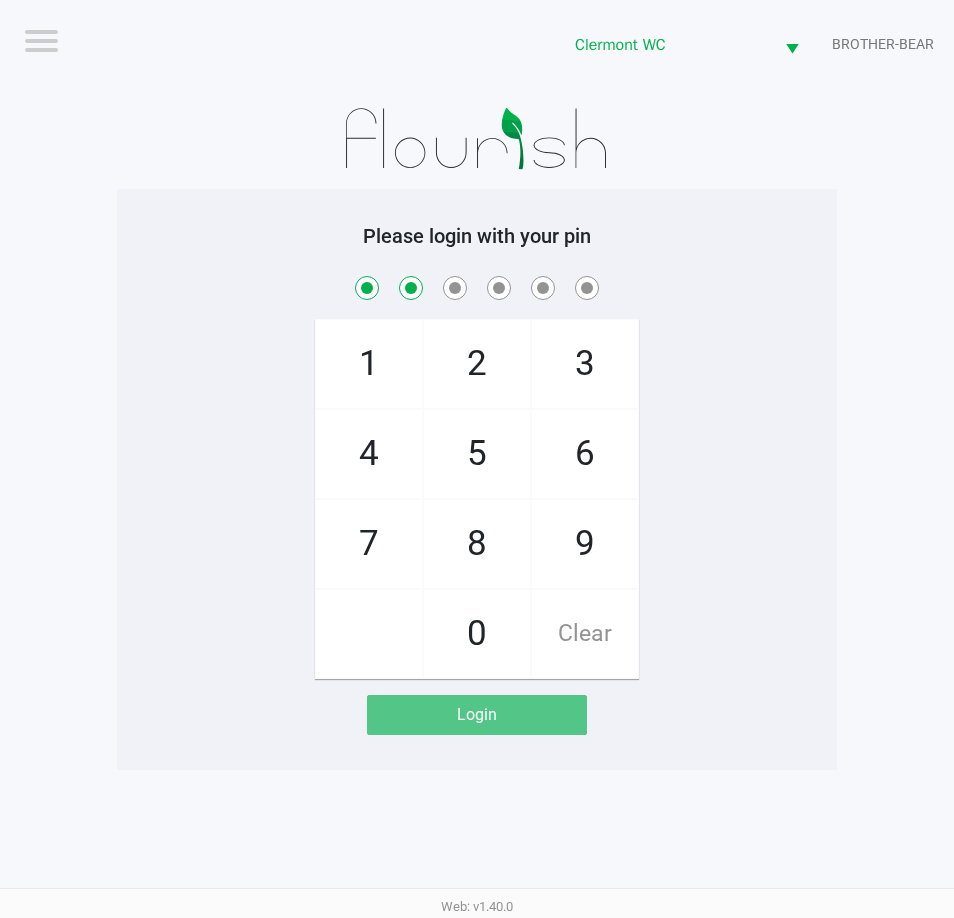 checkbox on "true" 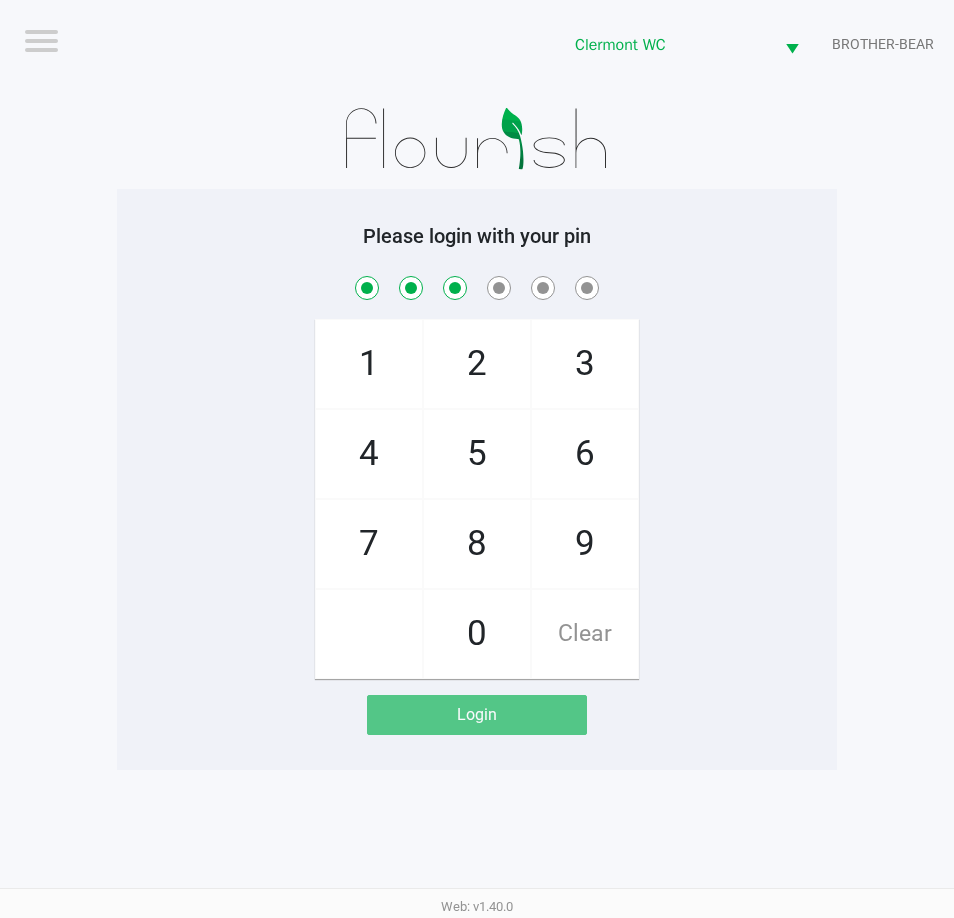 checkbox on "true" 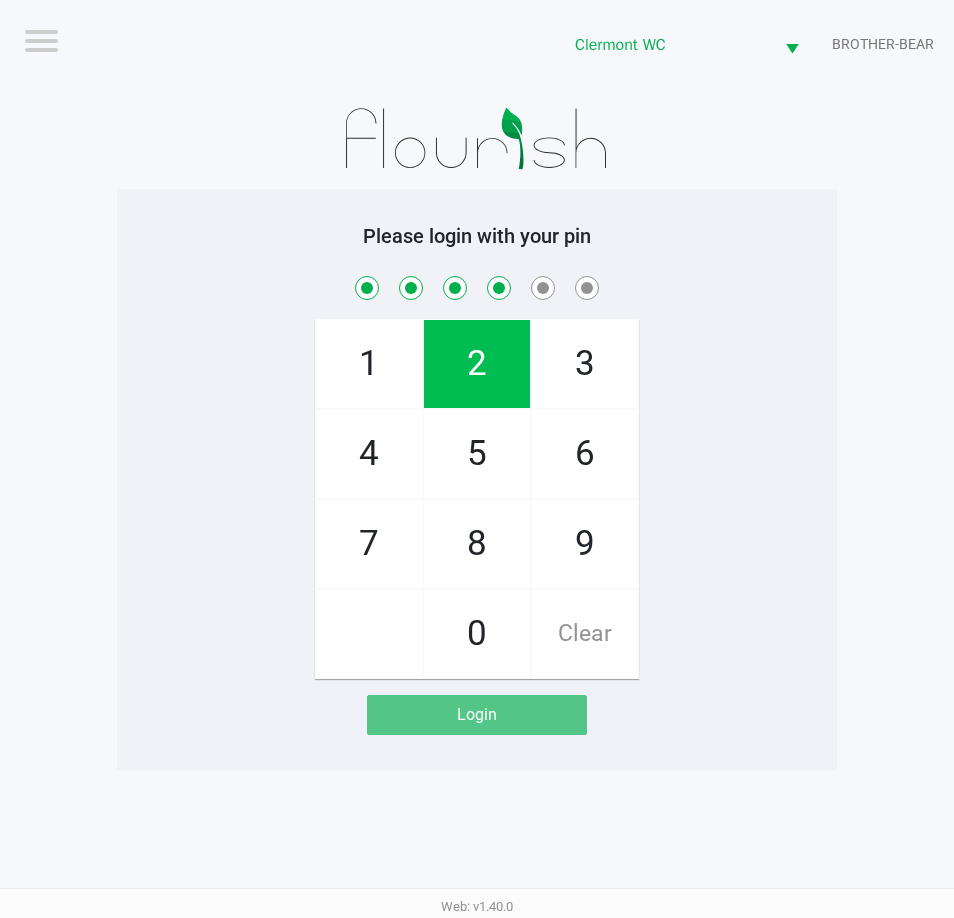 checkbox on "true" 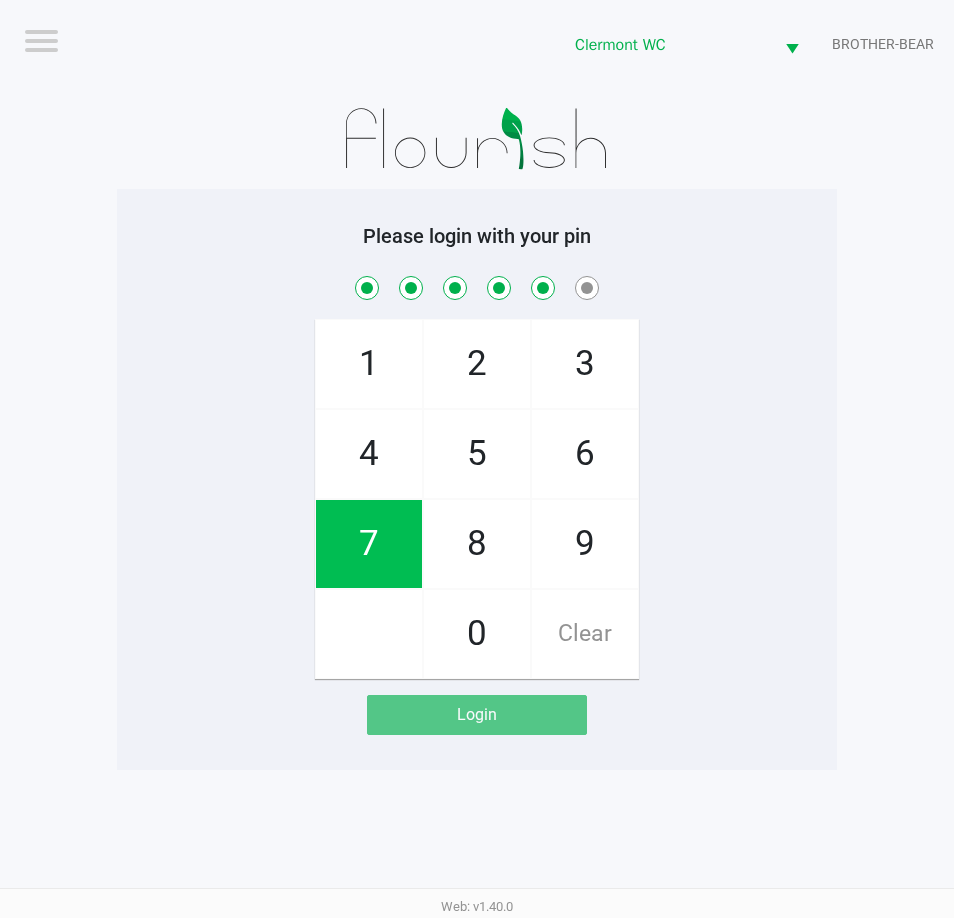 checkbox on "true" 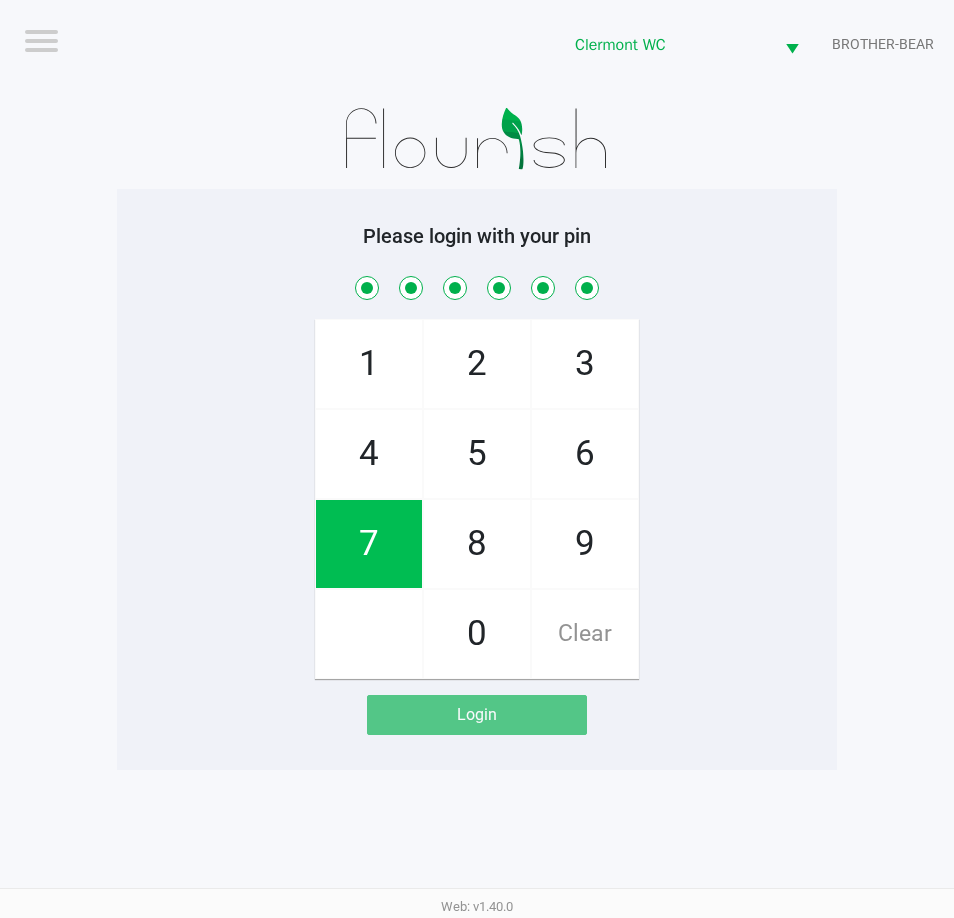 checkbox on "true" 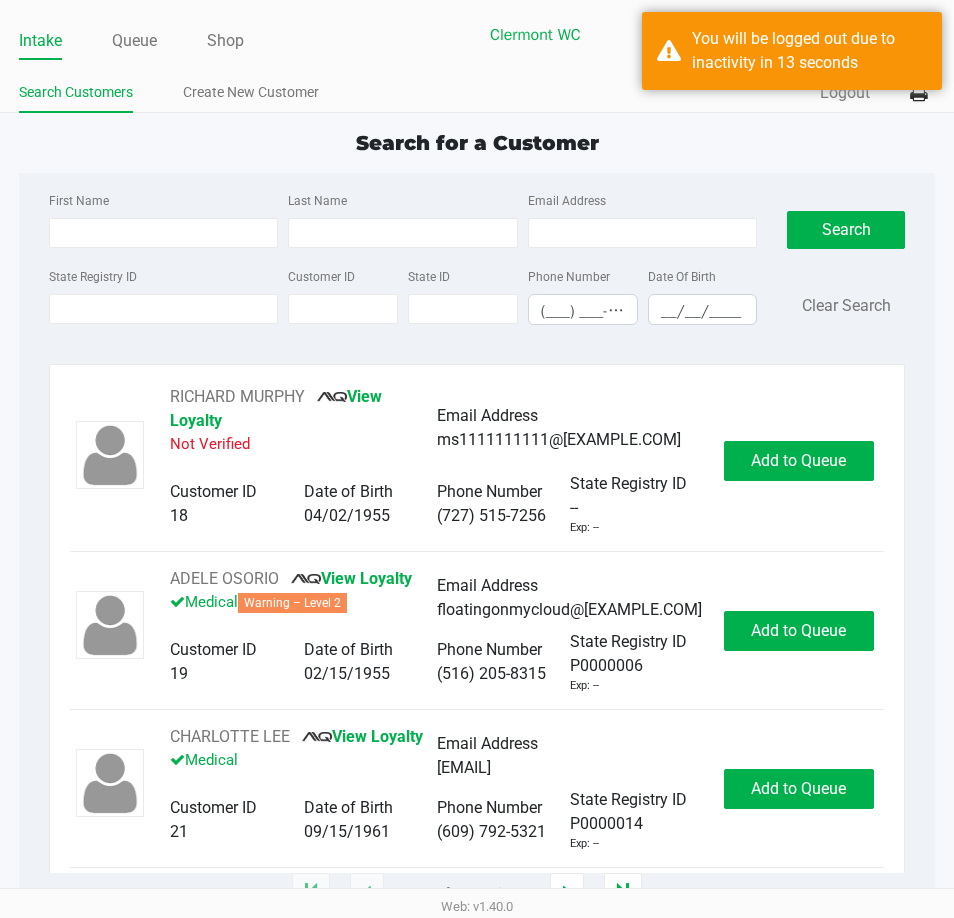 click on "First Name Last Name Email Address State Registry ID Customer ID State ID Phone Number (___) ___-____ Date Of Birth __/__/____  Search   Clear Search" 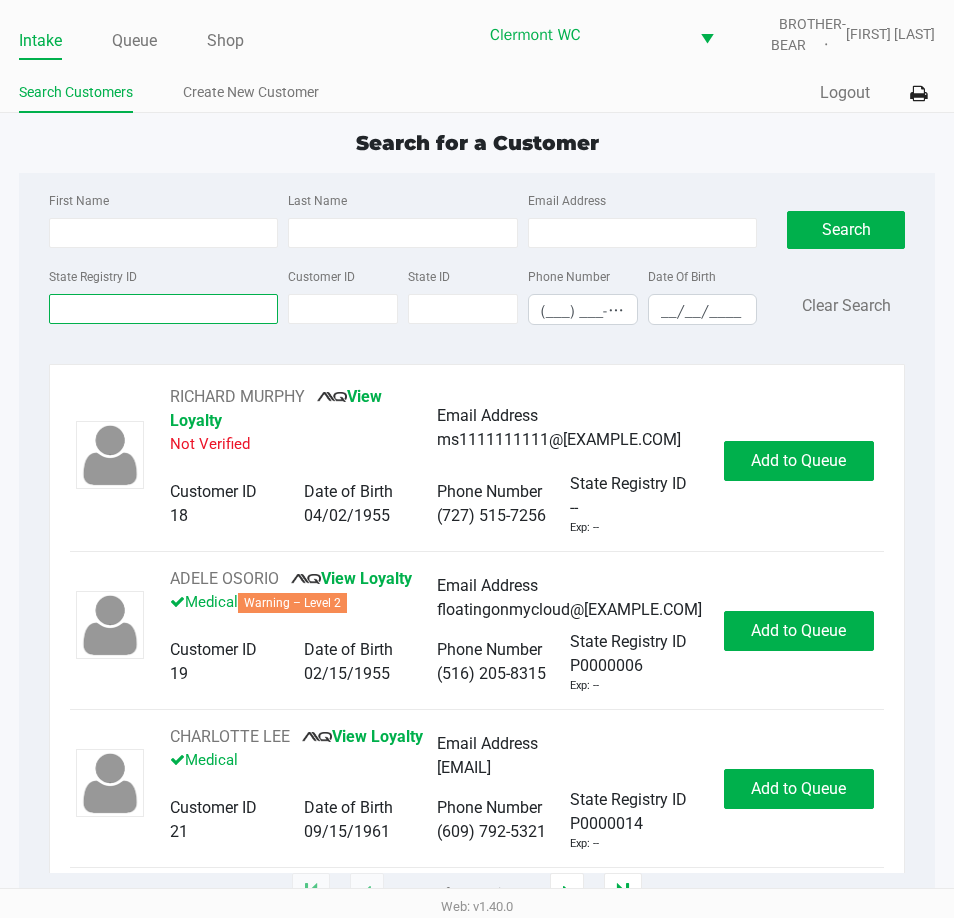 click on "State Registry ID" at bounding box center [163, 309] 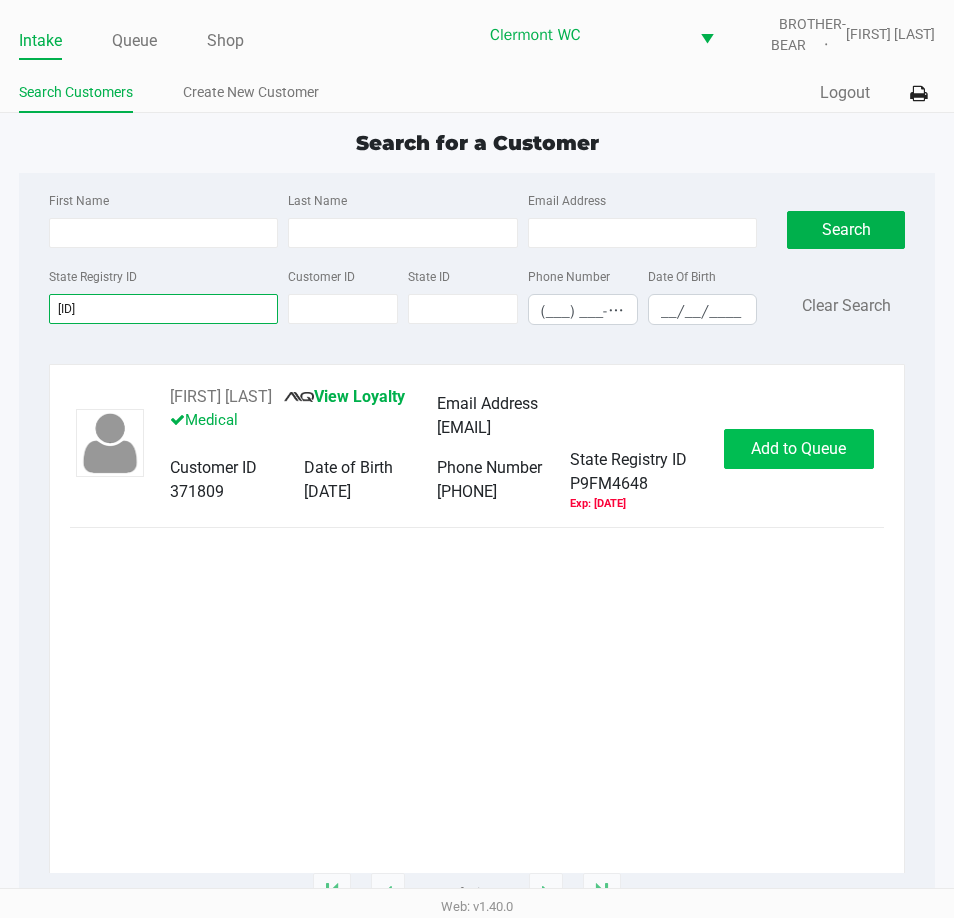 type on "p9fm4648" 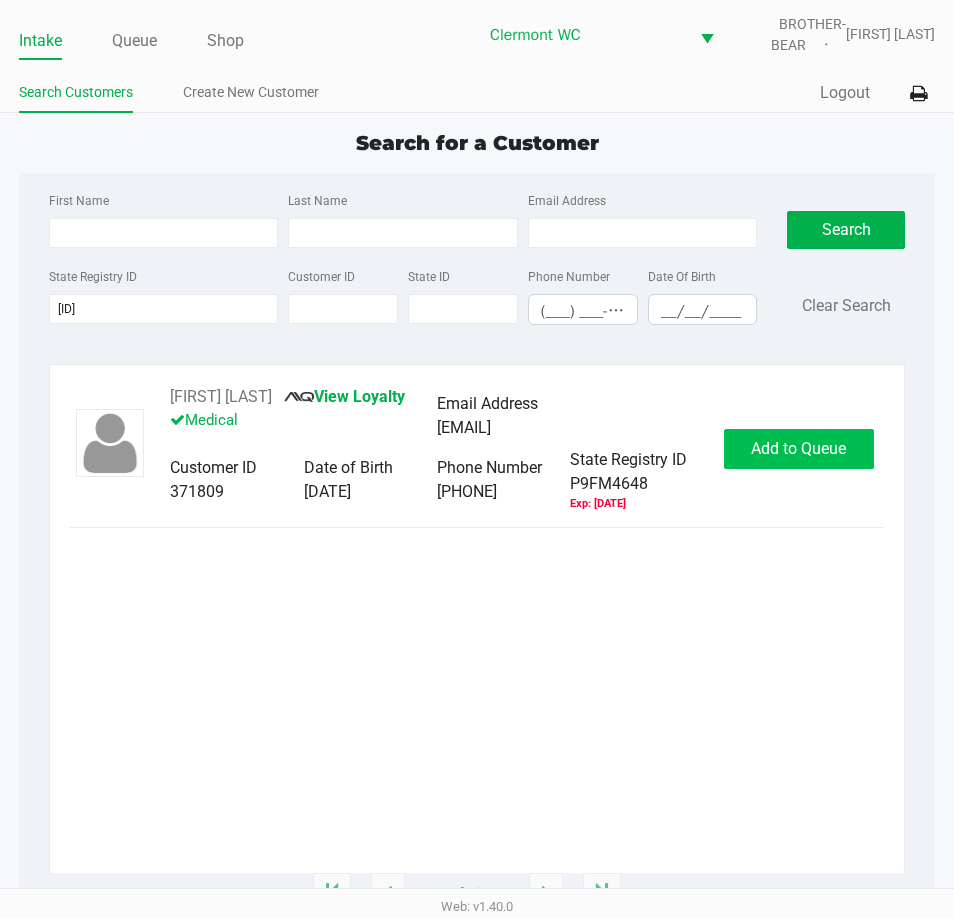 click on "Add to Queue" 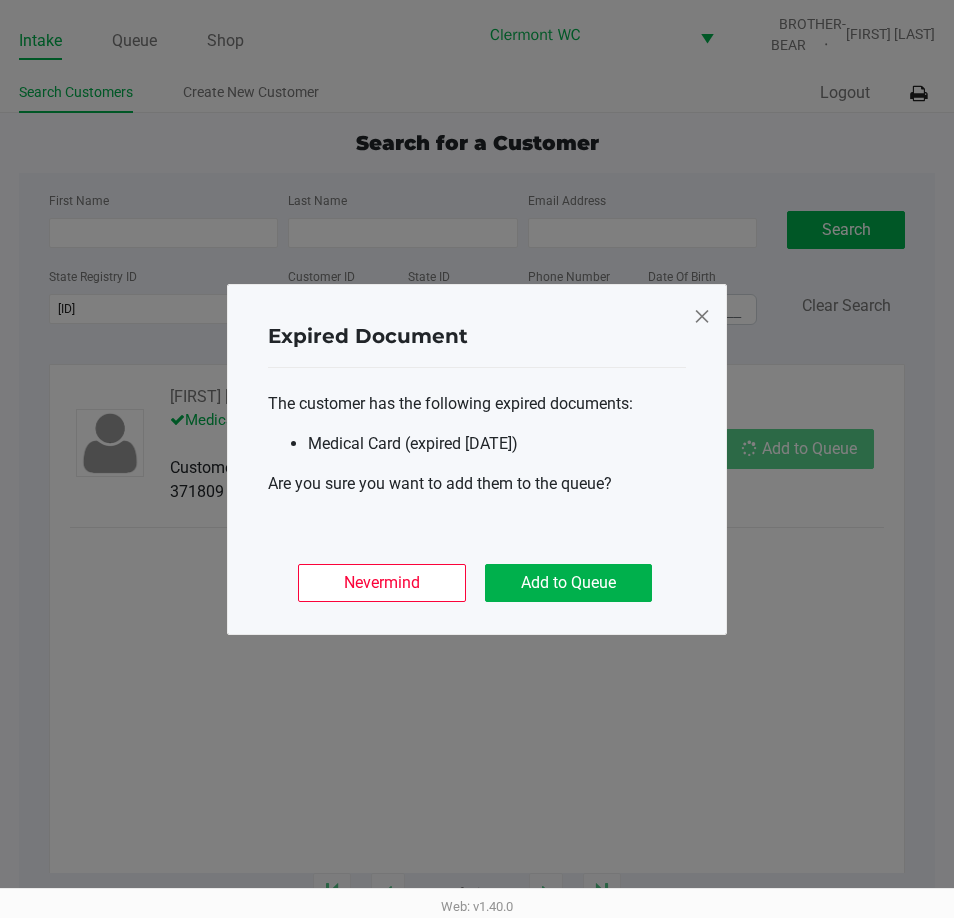 click on "Add to Queue" 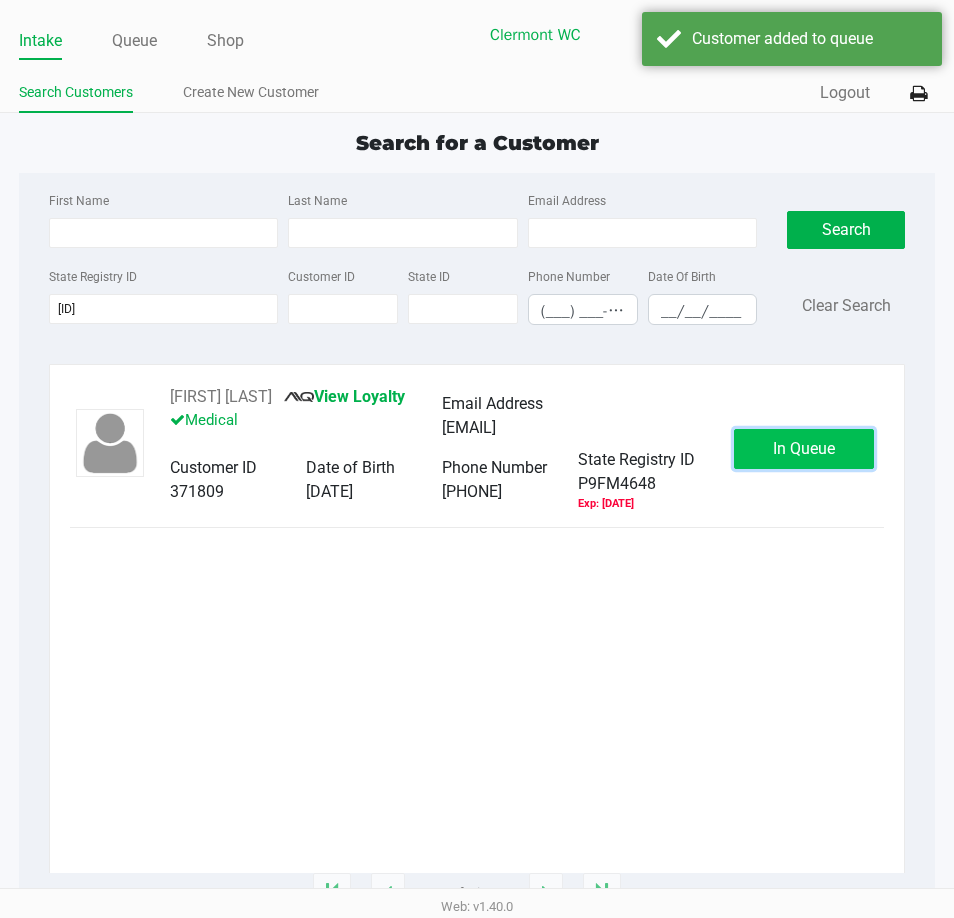 click on "In Queue" 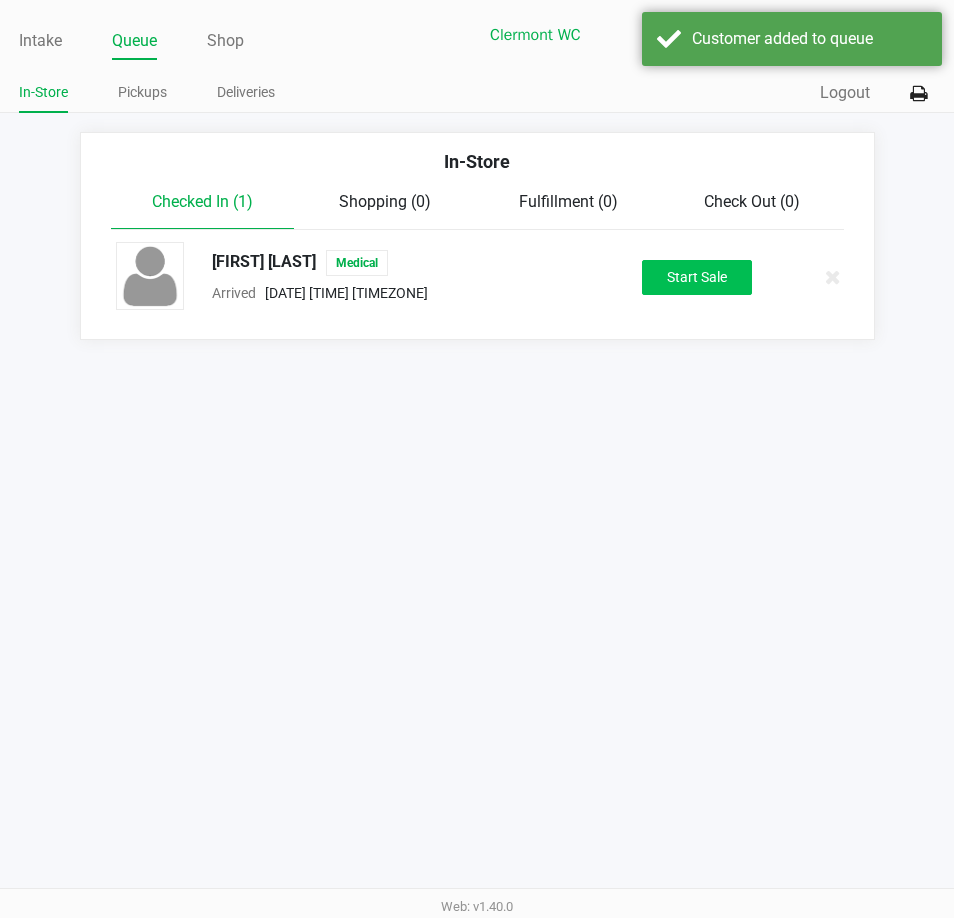 click on "Start Sale" 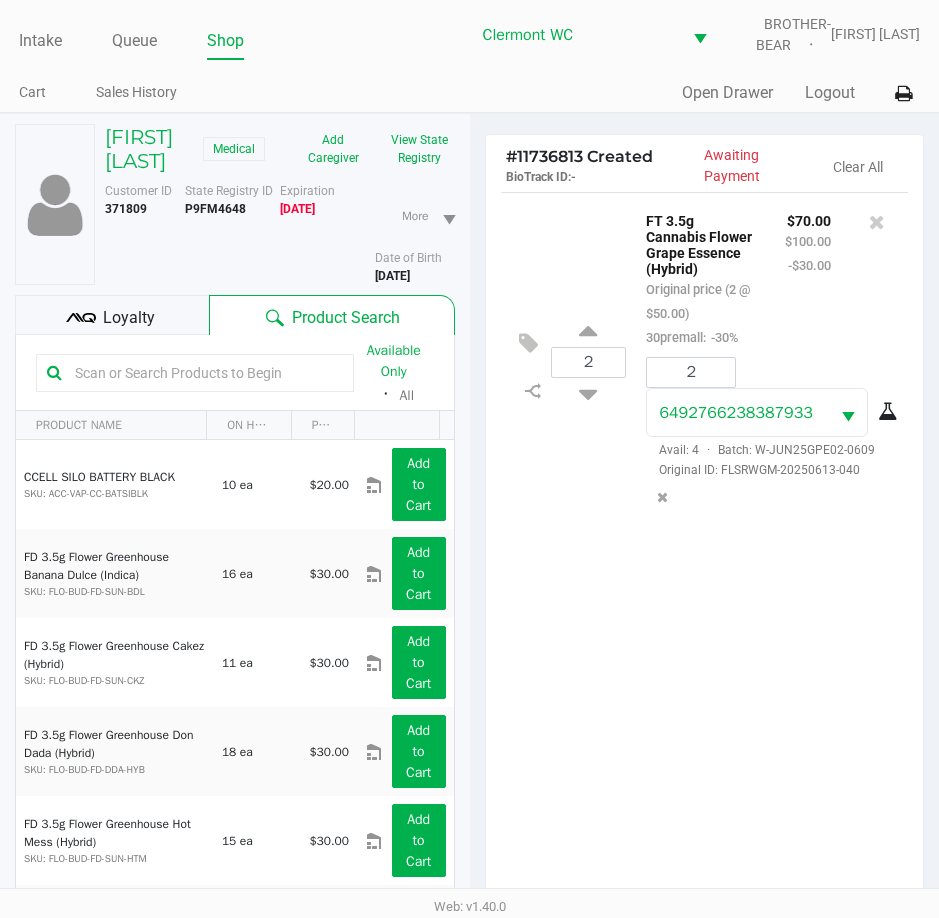 click on "Loyalty" 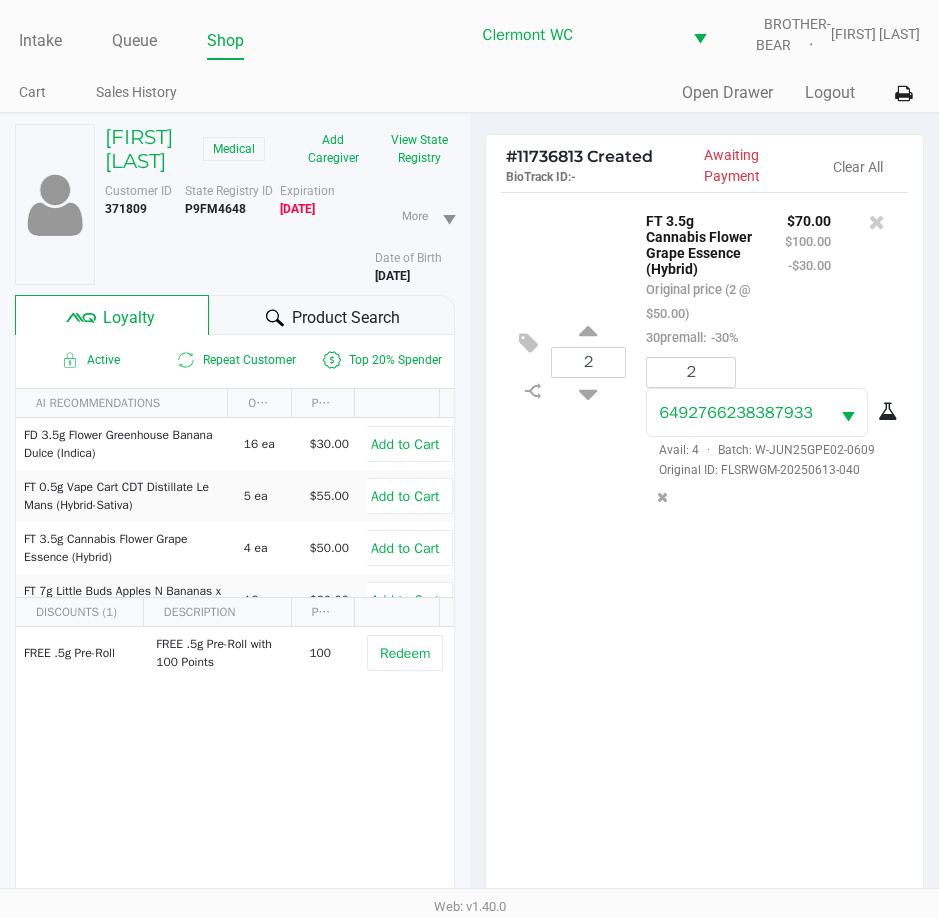 click on "Product Search" 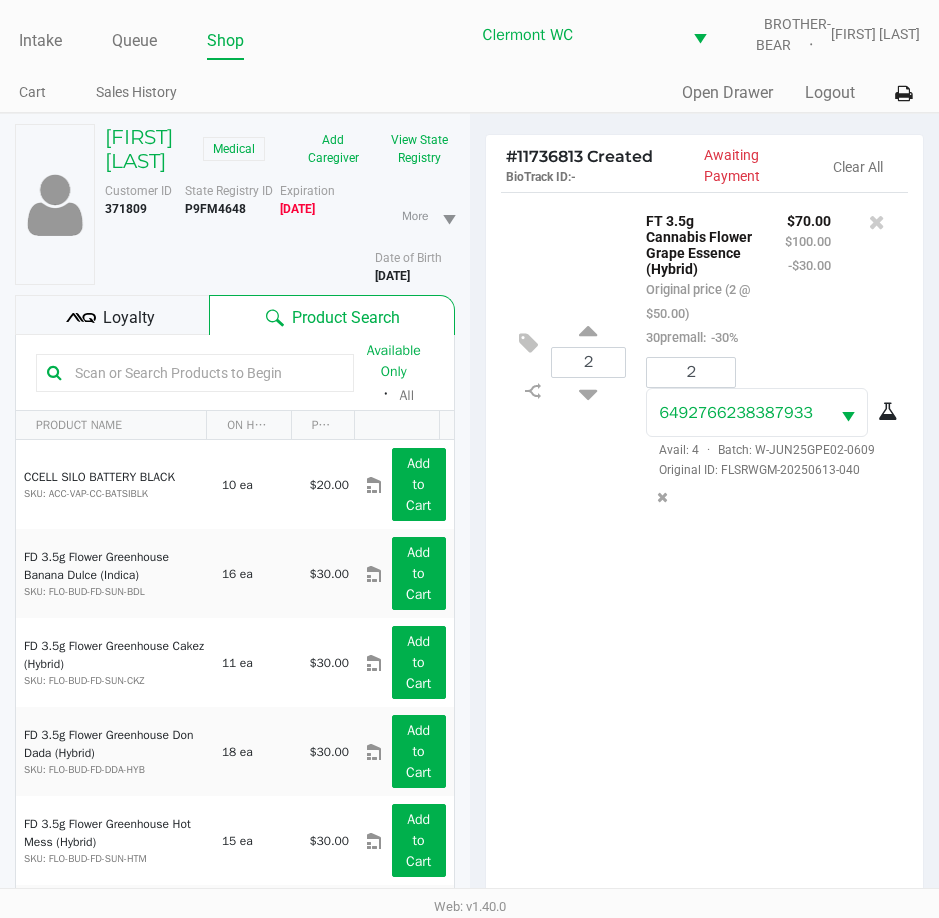 click on "Loyalty" 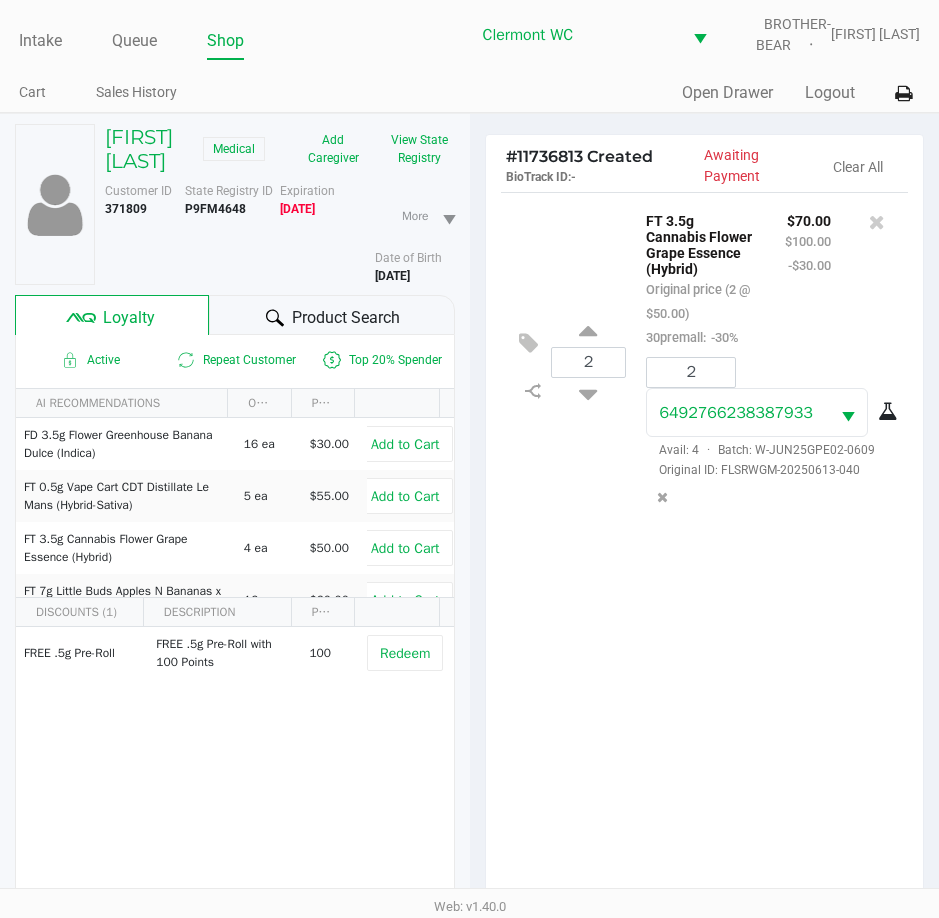 click on "Product Search" 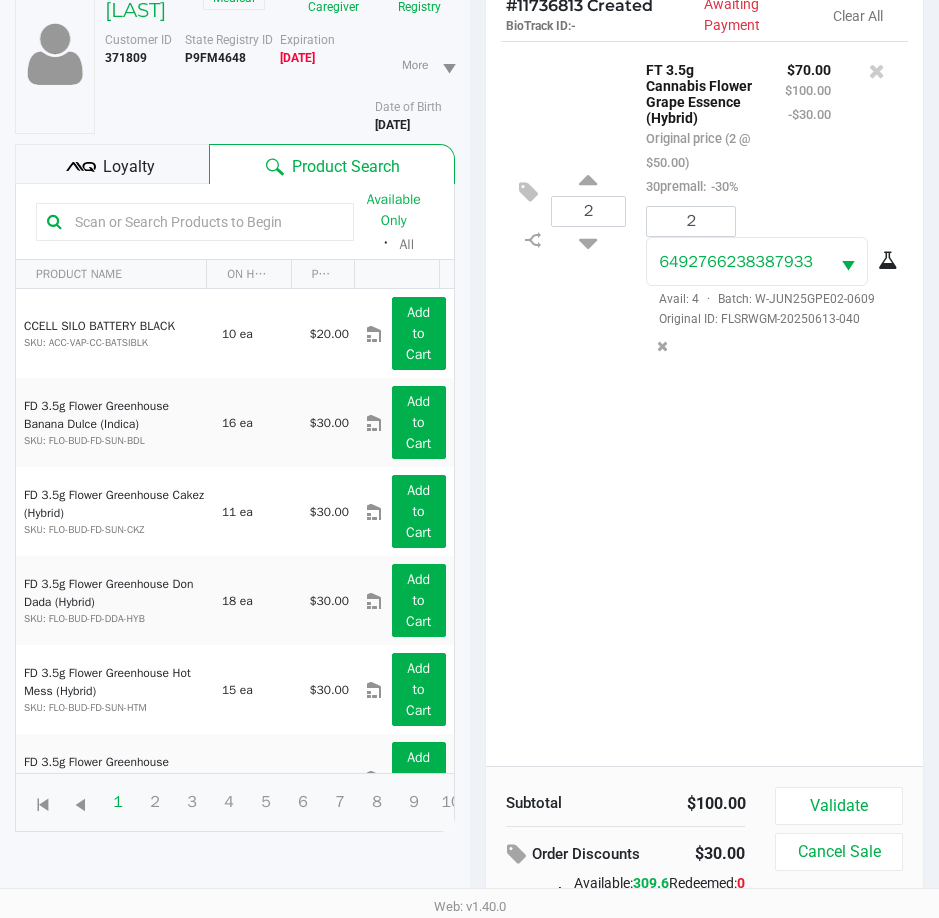 scroll, scrollTop: 262, scrollLeft: 0, axis: vertical 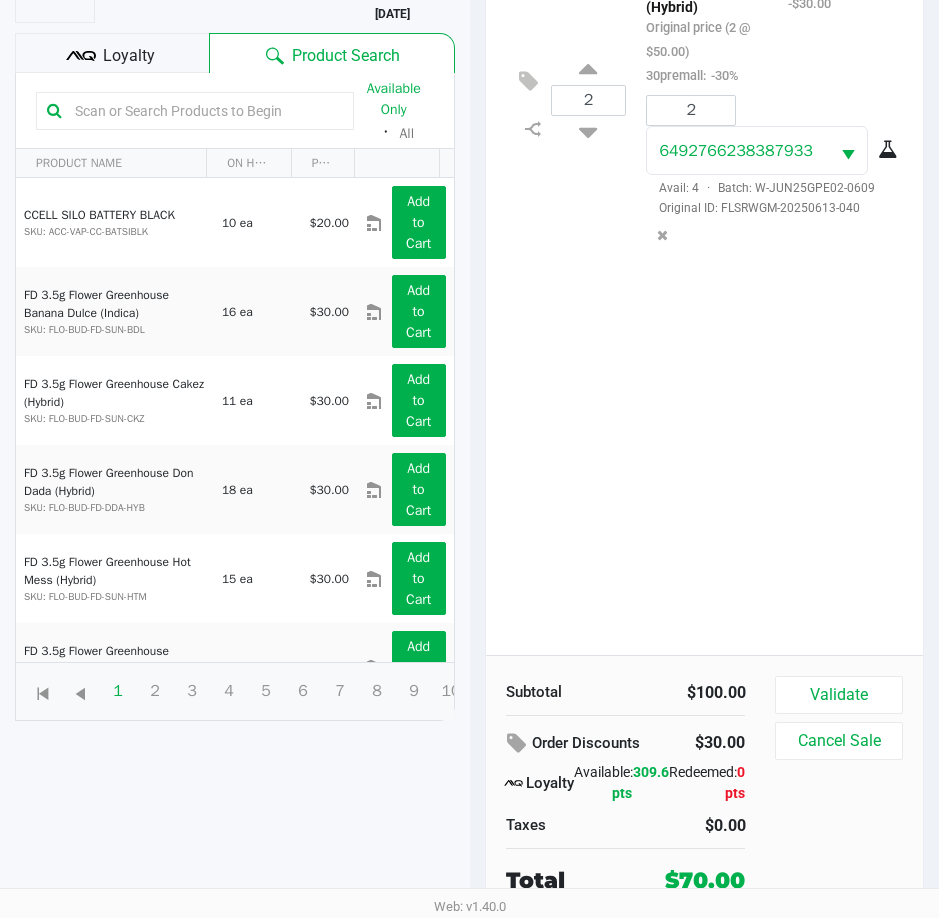 click on "Validate" 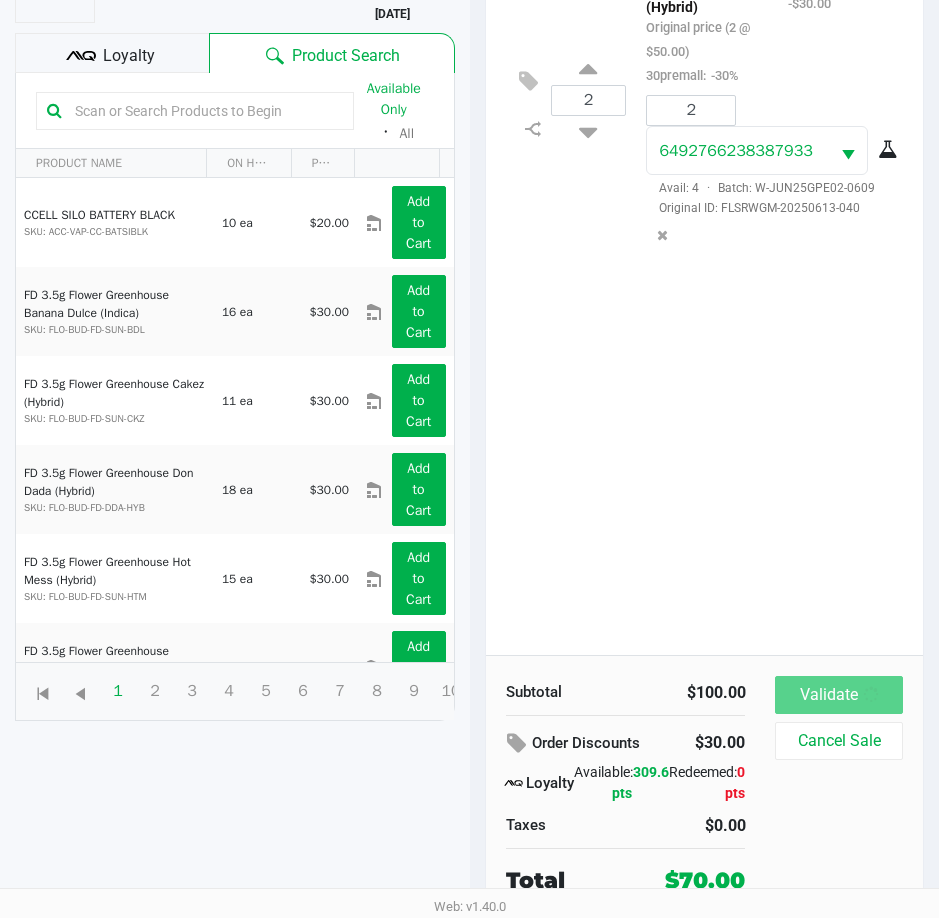 scroll, scrollTop: 0, scrollLeft: 0, axis: both 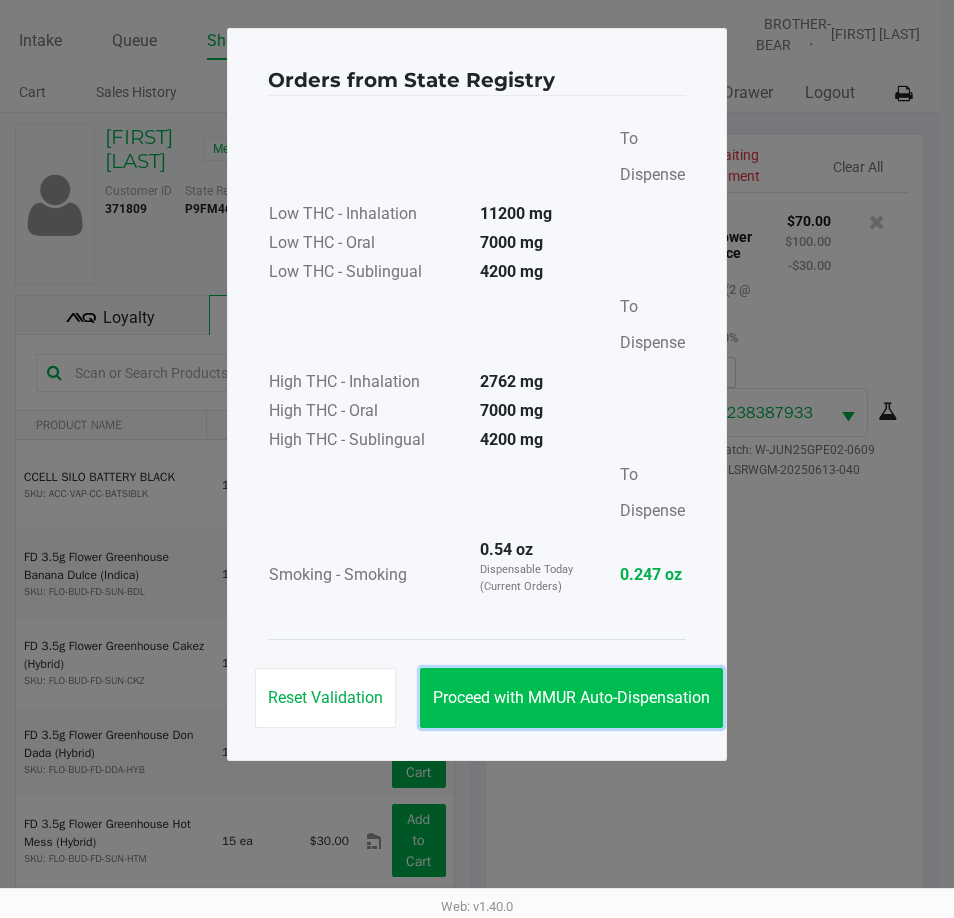 click on "Proceed with MMUR Auto-Dispensation" 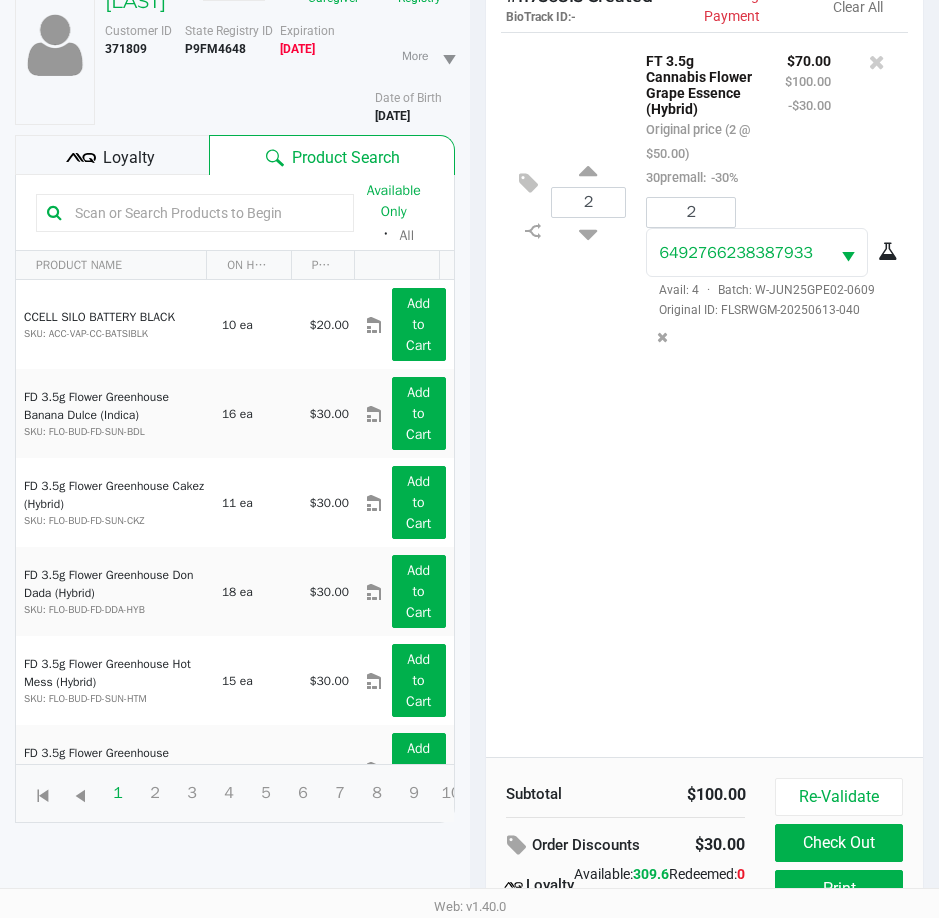scroll, scrollTop: 265, scrollLeft: 0, axis: vertical 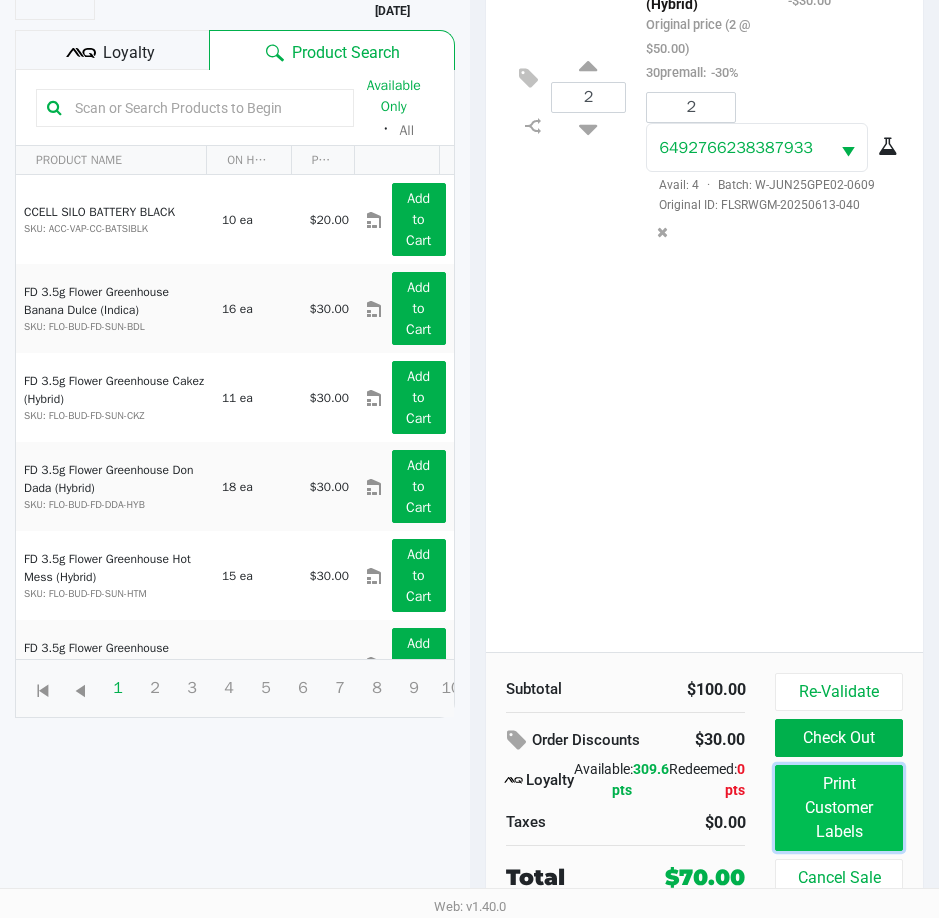click on "Print Customer Labels" 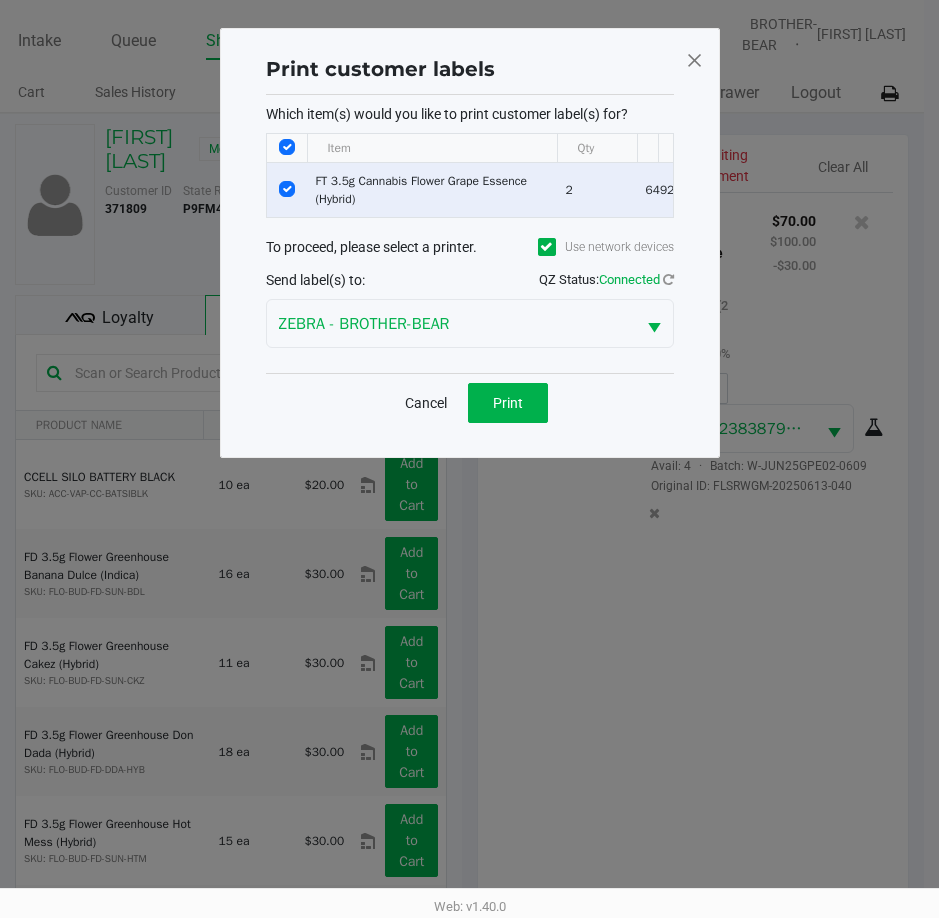scroll, scrollTop: 0, scrollLeft: 0, axis: both 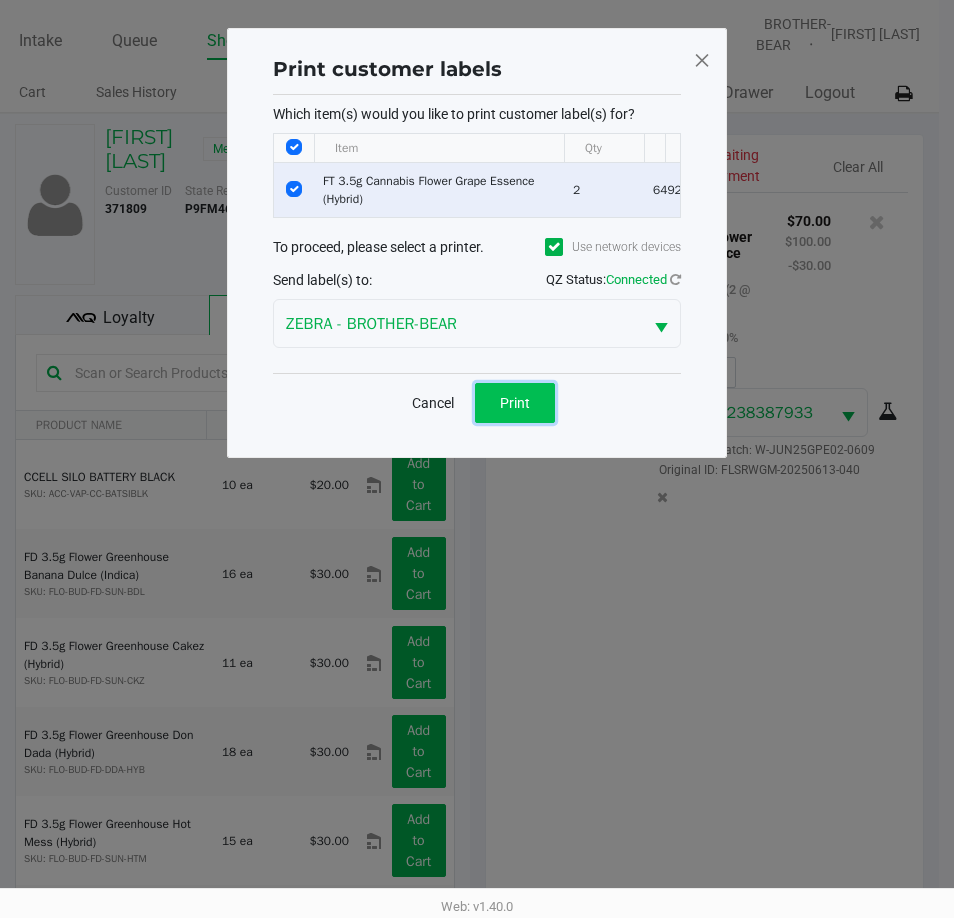 click on "Print" 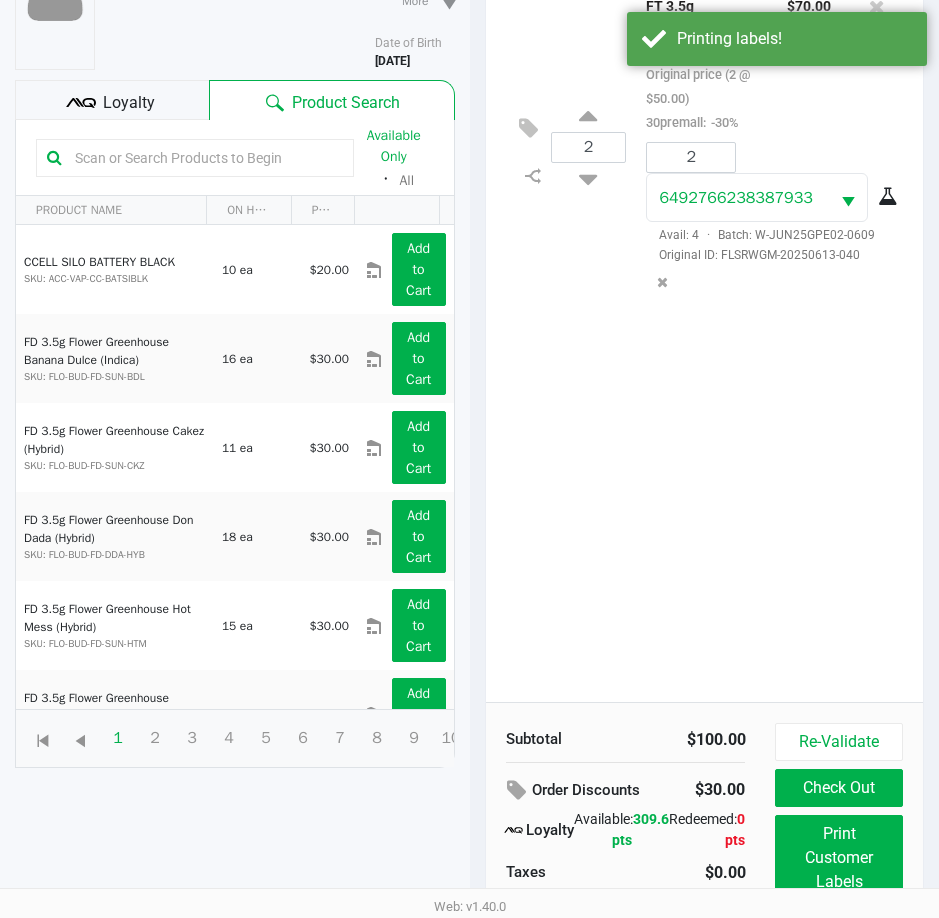 scroll, scrollTop: 265, scrollLeft: 0, axis: vertical 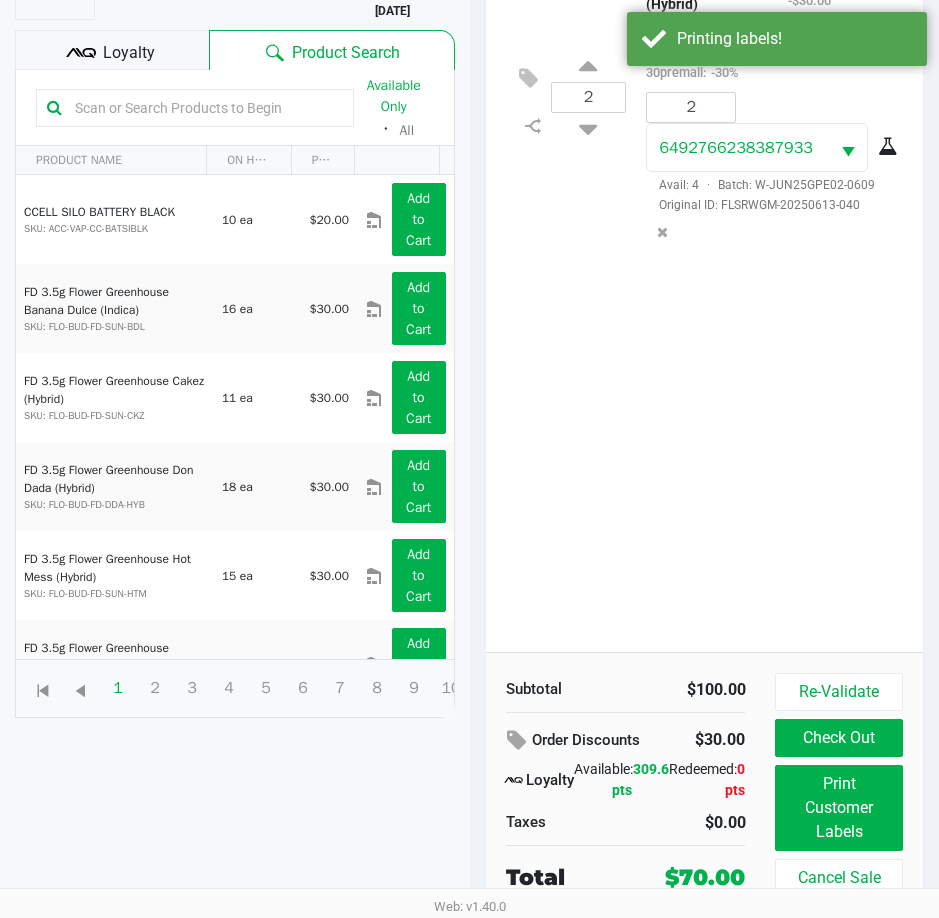 click on "Check Out" 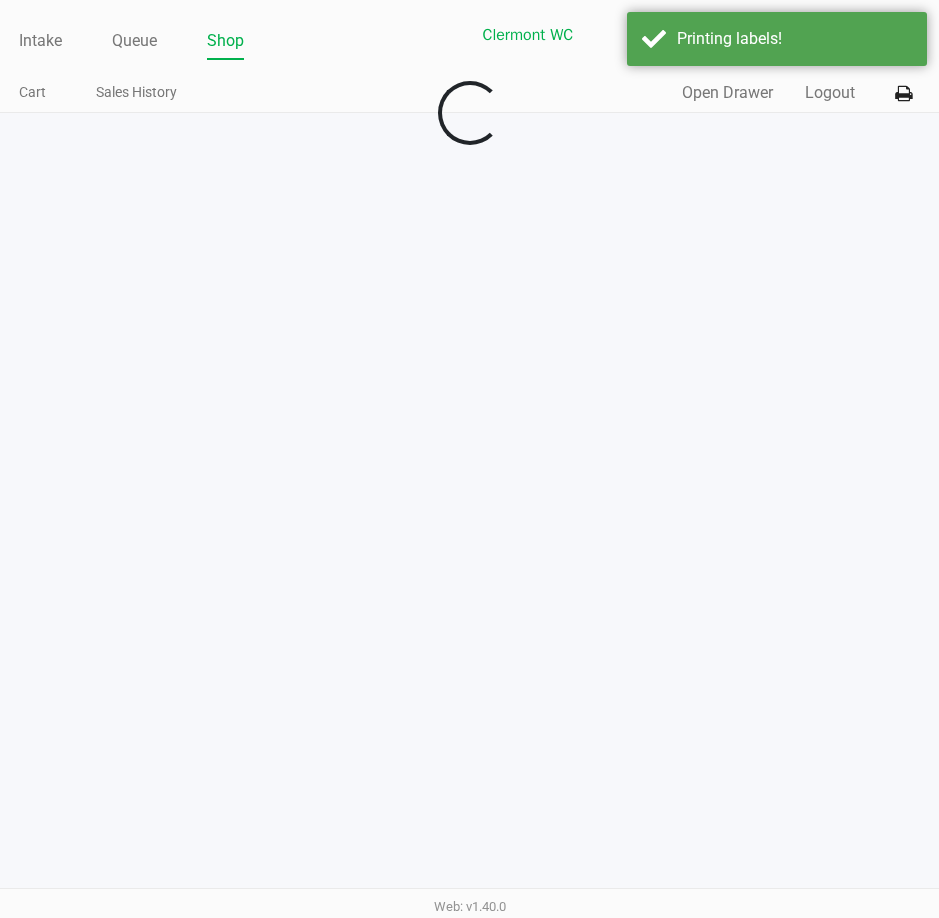 scroll, scrollTop: 0, scrollLeft: 0, axis: both 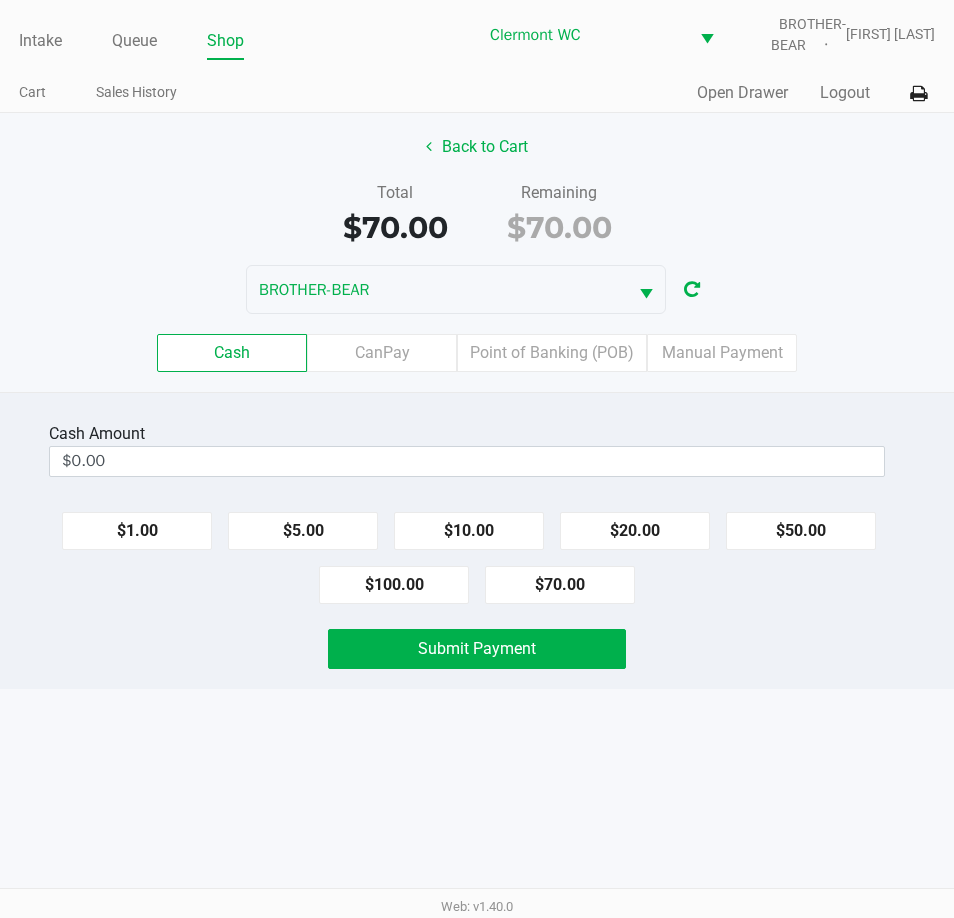 click on "Point of Banking (POB)" 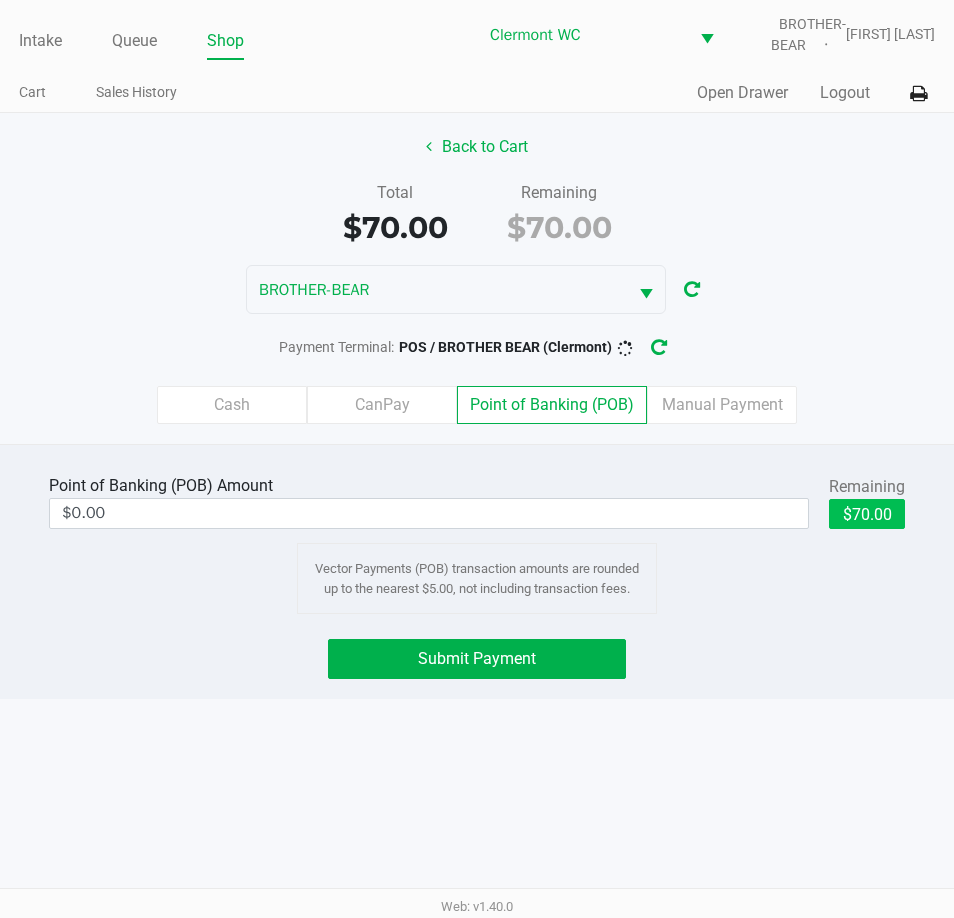 click on "$70.00" 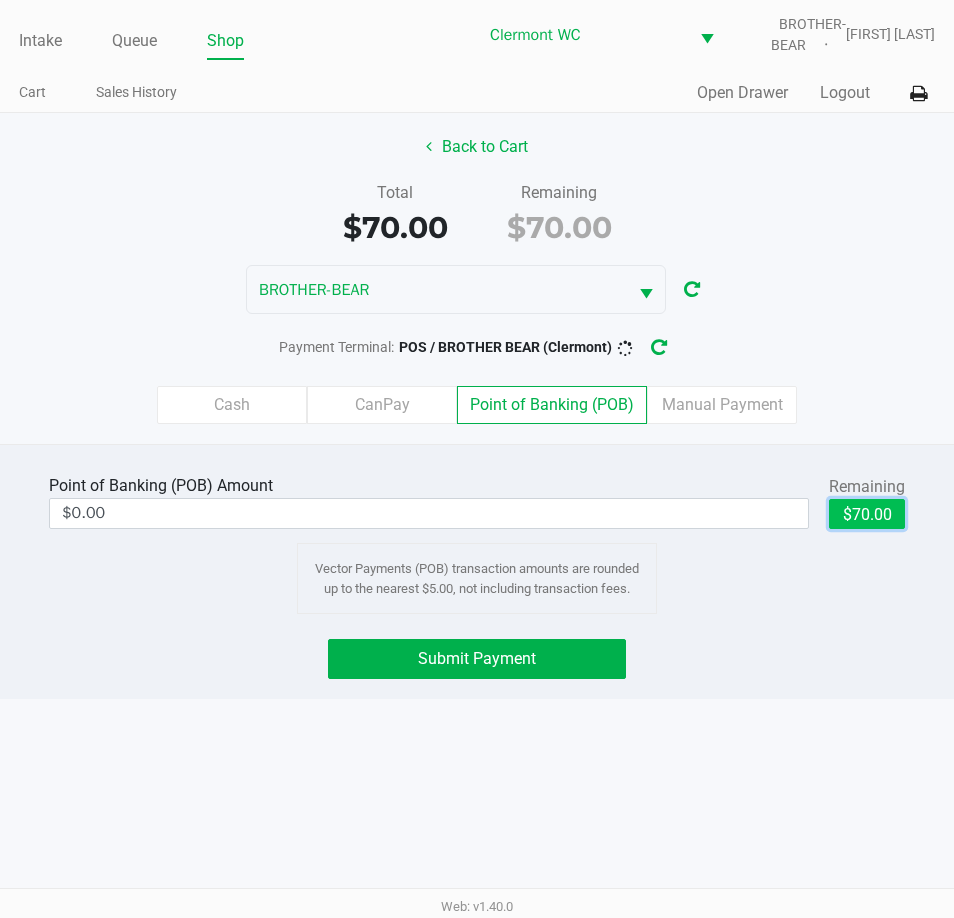 type on "$70.00" 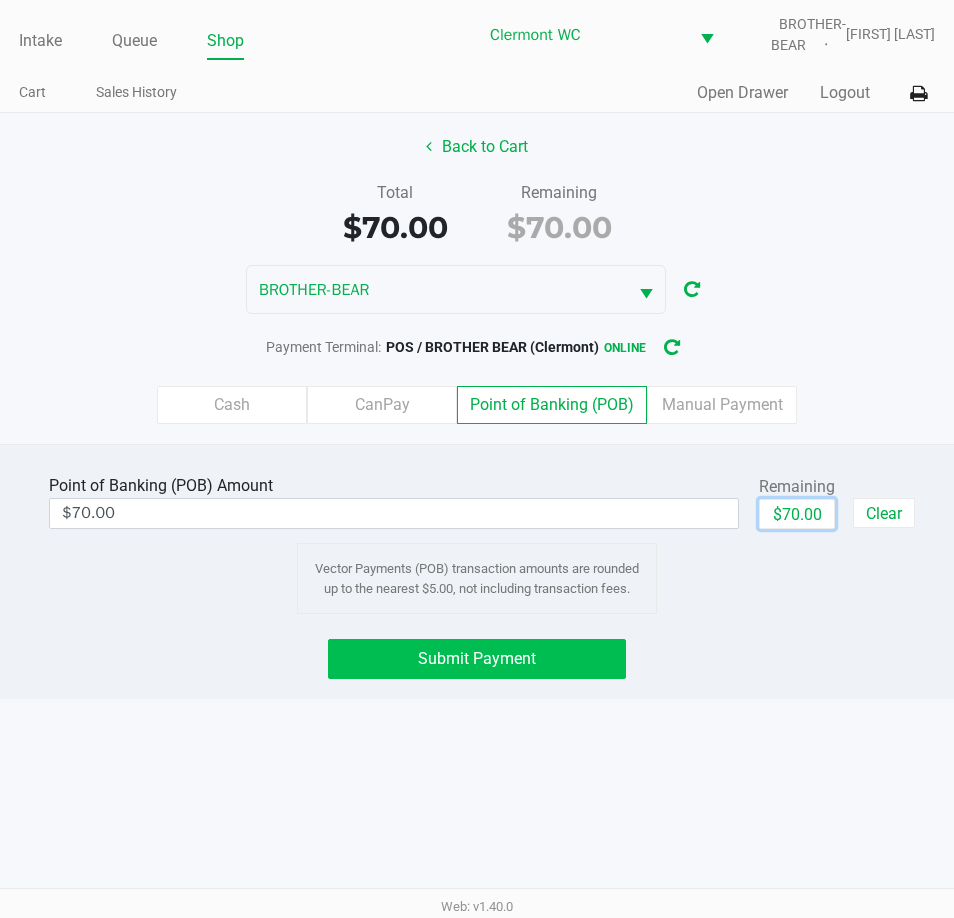 click on "Submit Payment" 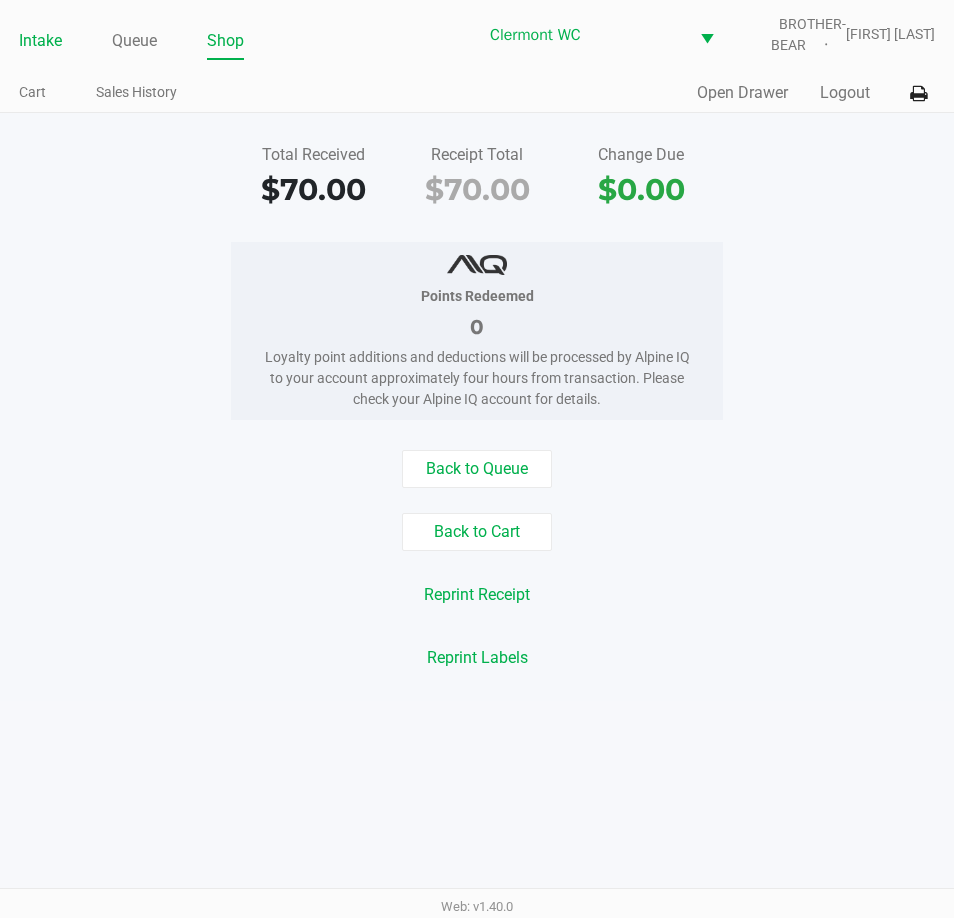 click on "Intake" 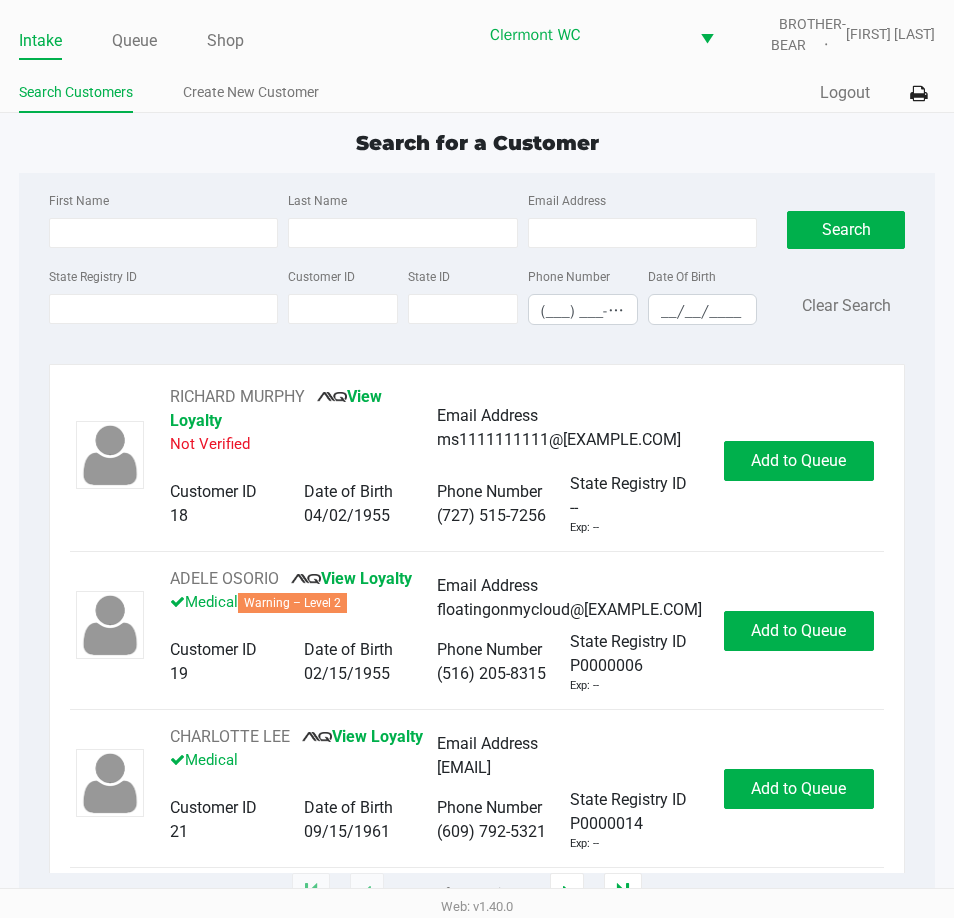 click on "Intake Queue Shop Clermont WC  BROTHER-BEAR   Cristian Rivera  Search Customers Create New Customer  Quick Sale   Logout" 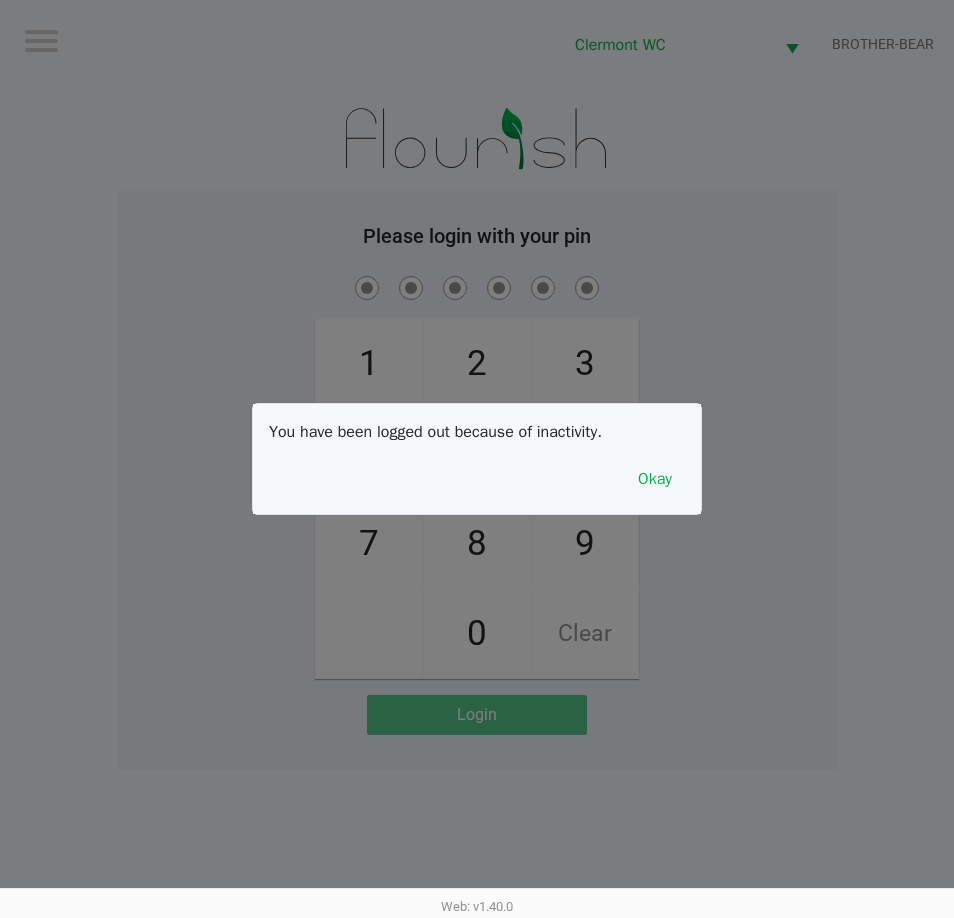 click on "Okay" at bounding box center [655, 479] 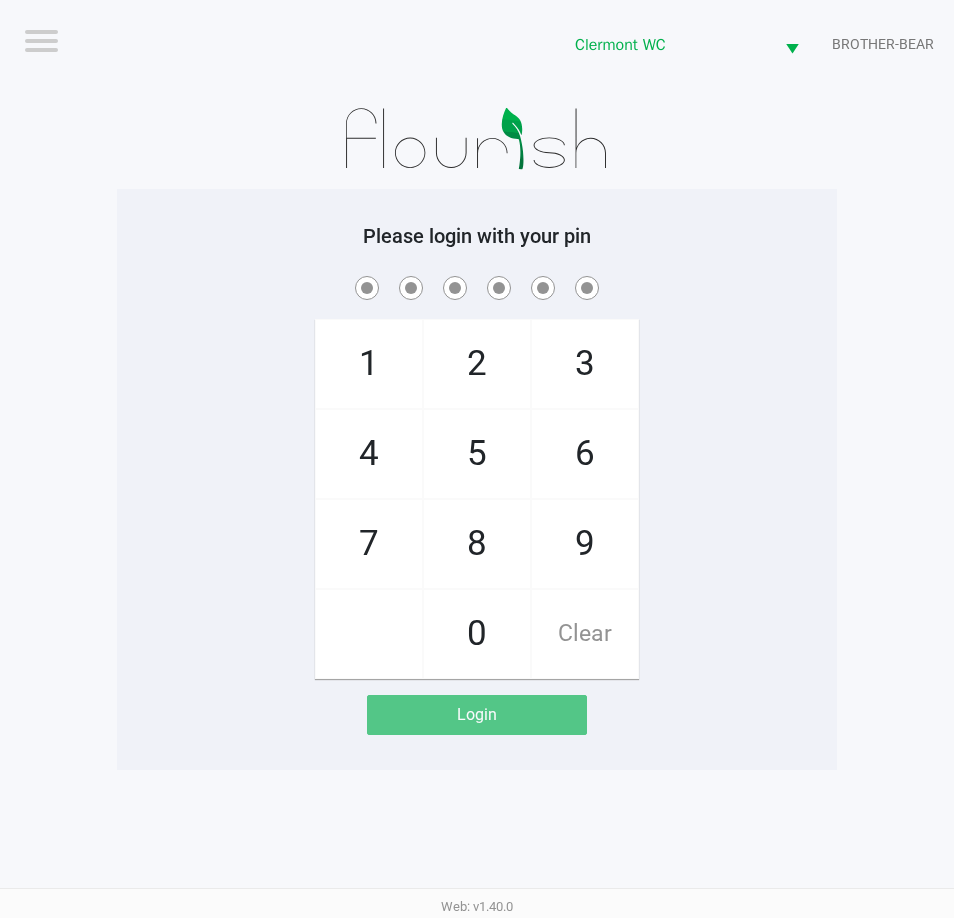 click on "1   4   7       2   5   8   0   3   6   9   Clear" 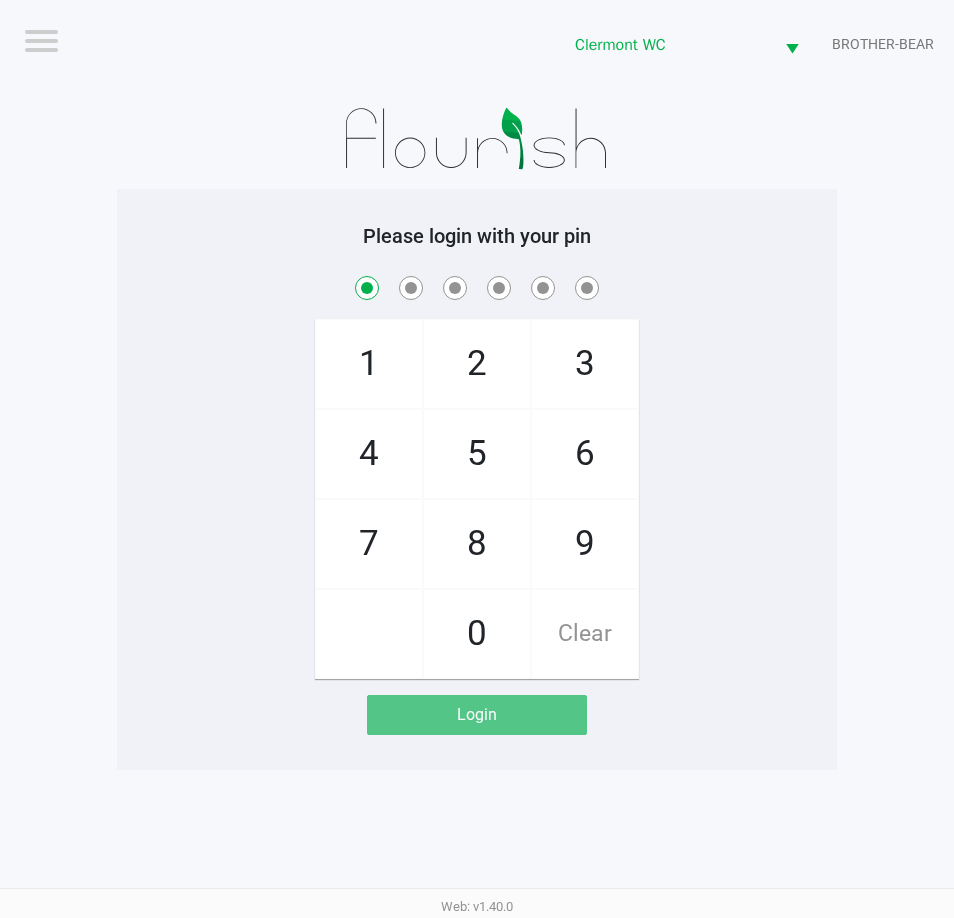 checkbox on "true" 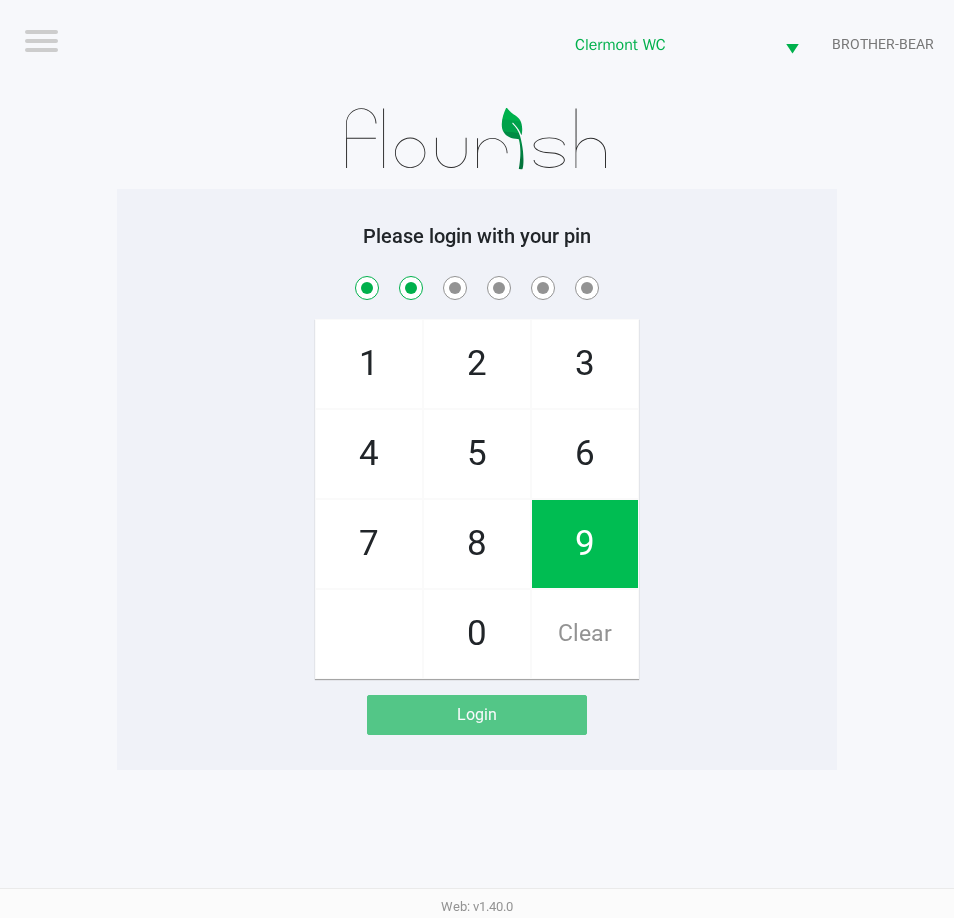 checkbox on "true" 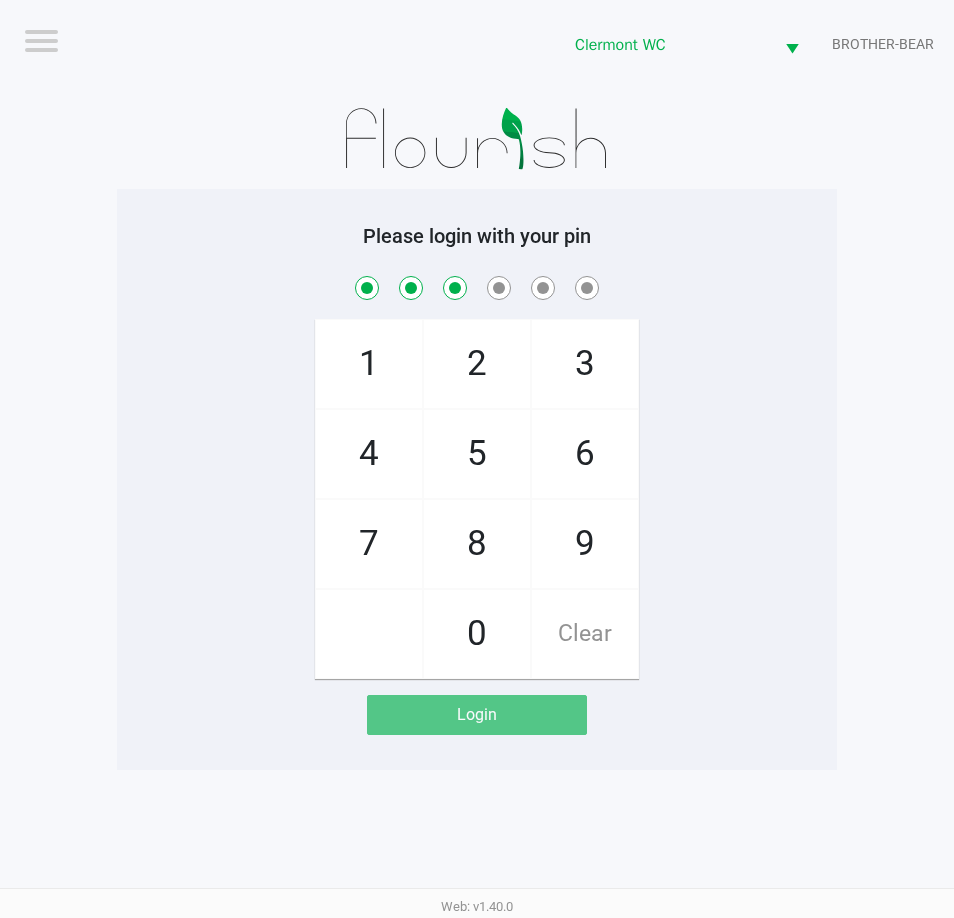 checkbox on "true" 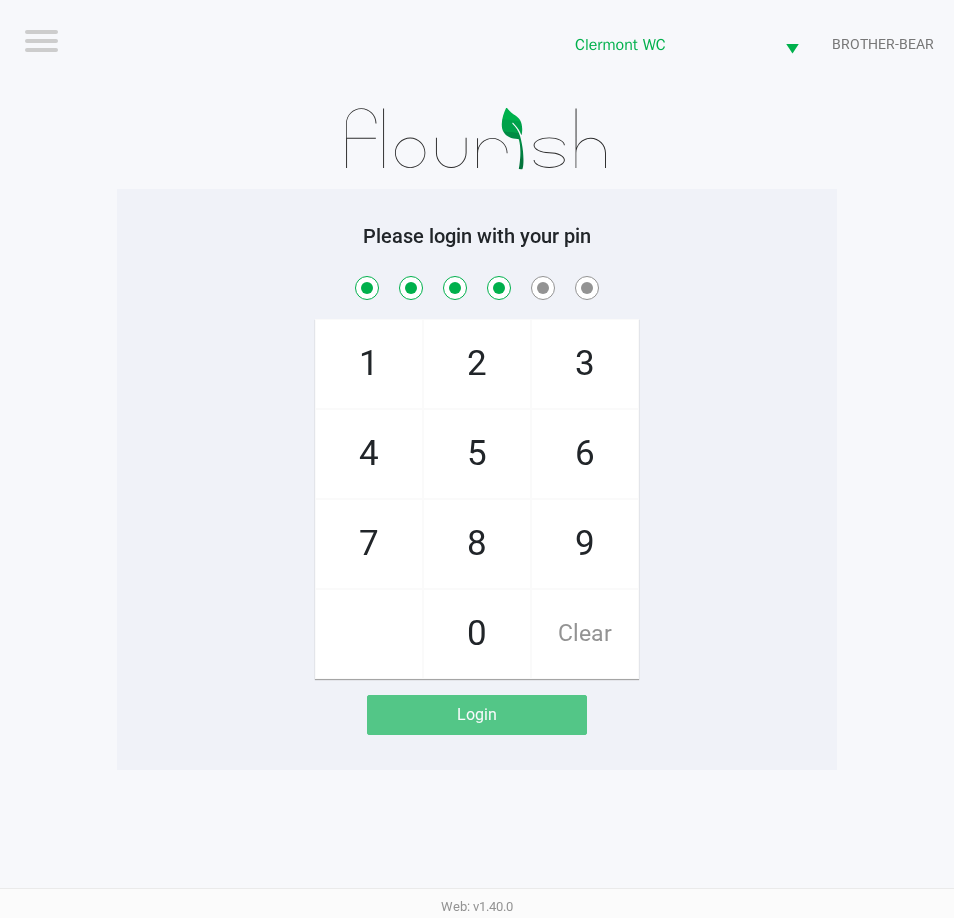 checkbox on "true" 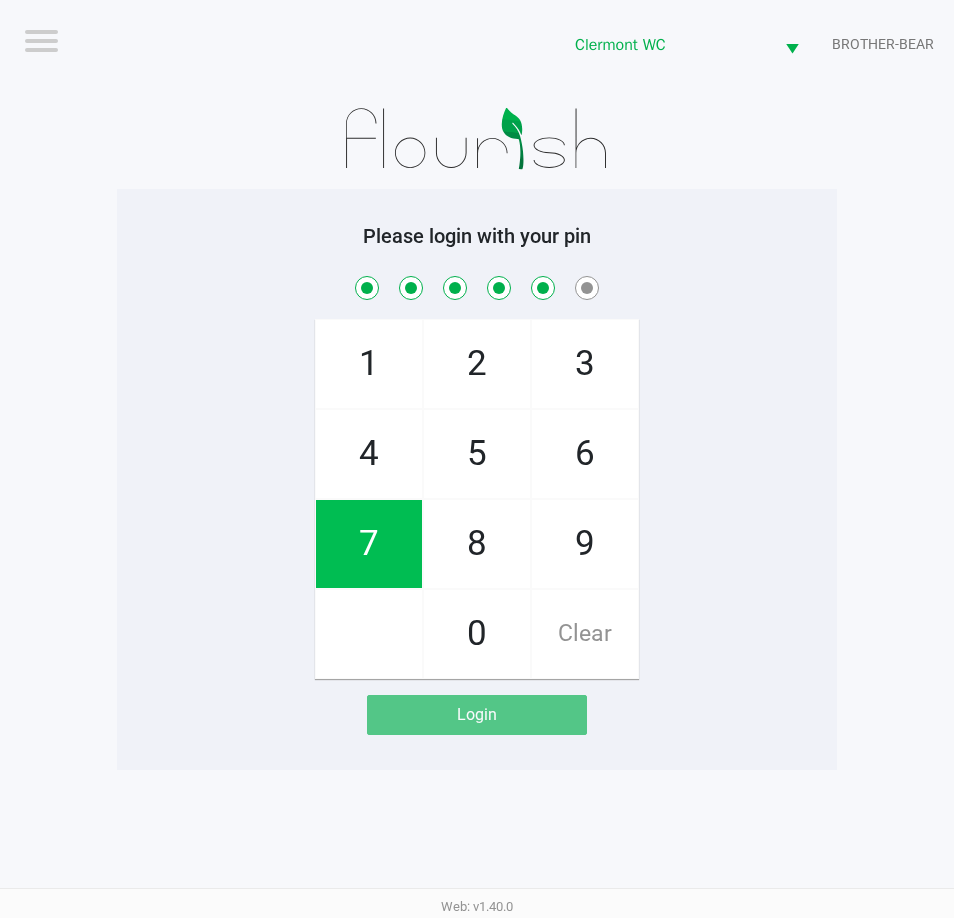 checkbox on "true" 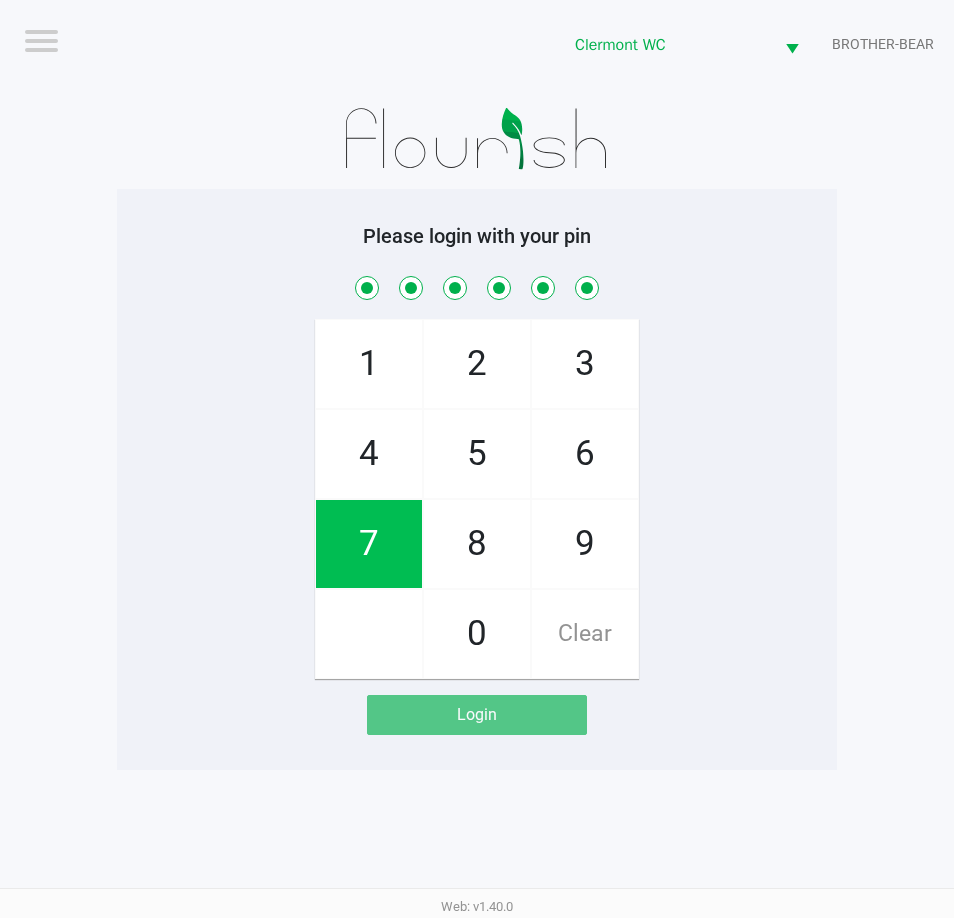 checkbox on "true" 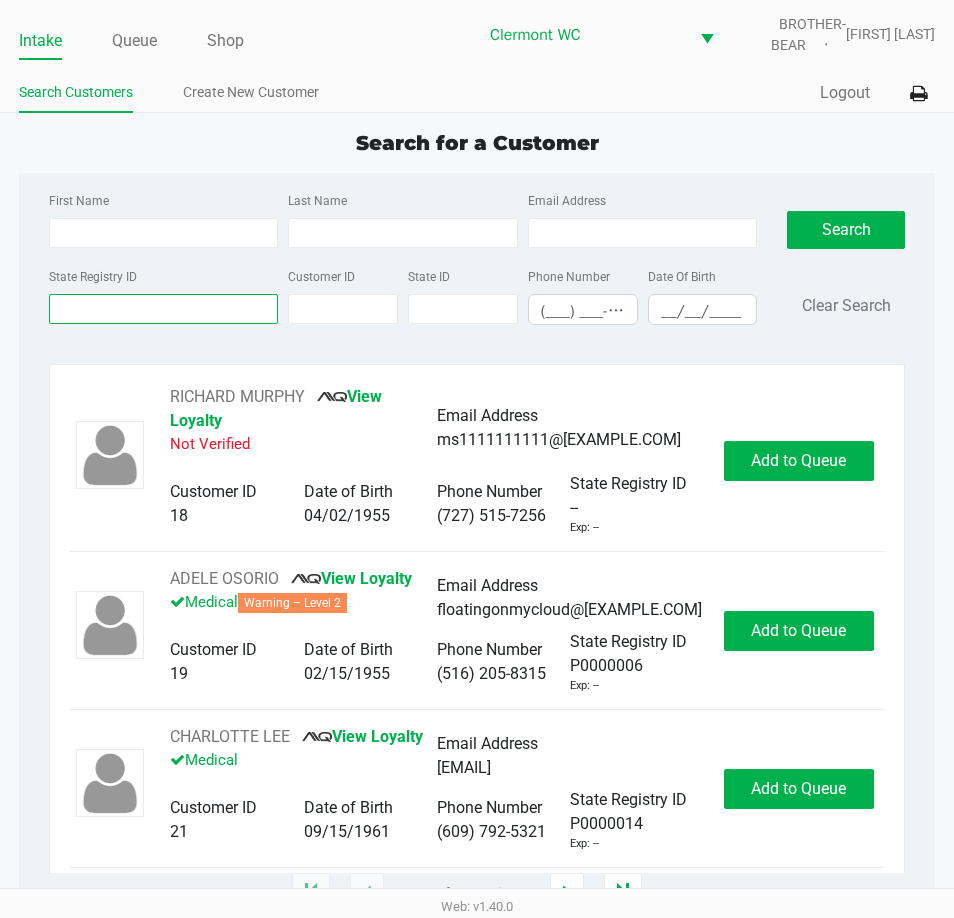 click on "State Registry ID" at bounding box center [163, 309] 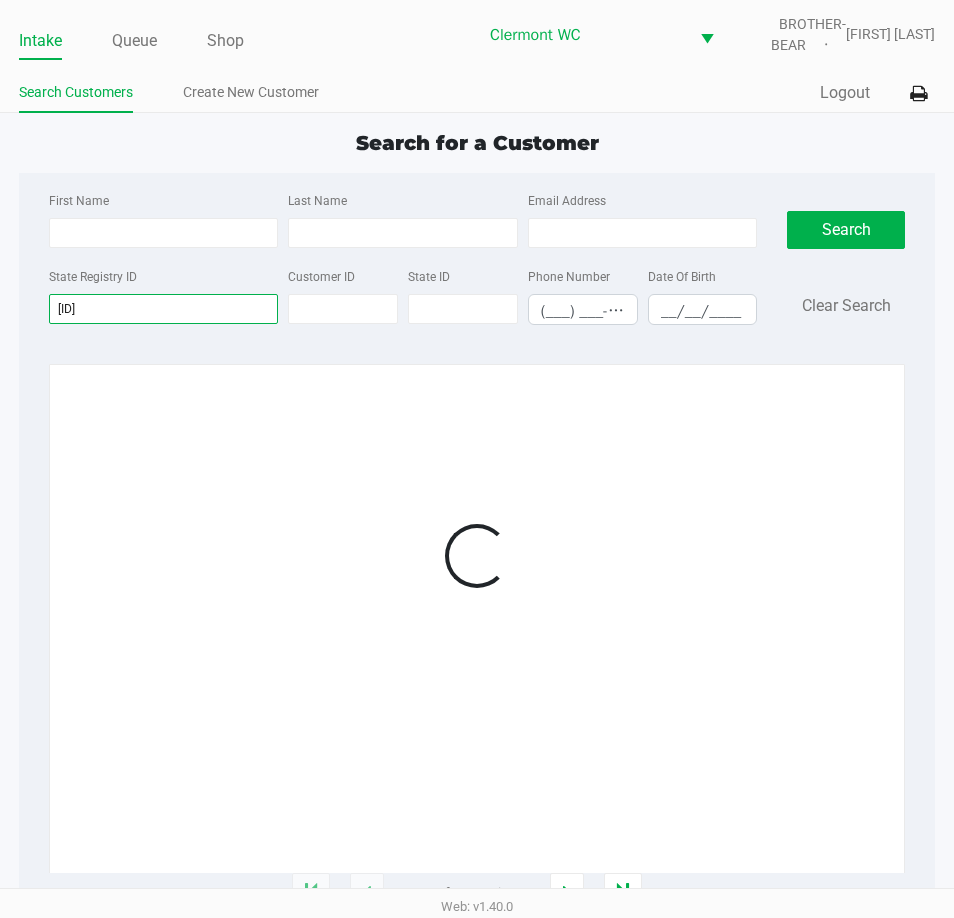 type on "p7hf0666" 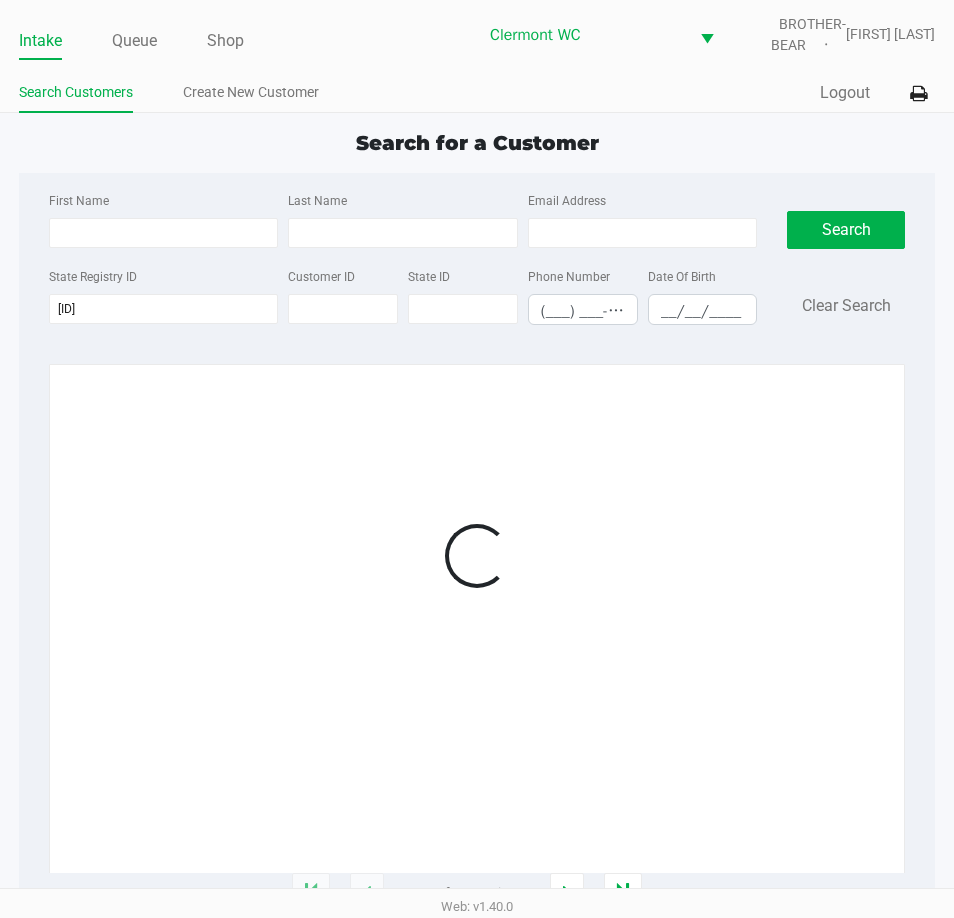 click on "Loading  1 - 20 of 892240 items" 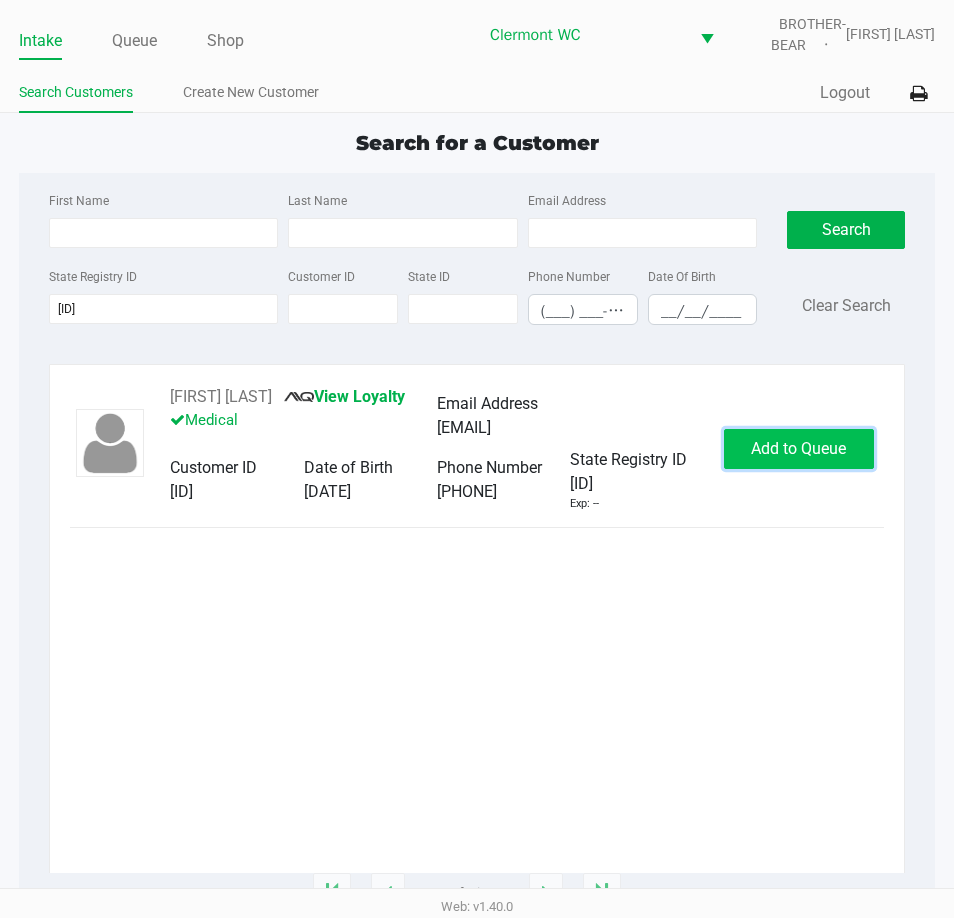click on "Add to Queue" 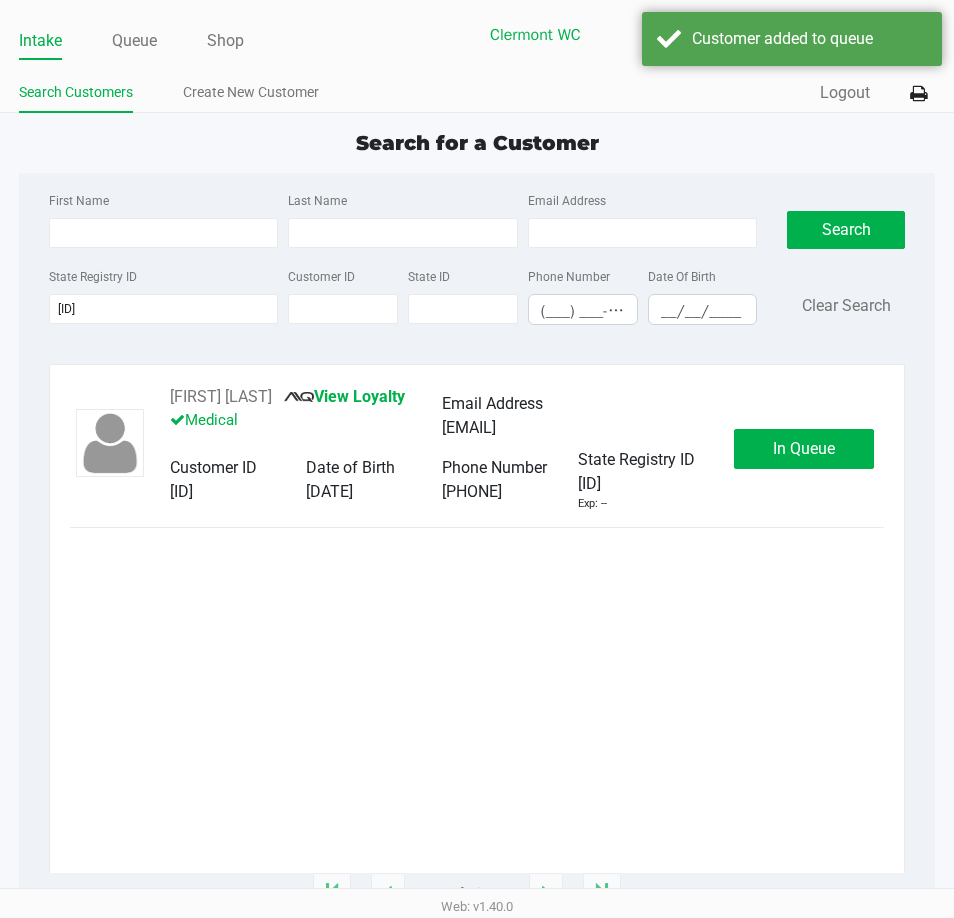 click on "In Queue" 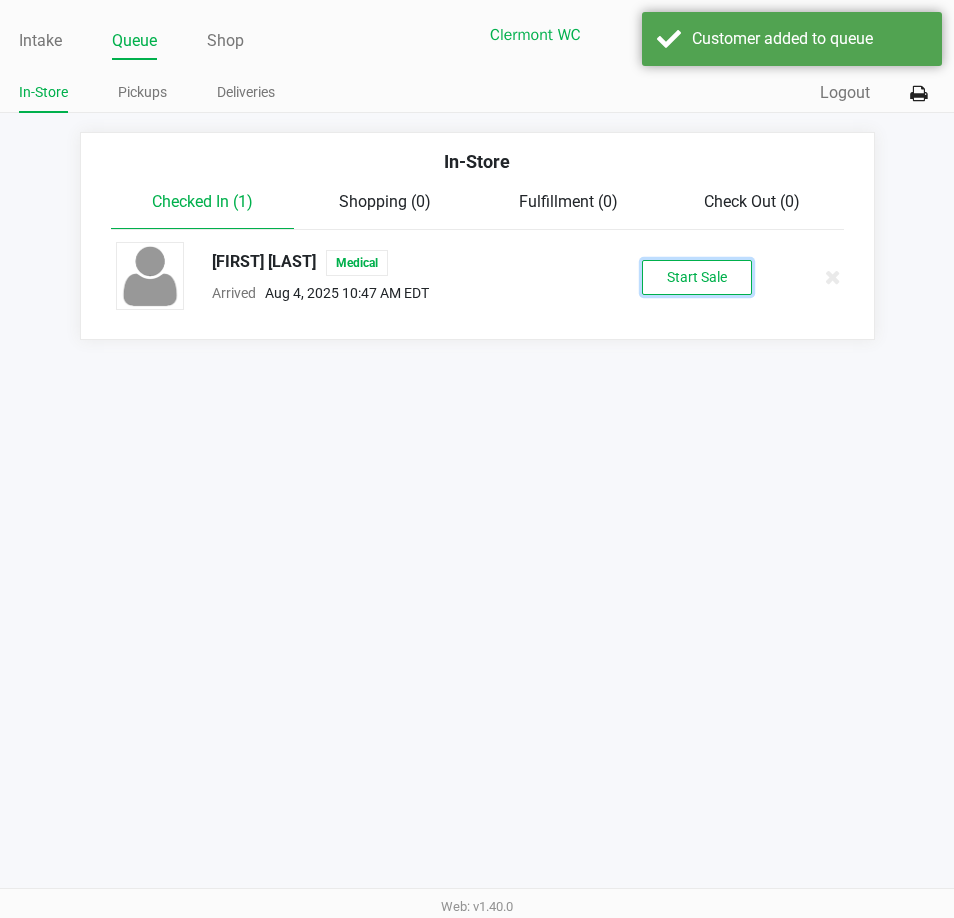 click on "Start Sale" 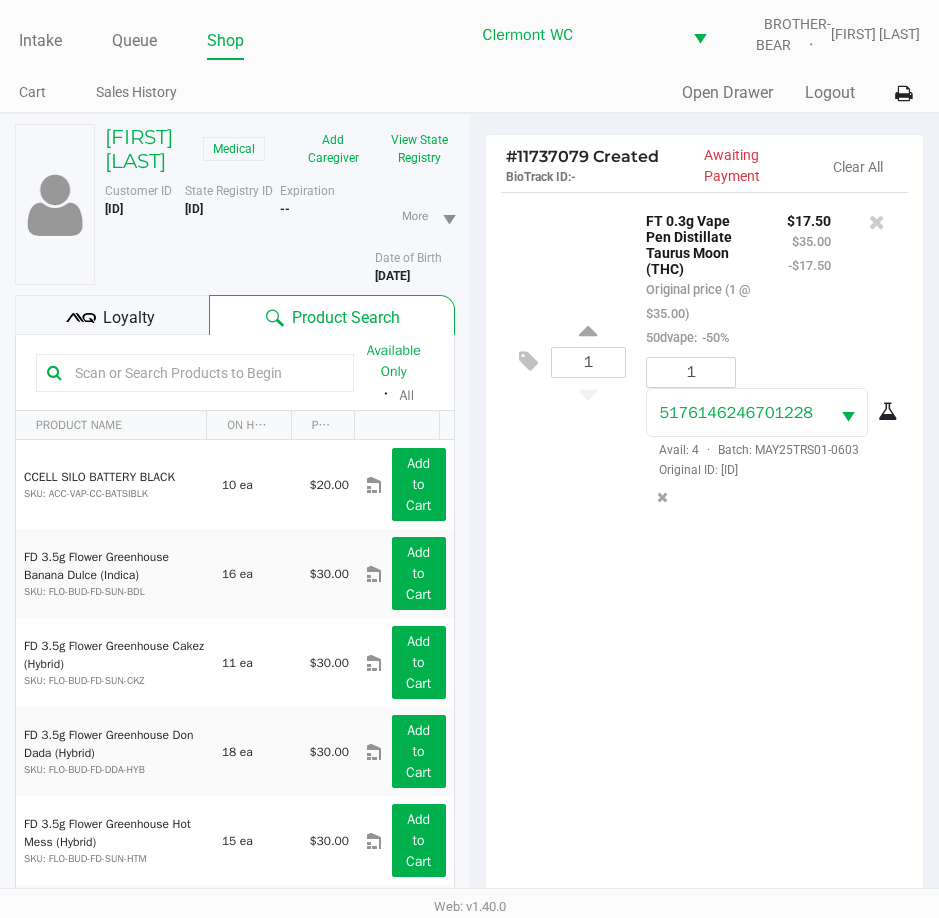 click 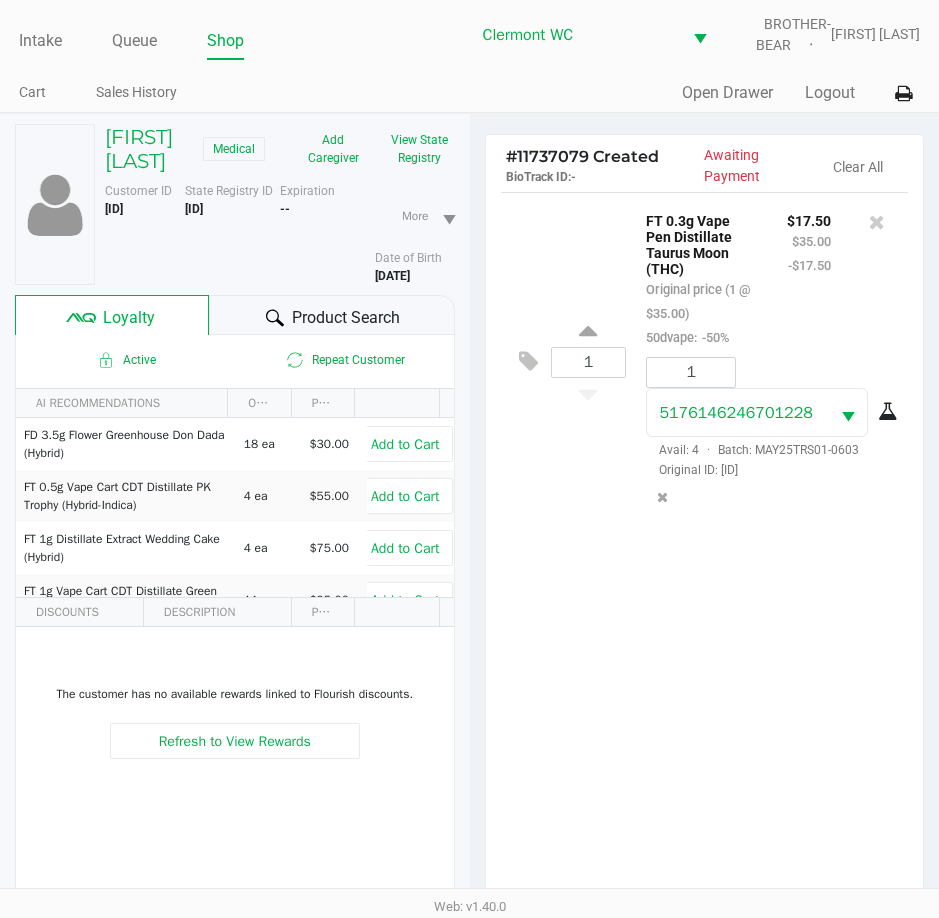 click on "Product Search" 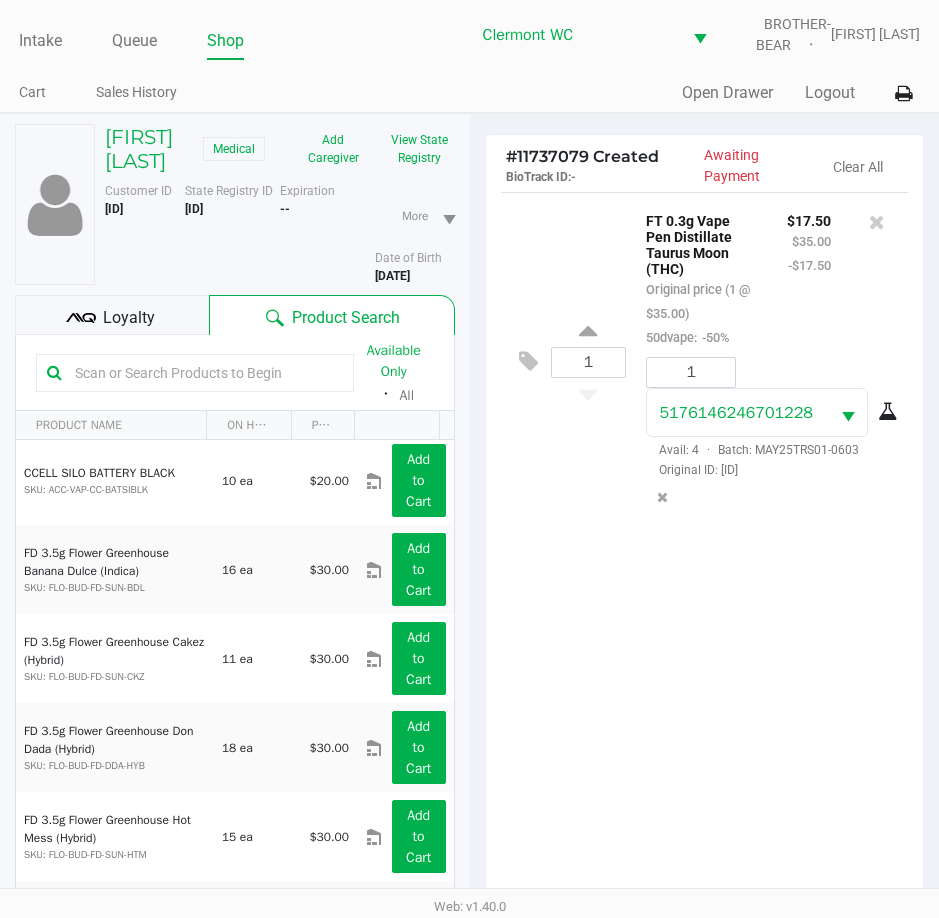 scroll, scrollTop: 0, scrollLeft: 0, axis: both 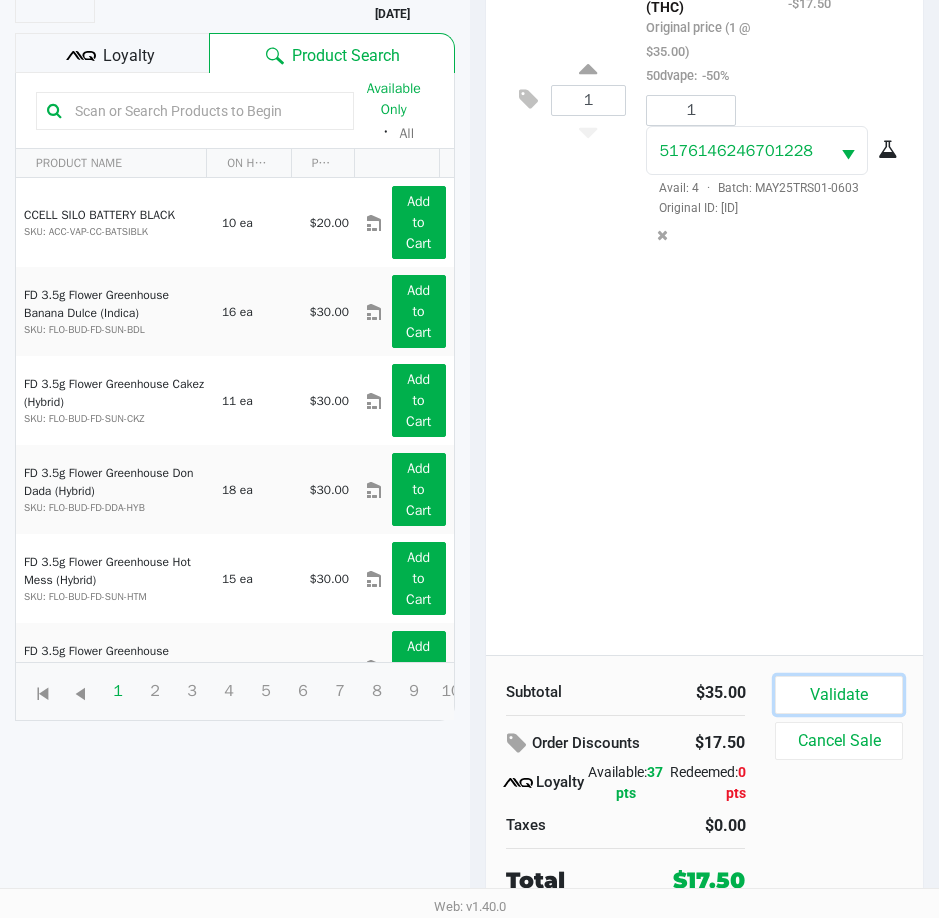 click on "Validate" 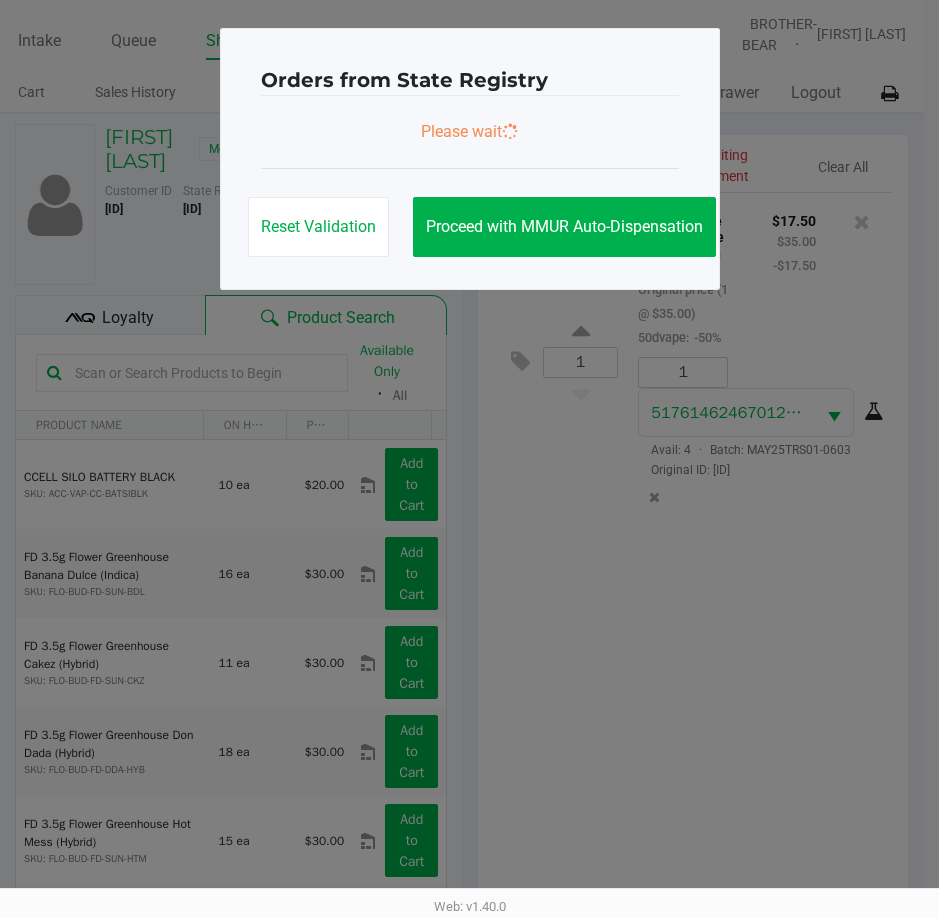 scroll, scrollTop: 0, scrollLeft: 0, axis: both 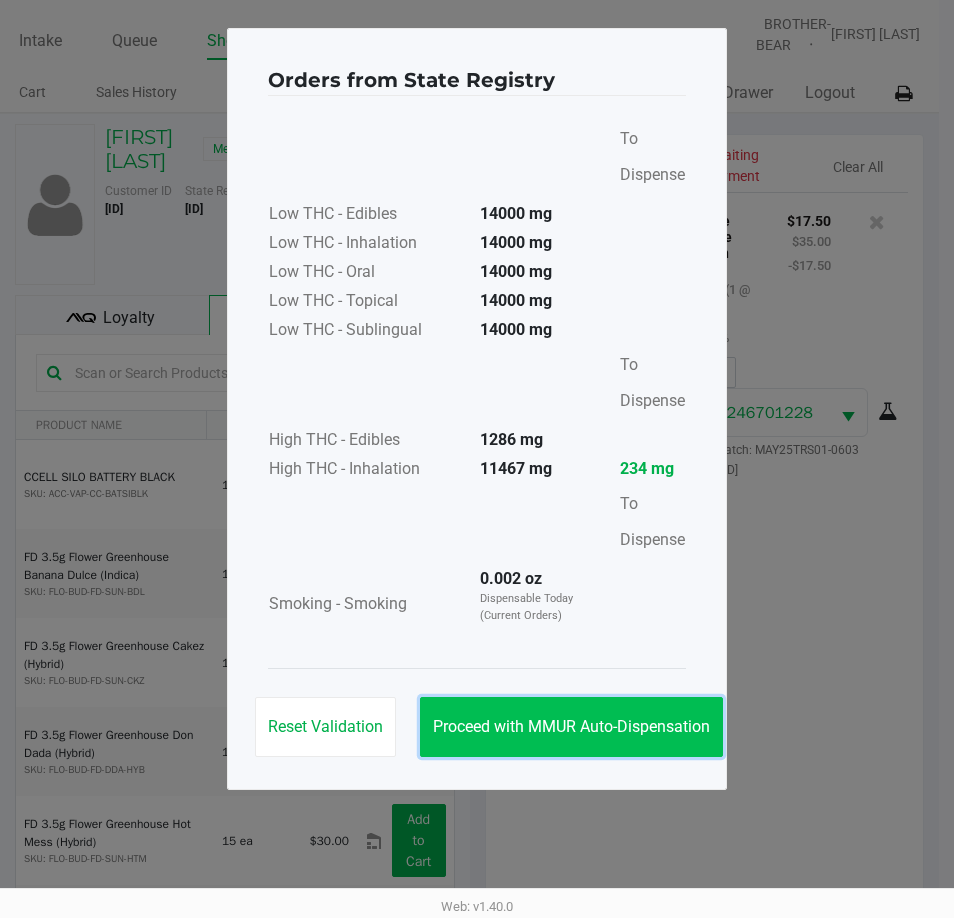 click on "Proceed with MMUR Auto-Dispensation" 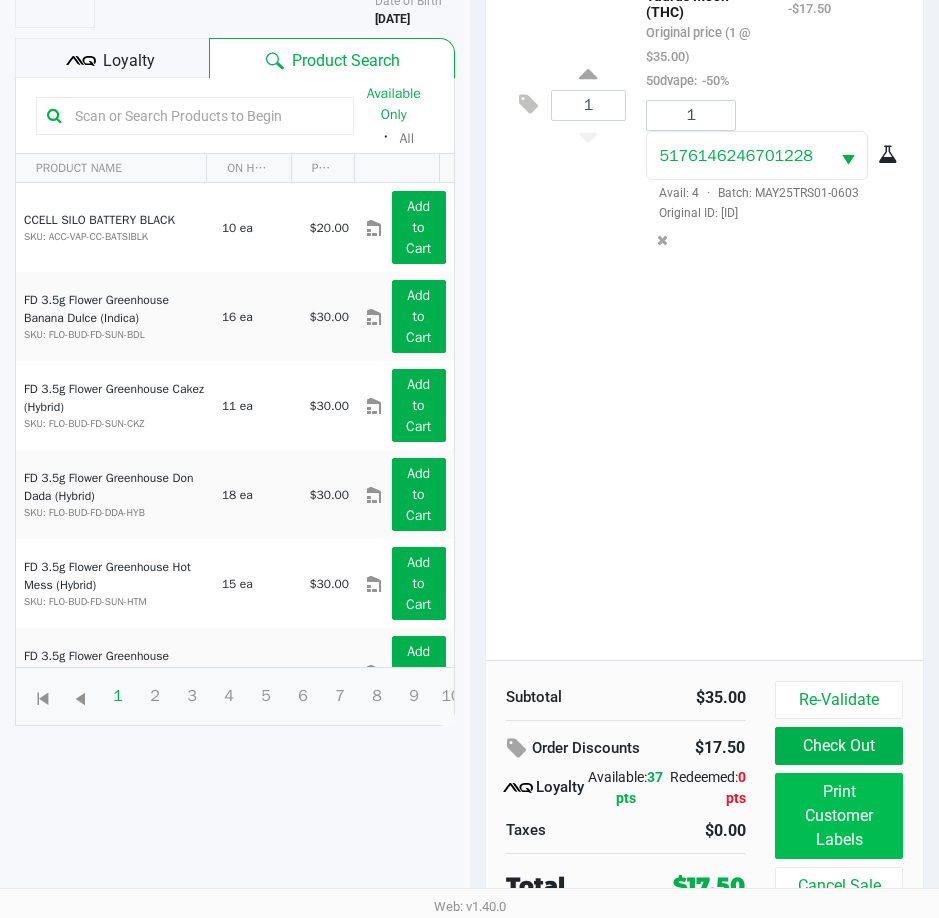 scroll, scrollTop: 265, scrollLeft: 0, axis: vertical 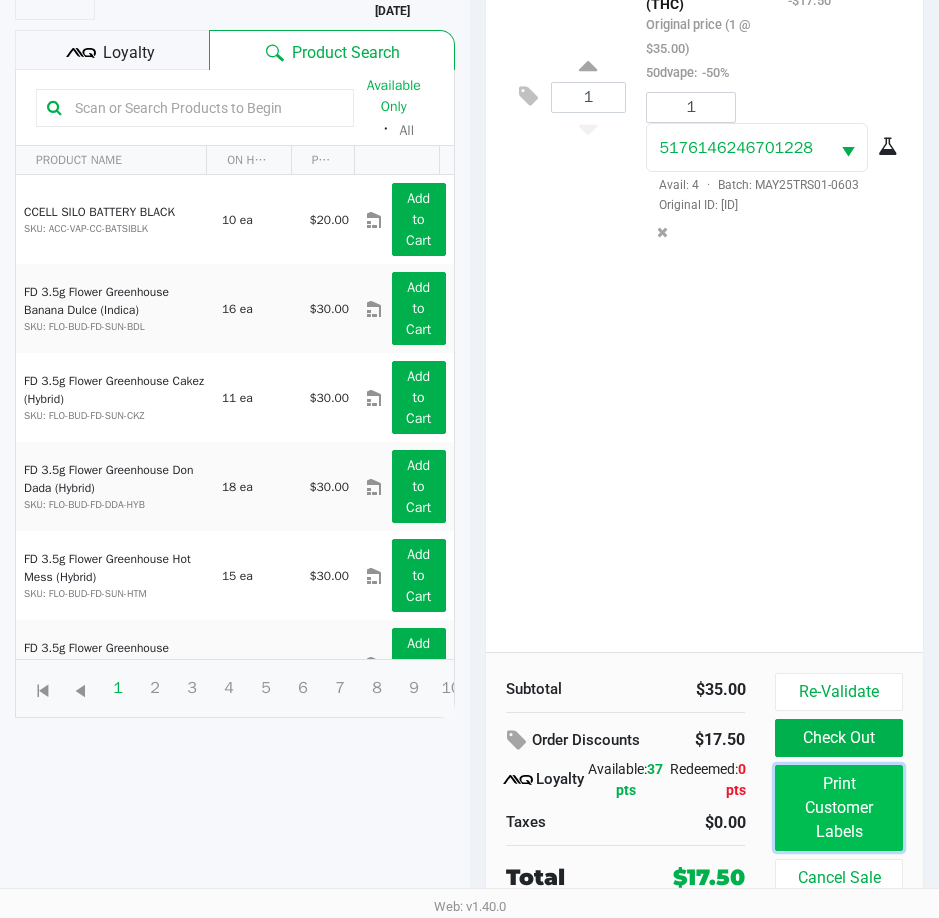 click on "Print Customer Labels" 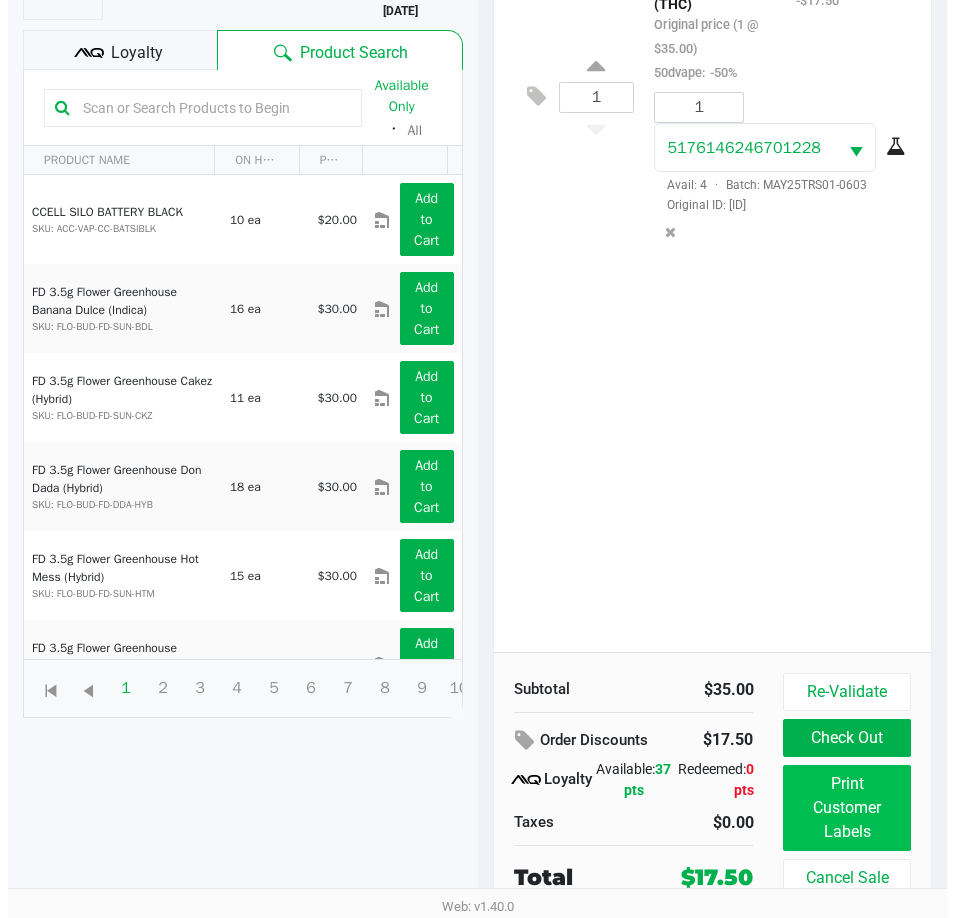scroll, scrollTop: 0, scrollLeft: 0, axis: both 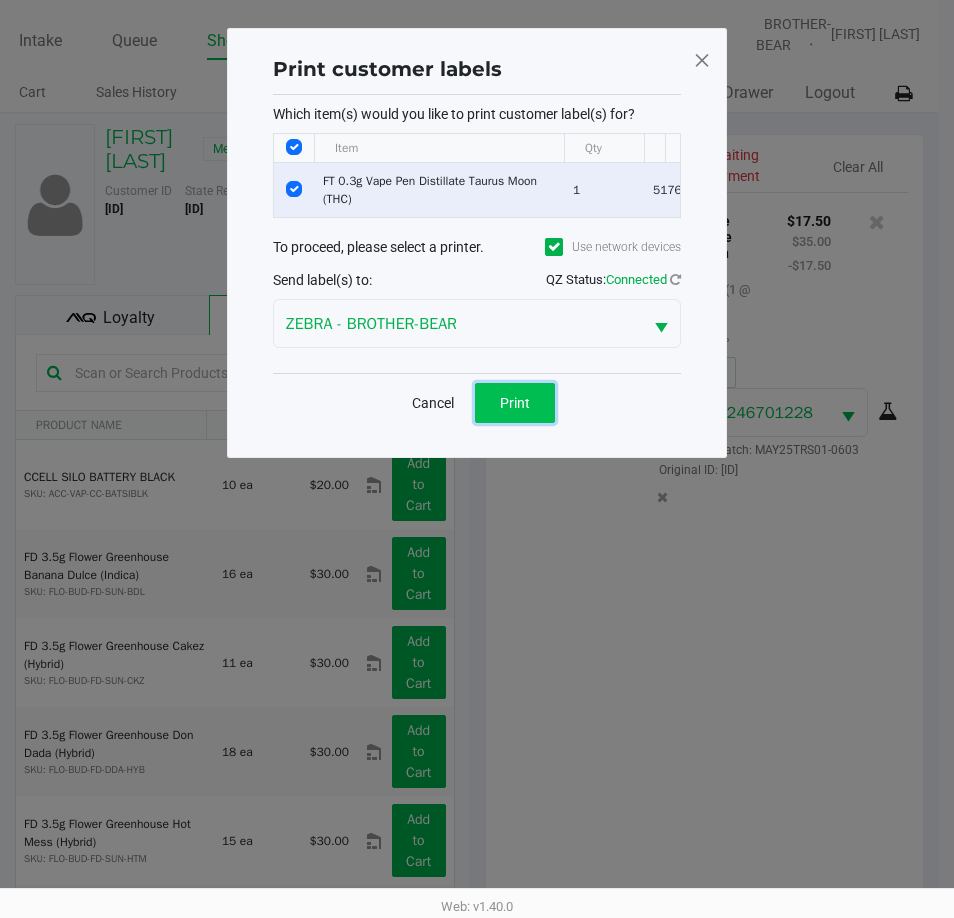 click on "Print" 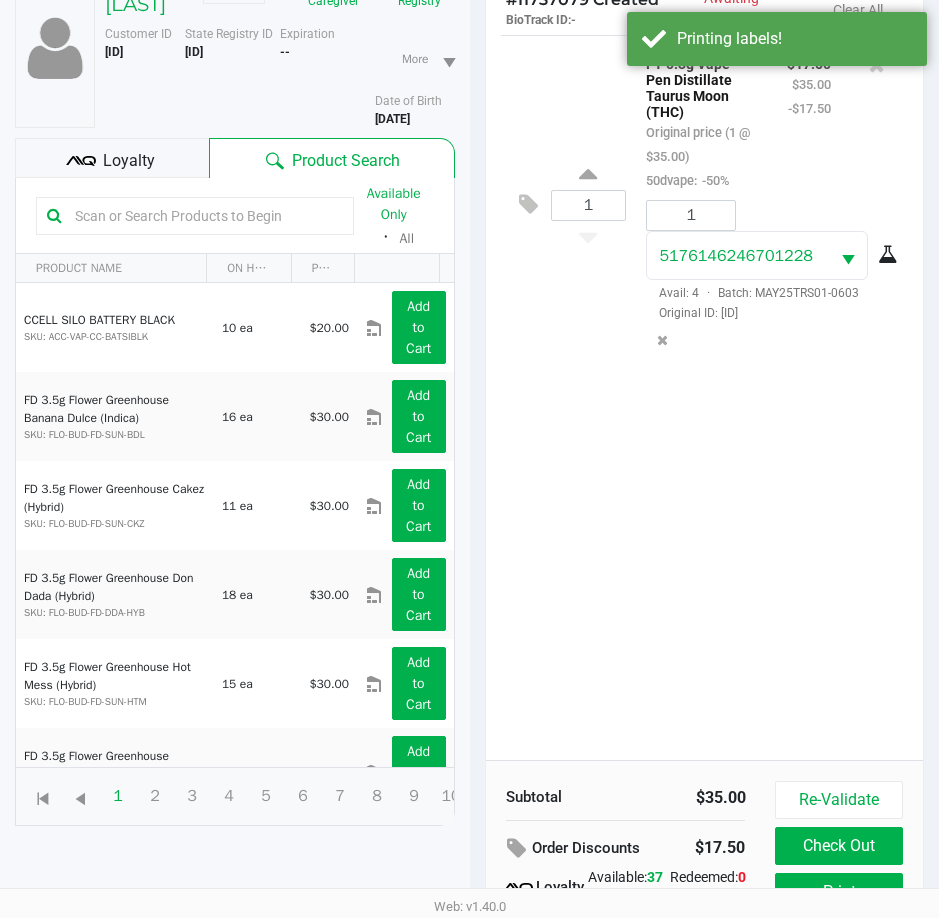 scroll, scrollTop: 265, scrollLeft: 0, axis: vertical 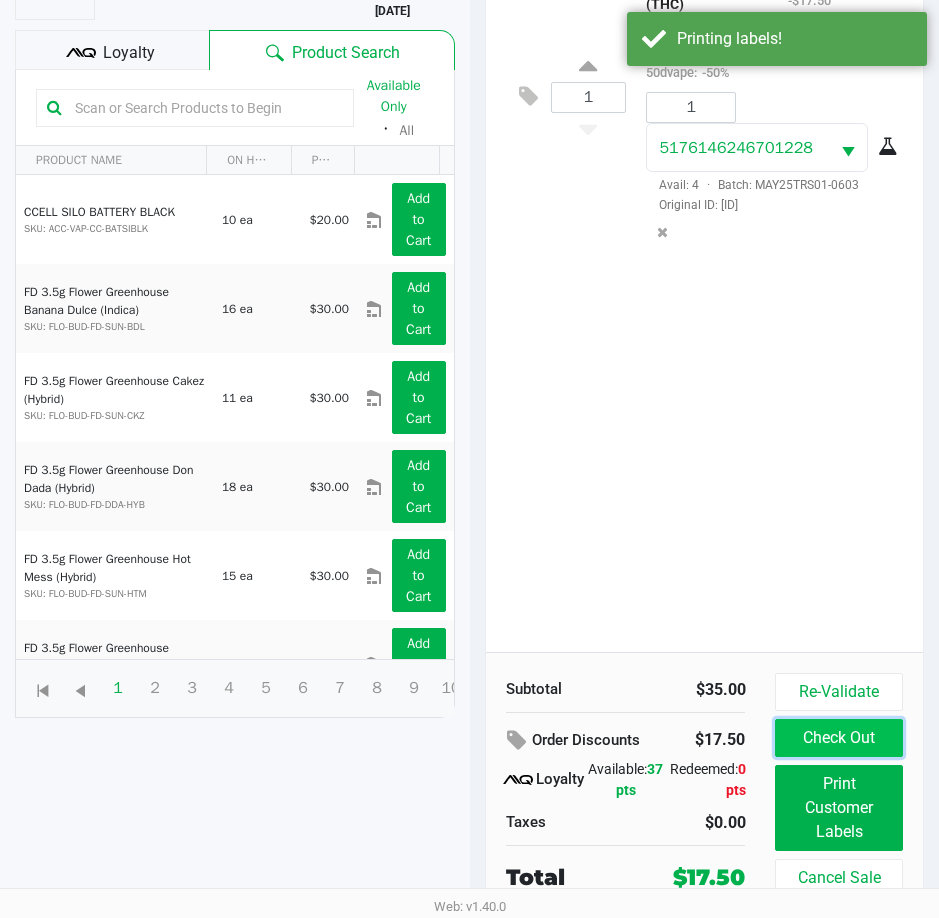 click on "Check Out" 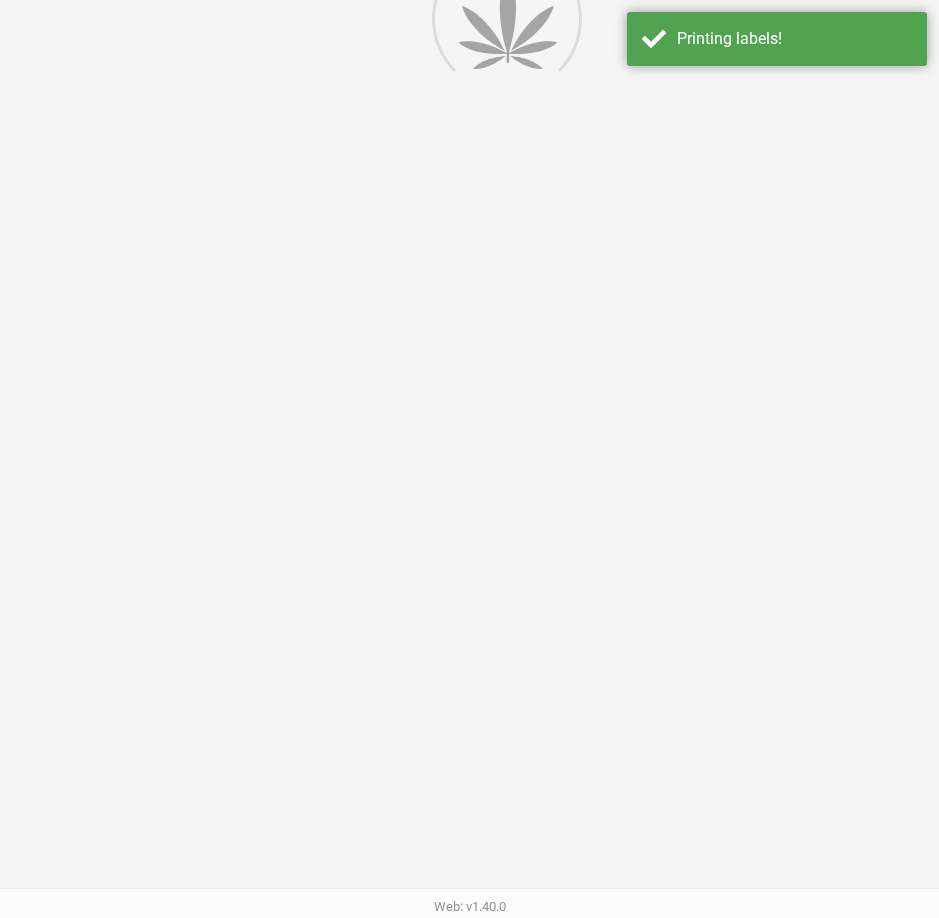 scroll, scrollTop: 0, scrollLeft: 0, axis: both 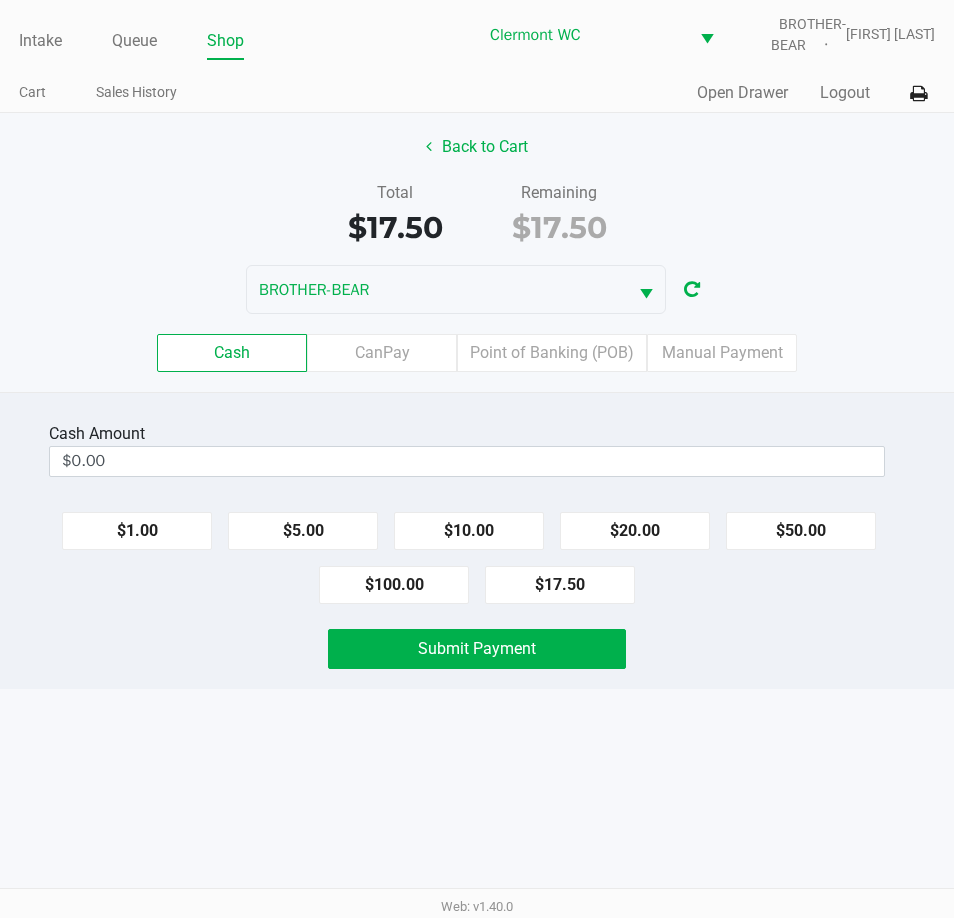 click on "CanPay" 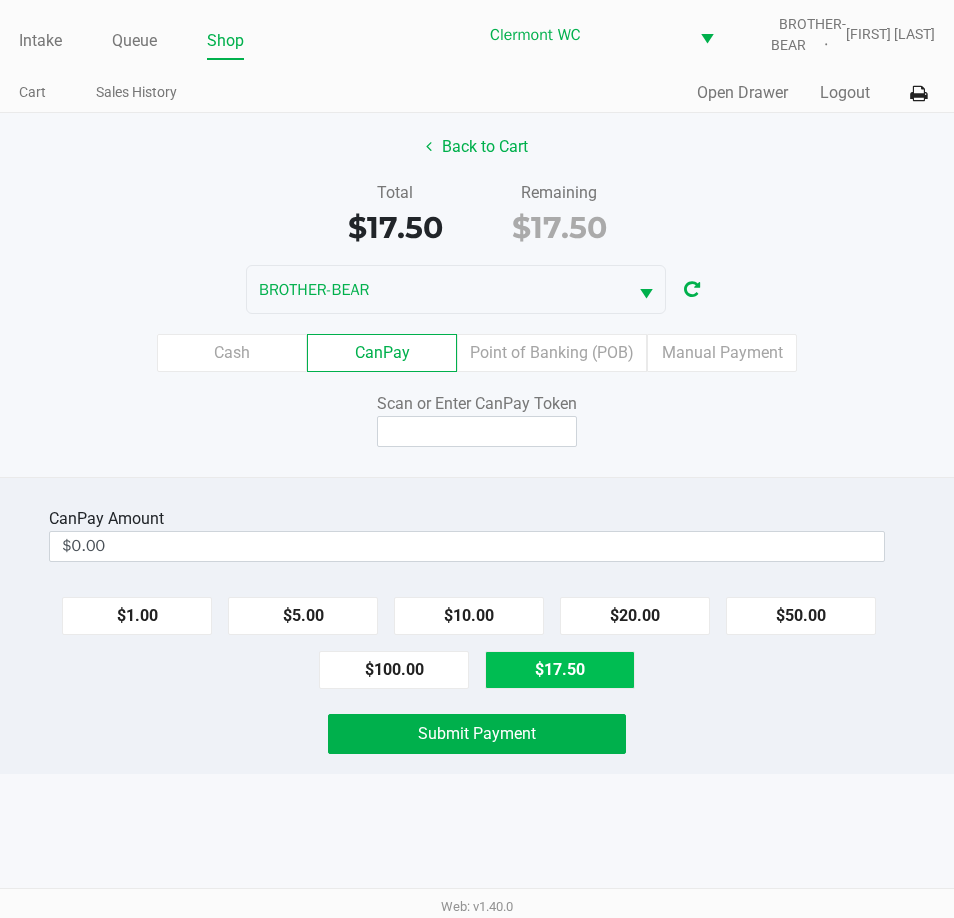 click on "$17.50" 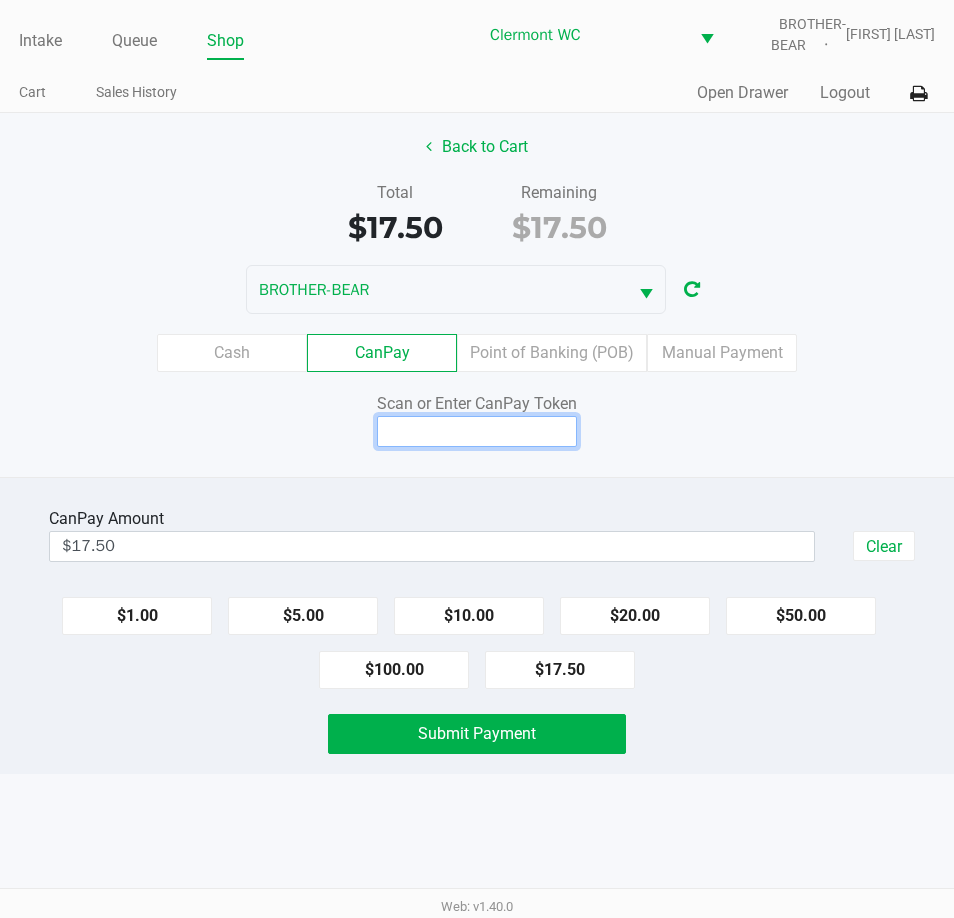 click 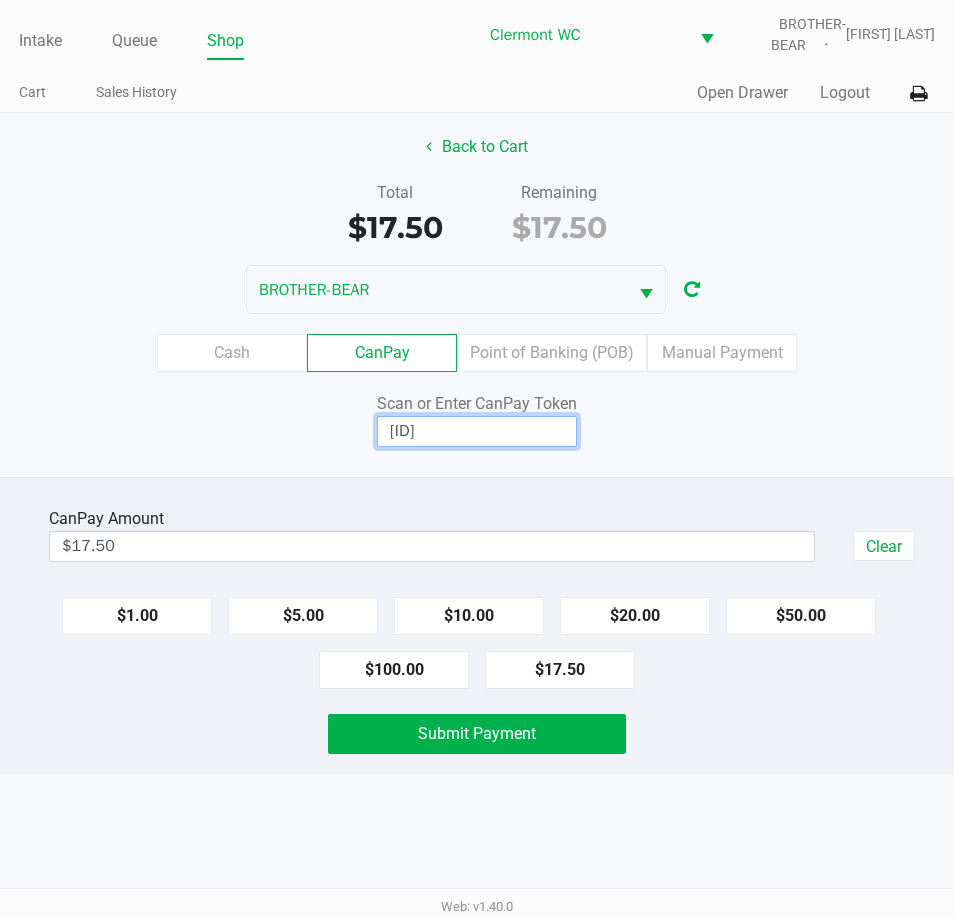 type on "X1632187Q" 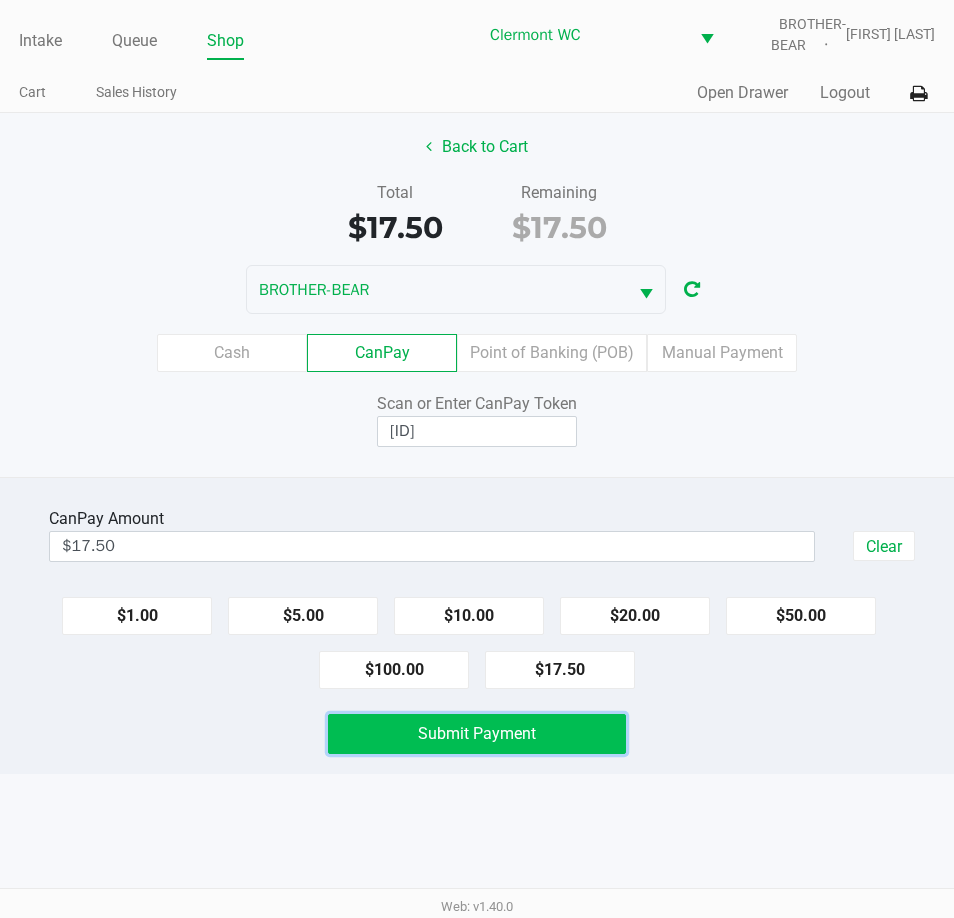 click on "Submit Payment" 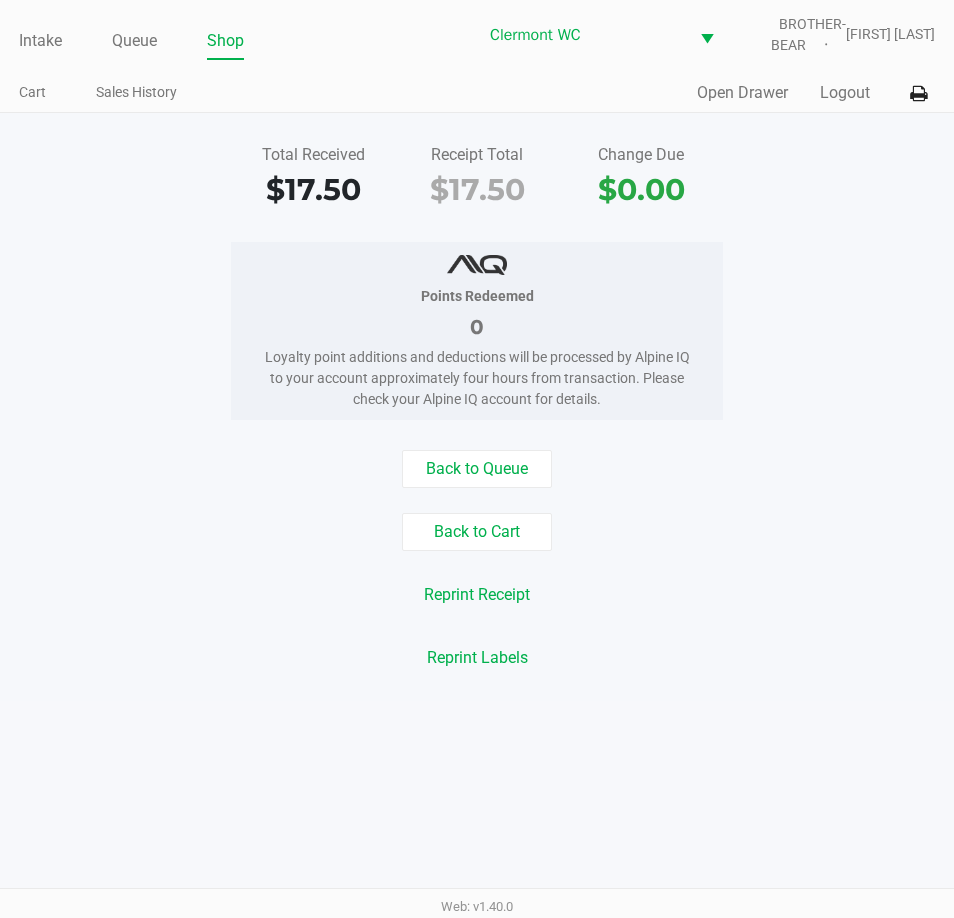 click on "Intake" 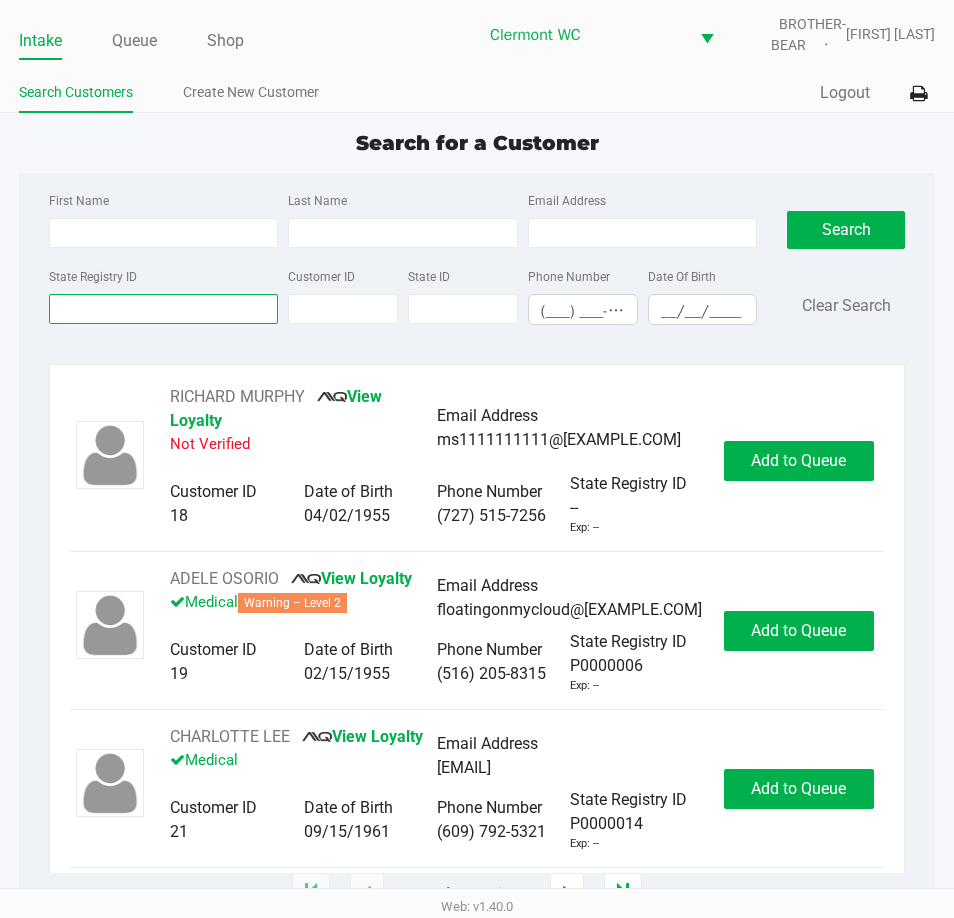 click on "State Registry ID" at bounding box center [163, 309] 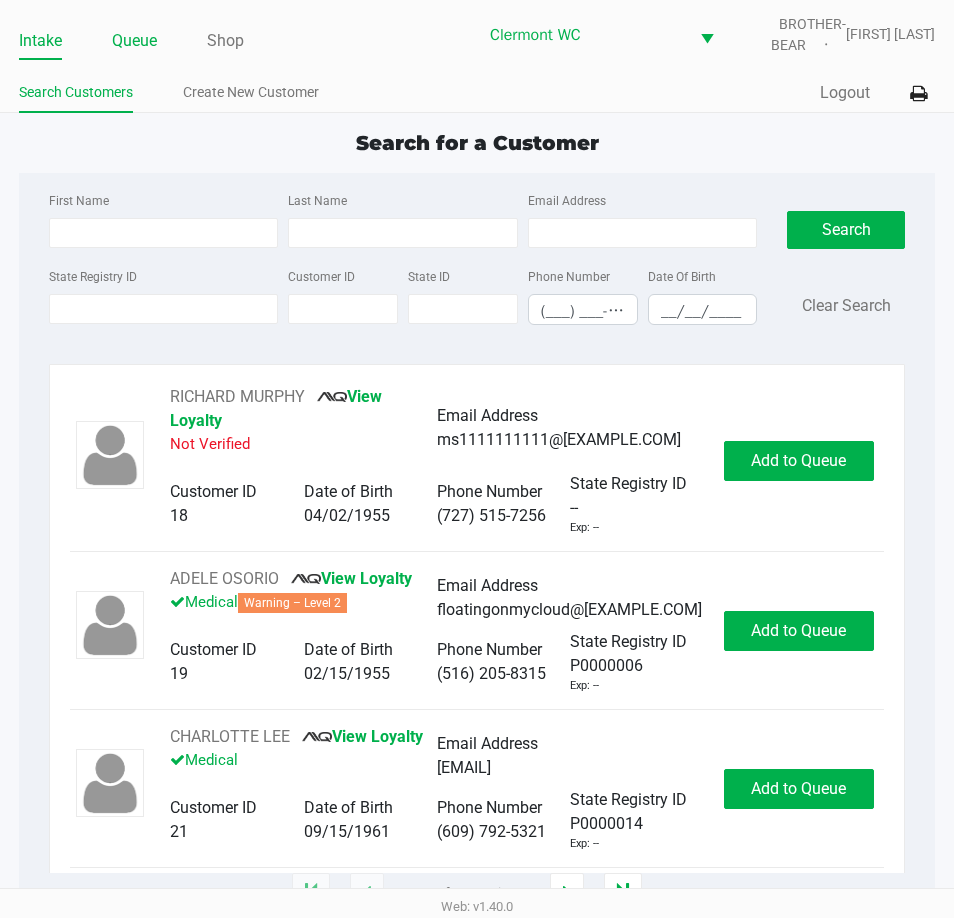 click on "Queue" 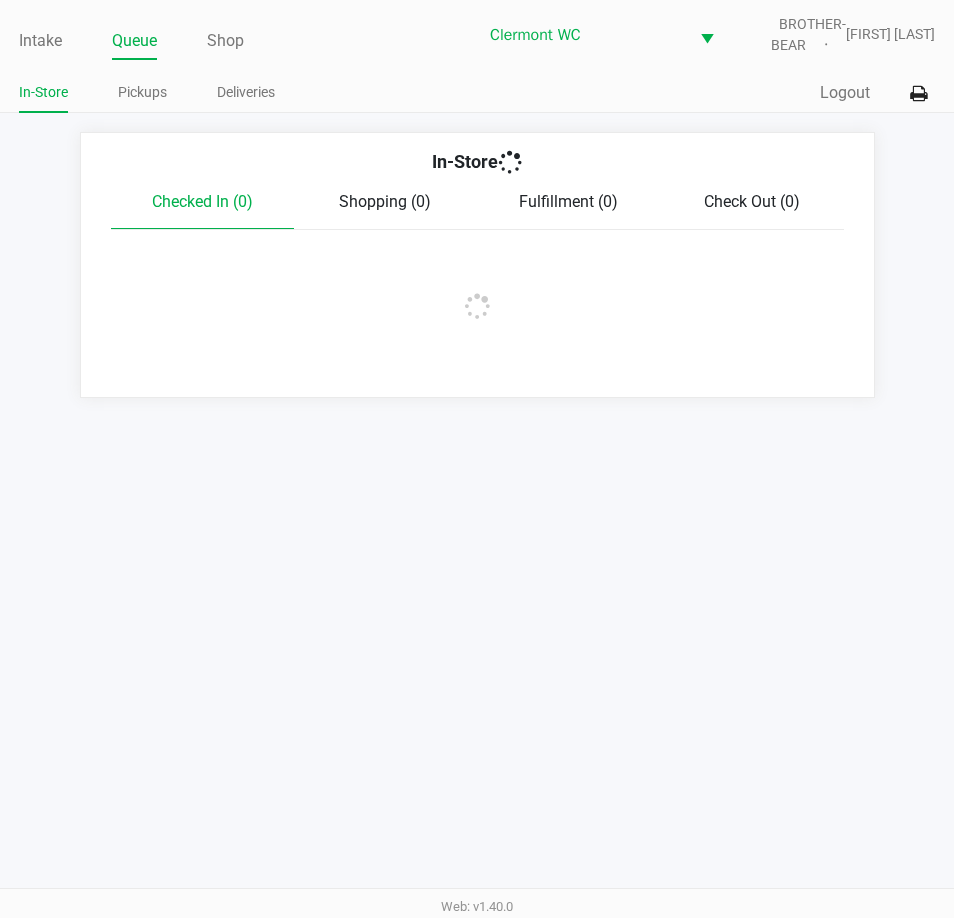 click on "Pickups" 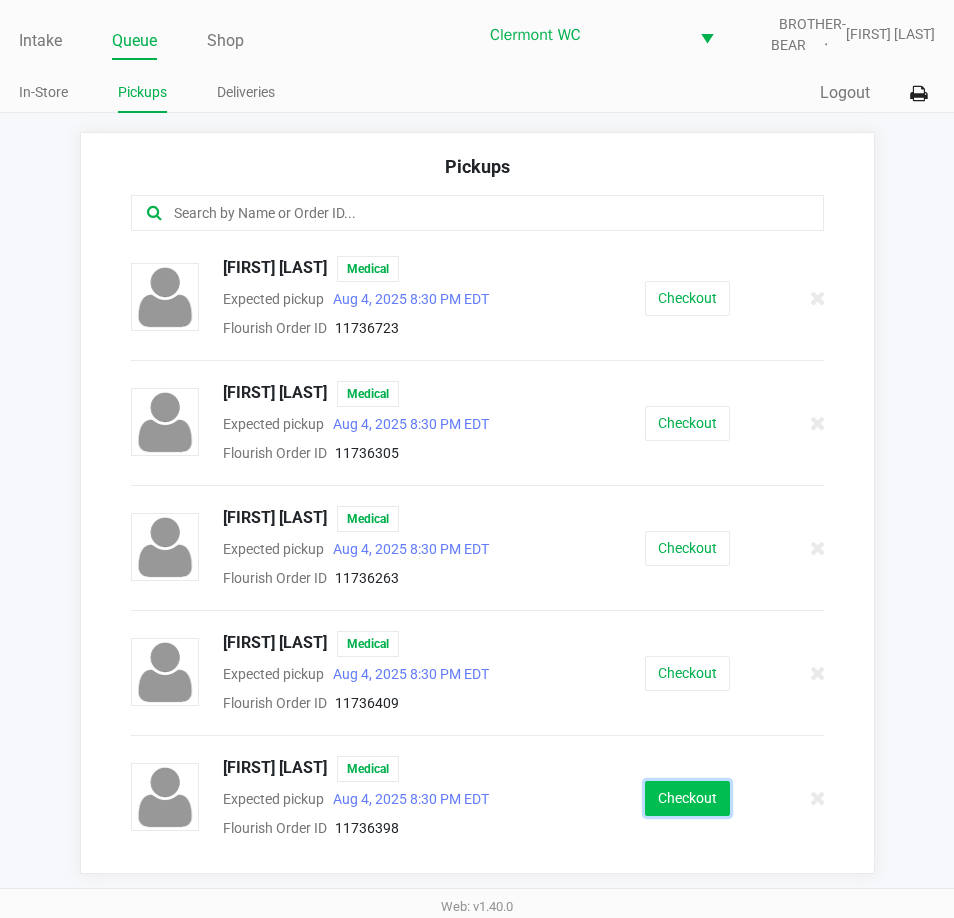 click on "Checkout" 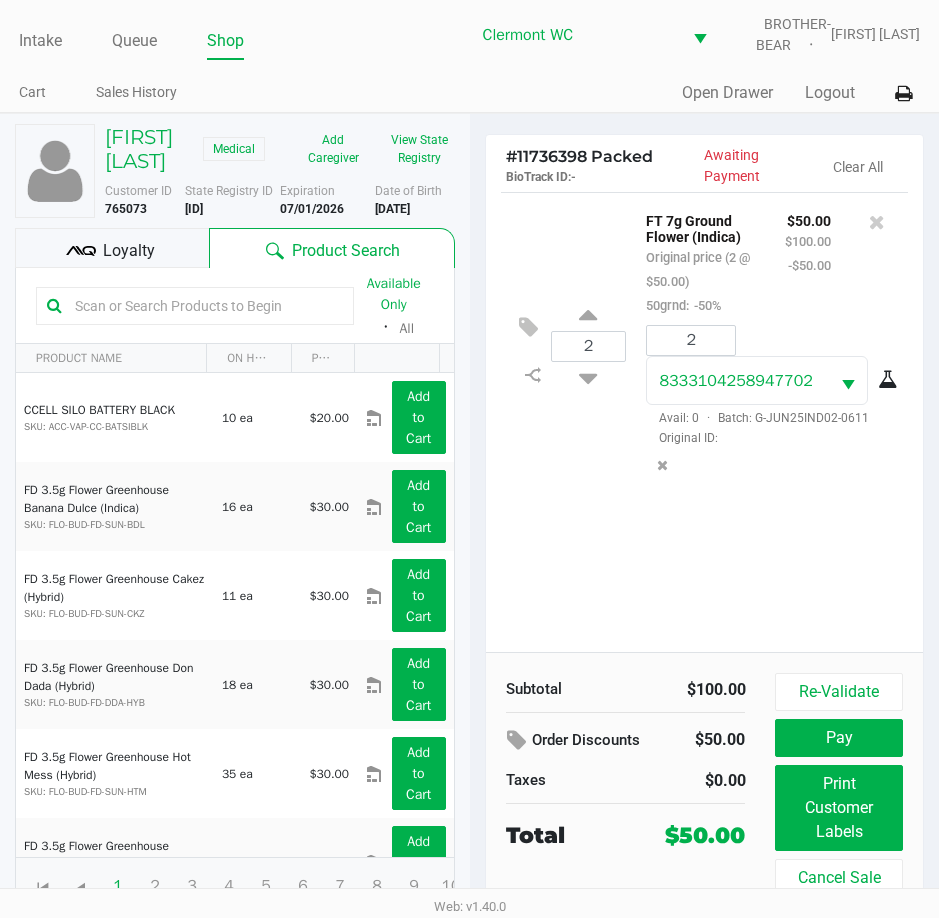 click on "Loyalty" 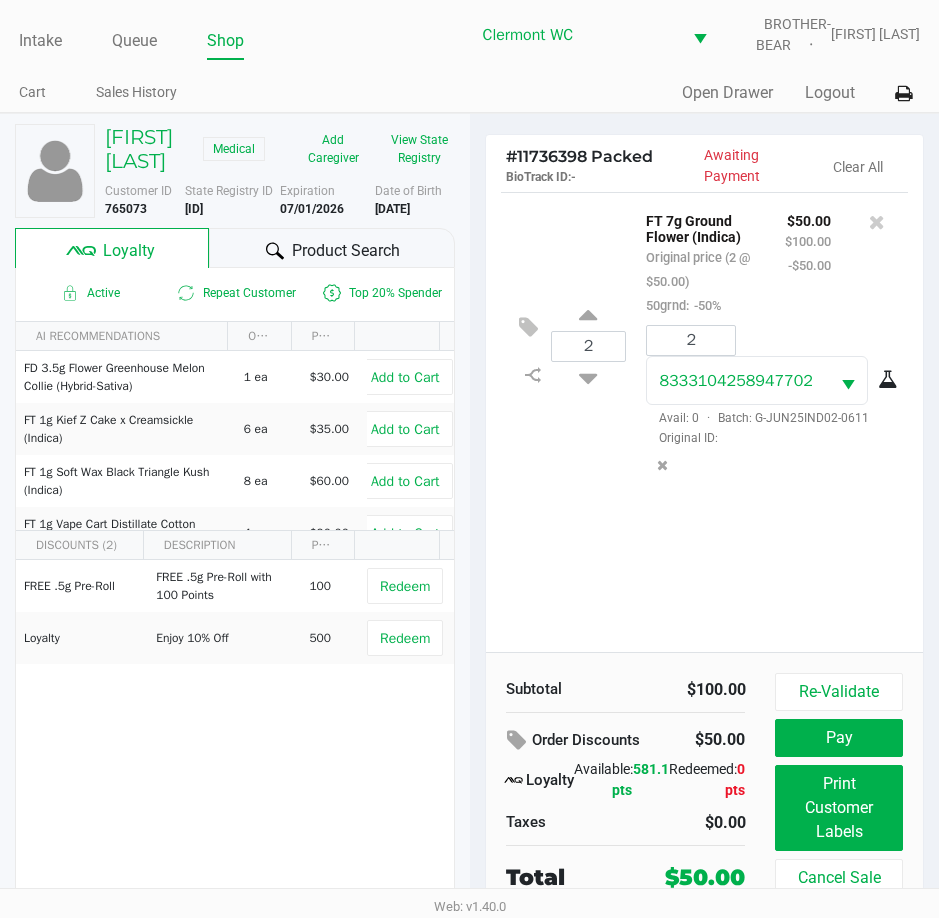 scroll, scrollTop: 32, scrollLeft: 0, axis: vertical 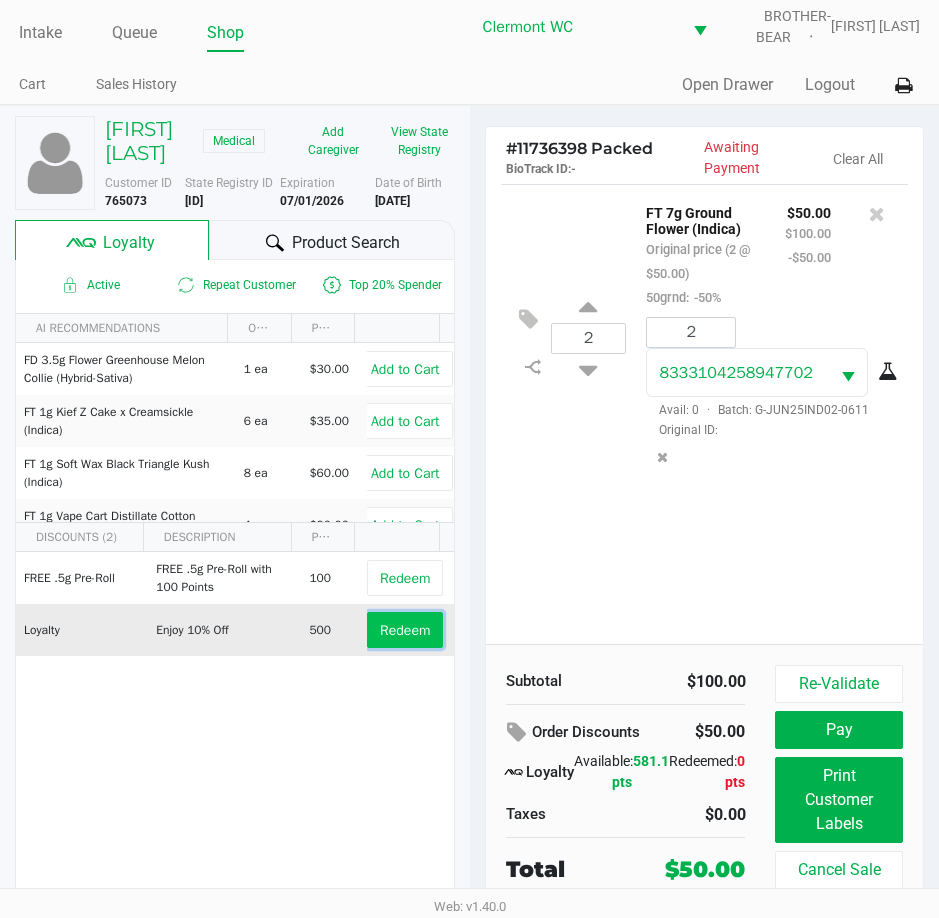 click on "Redeem" 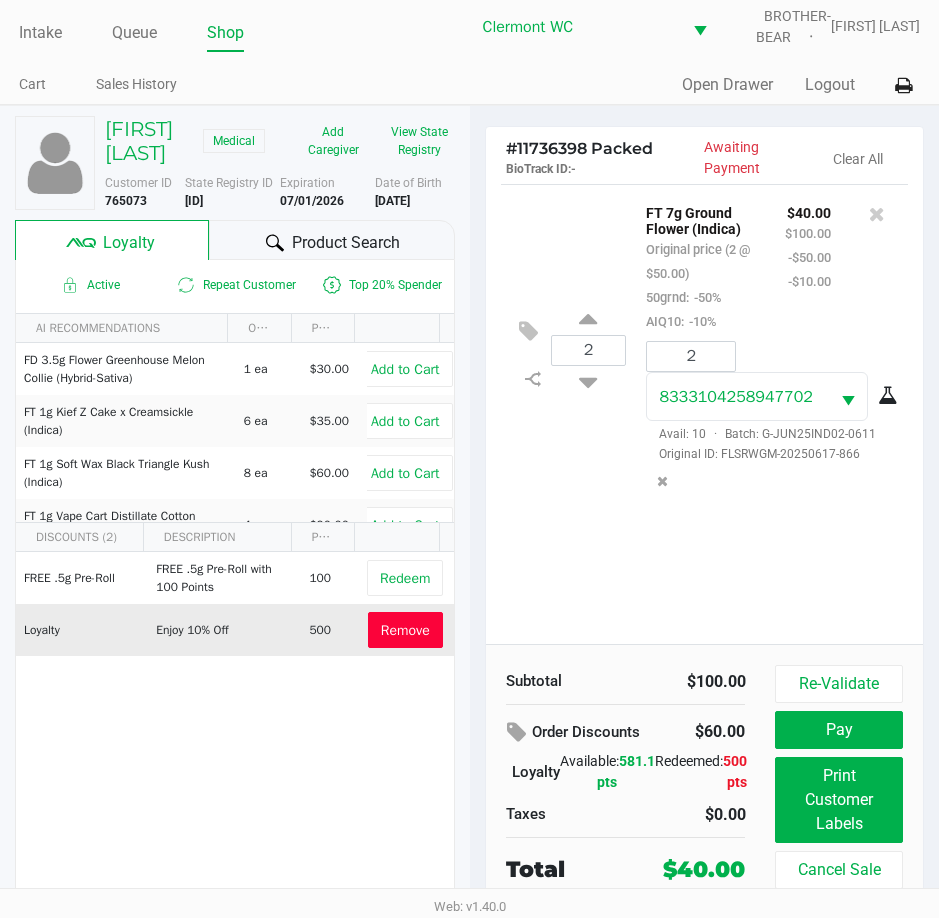 click on "Remove" 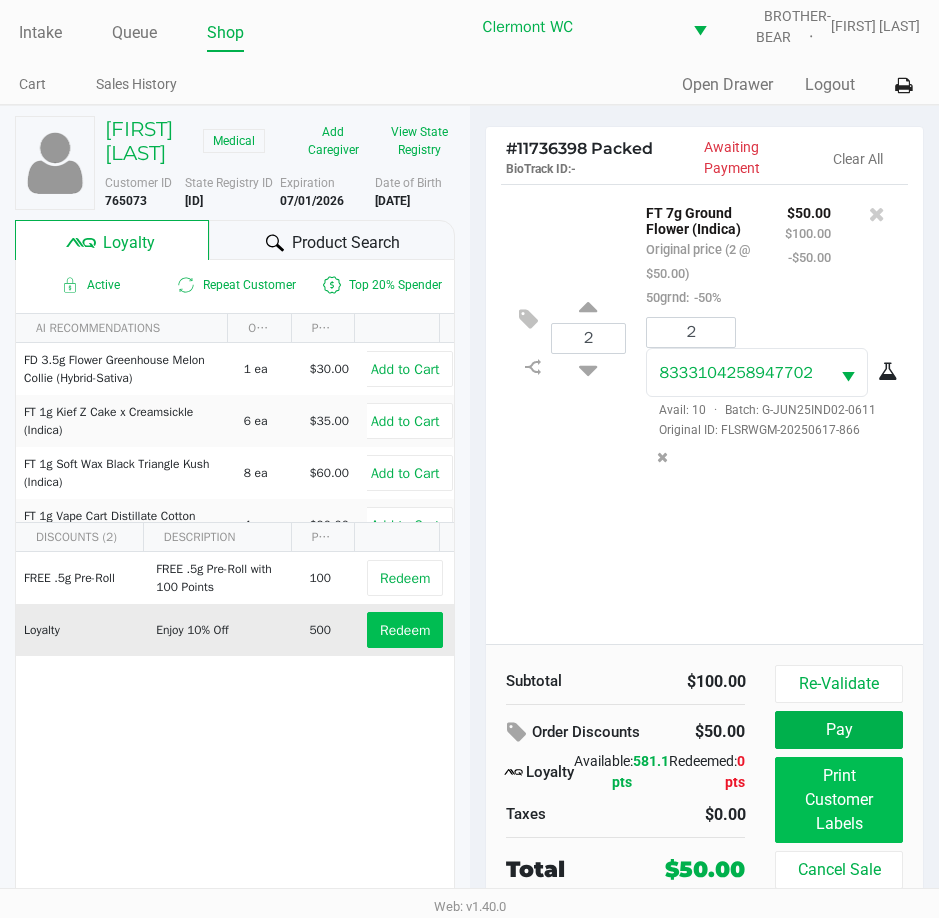 click on "Print Customer Labels" 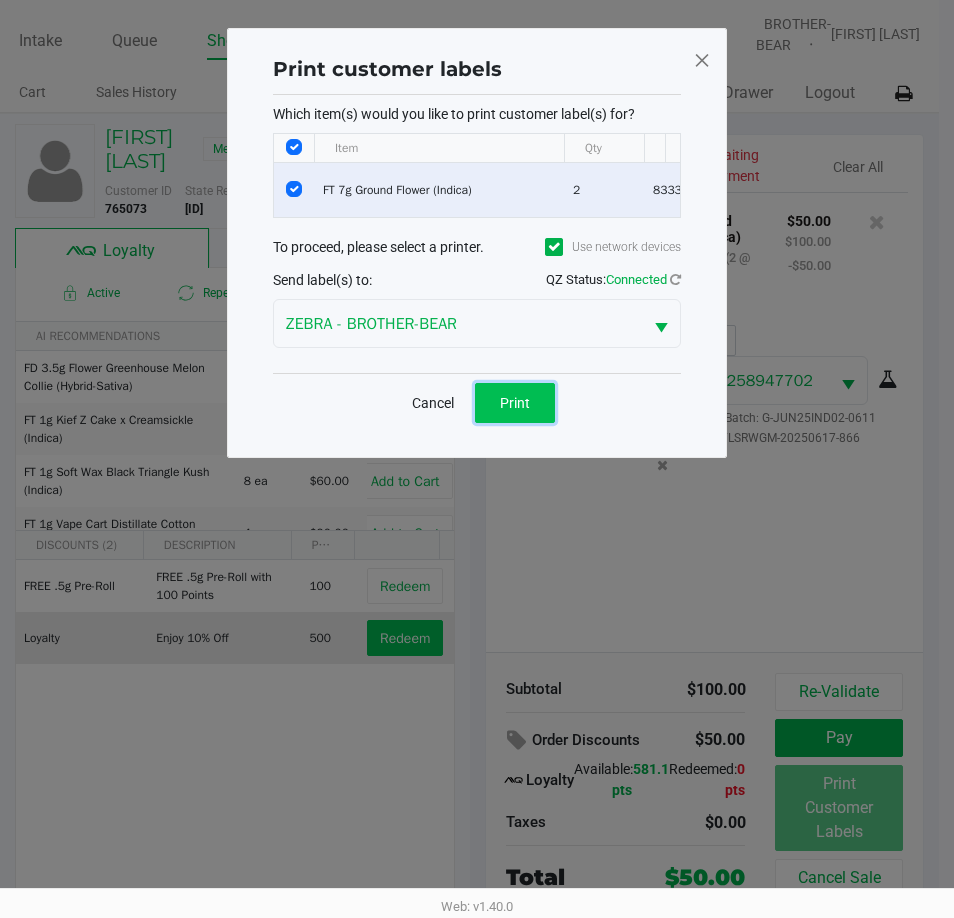 click on "Print" 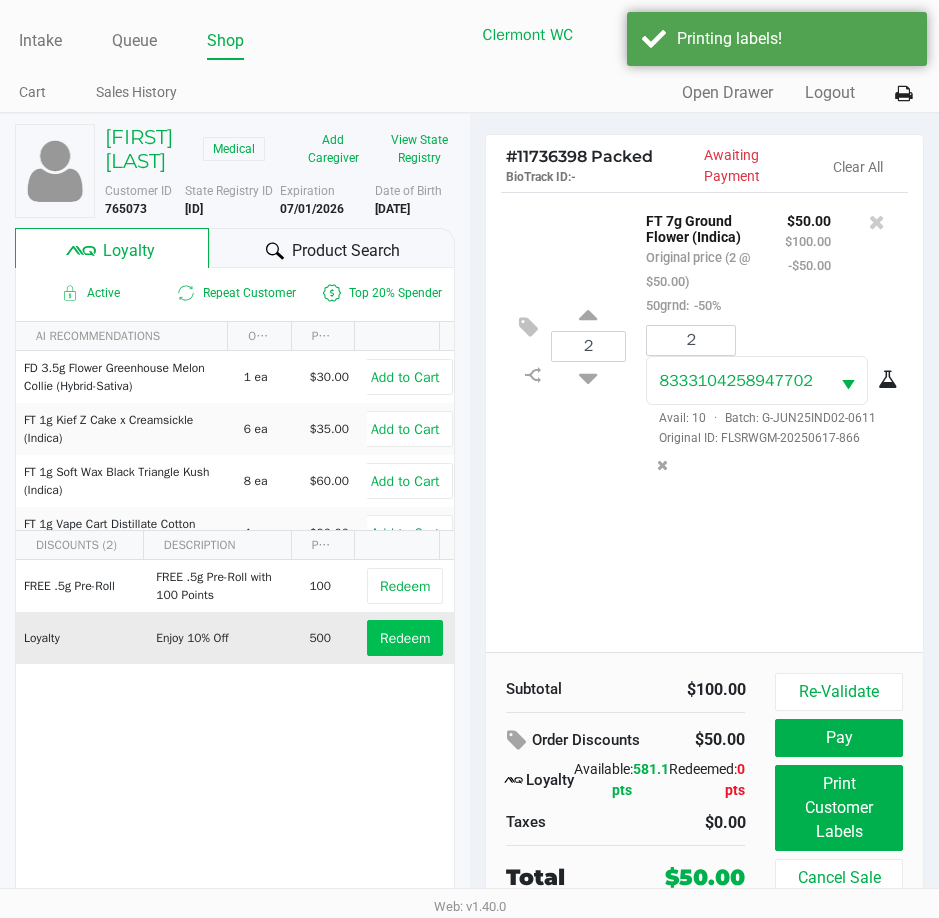 scroll, scrollTop: 32, scrollLeft: 0, axis: vertical 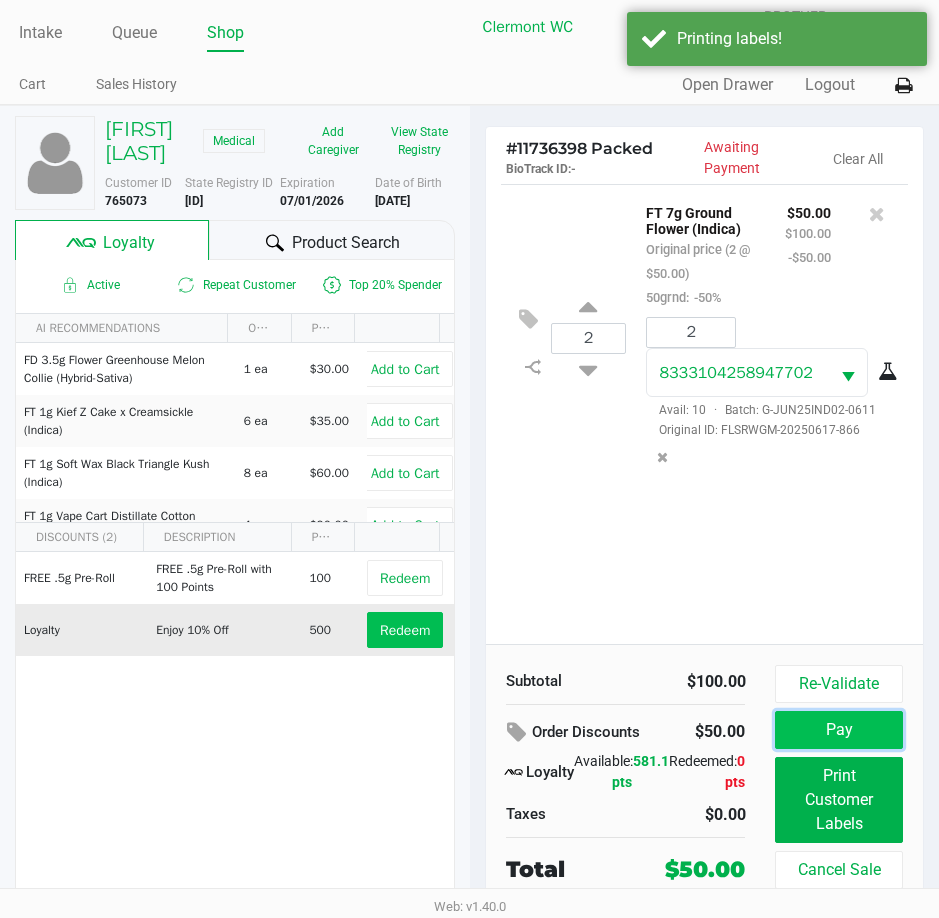 click on "Pay" 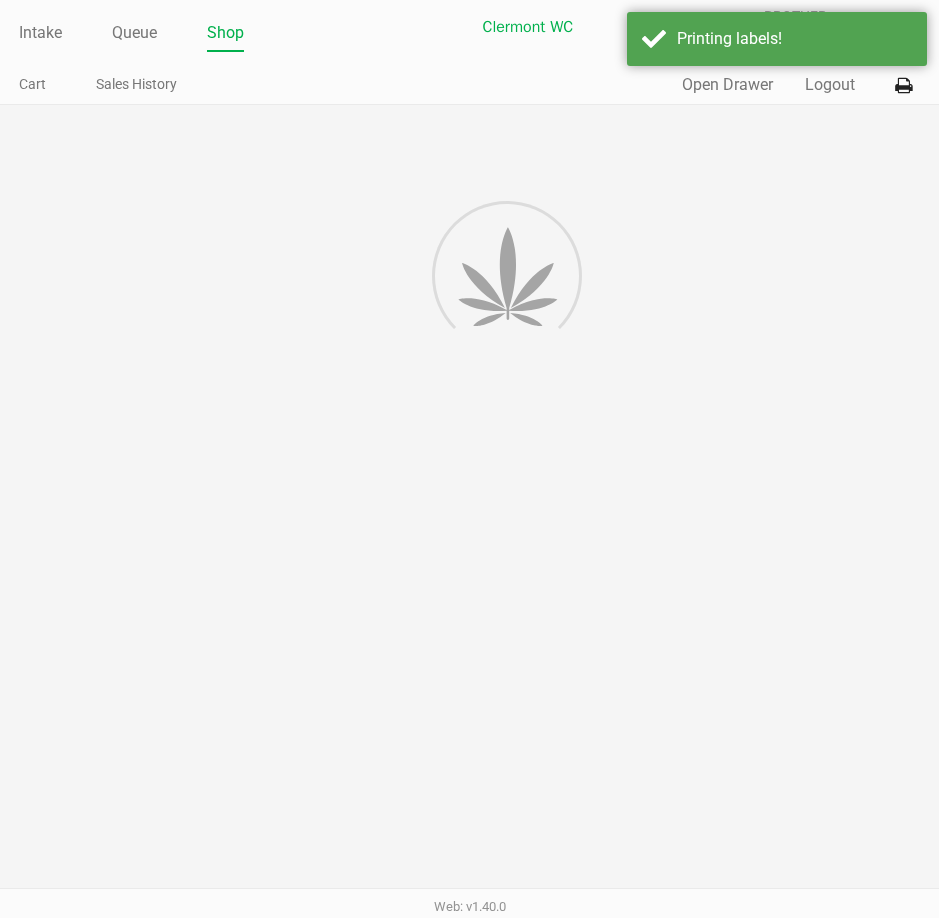 scroll, scrollTop: 0, scrollLeft: 0, axis: both 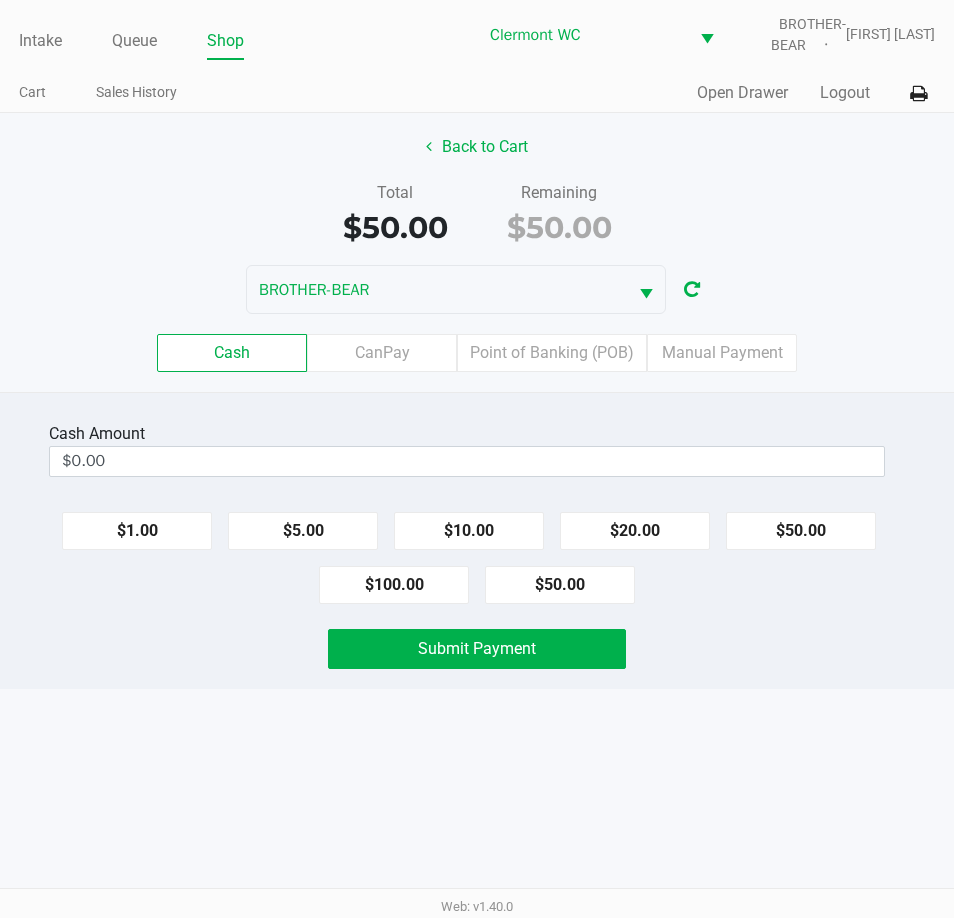 click on "CanPay" 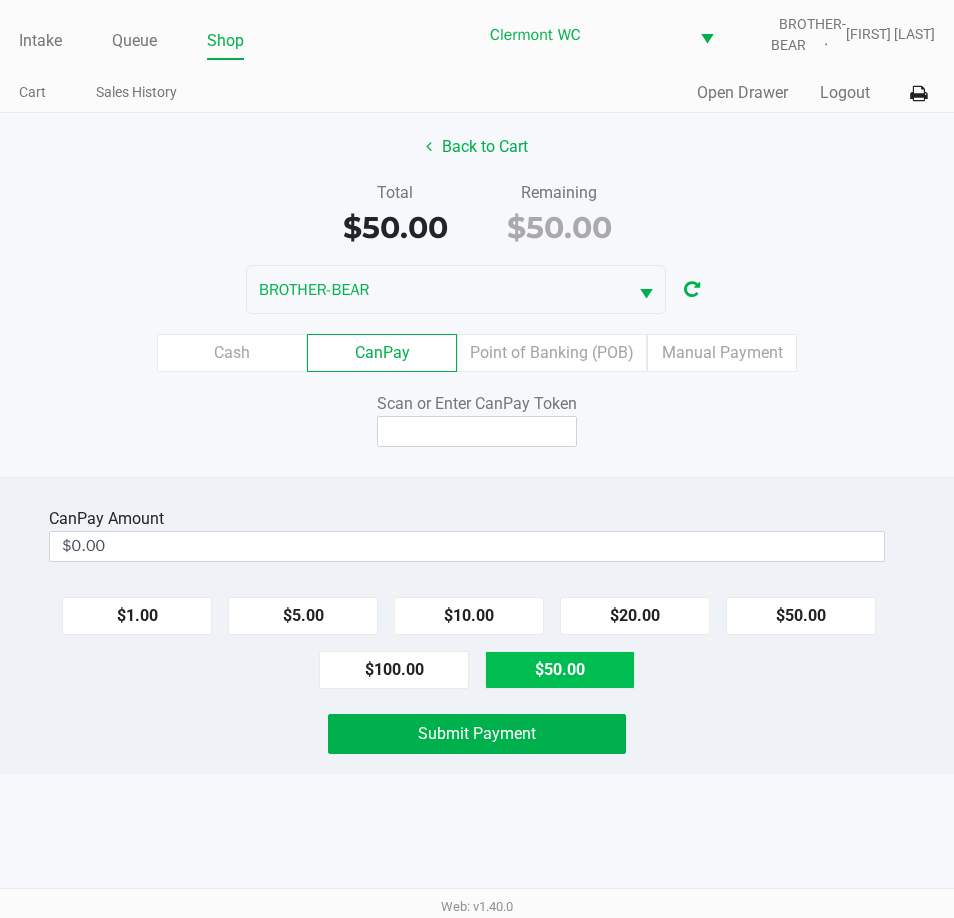 click on "$50.00" 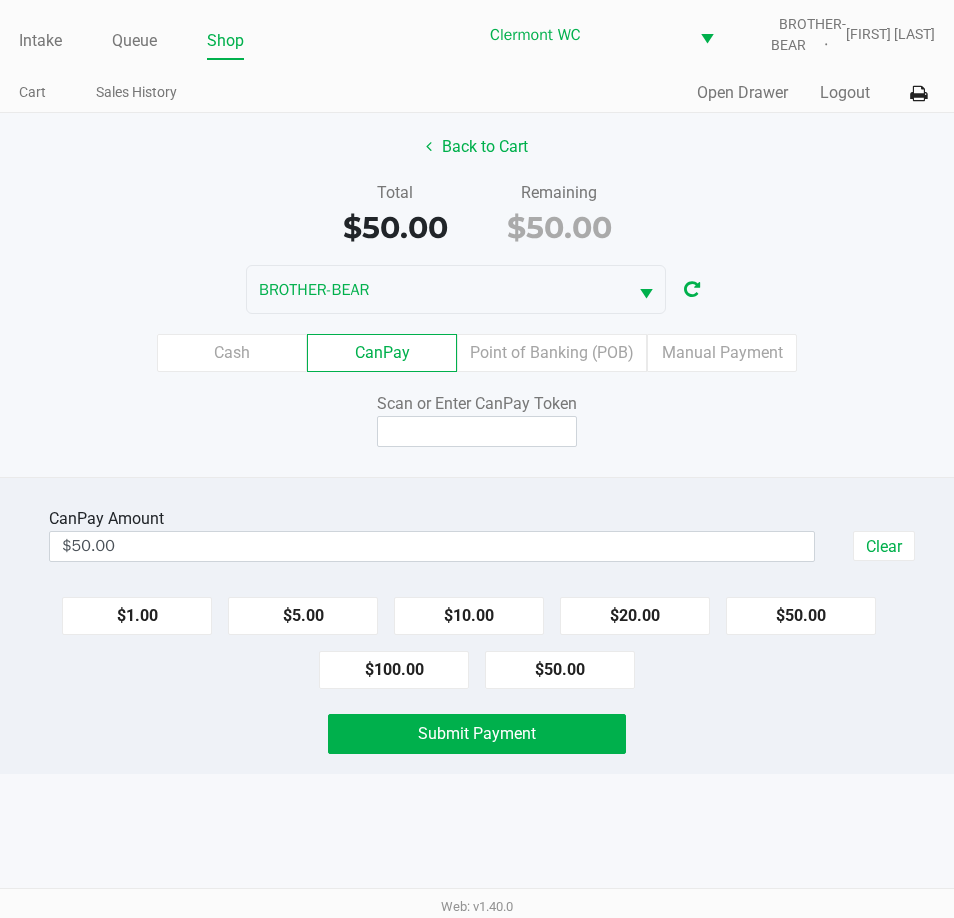 click 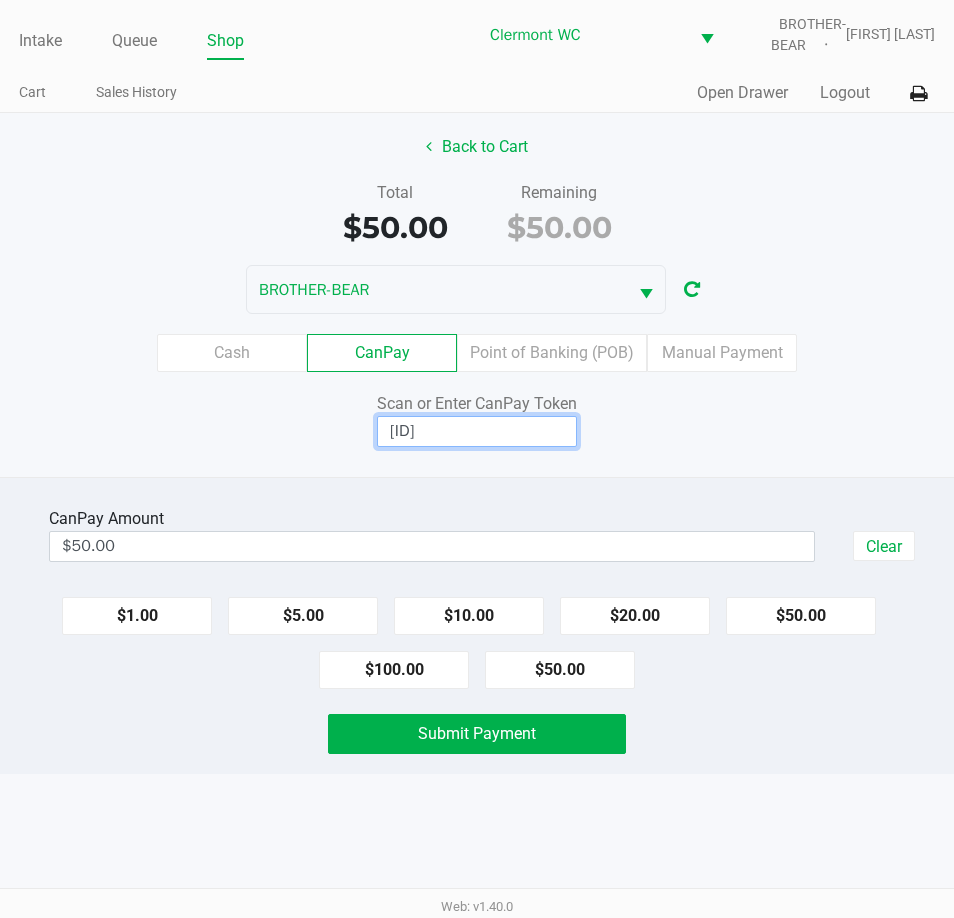 type on "X4492483X" 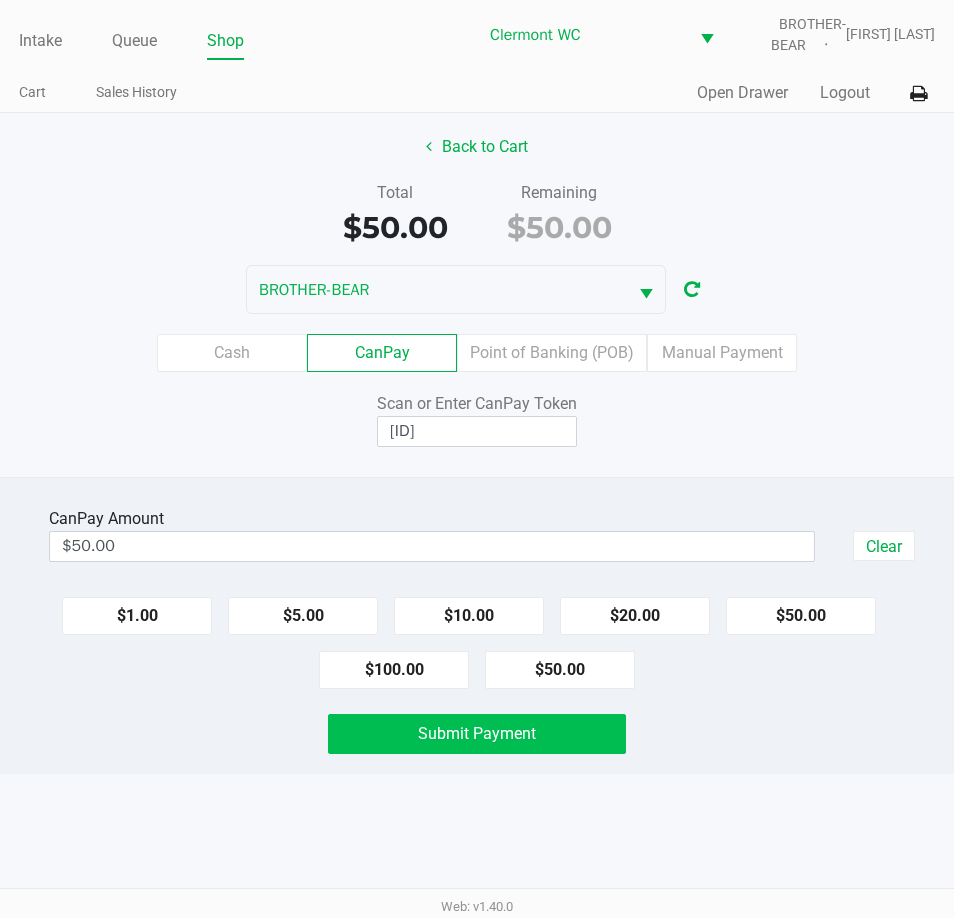 click on "Submit Payment" 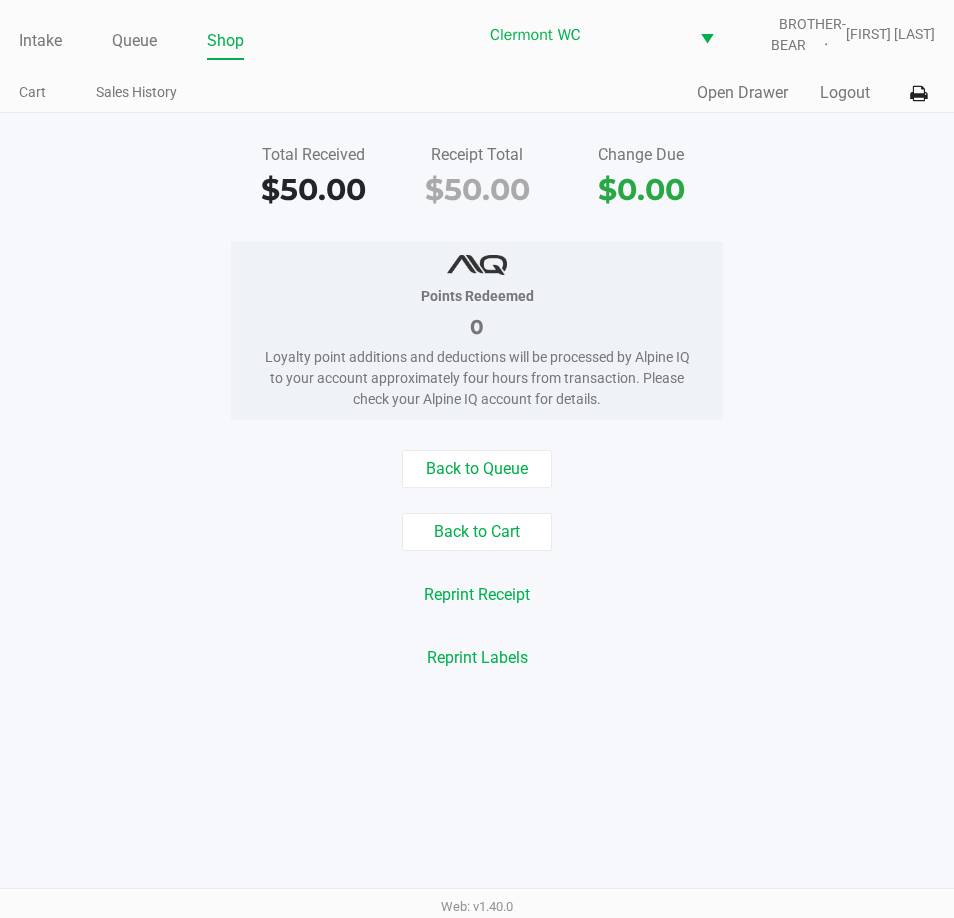 click on "Intake" 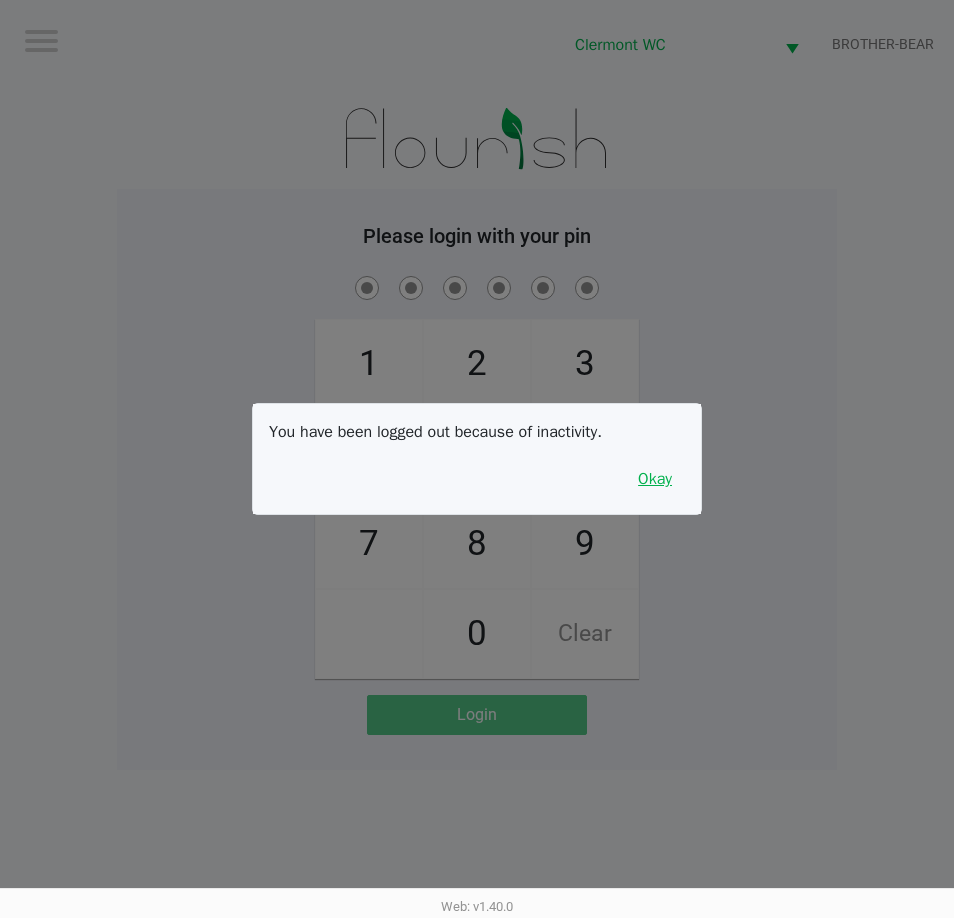 click on "Okay" at bounding box center [655, 479] 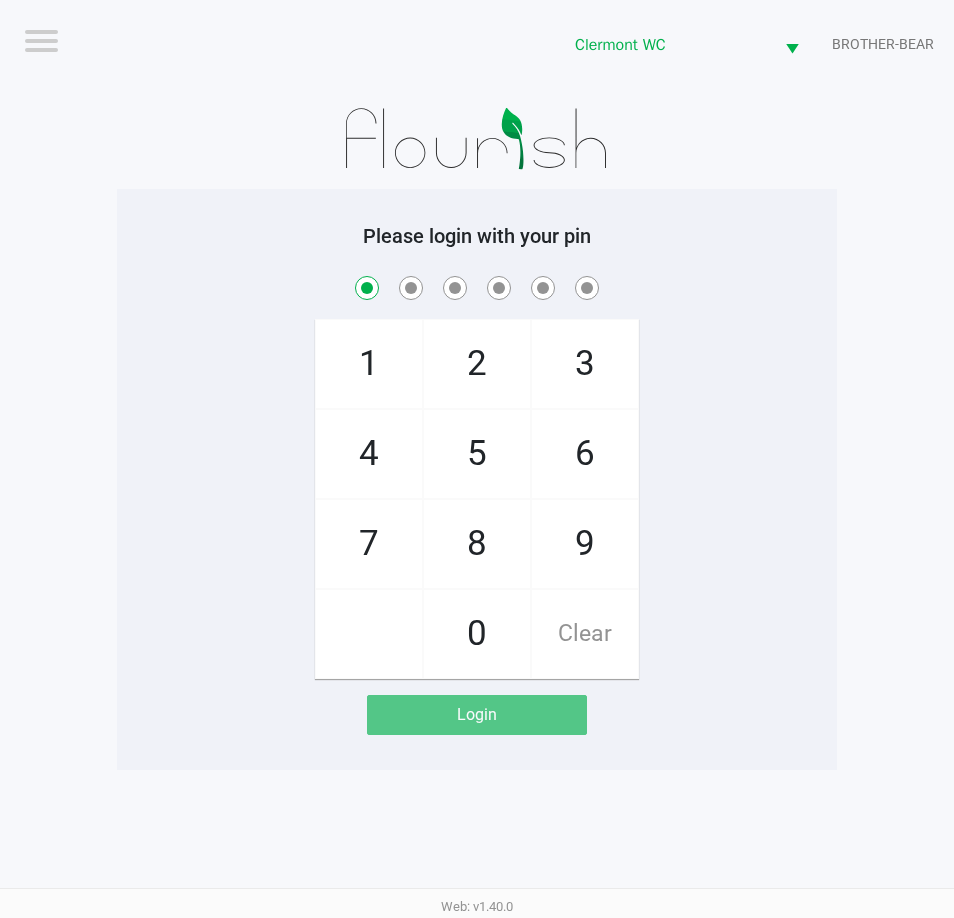checkbox on "true" 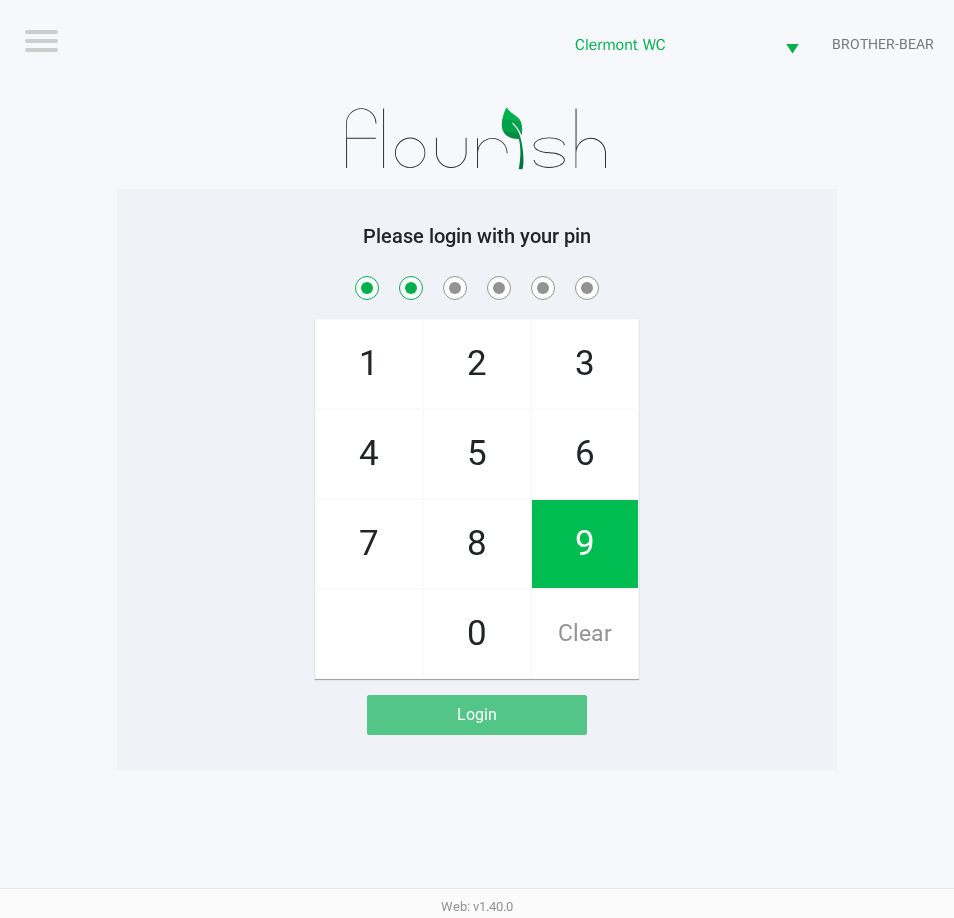 checkbox on "true" 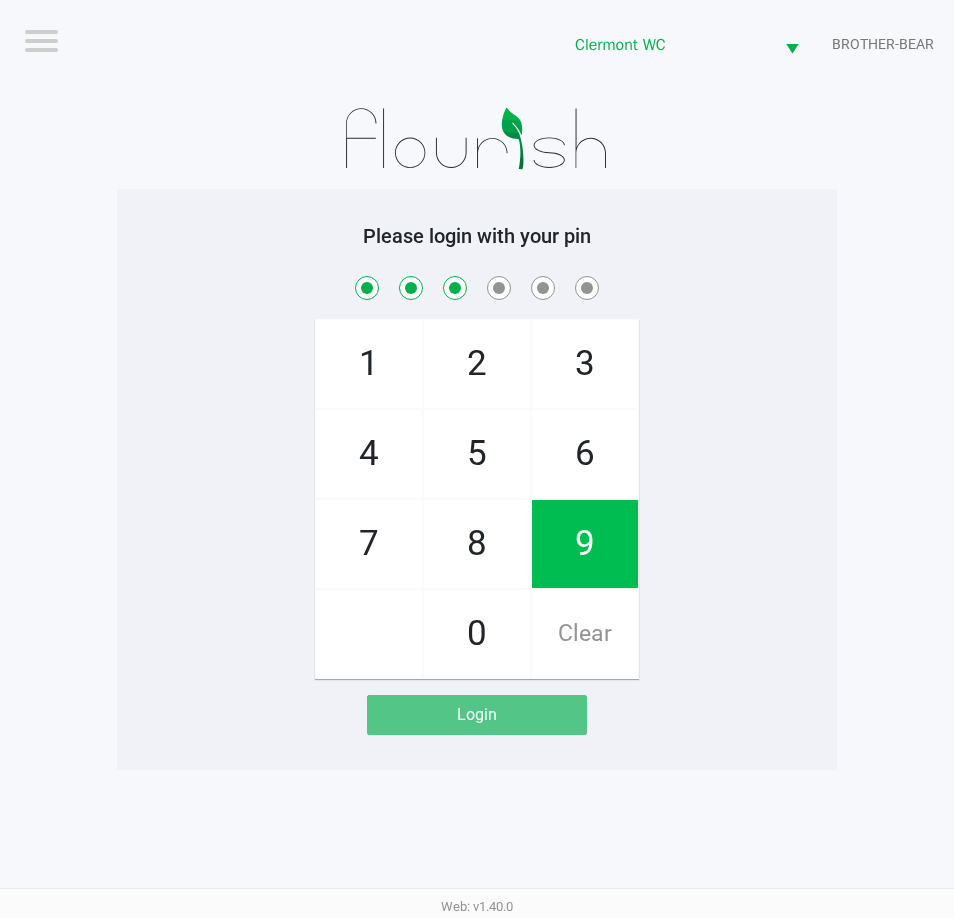 checkbox on "true" 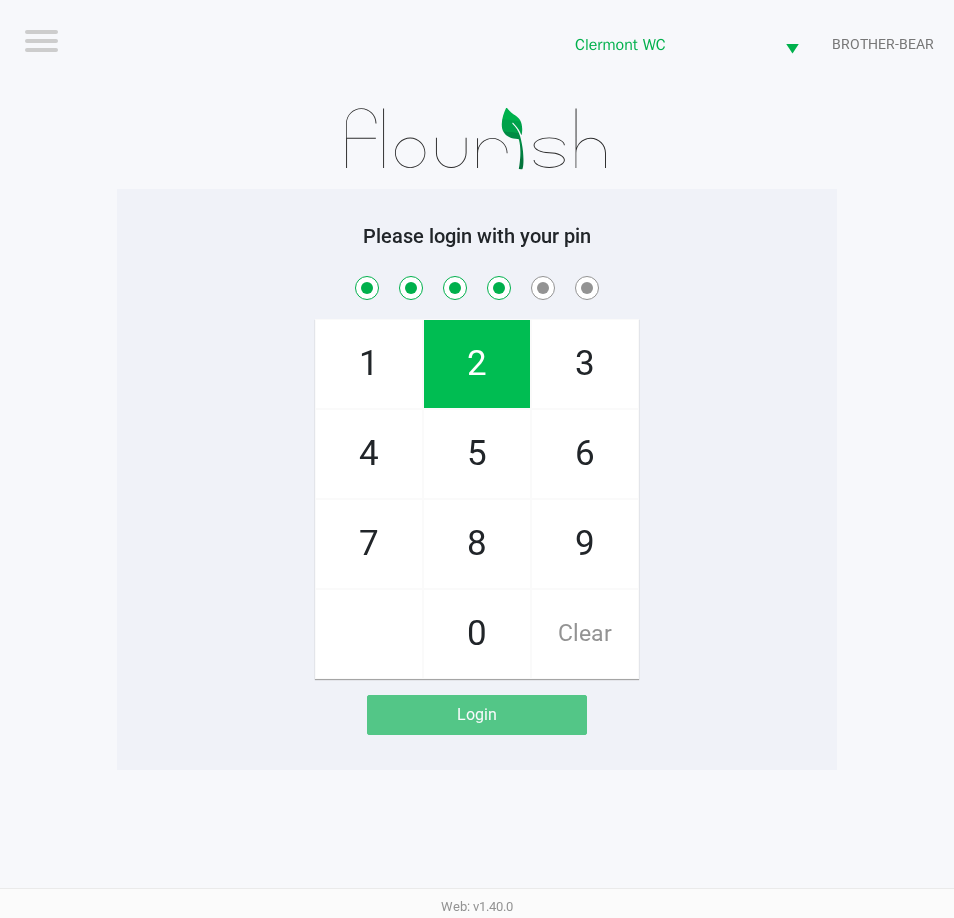 checkbox on "true" 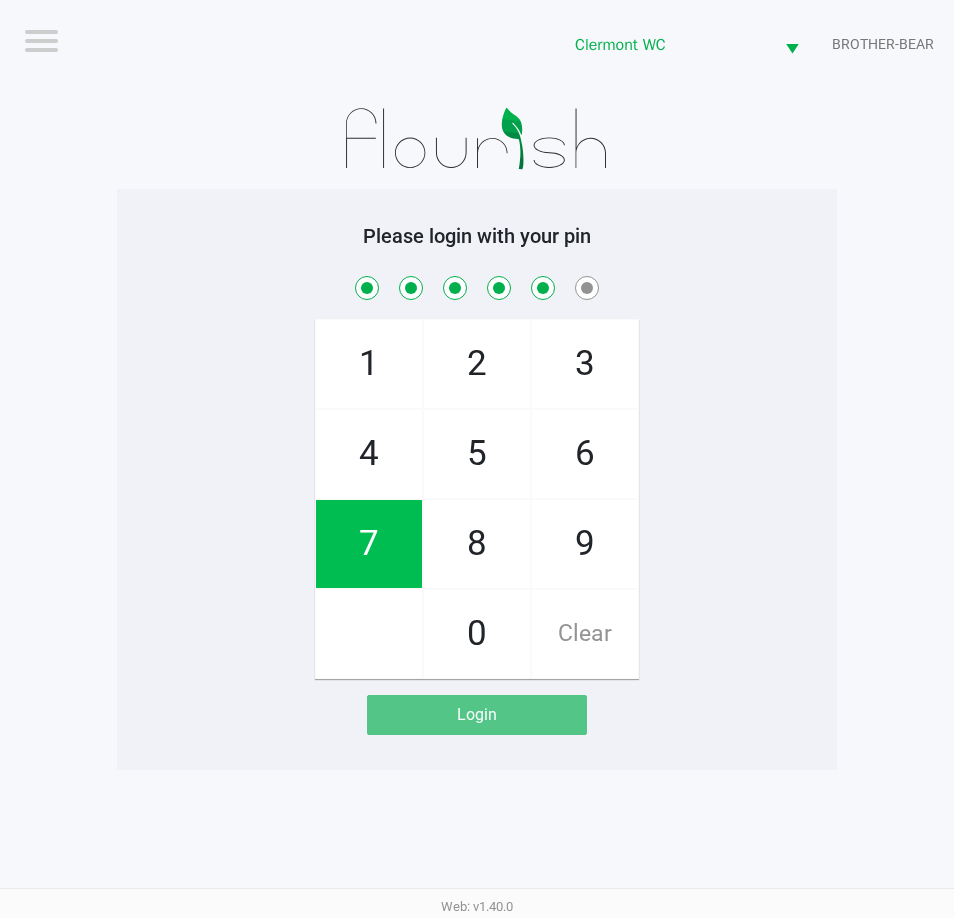 checkbox on "true" 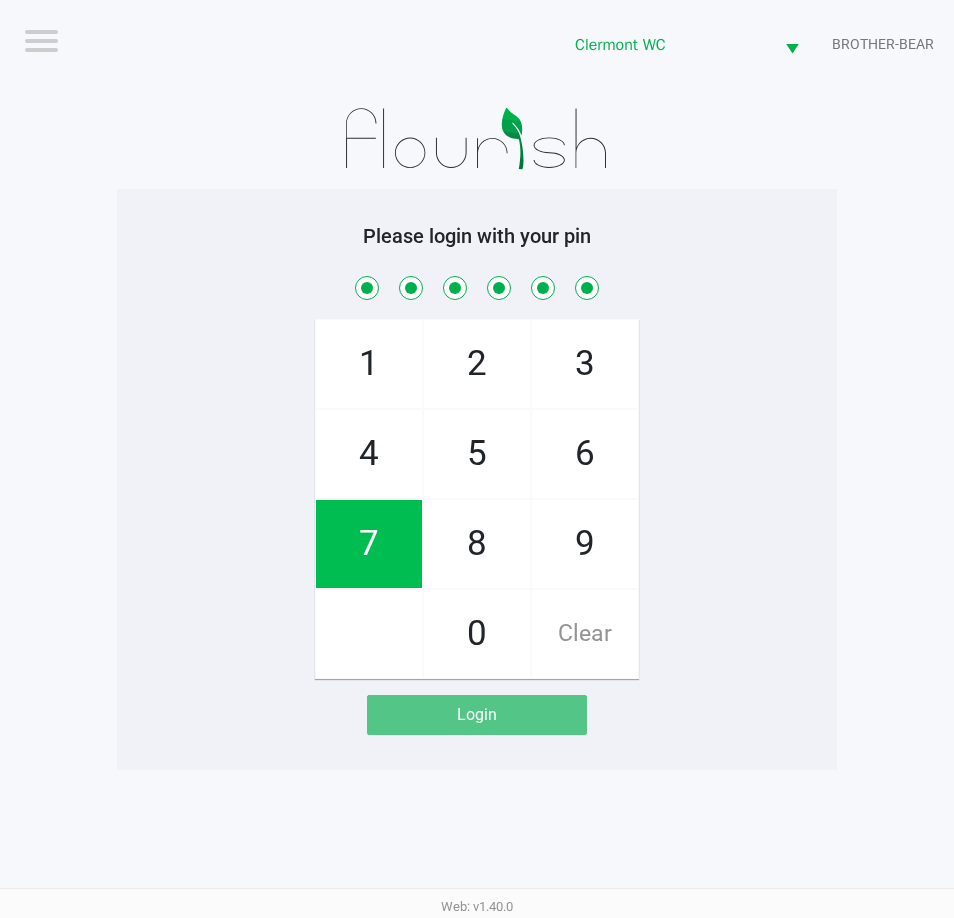 checkbox on "true" 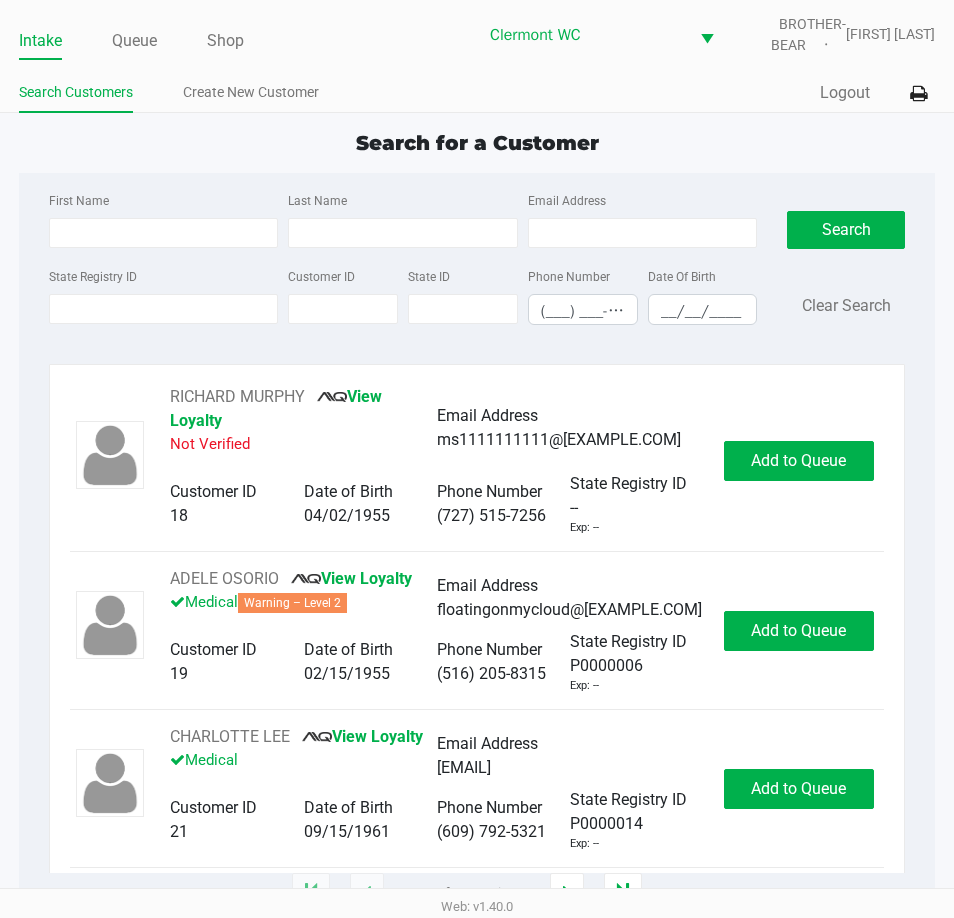 click on "State Registry ID" at bounding box center (163, 309) 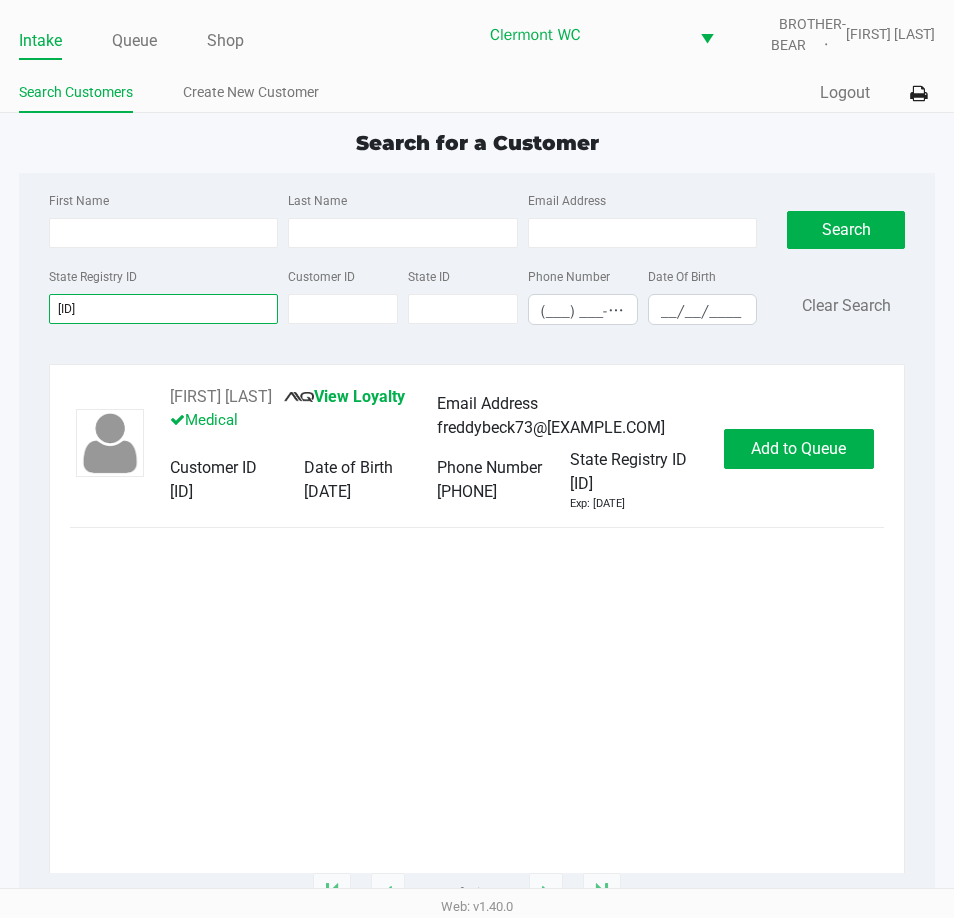 type on "p7tt7562" 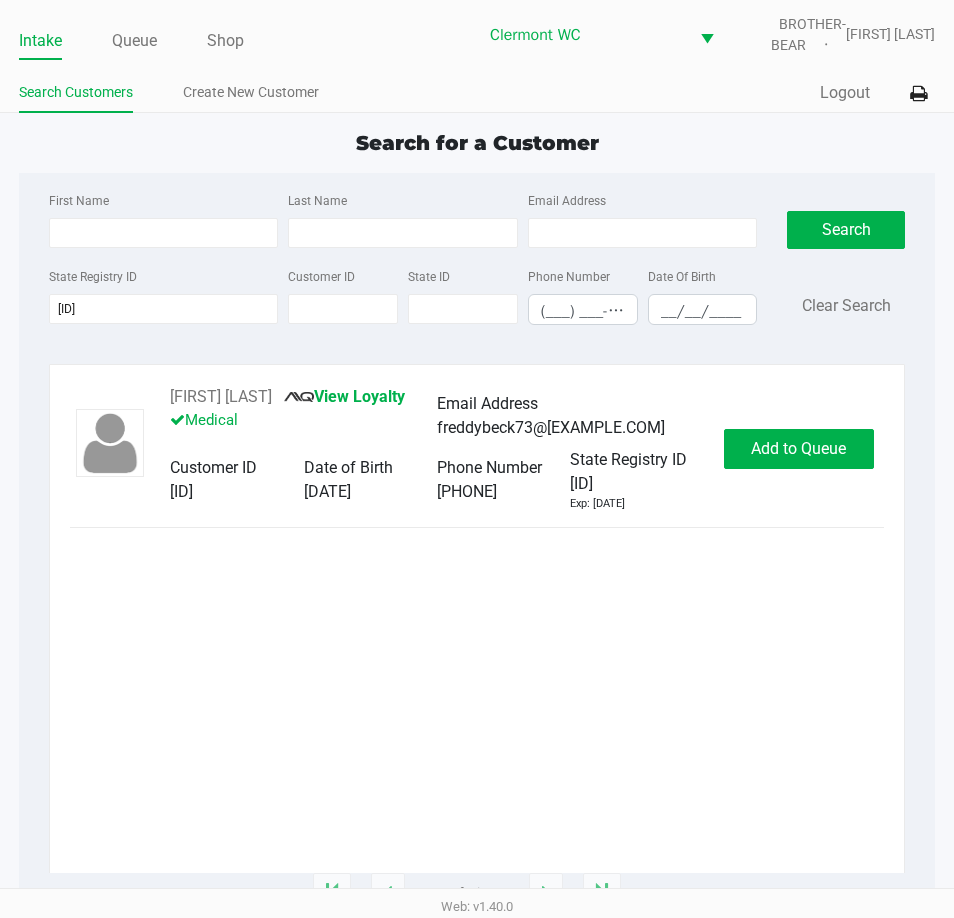 click on "Fred Beck       View Loyalty   Medical   Email Address   freddybeck73@gmail.com   Customer ID   1601205   Date of Birth   12/01/1973   Phone Number   (352) 764-9918   State Registry ID   p7tt7562   Exp: 03/14/2026   Add to Queue   1 - 1 of 1 items" 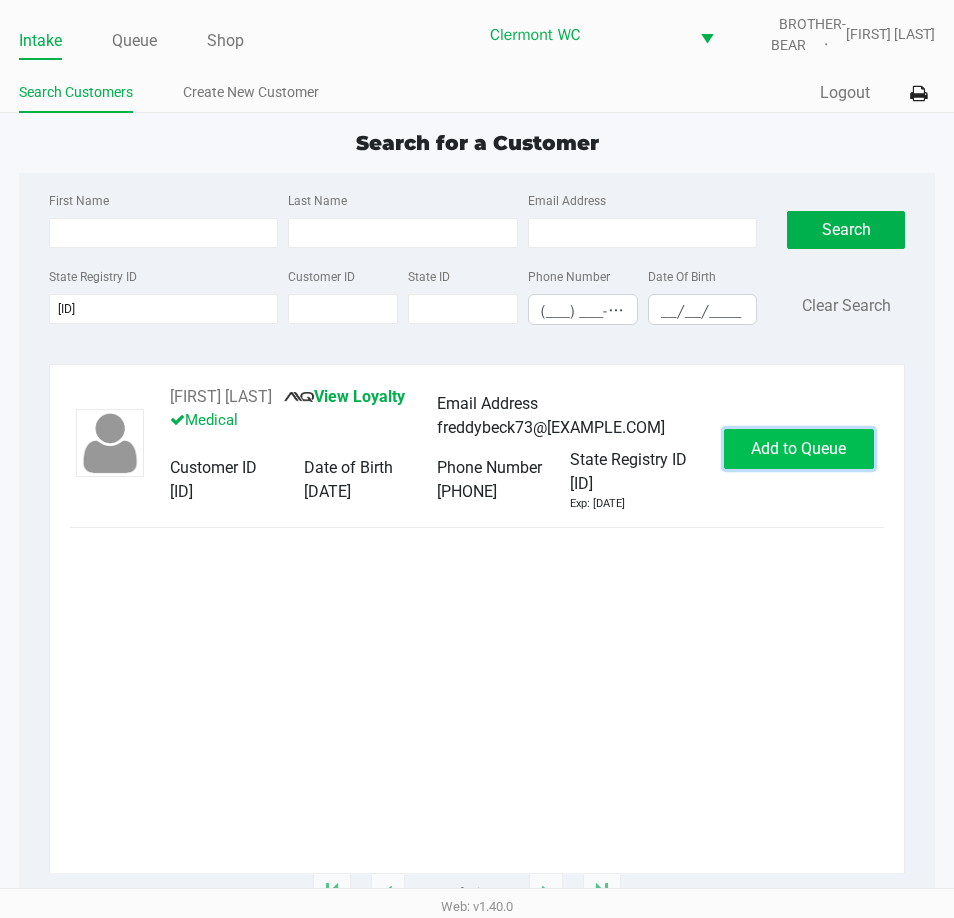 click on "Add to Queue" 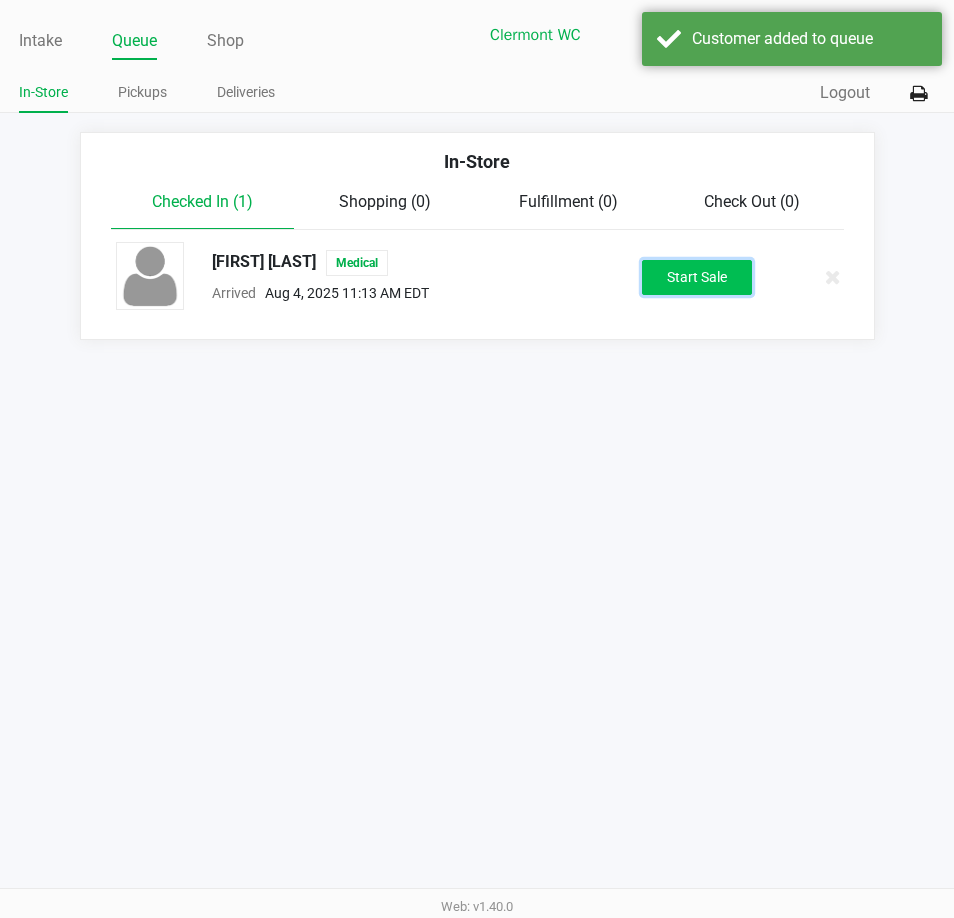 click on "Start Sale" 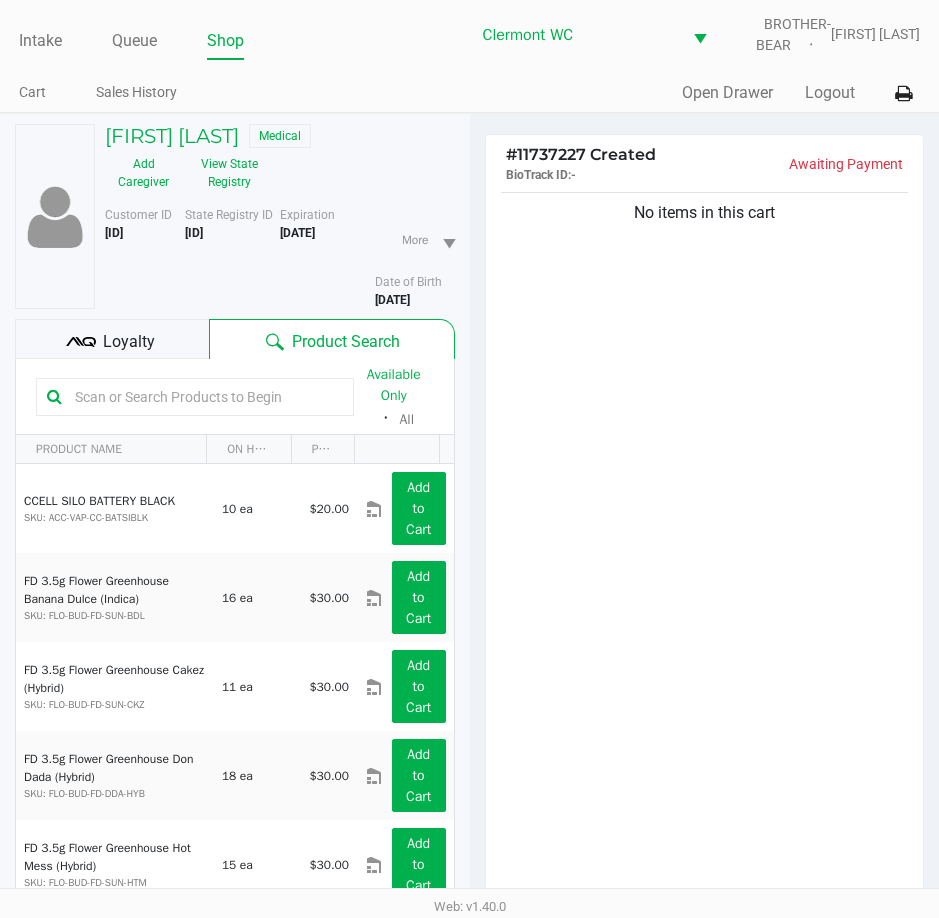 click on "Loyalty" 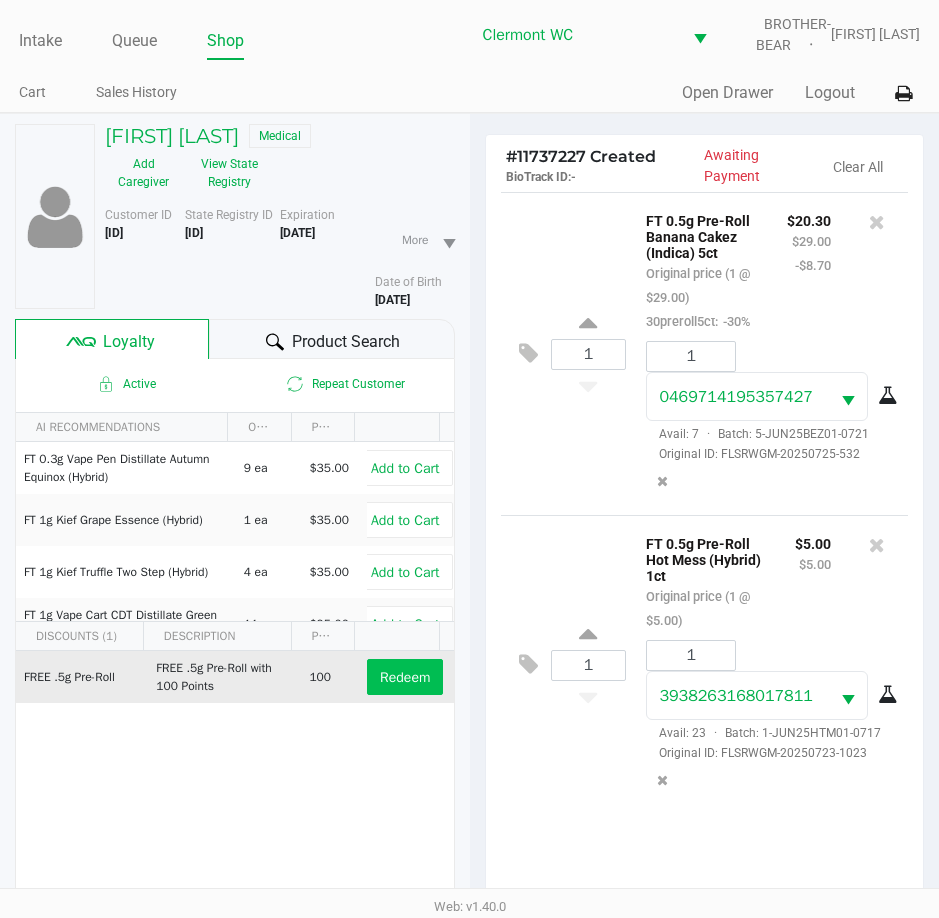 click on "Redeem" 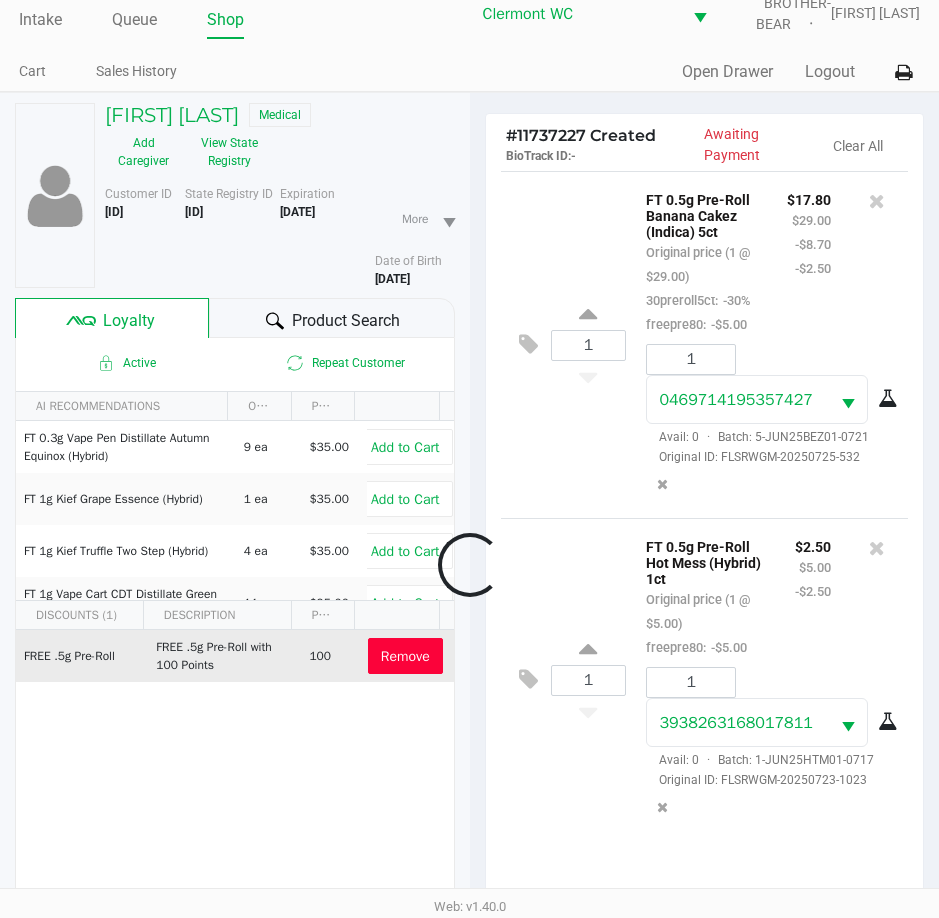 scroll, scrollTop: 262, scrollLeft: 0, axis: vertical 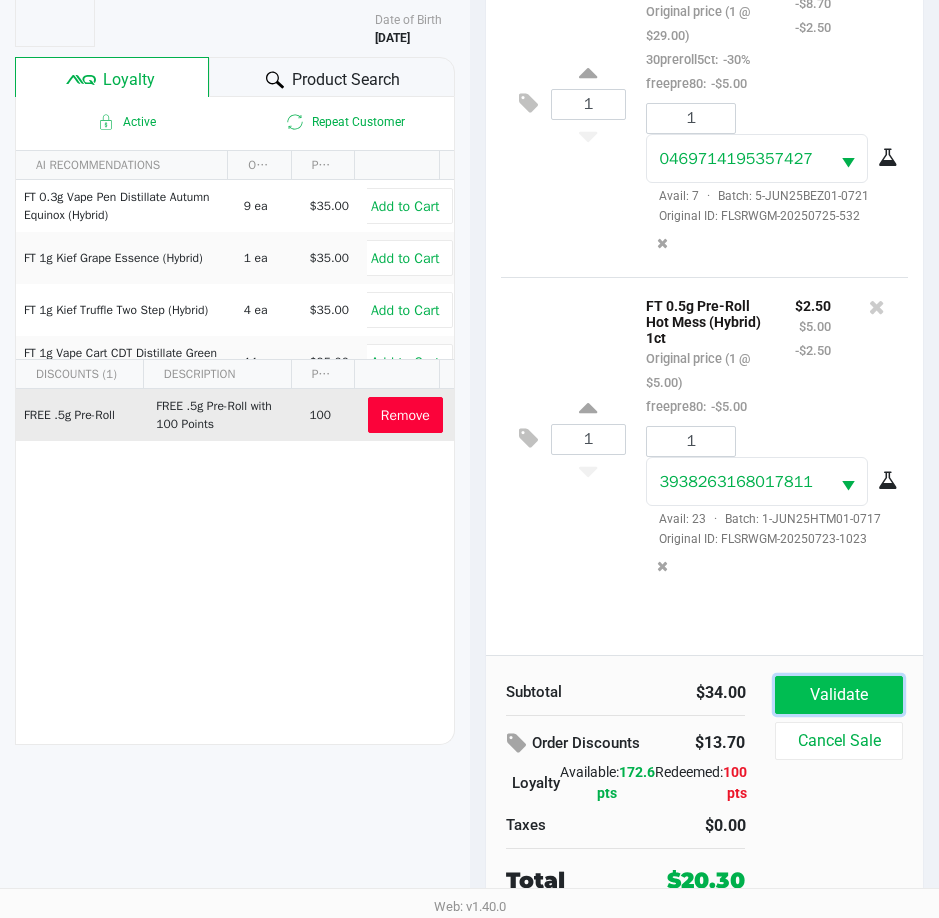 click on "Validate" 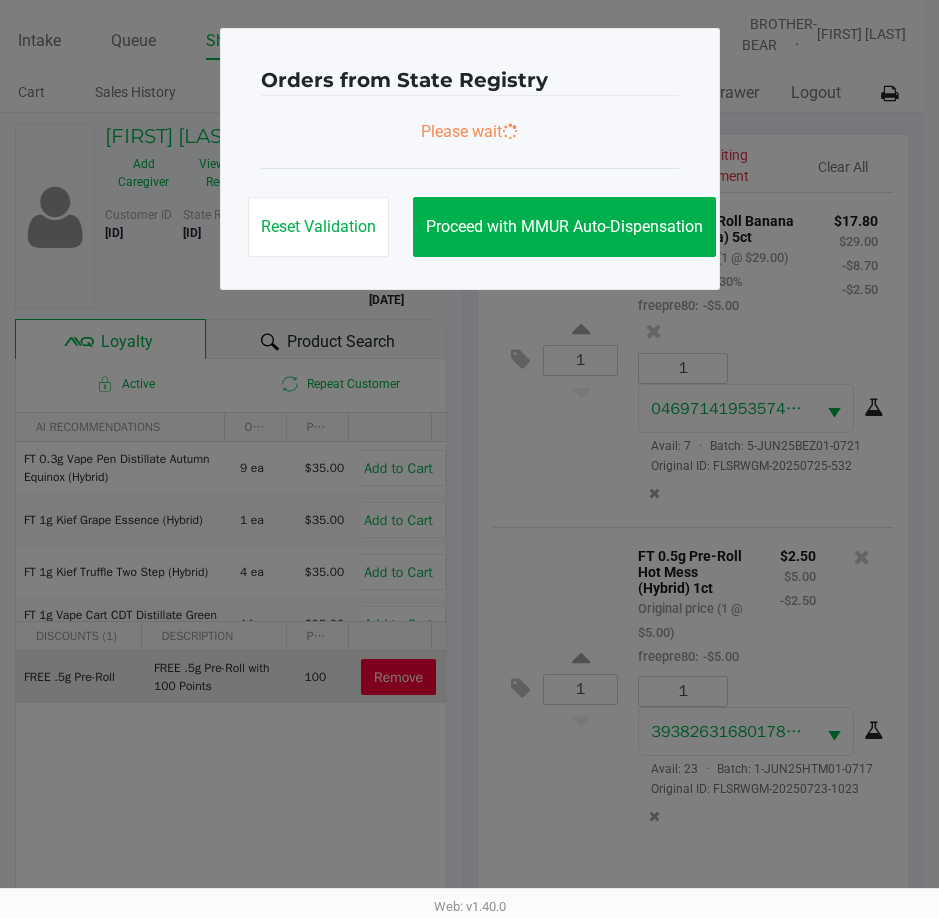 scroll, scrollTop: 0, scrollLeft: 0, axis: both 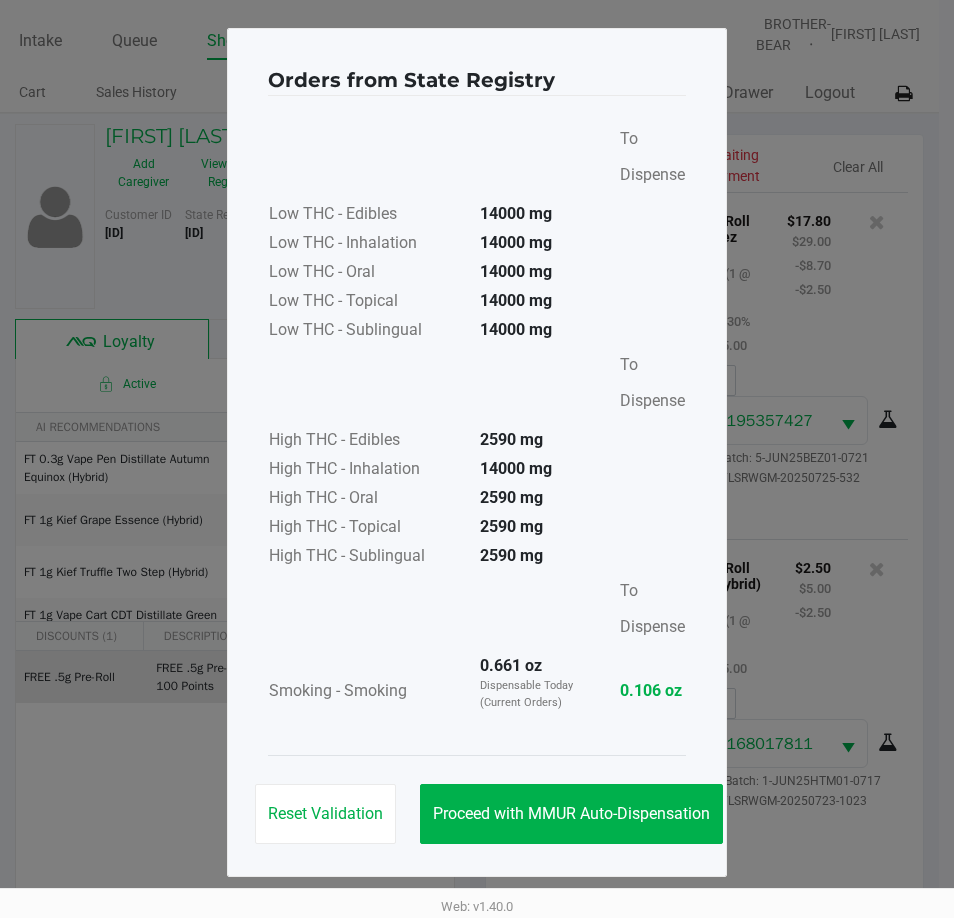 click on "Reset Validation   Proceed with MMUR Auto-Dispensation" 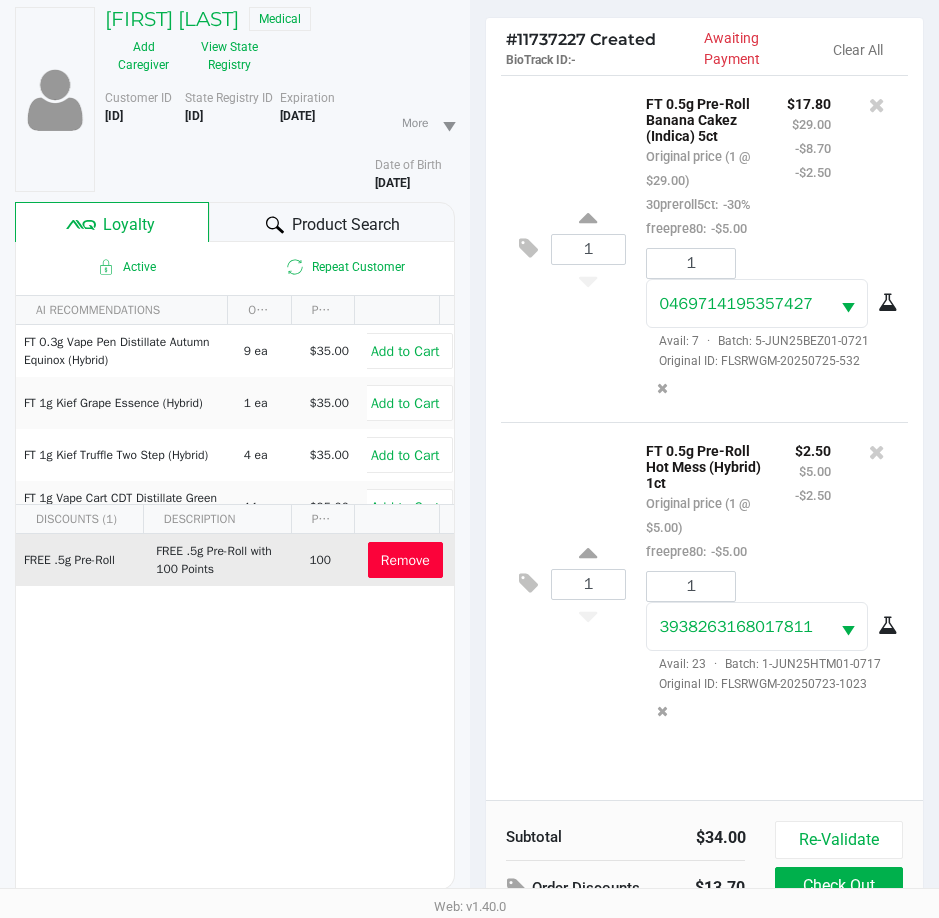scroll, scrollTop: 265, scrollLeft: 0, axis: vertical 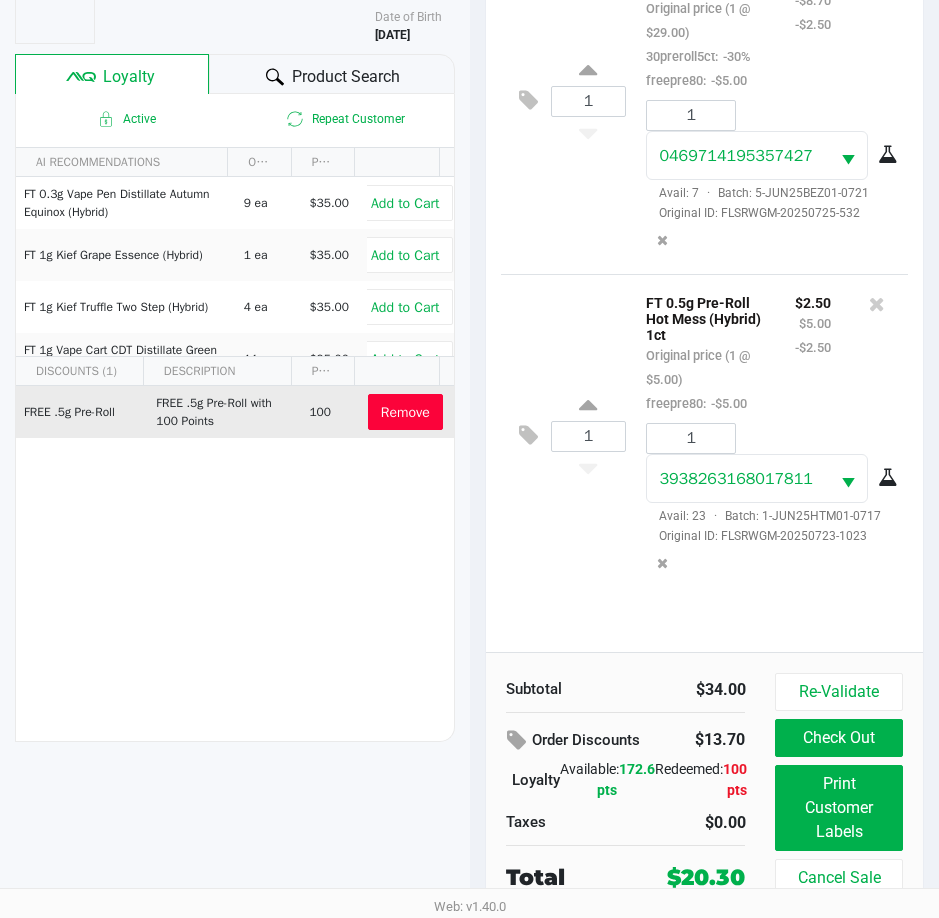 click on "Print Customer Labels" 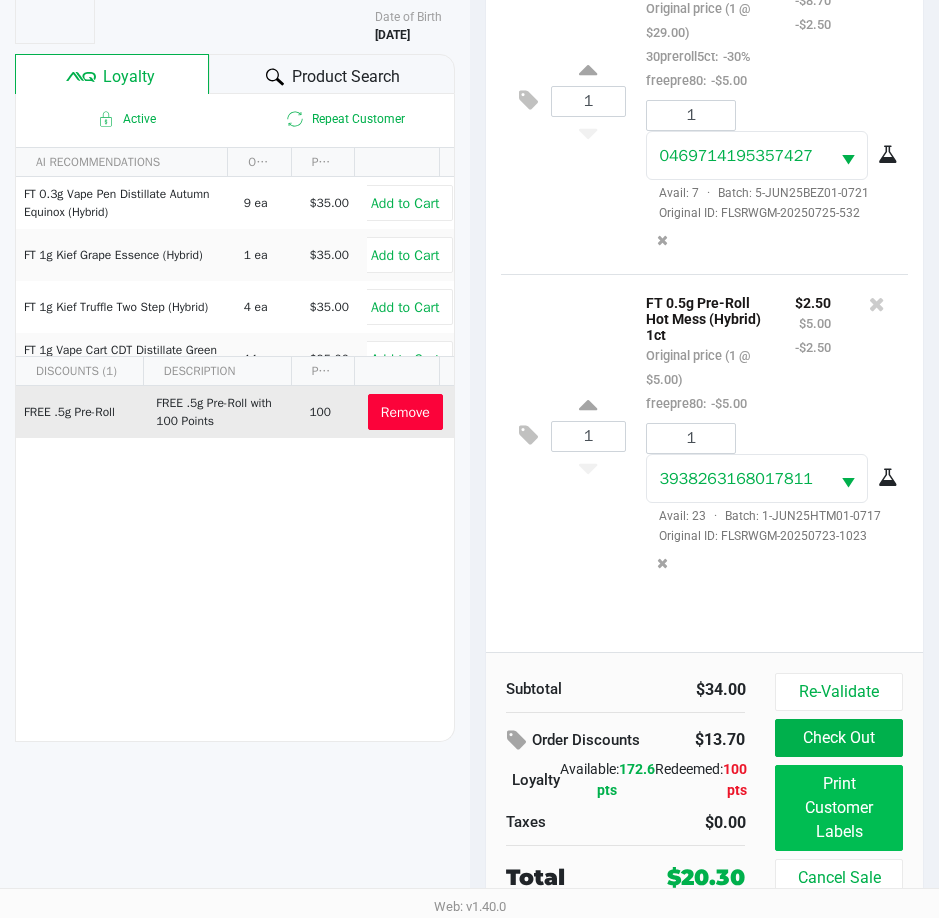 scroll, scrollTop: 0, scrollLeft: 0, axis: both 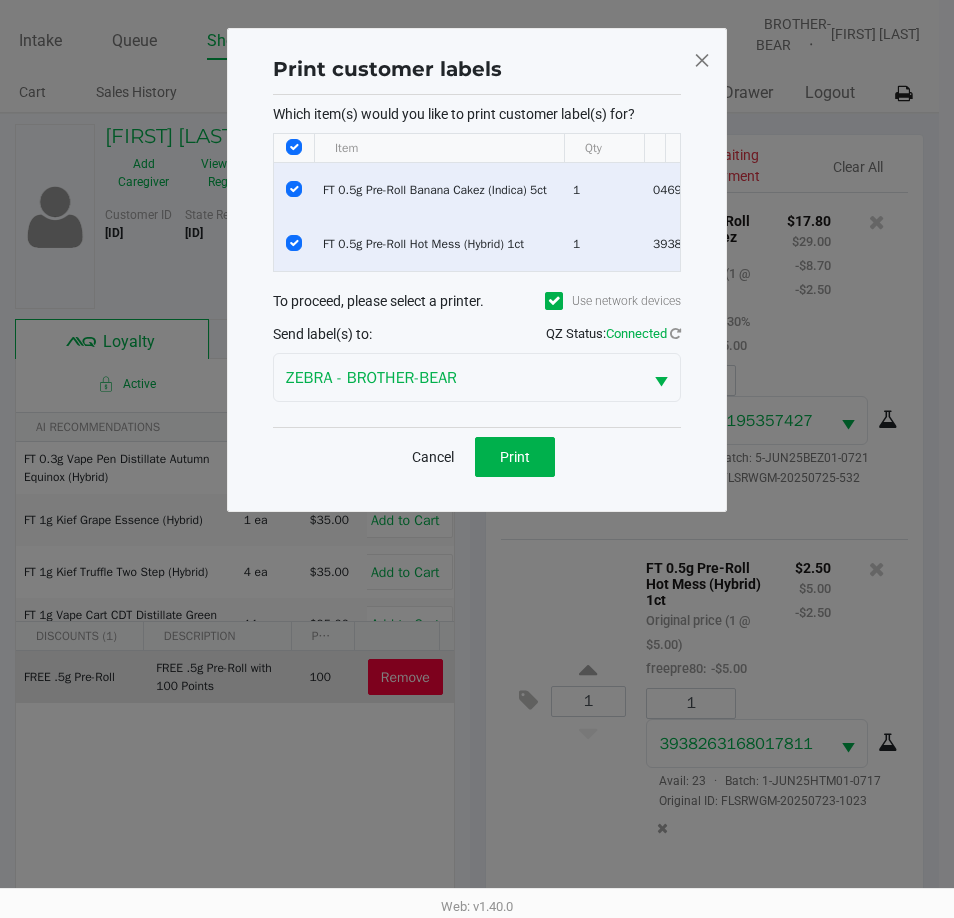click on "Print" 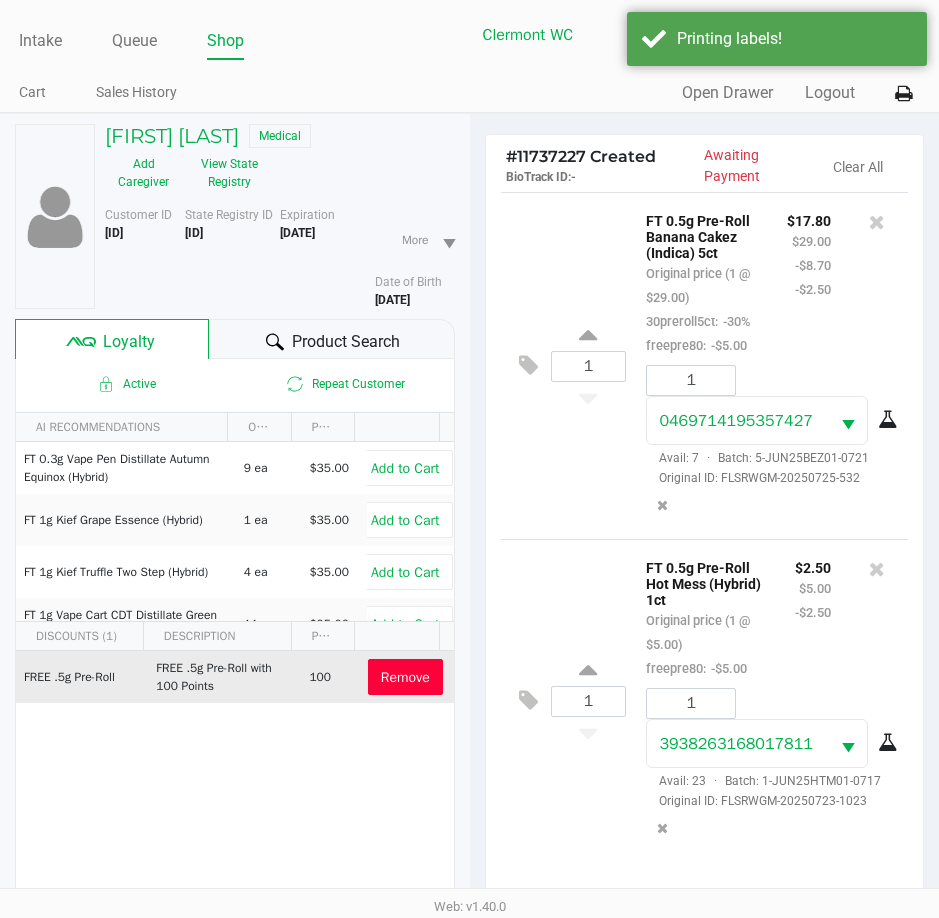 scroll, scrollTop: 265, scrollLeft: 0, axis: vertical 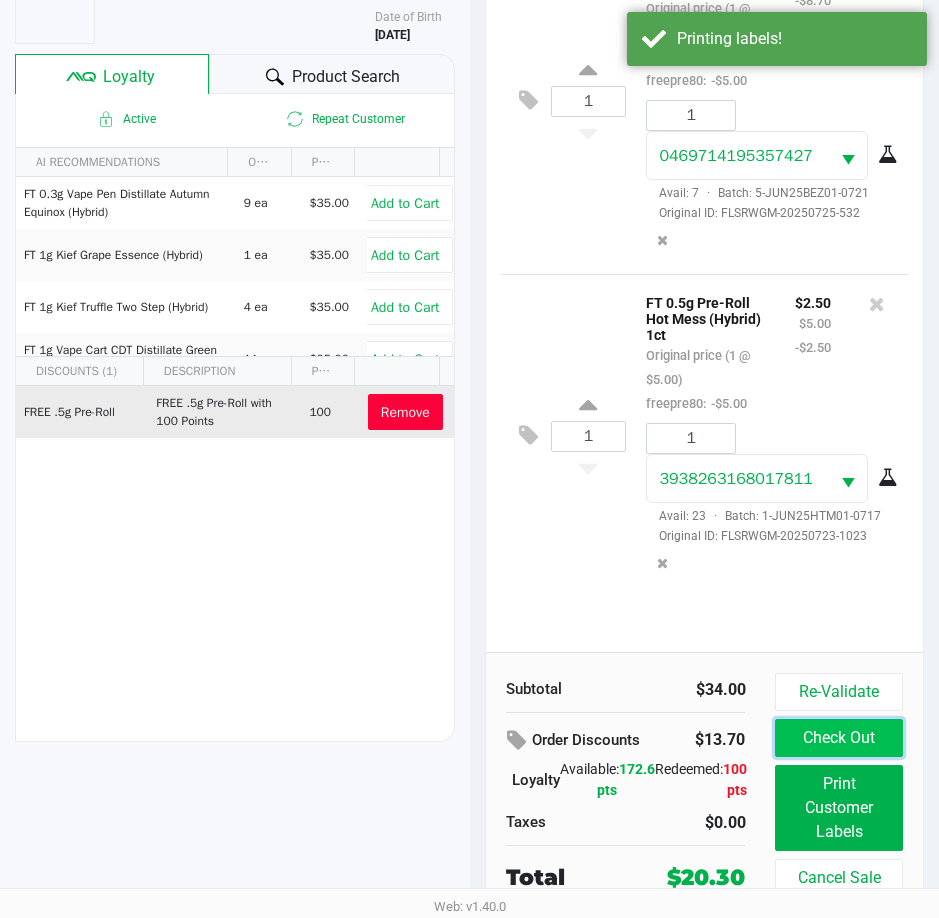 click on "Check Out" 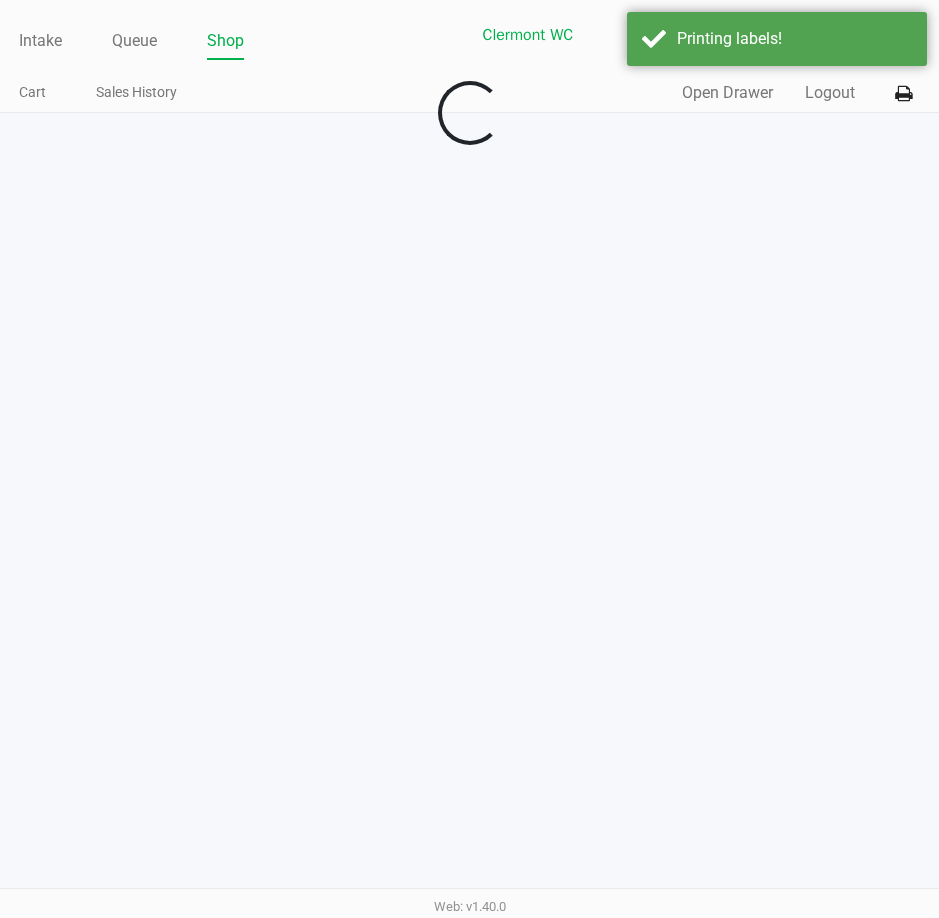 scroll, scrollTop: 0, scrollLeft: 0, axis: both 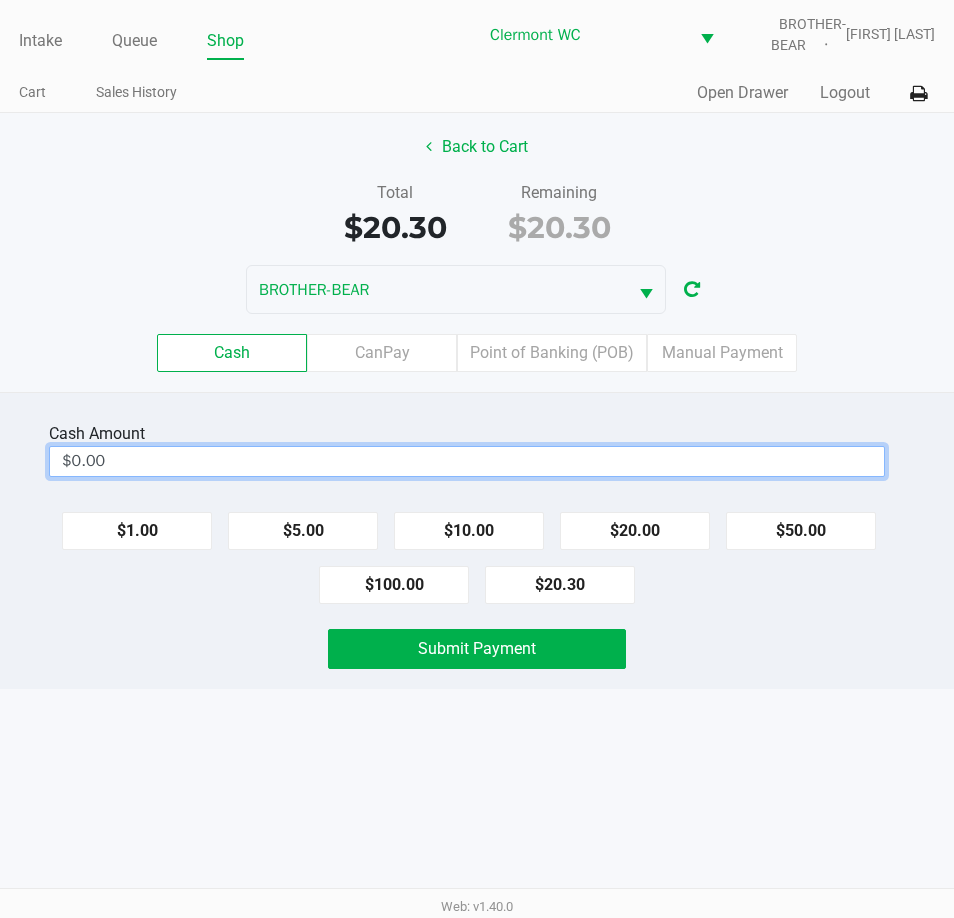 click on "$0.00" at bounding box center [467, 461] 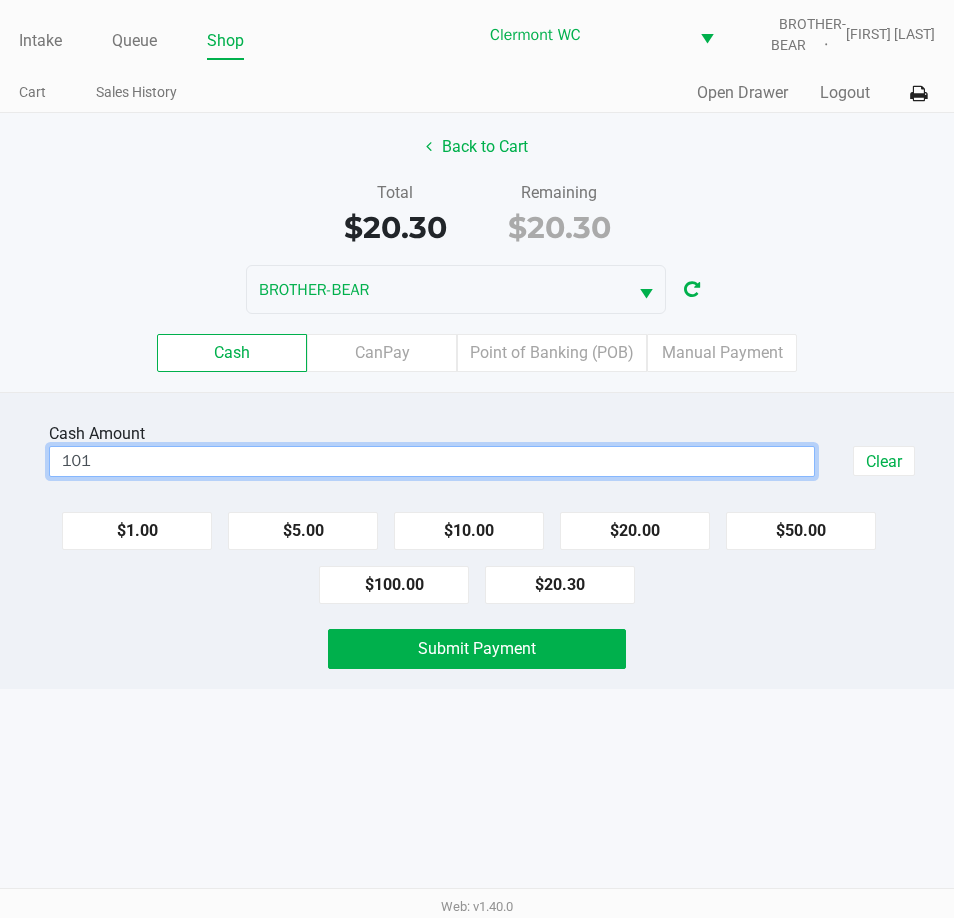 click on "Intake Queue Shop Clermont WC  BROTHER-BEAR   Cristian Rivera  Cart Sales History  Quick Sale   Open Drawer   Logout  Back to Cart   Total   $20.30   Remaining   $20.30  BROTHER-BEAR  Cash   CanPay   Point of Banking (POB)   Manual Payment   Cash  Amount  101  Clear   $1.00   $5.00   $10.00   $20.00   $50.00   $100.00   $20.30   Submit Payment   Web: v1.40.0" at bounding box center [477, 459] 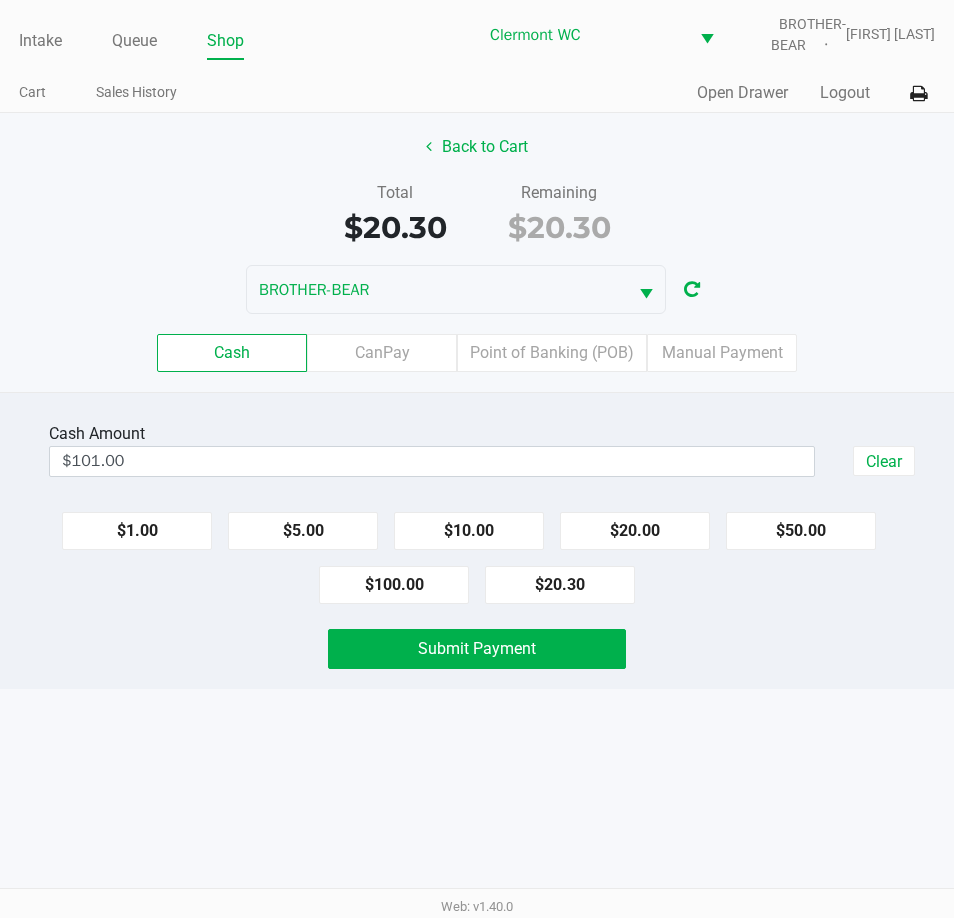 click on "Submit Payment" 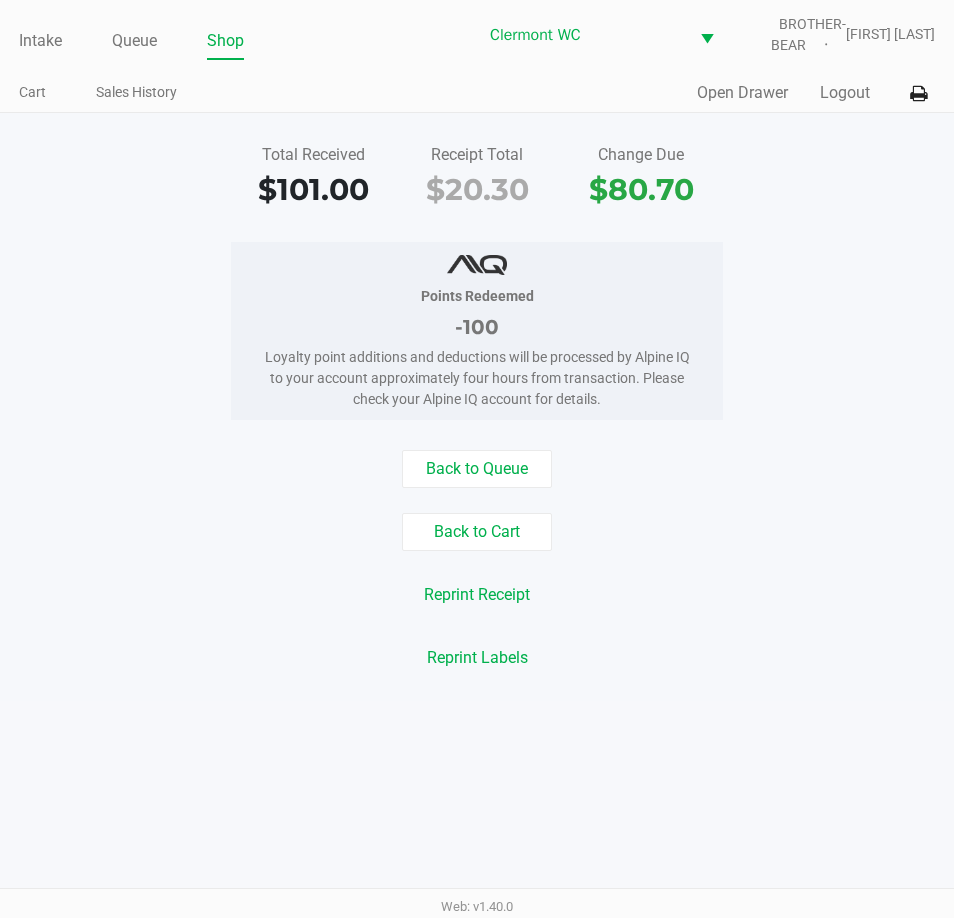 click on "Intake" 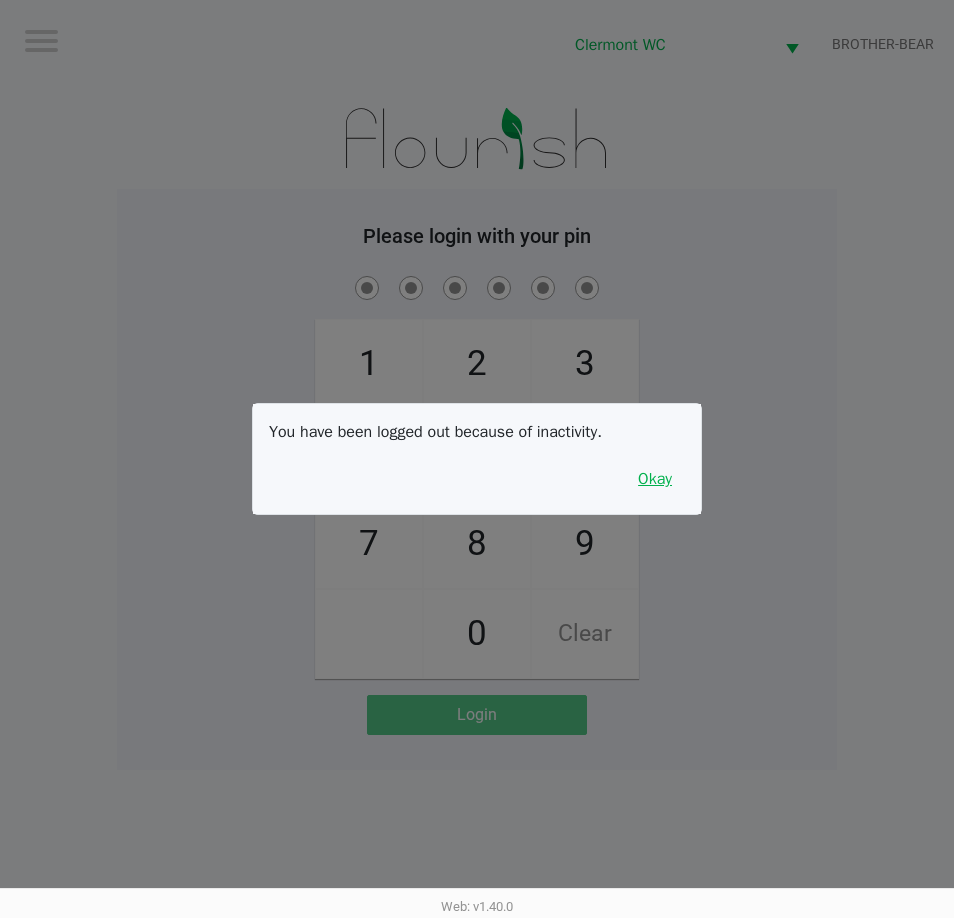 drag, startPoint x: 673, startPoint y: 479, endPoint x: 660, endPoint y: 480, distance: 13.038404 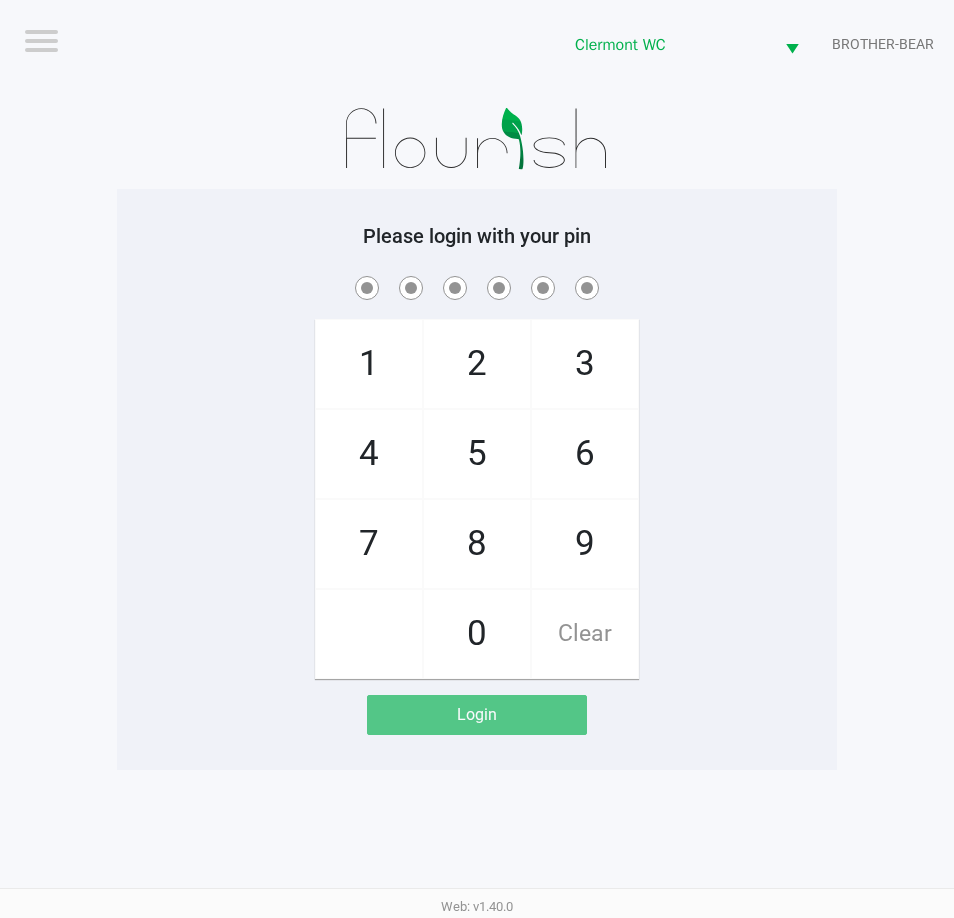 click on "Please login with your pin  1   4   7       2   5   8   0   3   6   9   Clear   Login" 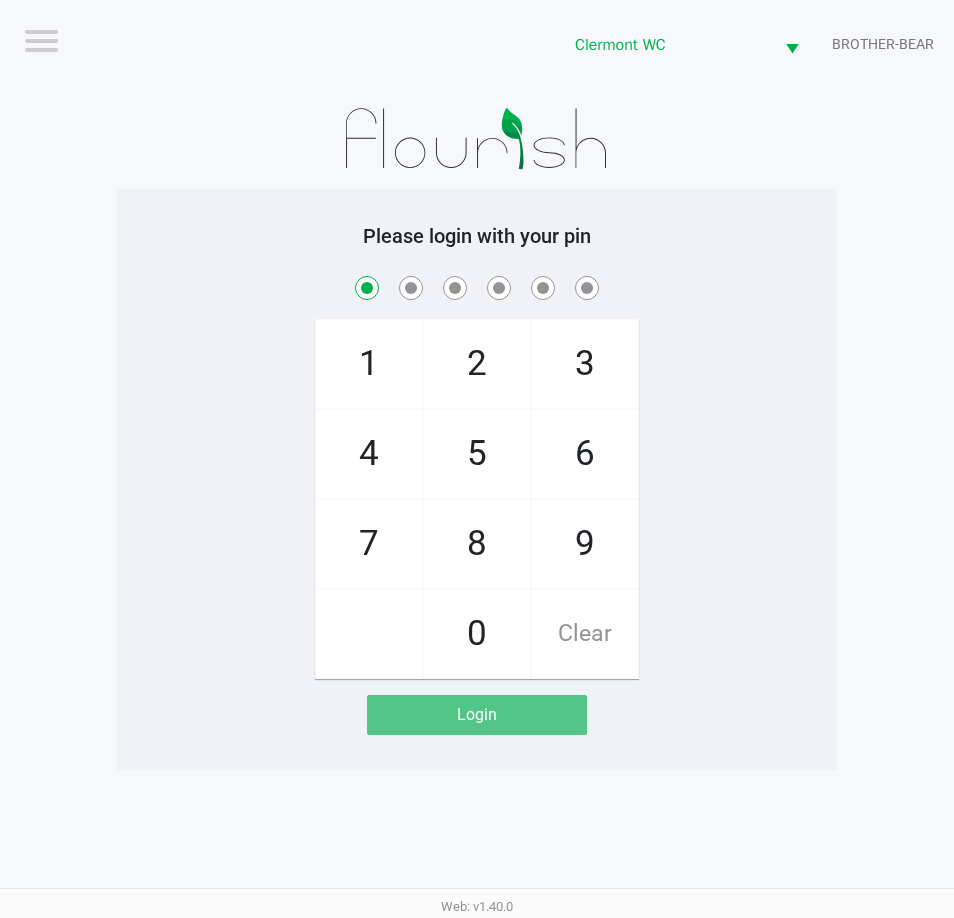 checkbox on "true" 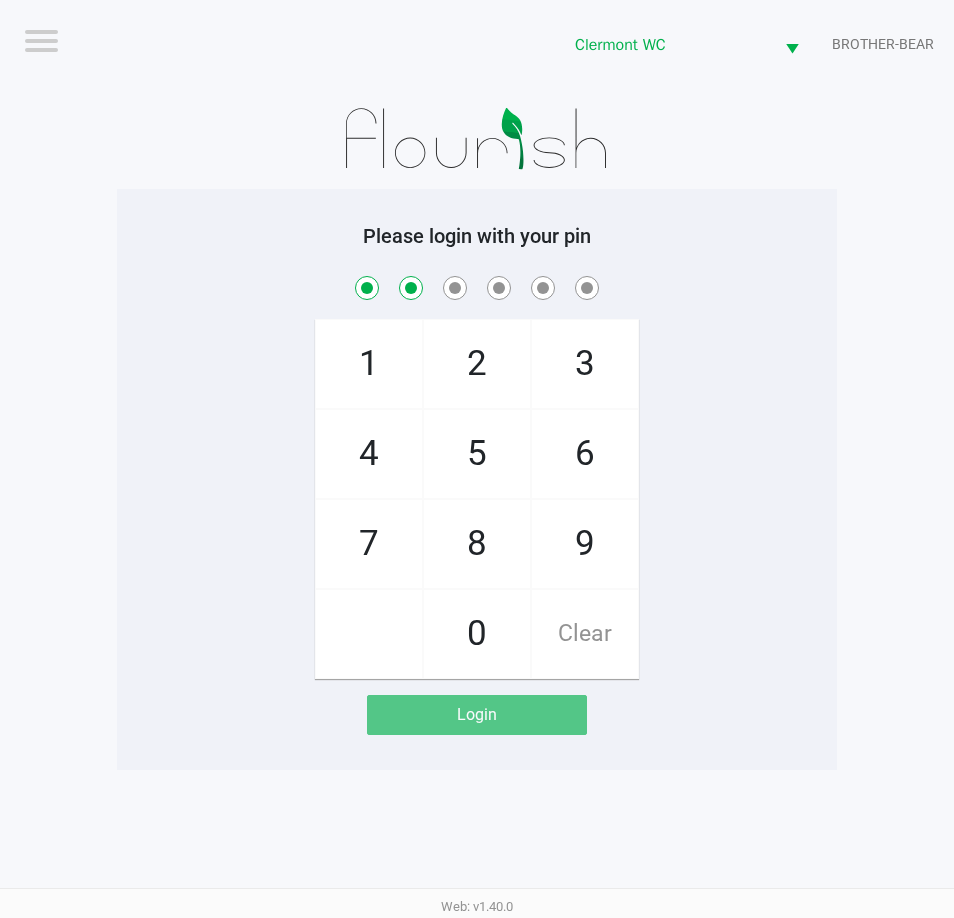 checkbox on "true" 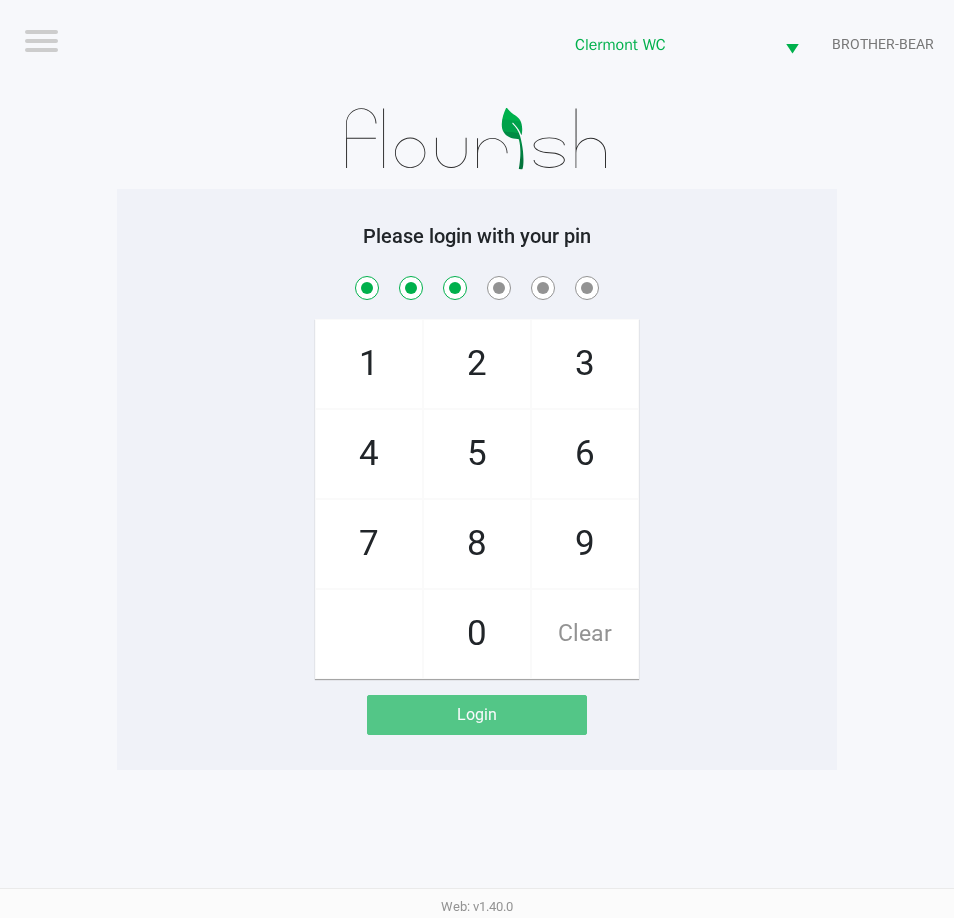 checkbox on "true" 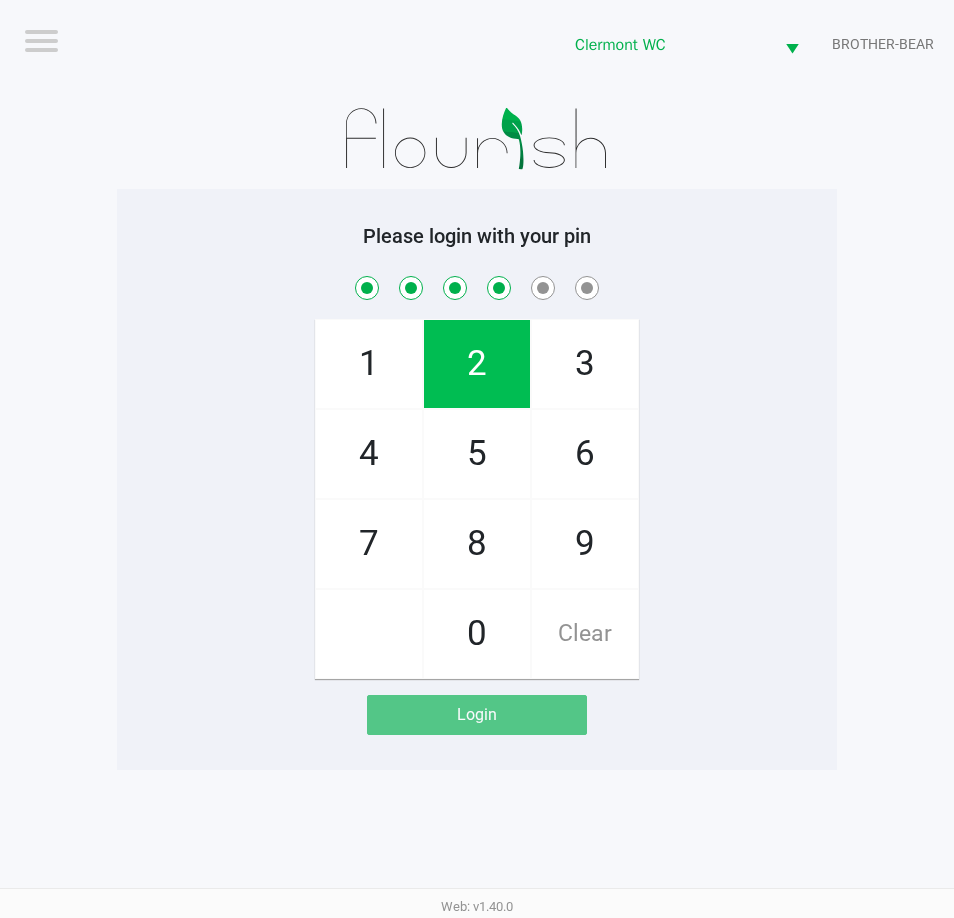 checkbox on "true" 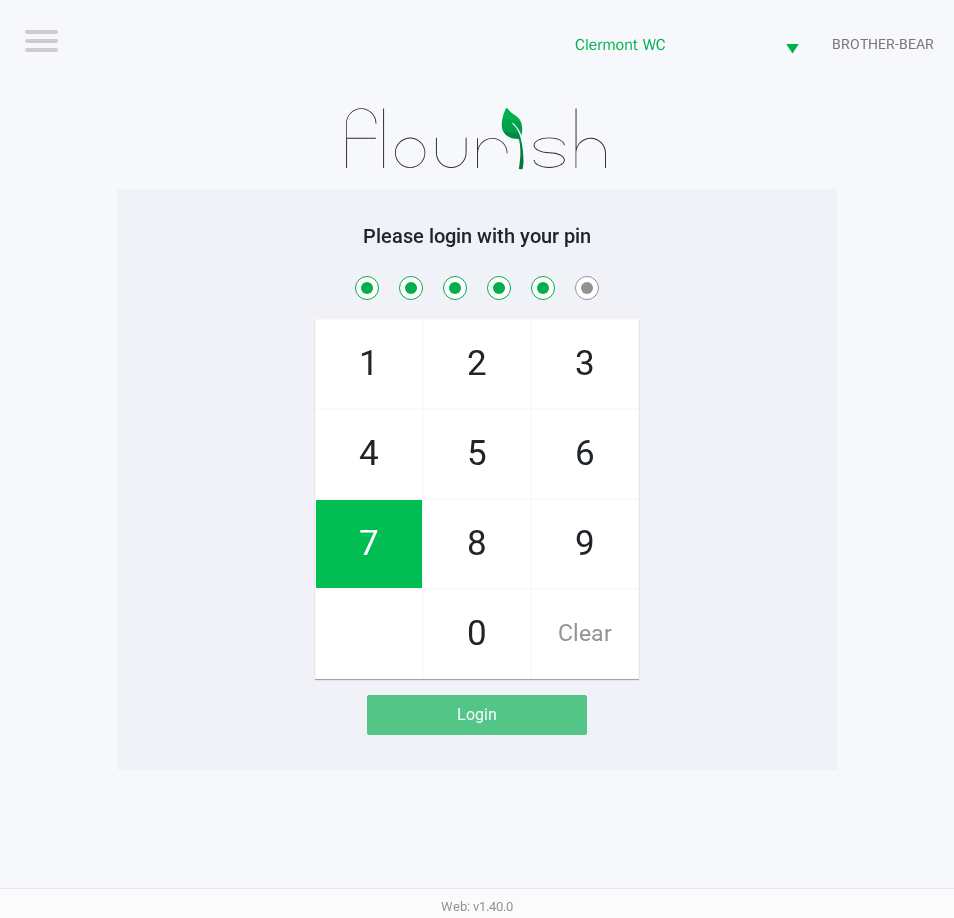 checkbox on "true" 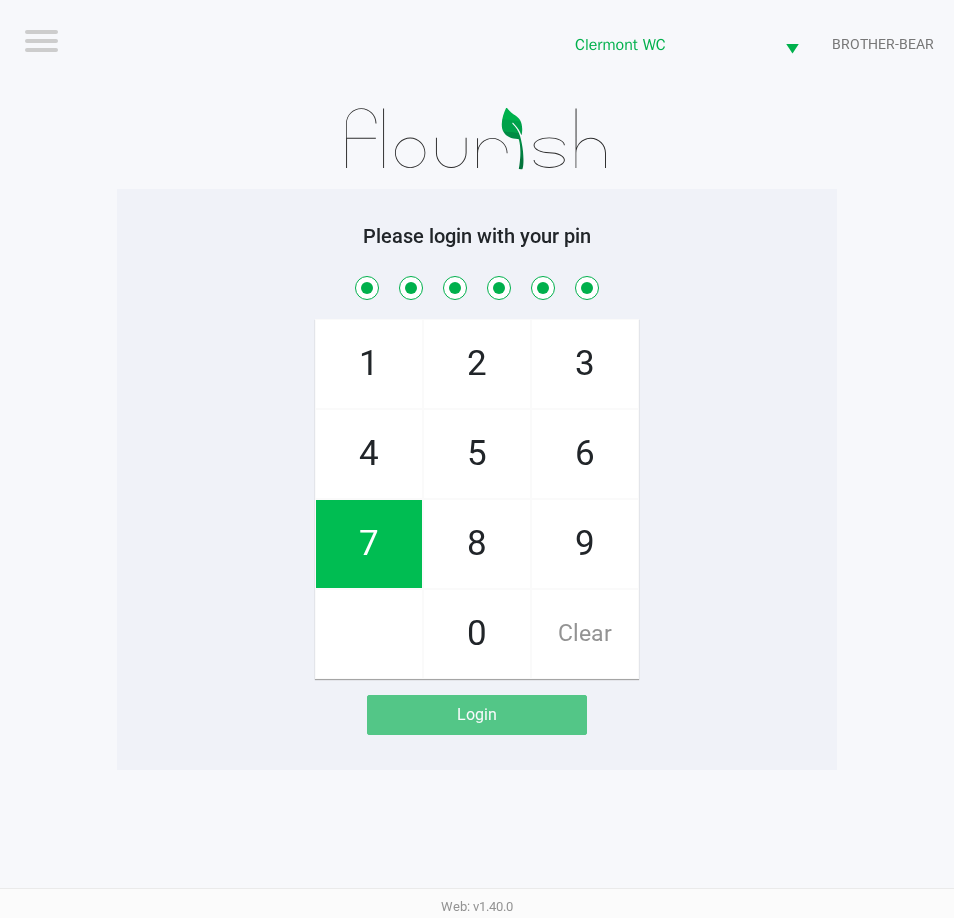 checkbox on "true" 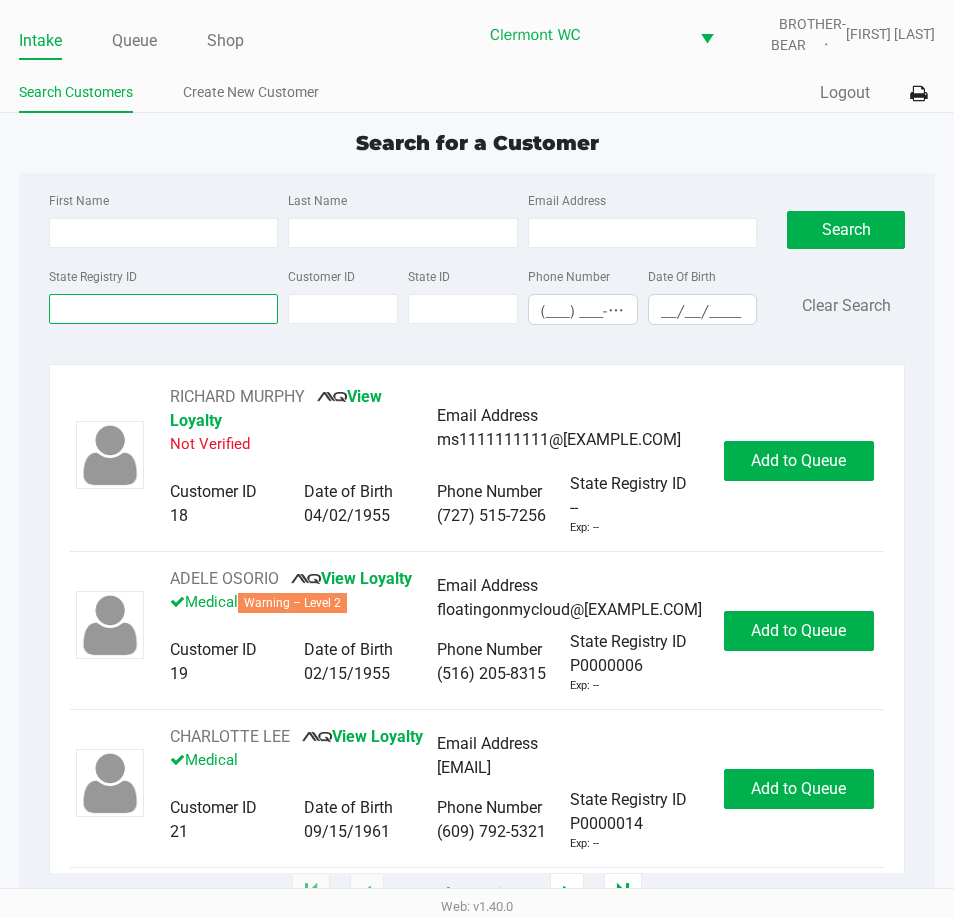 click on "State Registry ID" at bounding box center (163, 309) 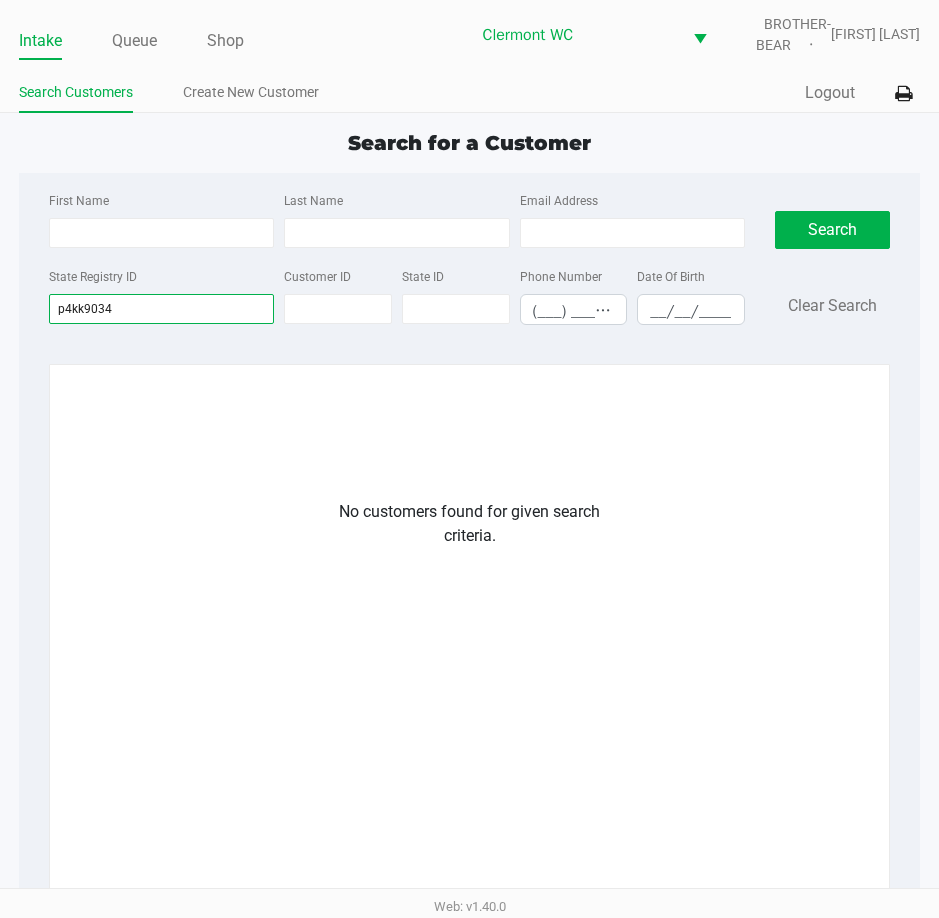 click on "p4kk9034" at bounding box center [161, 309] 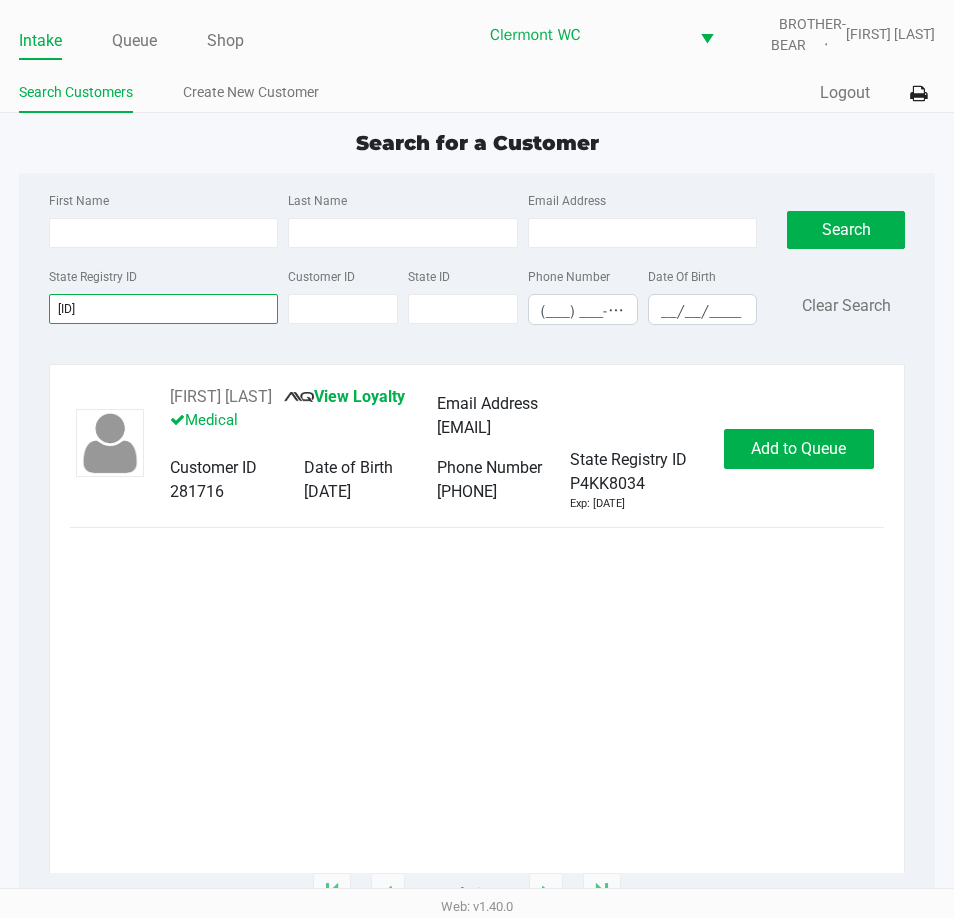 type on "p4kk8034" 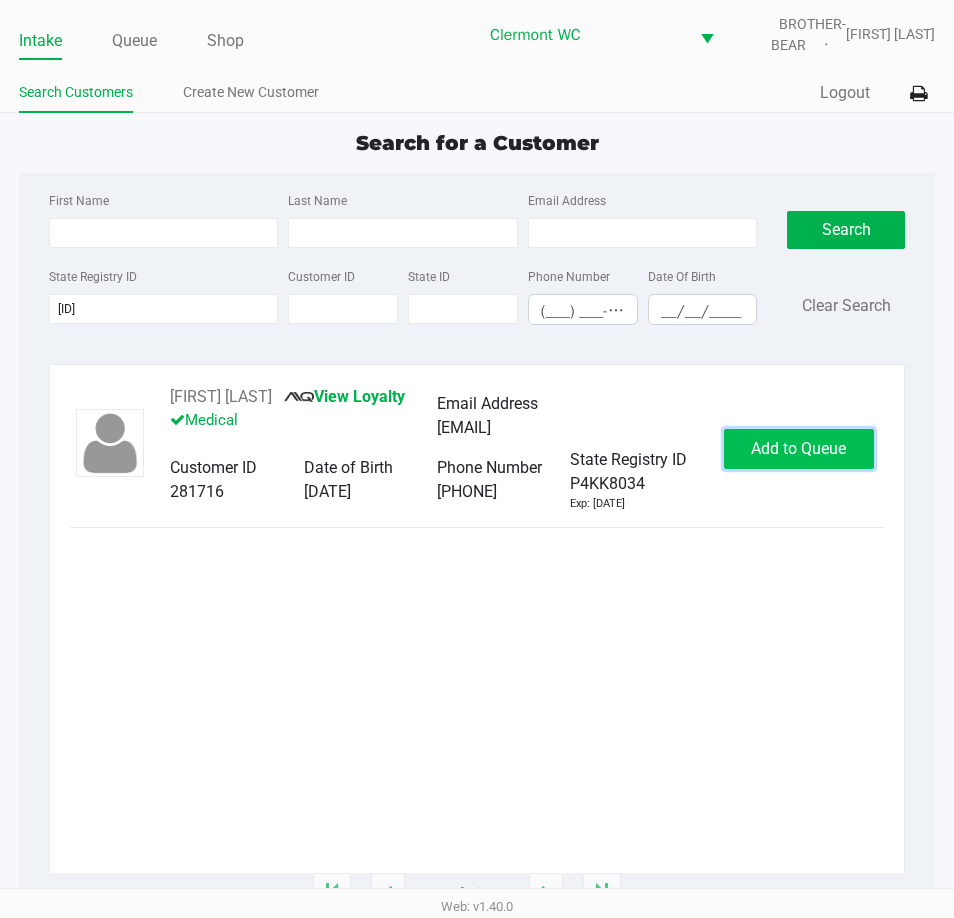 click on "Add to Queue" 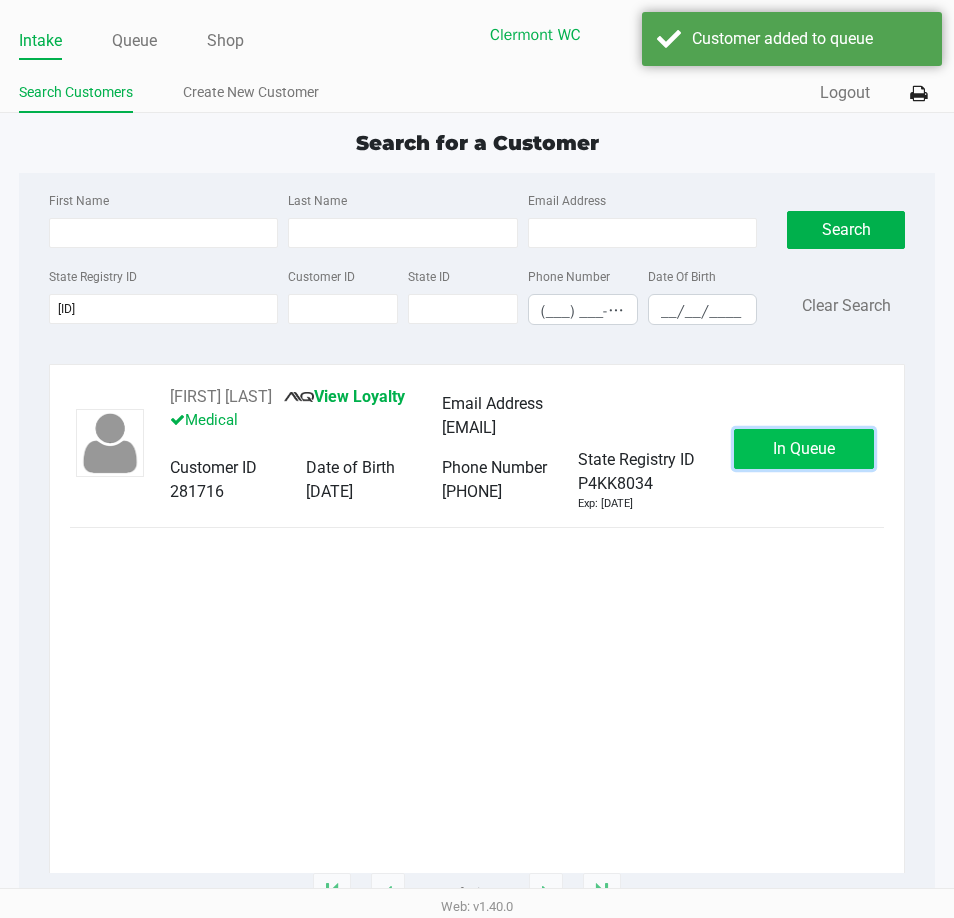 click on "In Queue" 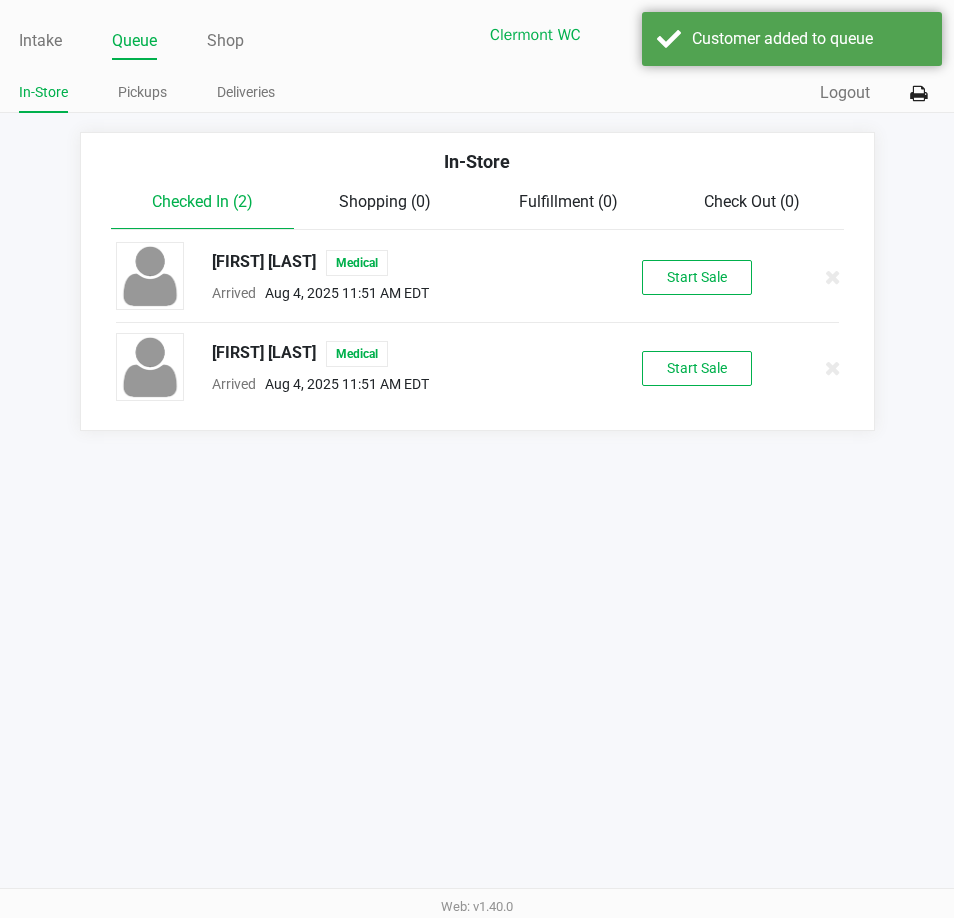 click on "Start Sale" 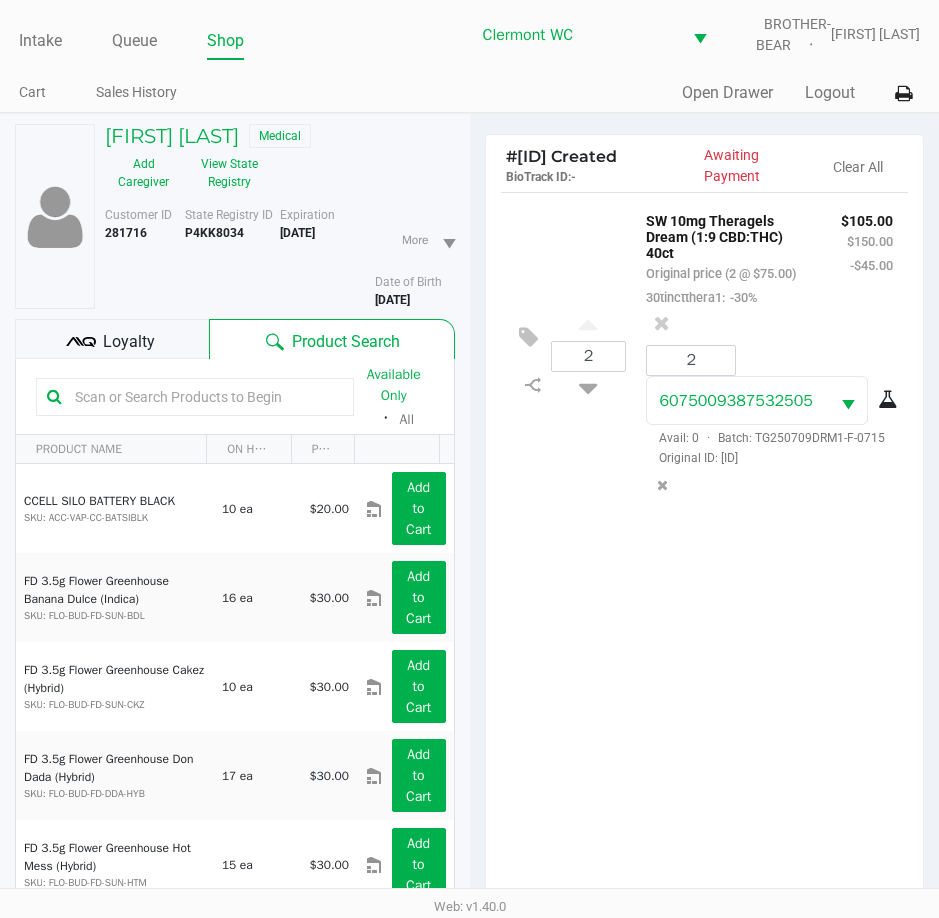 click on "Melinda Steele   Medical   Add Caregiver   View State Registry" 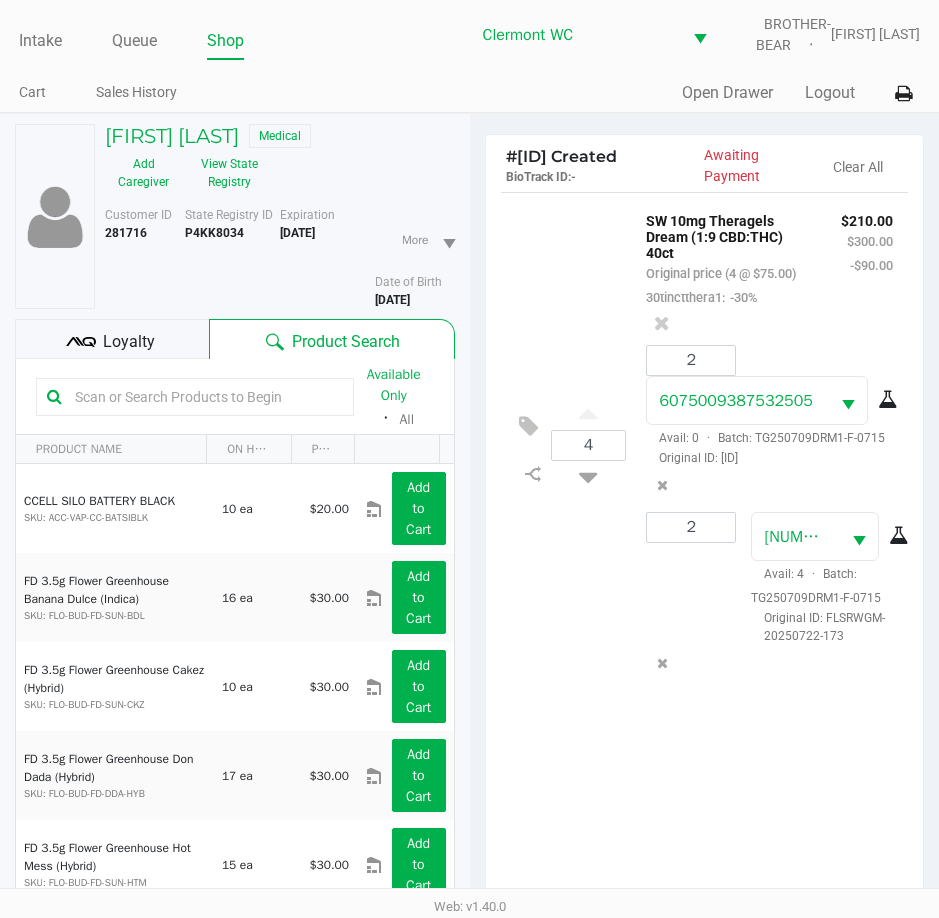 scroll, scrollTop: 220, scrollLeft: 0, axis: vertical 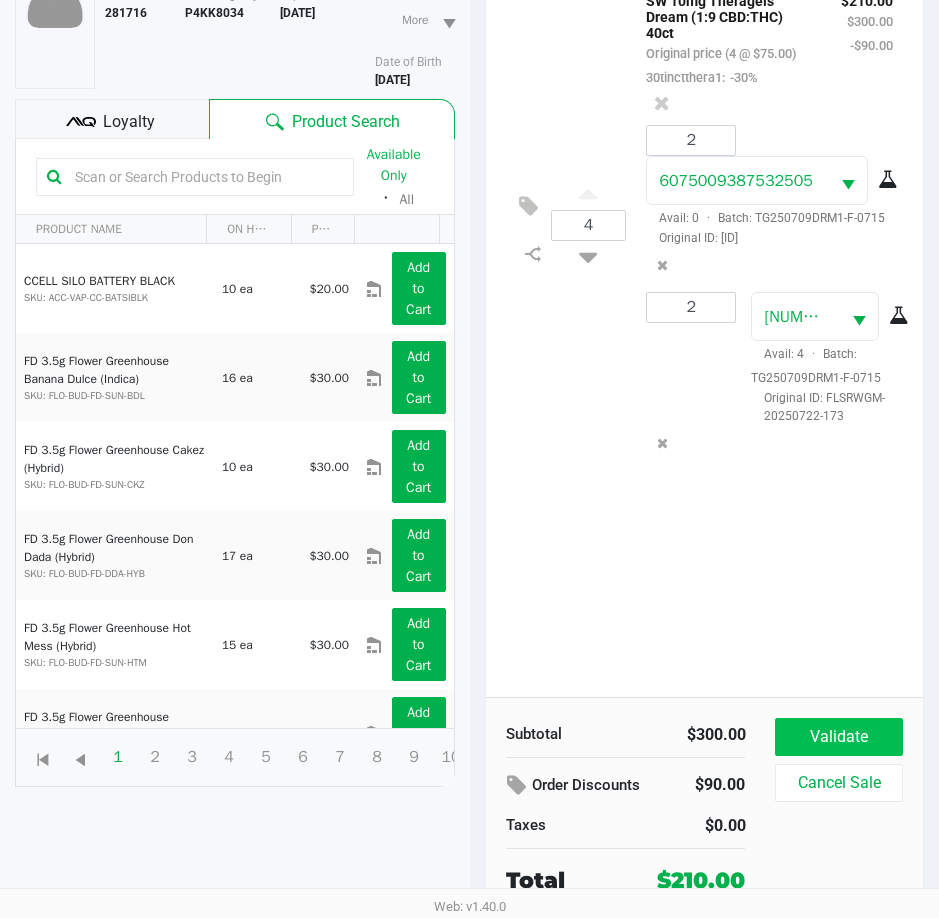 click on "Validate" 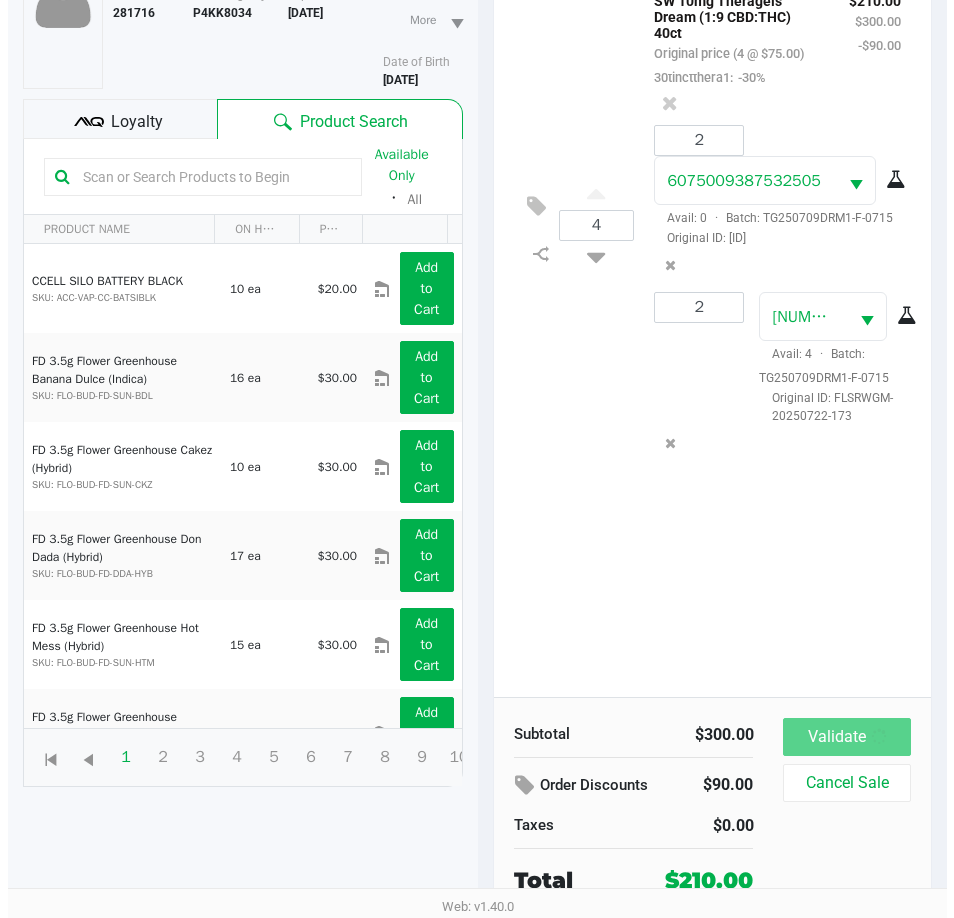 scroll, scrollTop: 0, scrollLeft: 0, axis: both 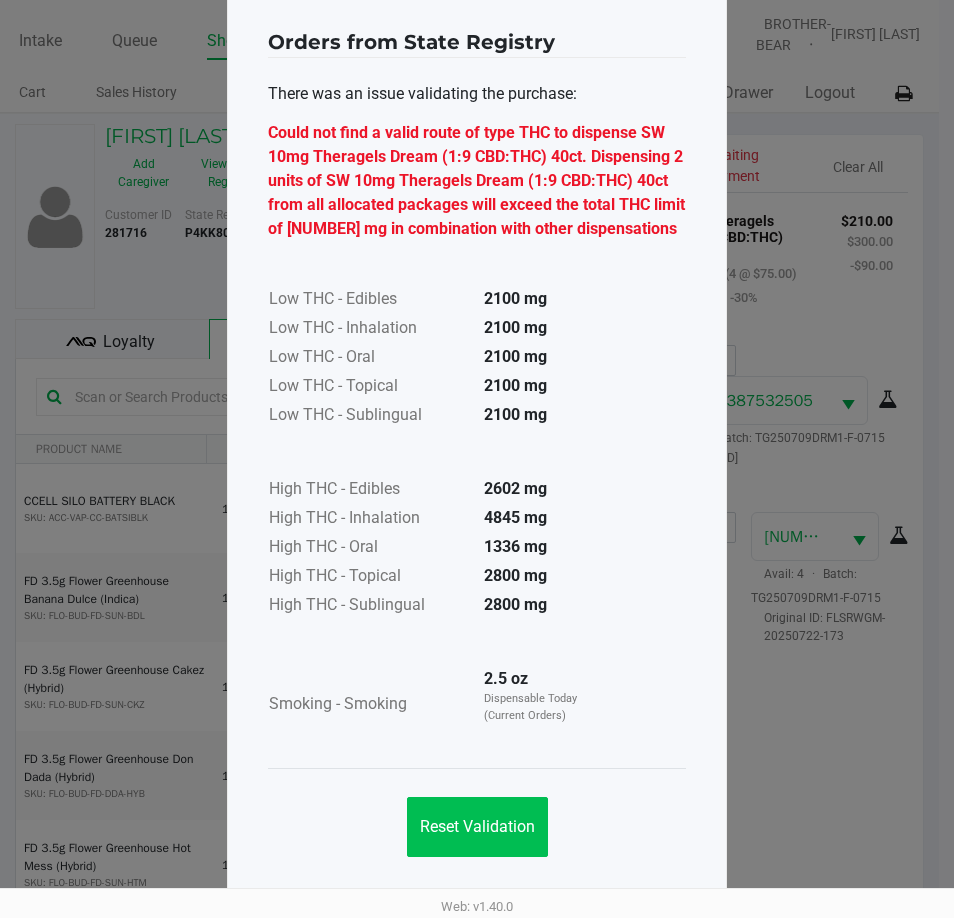 click on "Reset Validation" 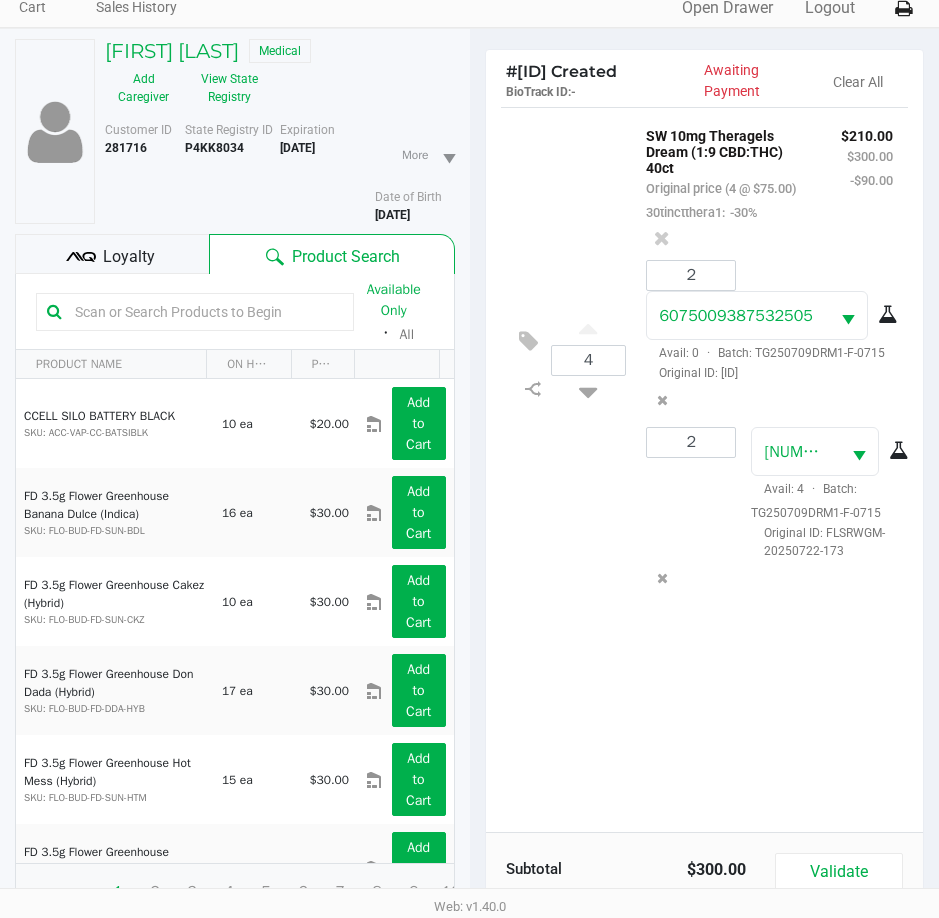 scroll, scrollTop: 88, scrollLeft: 0, axis: vertical 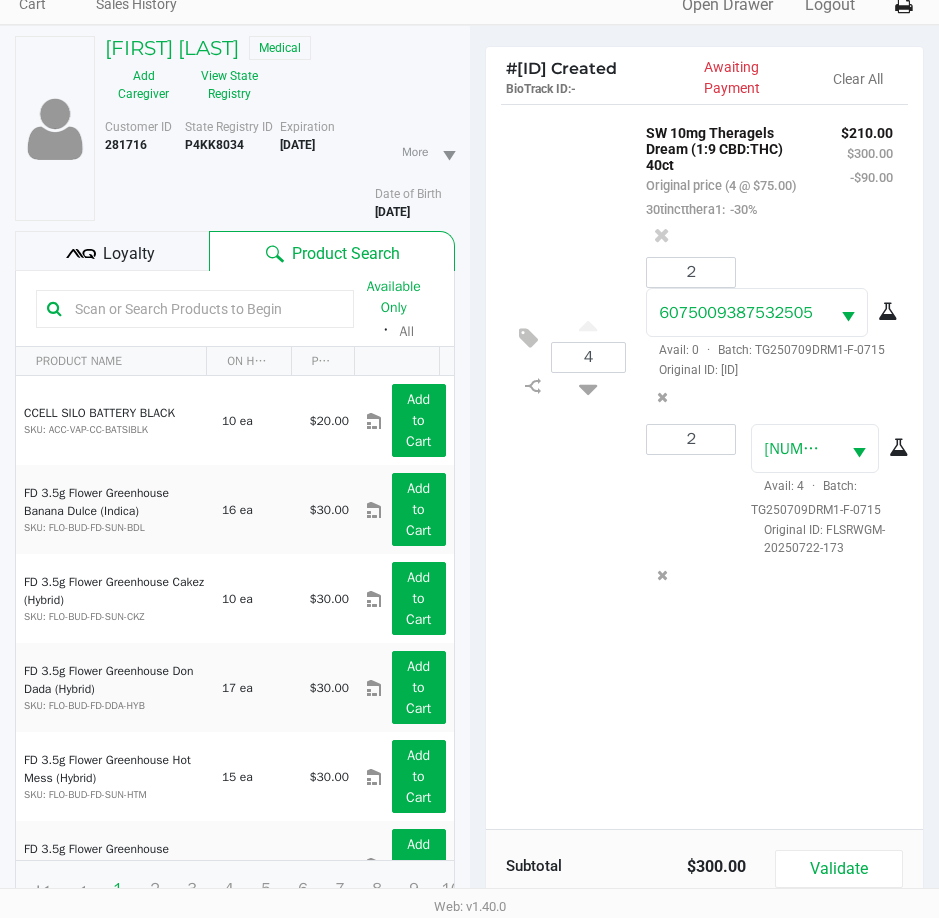 click 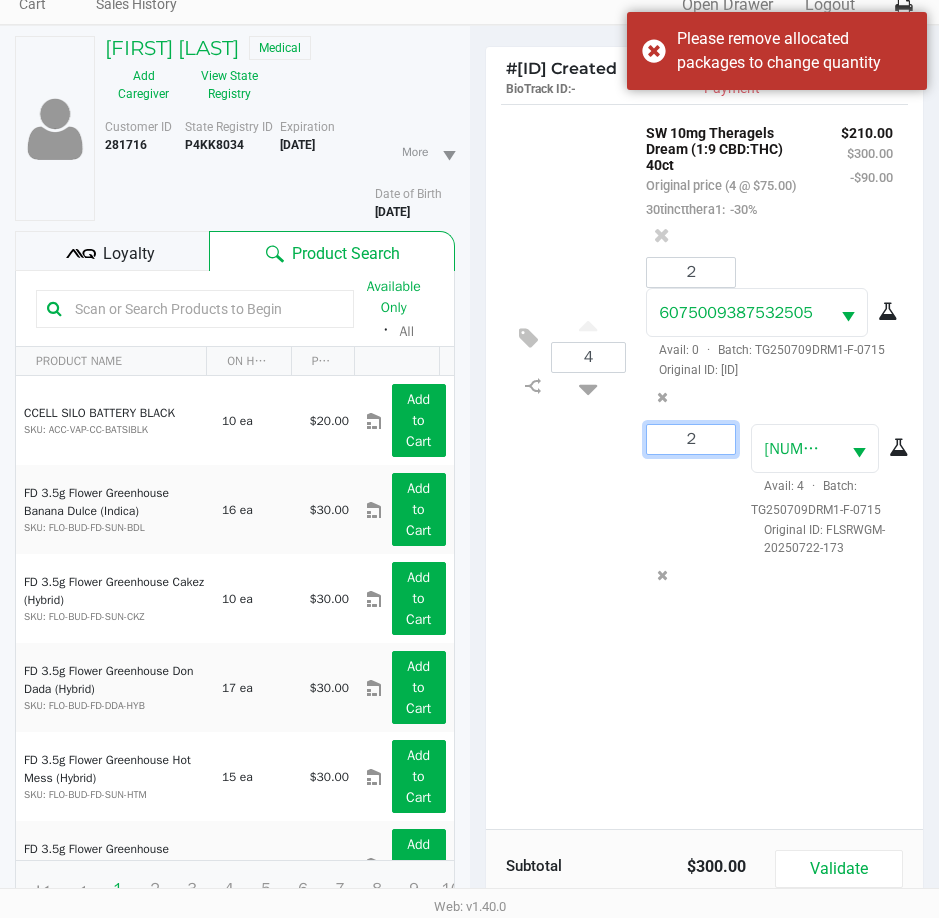 click on "2" at bounding box center (691, 439) 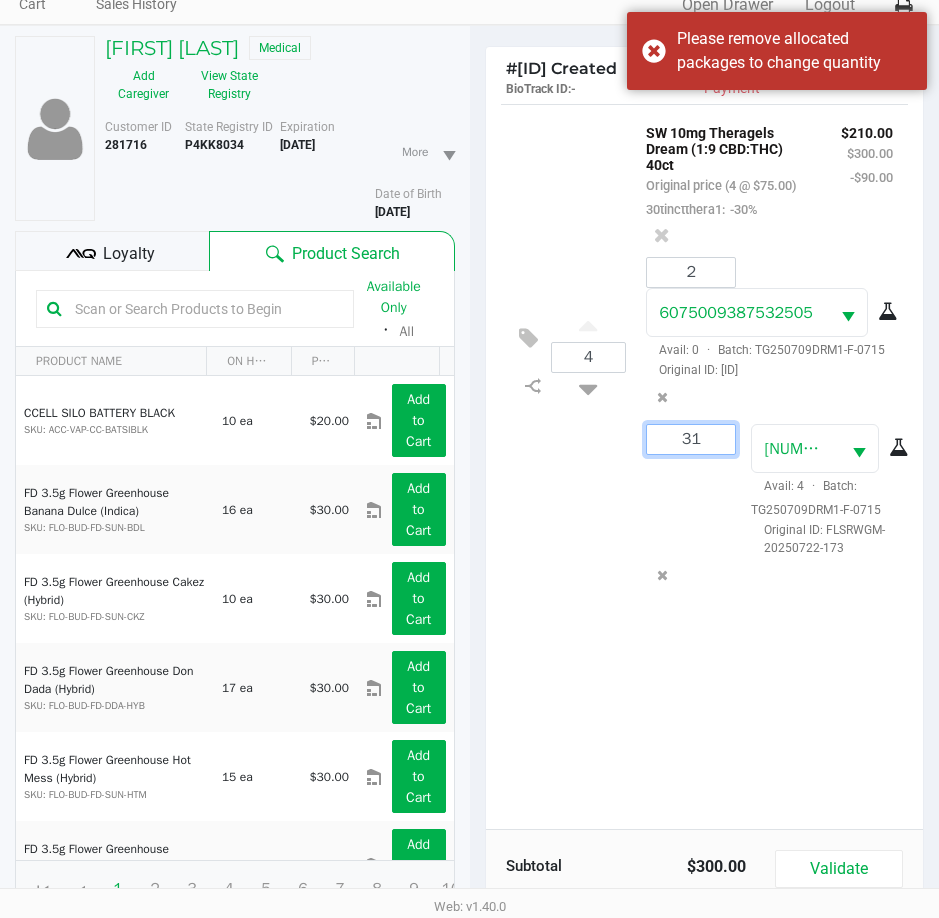type on "3" 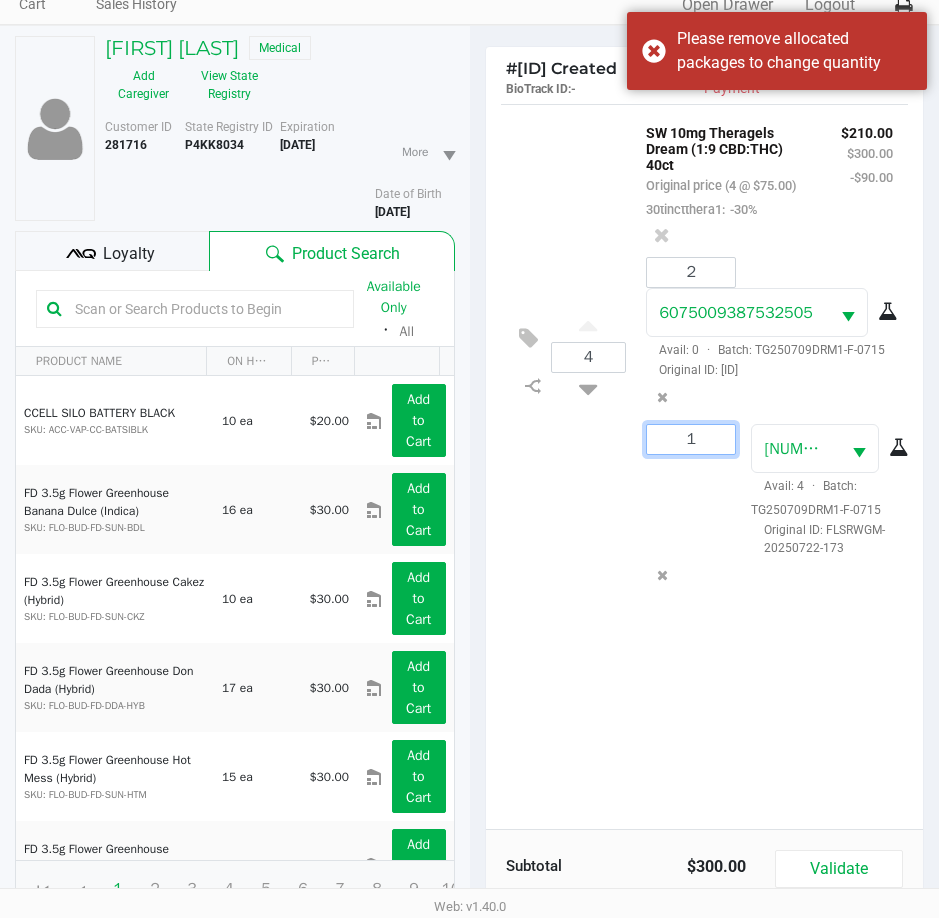 type on "1" 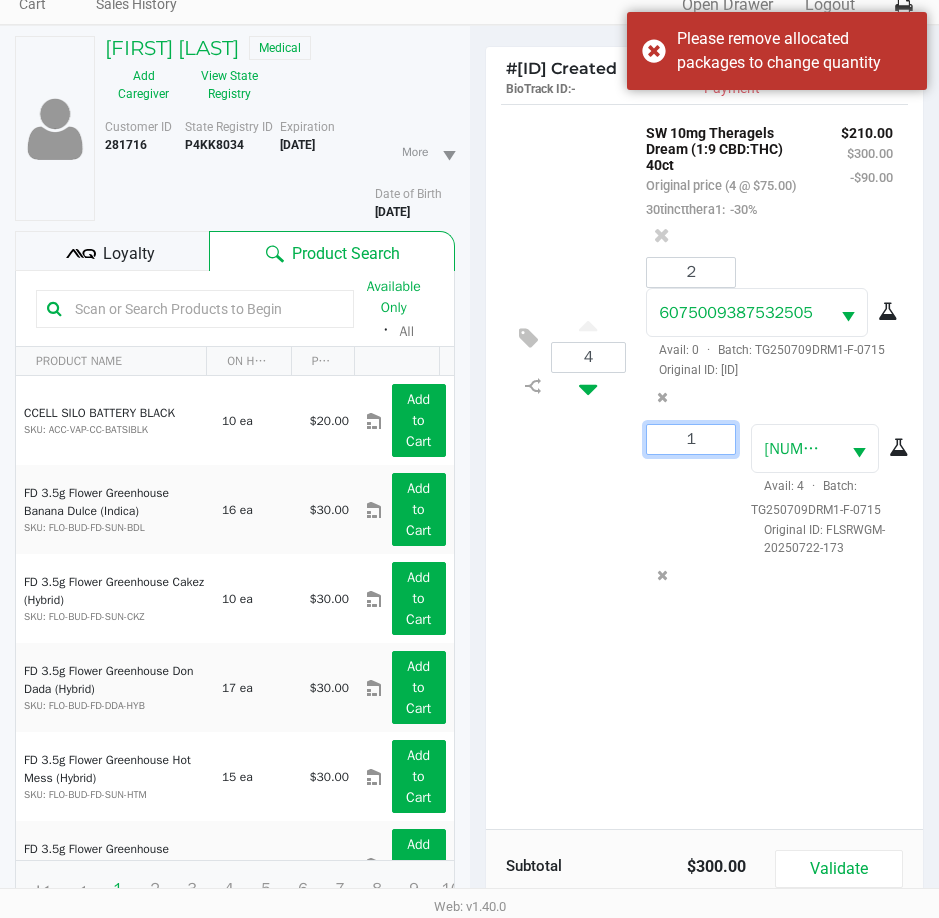 click on "Melinda Steele   Medical   Add Caregiver   View State Registry   Customer ID   281716  State Registry ID  P4KK8034   Expiration   10/05/2025  More  Date of Birth   6/15/1957
Loyalty
Product Search   Available Only  ᛫  All   PRODUCT NAME  ON HAND PRICE  CCELL SILO BATTERY BLACK  SKU: ACC-VAP-CC-BATSIBLK  10 ea   $20.00  Add to Cart  FD 3.5g Flower Greenhouse Banana Dulce (Indica)  SKU: FLO-BUD-FD-SUN-BDL  16 ea   $30.00  Add to Cart  FD 3.5g Flower Greenhouse Cakez (Hybrid)  SKU: FLO-BUD-FD-SUN-CKZ  10 ea   $30.00  Add to Cart  FD 3.5g Flower Greenhouse Don Dada (Hybrid)  SKU: FLO-BUD-FD-DDA-HYB  17 ea   $30.00  Add to Cart  FD 3.5g Flower Greenhouse Hot Mess (Hybrid)  SKU: FLO-BUD-FD-SUN-HTM  15 ea   $30.00  Add to Cart  FD 3.5g Flower Greenhouse Lemon Zest (Hybrid)  SKU: FLO-BUD-FD-SUN-LMZ  6 ea   $30.00  Add to Cart  FD 3.5g Flower Greenhouse Melon Collie (Hybrid-Sativa)   1 ea   $30.00   1" 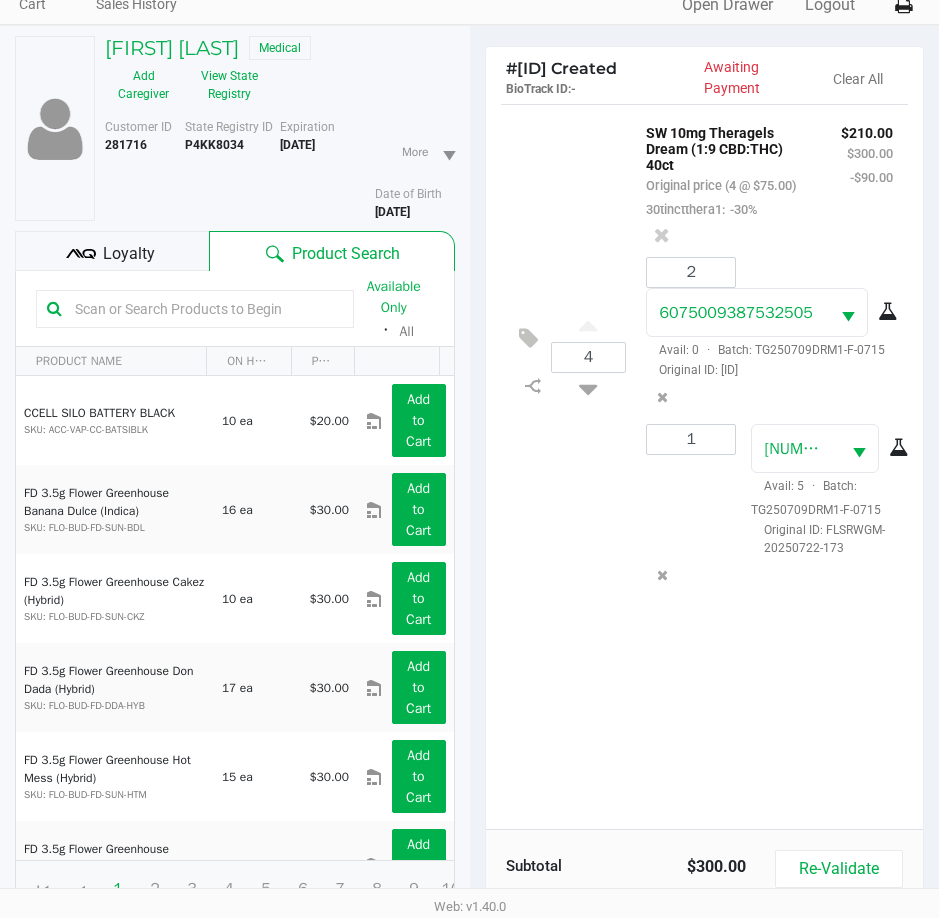 click 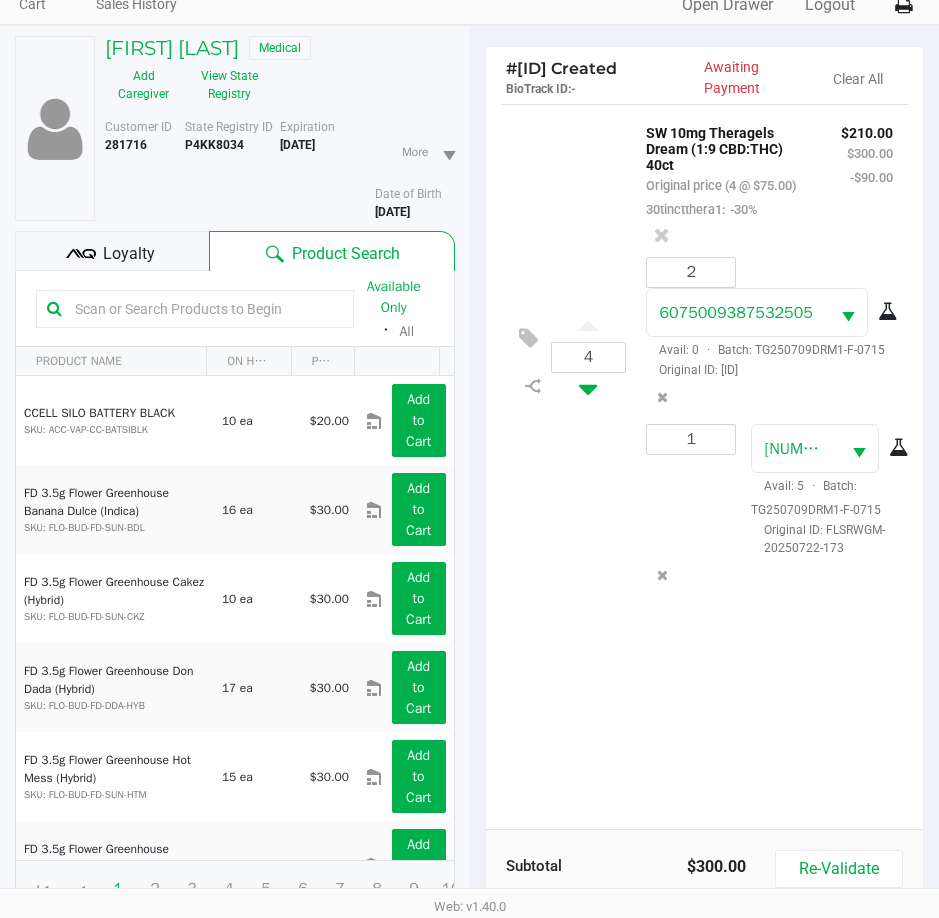 type on "3" 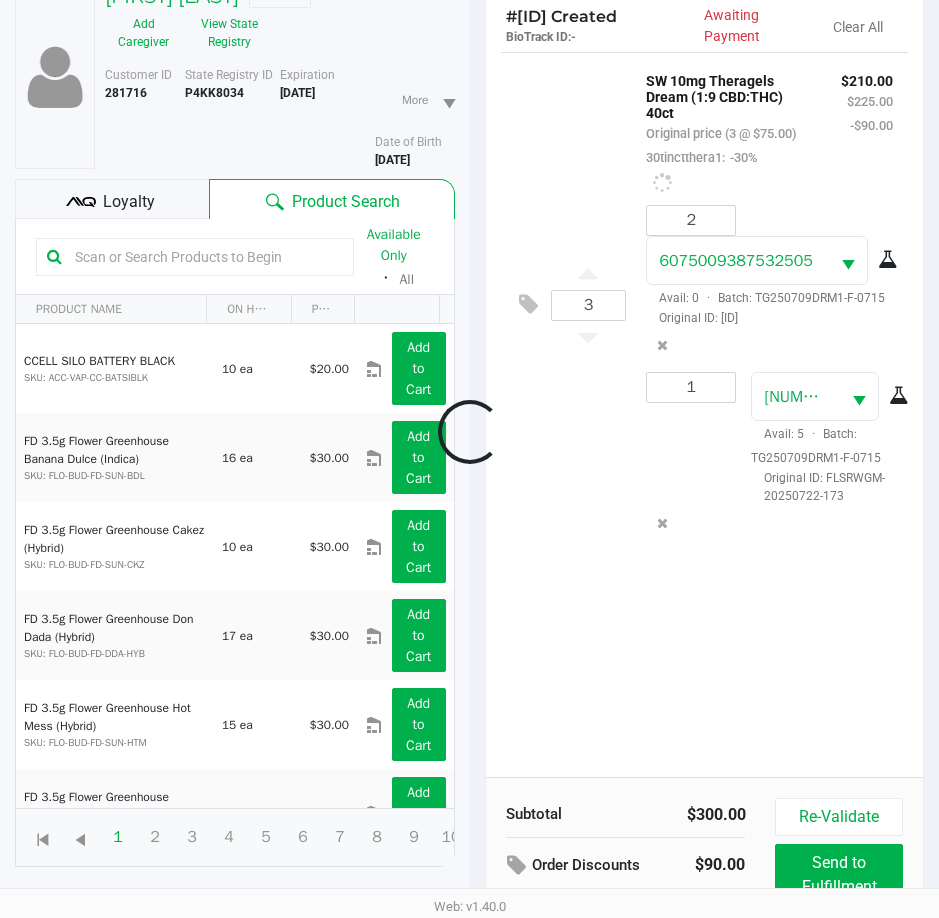 scroll, scrollTop: 220, scrollLeft: 0, axis: vertical 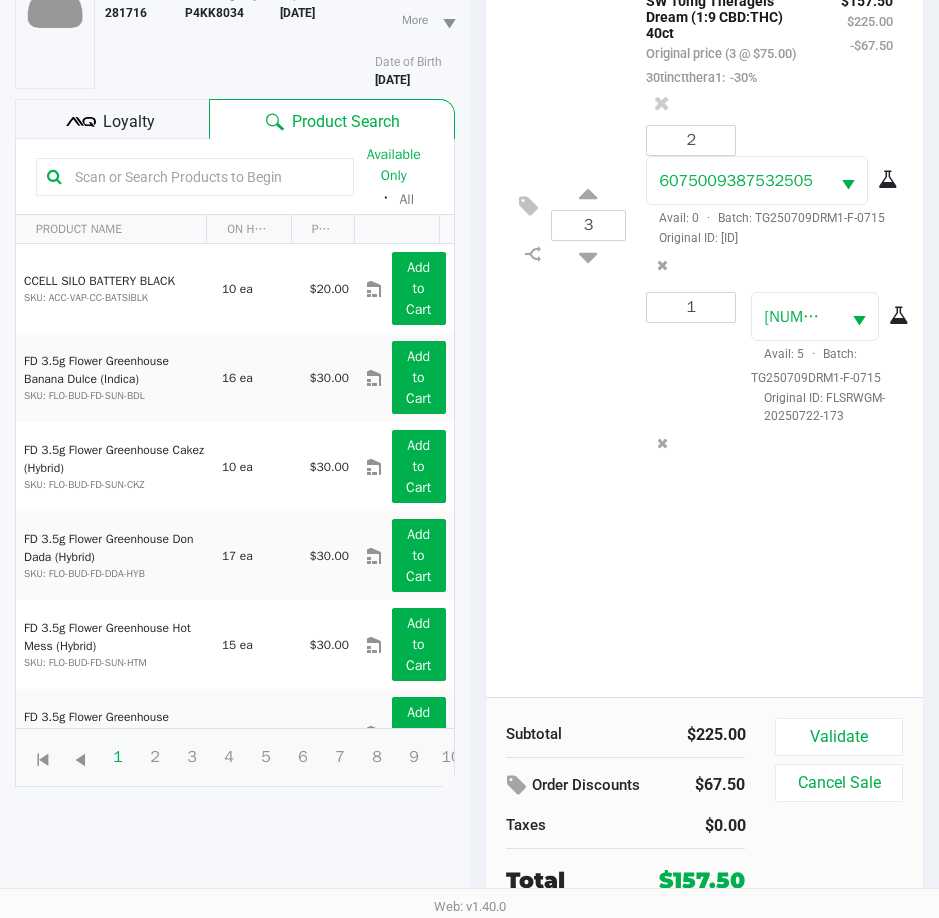 click on "Validate" 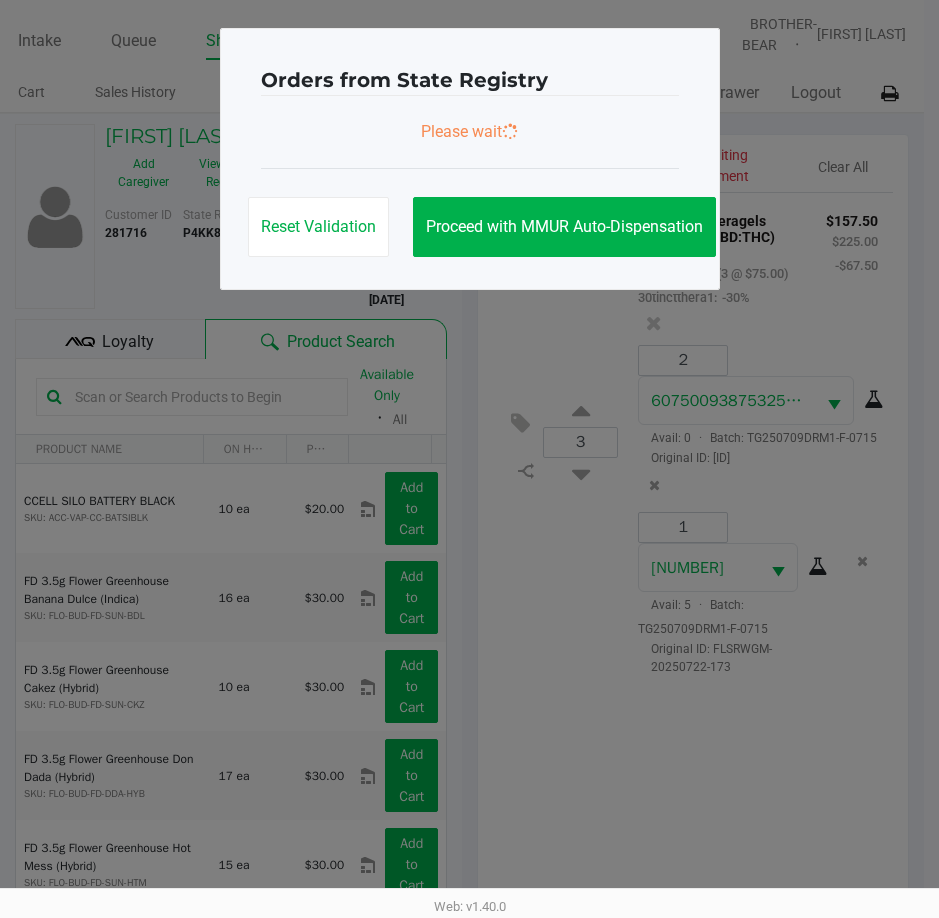 scroll, scrollTop: 0, scrollLeft: 0, axis: both 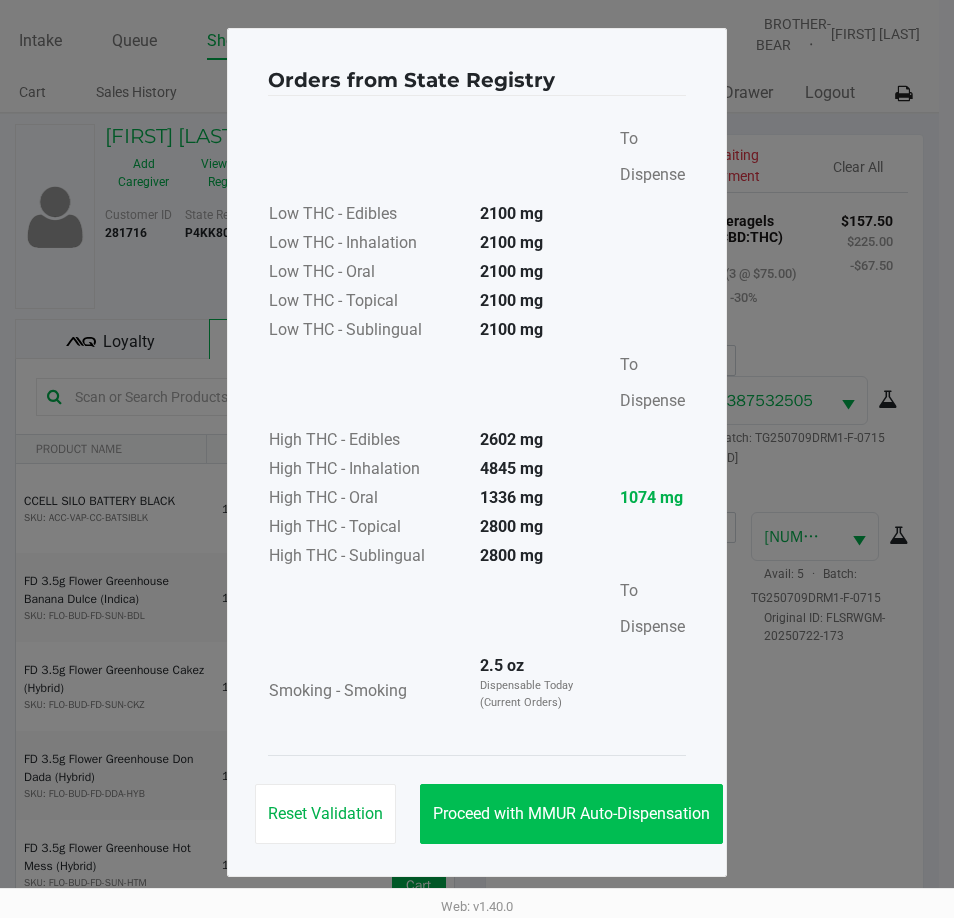 click on "Proceed with MMUR Auto-Dispensation" 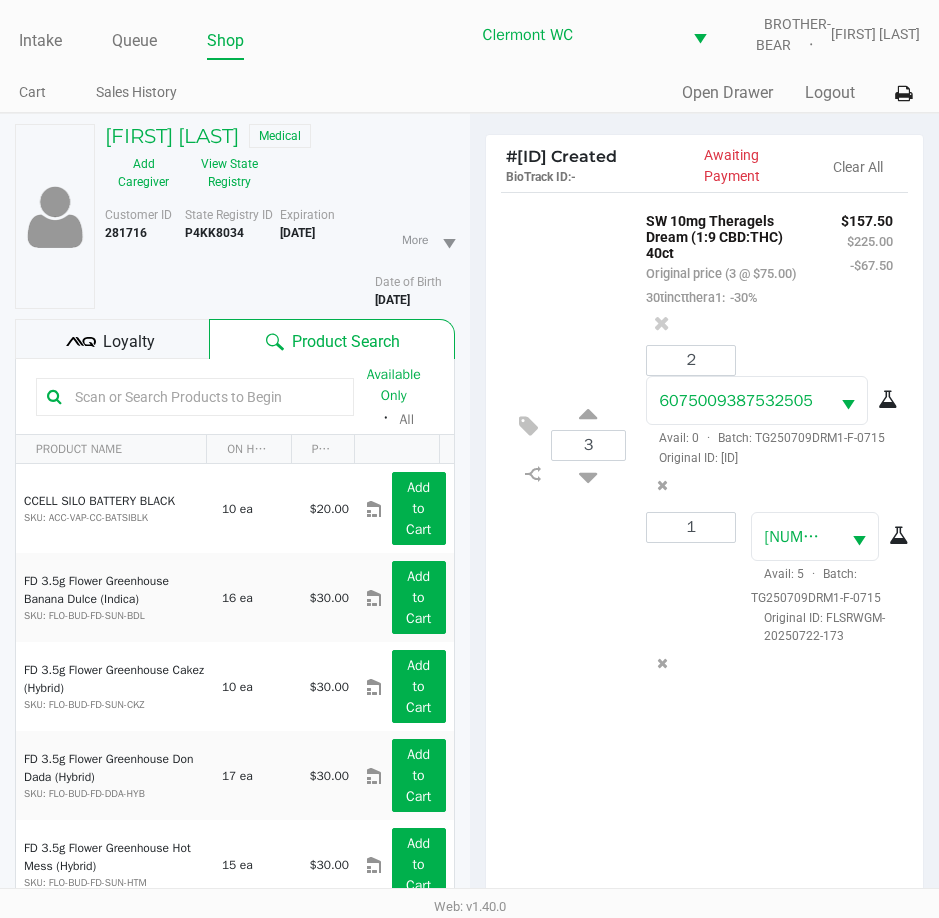 click on "Loyalty" 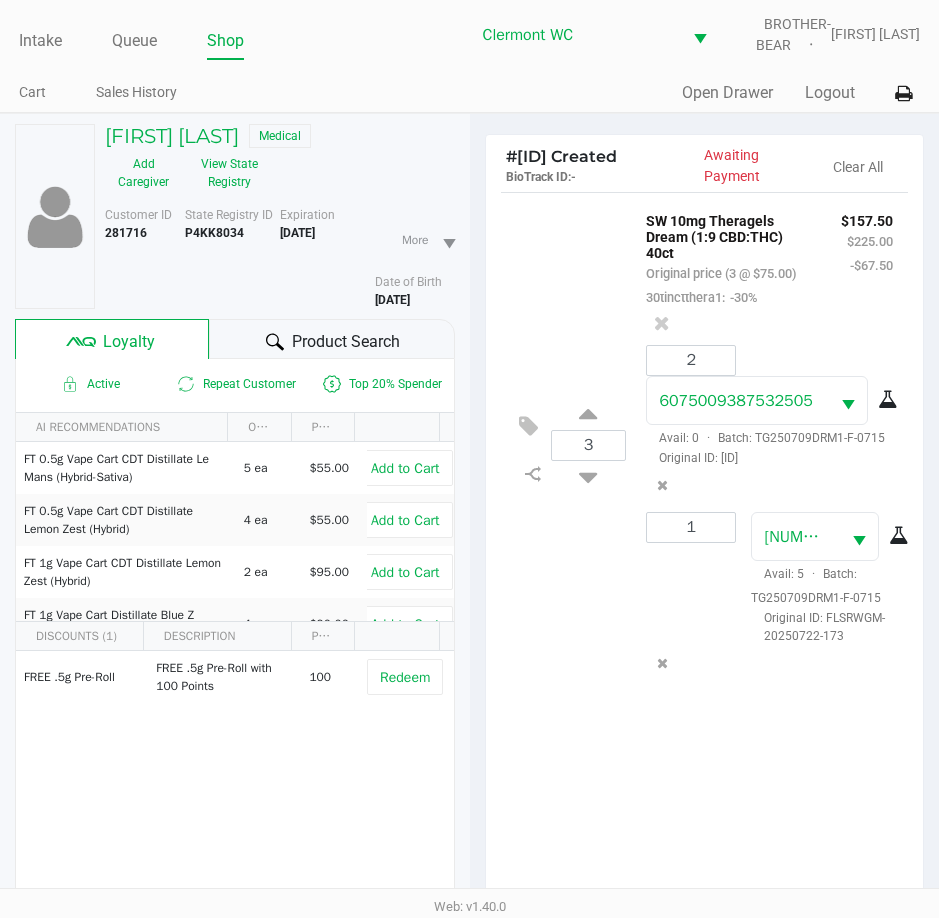 click on "Product Search" 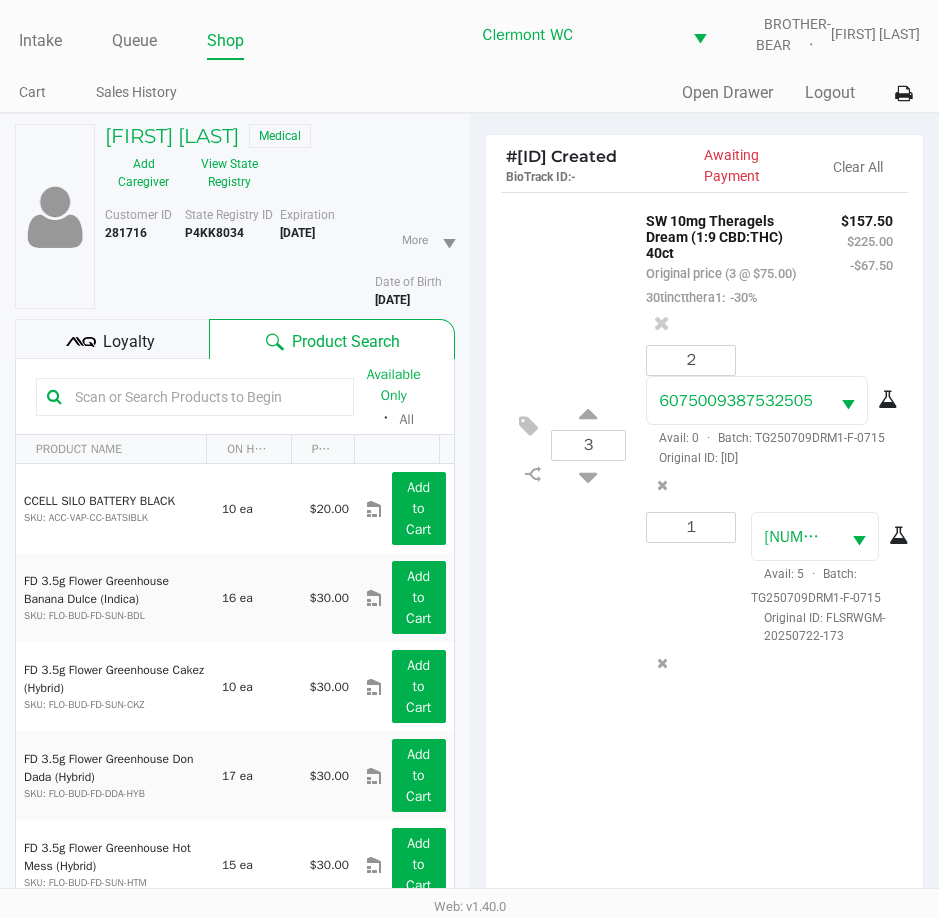 scroll, scrollTop: 265, scrollLeft: 0, axis: vertical 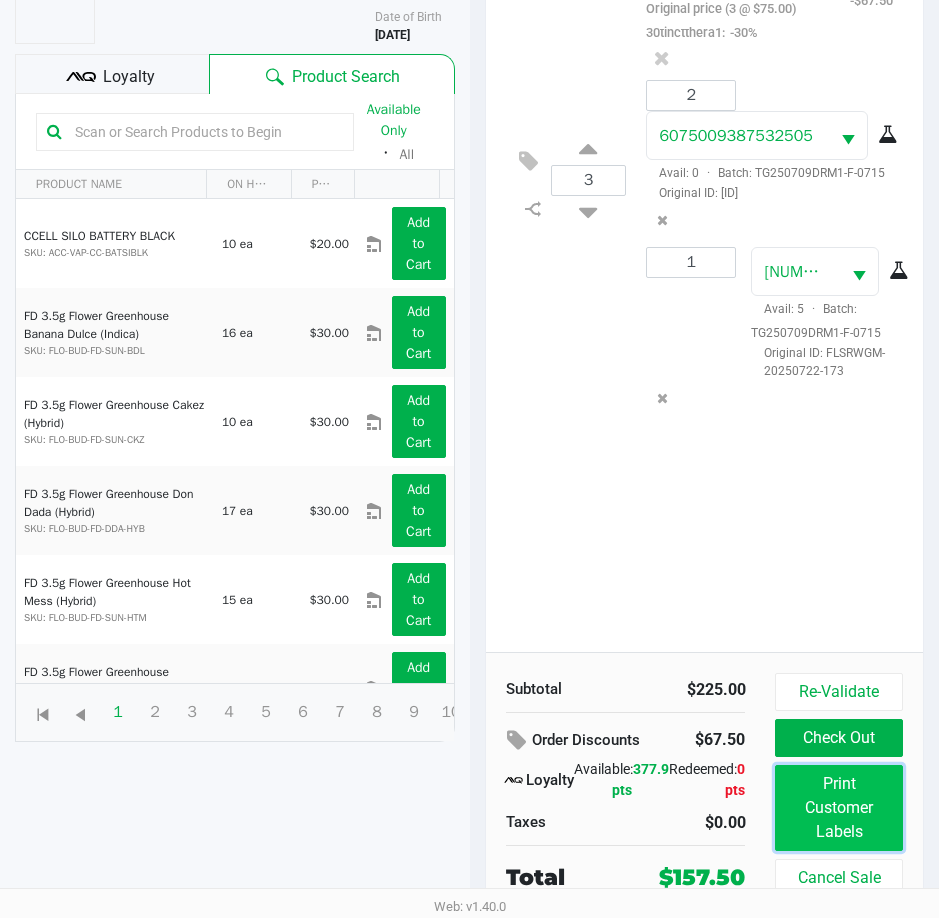 click on "Print Customer Labels" 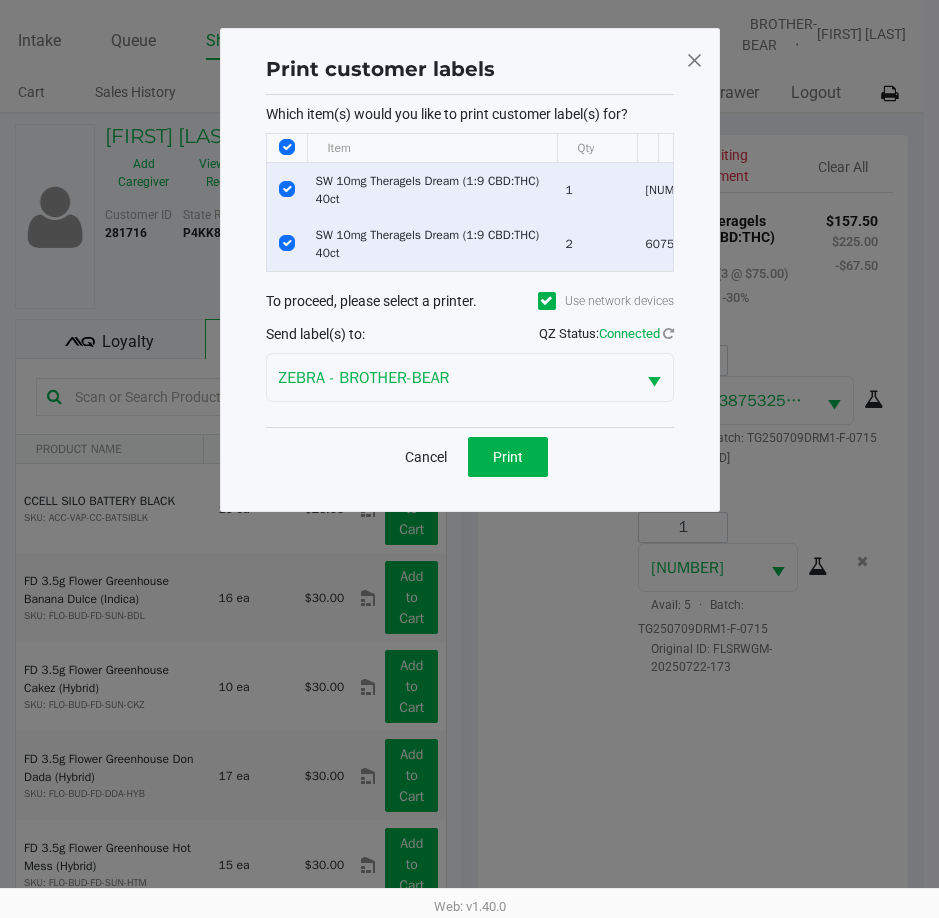 scroll, scrollTop: 0, scrollLeft: 0, axis: both 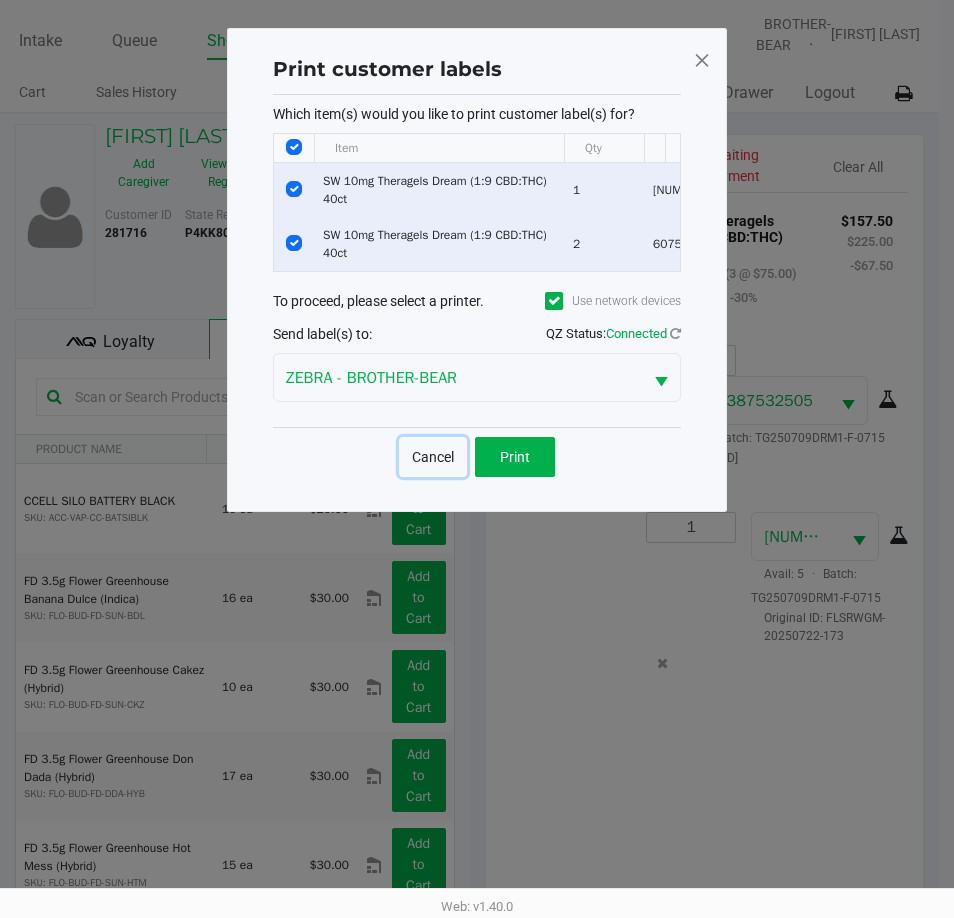 click on "Cancel" 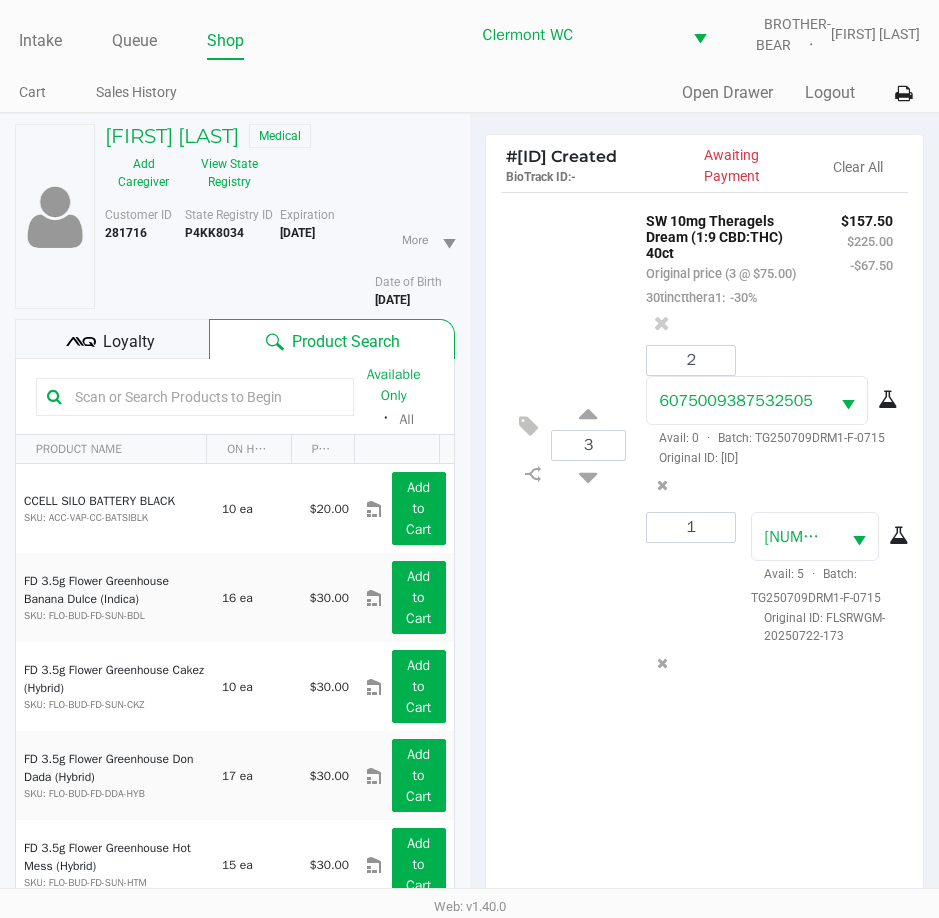 click on "Loyalty" 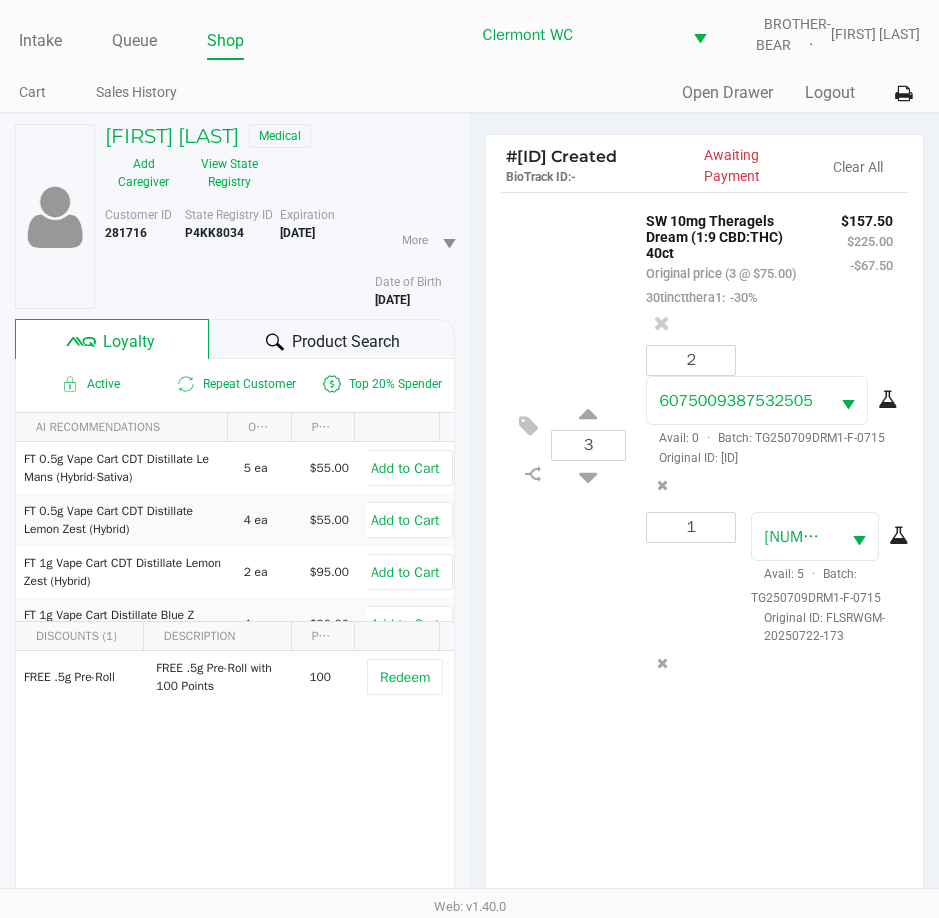 click on "Product Search" 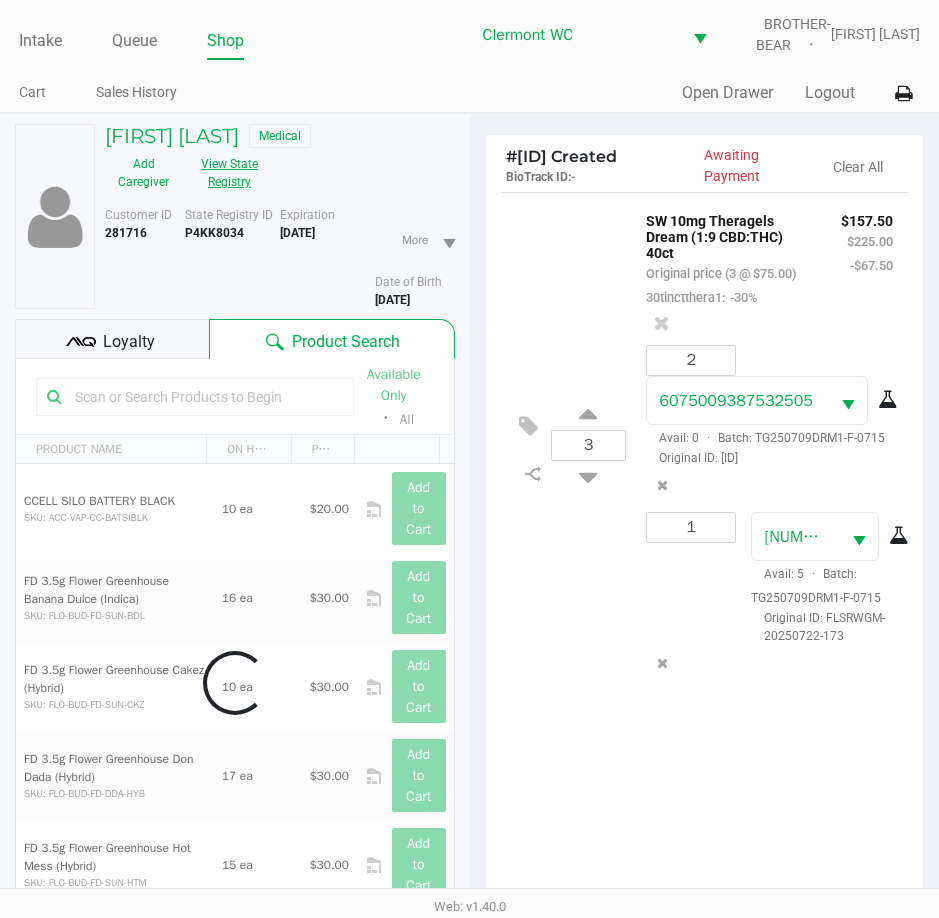 click on "View State Registry" 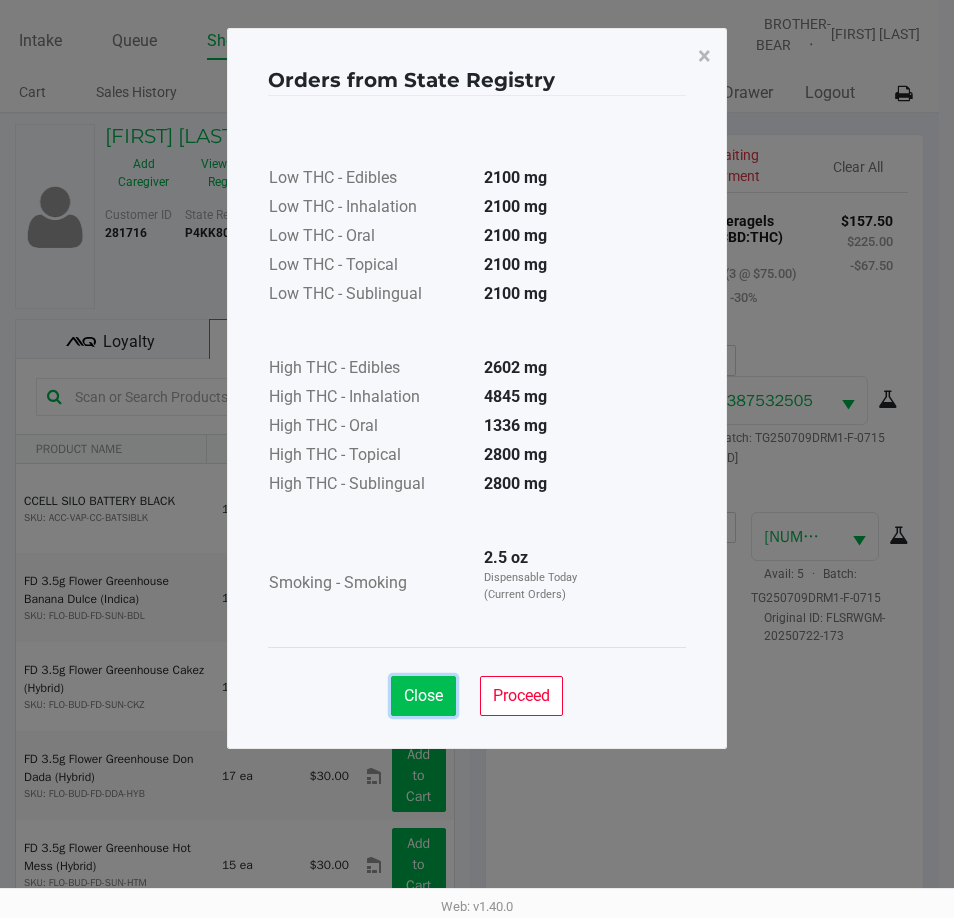 click on "Close" 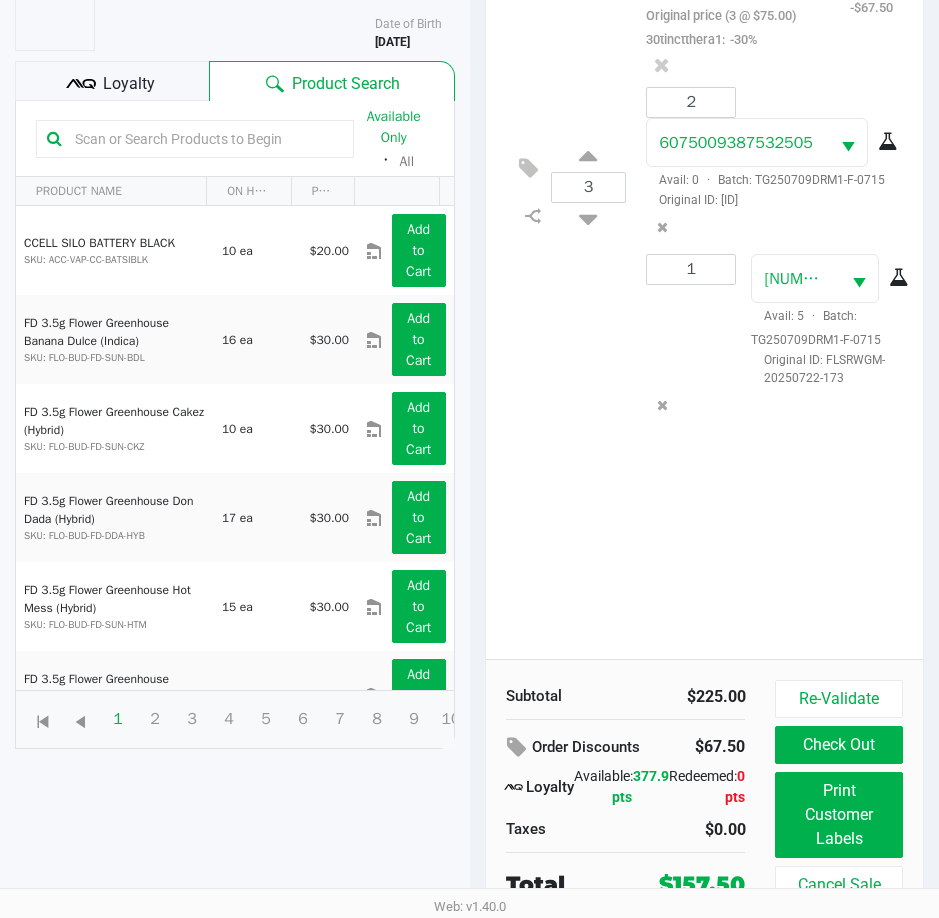 scroll, scrollTop: 265, scrollLeft: 0, axis: vertical 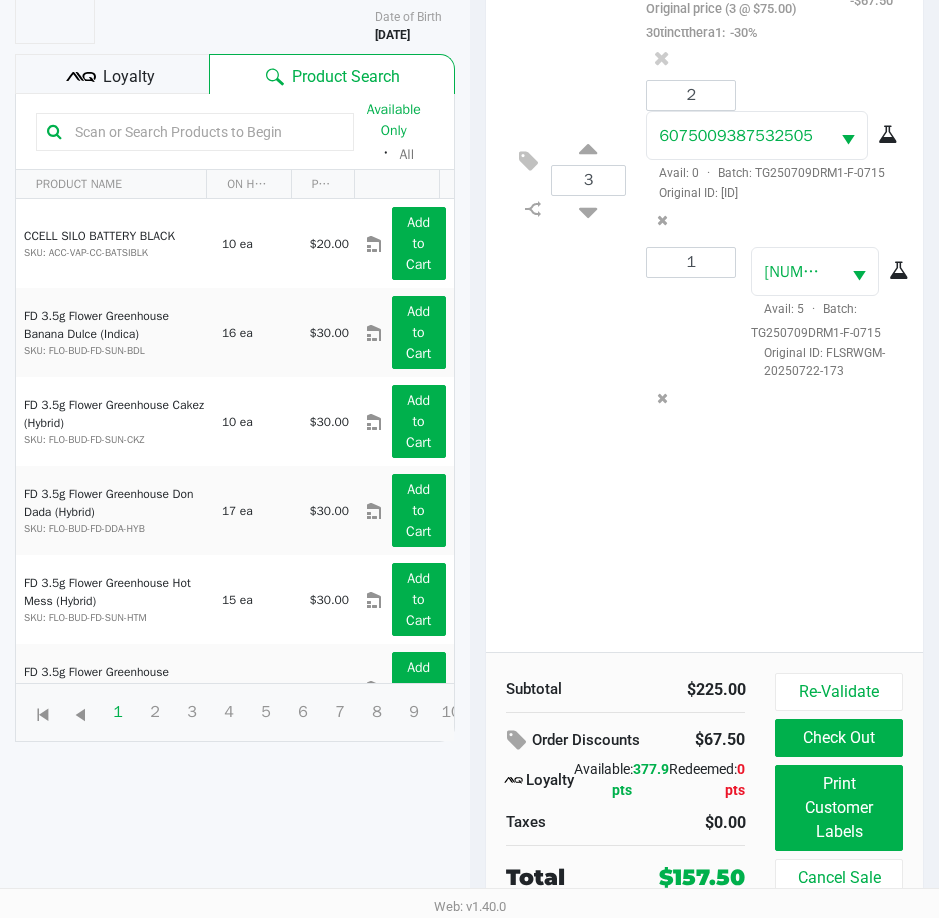 type 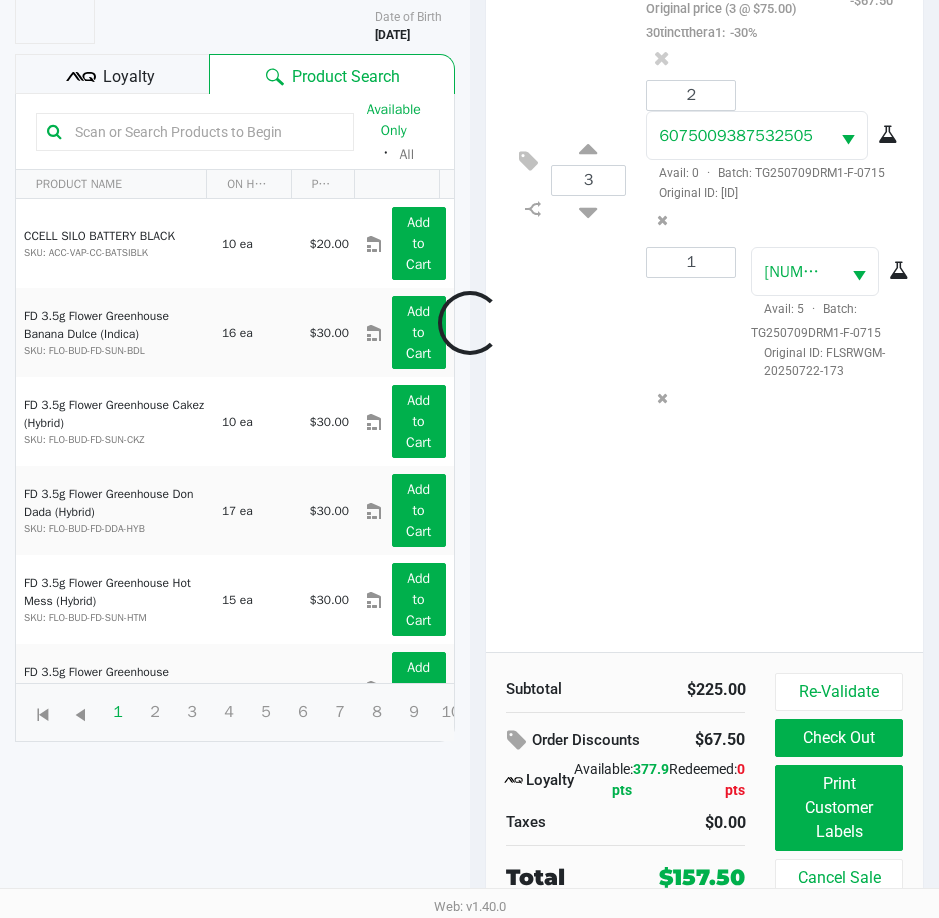 scroll, scrollTop: 262, scrollLeft: 0, axis: vertical 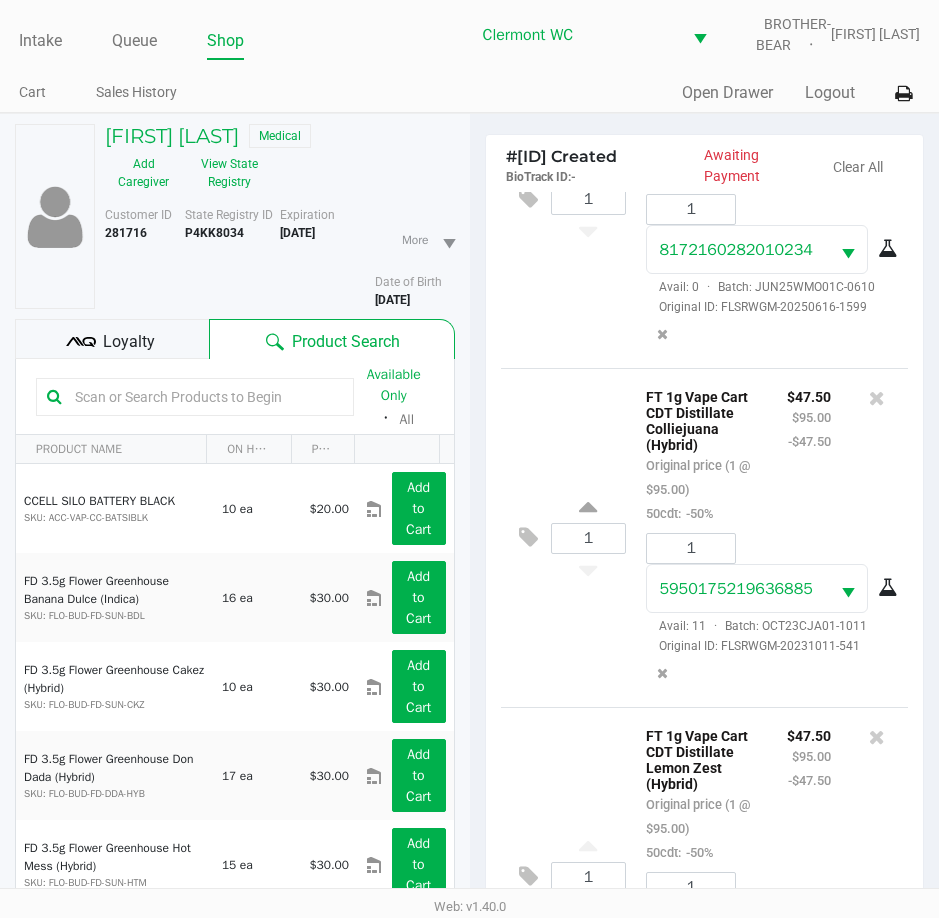 click on "Loyalty" 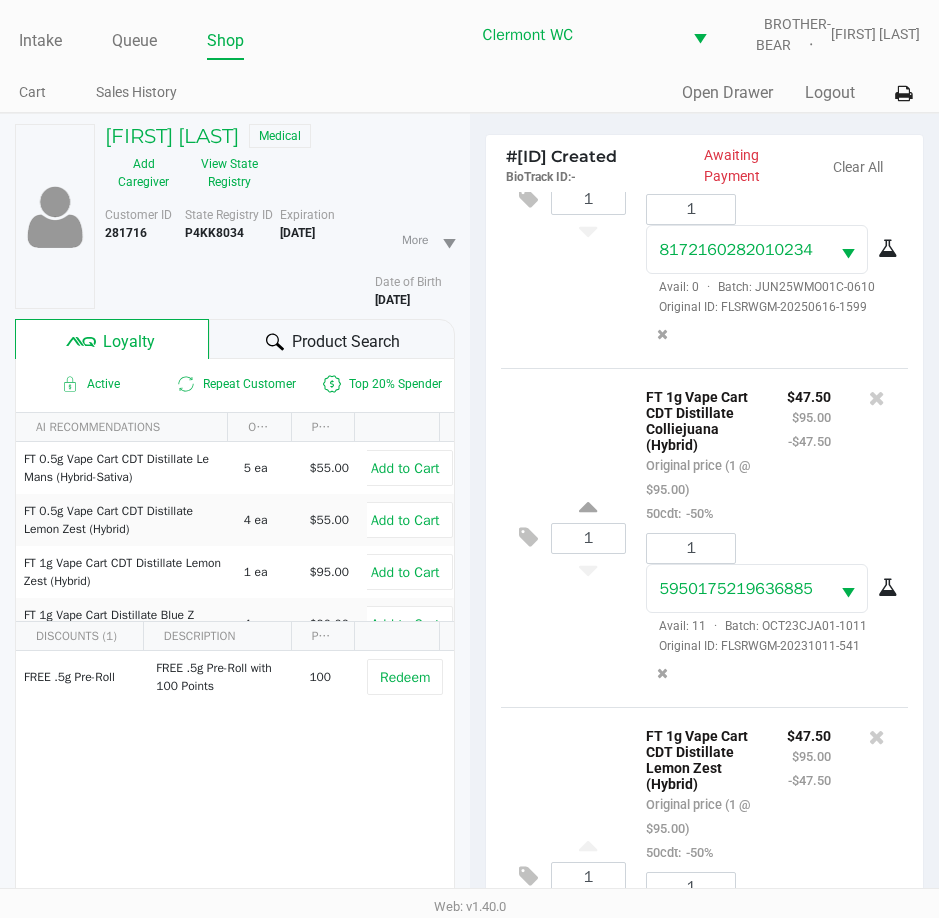 click on "Product Search" 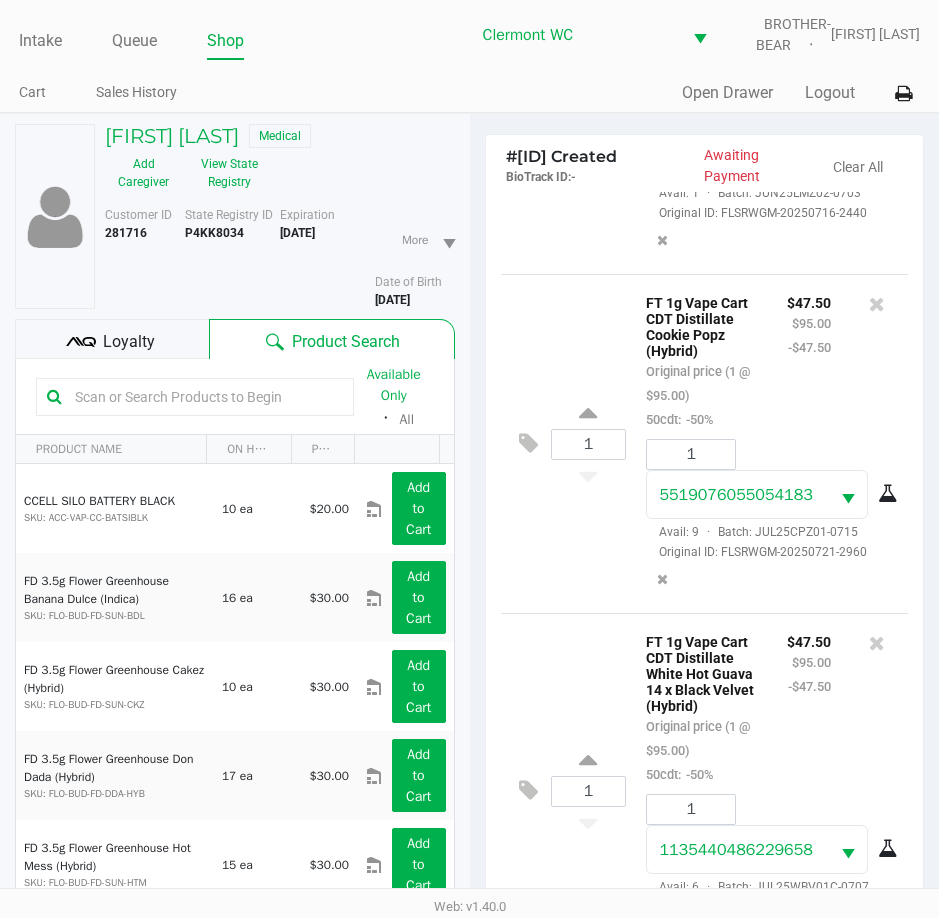 scroll, scrollTop: 1674, scrollLeft: 0, axis: vertical 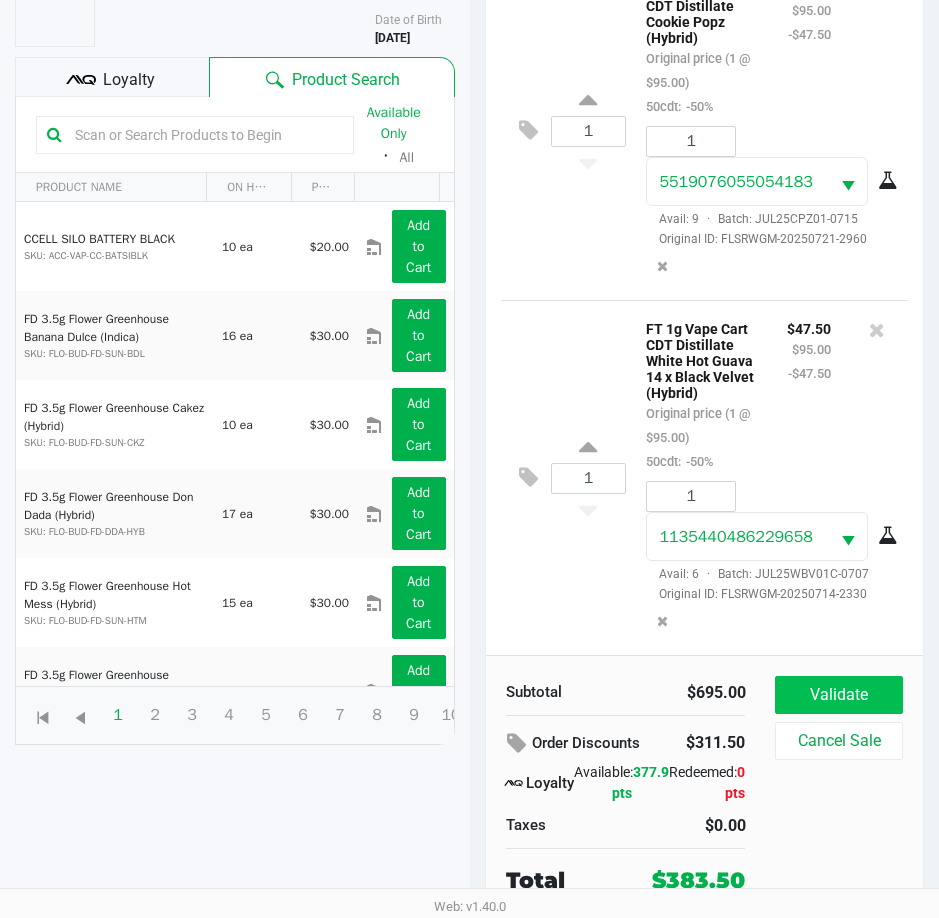 click on "Validate" 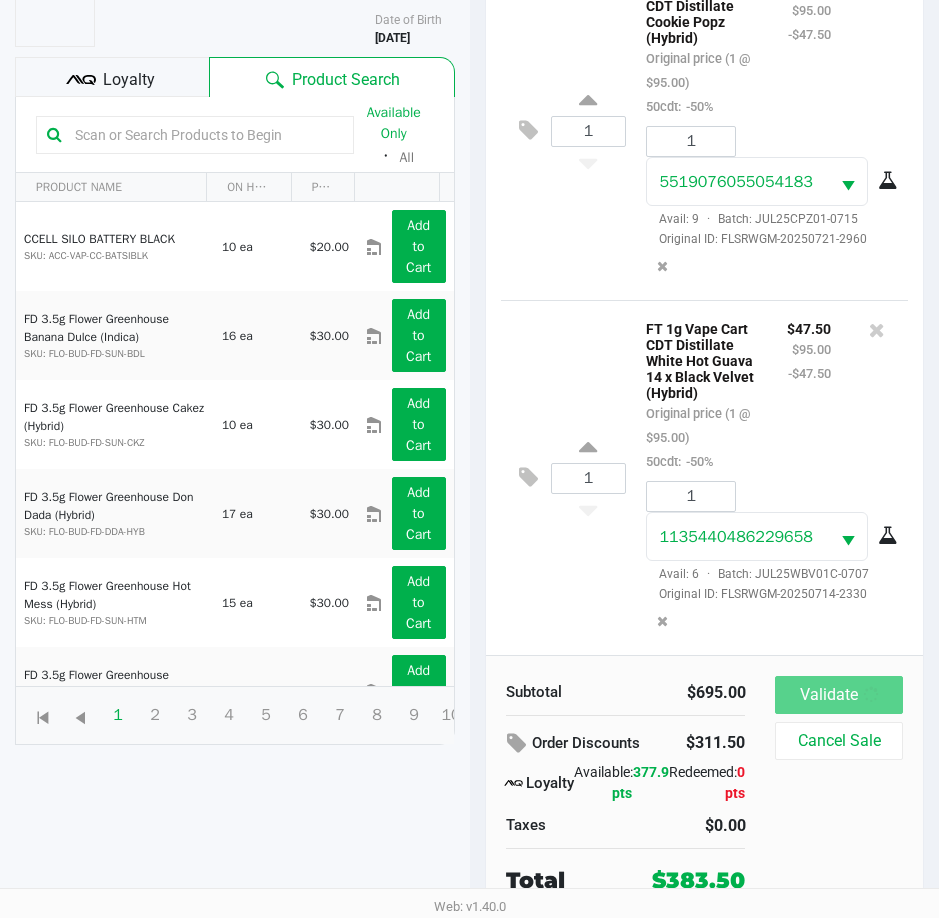 scroll, scrollTop: 0, scrollLeft: 0, axis: both 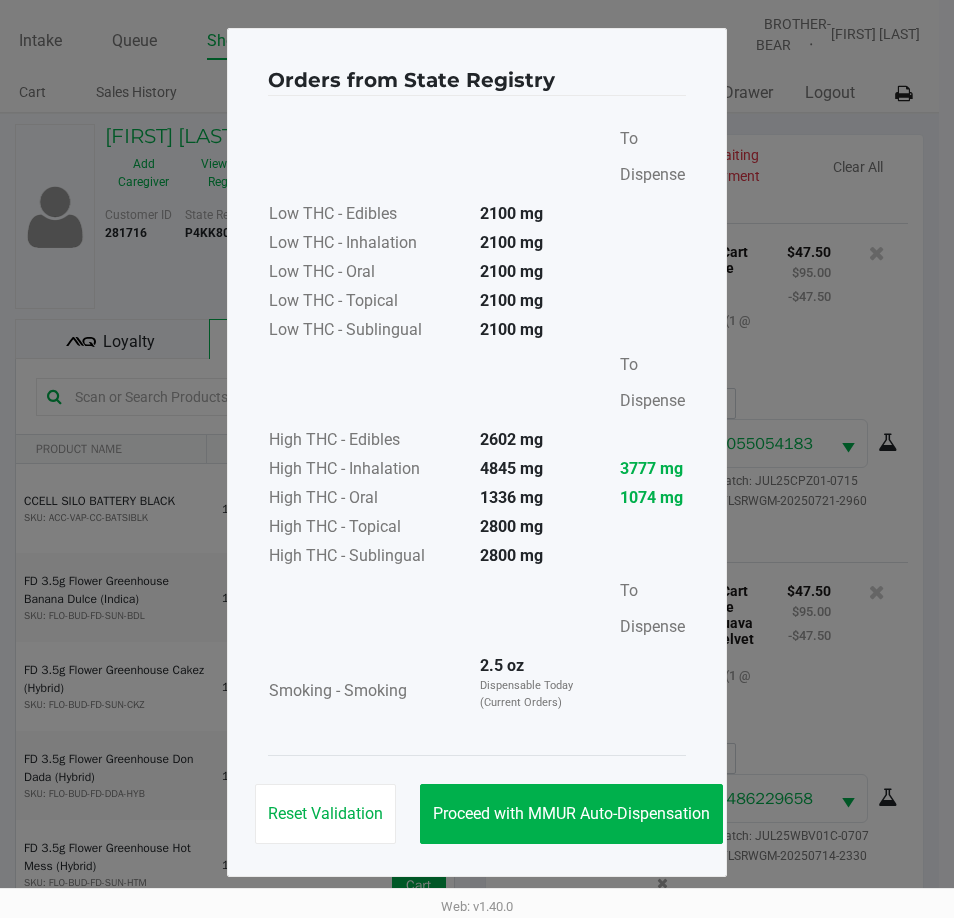 click on "Proceed with MMUR Auto-Dispensation" 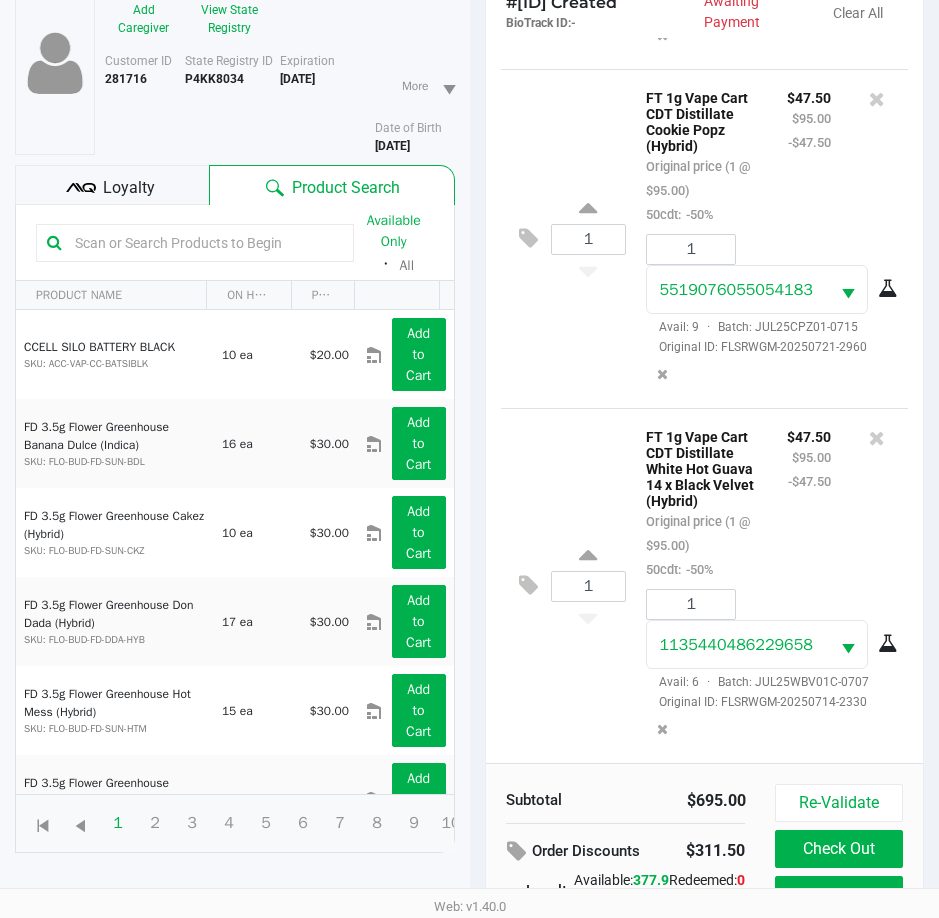scroll, scrollTop: 265, scrollLeft: 0, axis: vertical 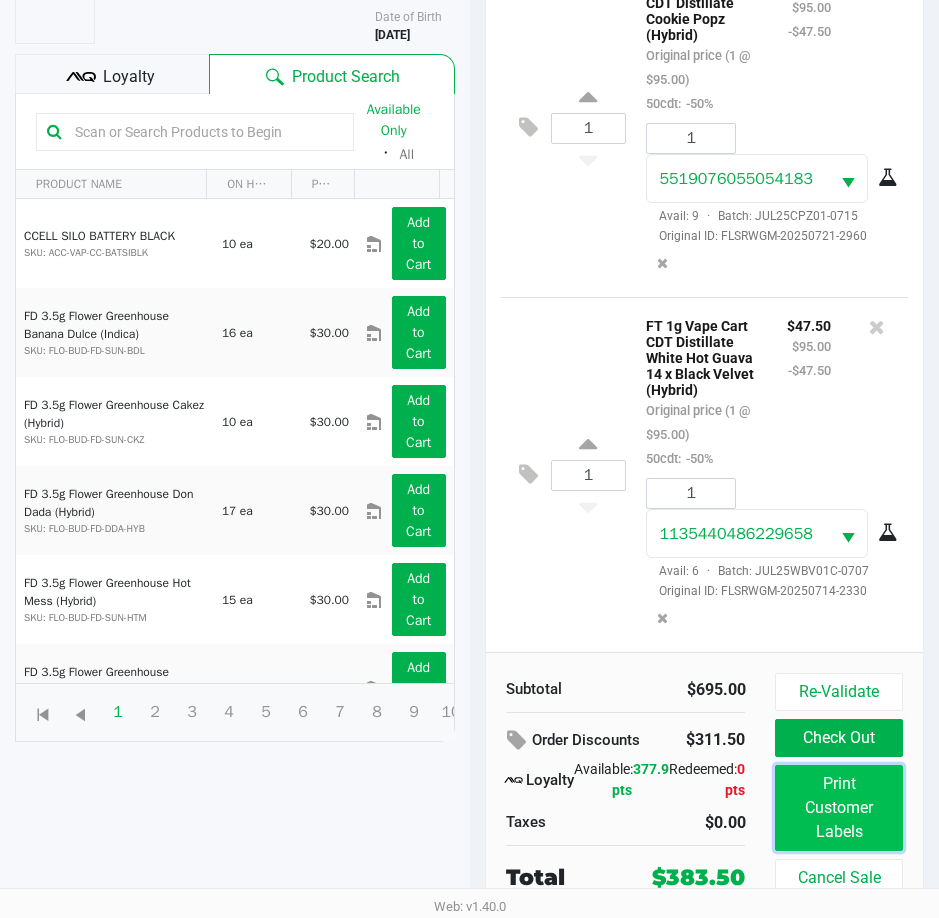 click on "Print Customer Labels" 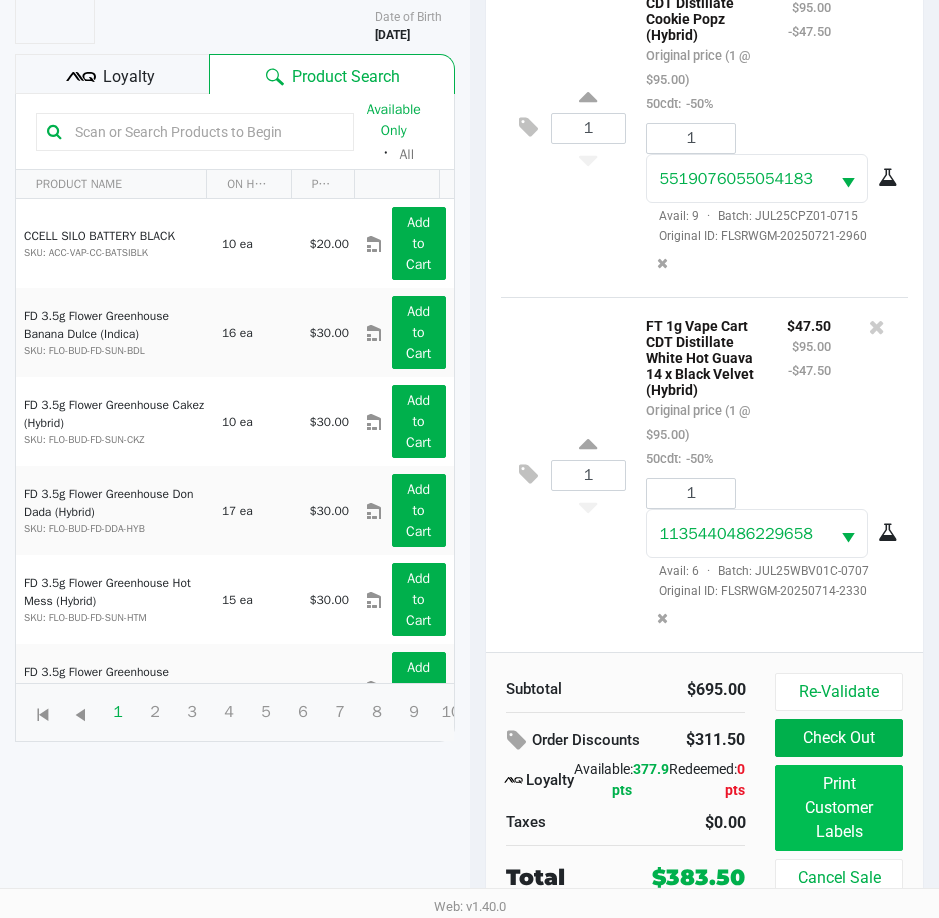 scroll, scrollTop: 0, scrollLeft: 0, axis: both 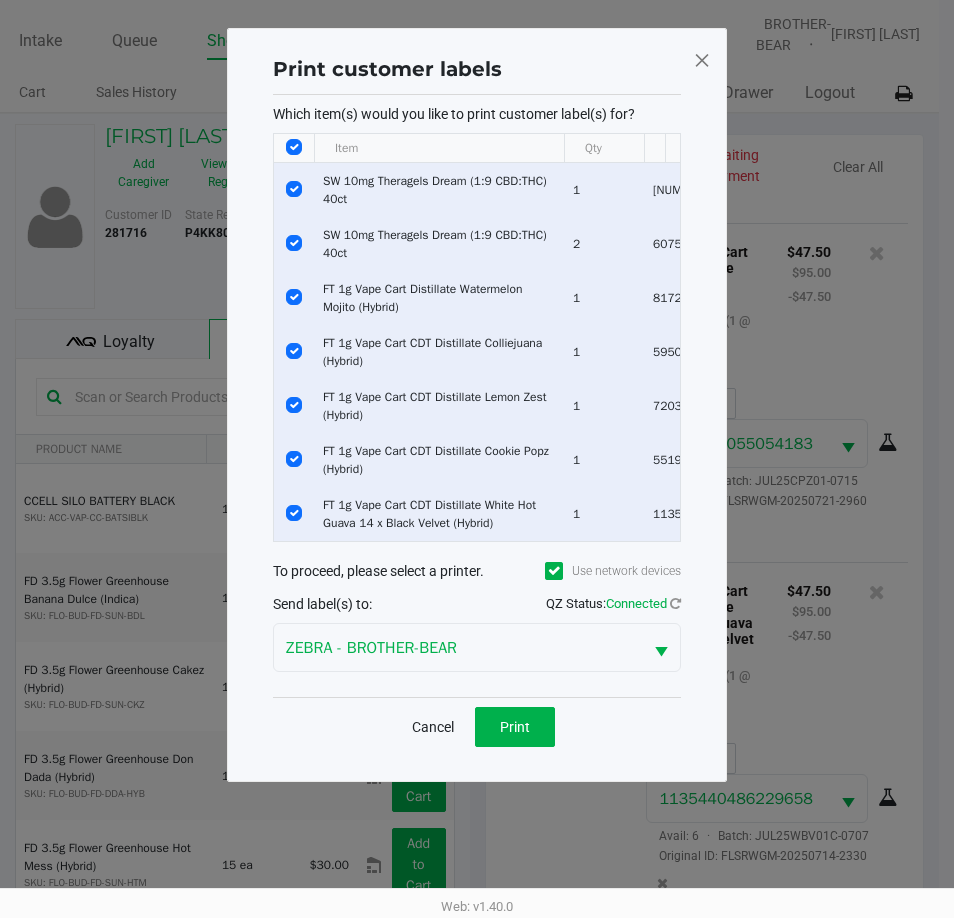 click on "Print" 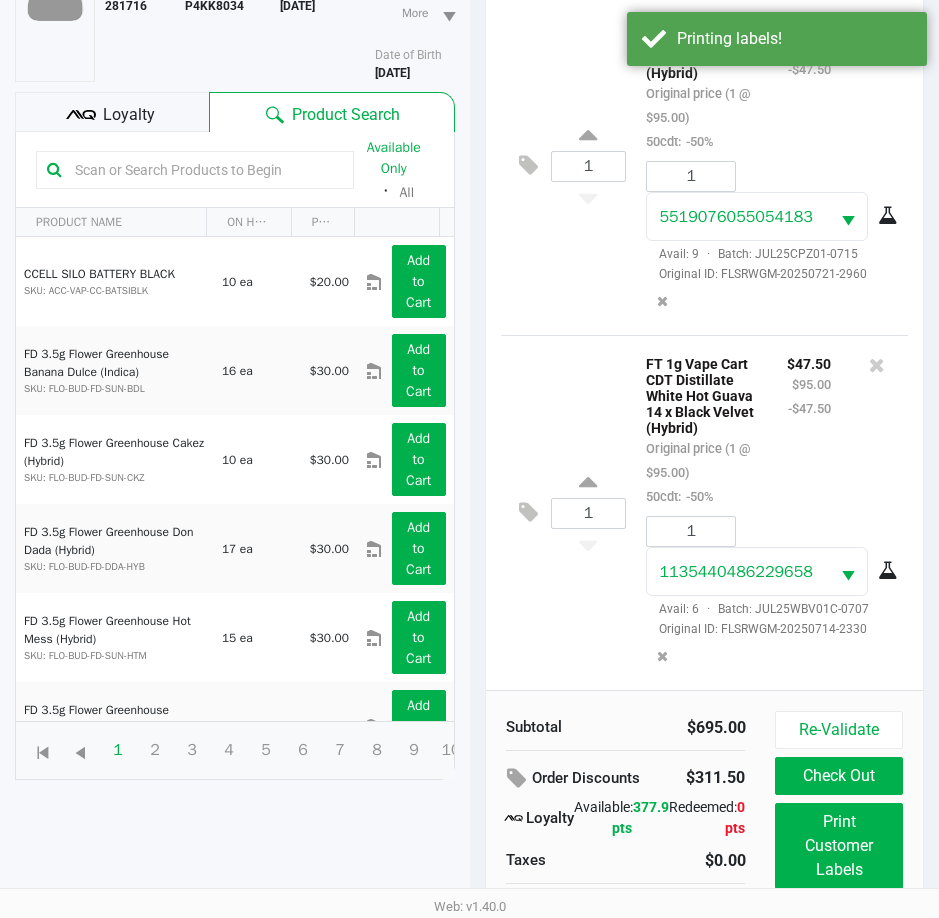 scroll, scrollTop: 265, scrollLeft: 0, axis: vertical 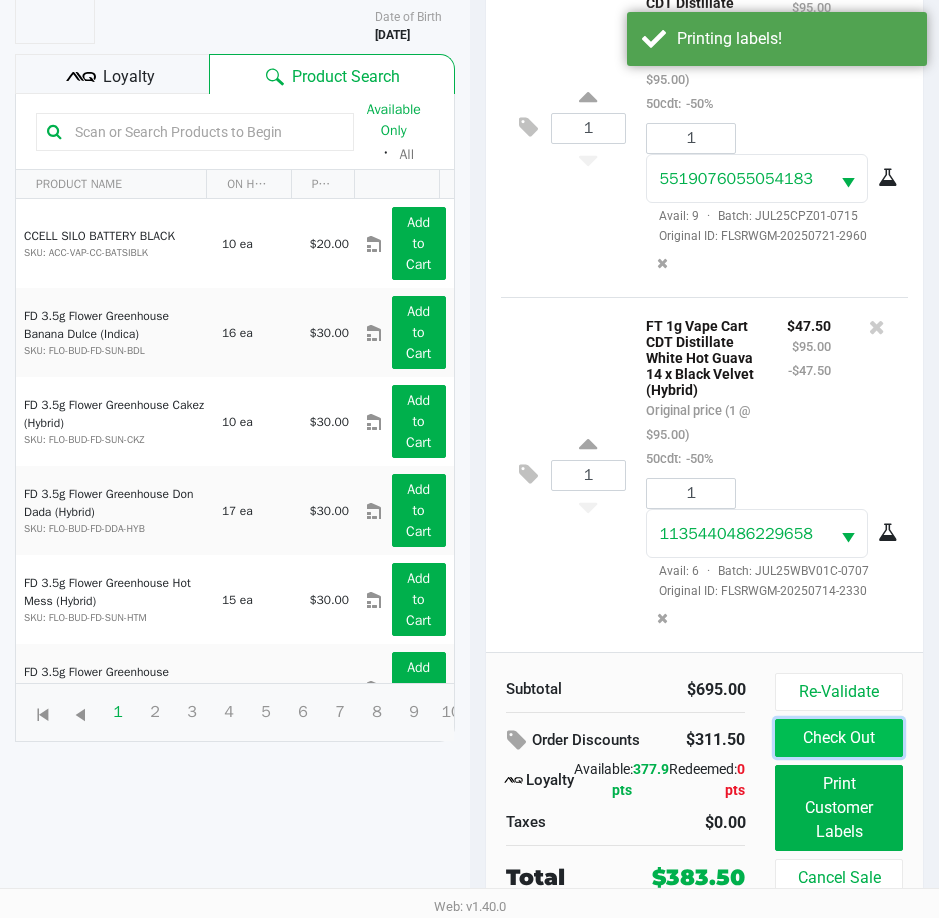 click on "Check Out" 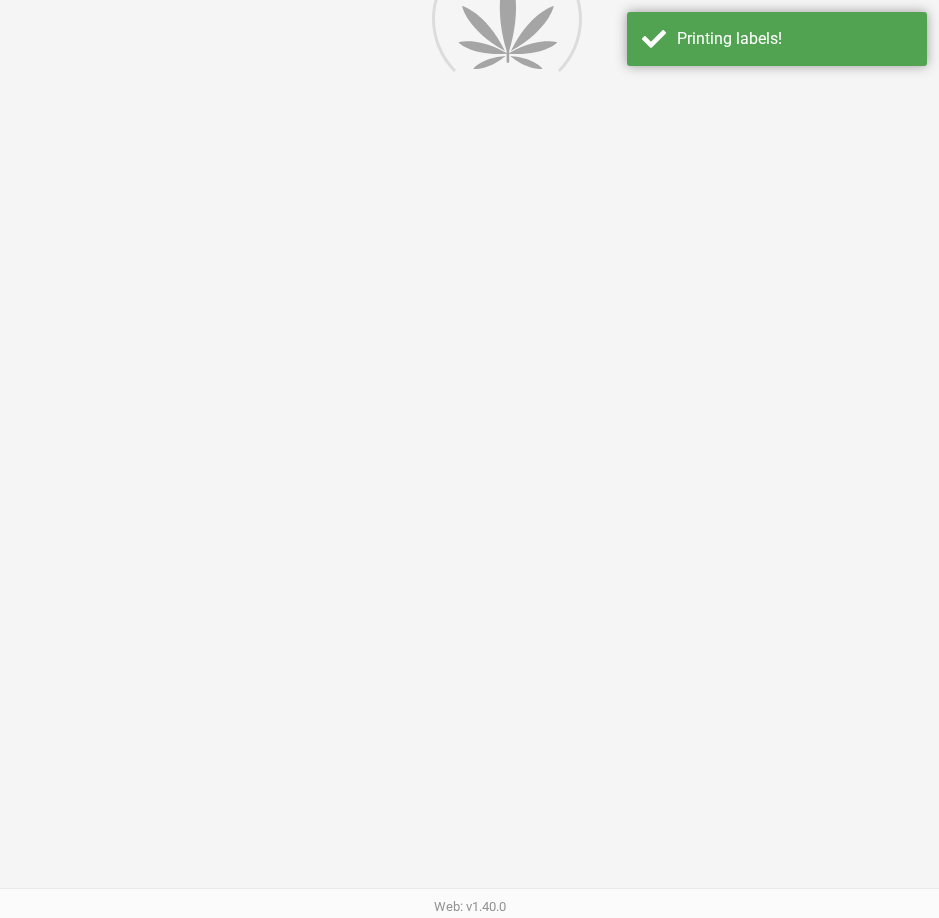 scroll, scrollTop: 0, scrollLeft: 0, axis: both 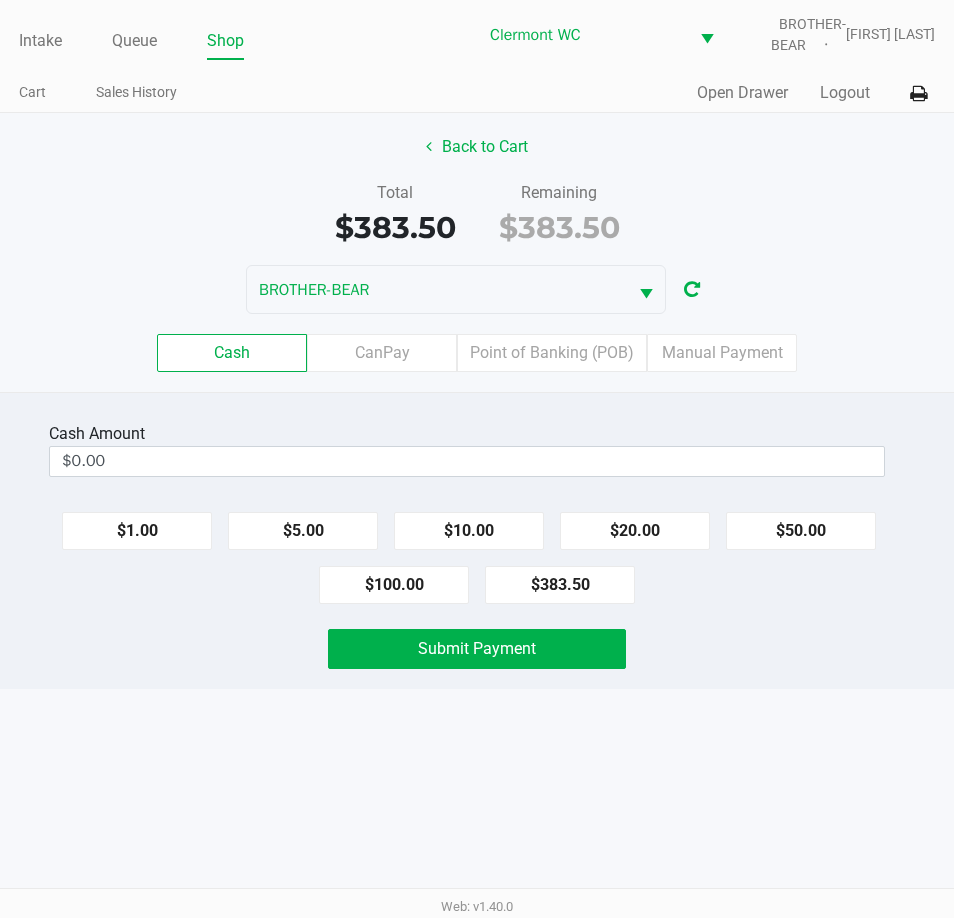 click on "Back to Cart" 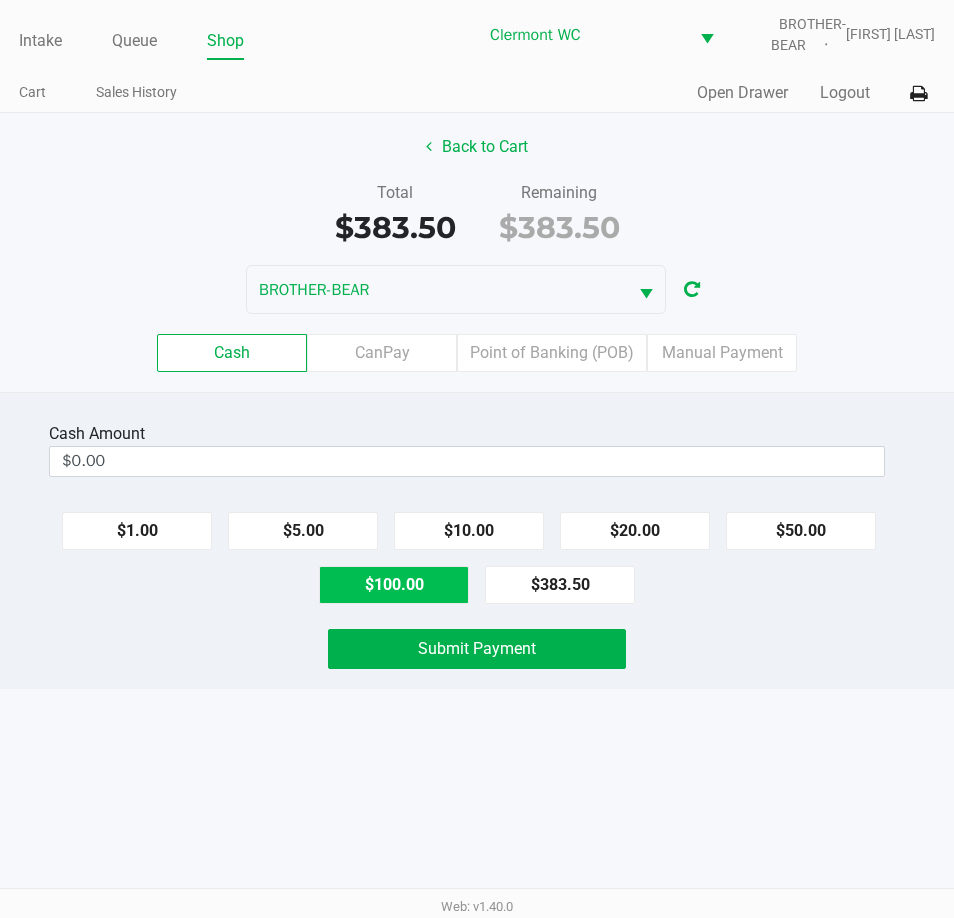 click on "$100.00" 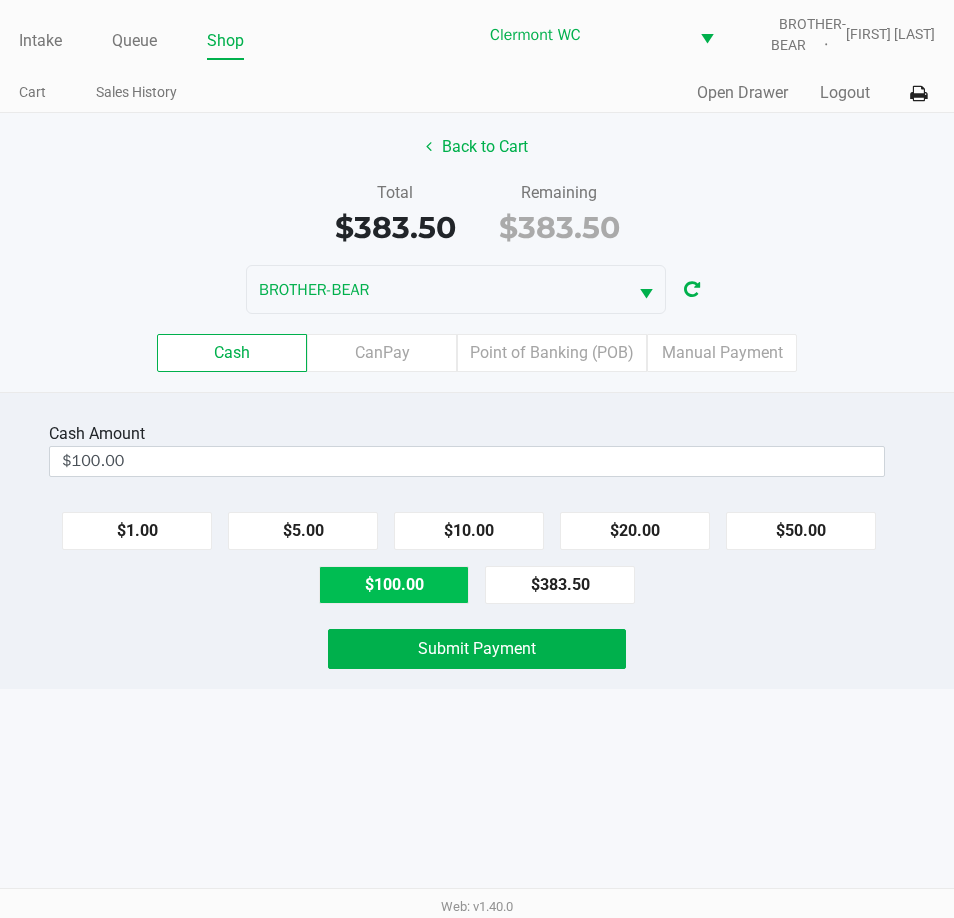 click on "$100.00" 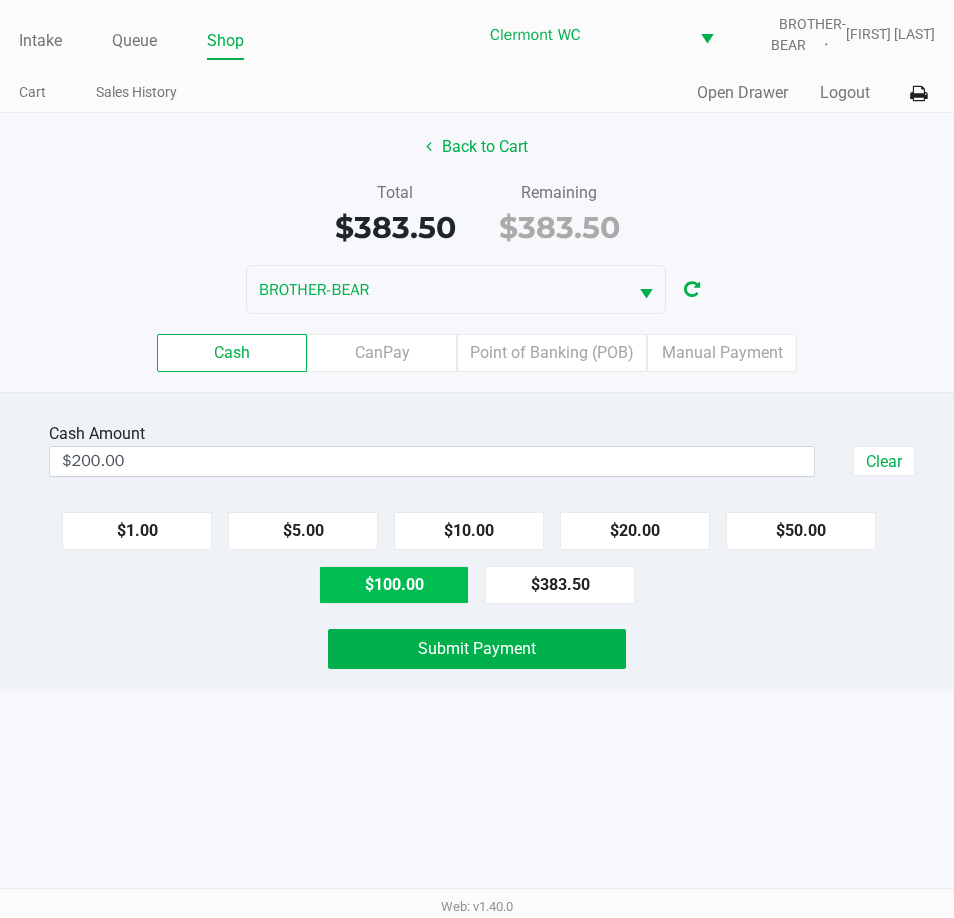 click on "$100.00" 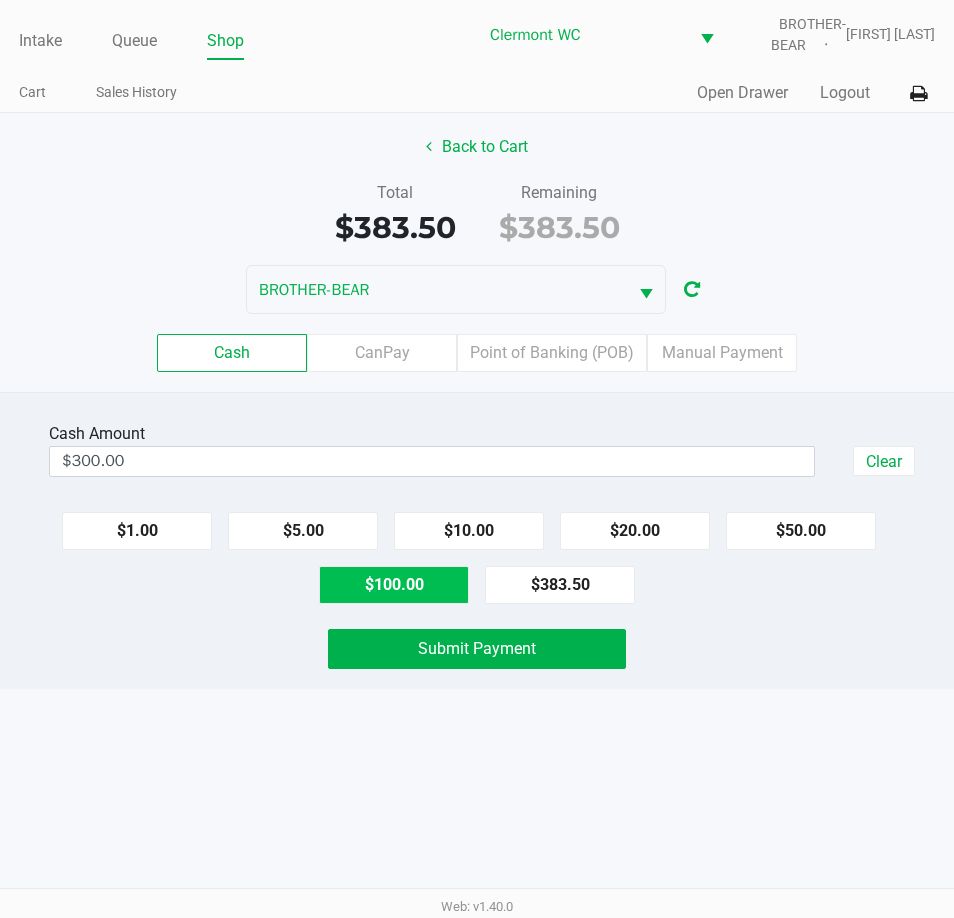 click on "$100.00" 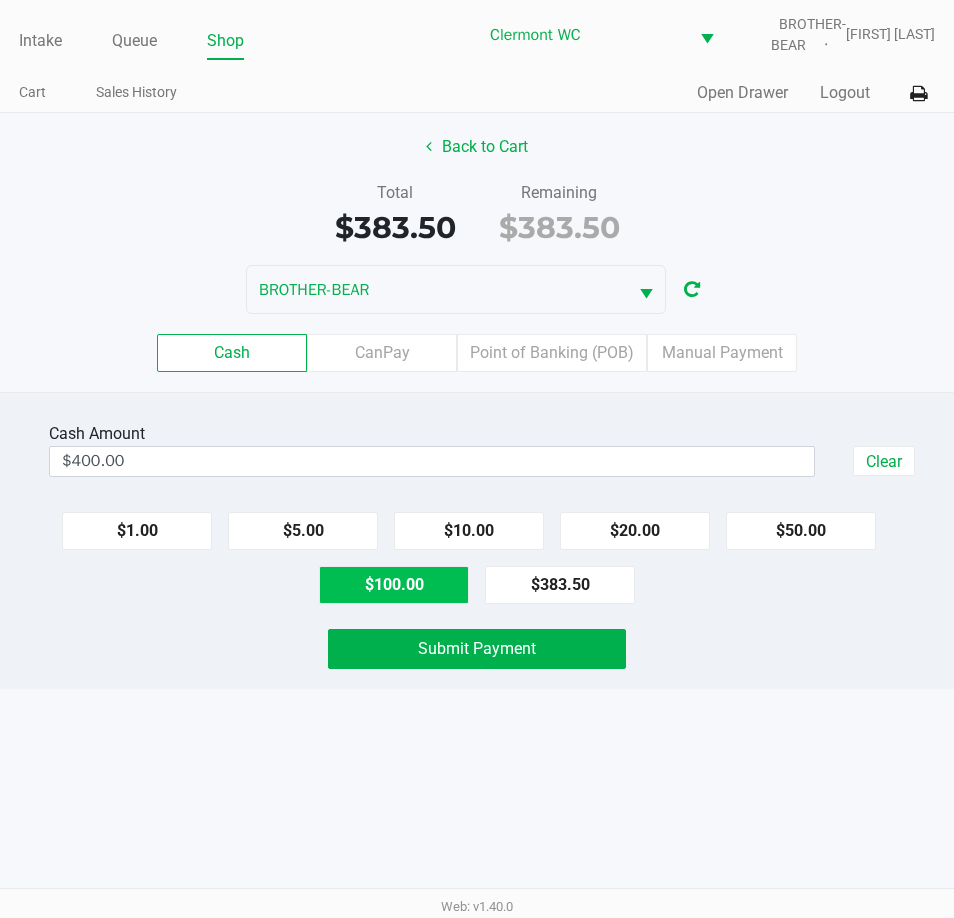 click on "Submit Payment" 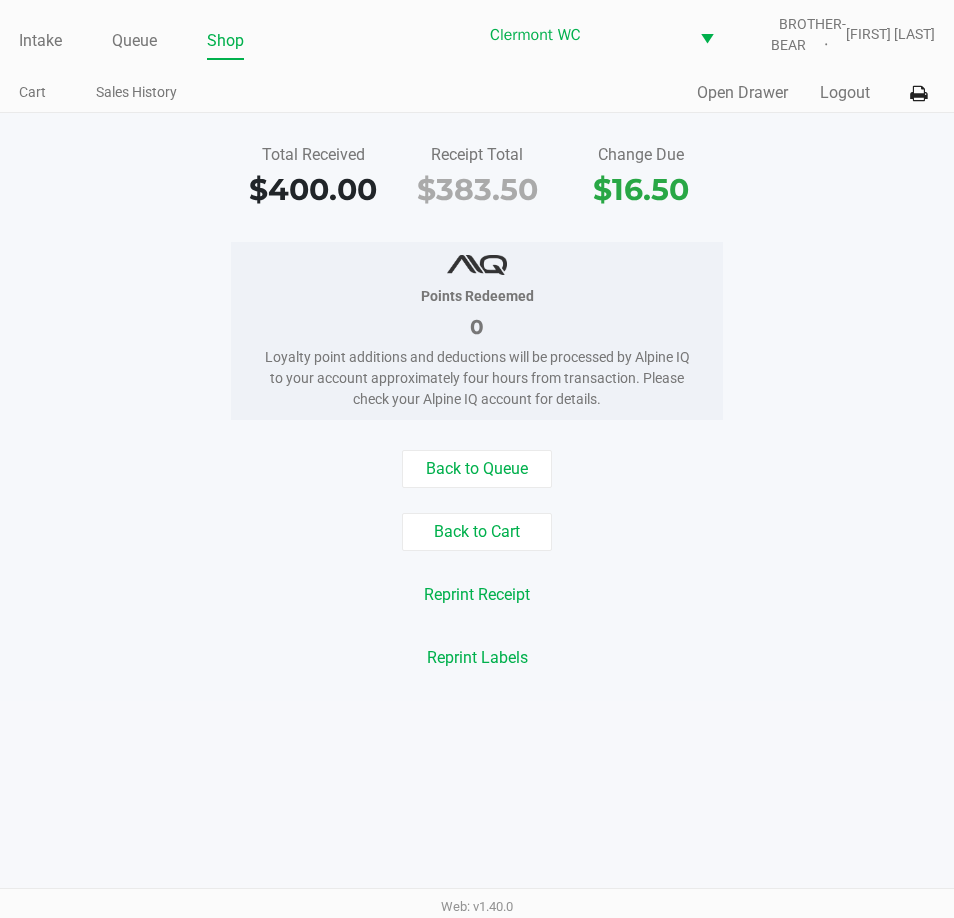 click on "Points Redeemed   0   Loyalty point additions and deductions will be processed by Alpine IQ to your account approximately four hours from transaction. Please check your Alpine IQ account for details." 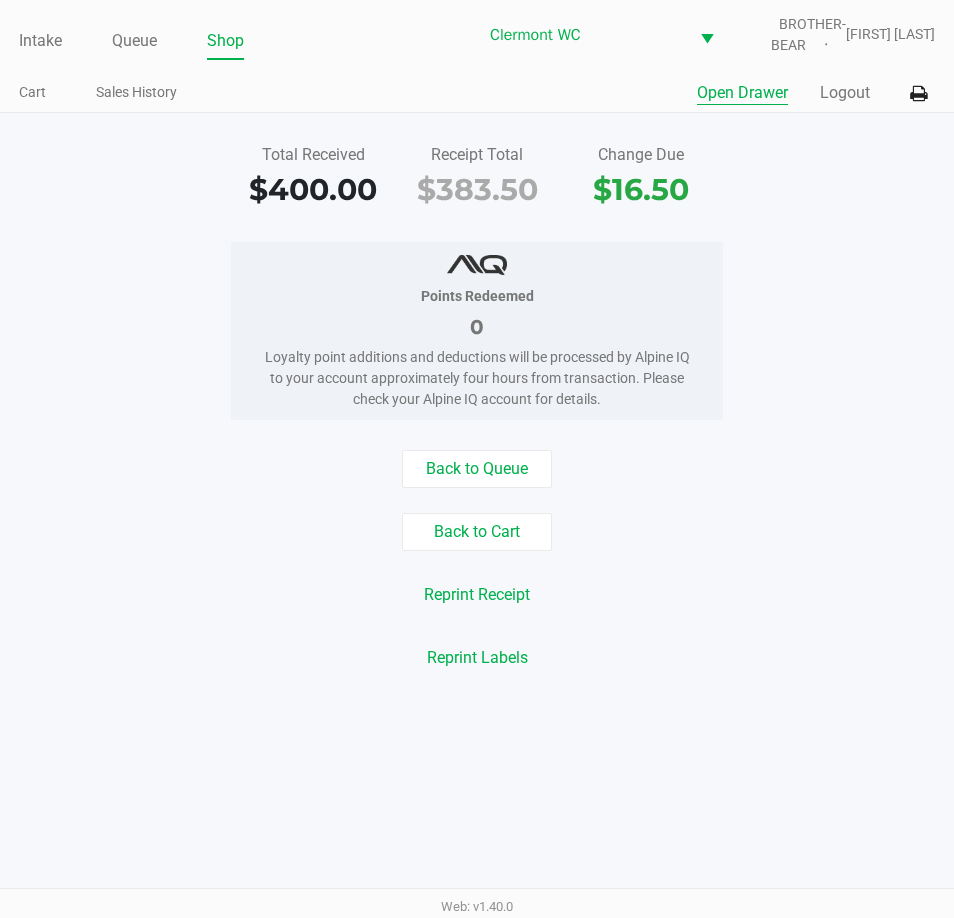 click on "Open Drawer" 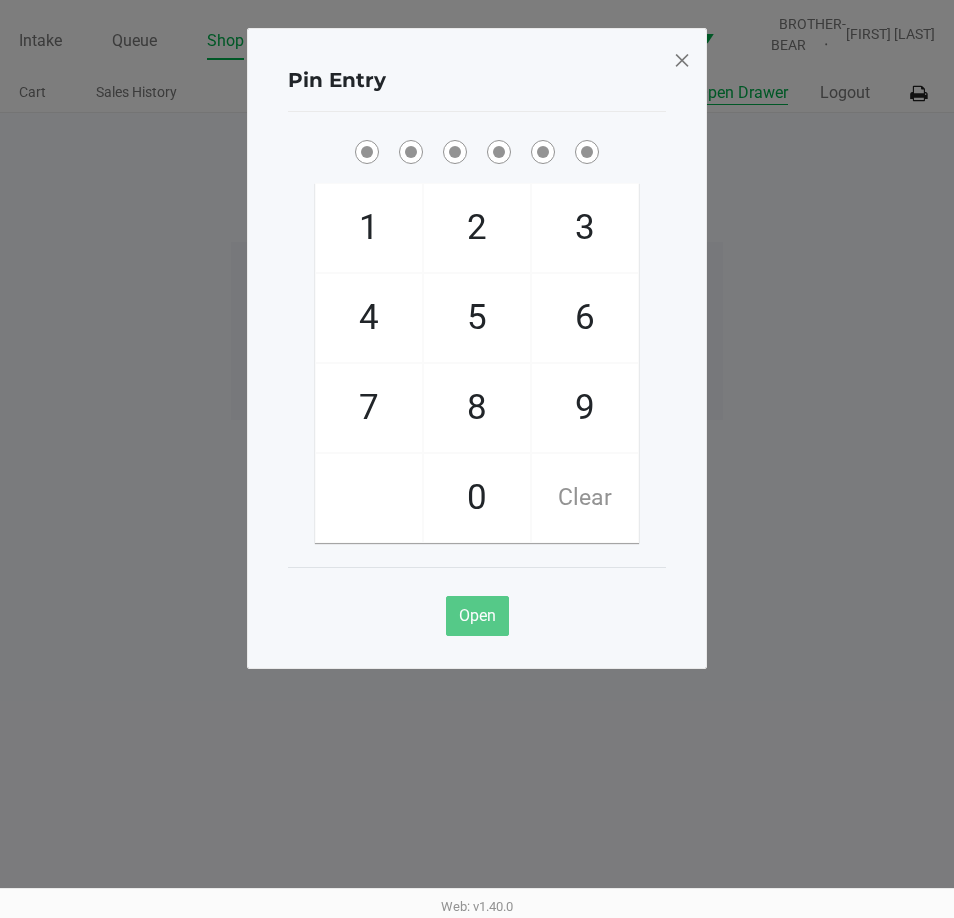 type 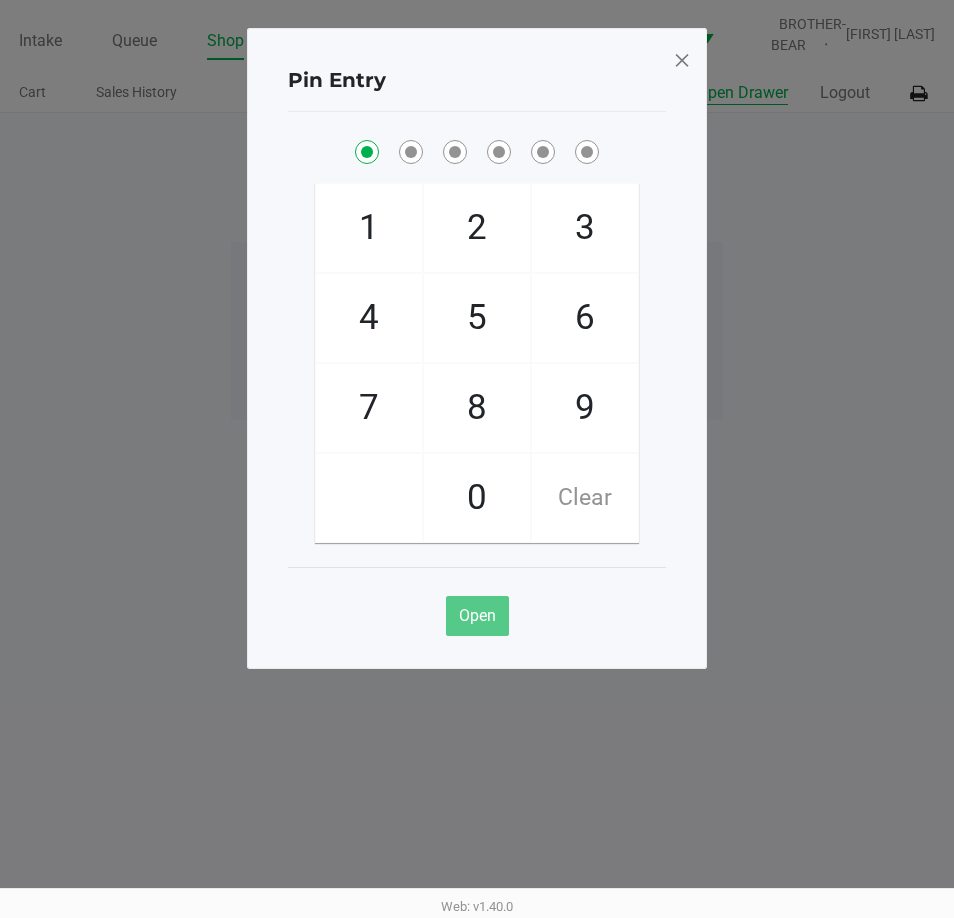 checkbox on "true" 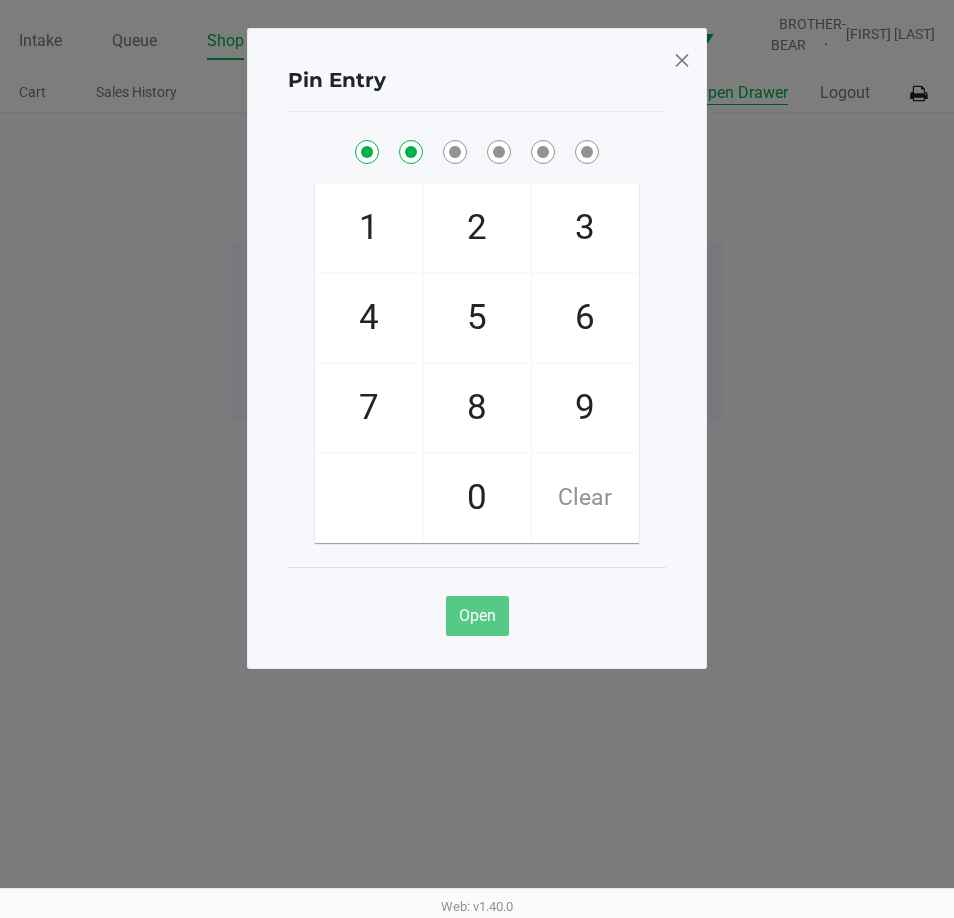 checkbox on "true" 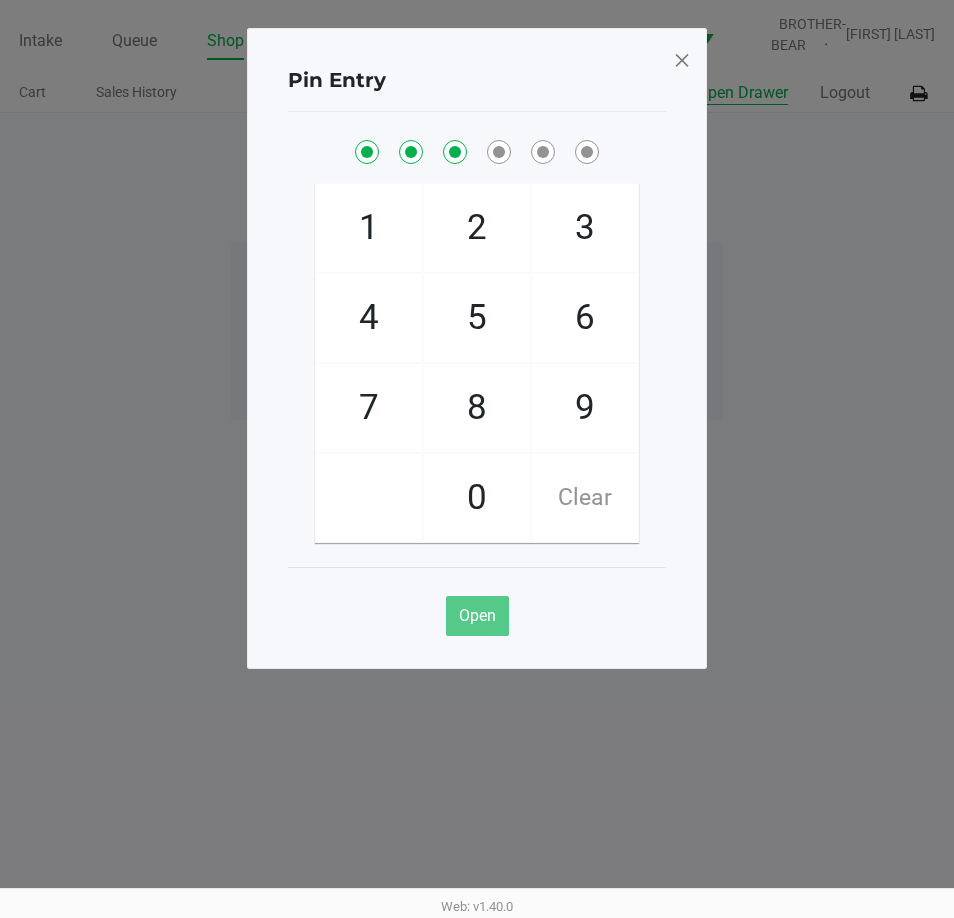 checkbox on "true" 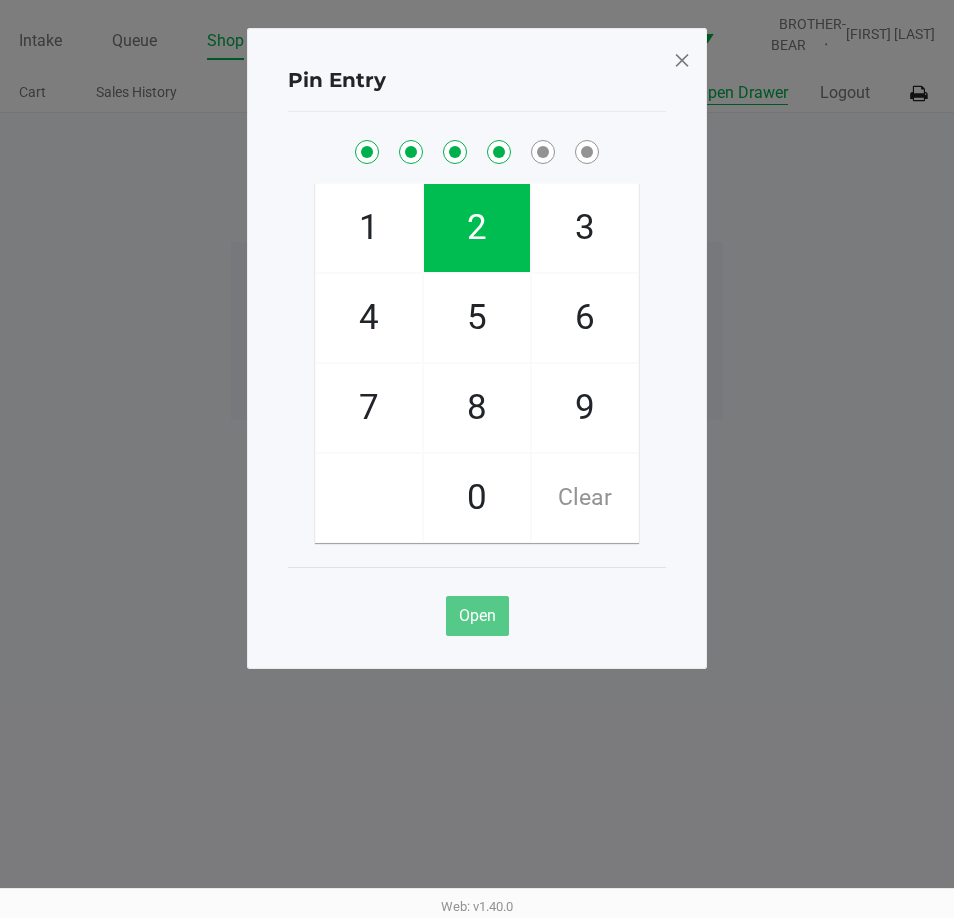 checkbox on "true" 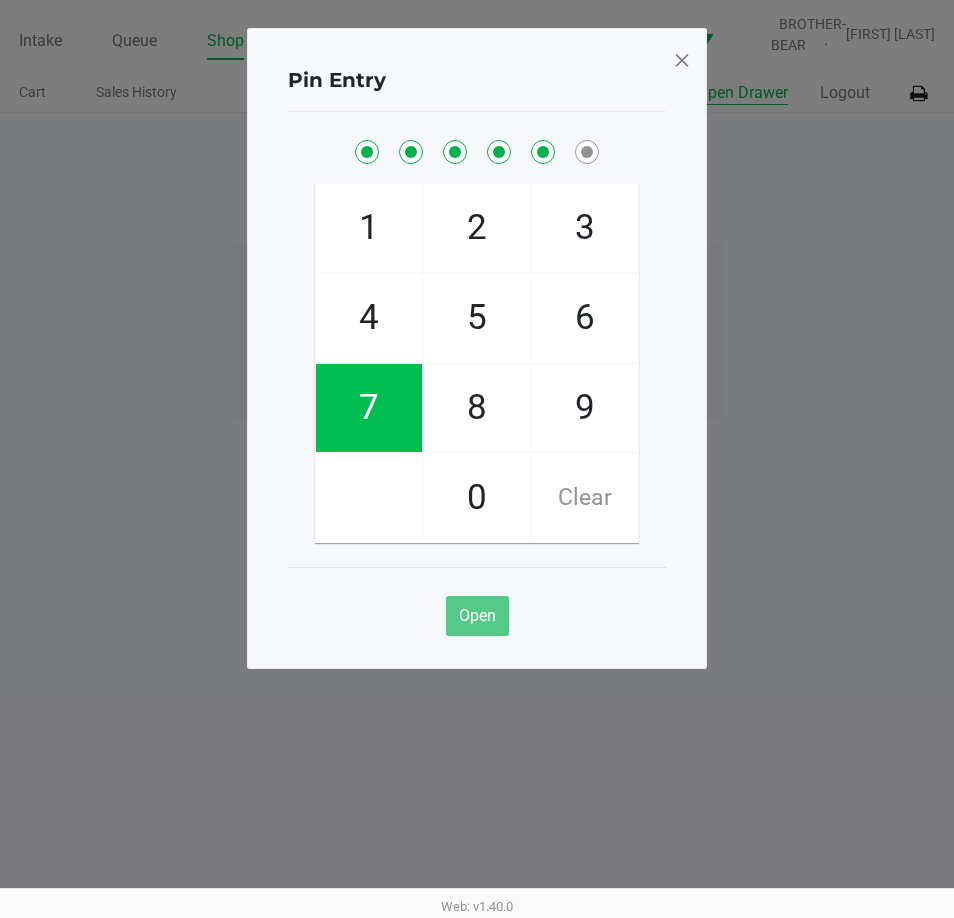 checkbox on "true" 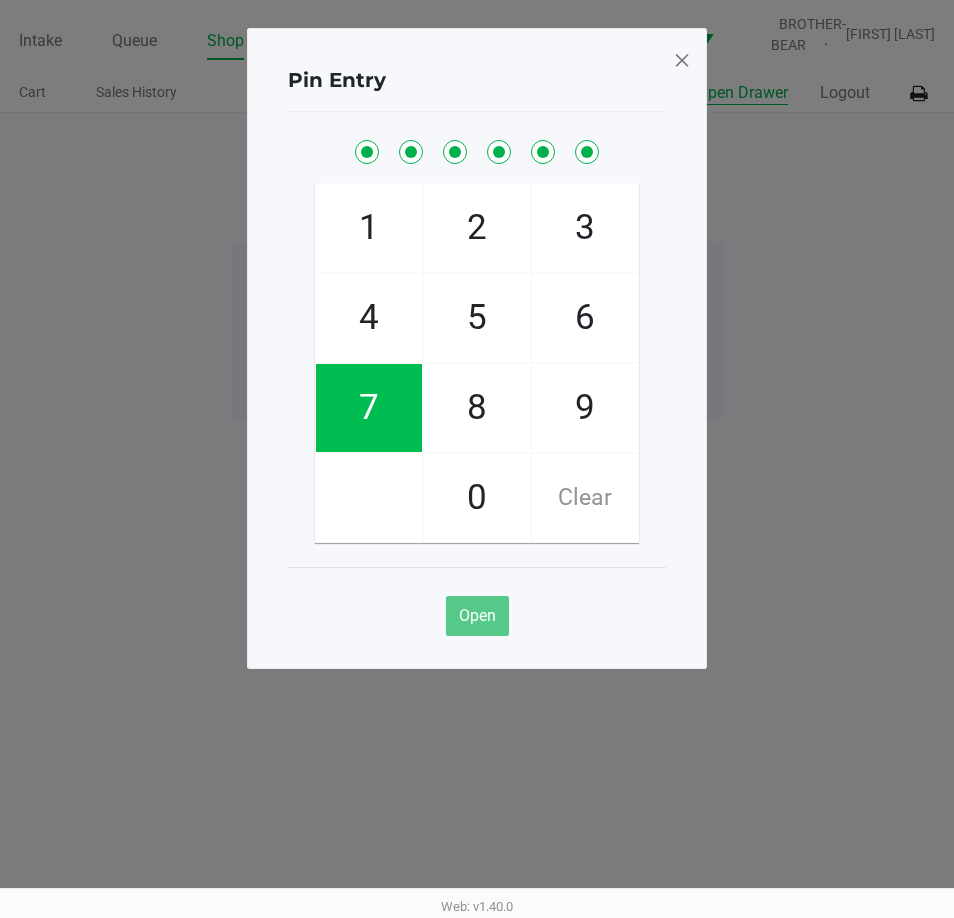 checkbox on "true" 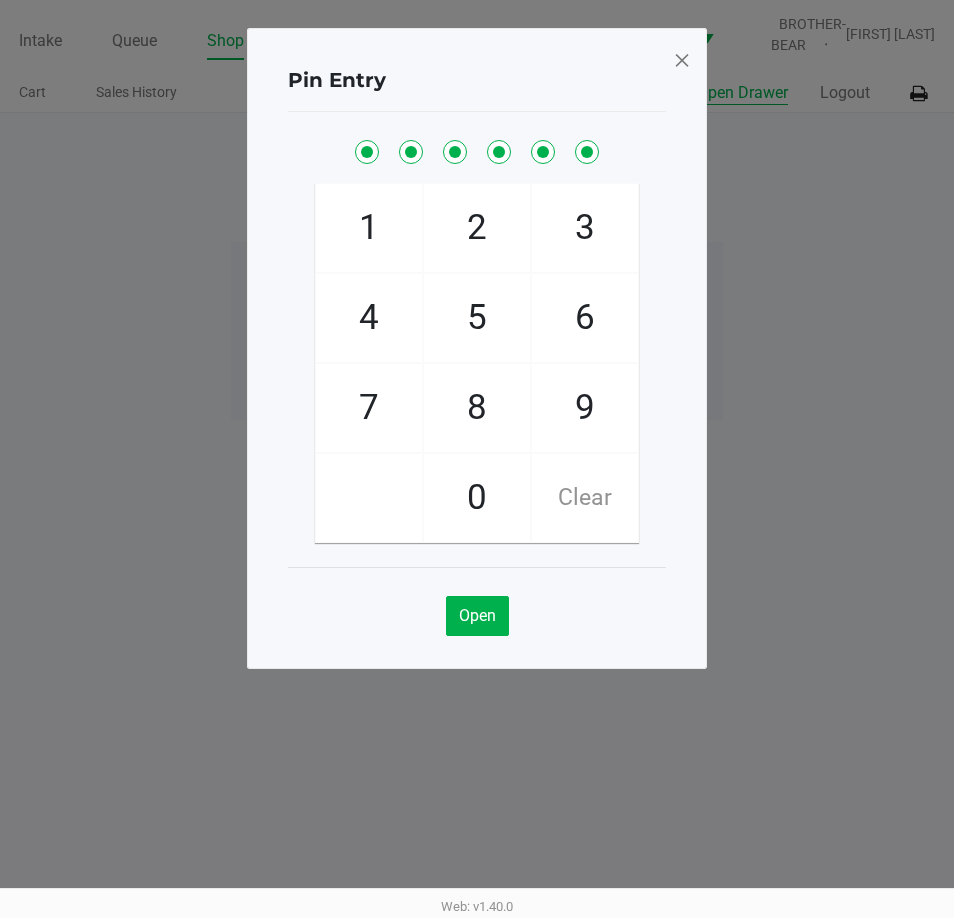 click on "Open" 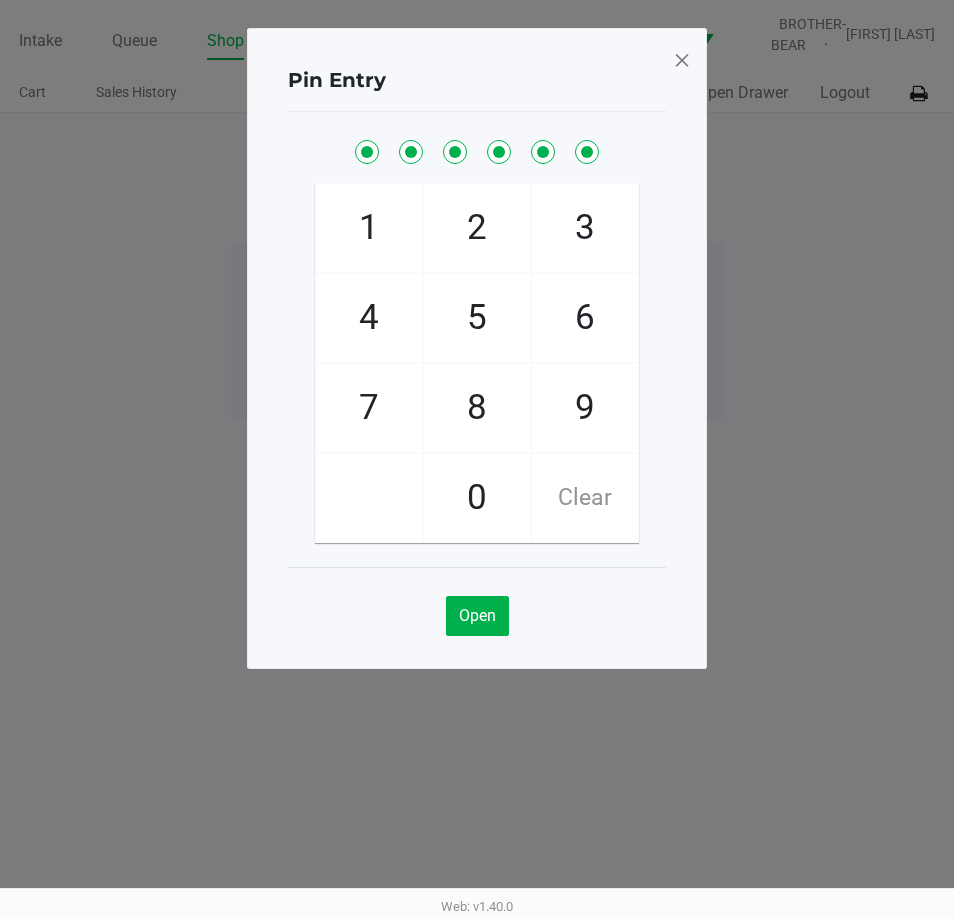 click 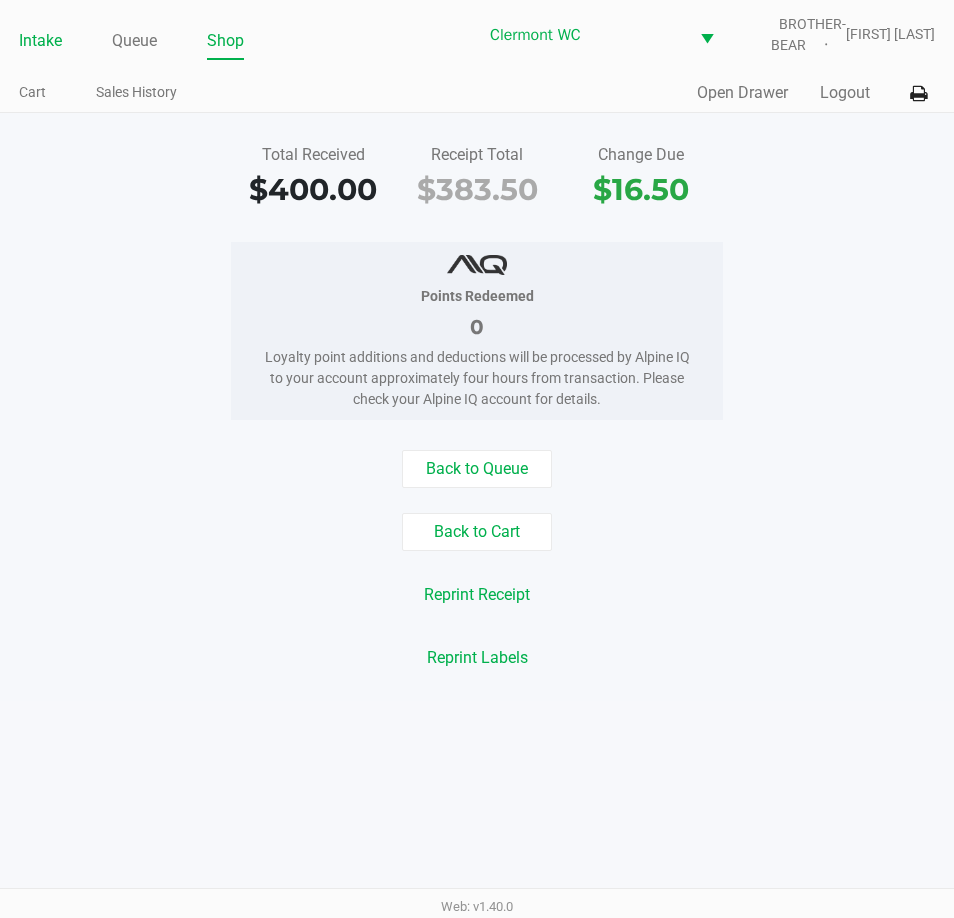 click on "Intake" 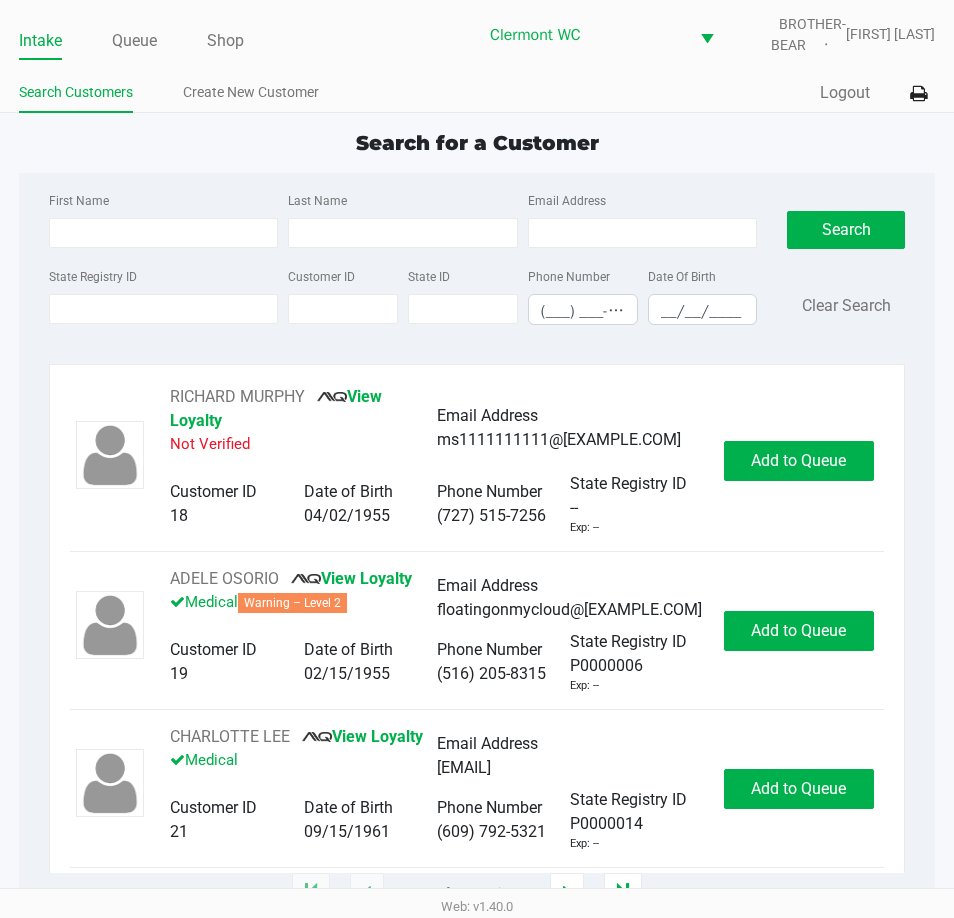 click on "Search for a Customer" 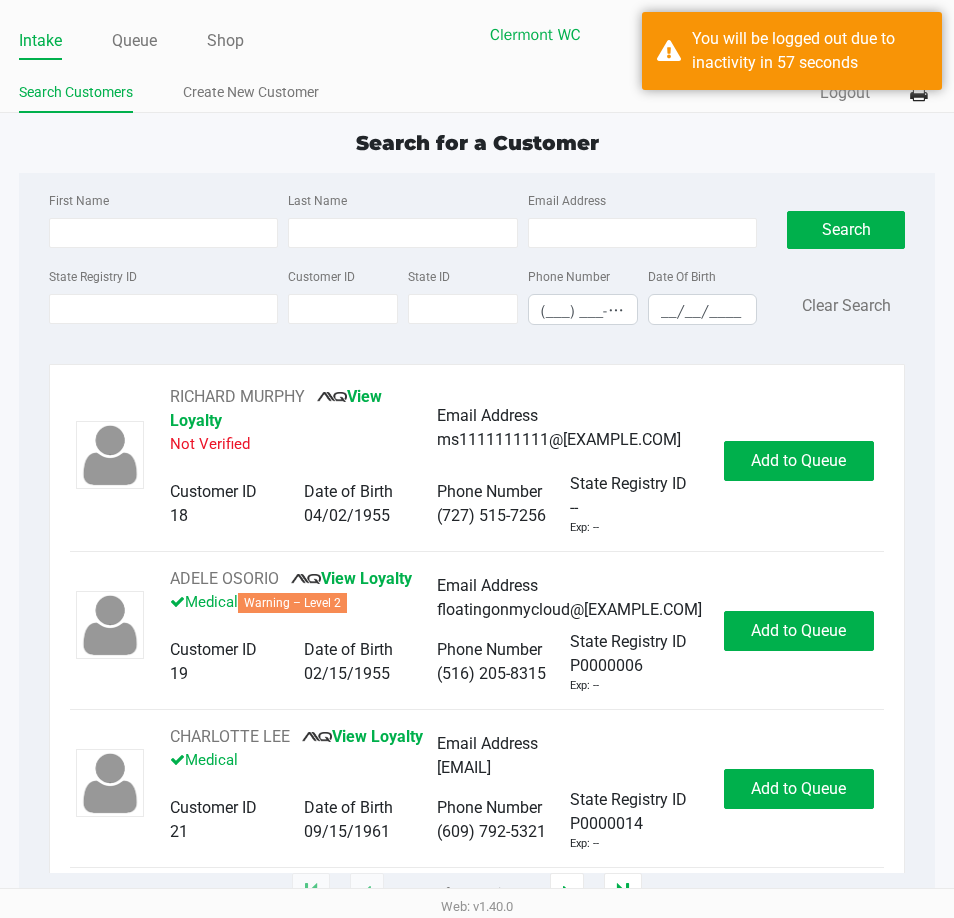 click on "Search for a Customer" 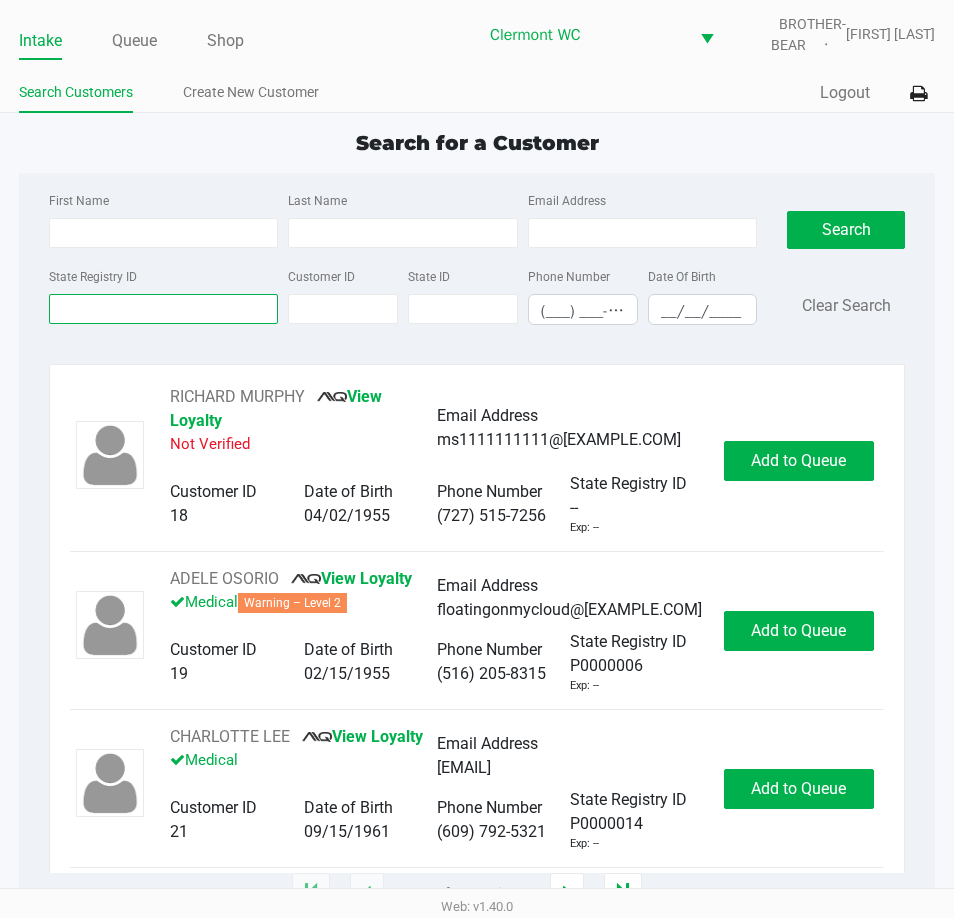 click on "State Registry ID" at bounding box center [163, 309] 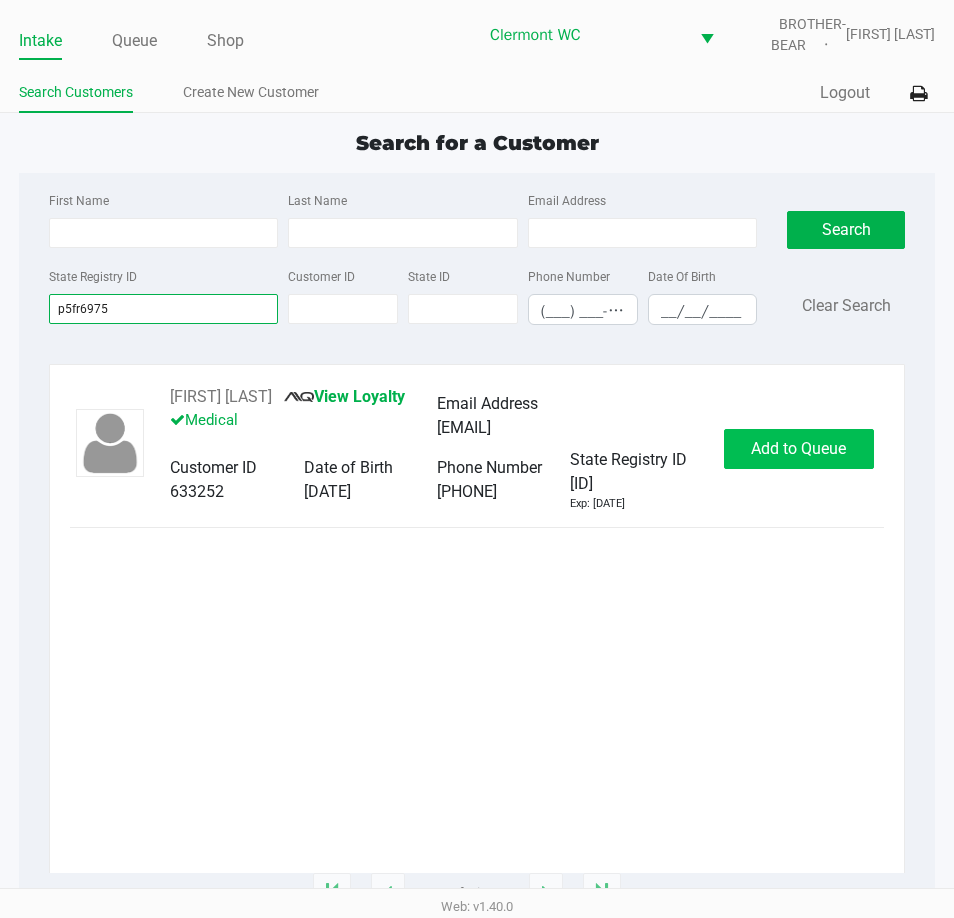 type on "p5fr6975" 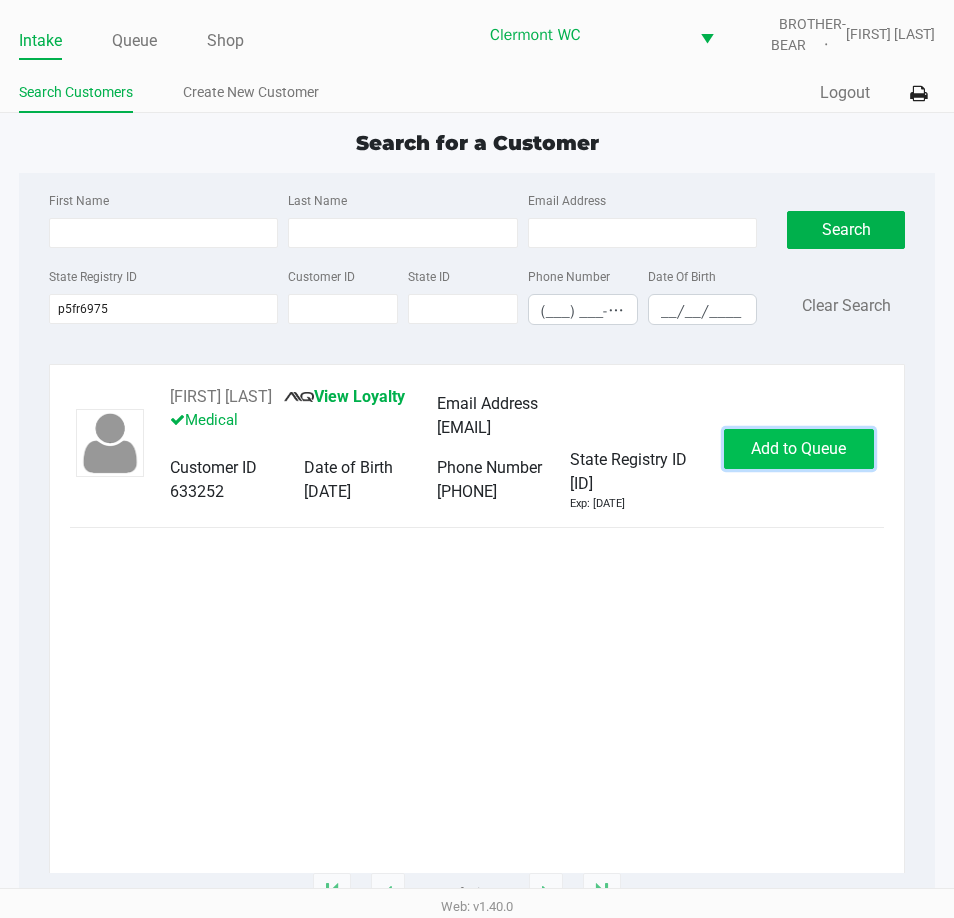 click on "Add to Queue" 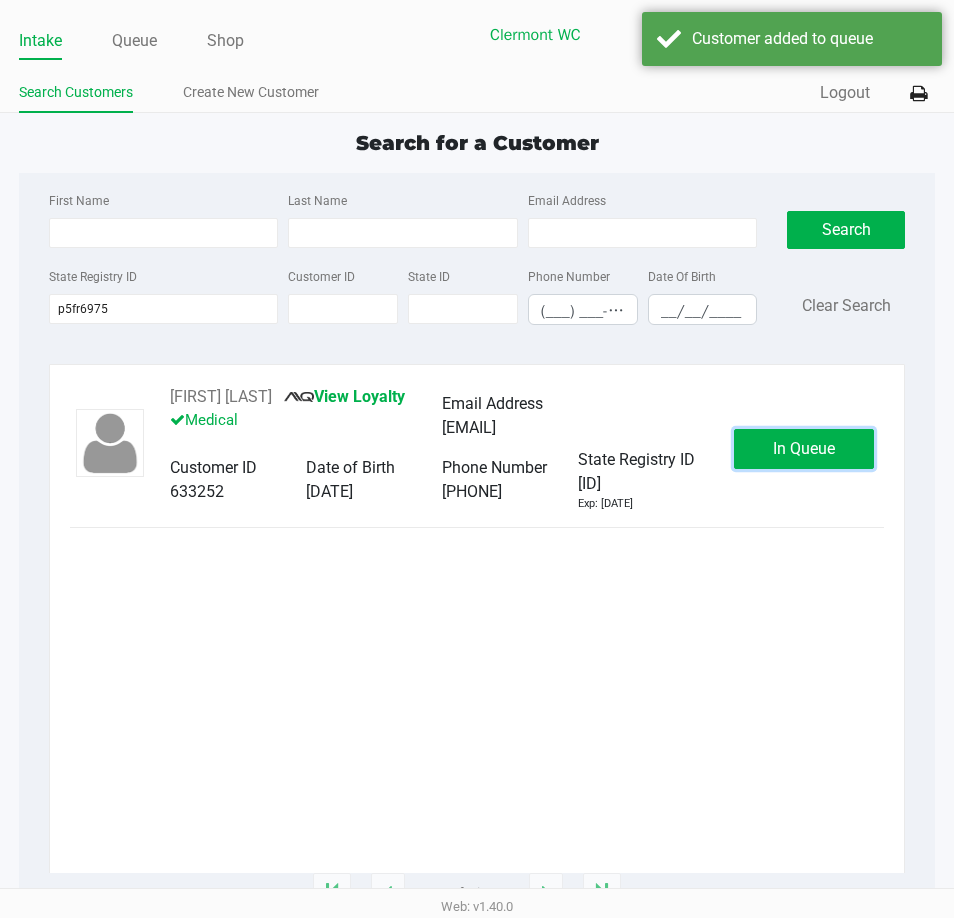 click on "In Queue" 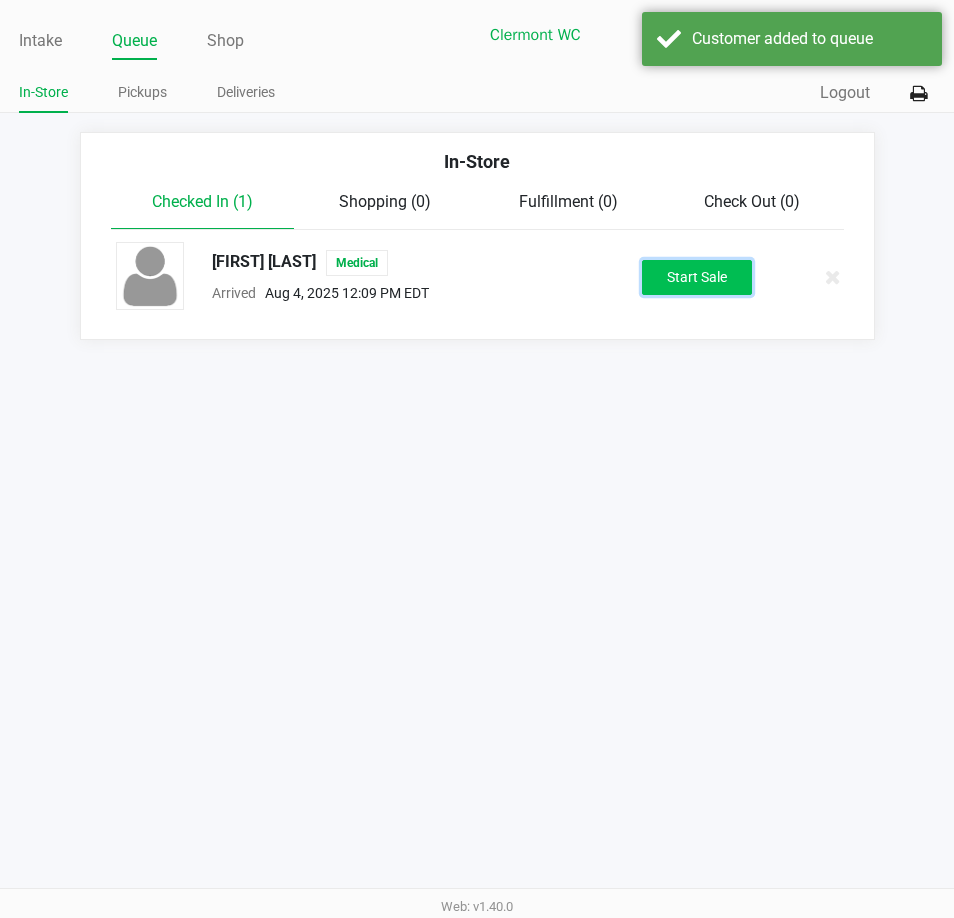 click on "Start Sale" 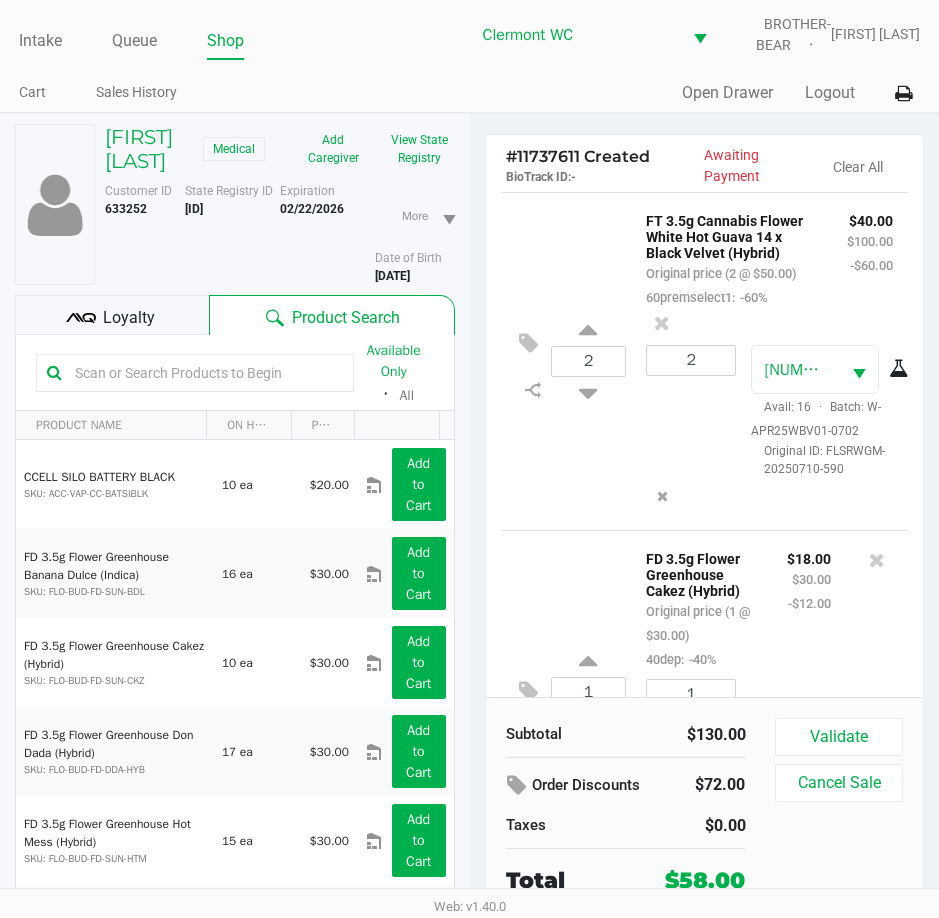 scroll, scrollTop: 216, scrollLeft: 0, axis: vertical 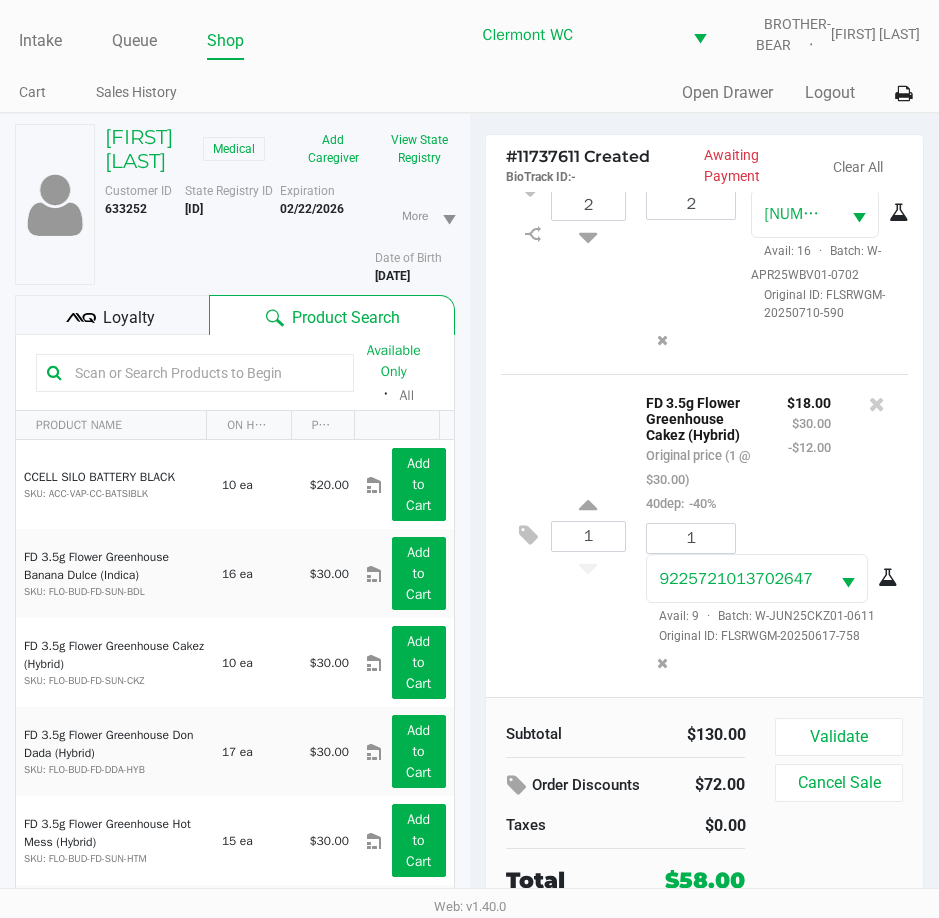 click on "Loyalty" 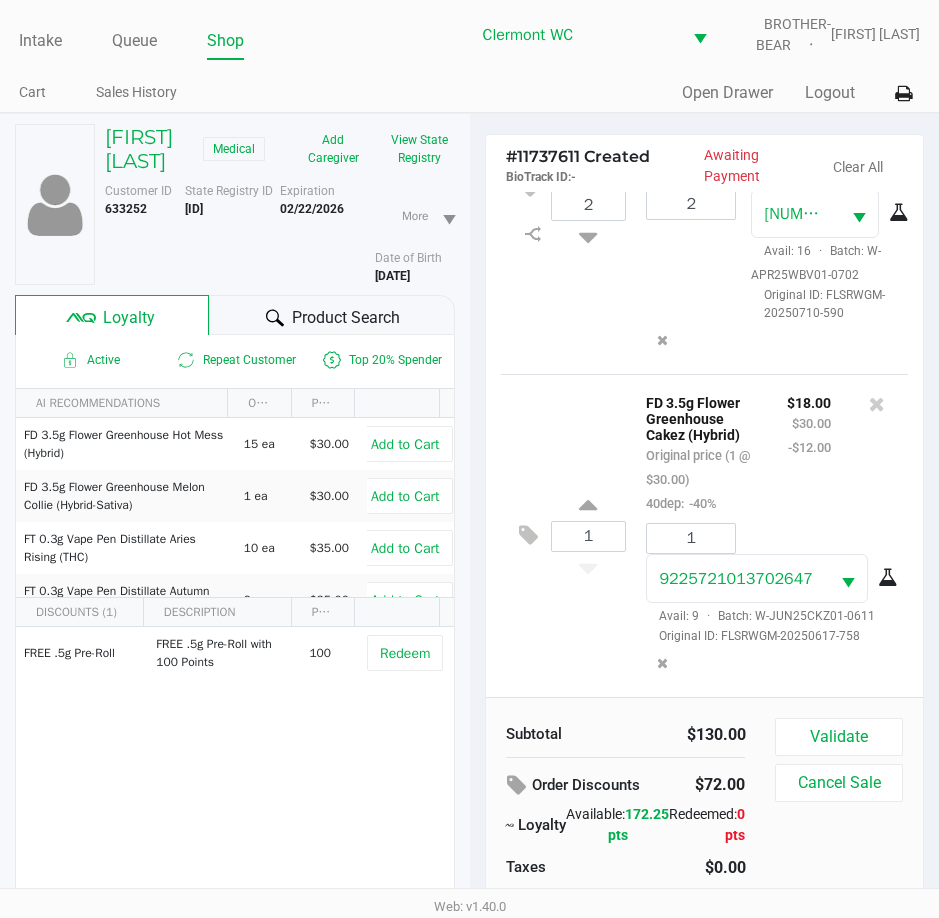 click on "Product Search" 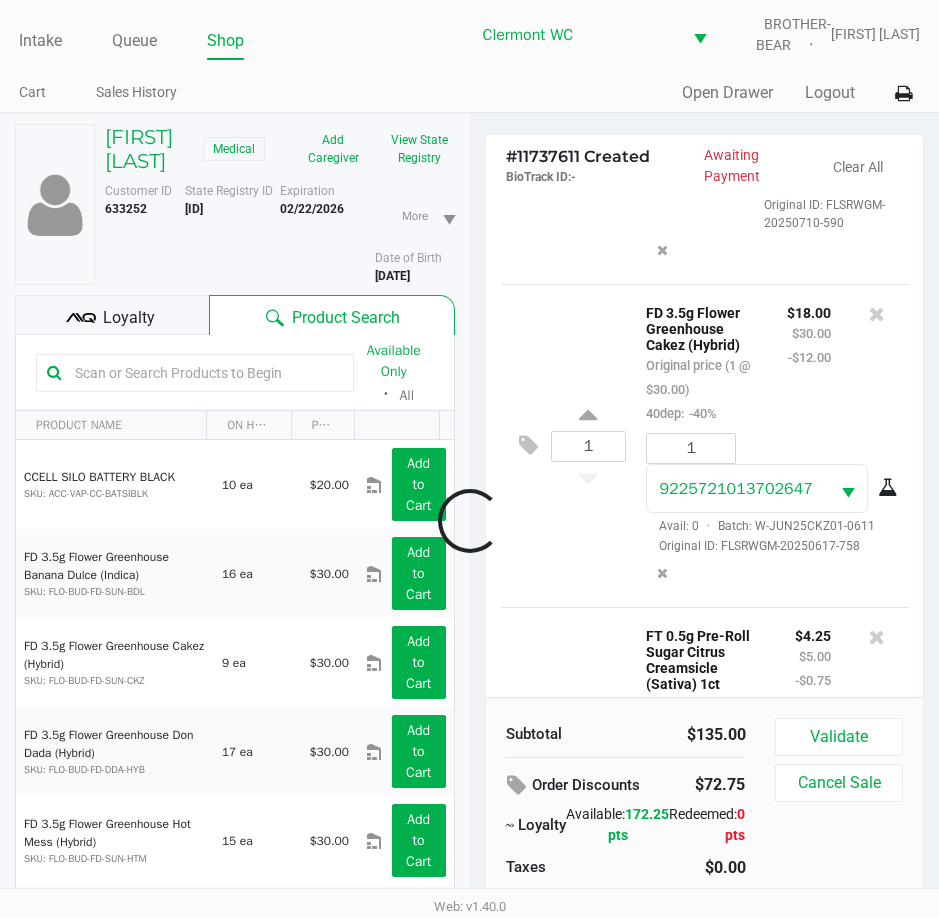 scroll, scrollTop: 559, scrollLeft: 0, axis: vertical 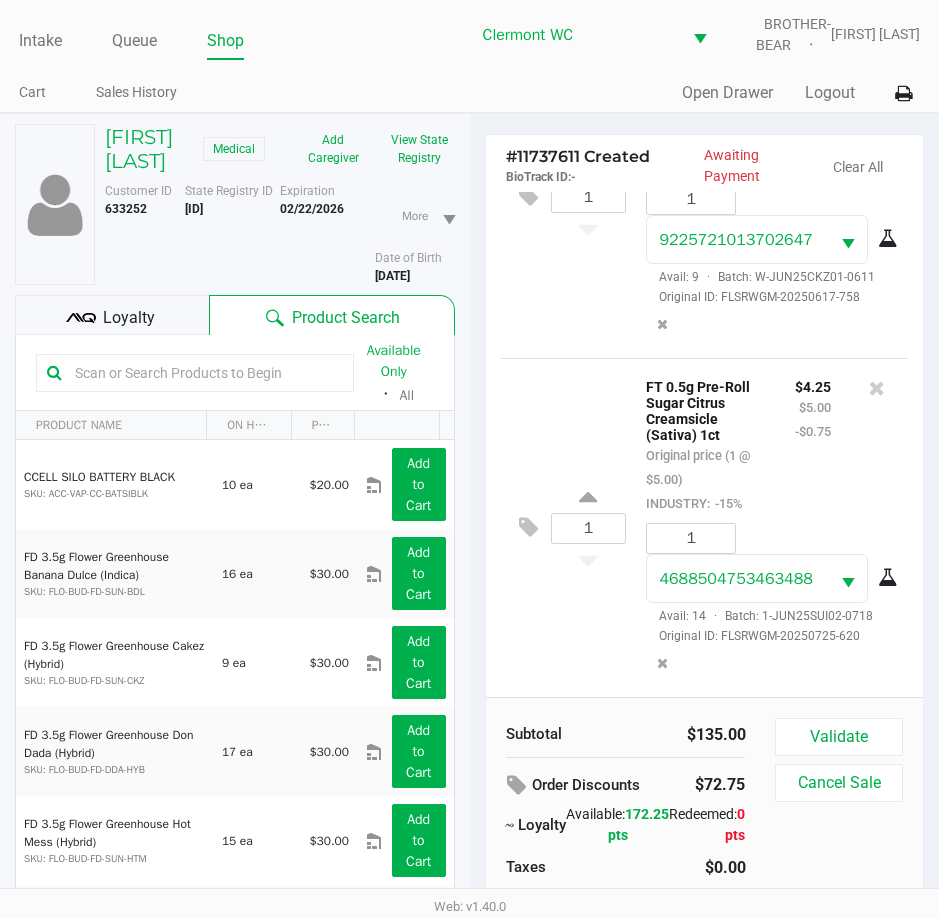 click on "Loyalty" 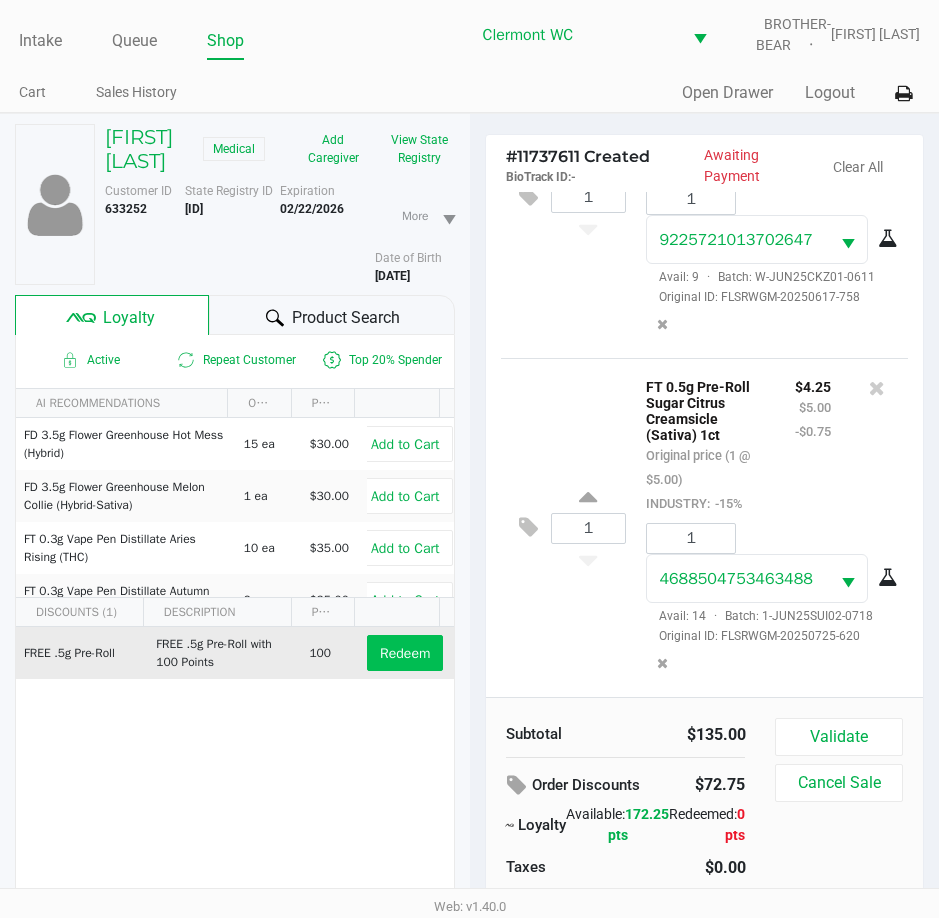 click on "Redeem" 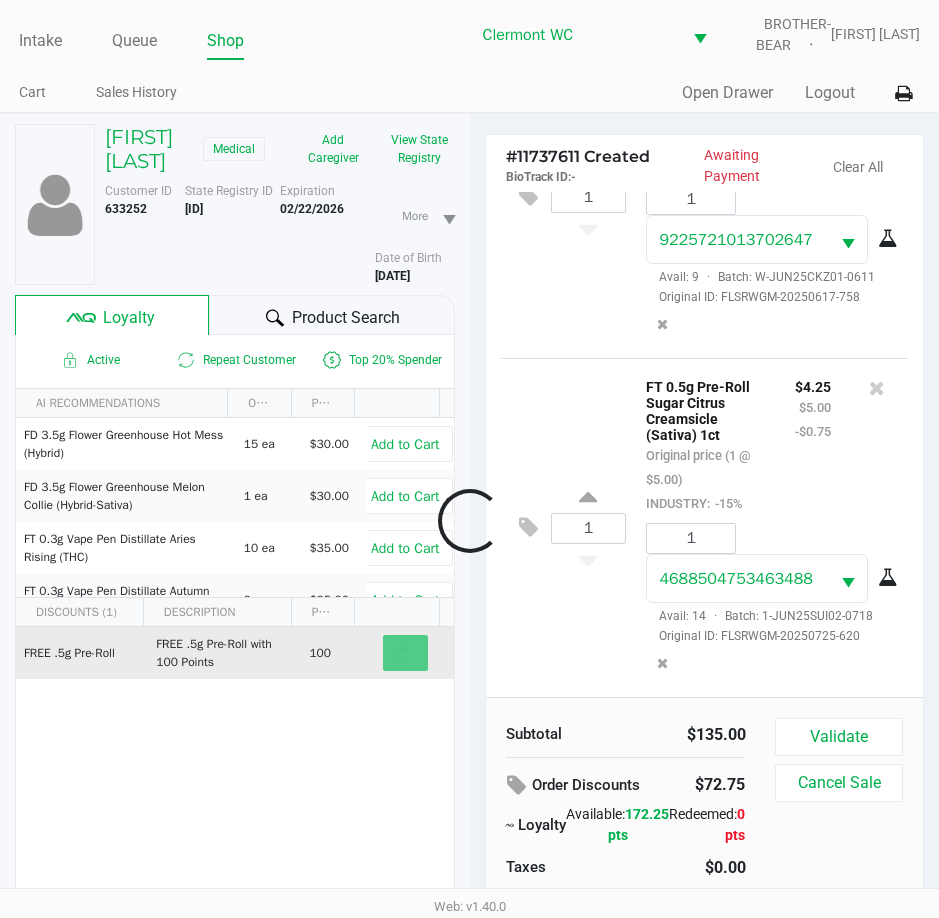 scroll, scrollTop: 99, scrollLeft: 0, axis: vertical 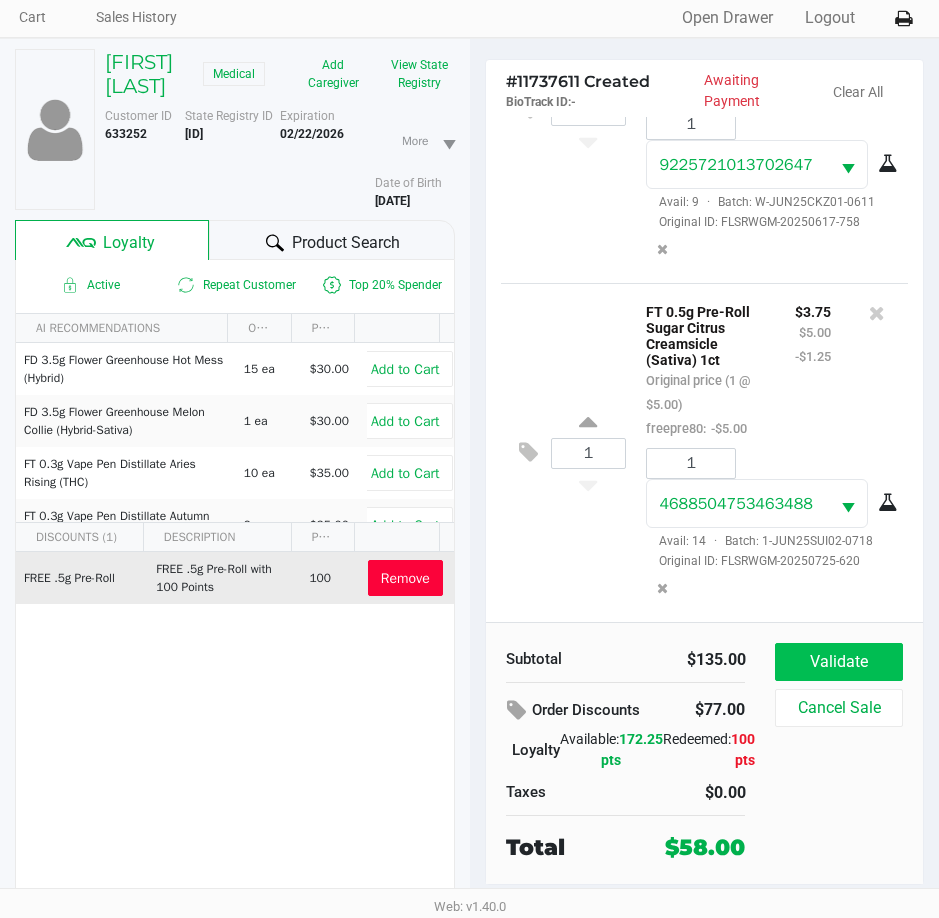 click on "Validate" 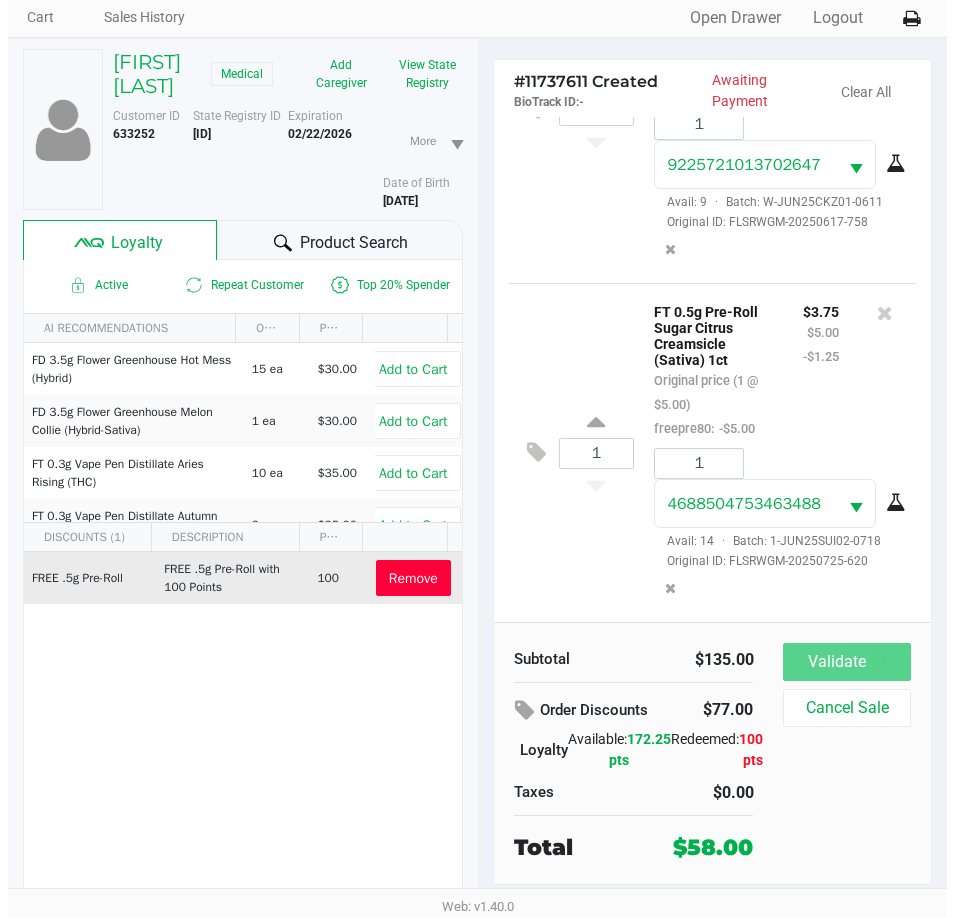 scroll, scrollTop: 0, scrollLeft: 0, axis: both 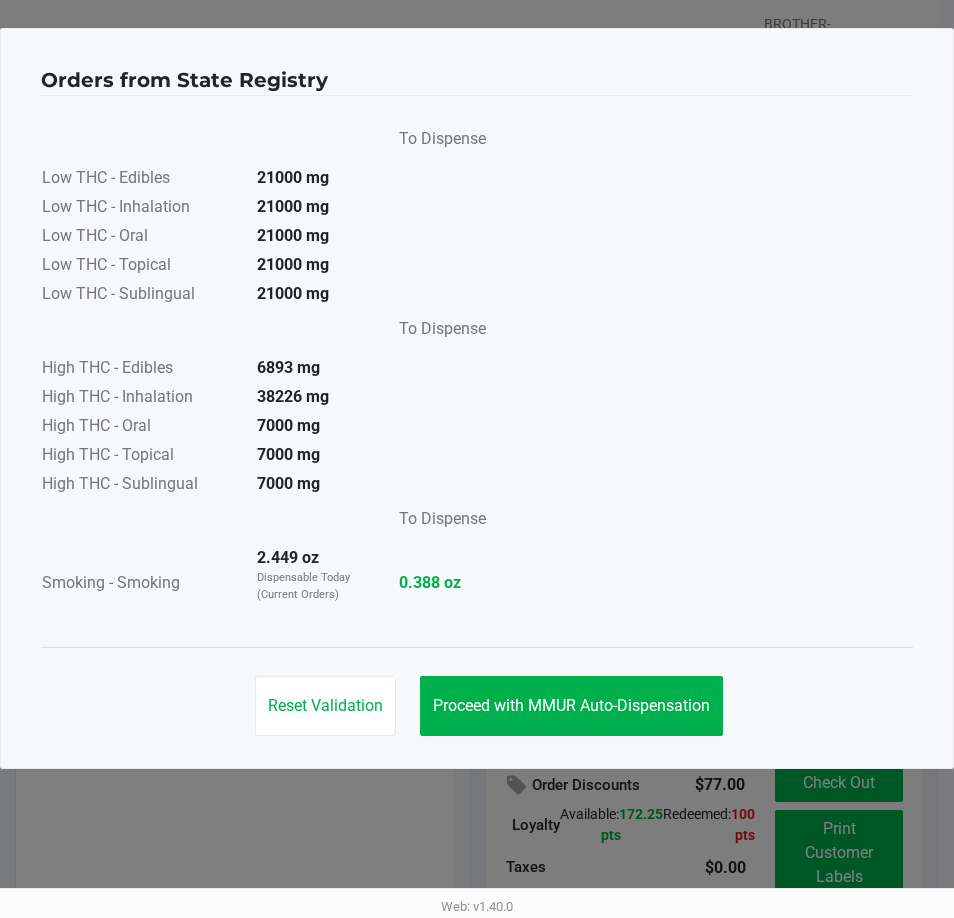 click on "Proceed with MMUR Auto-Dispensation" 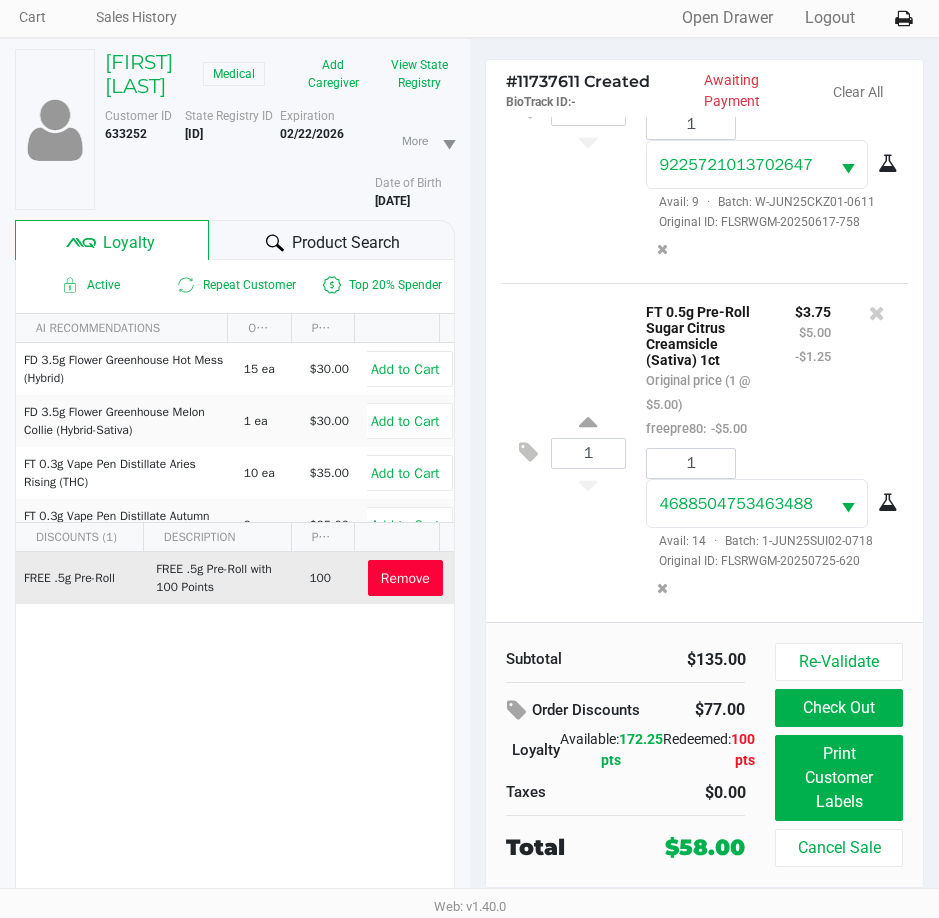 scroll, scrollTop: 99, scrollLeft: 0, axis: vertical 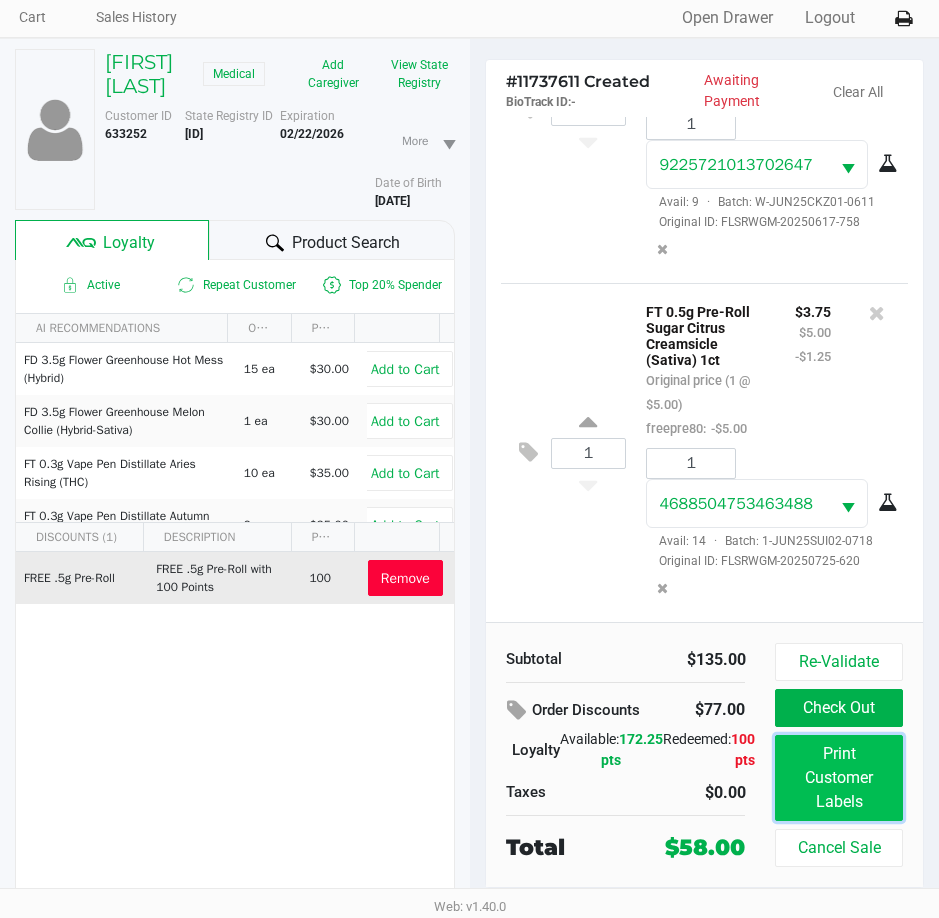 click on "Print Customer Labels" 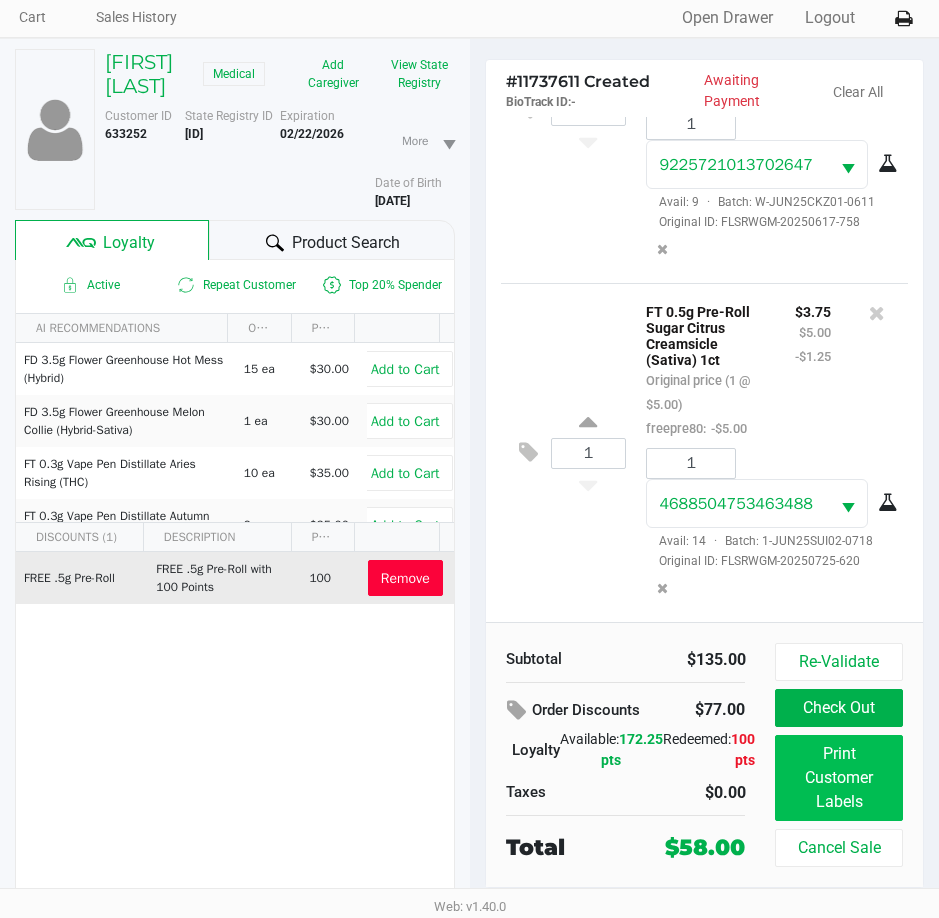 scroll, scrollTop: 0, scrollLeft: 0, axis: both 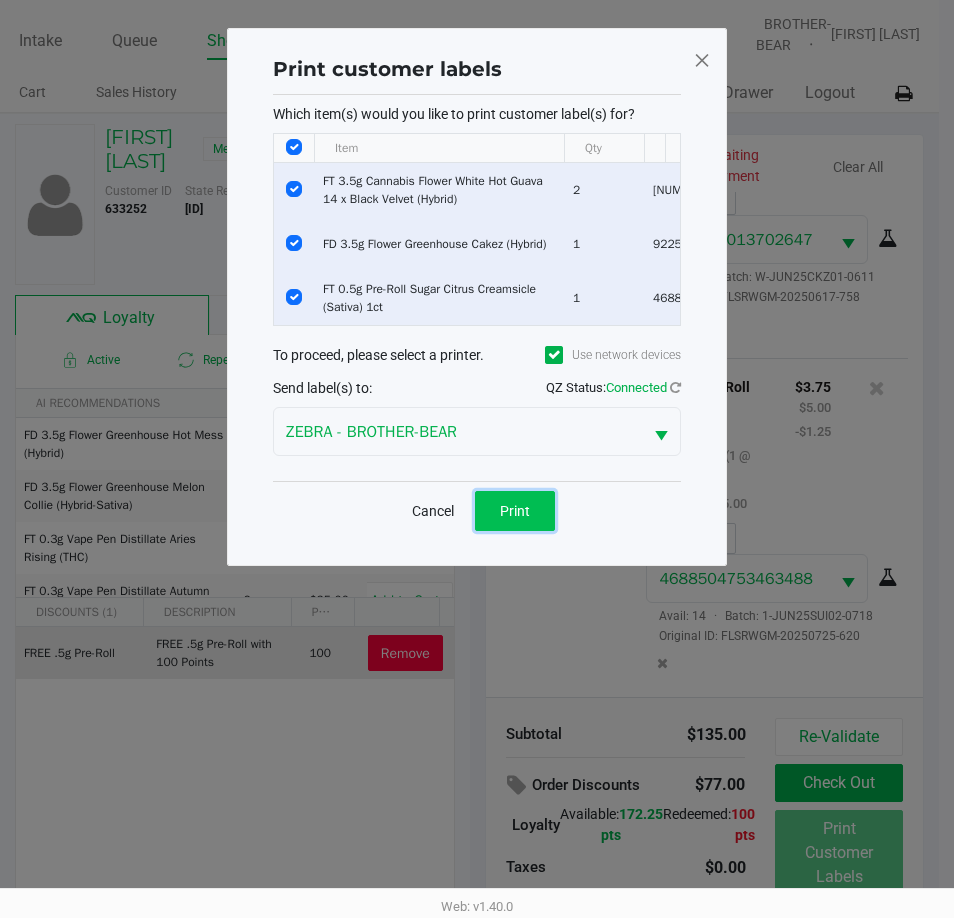 click on "Print" 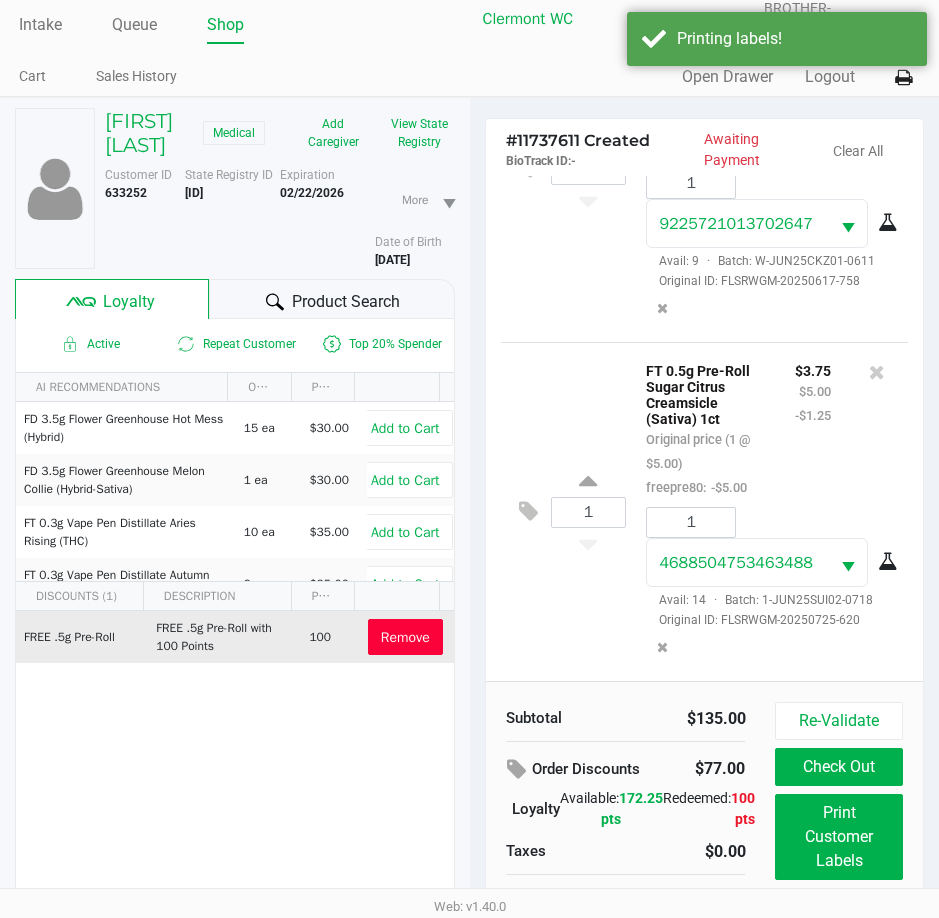 scroll, scrollTop: 99, scrollLeft: 0, axis: vertical 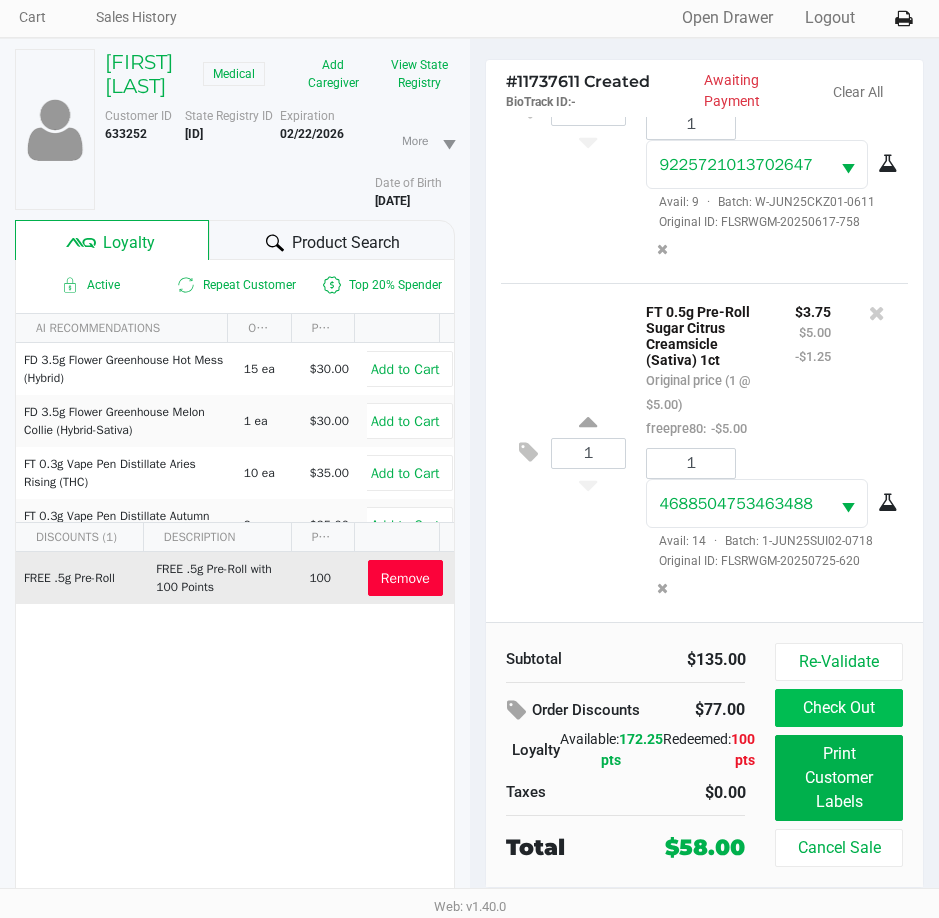 click on "Check Out" 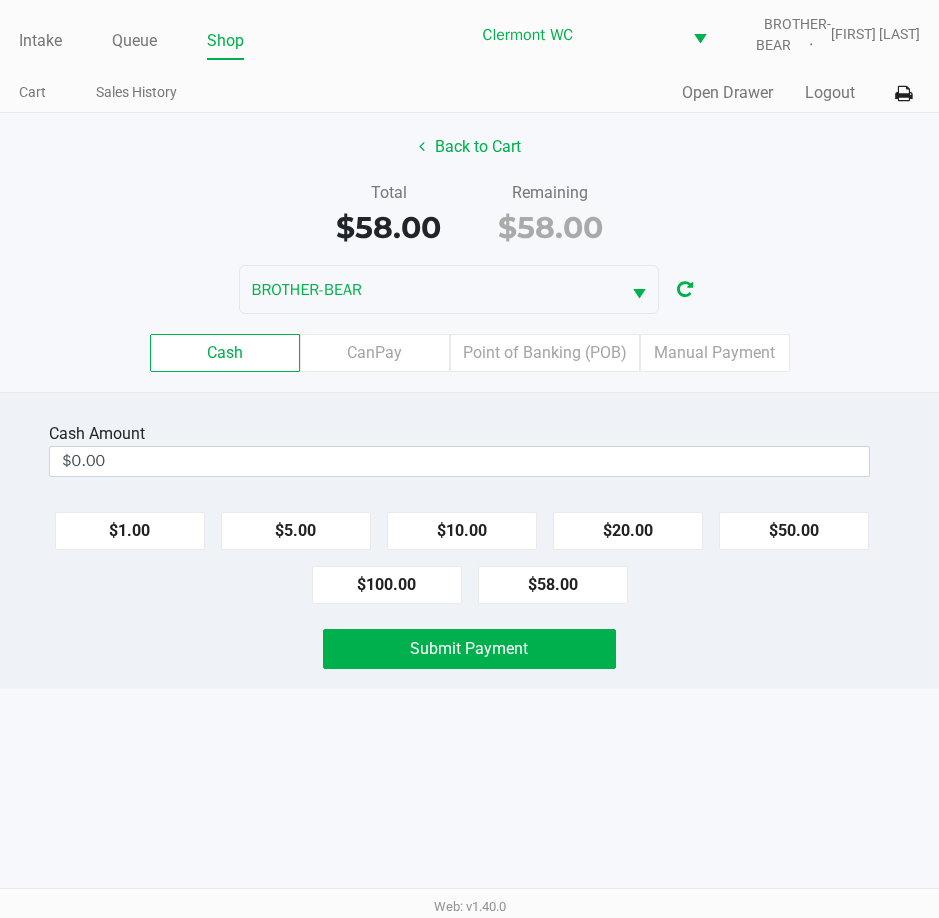 scroll, scrollTop: 0, scrollLeft: 0, axis: both 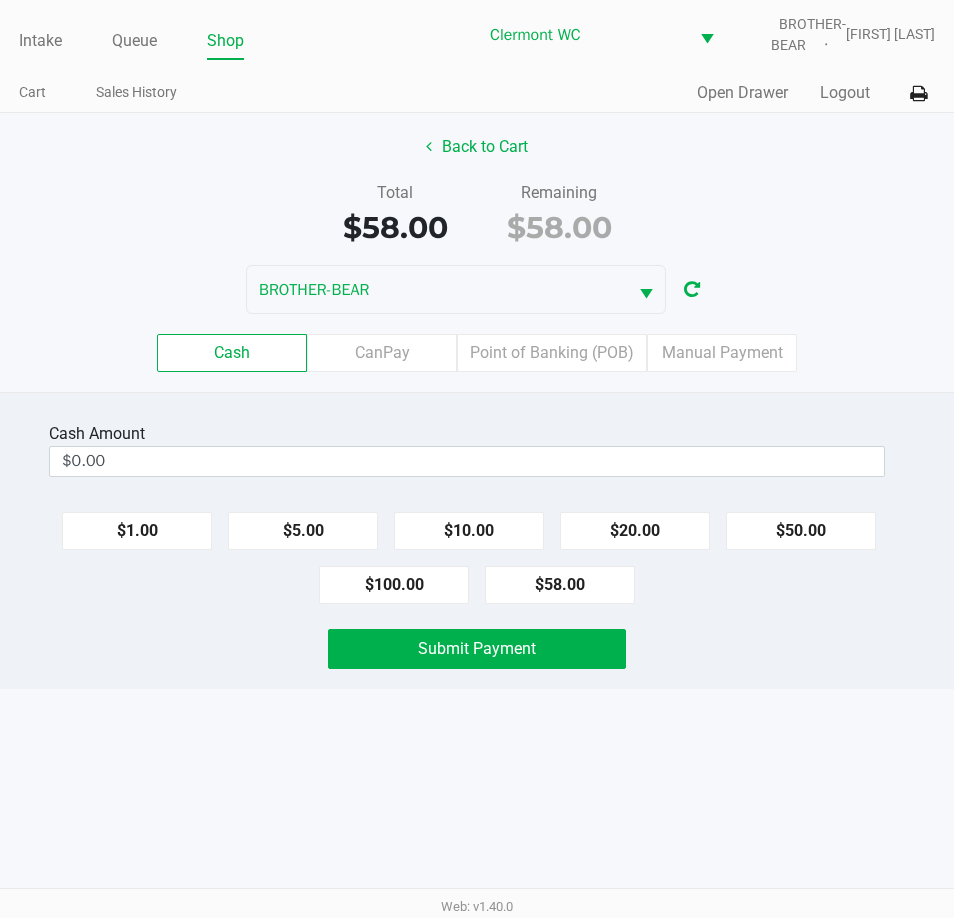 click on "$20.00" 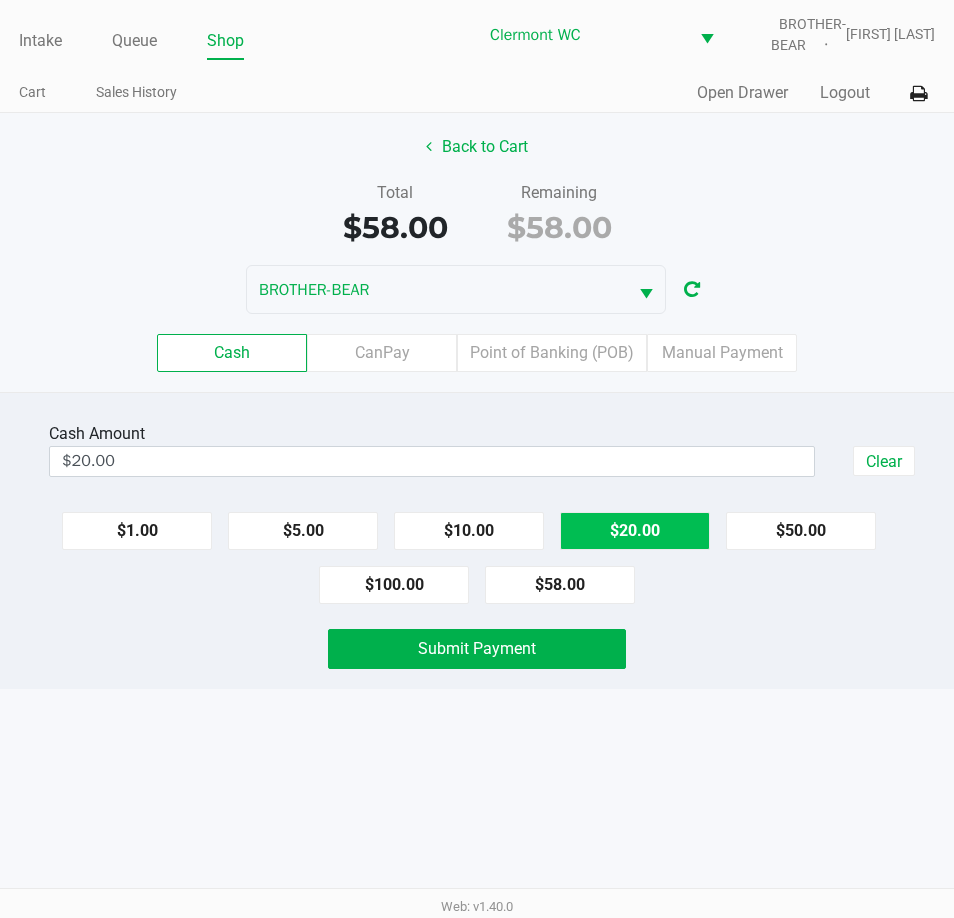 click on "$20.00" 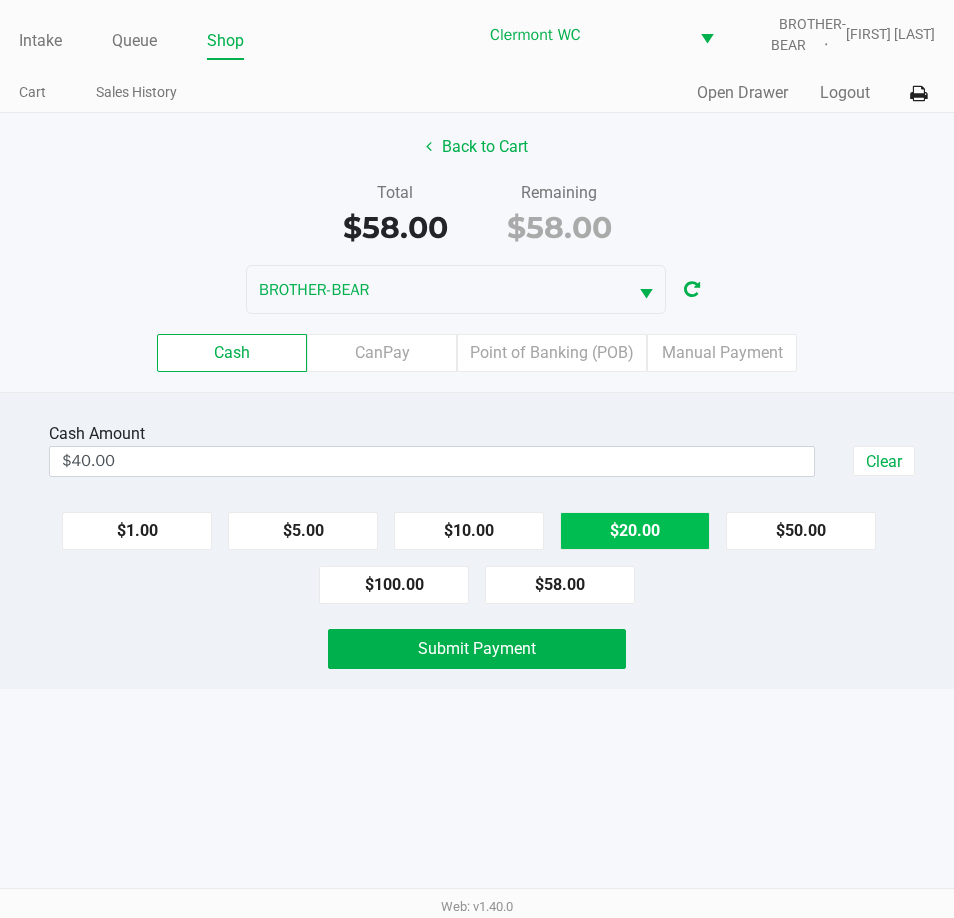 click on "$20.00" 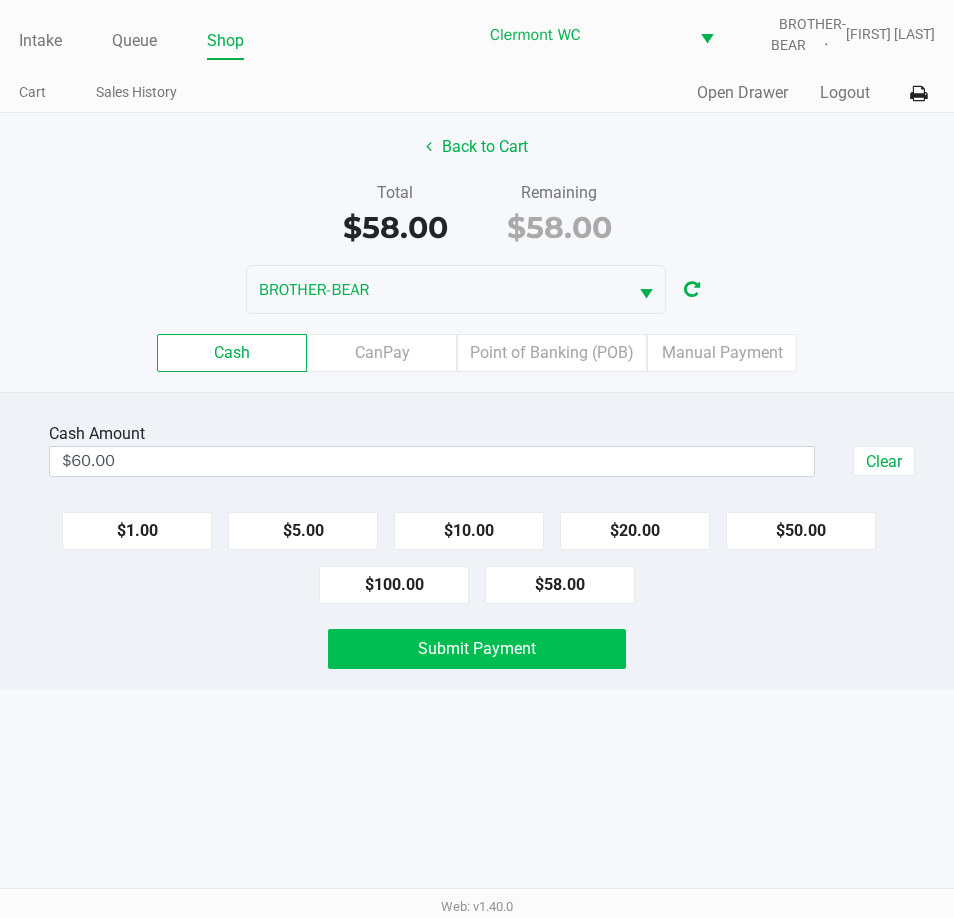click on "Submit Payment" 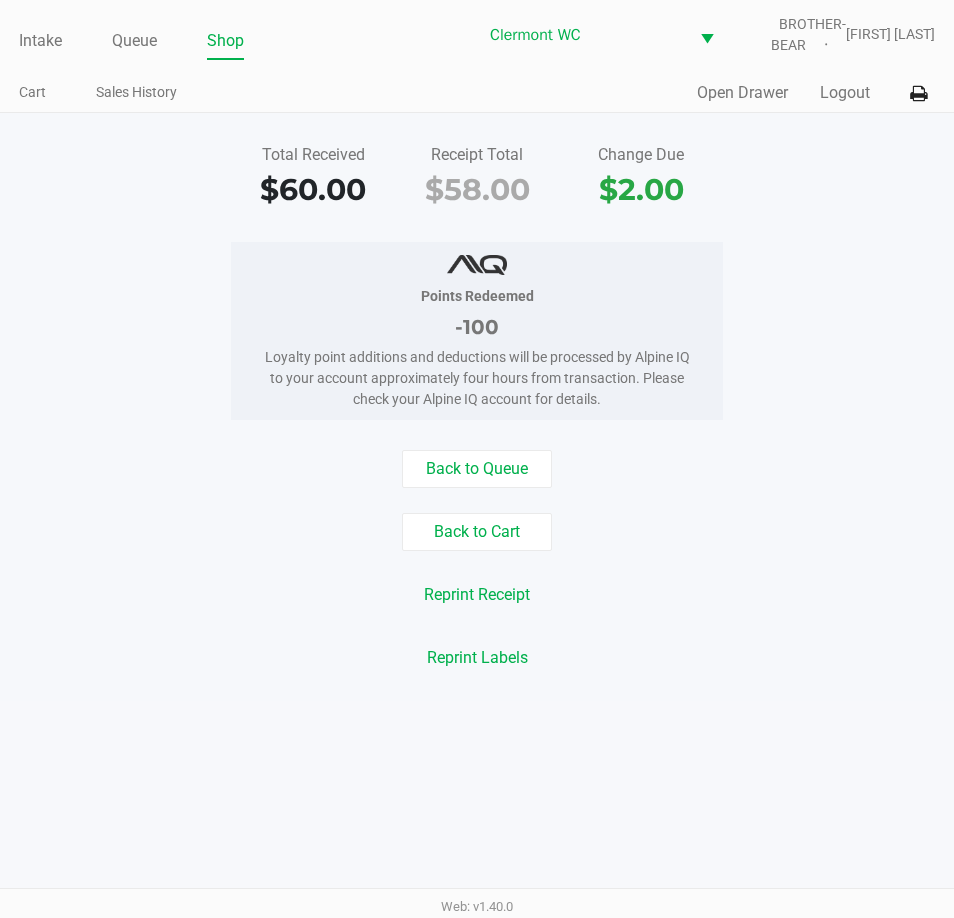 click on "Intake" 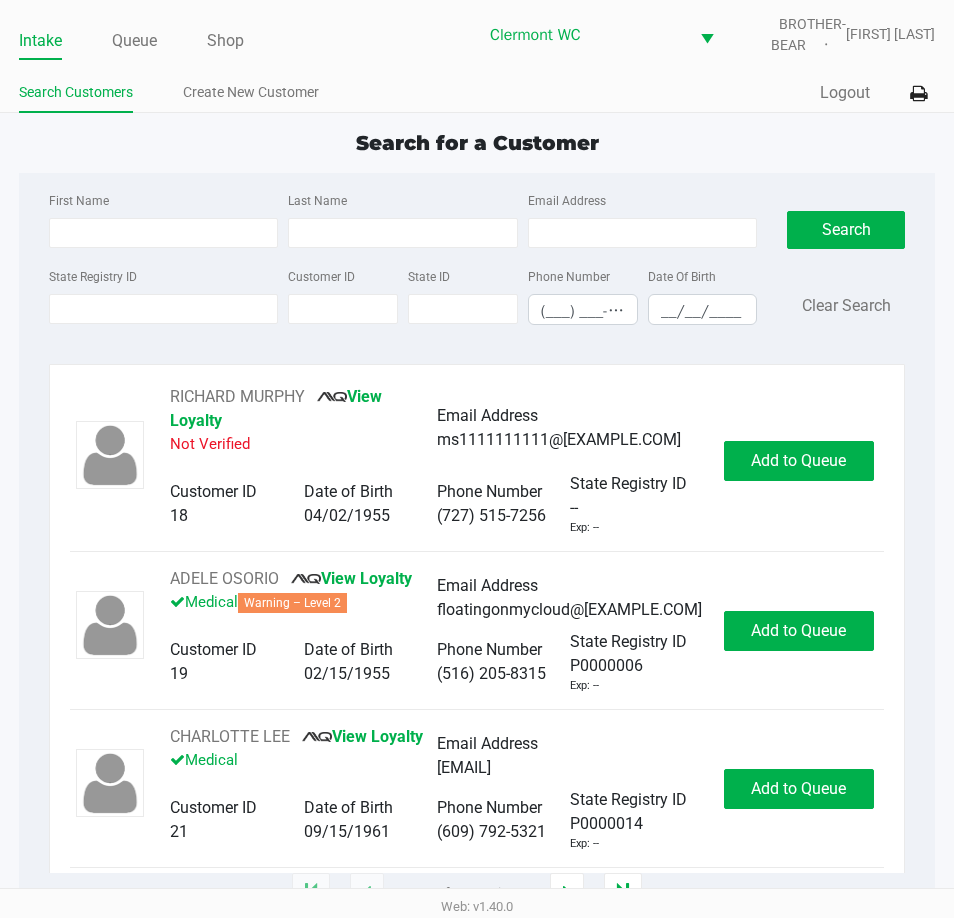 click on "Search for a Customer" 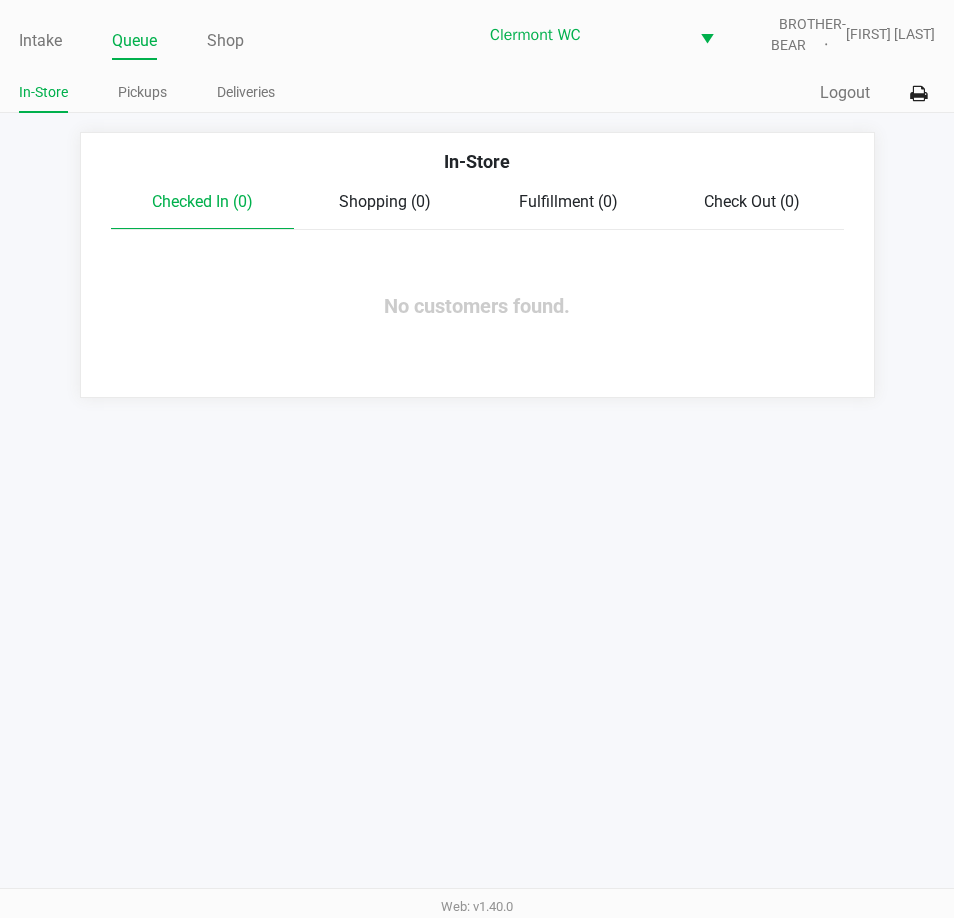 click on "Pickups" 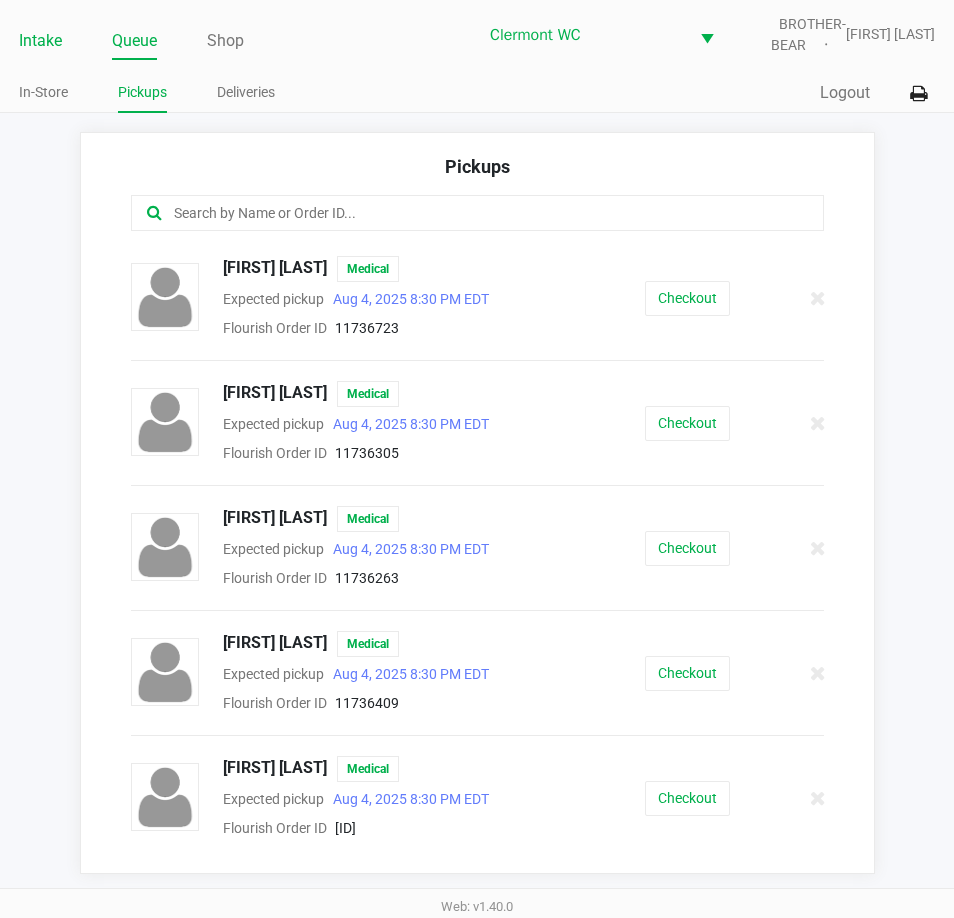 click on "Intake" 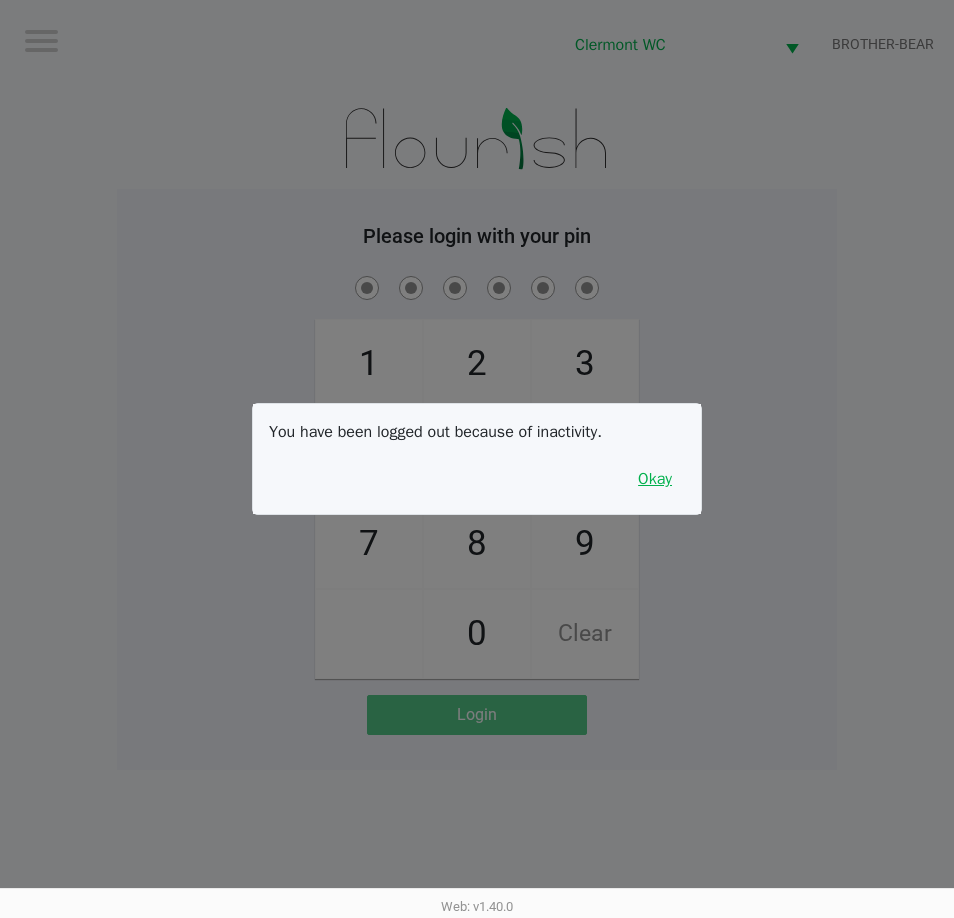 click on "Okay" at bounding box center (655, 479) 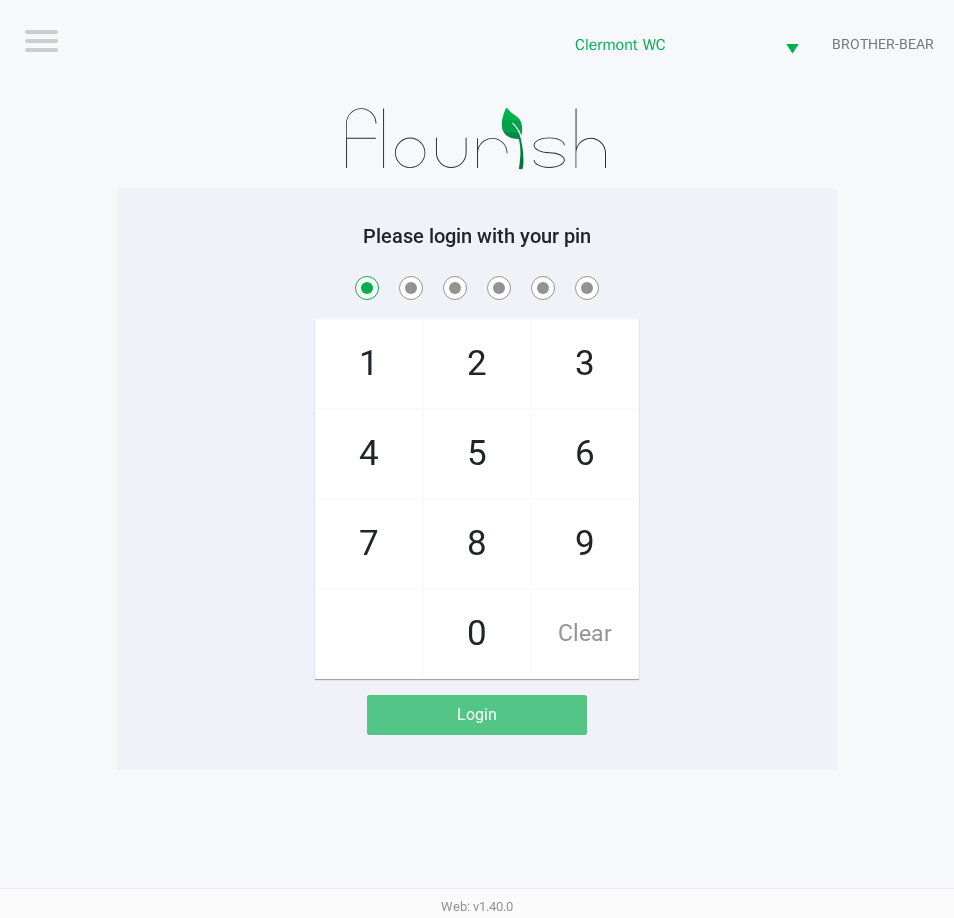 checkbox on "true" 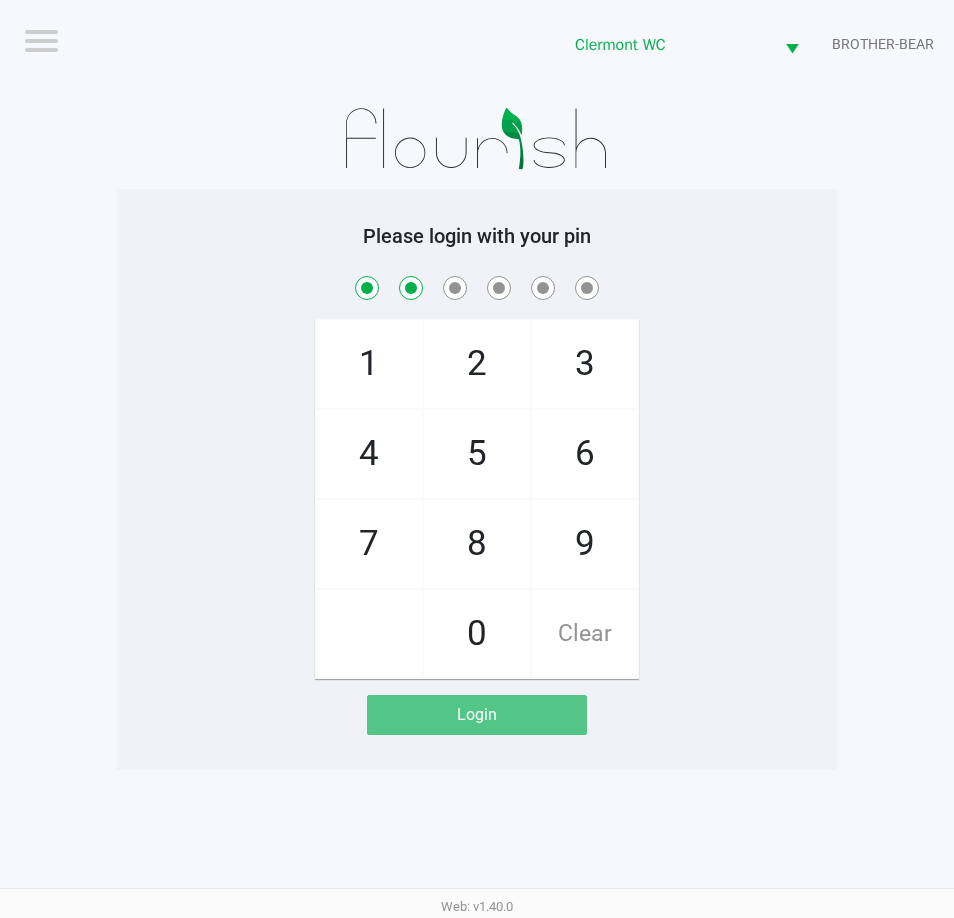 checkbox on "true" 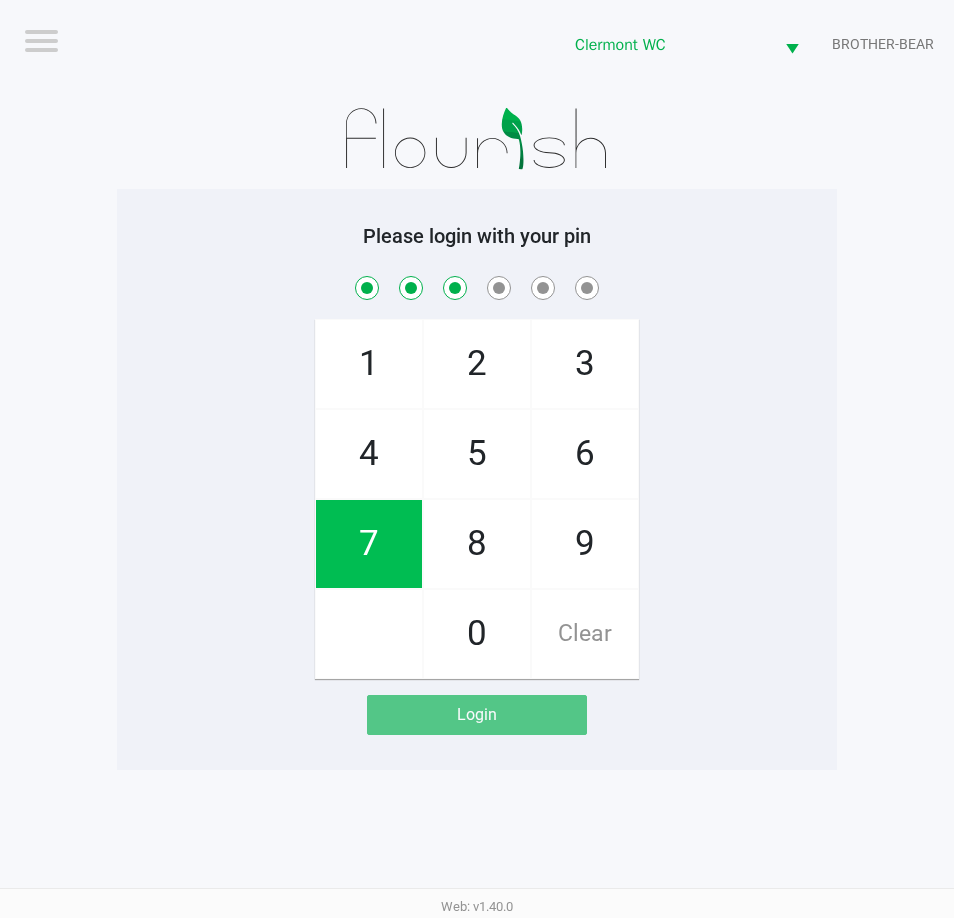 checkbox on "true" 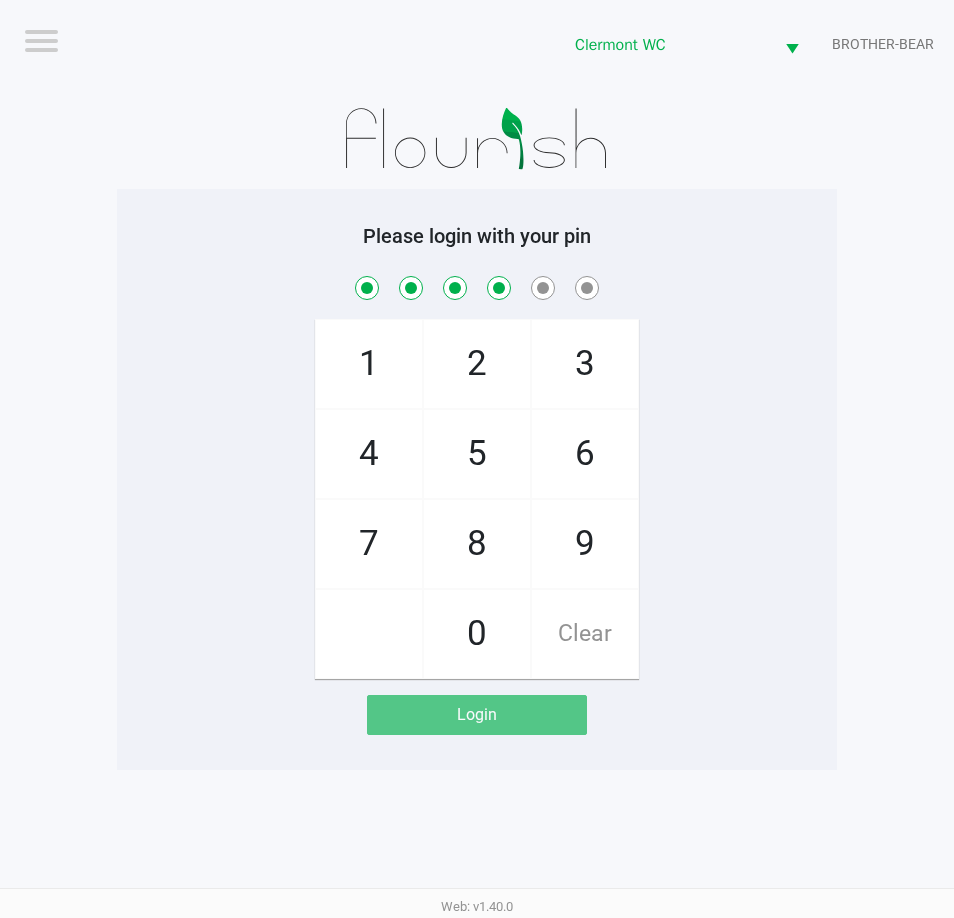 checkbox on "true" 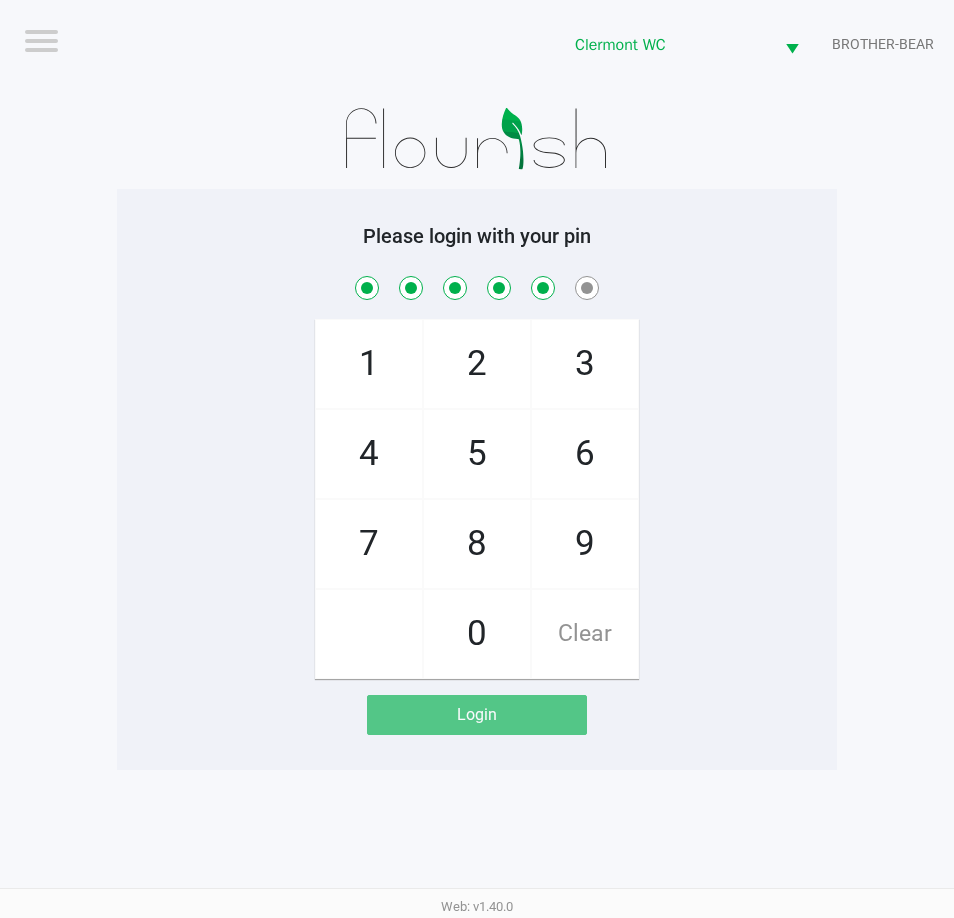 checkbox on "true" 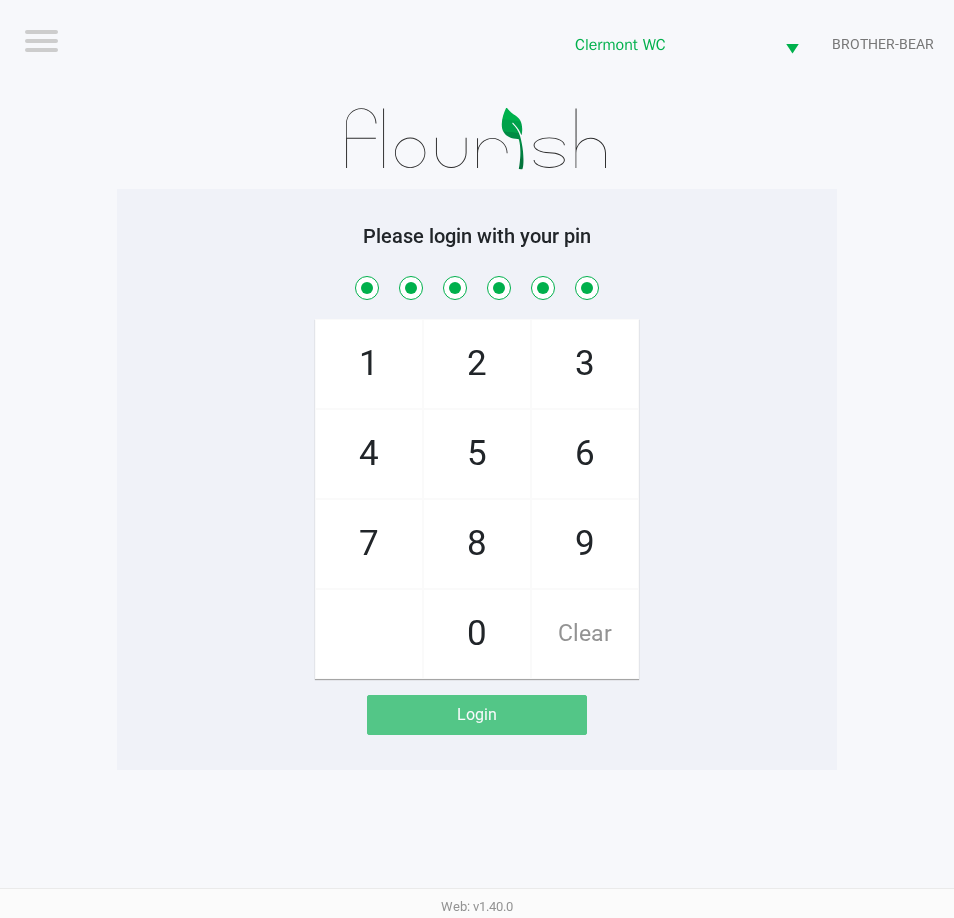 checkbox on "true" 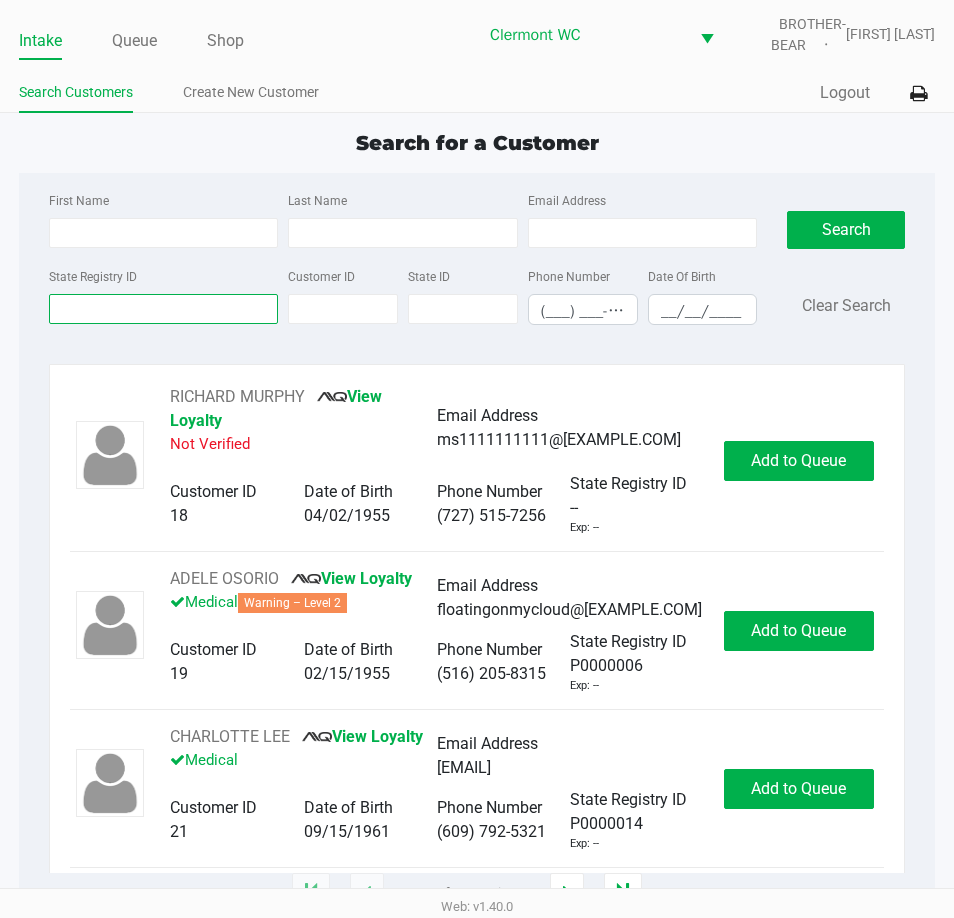 click on "State Registry ID" at bounding box center (163, 309) 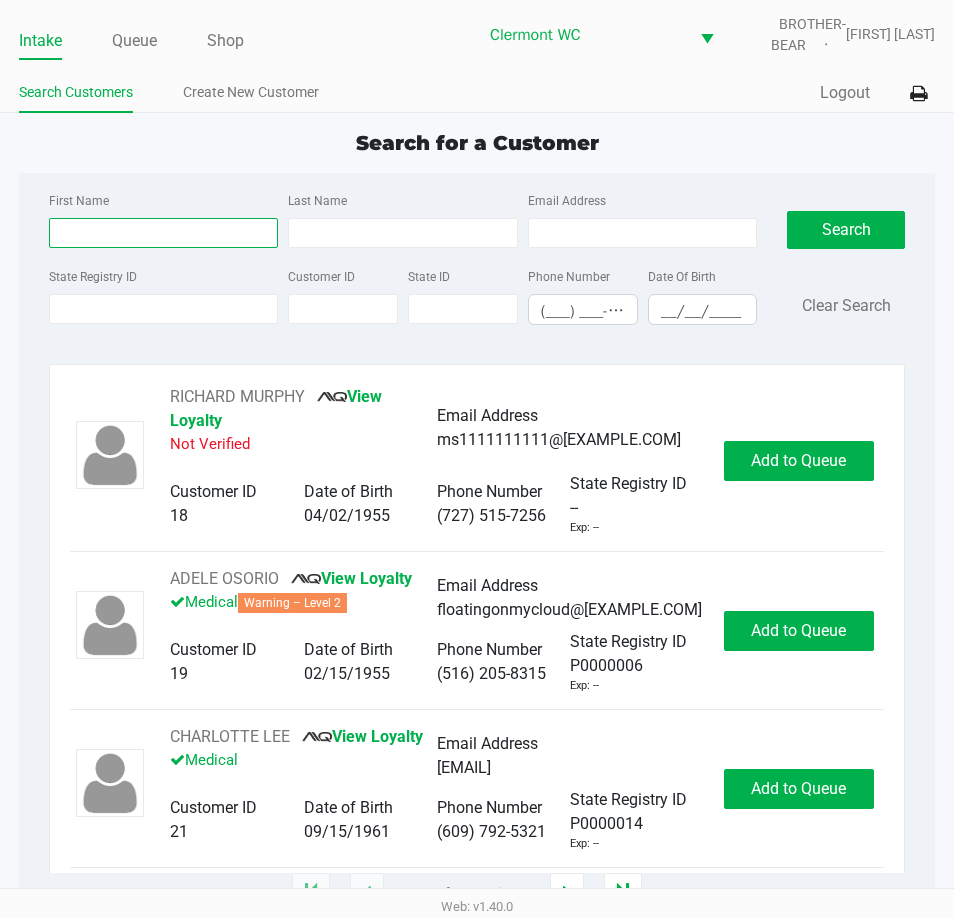 click on "First Name" at bounding box center (163, 233) 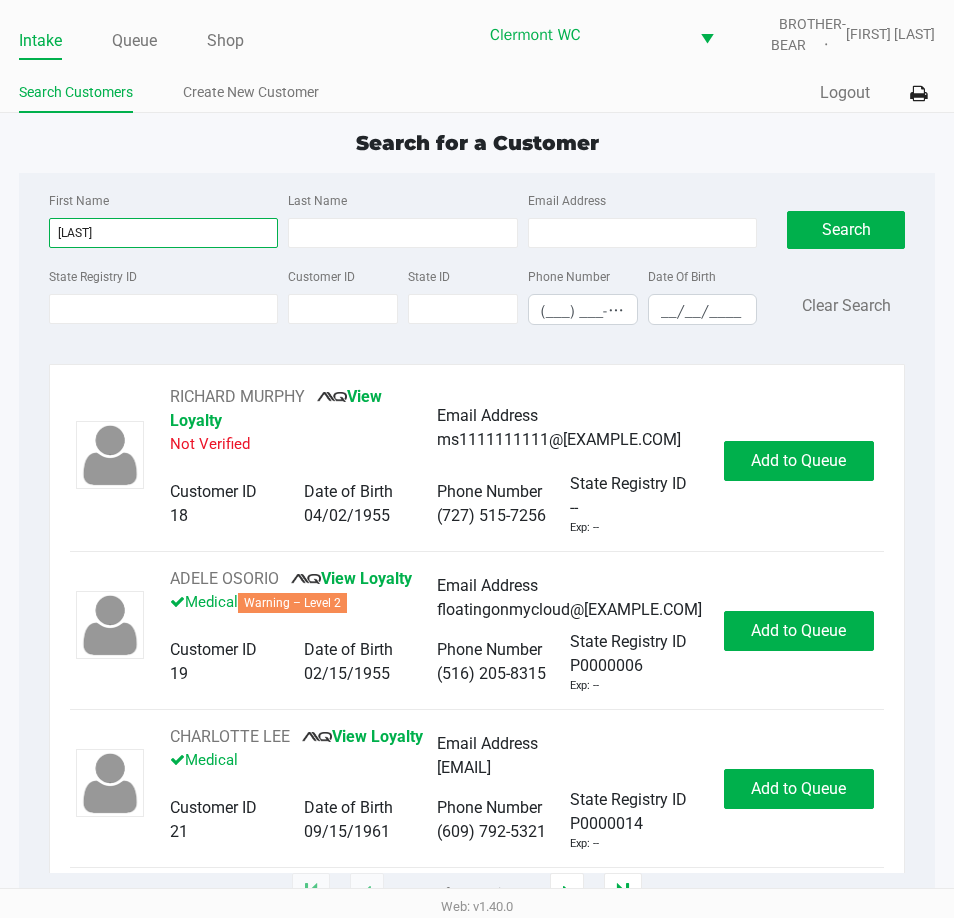 type on "Divad" 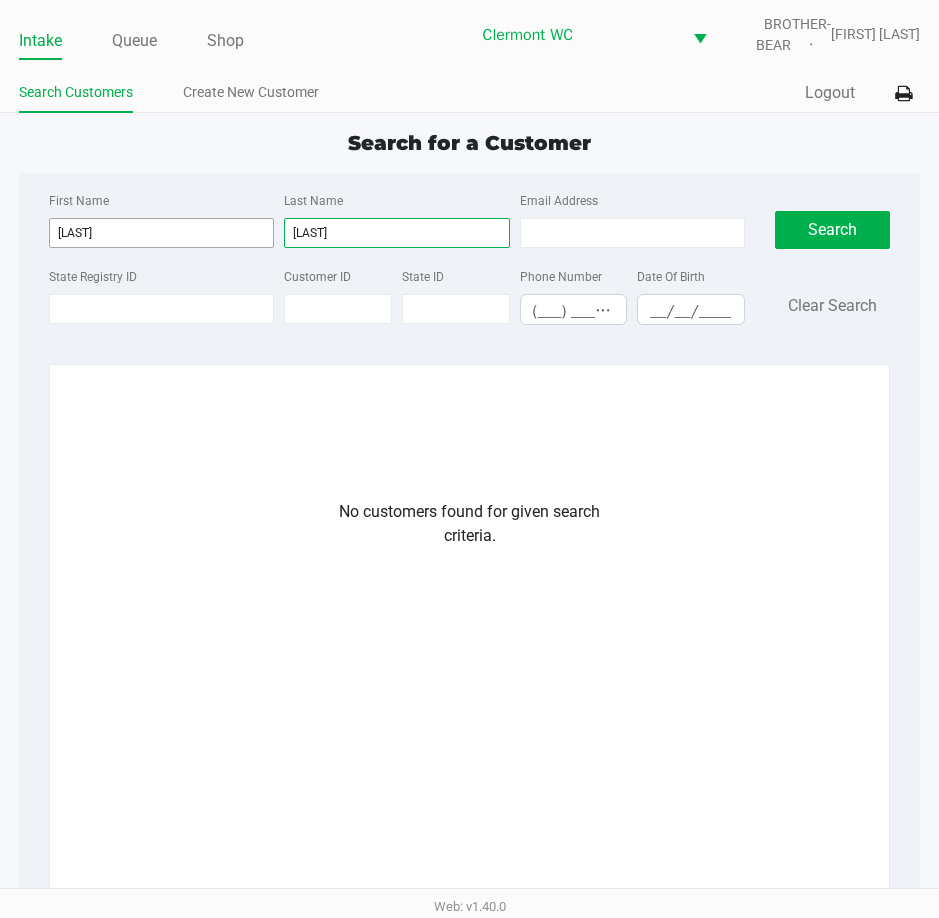 type on "Bynum" 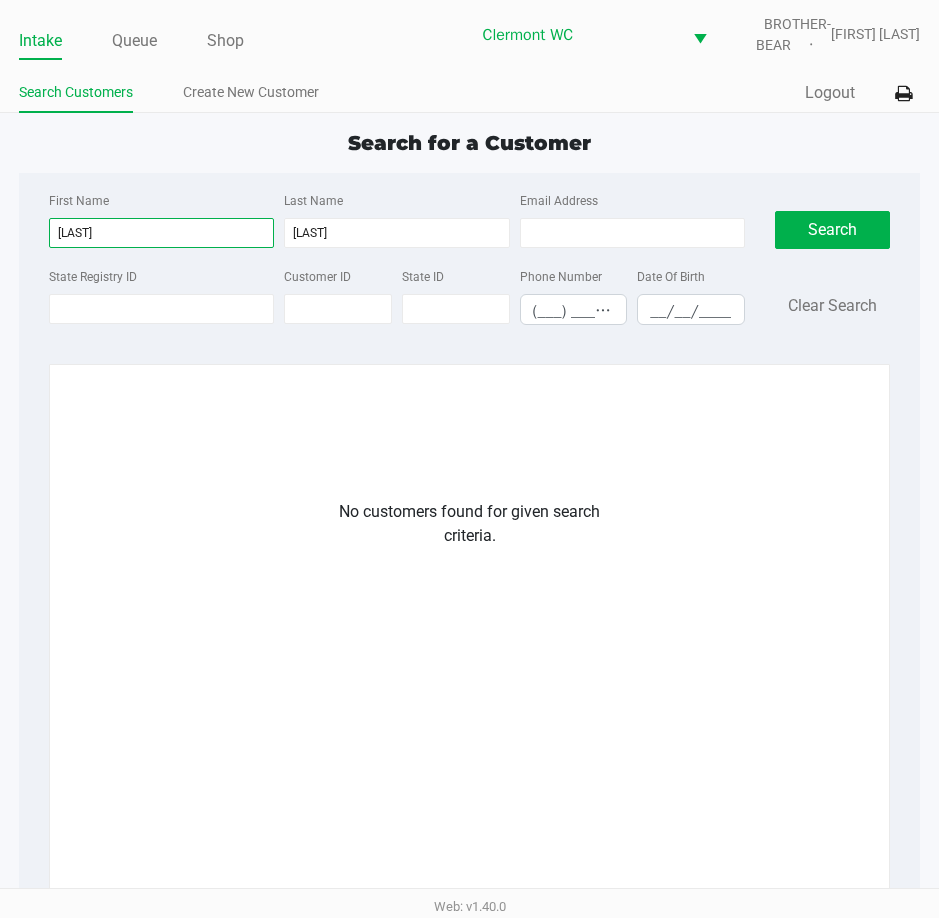 click on "Divad" at bounding box center (161, 233) 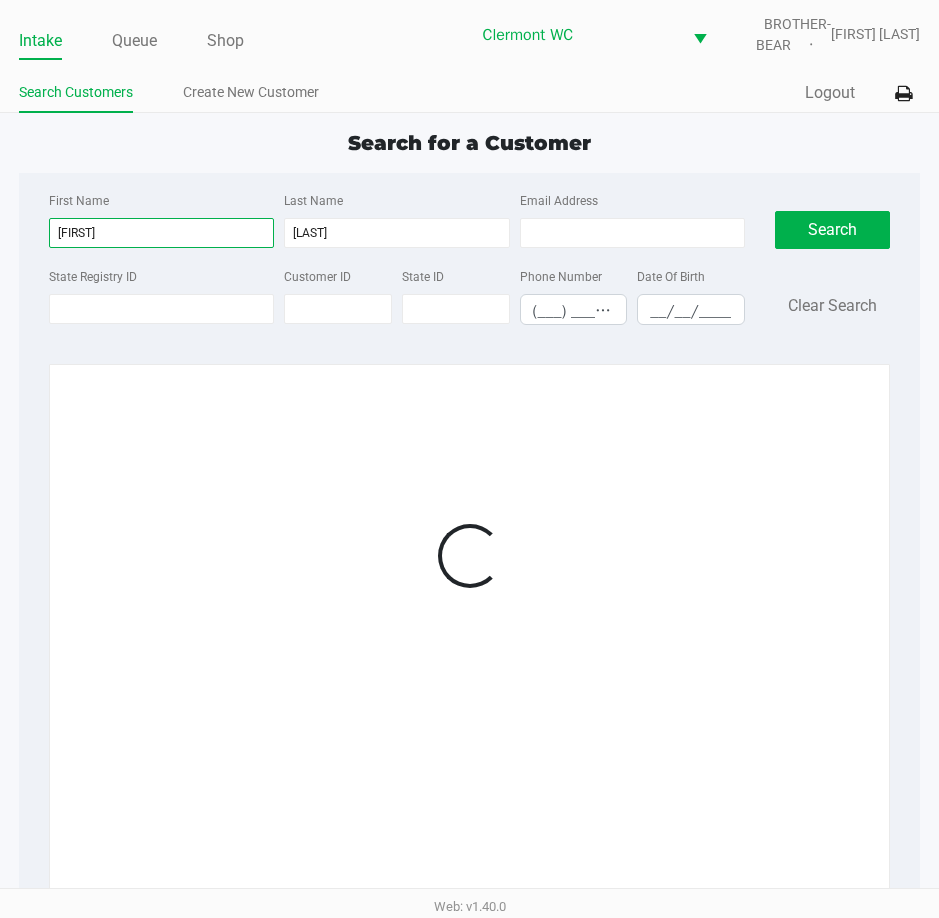 type on "David" 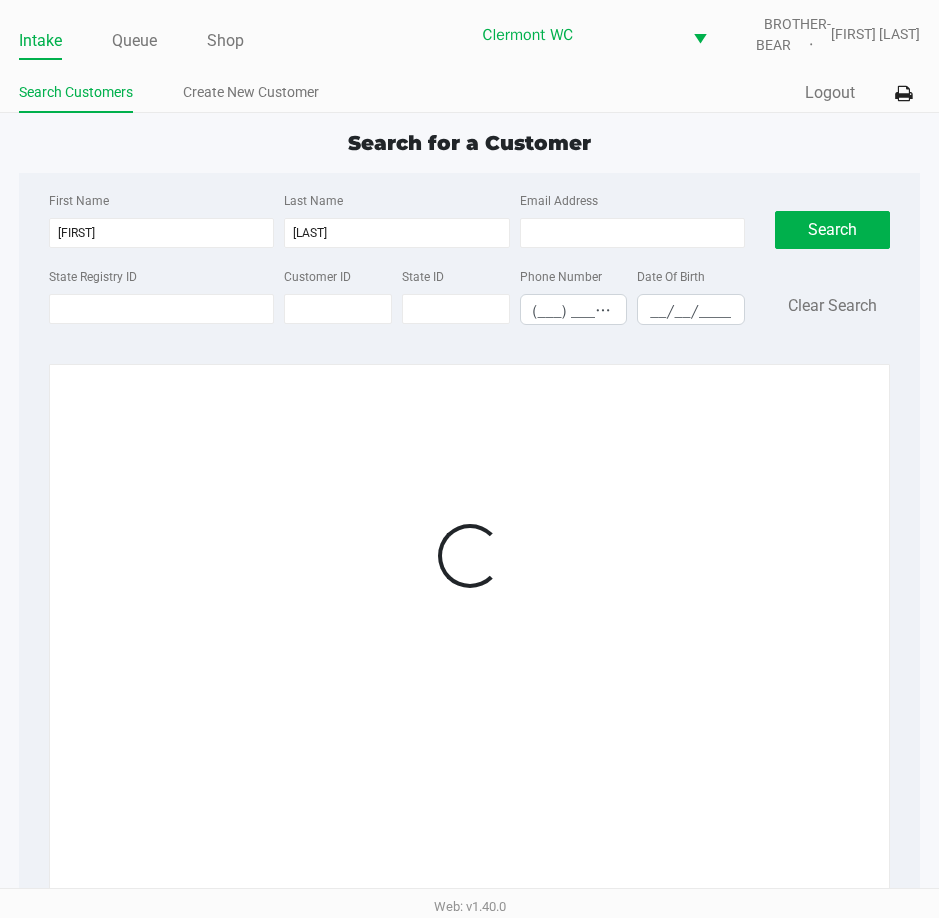 click on "First Name David Last Name Bynum Email Address State Registry ID Customer ID State ID Phone Number (___) ___-____ Date Of Birth __/__/____  Search   Clear Search  Loading  No customers found for given search criteria." 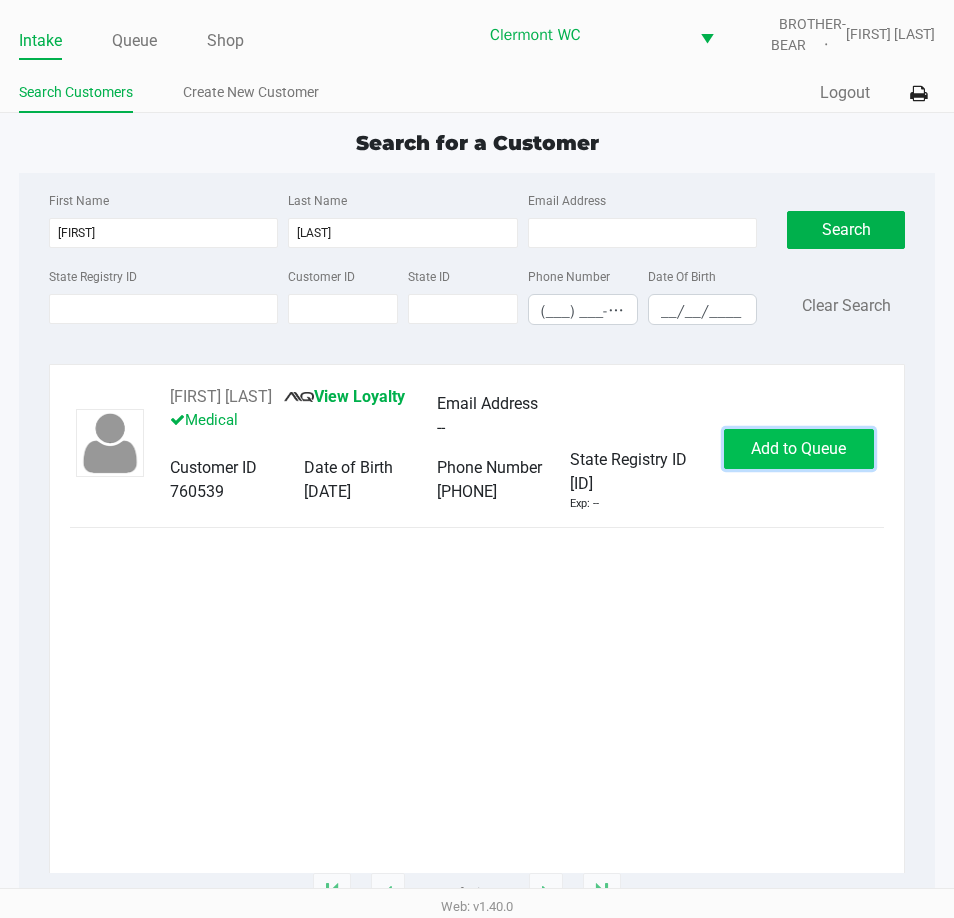 click on "Add to Queue" 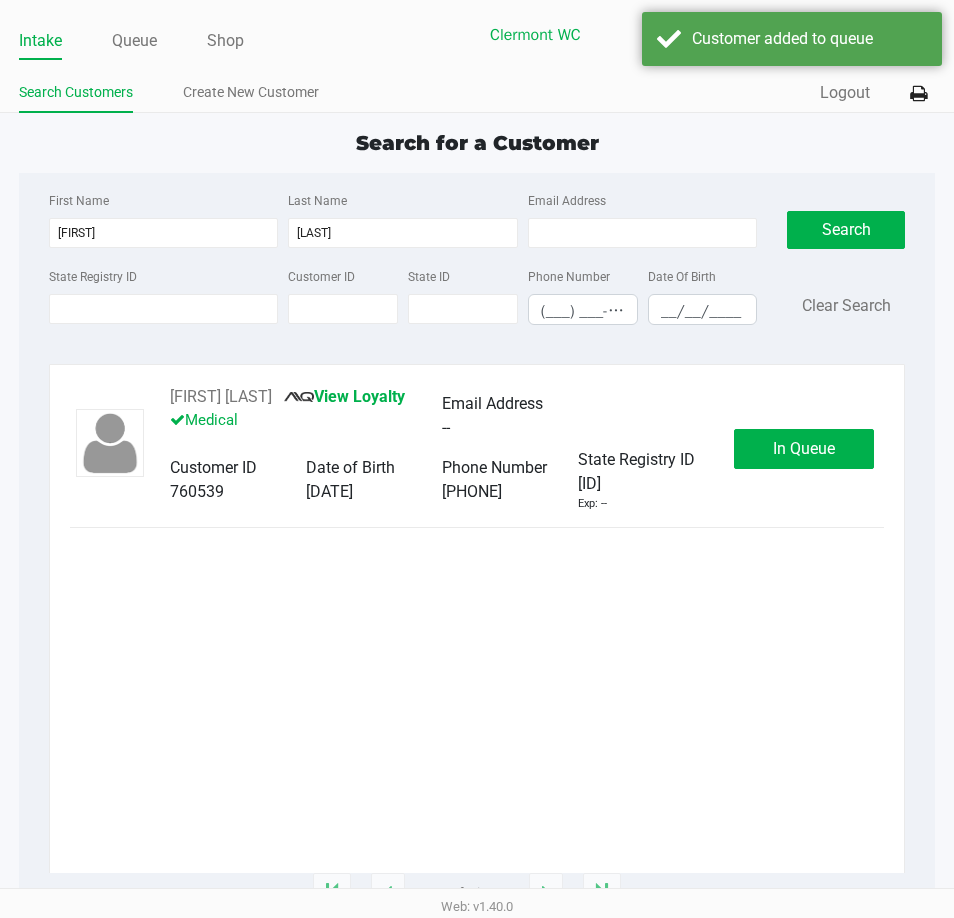 click on "In Queue" 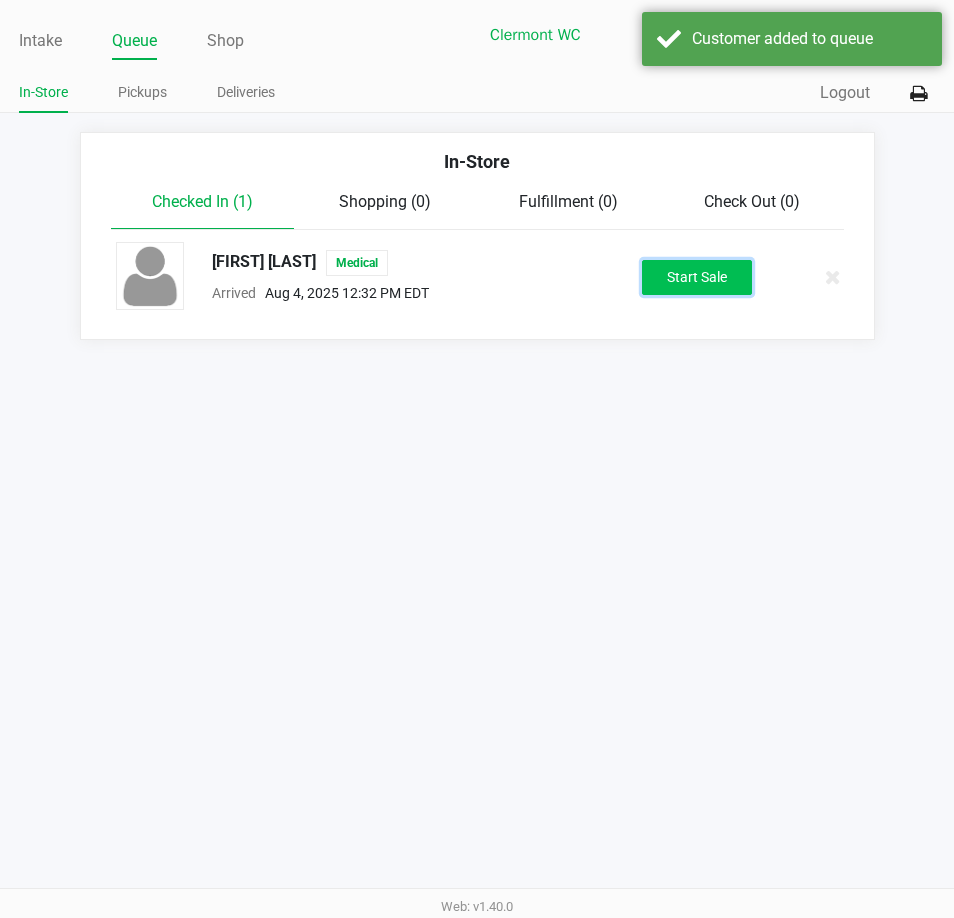 click on "Start Sale" 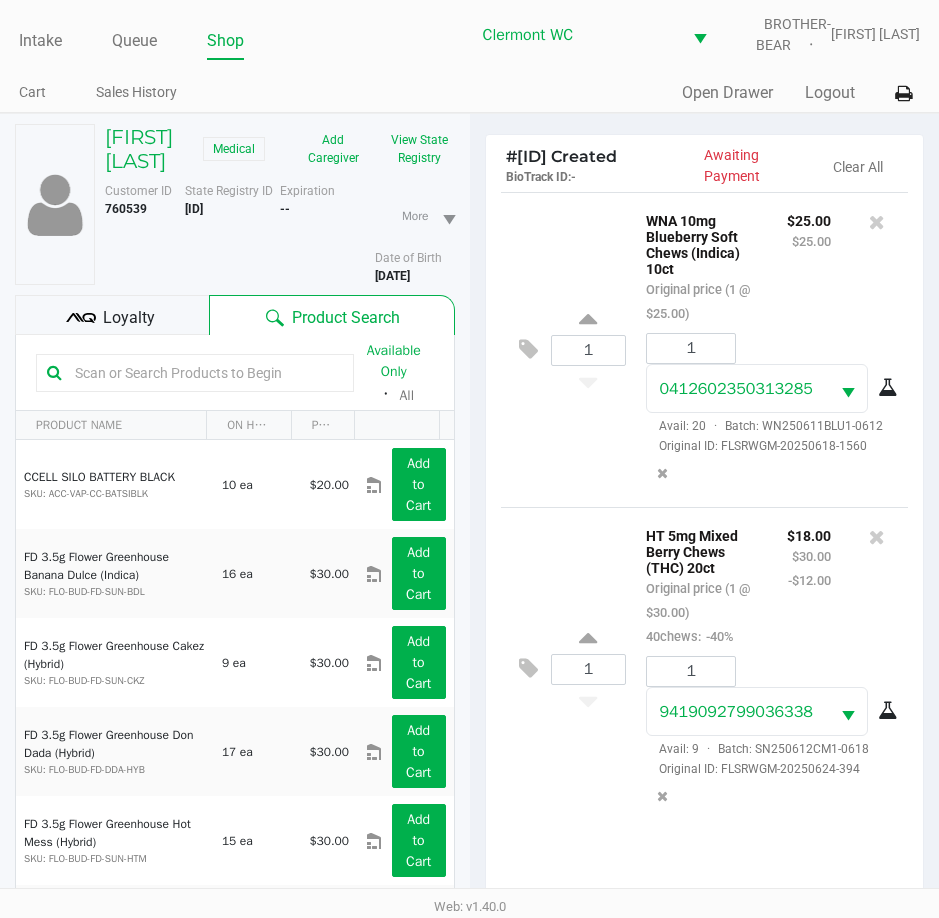 click on "Loyalty" 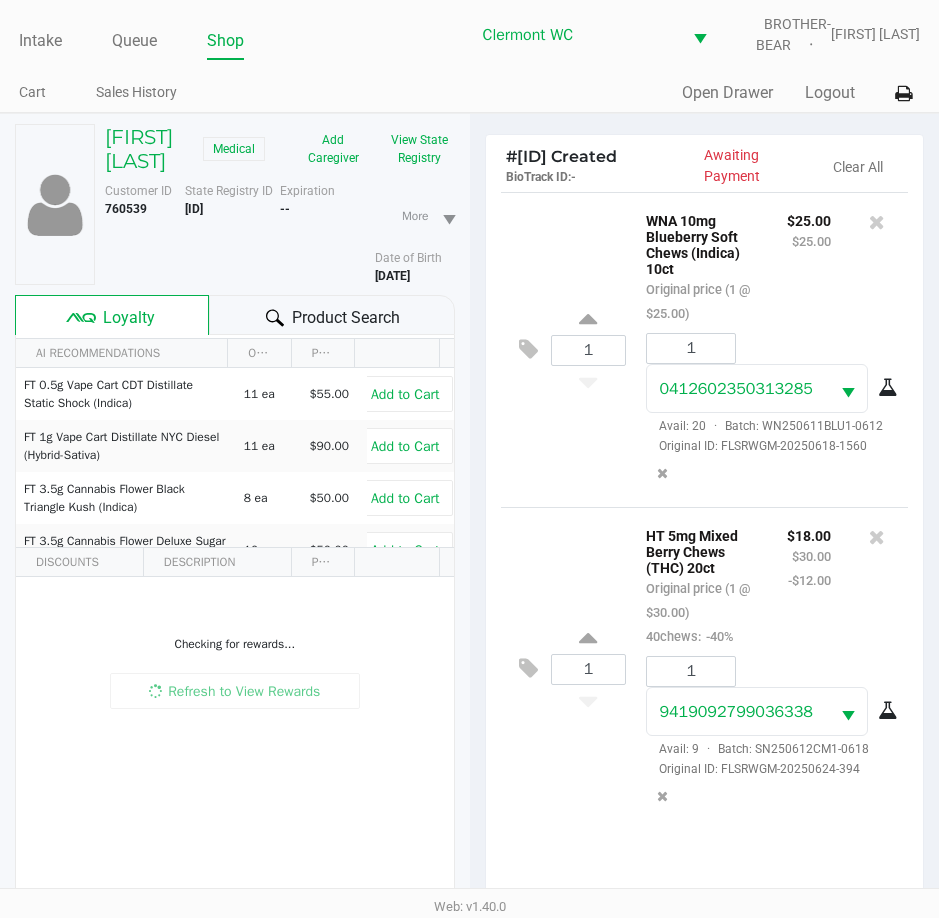 click on "Product Search" 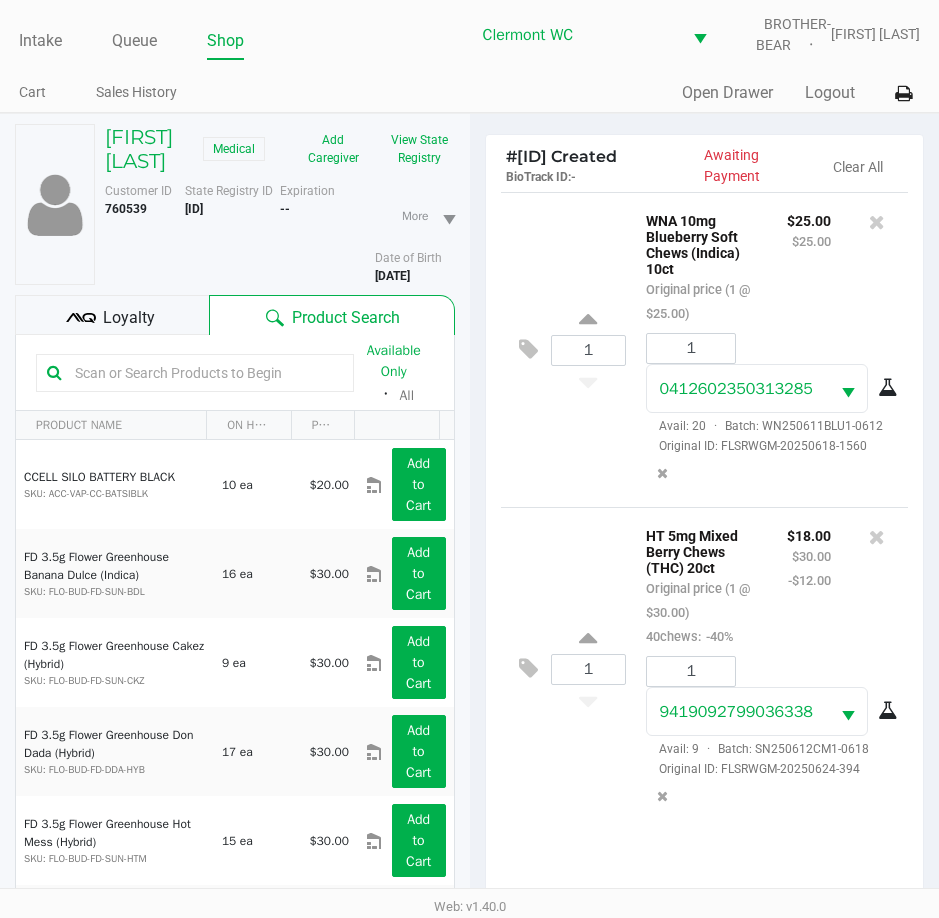click on "Loyalty" 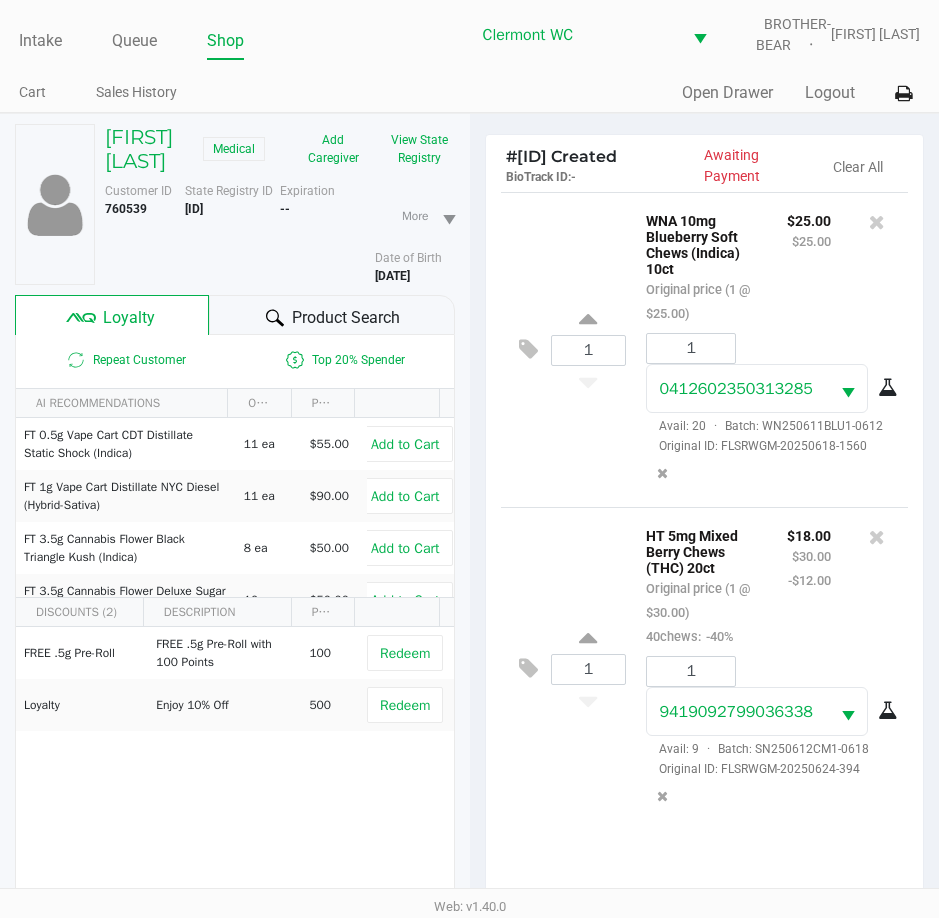 click on "Product Search" 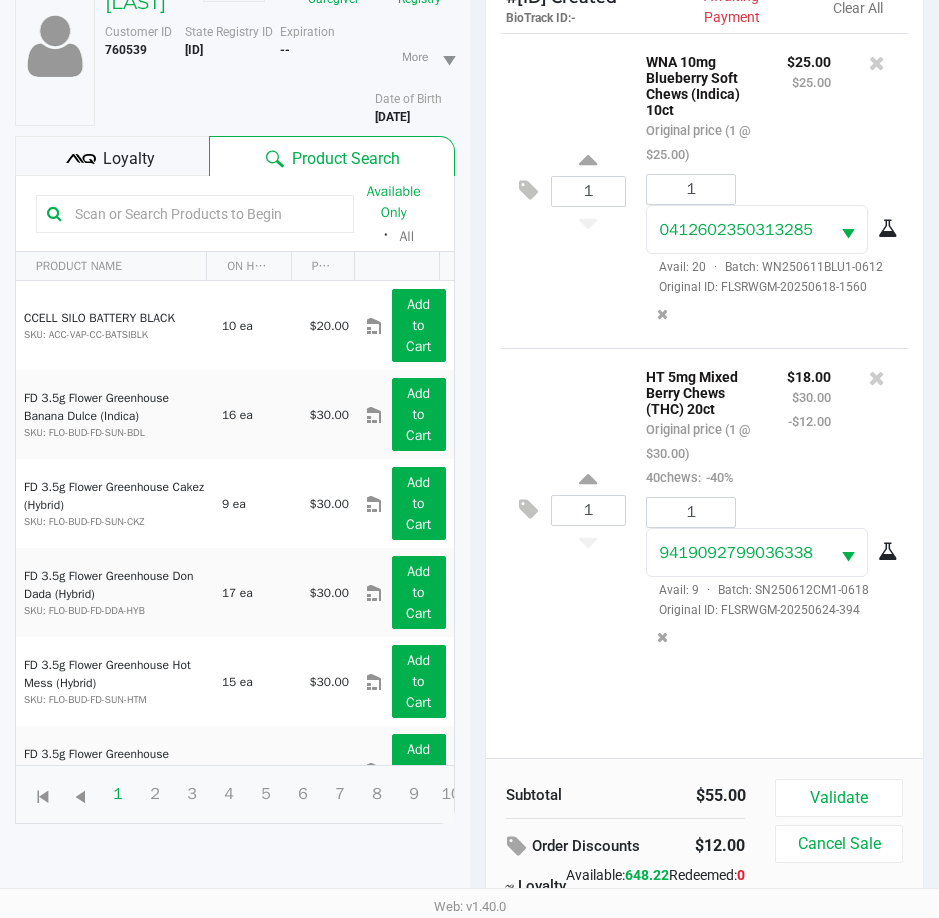 scroll, scrollTop: 262, scrollLeft: 0, axis: vertical 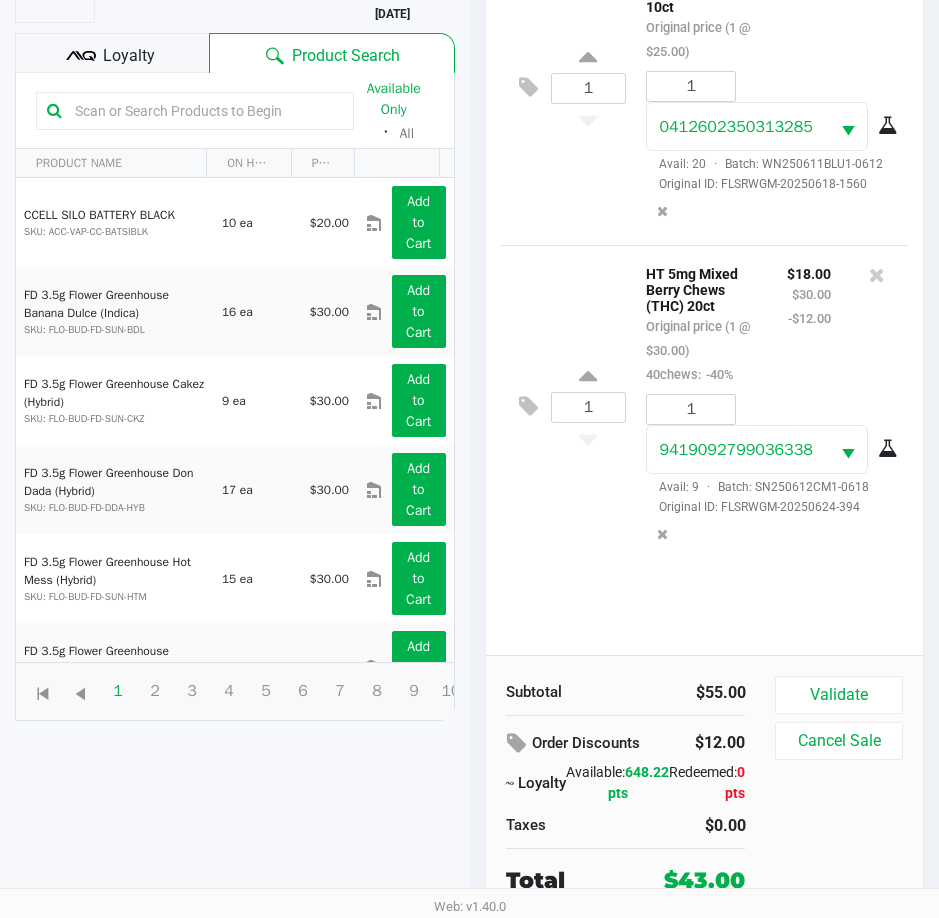 click on "Loyalty" 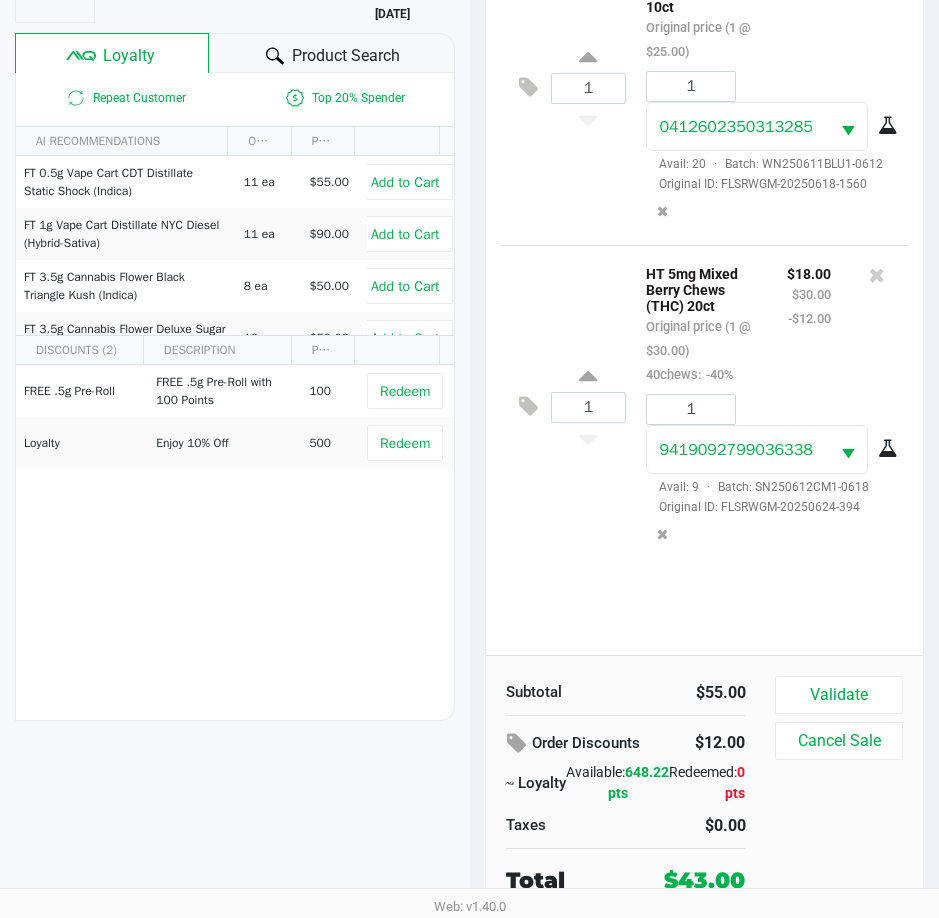 click on "Product Search" 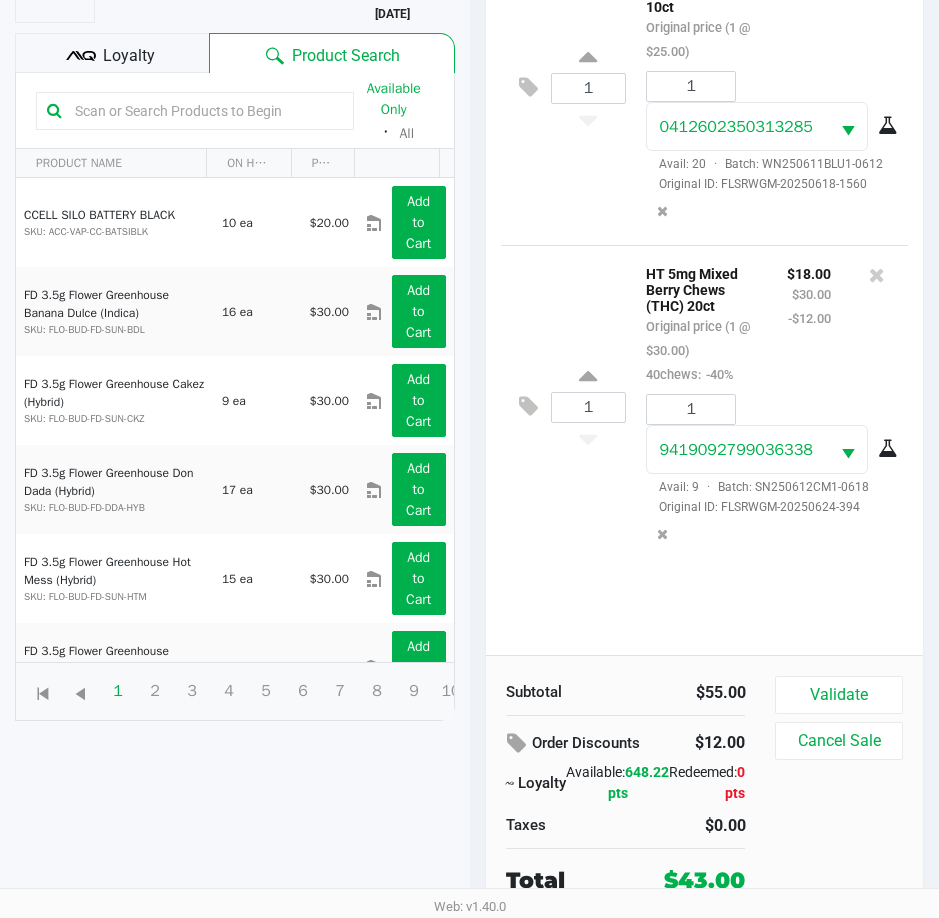 click on "Validate" 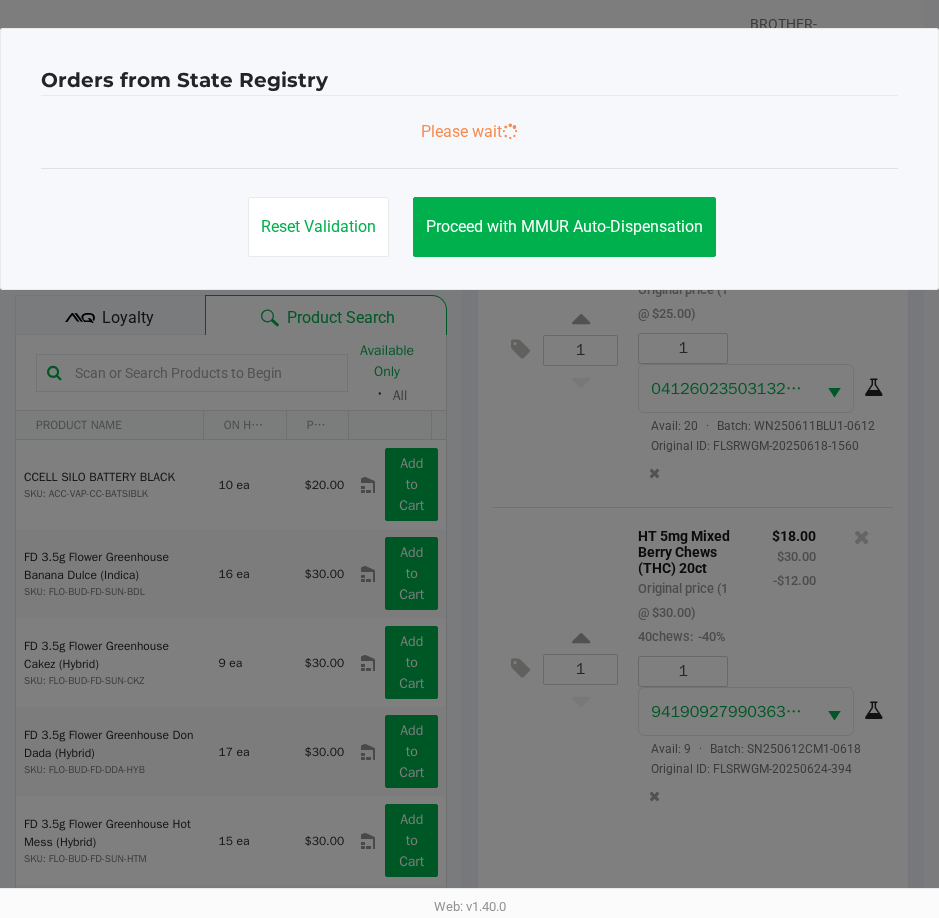 scroll, scrollTop: 0, scrollLeft: 0, axis: both 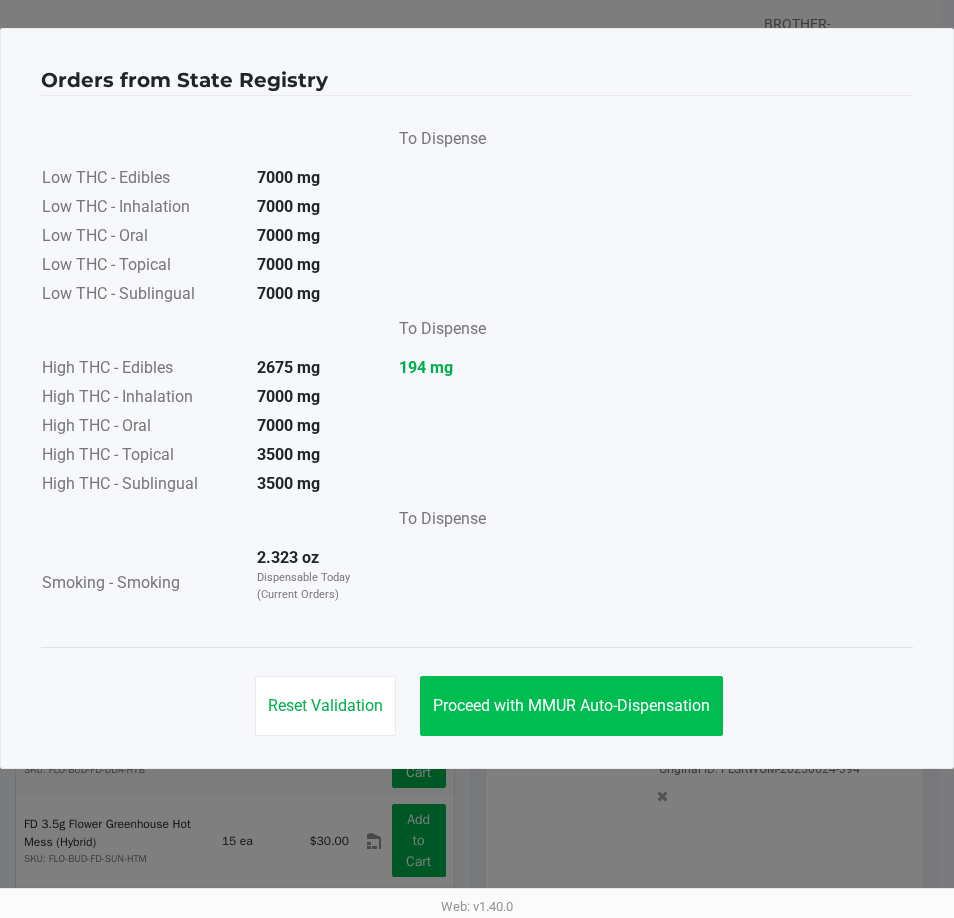click on "Proceed with MMUR Auto-Dispensation" 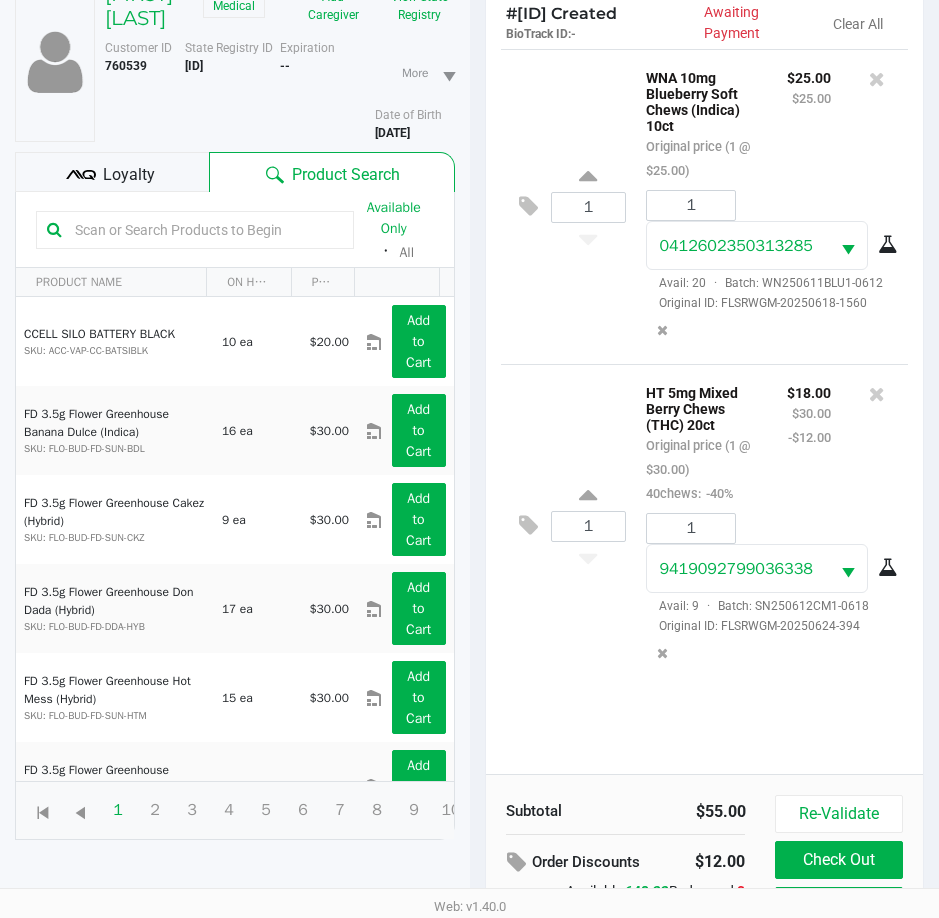 scroll, scrollTop: 265, scrollLeft: 0, axis: vertical 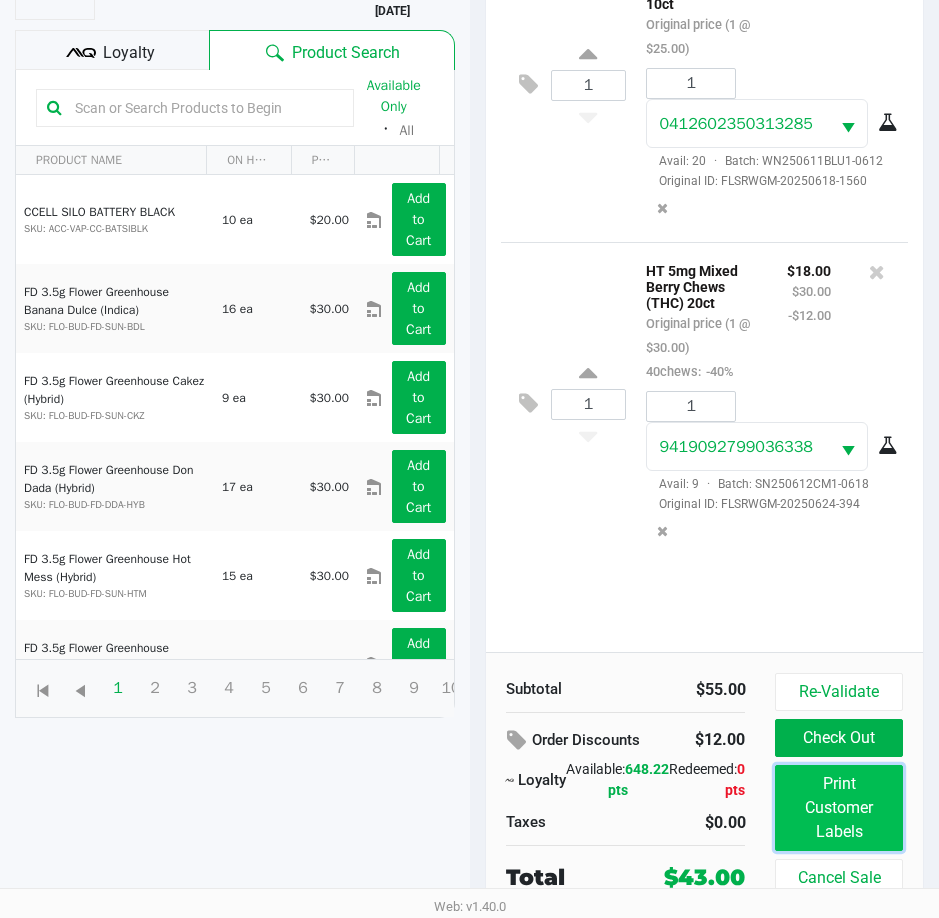 click on "Print Customer Labels" 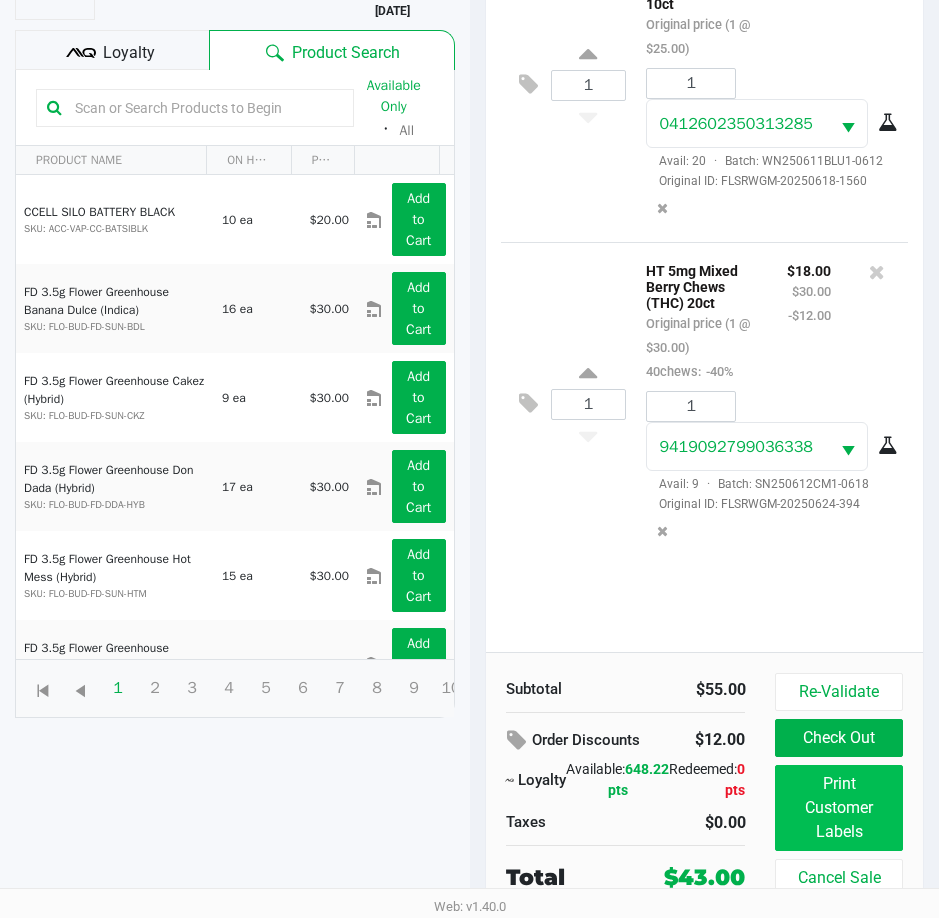 scroll, scrollTop: 0, scrollLeft: 0, axis: both 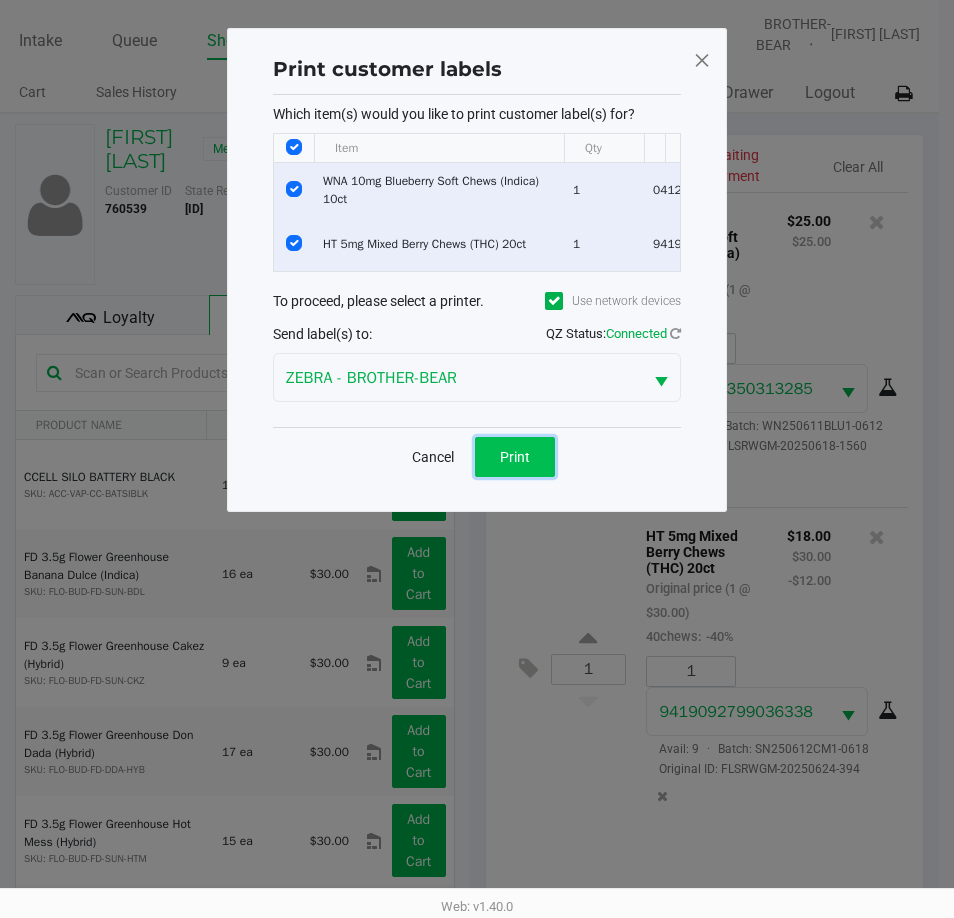 click on "Print" 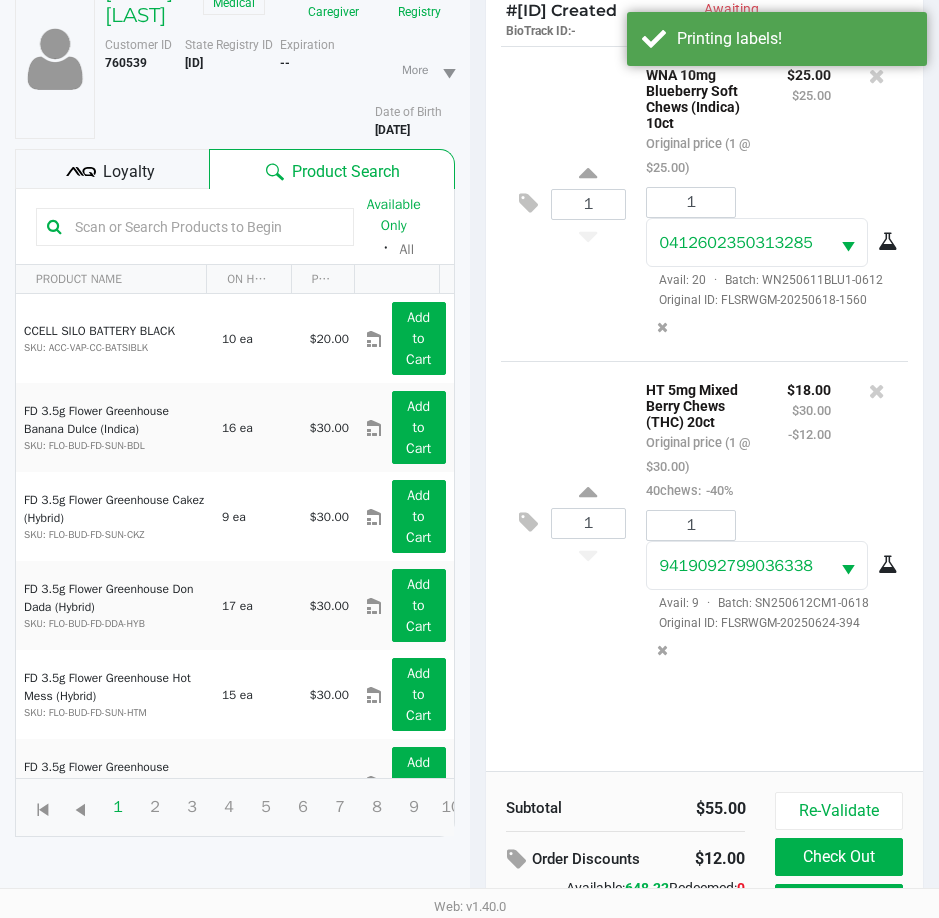 scroll, scrollTop: 265, scrollLeft: 0, axis: vertical 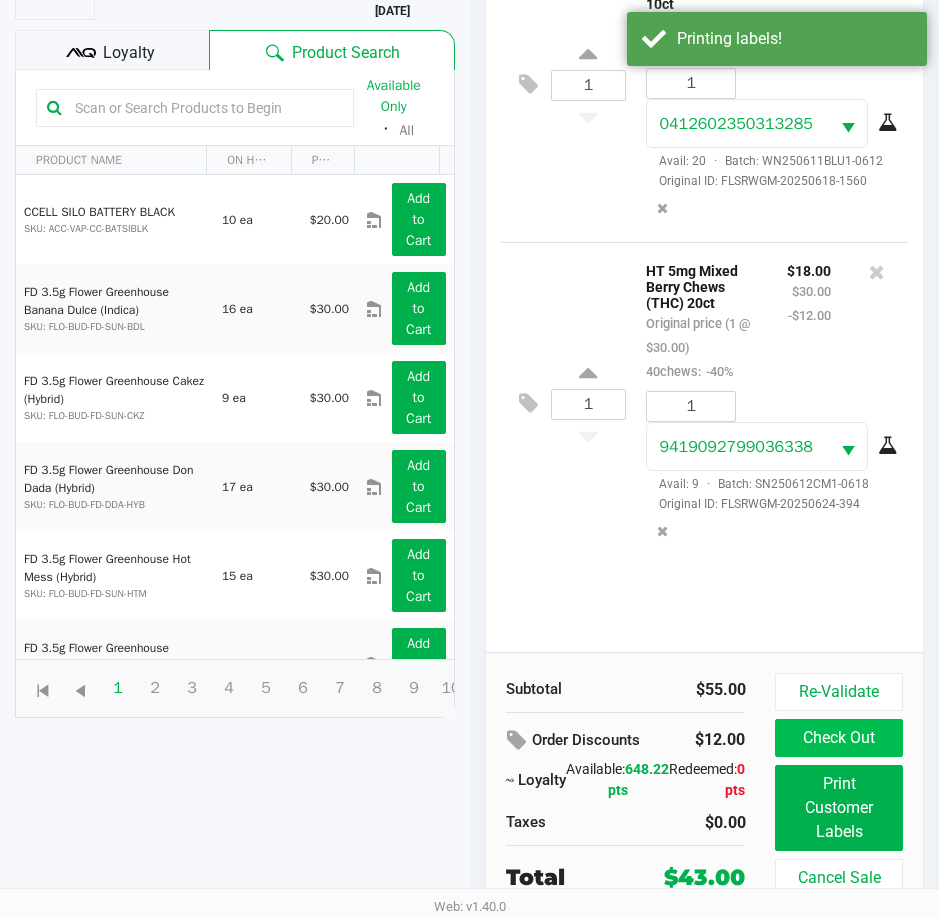 click on "Check Out" 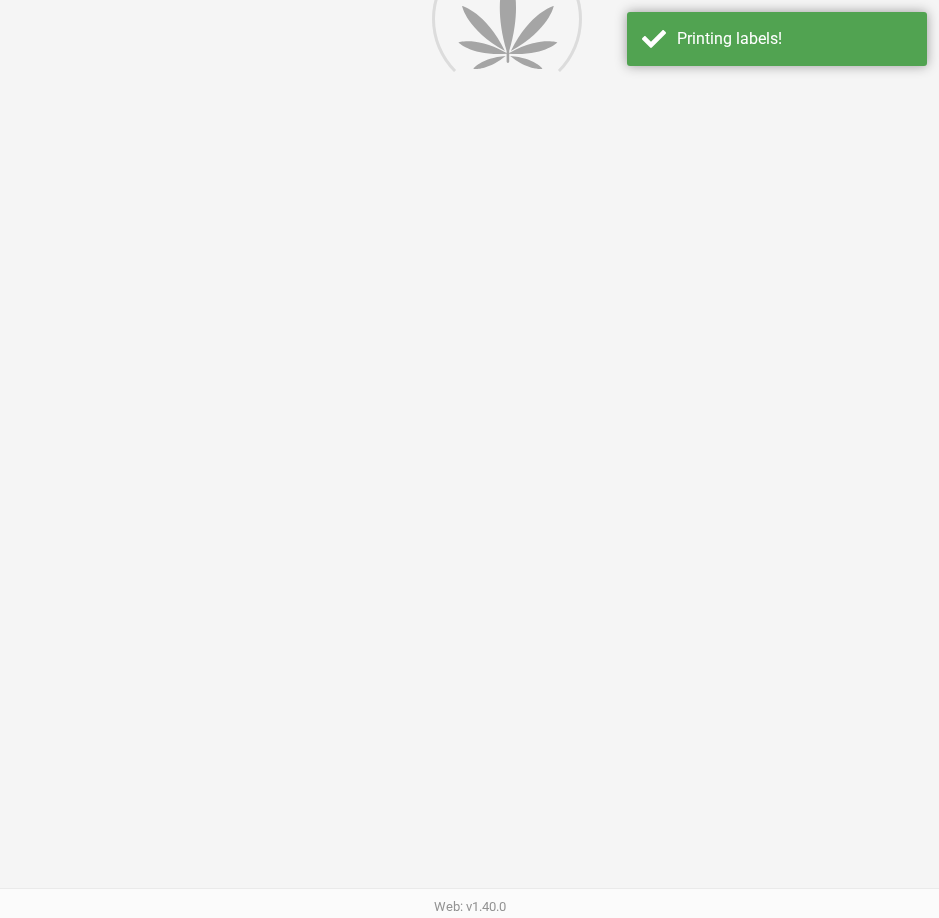 scroll, scrollTop: 0, scrollLeft: 0, axis: both 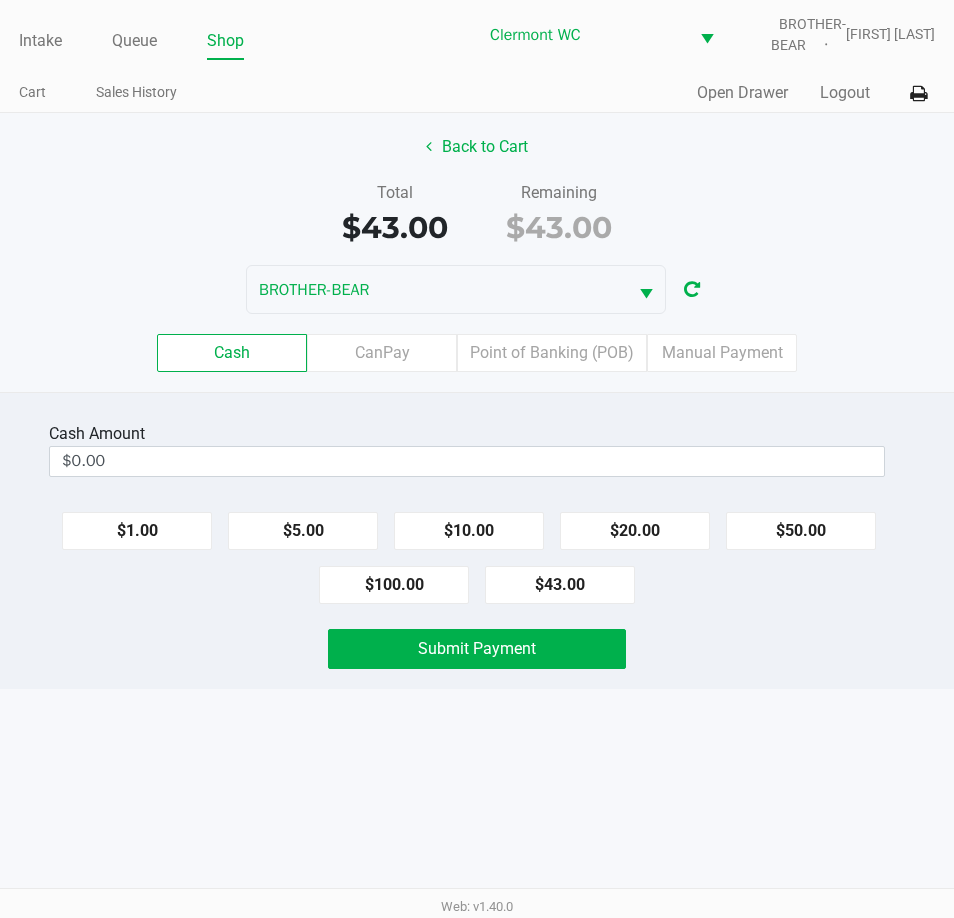click on "Point of Banking (POB)" 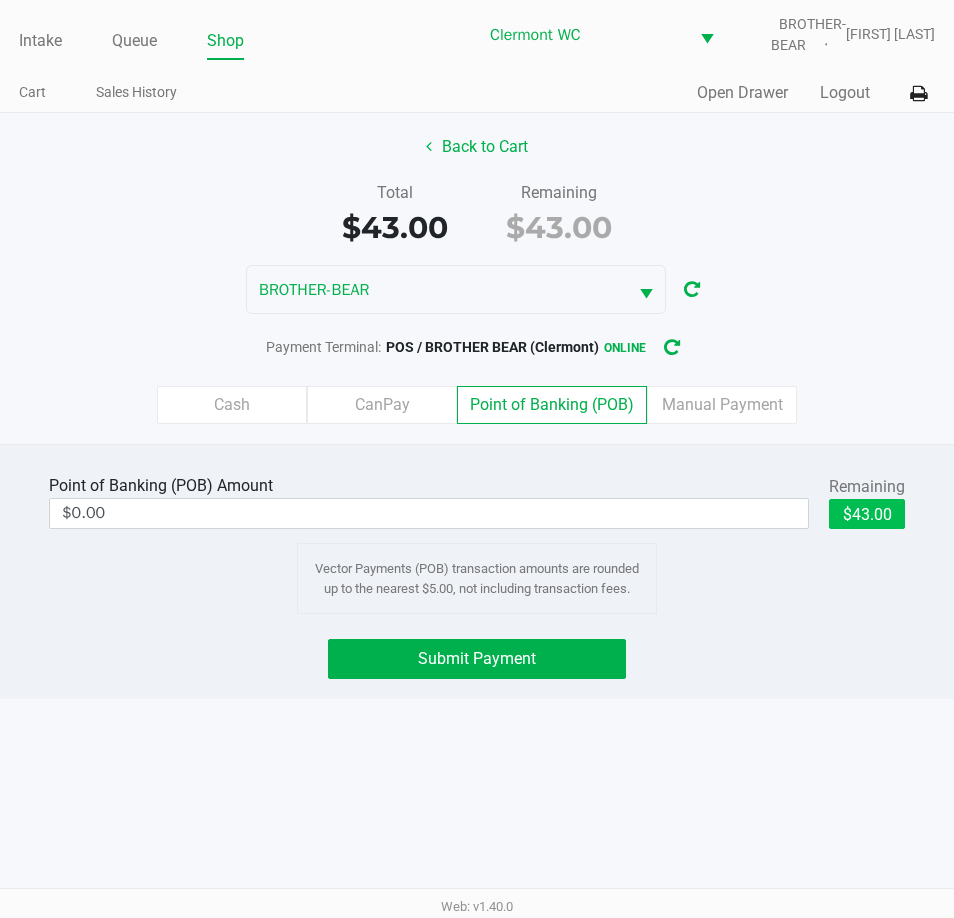 click on "$43.00" 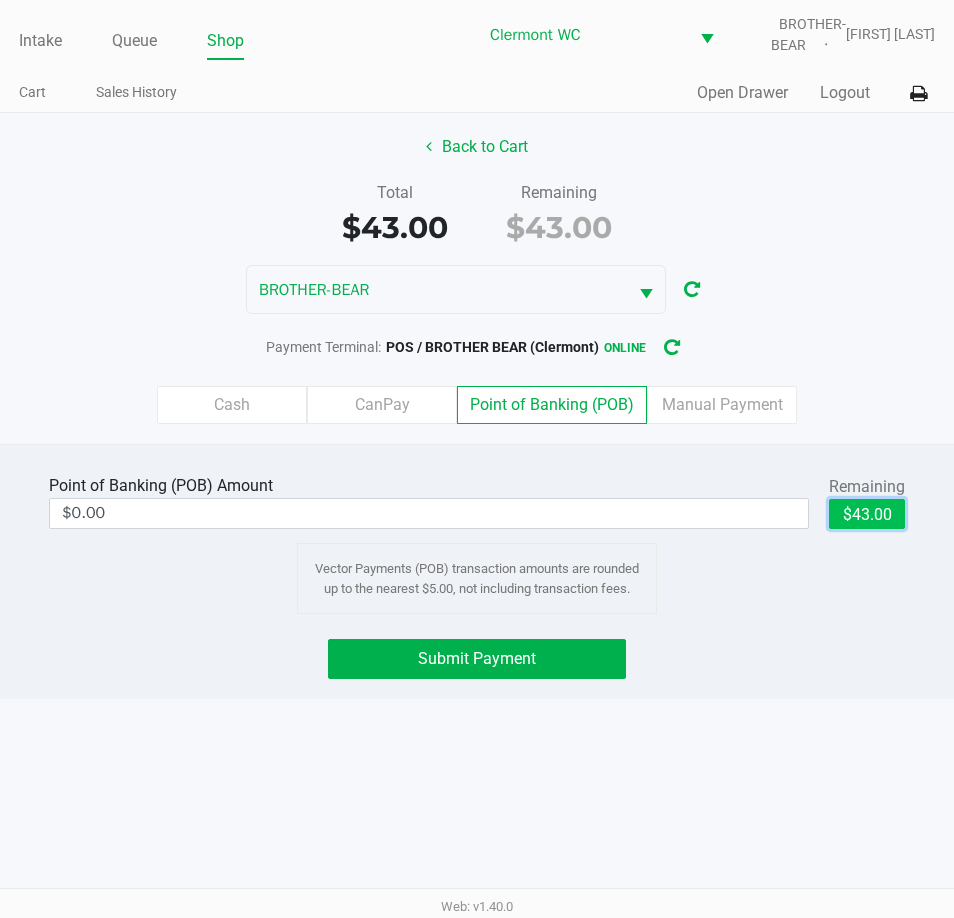 type on "$43.00" 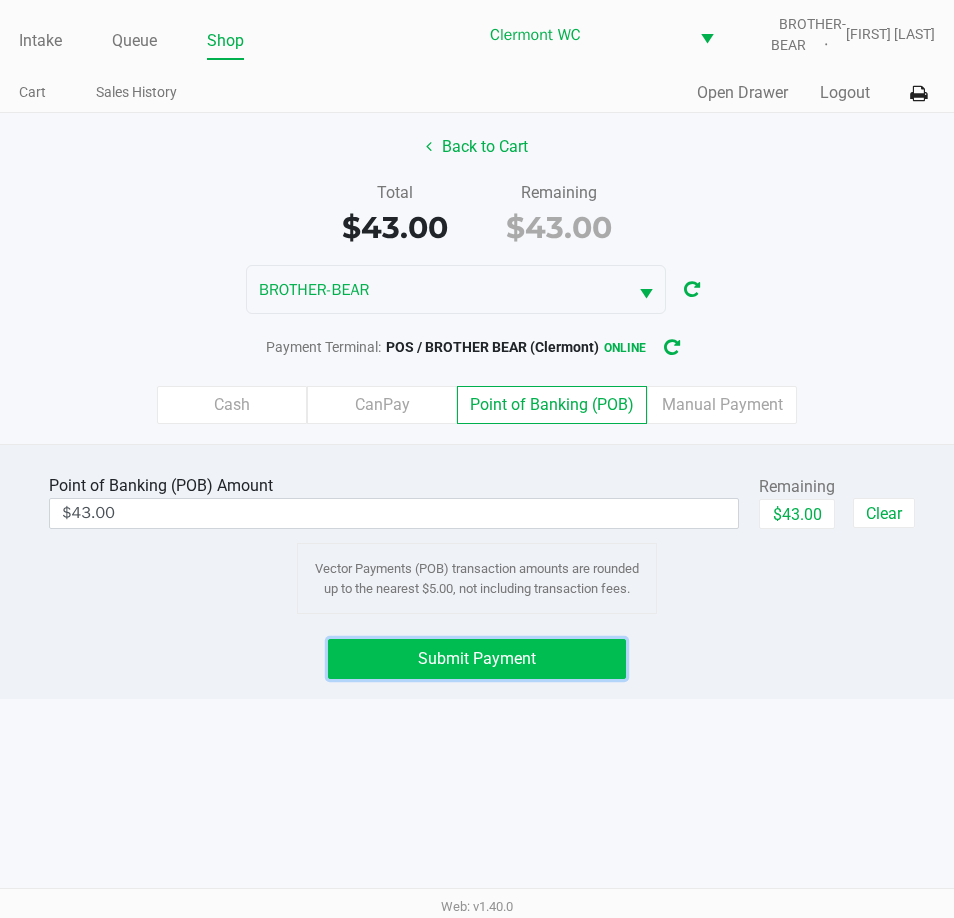 click on "Submit Payment" 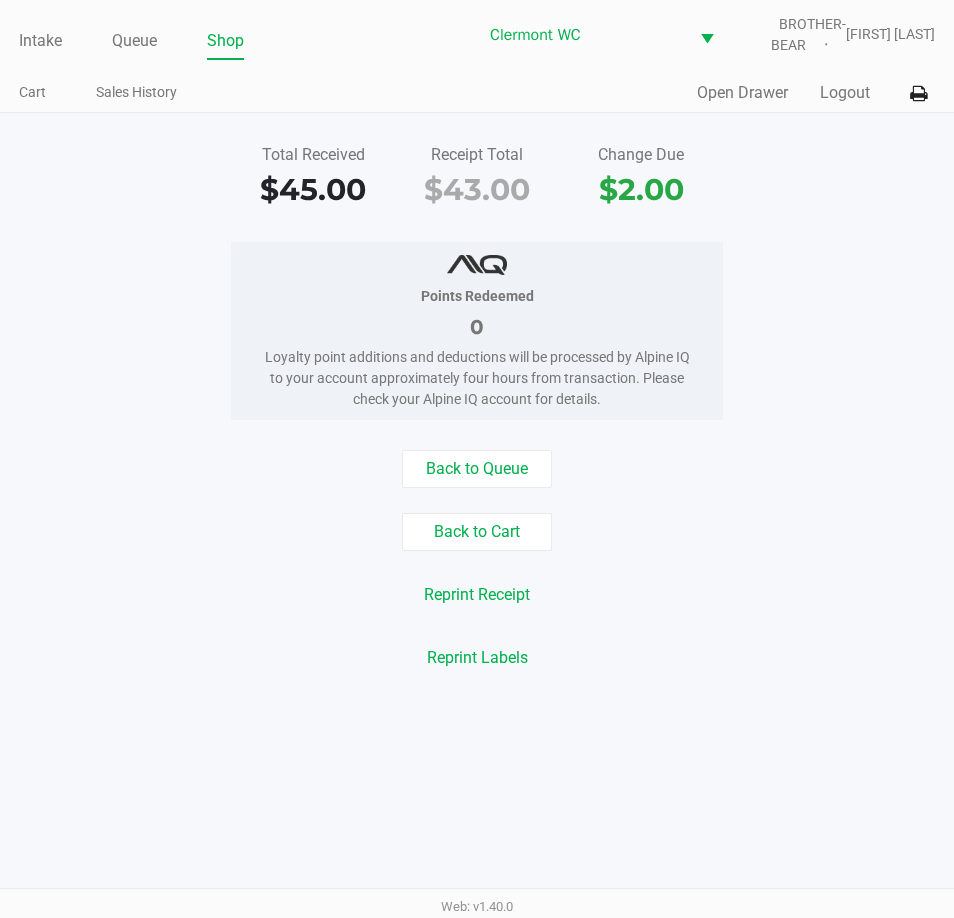 click on "Intake" 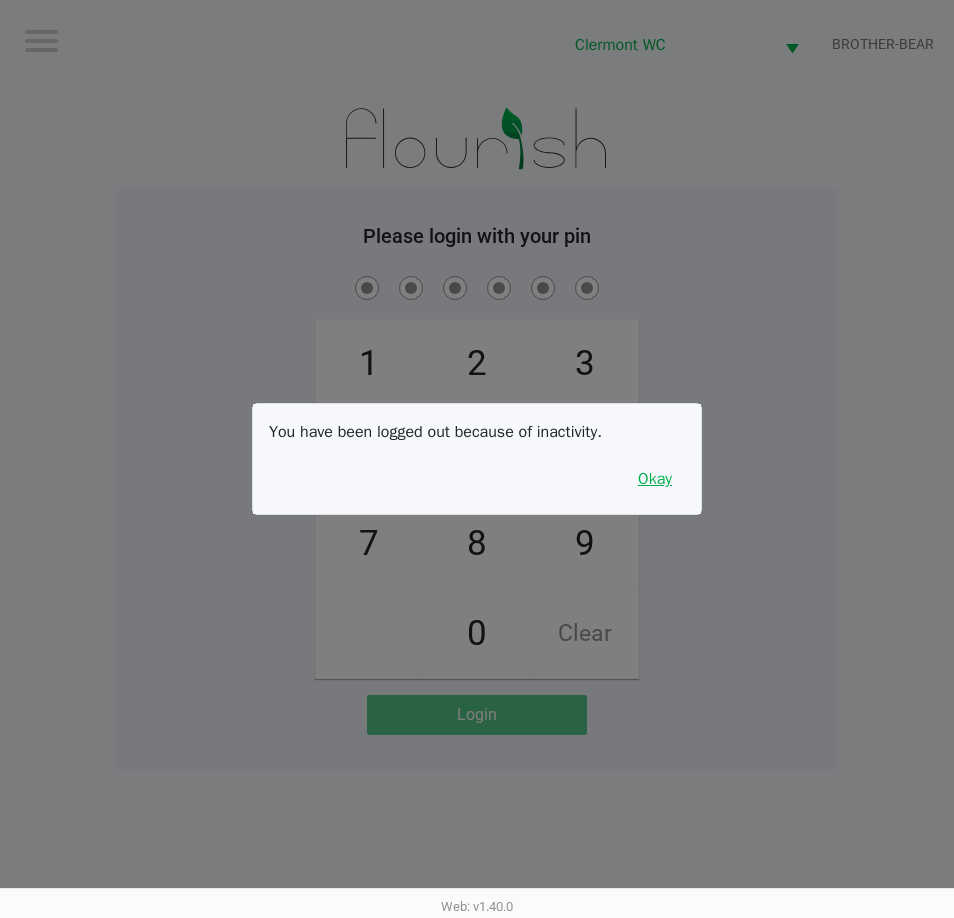 click on "Okay" at bounding box center (655, 479) 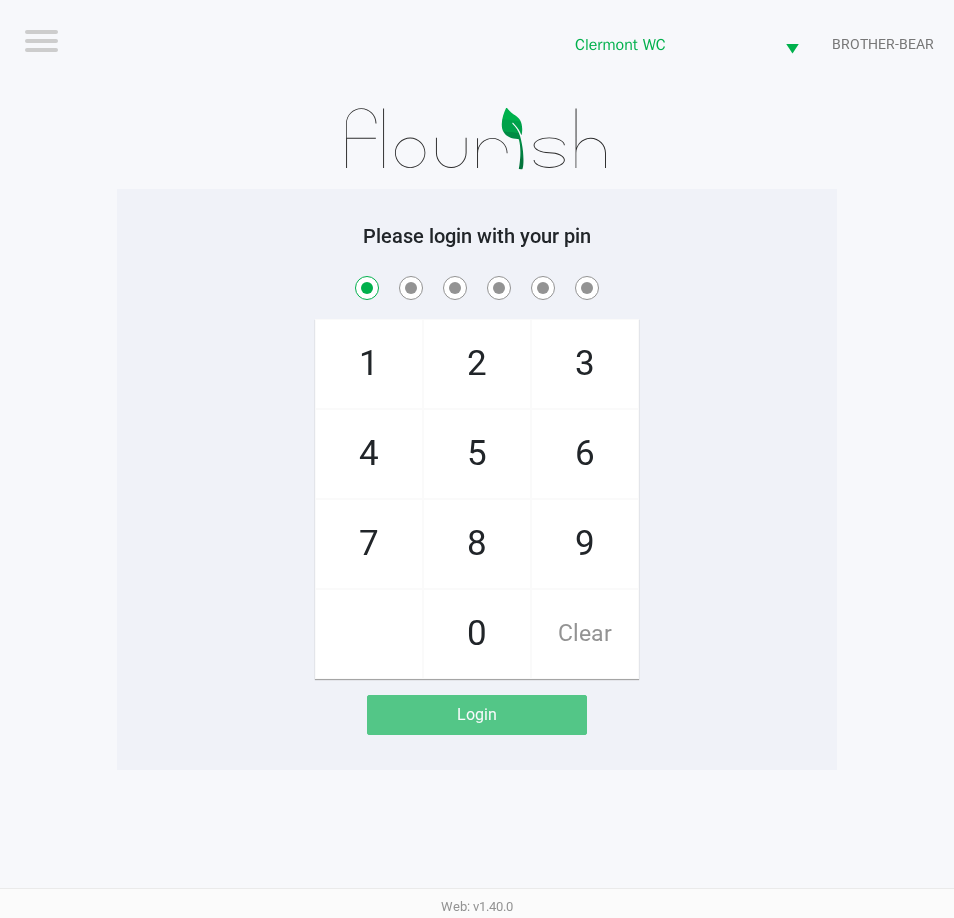 checkbox on "true" 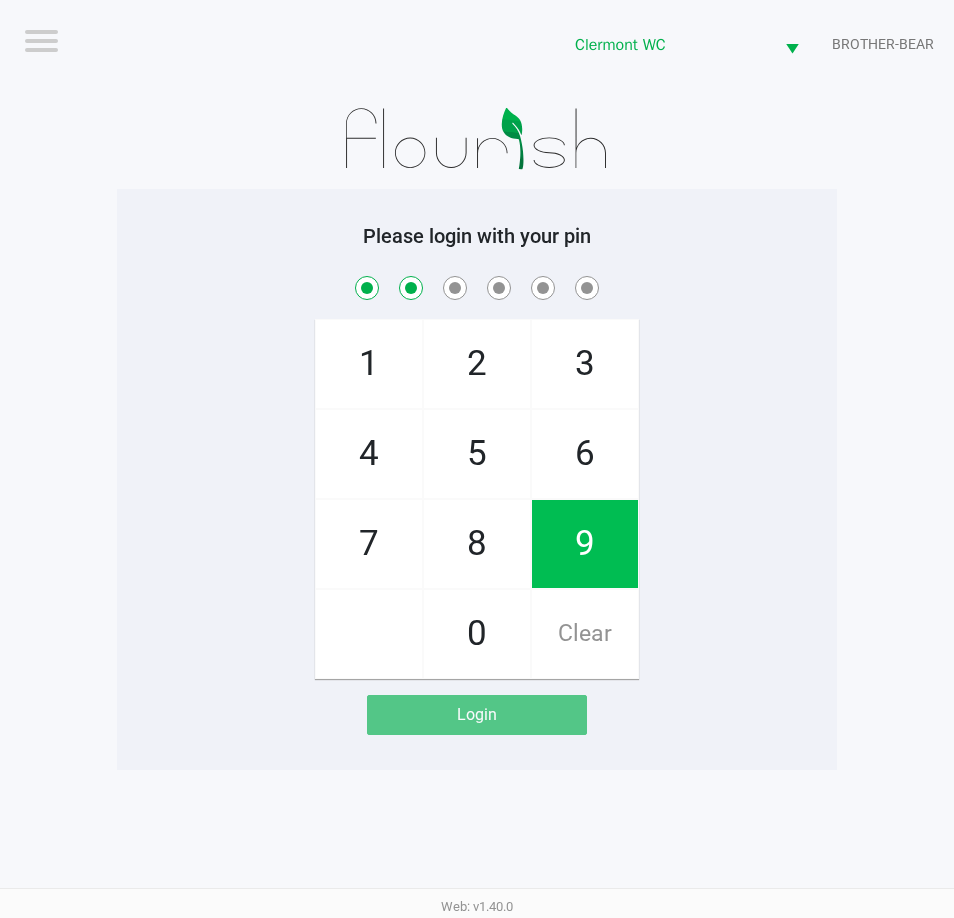 checkbox on "true" 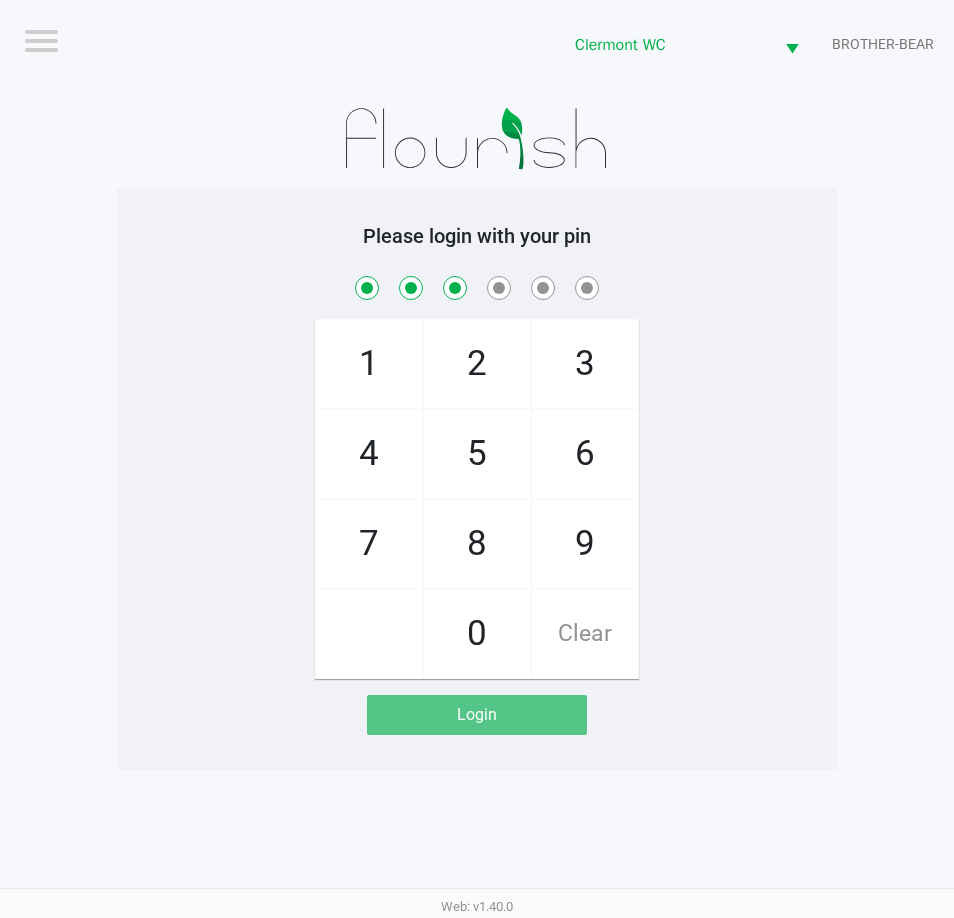 checkbox on "true" 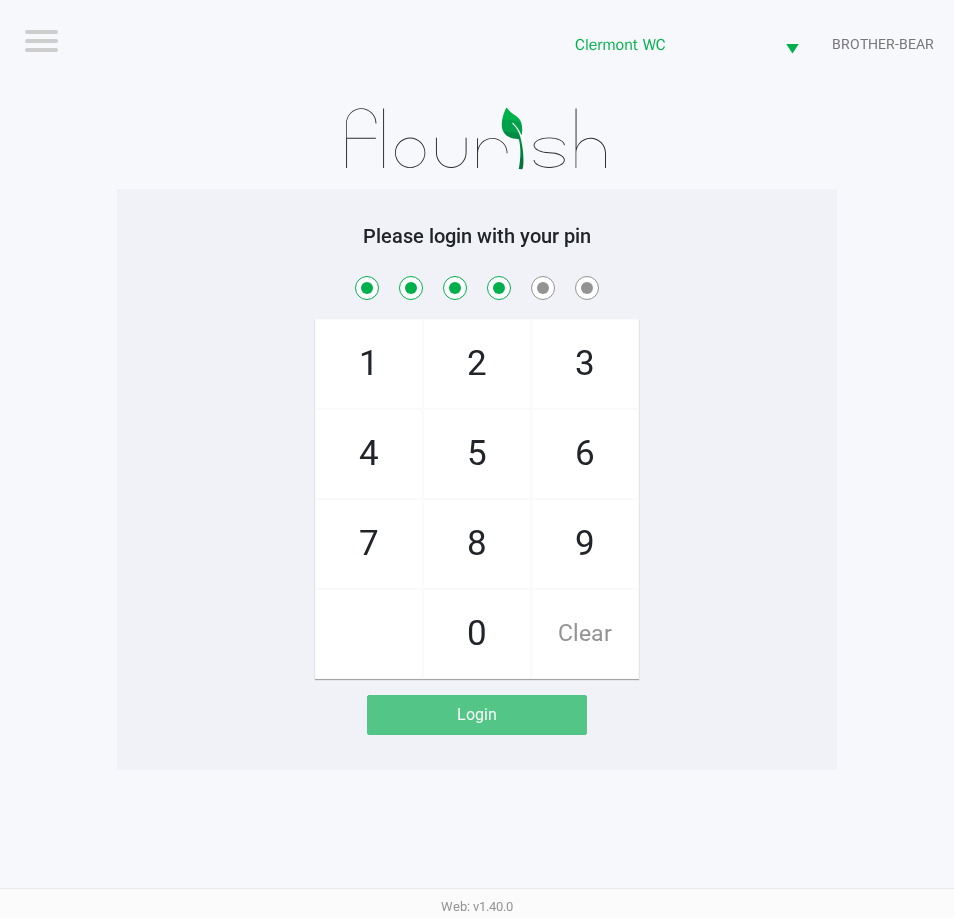 checkbox on "true" 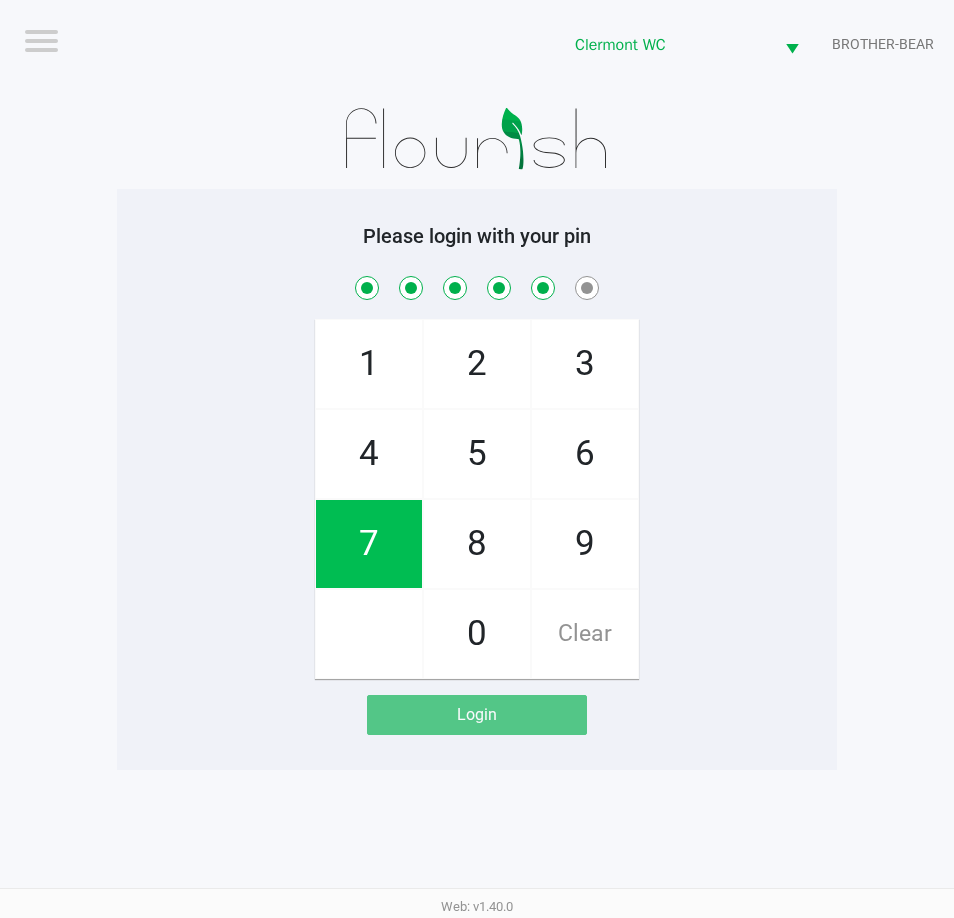 checkbox on "true" 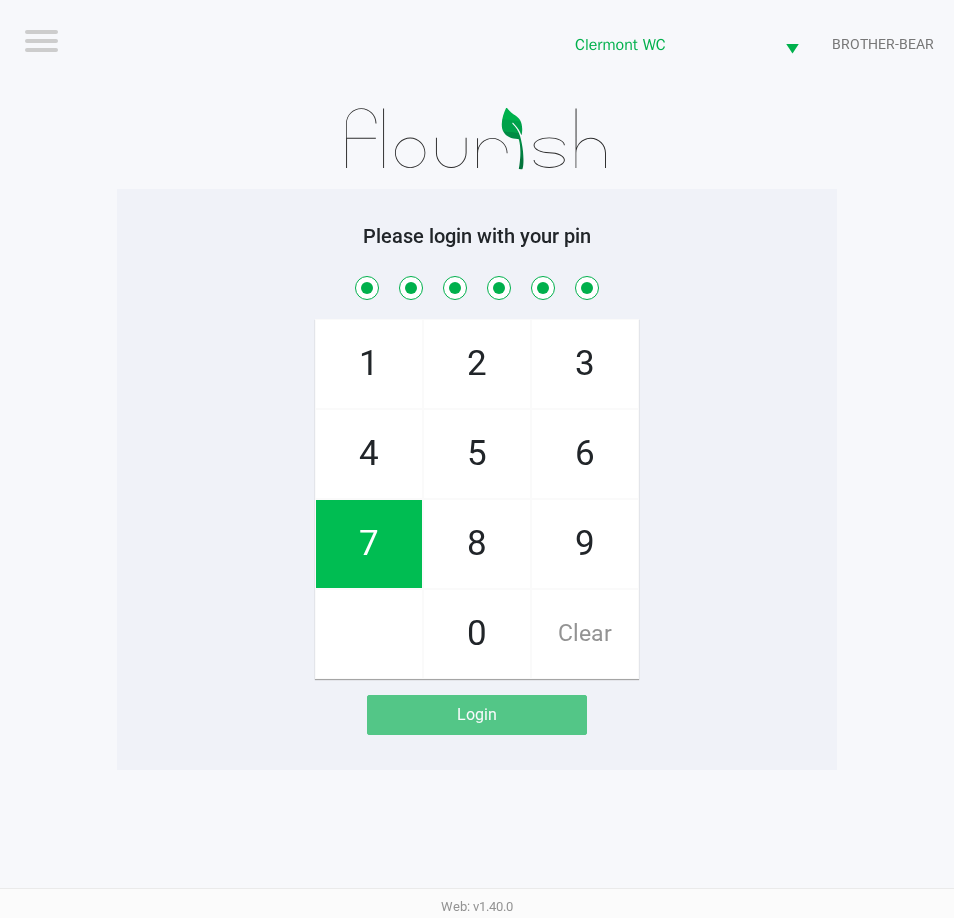 checkbox on "true" 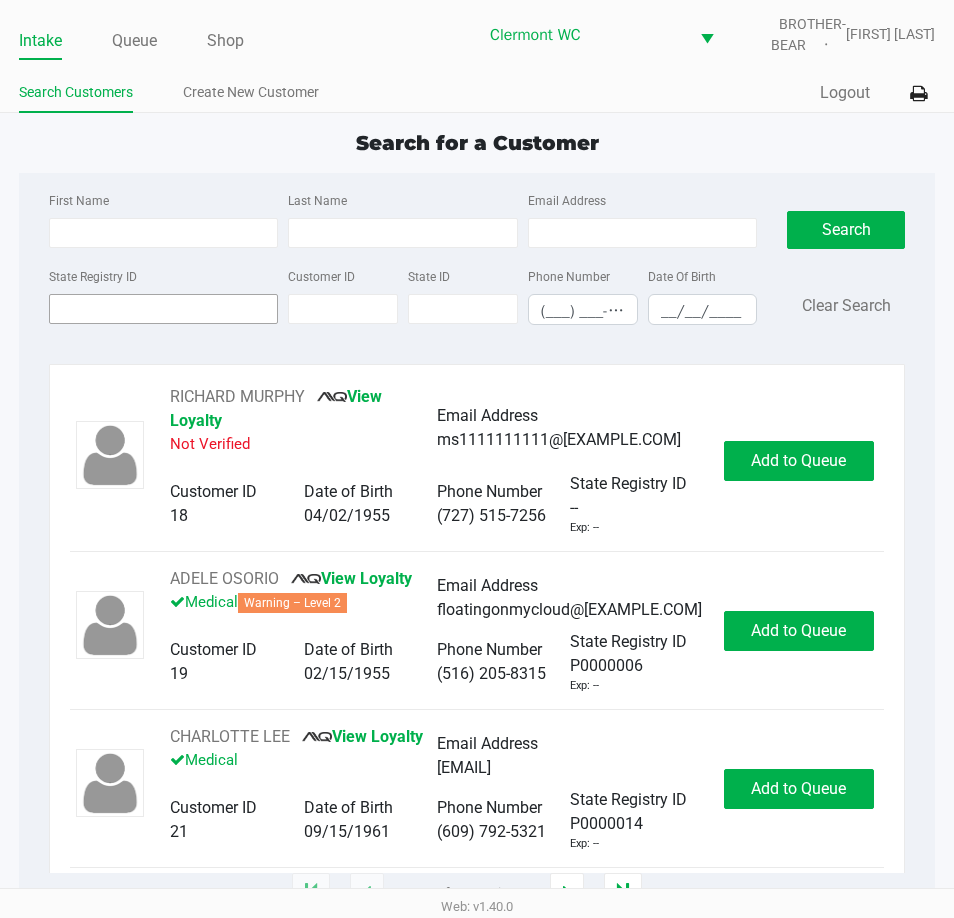 click on "State Registry ID" at bounding box center (163, 309) 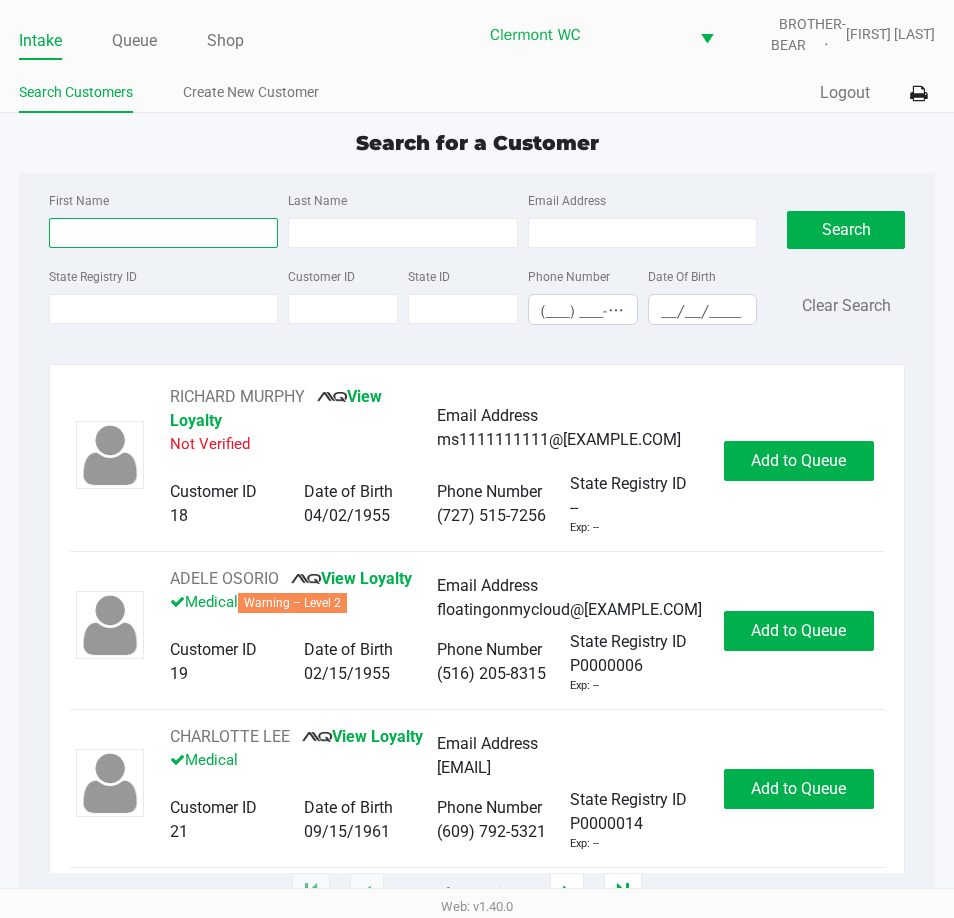 click on "First Name" at bounding box center [163, 233] 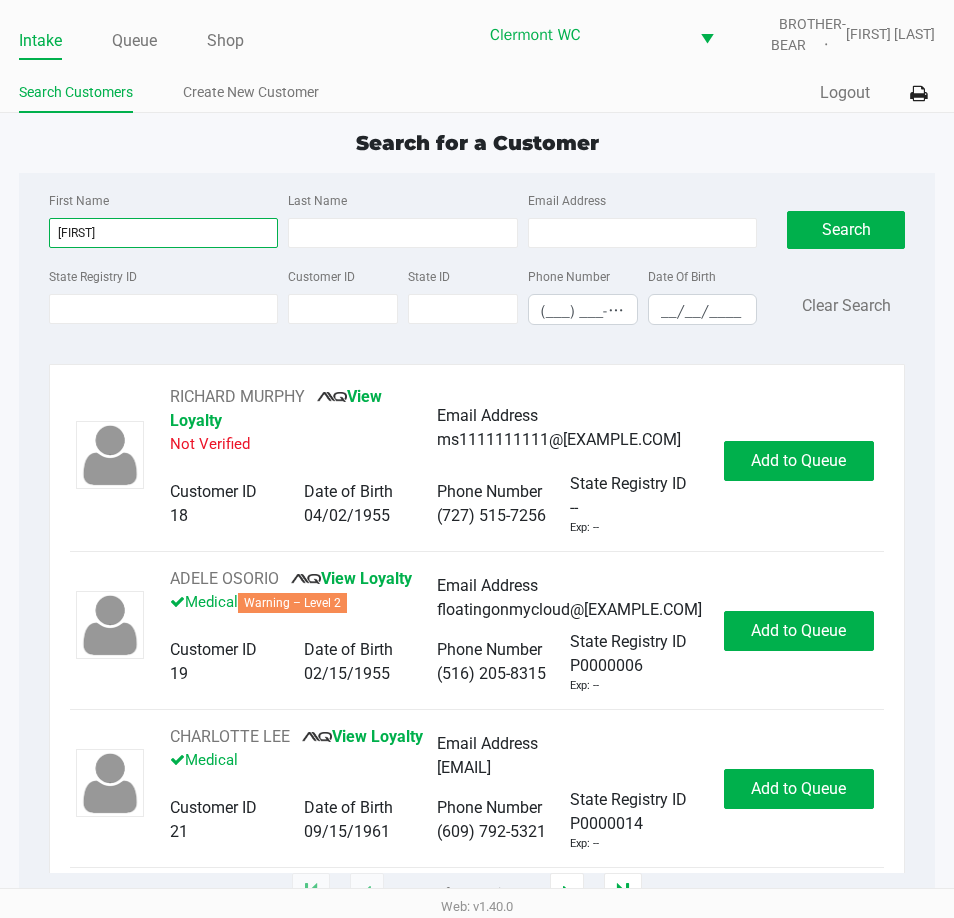 type on "Christian" 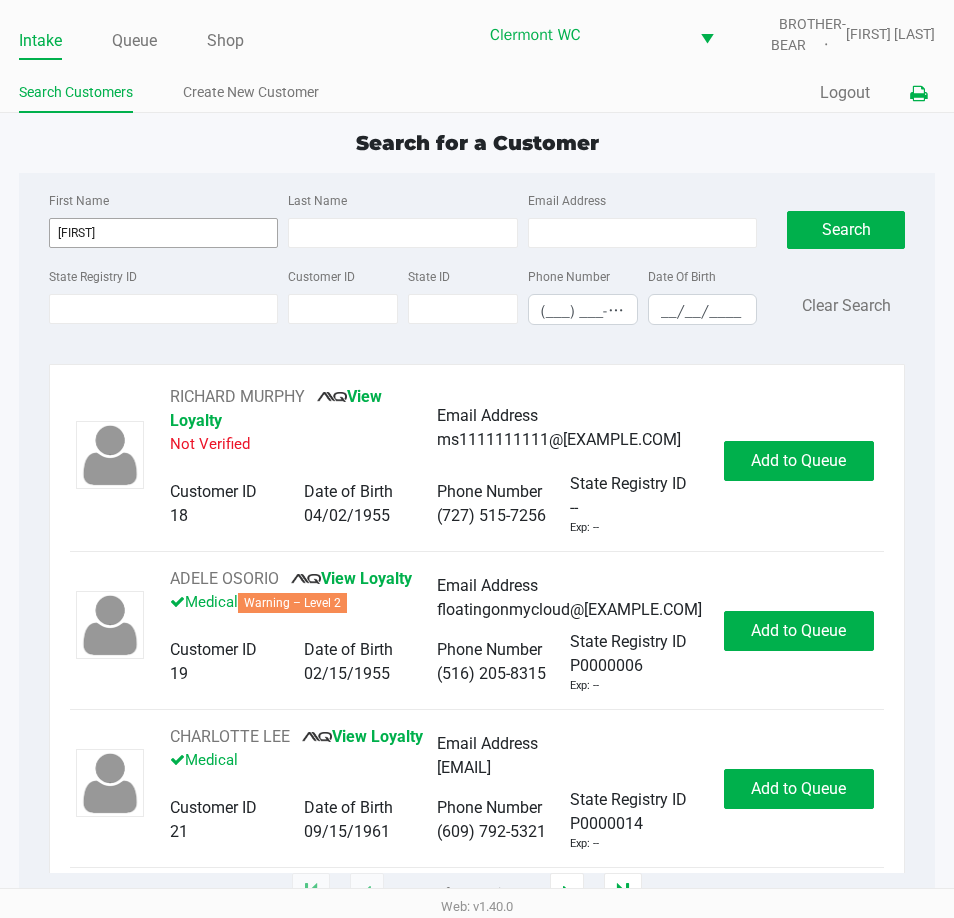 type 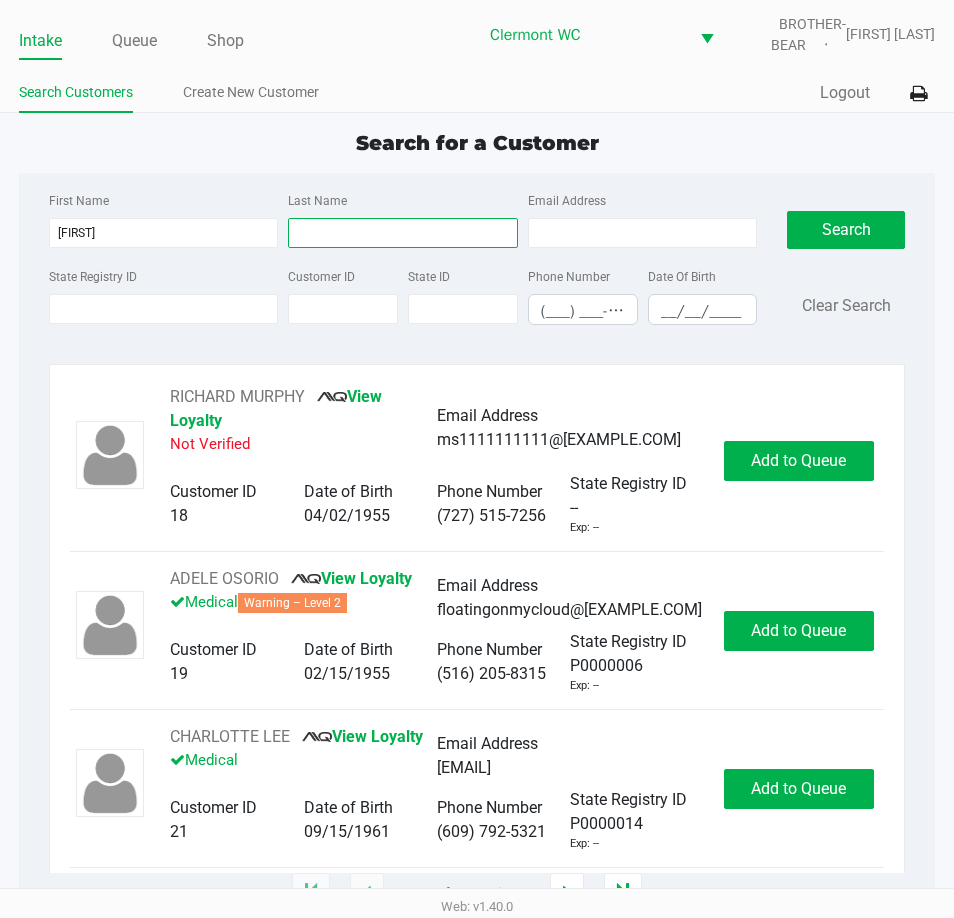 click on "Last Name" at bounding box center (402, 233) 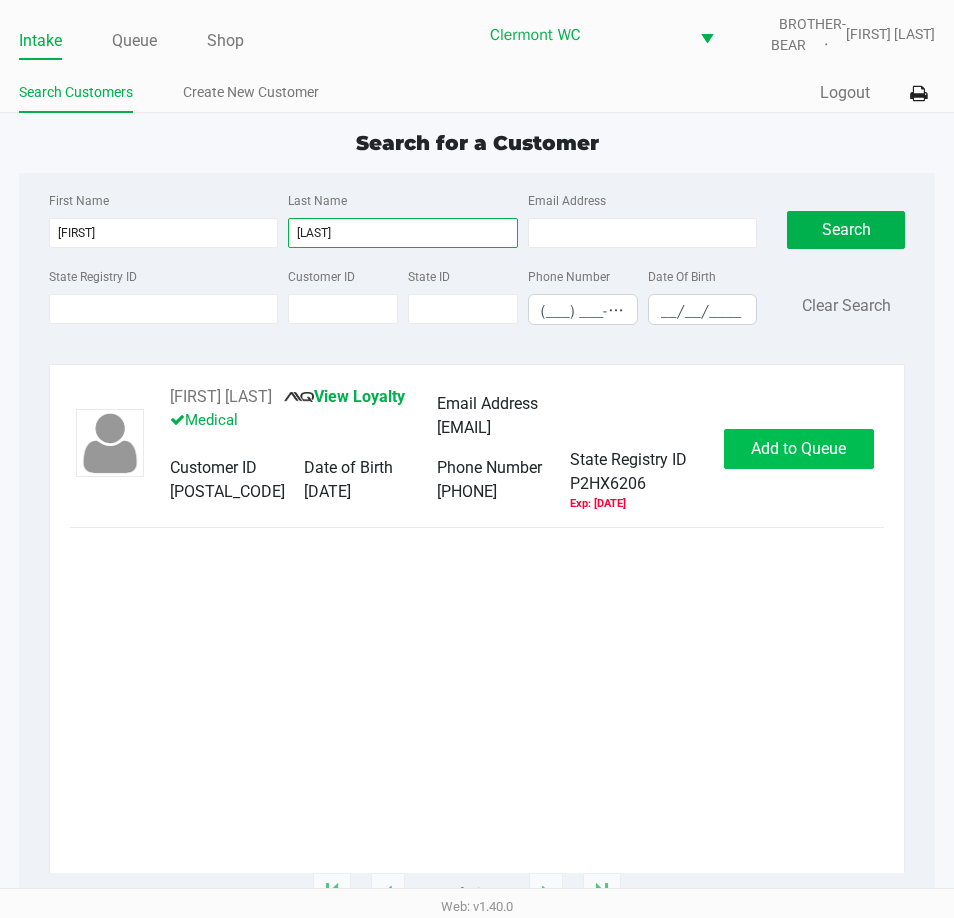 type on "Garzon" 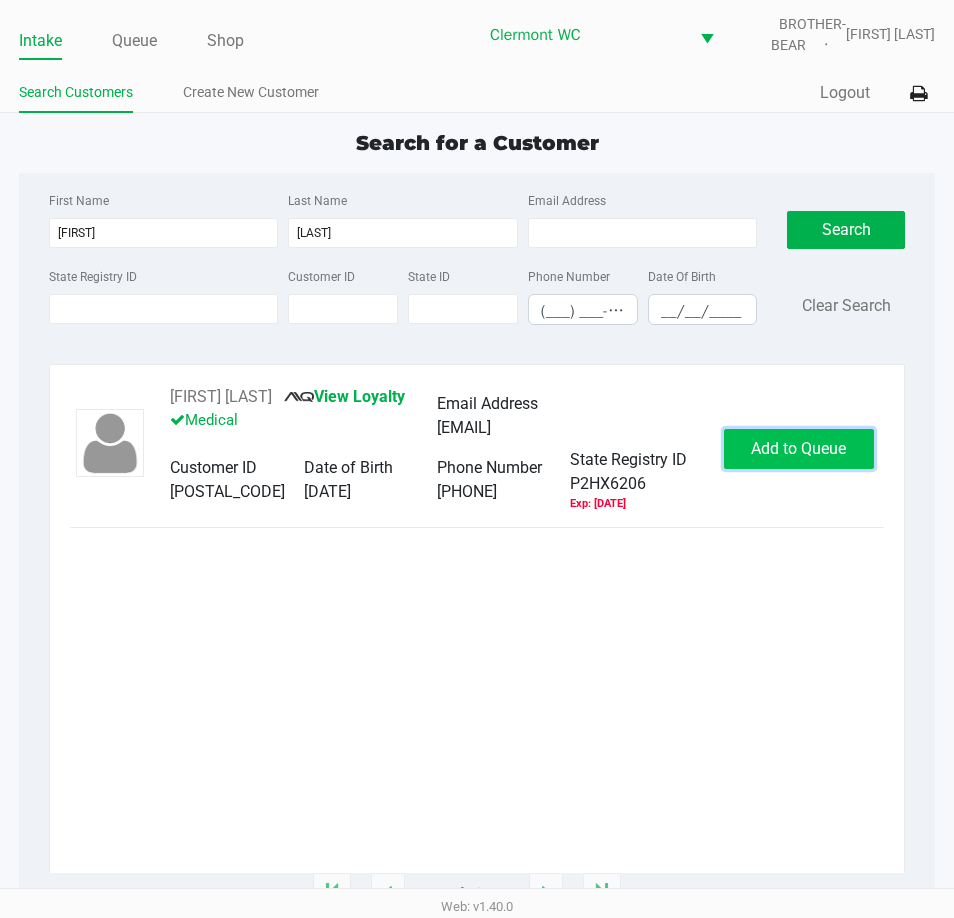 click on "Add to Queue" 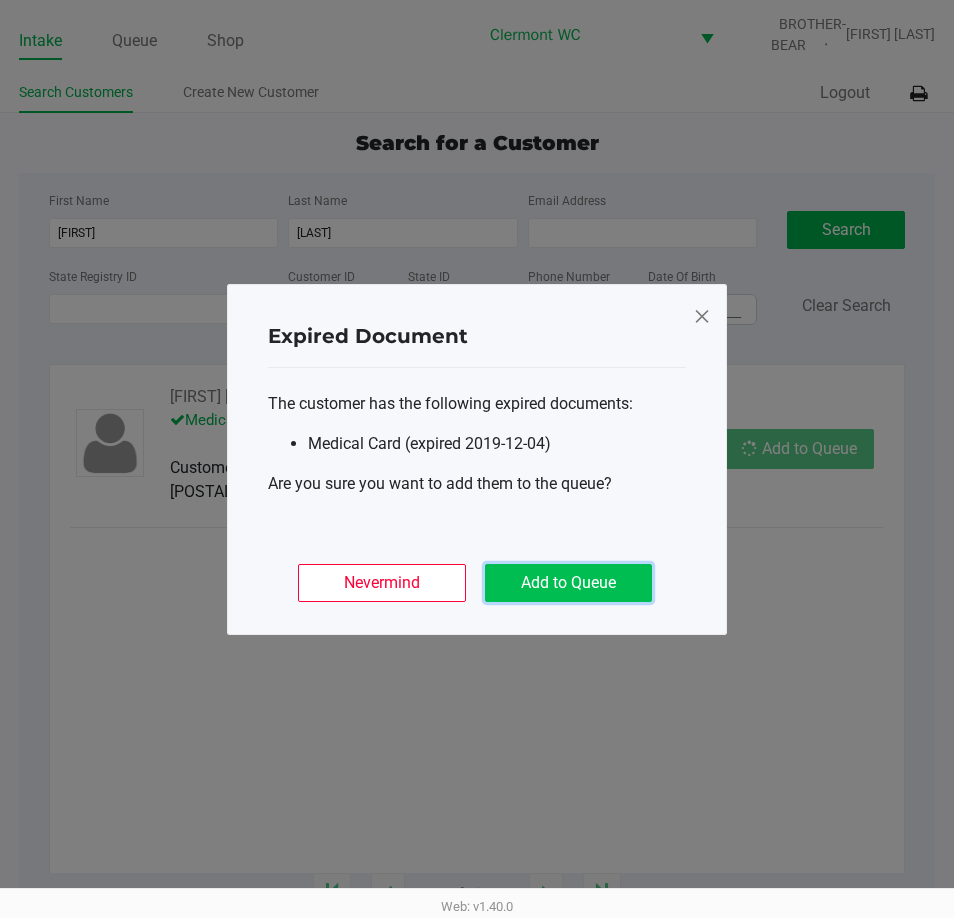 click on "Add to Queue" 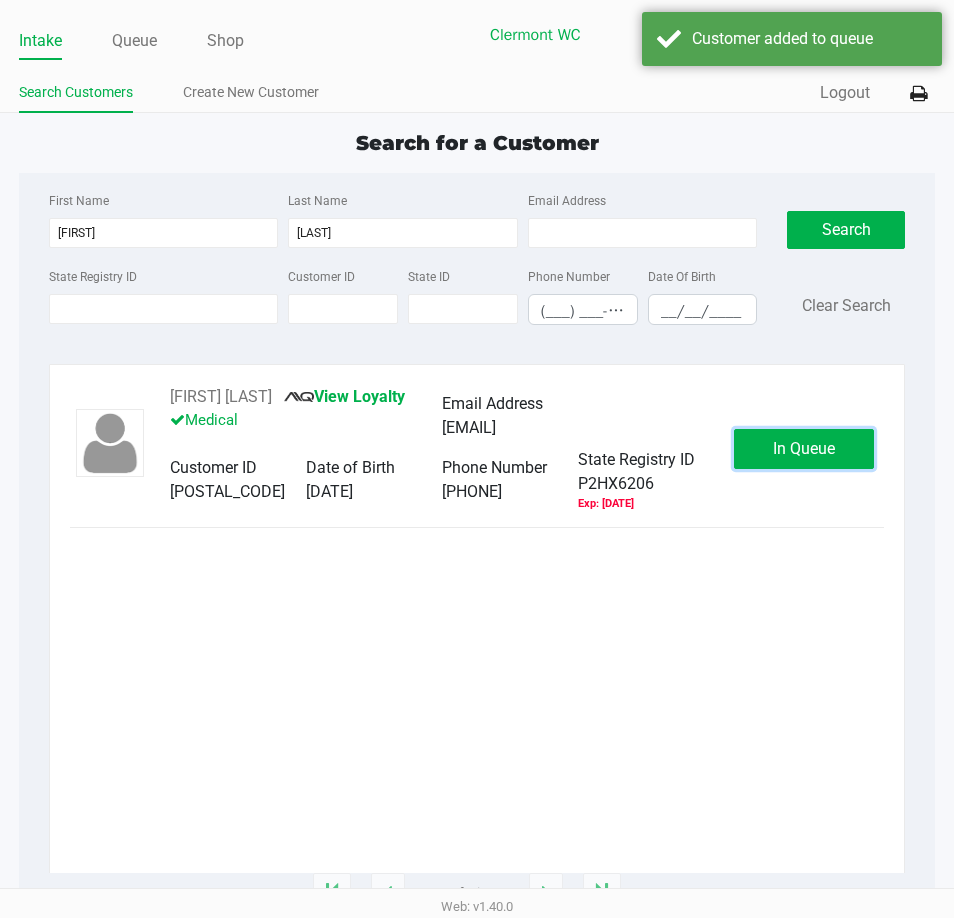click on "In Queue" 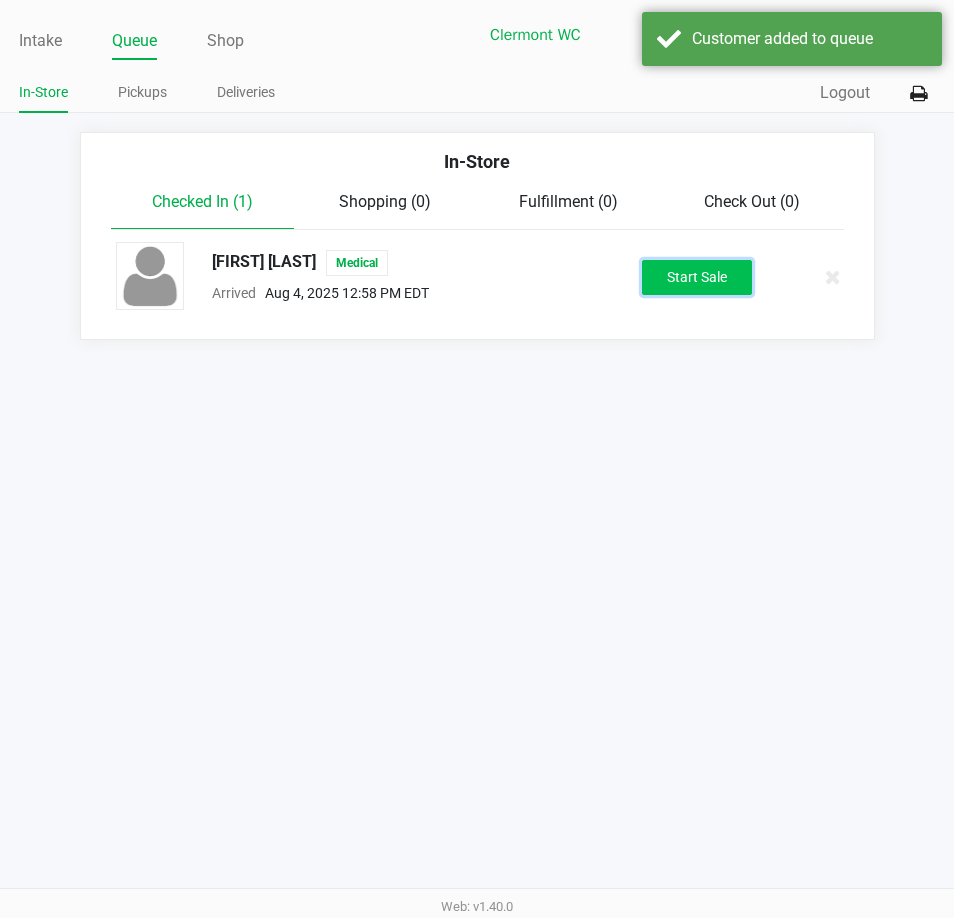 click on "Start Sale" 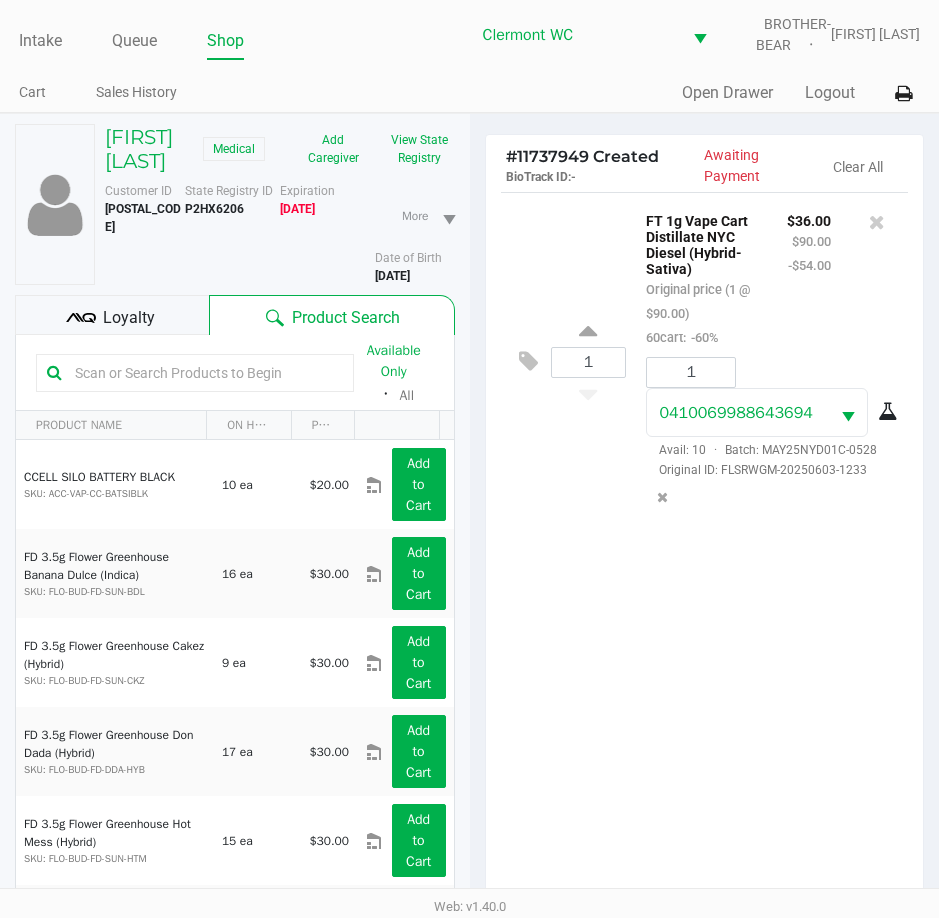 click on "Loyalty" 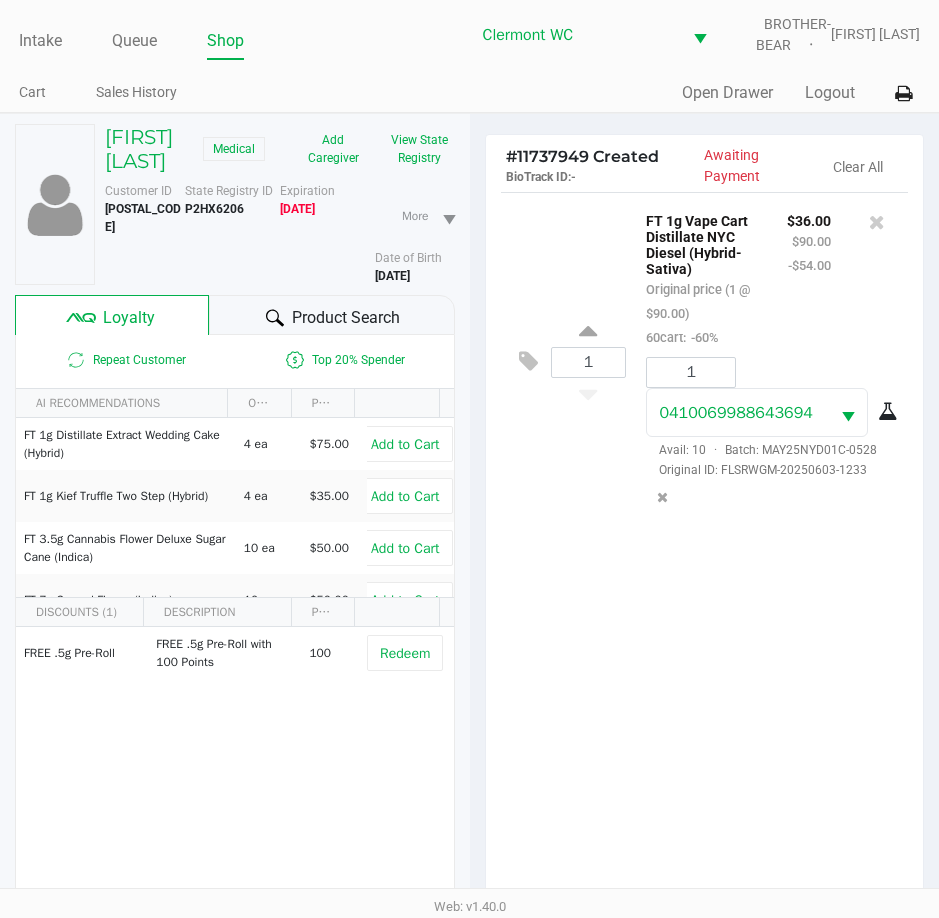 click on "Product Search" 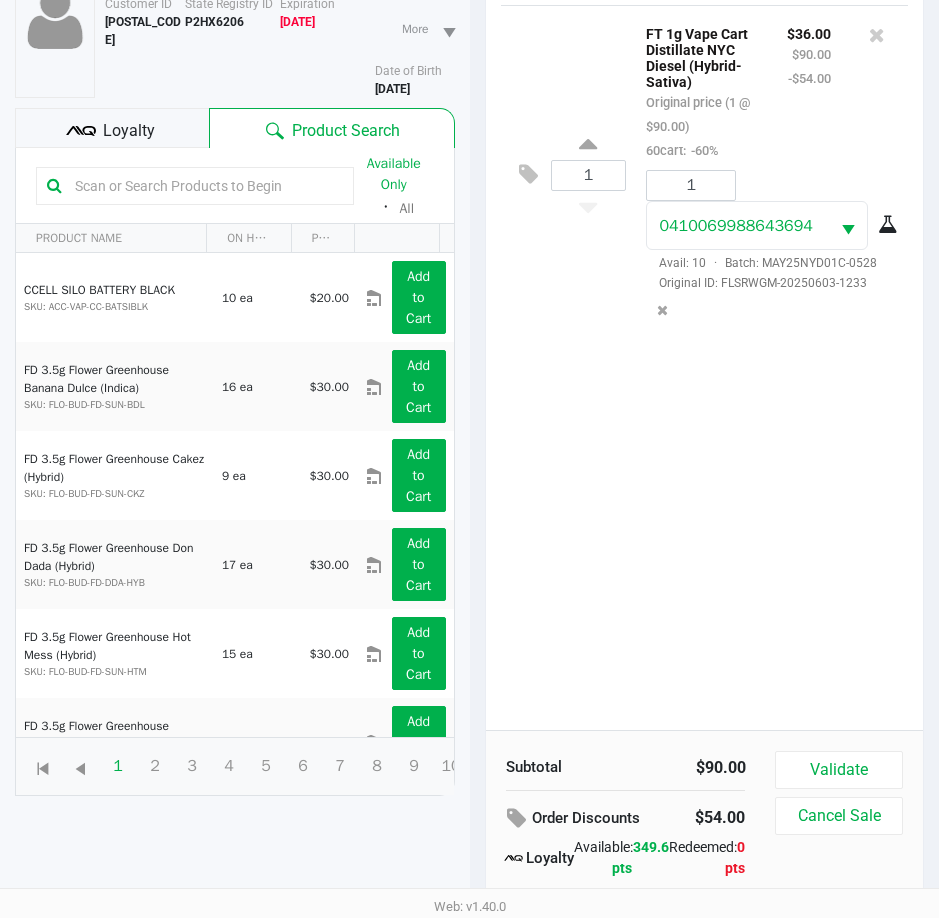 scroll, scrollTop: 262, scrollLeft: 0, axis: vertical 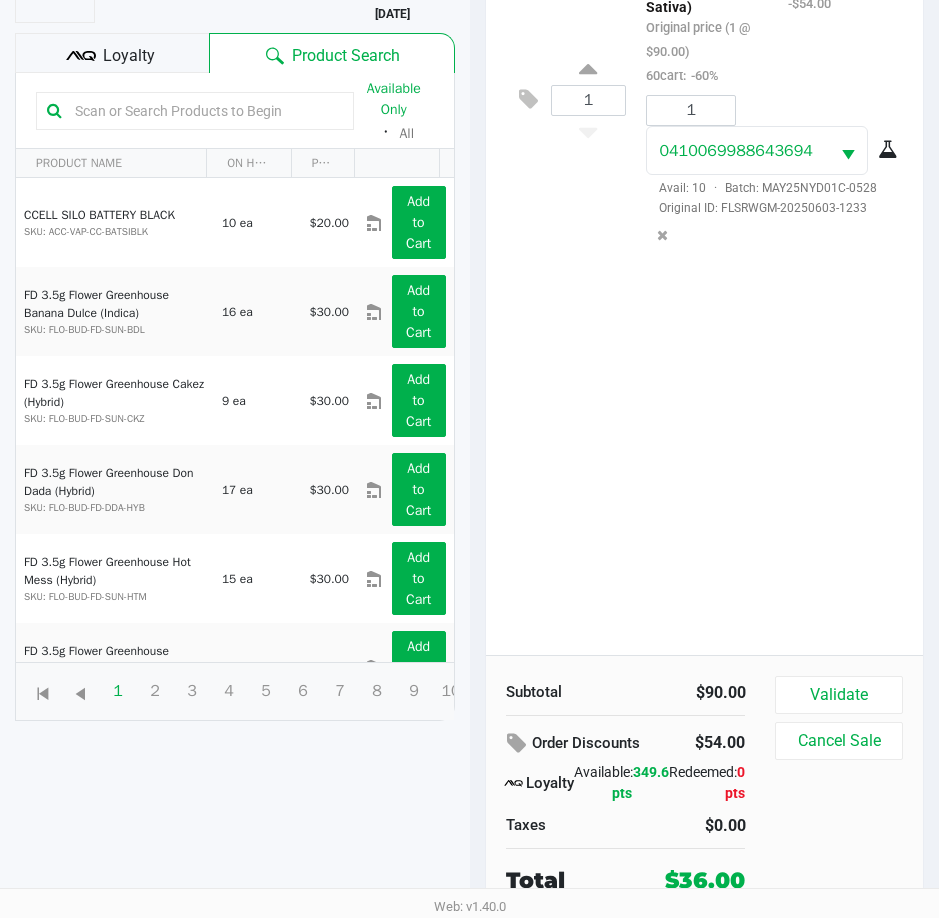 click on "Validate" 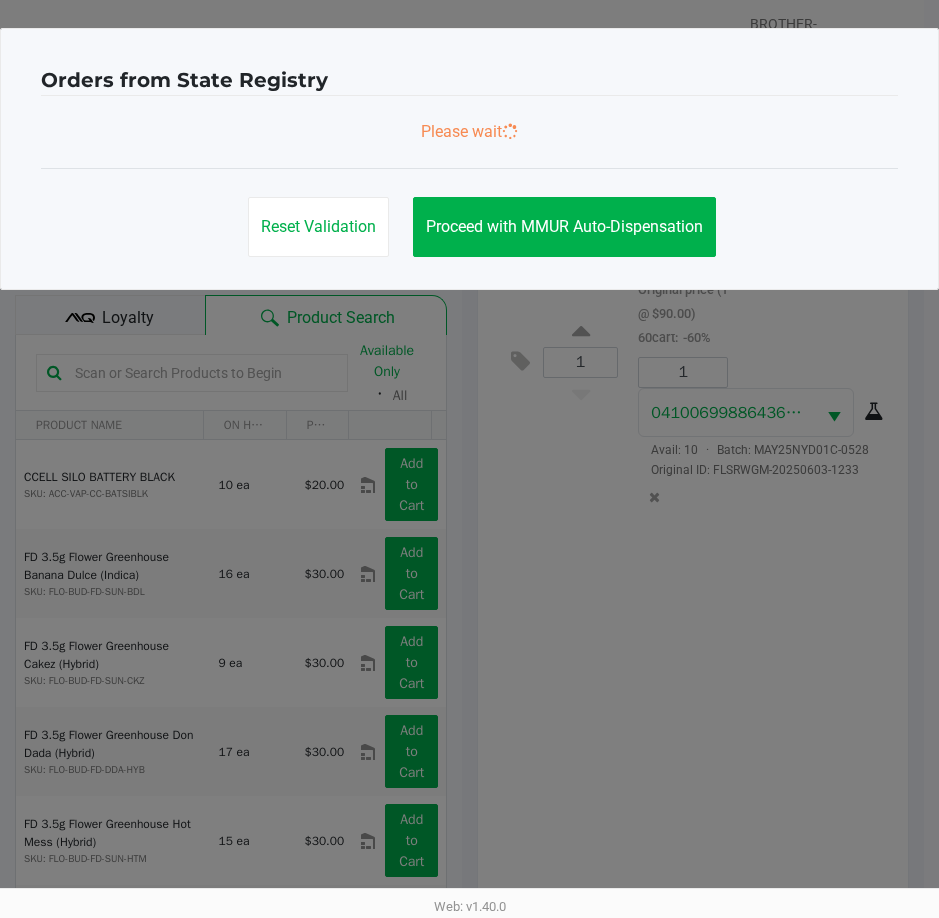 scroll, scrollTop: 0, scrollLeft: 0, axis: both 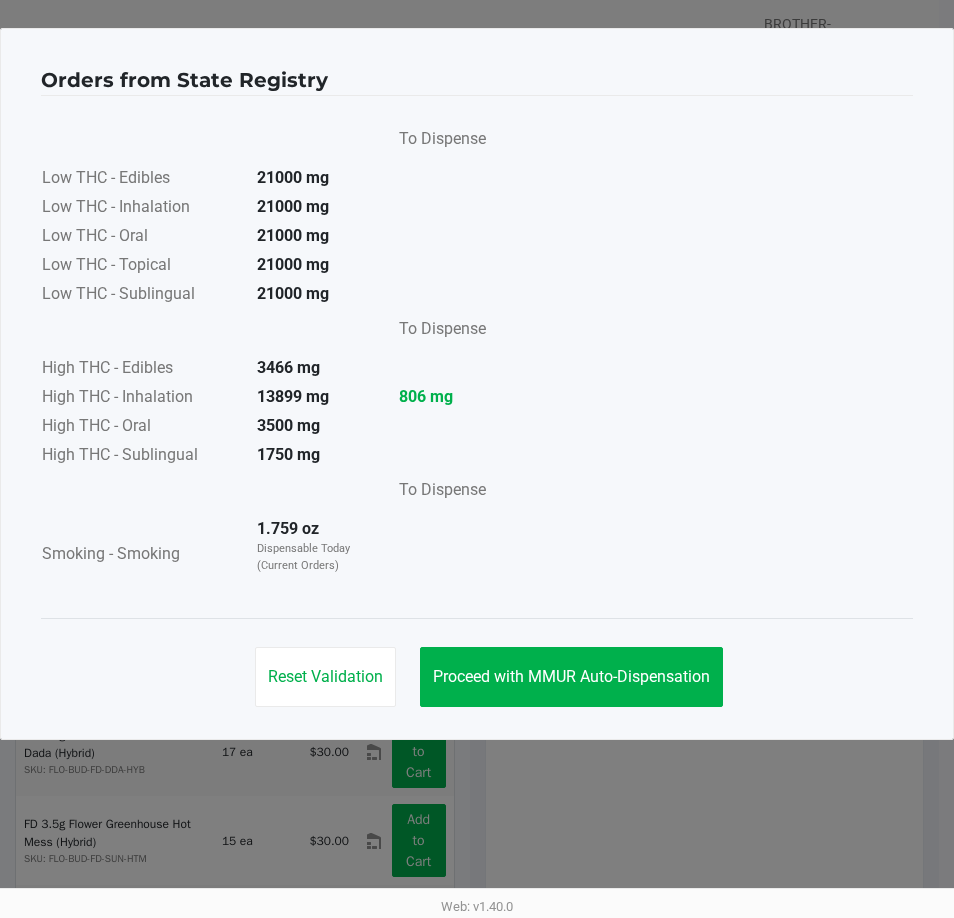 click on "Proceed with MMUR Auto-Dispensation" 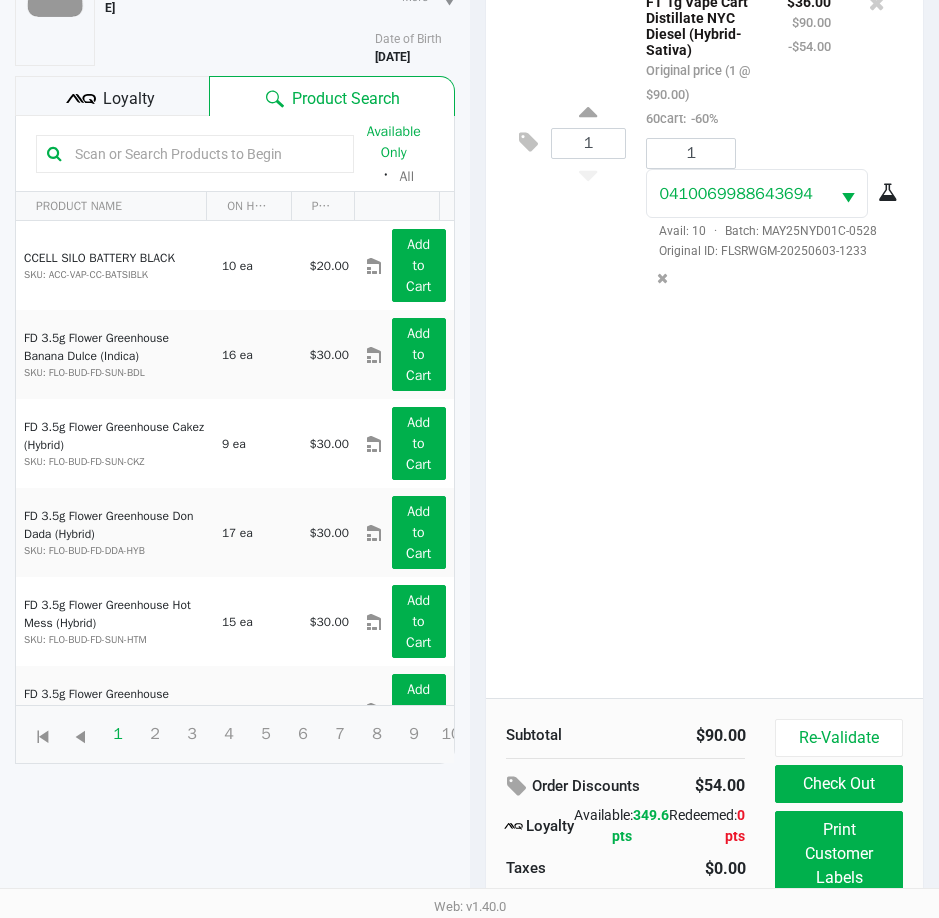 scroll, scrollTop: 265, scrollLeft: 0, axis: vertical 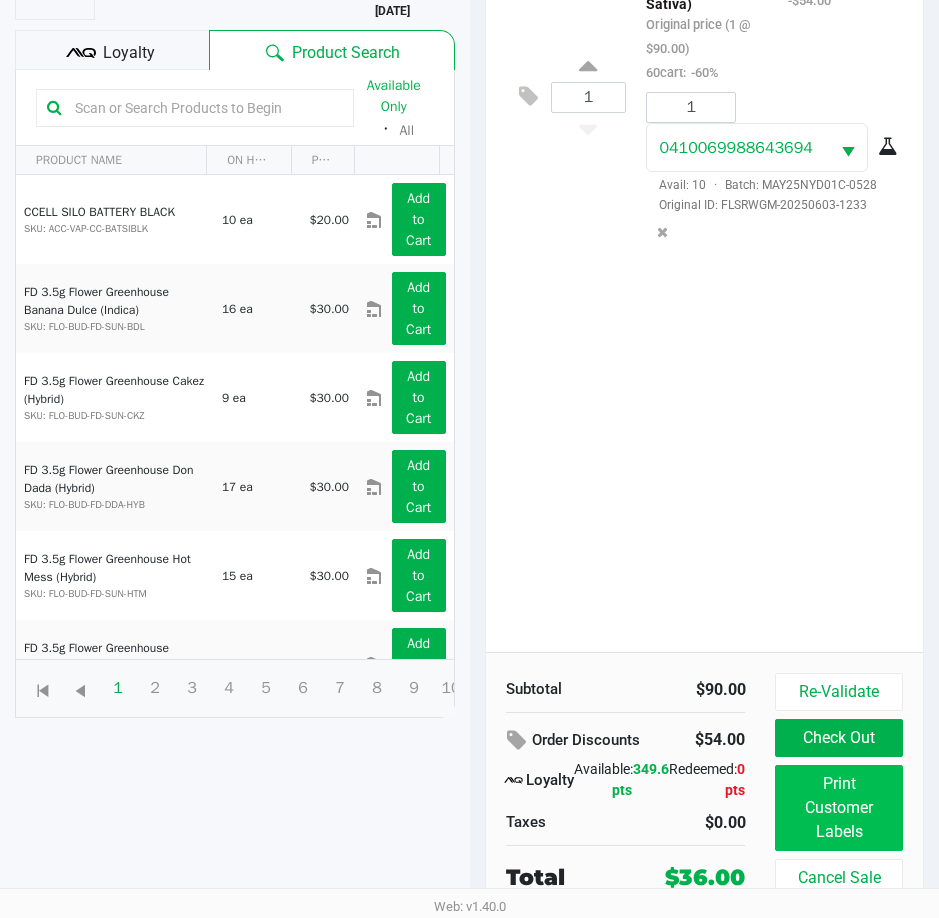 click on "Print Customer Labels" 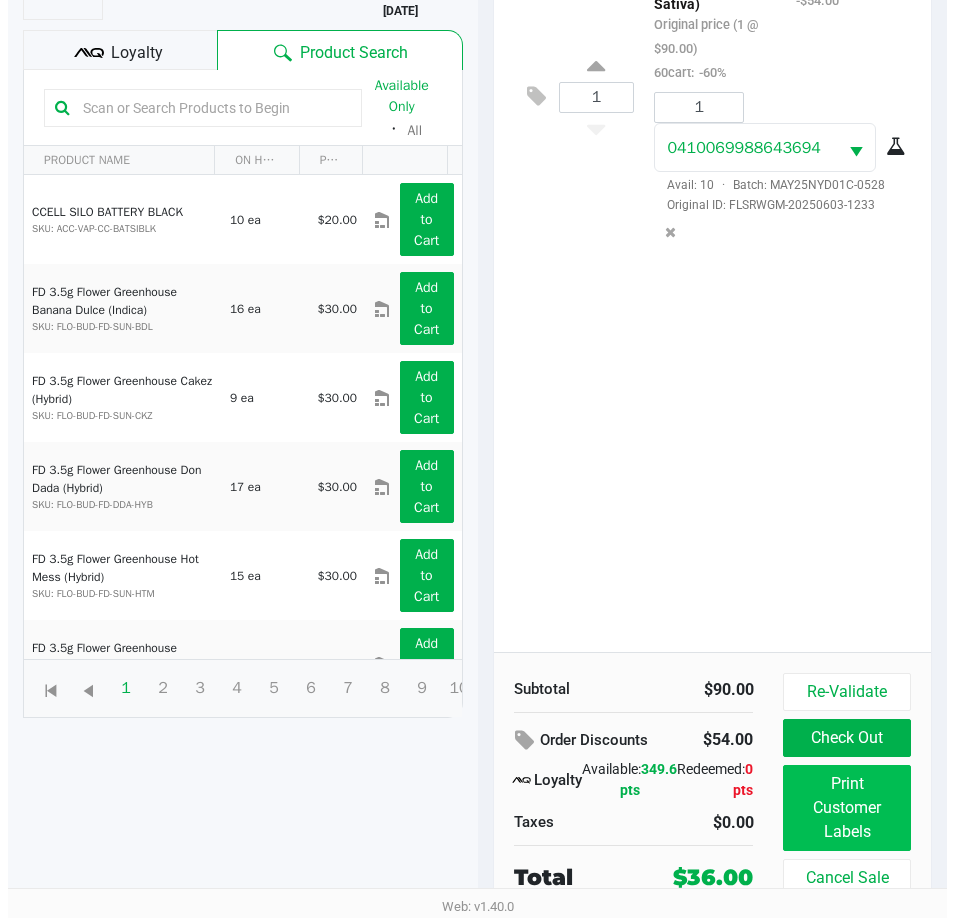 scroll, scrollTop: 0, scrollLeft: 0, axis: both 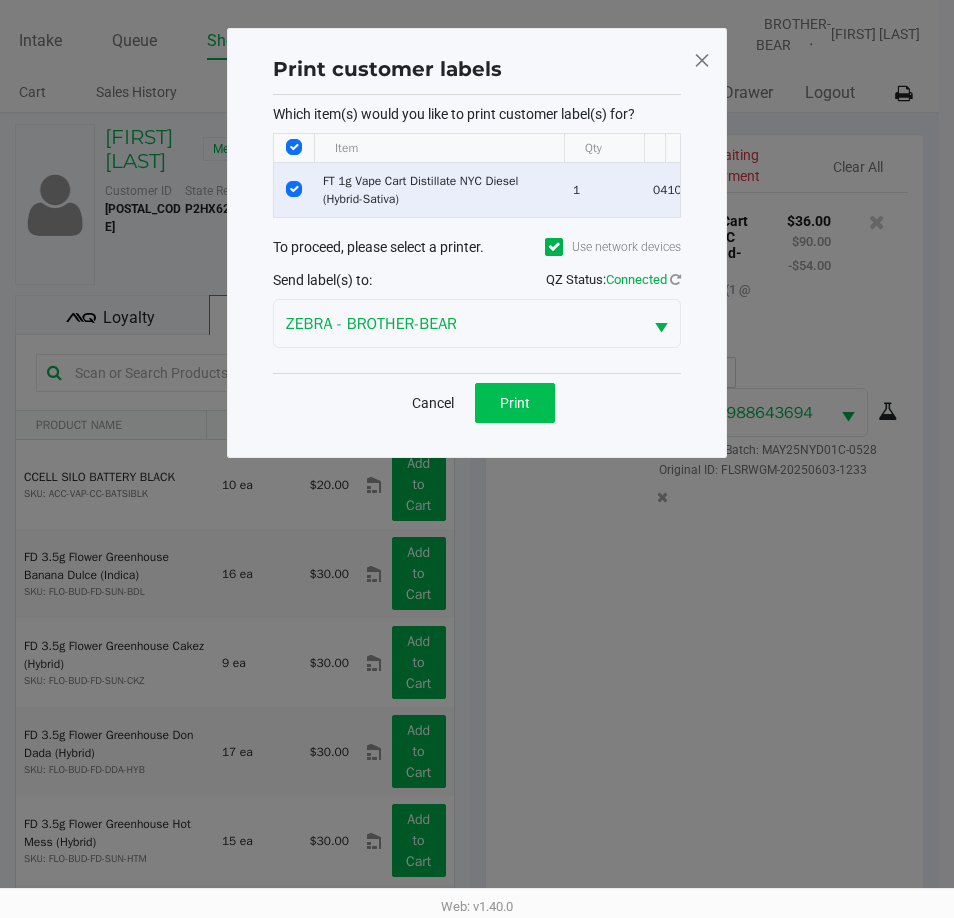 click on "Print" 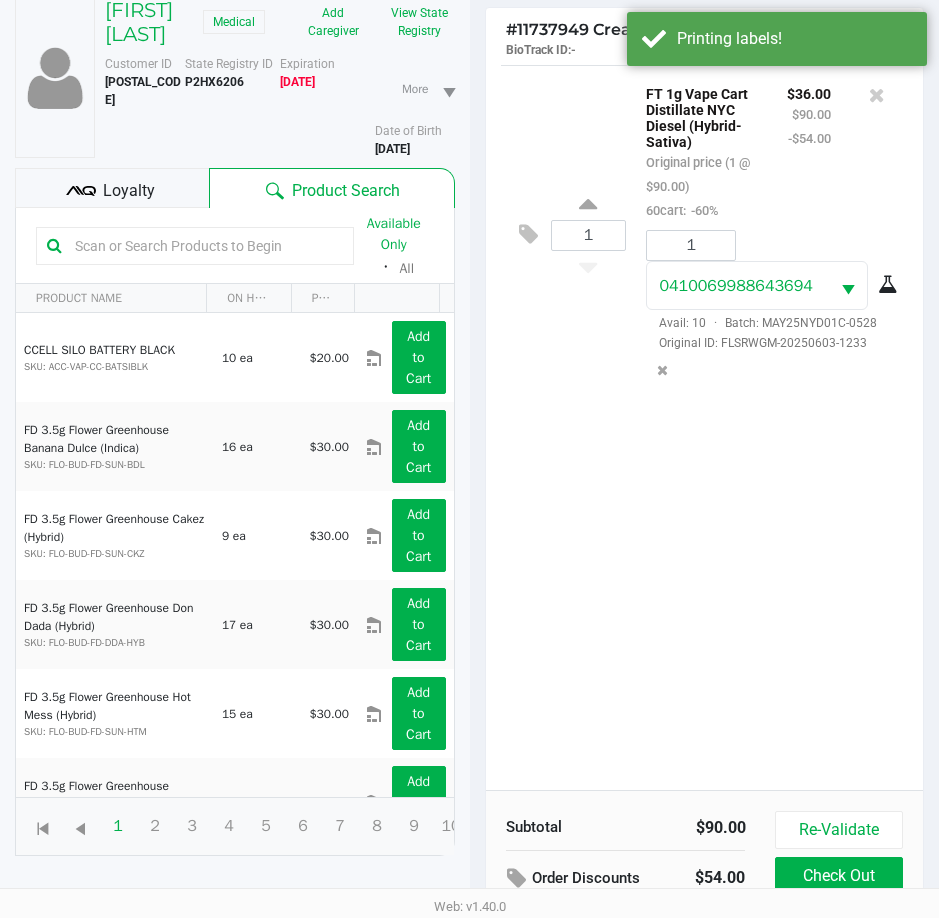 scroll, scrollTop: 265, scrollLeft: 0, axis: vertical 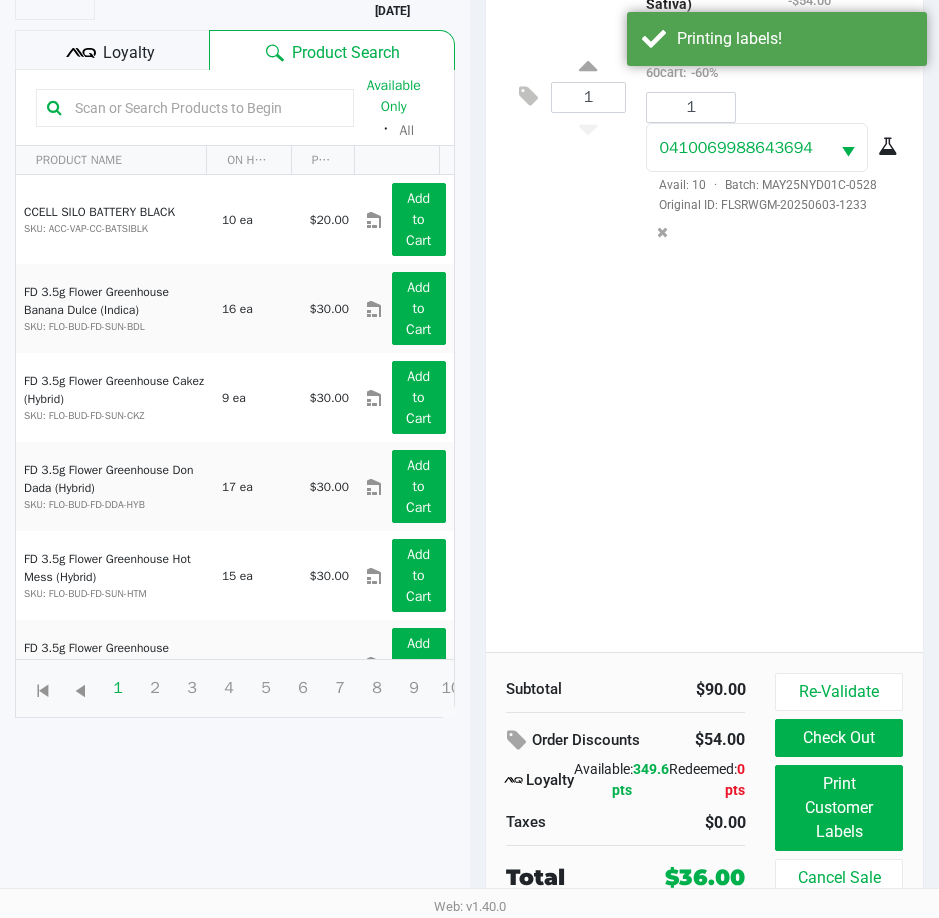 click on "Check Out" 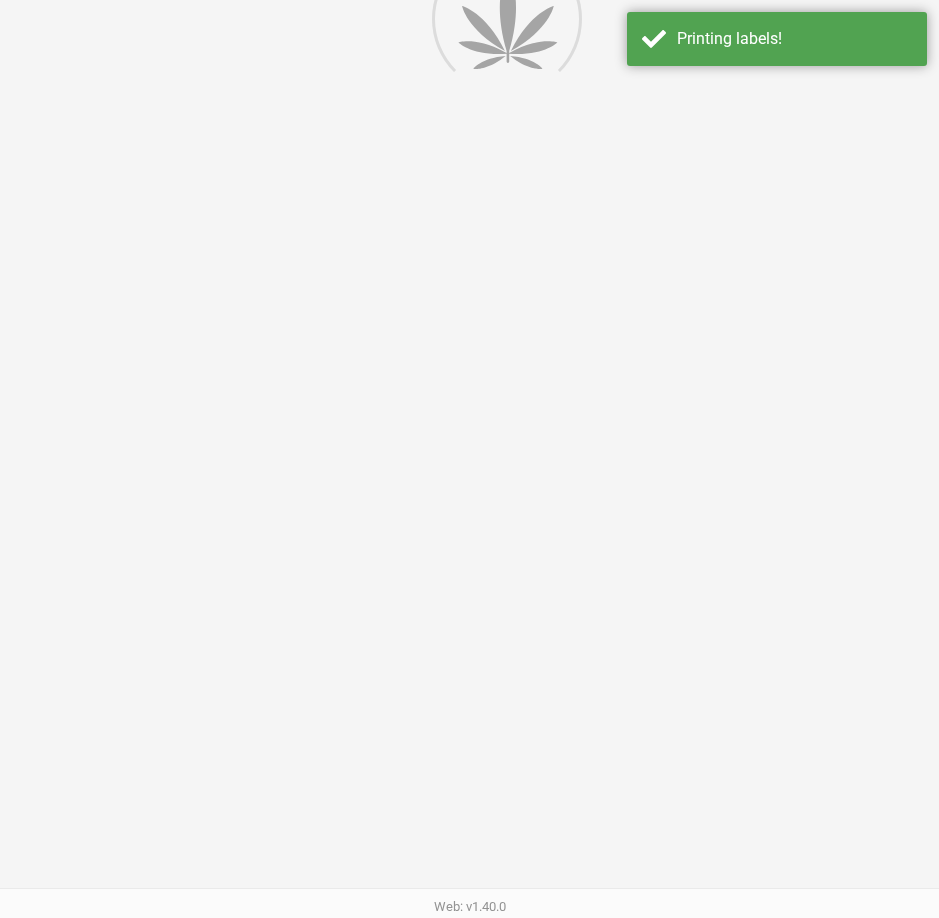 scroll, scrollTop: 0, scrollLeft: 0, axis: both 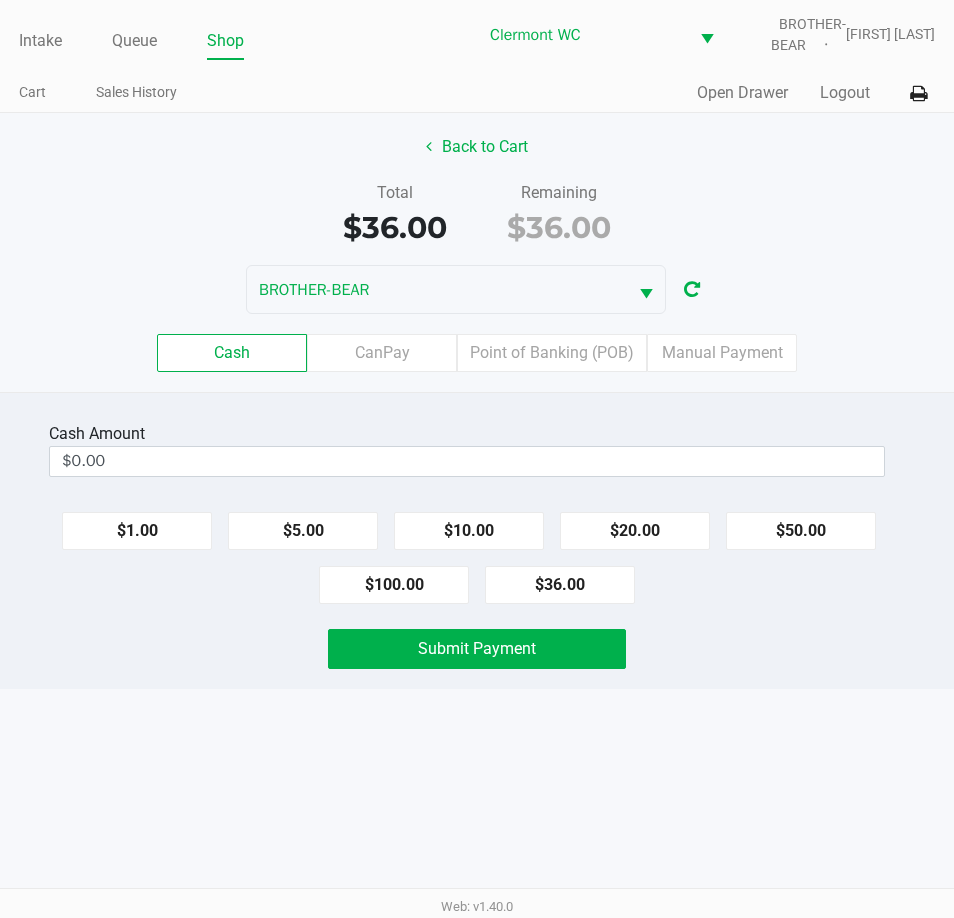 click on "$20.00" 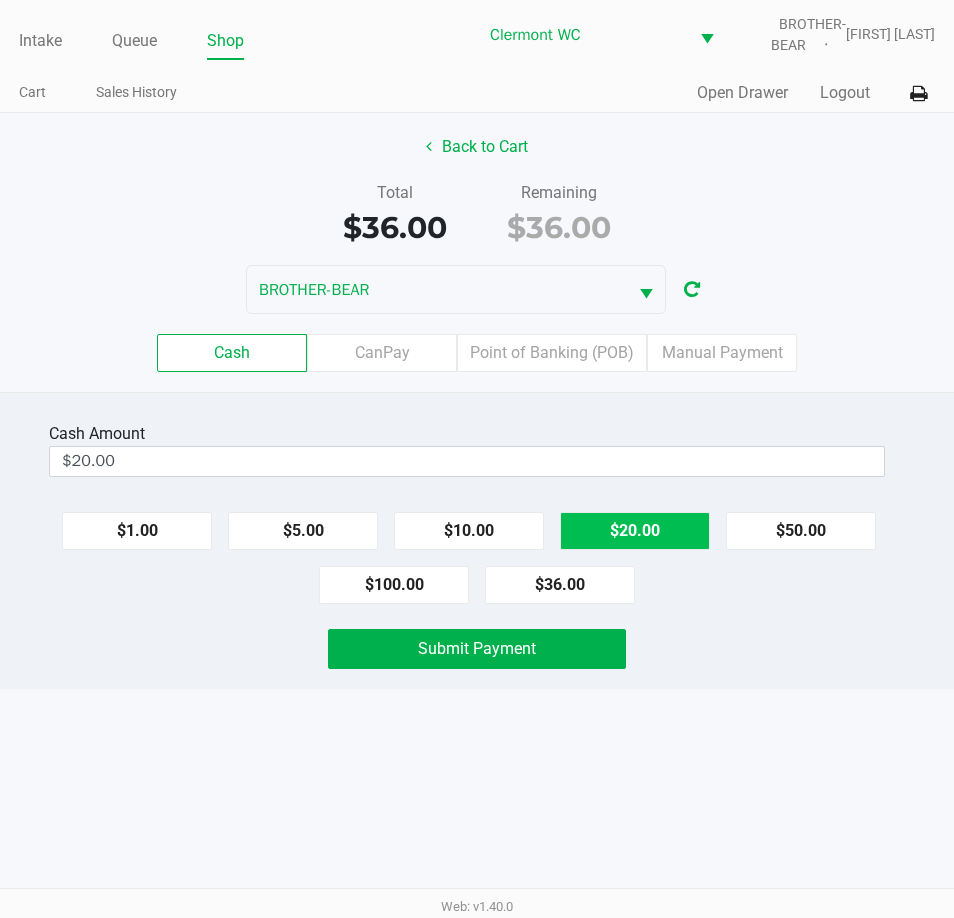 click on "$20.00" 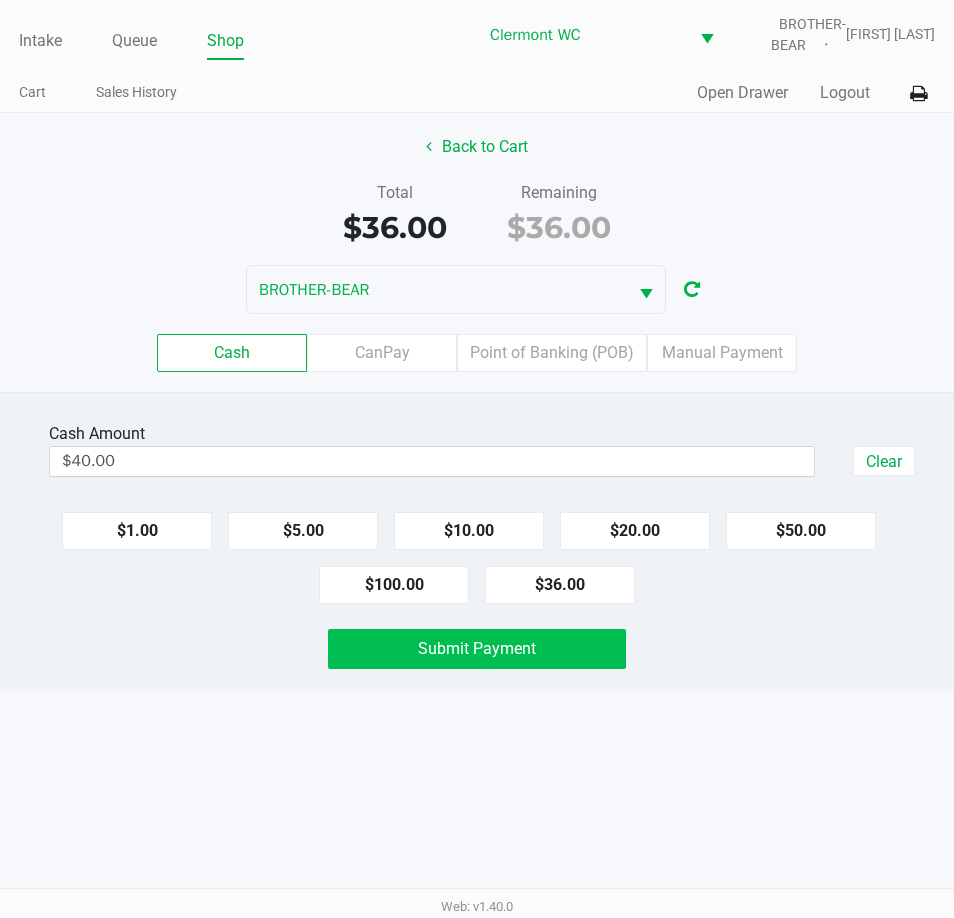 click on "Submit Payment" 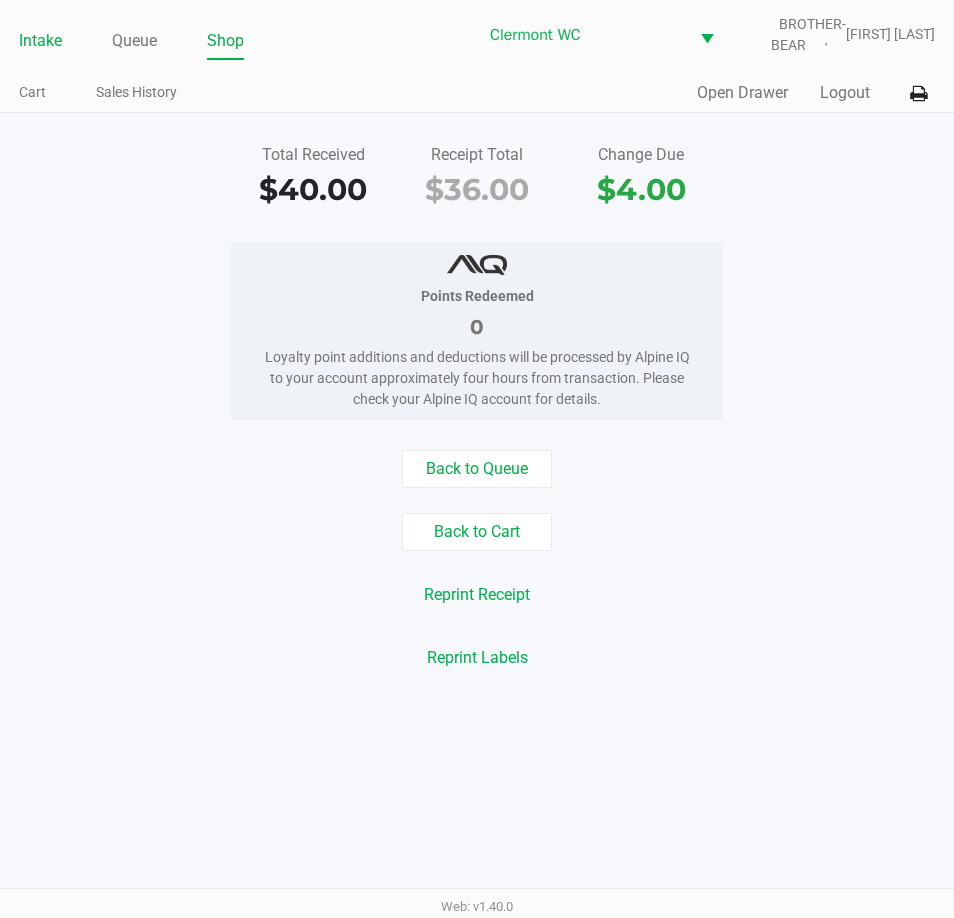 click on "Intake" 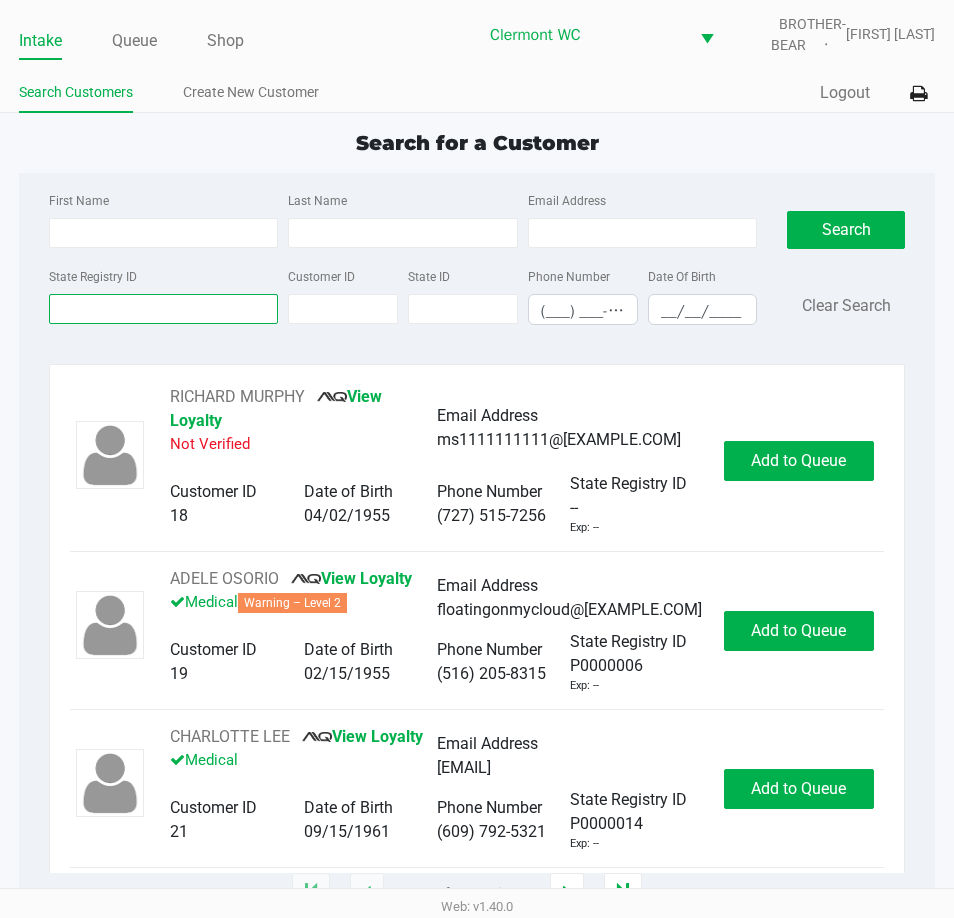click on "State Registry ID" at bounding box center (163, 309) 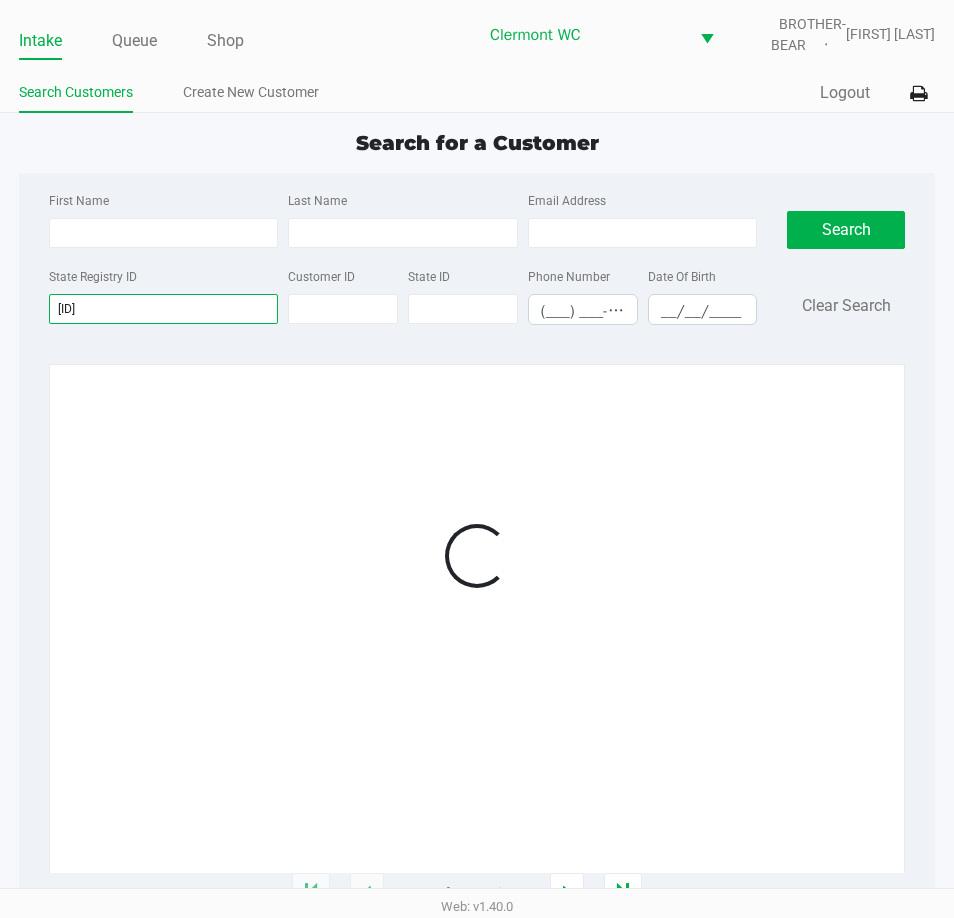 type on "p3fh7264" 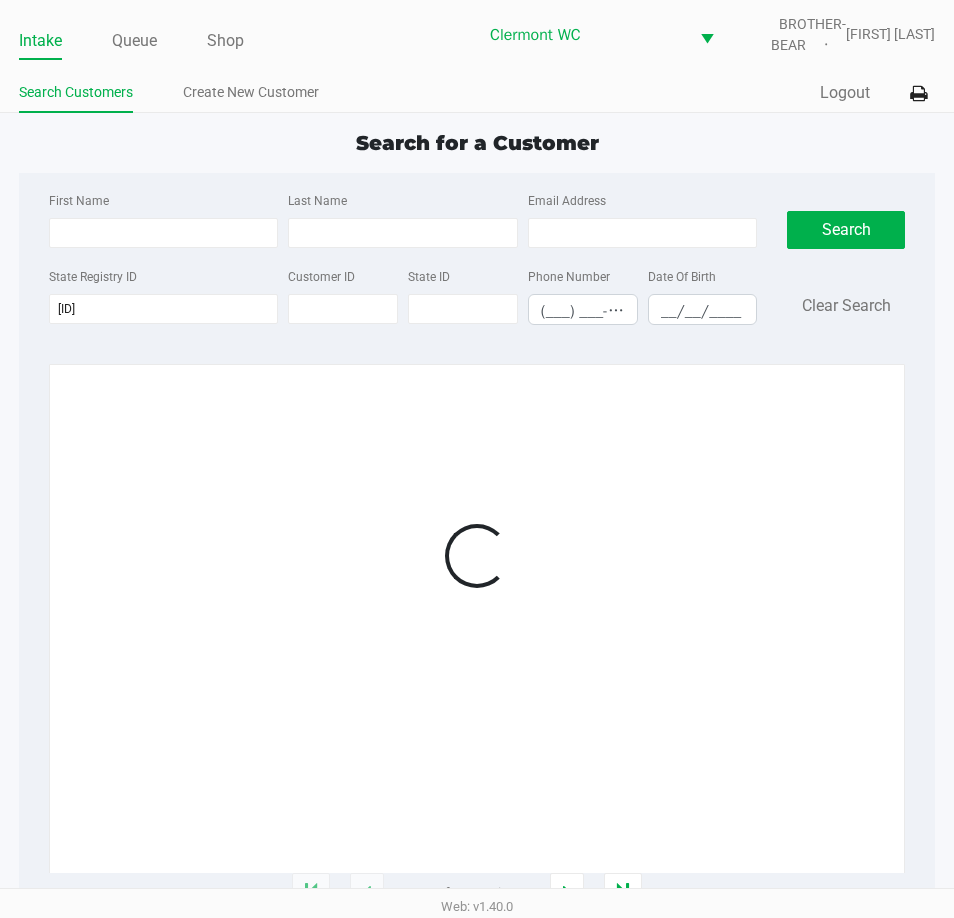 click on "Loading  1 - 20 of 892277 items" 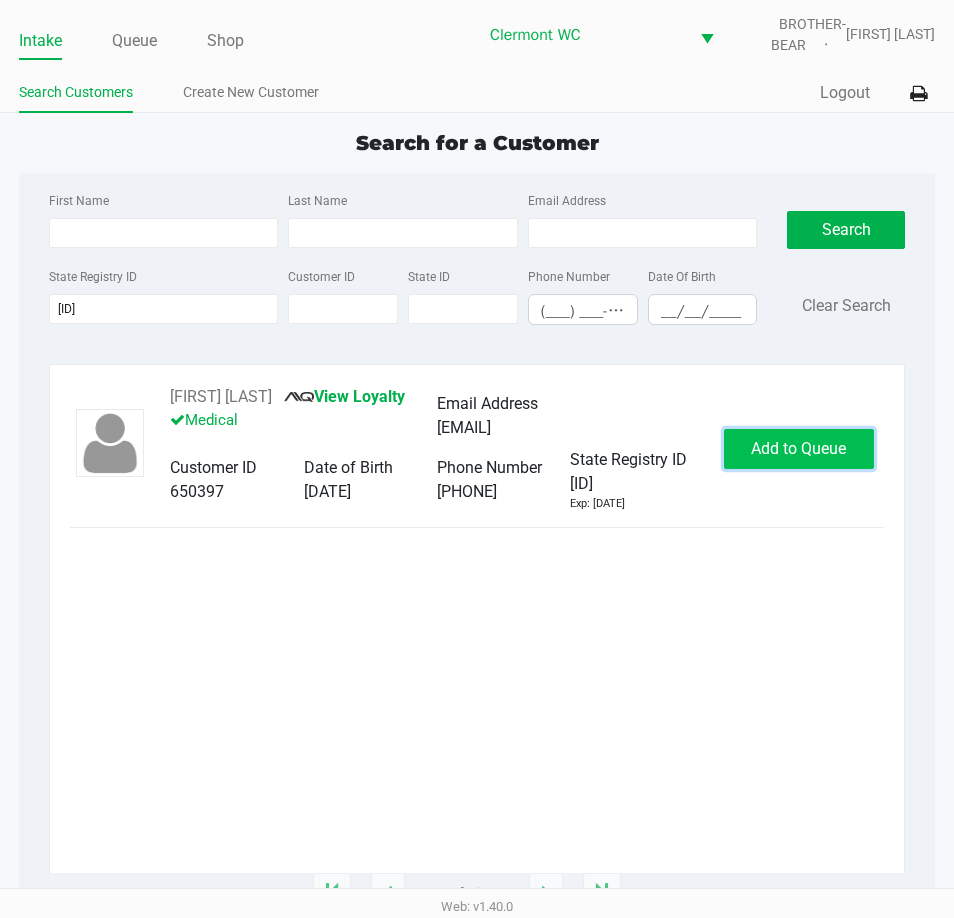 click on "Add to Queue" 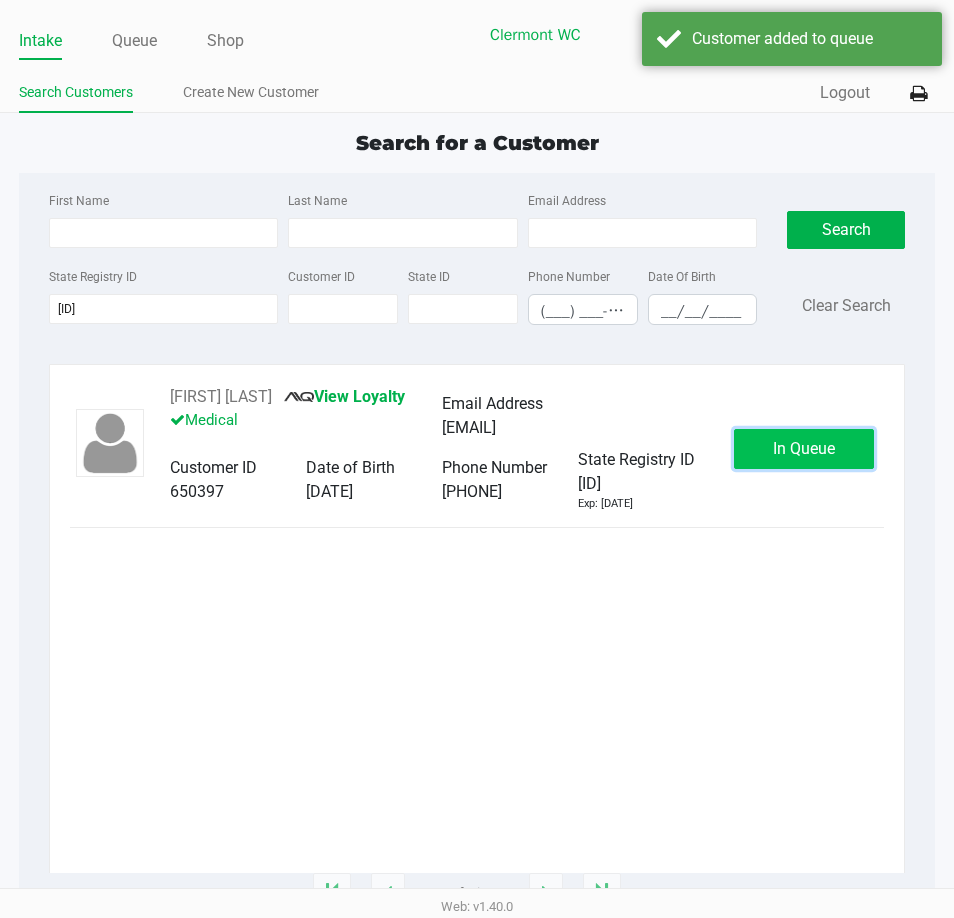 click on "In Queue" 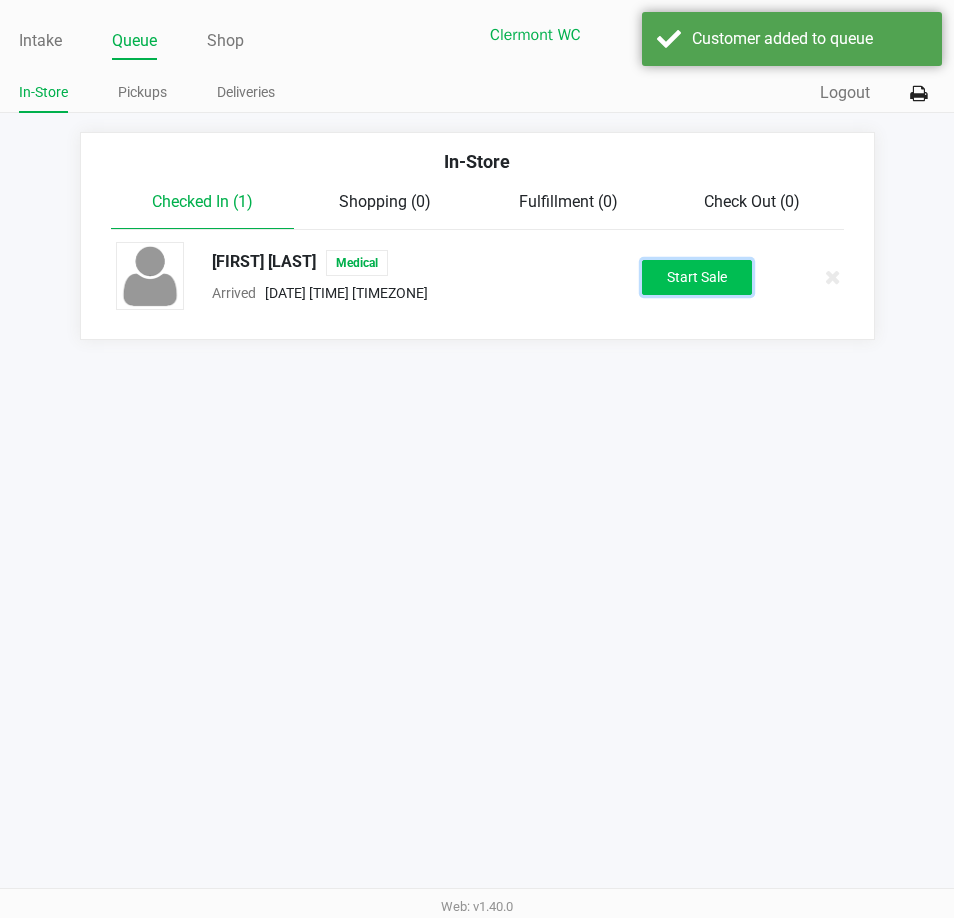 click on "Start Sale" 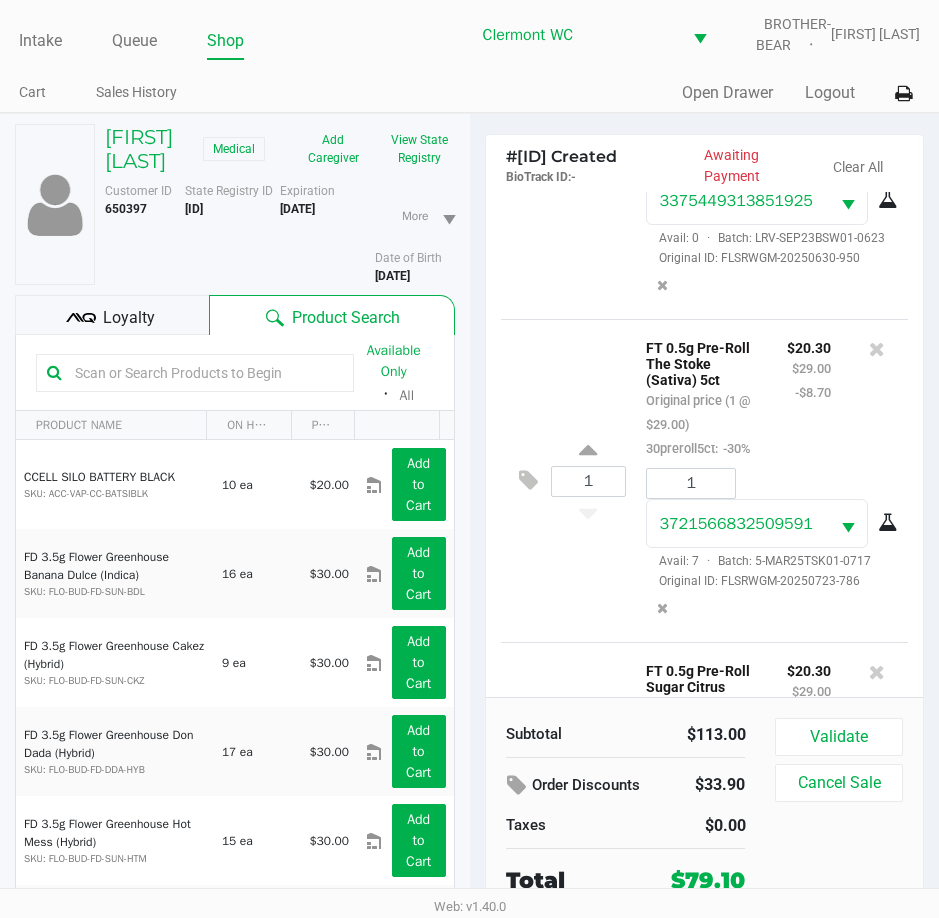 scroll, scrollTop: 590, scrollLeft: 0, axis: vertical 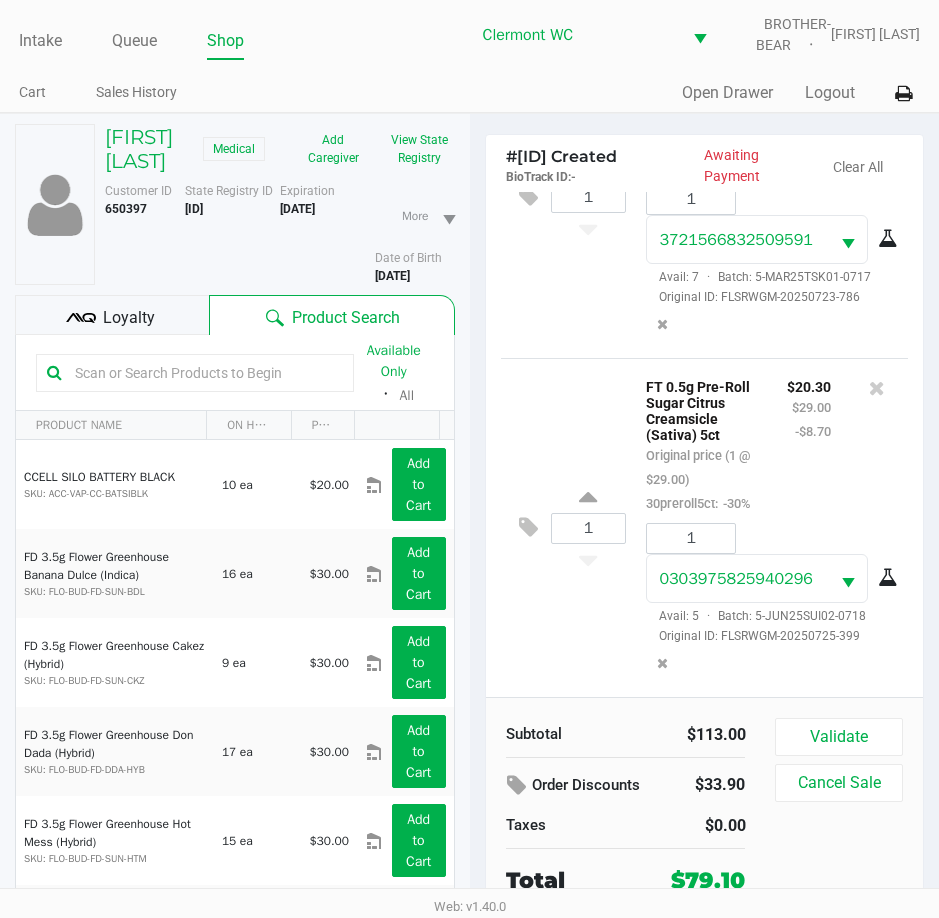 click on "Loyalty" 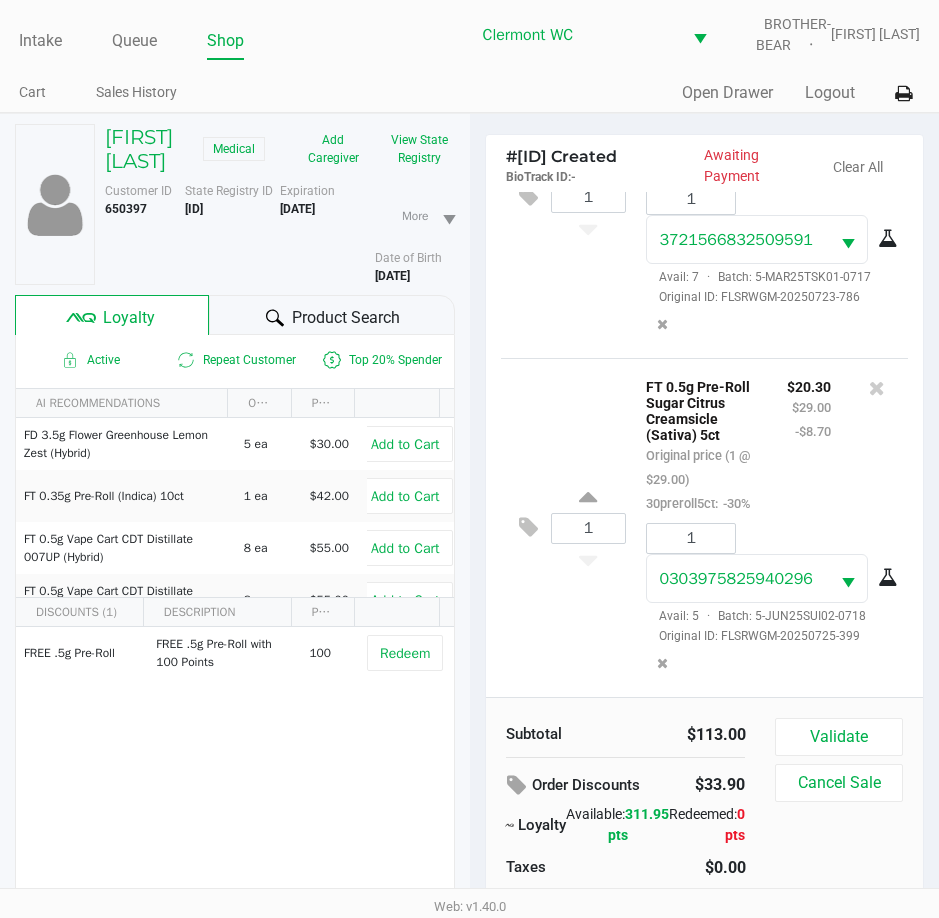 click on "Product Search" 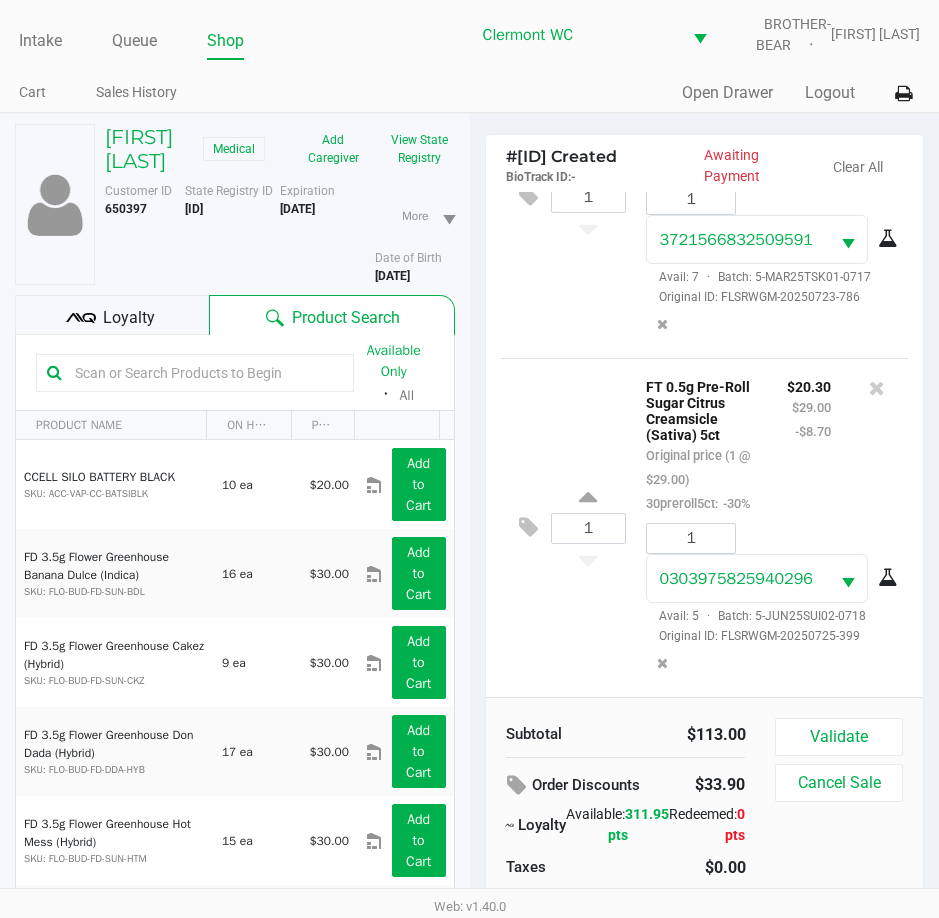 scroll, scrollTop: 596, scrollLeft: 0, axis: vertical 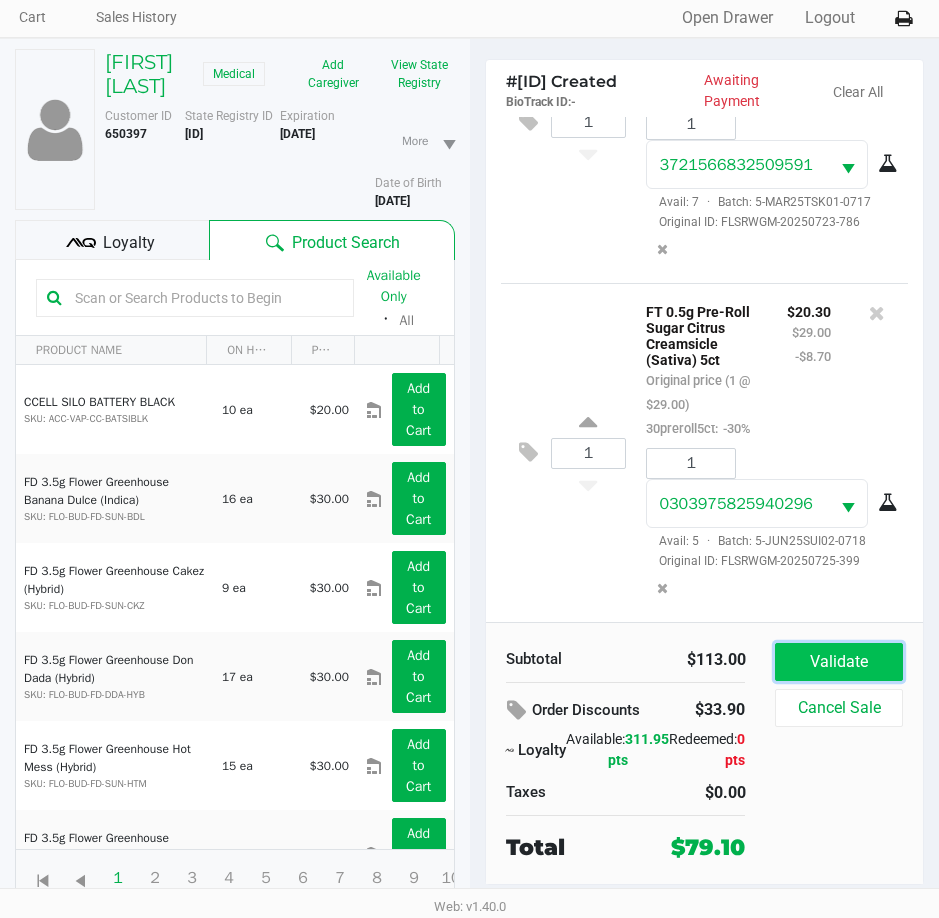 click on "Validate" 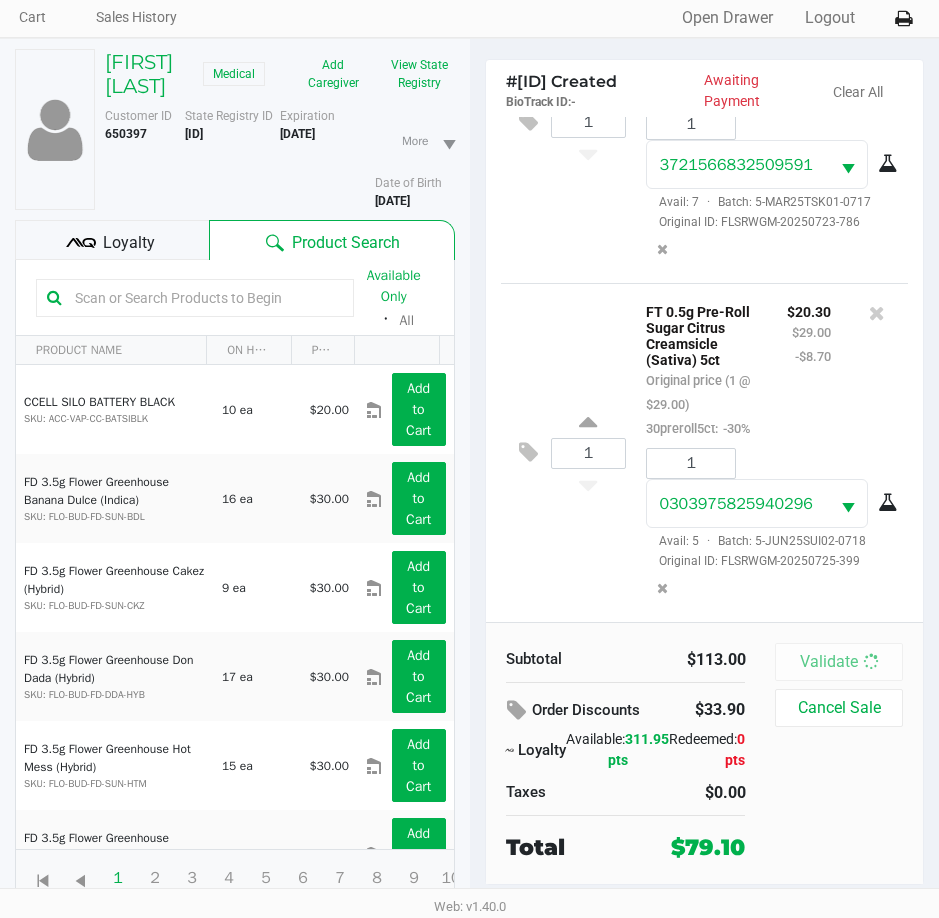 scroll, scrollTop: 0, scrollLeft: 0, axis: both 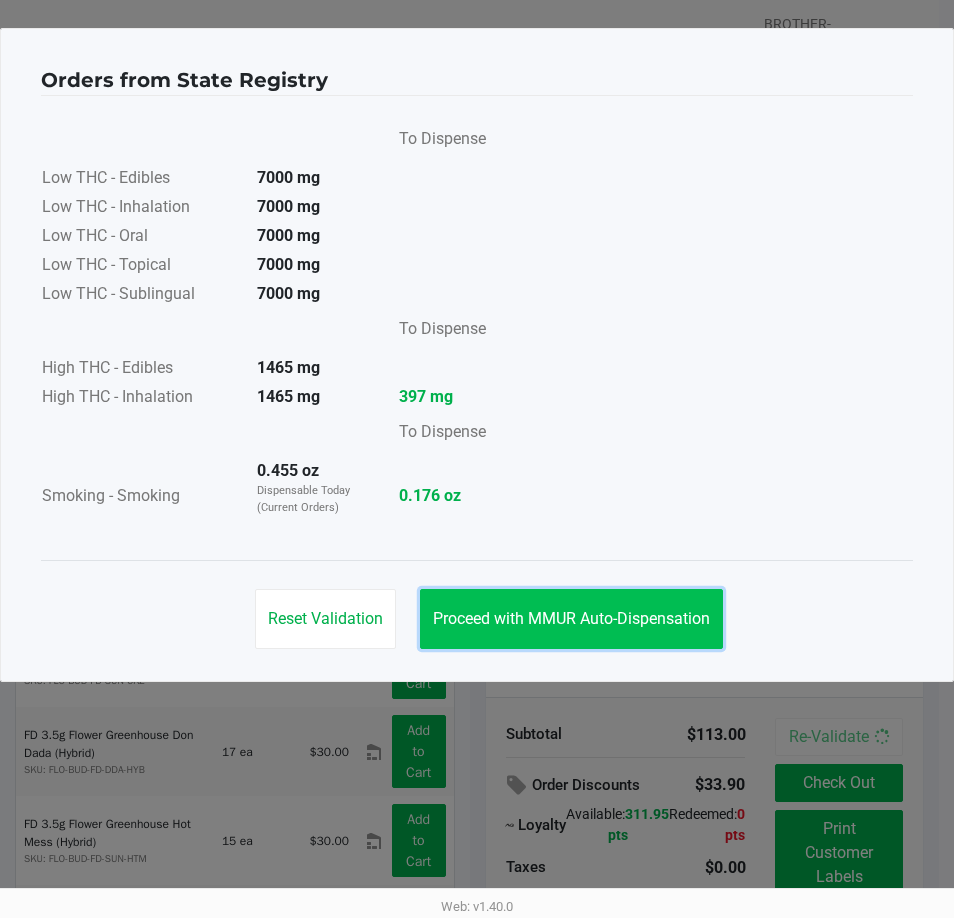 click on "Proceed with MMUR Auto-Dispensation" 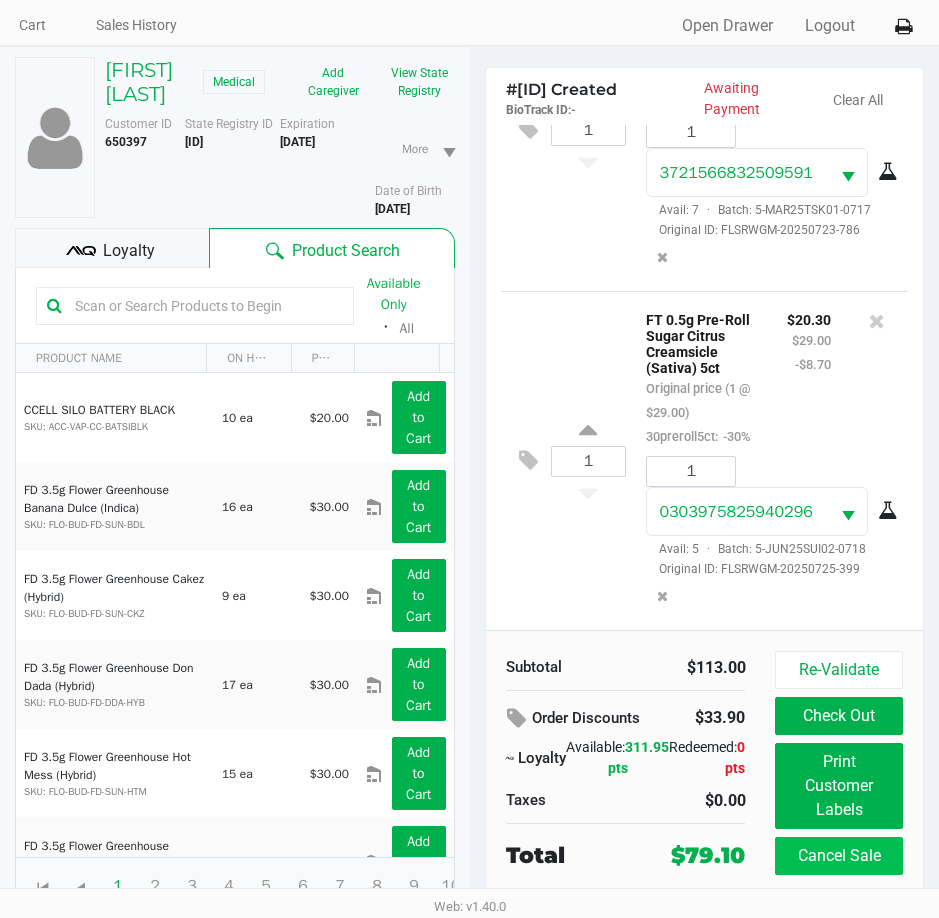 scroll, scrollTop: 99, scrollLeft: 0, axis: vertical 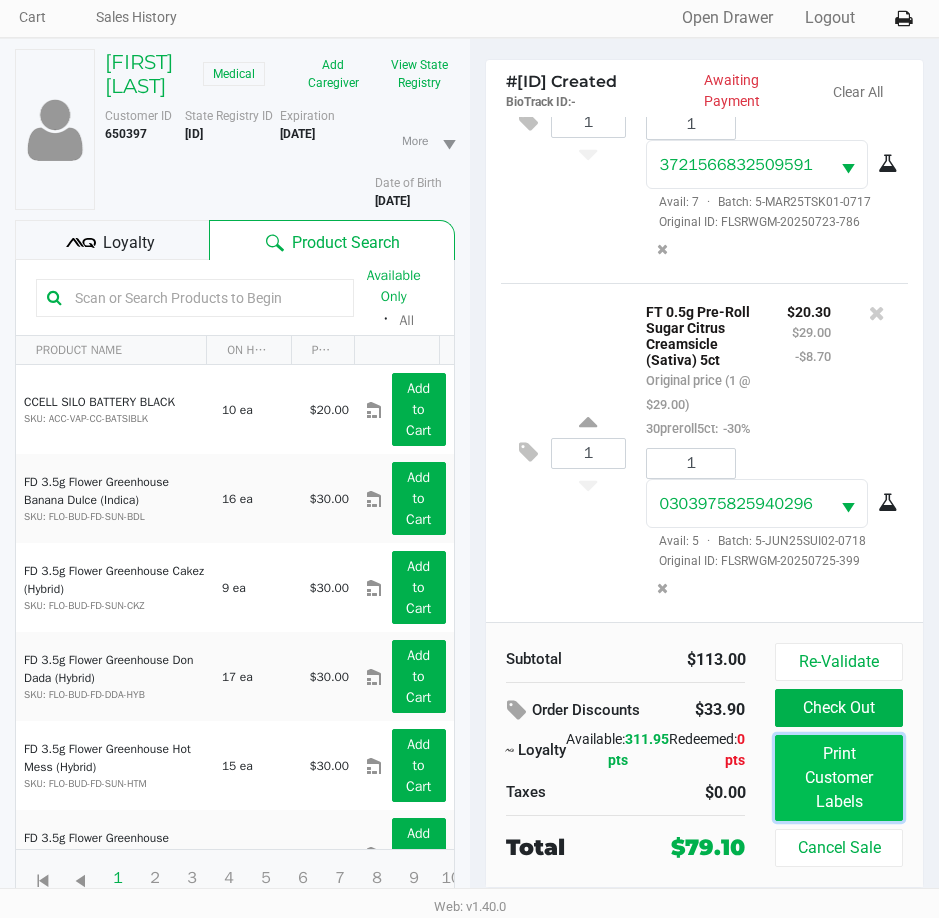 click on "Print Customer Labels" 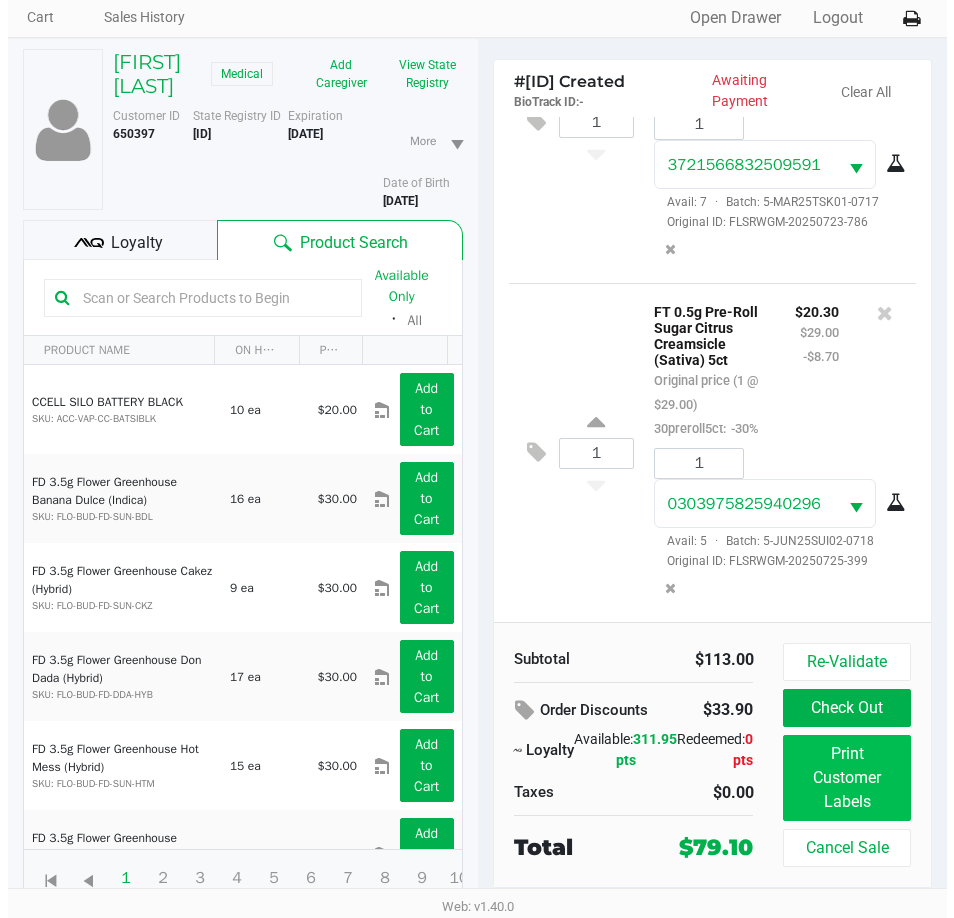 scroll, scrollTop: 0, scrollLeft: 0, axis: both 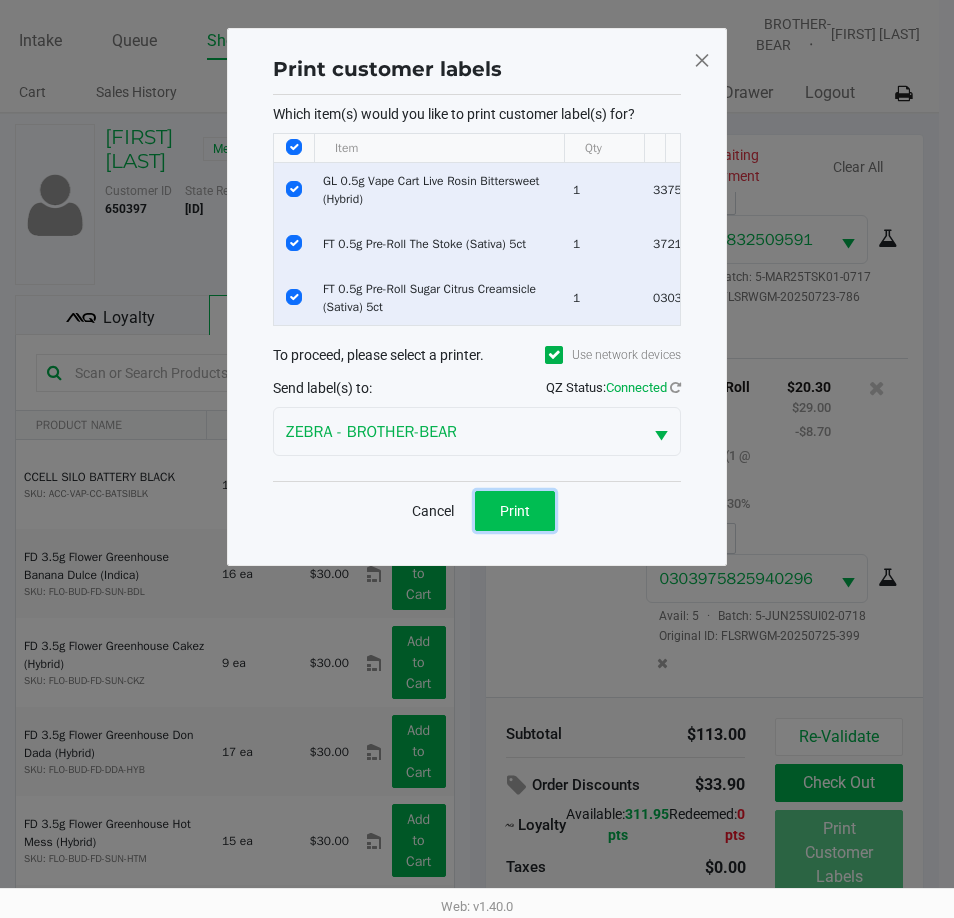 click on "Print" 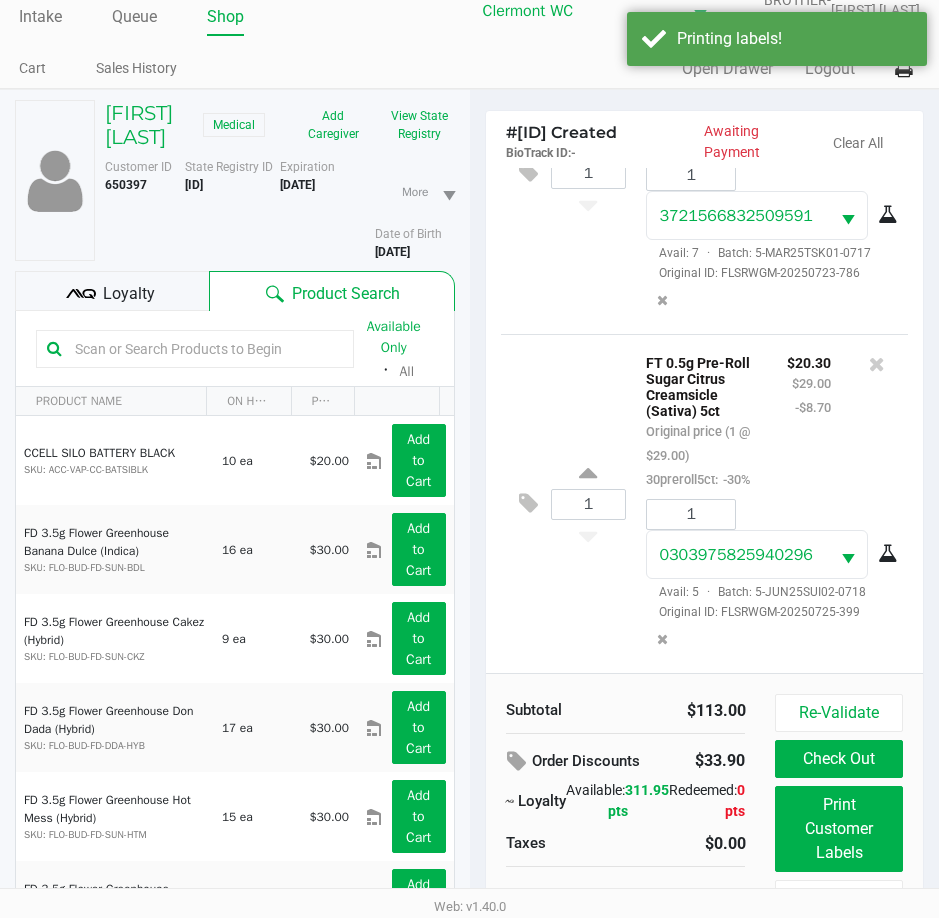 scroll, scrollTop: 99, scrollLeft: 0, axis: vertical 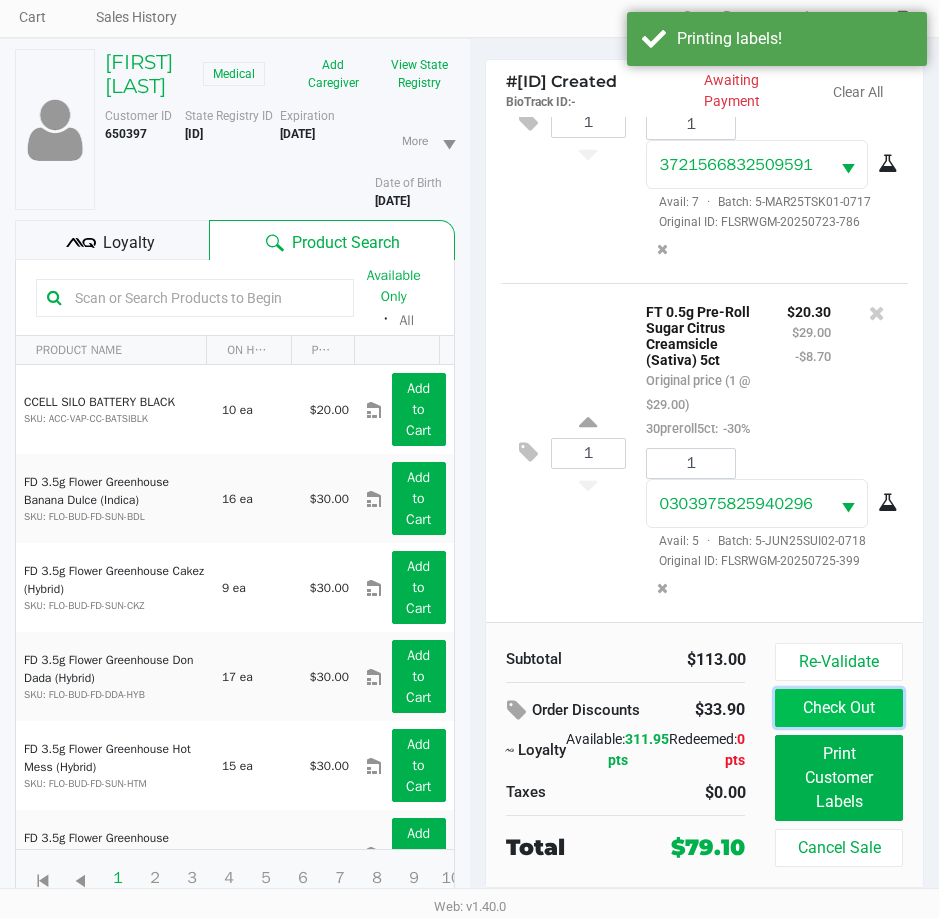 click on "Check Out" 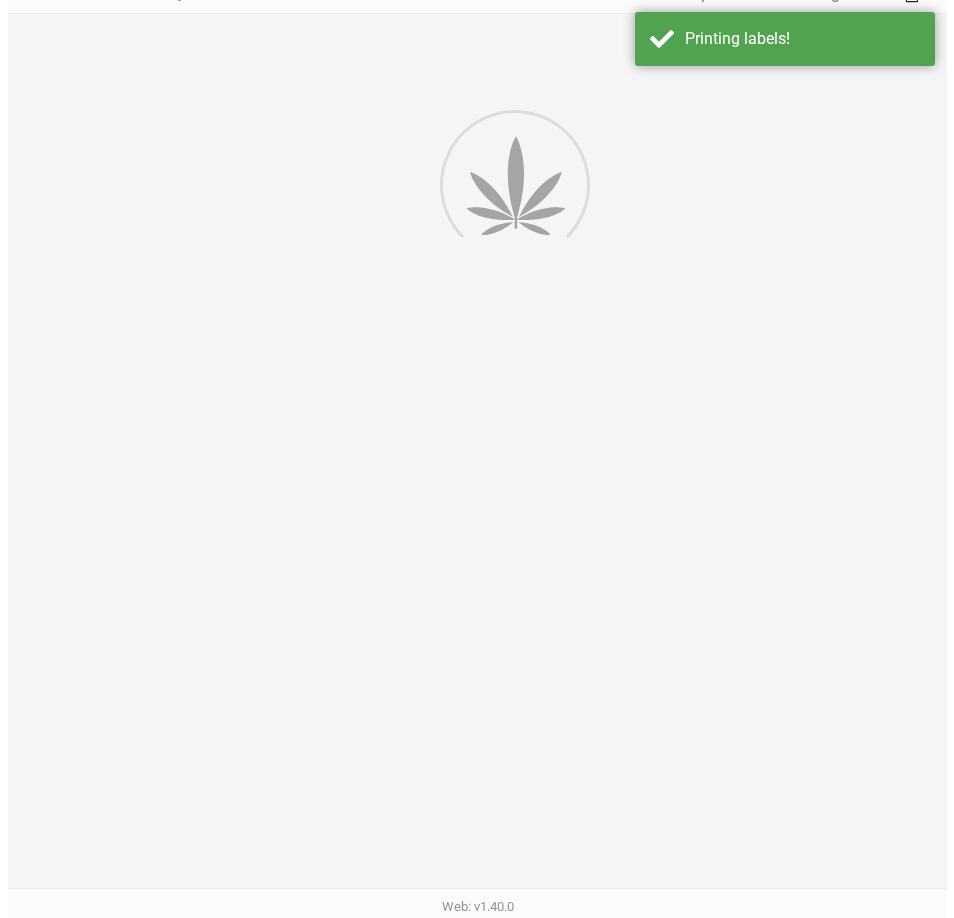 scroll, scrollTop: 0, scrollLeft: 0, axis: both 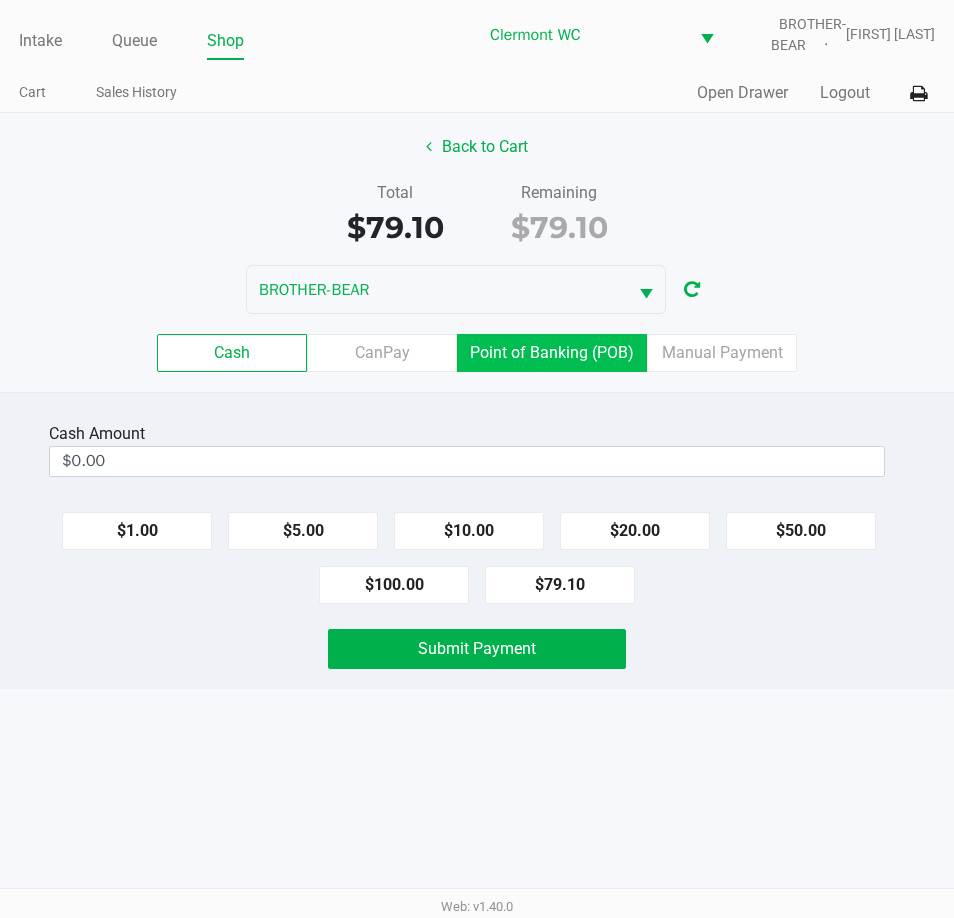 click on "Point of Banking (POB)" 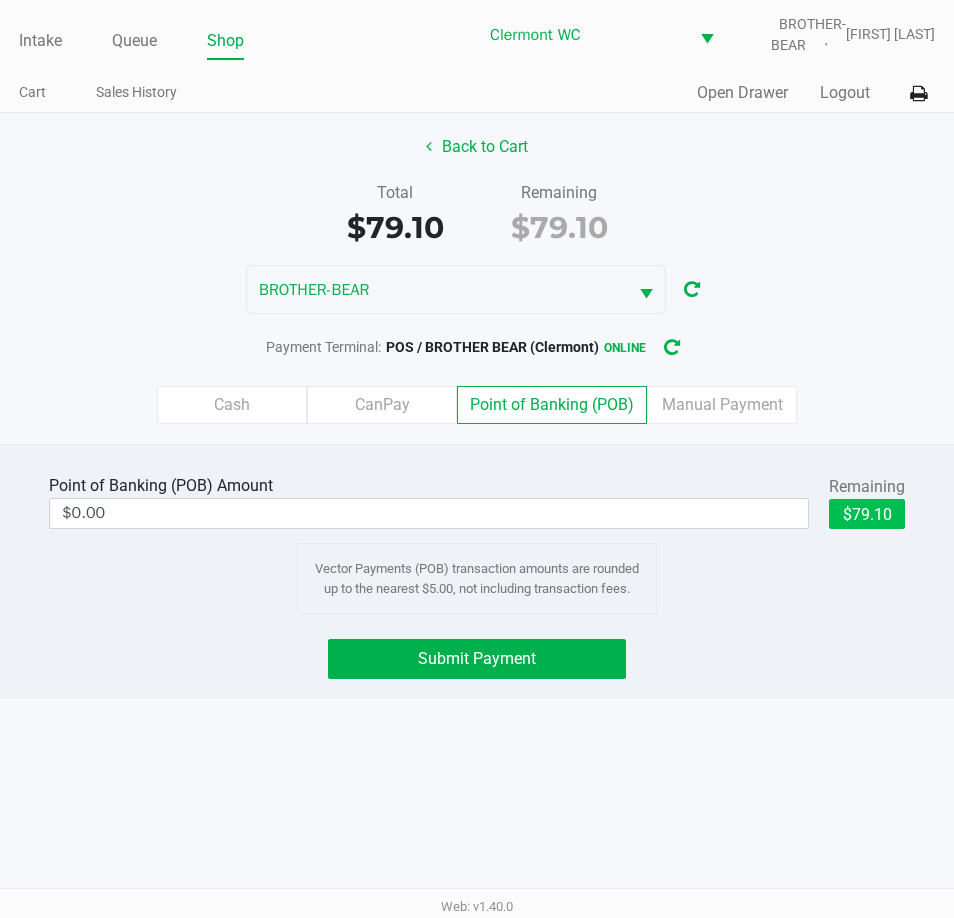 click on "$79.10" 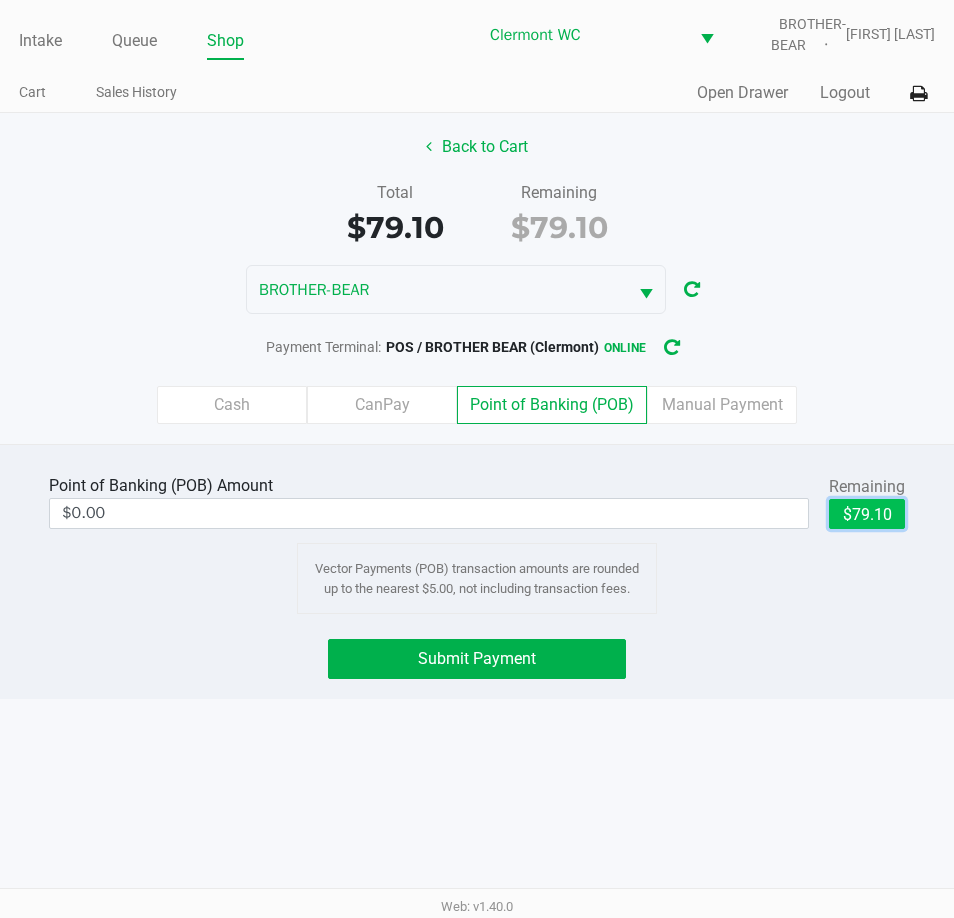 type on "$79.10" 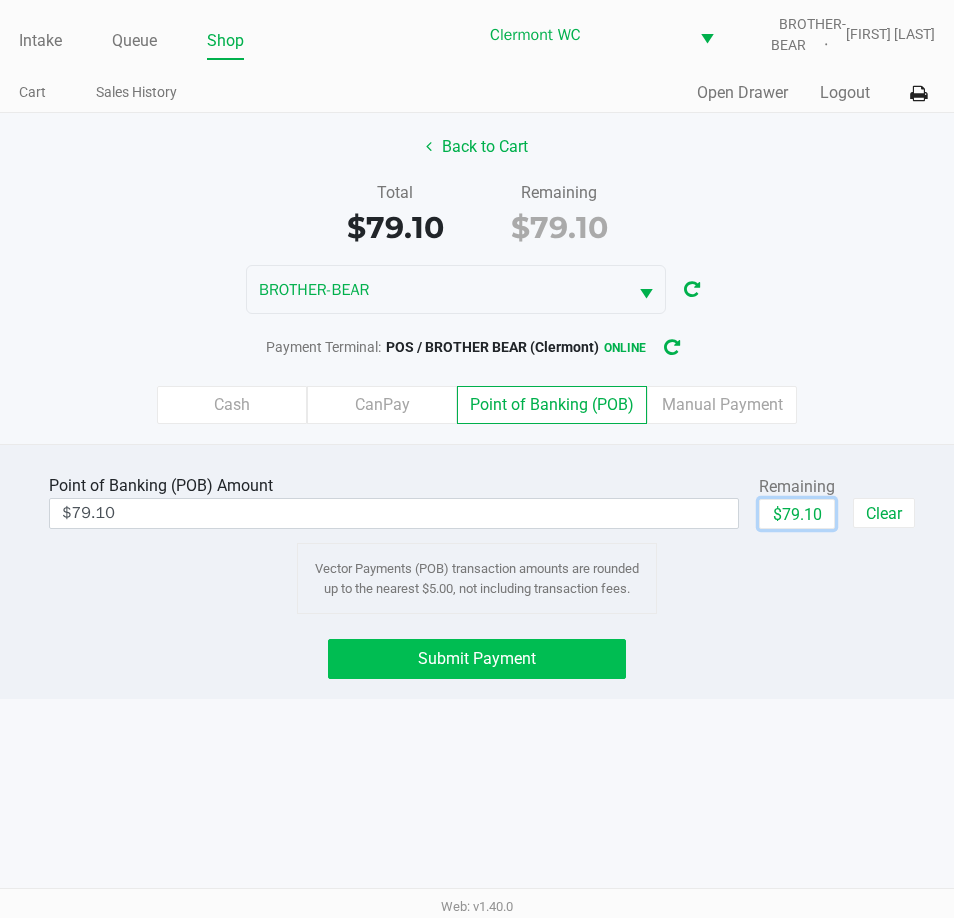 click on "Submit Payment" 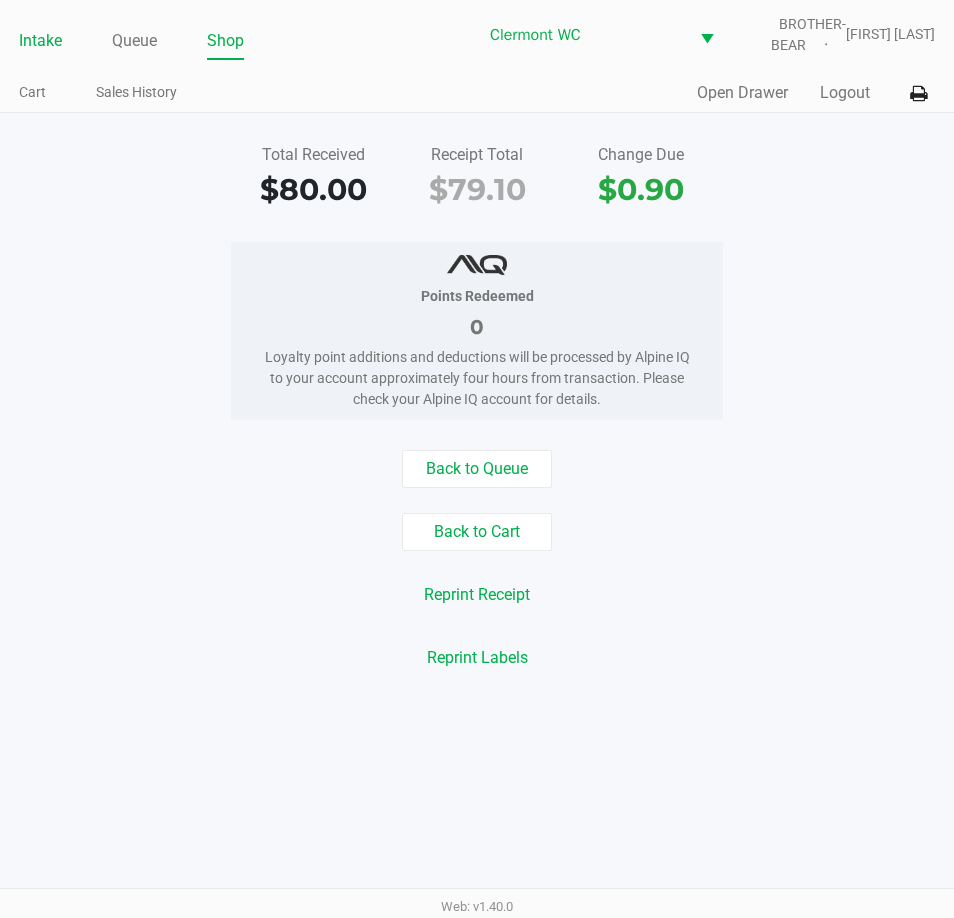 click on "Intake" 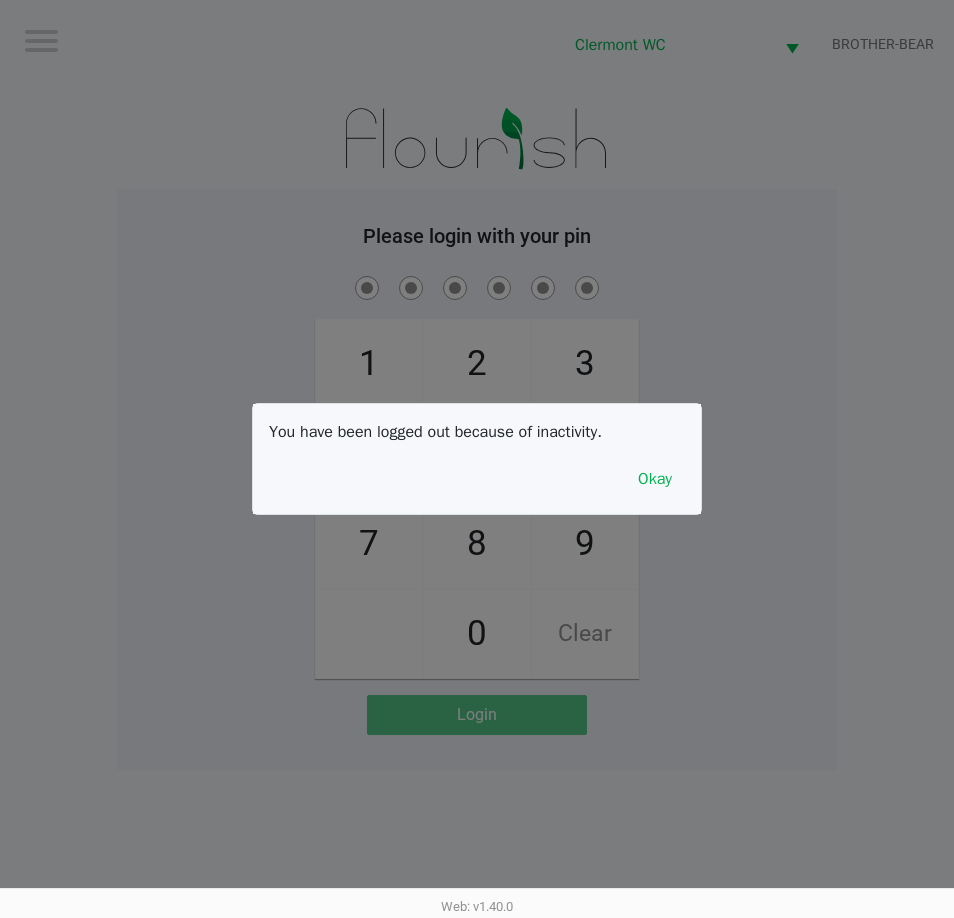 click 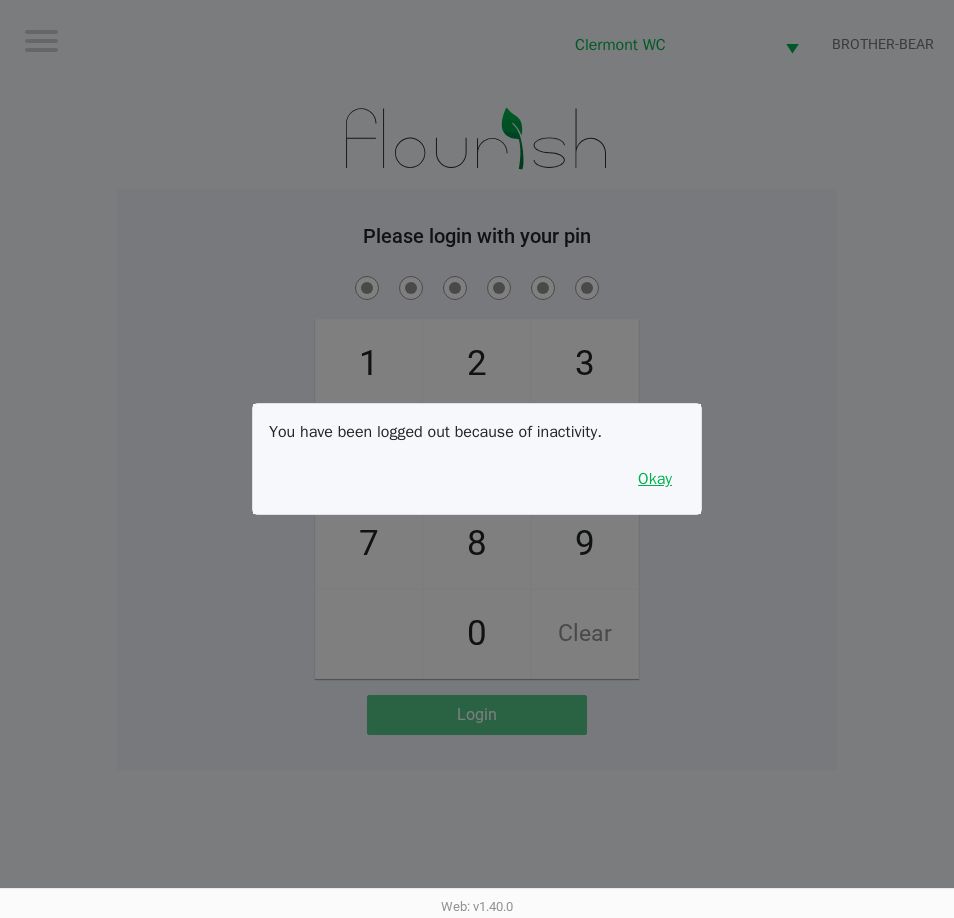 click on "Okay" at bounding box center (655, 479) 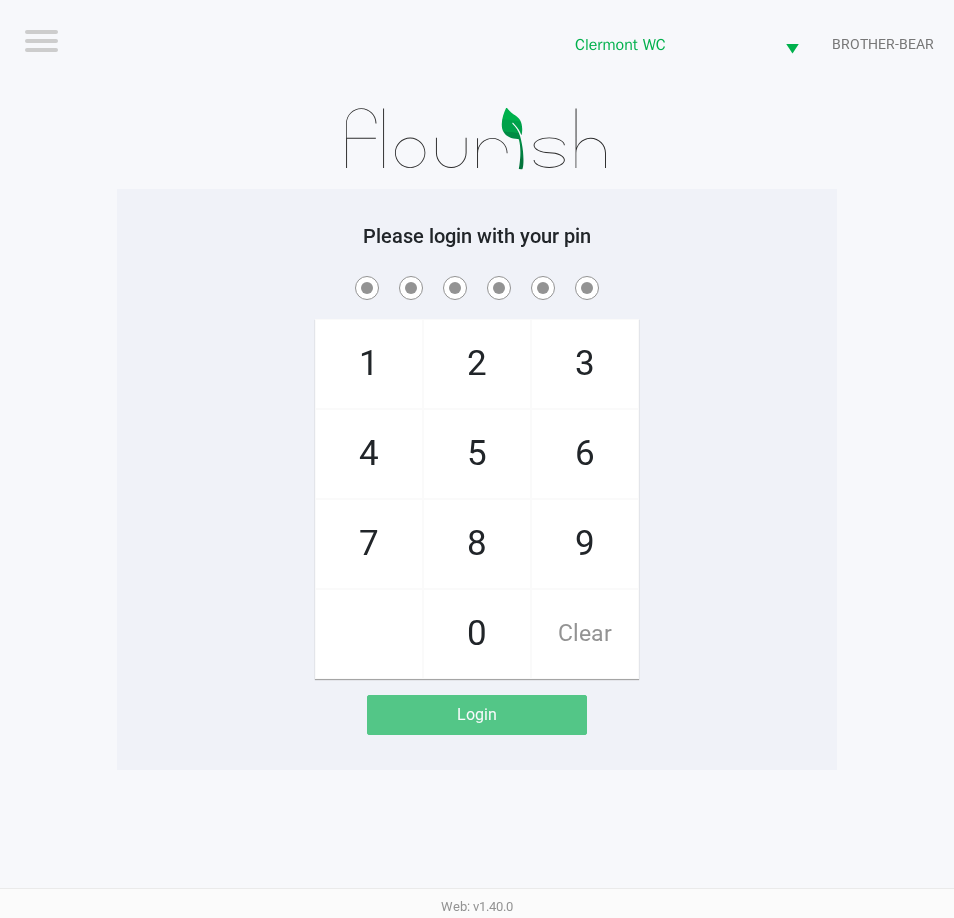 click on "1   4   7       2   5   8   0   3   6   9   Clear" 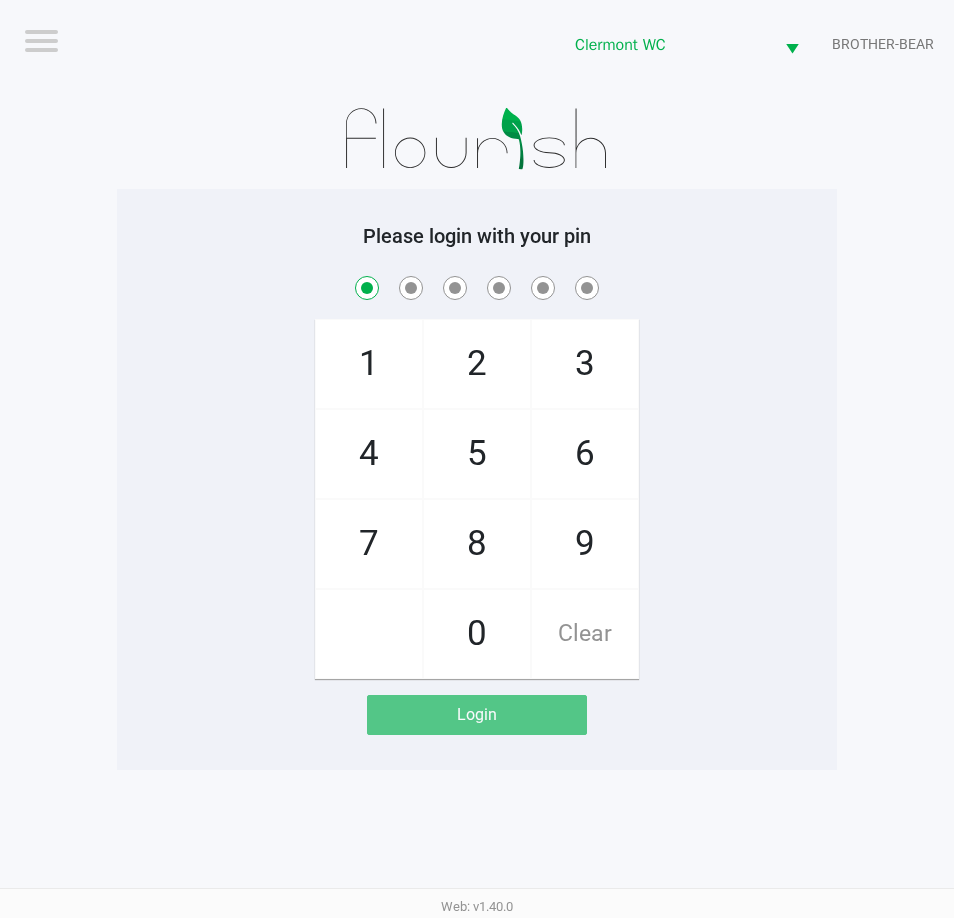 checkbox on "true" 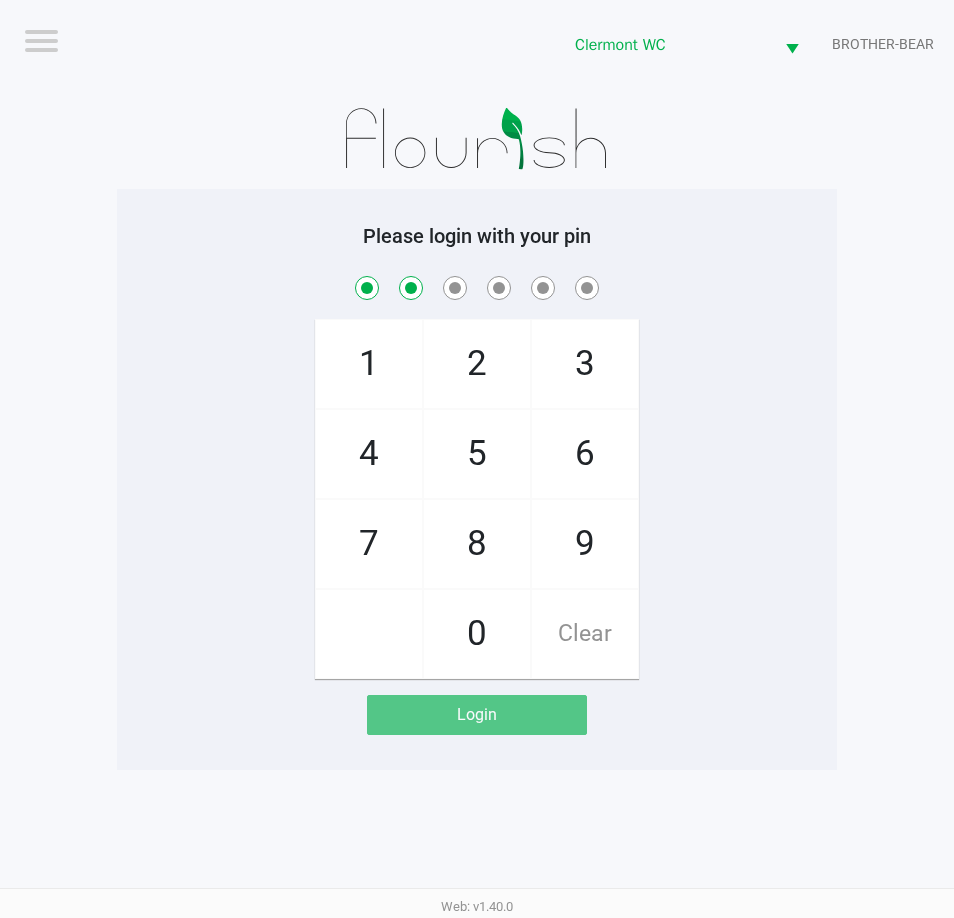checkbox on "true" 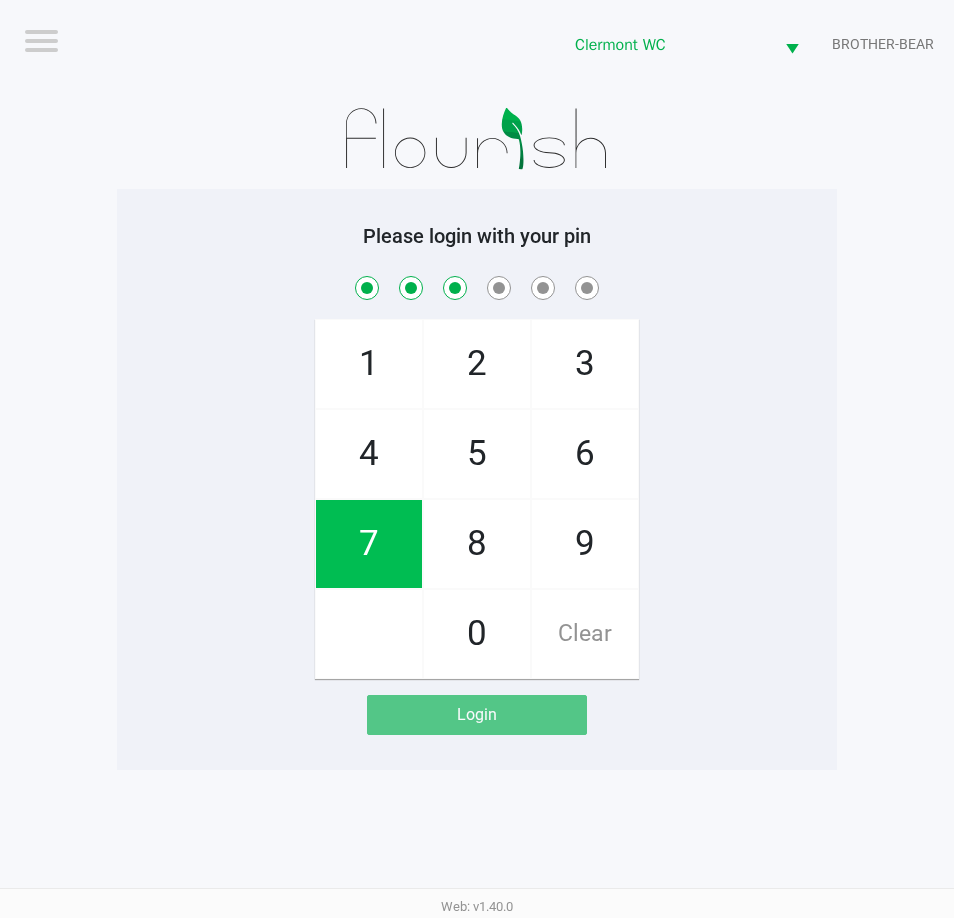 checkbox on "true" 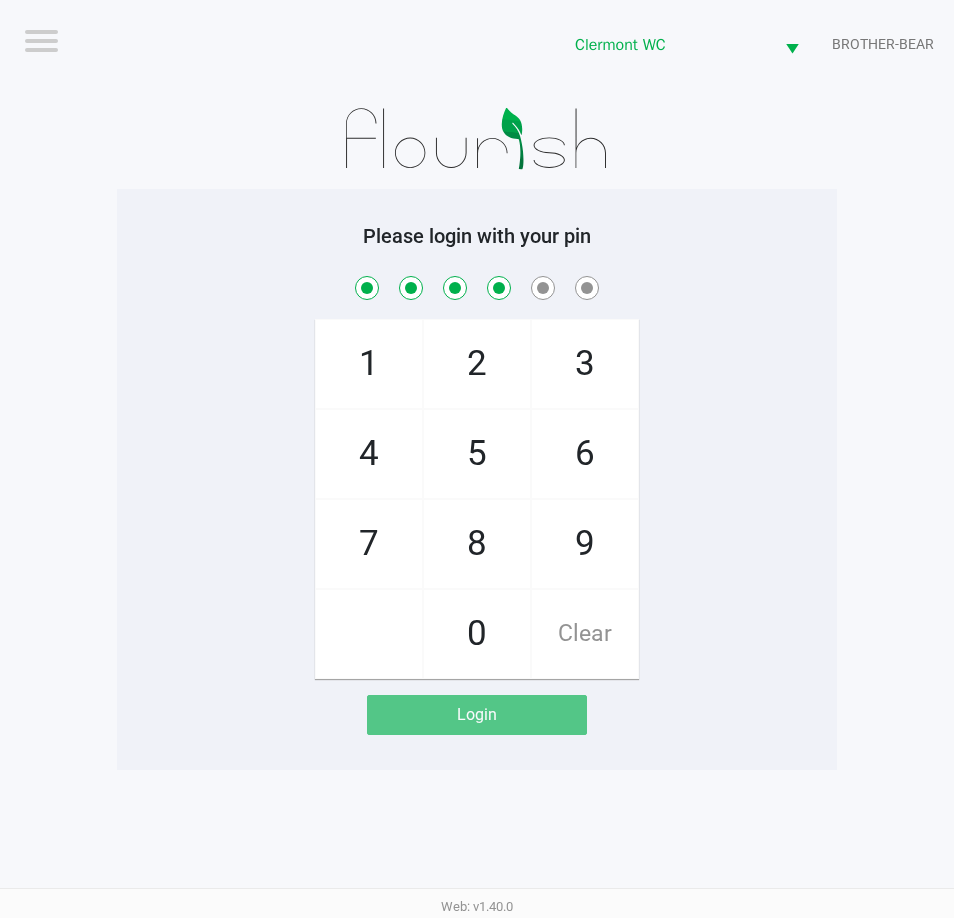 checkbox on "true" 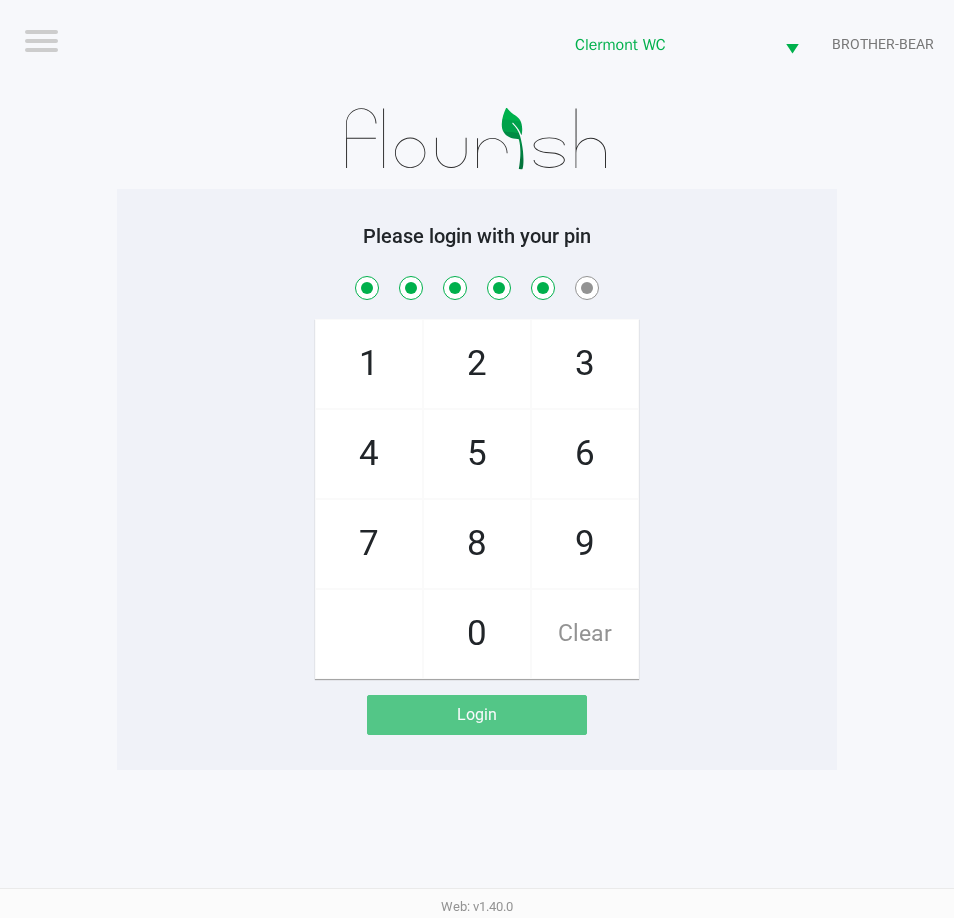 checkbox on "true" 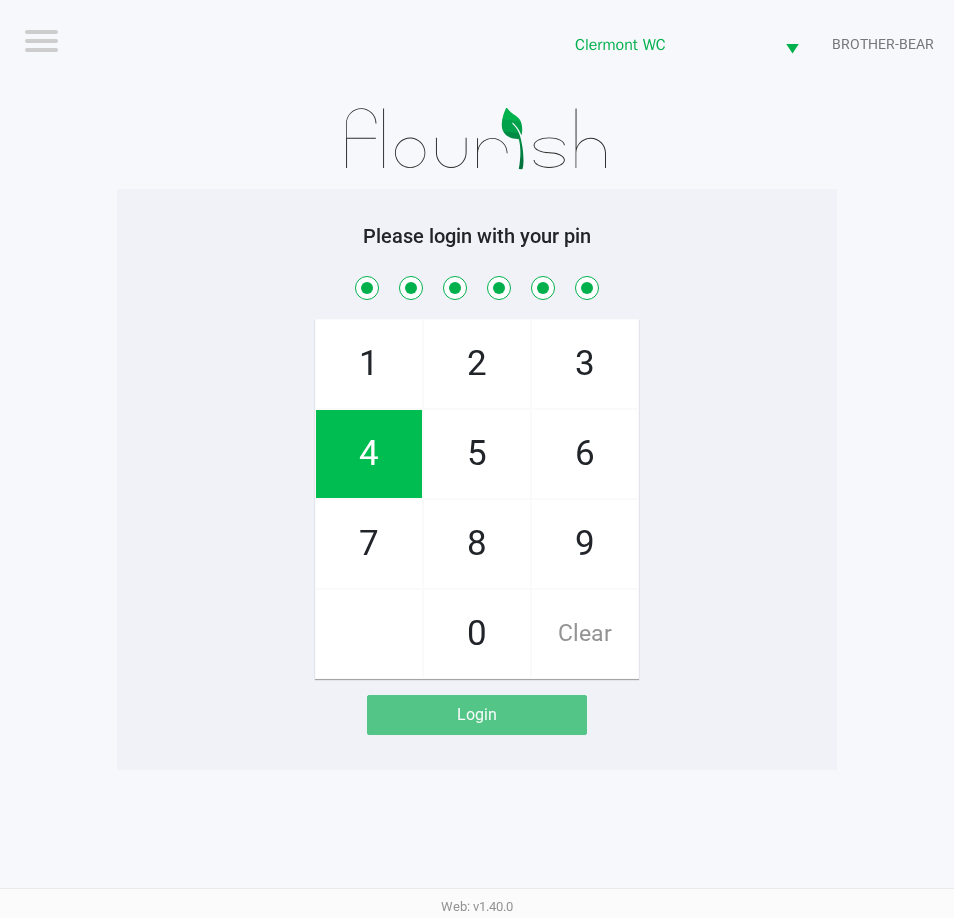 checkbox on "true" 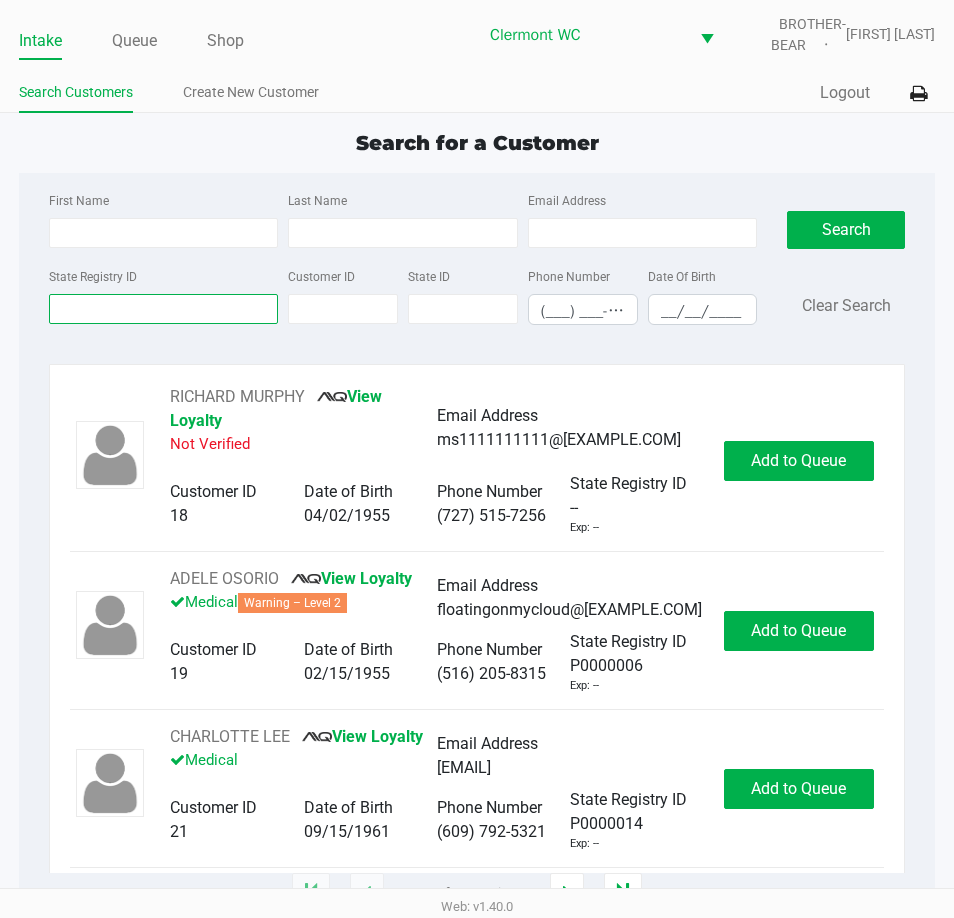 click on "State Registry ID" at bounding box center (163, 309) 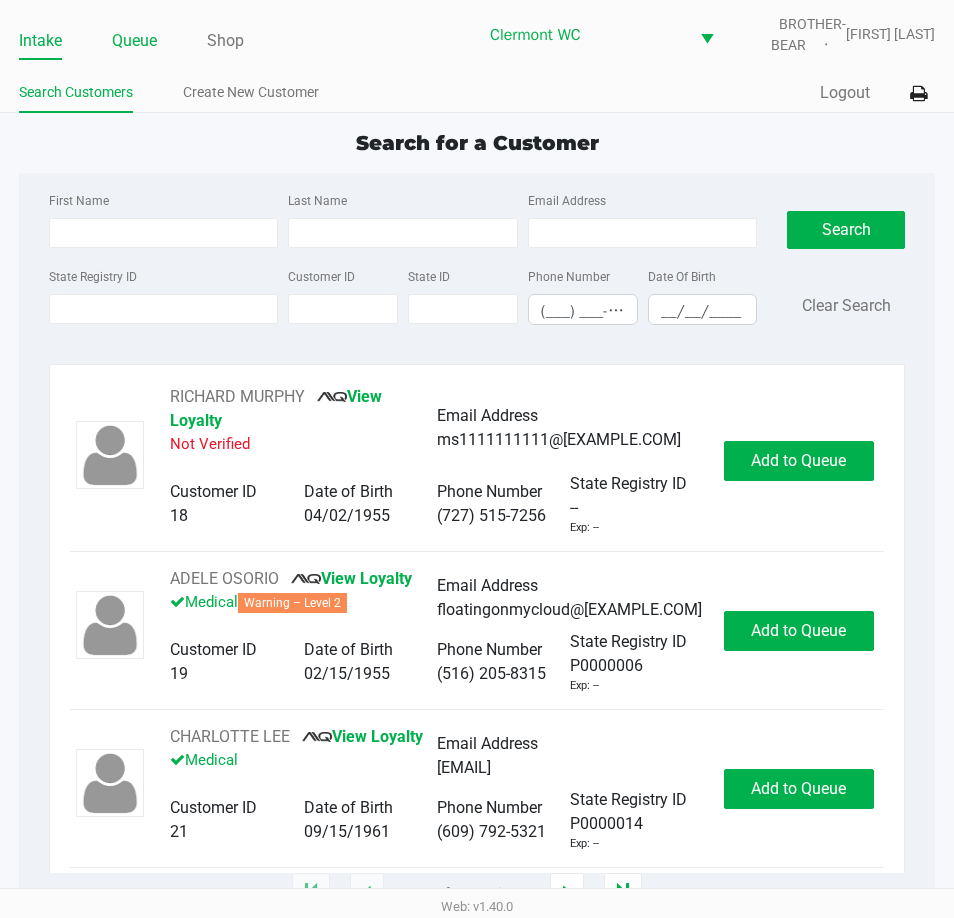 click on "Queue" 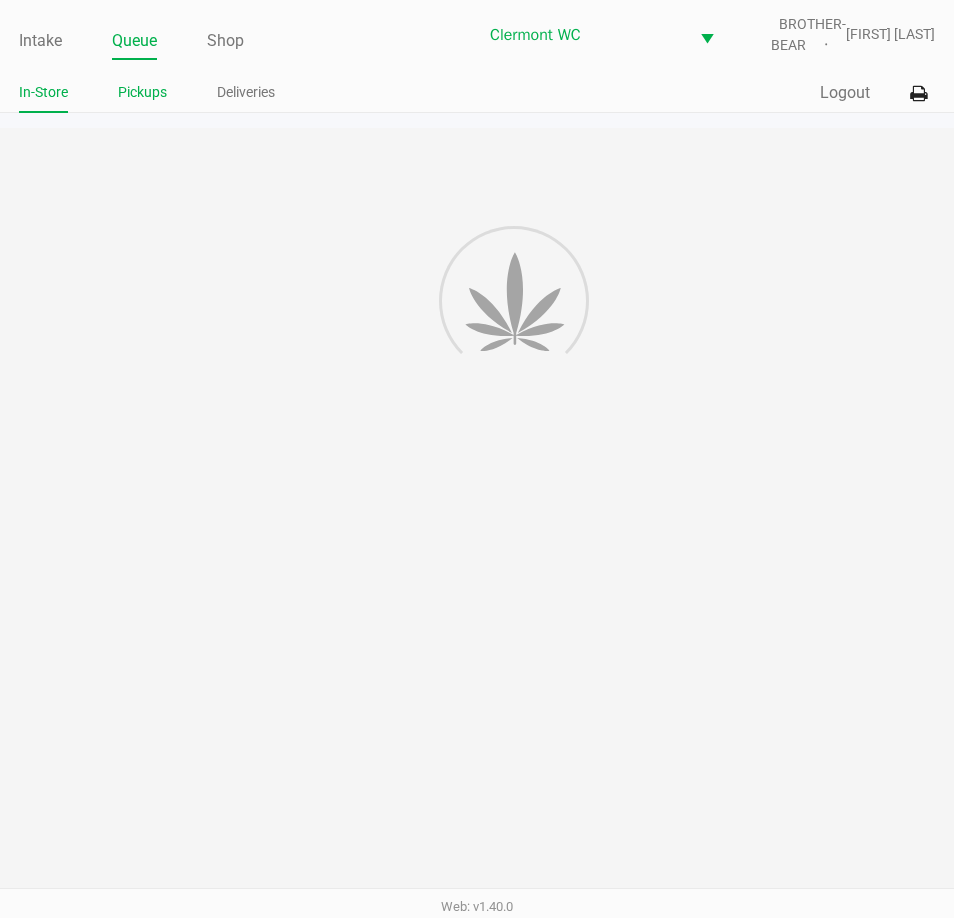 click on "Pickups" 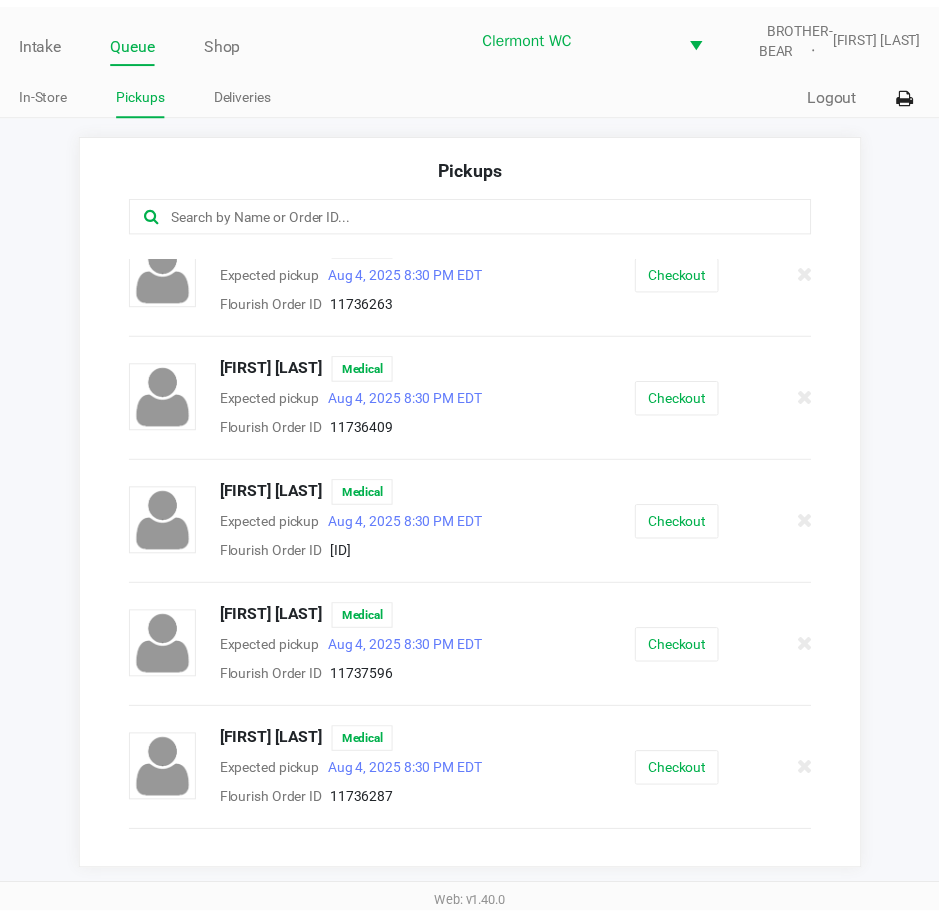 scroll, scrollTop: 362, scrollLeft: 0, axis: vertical 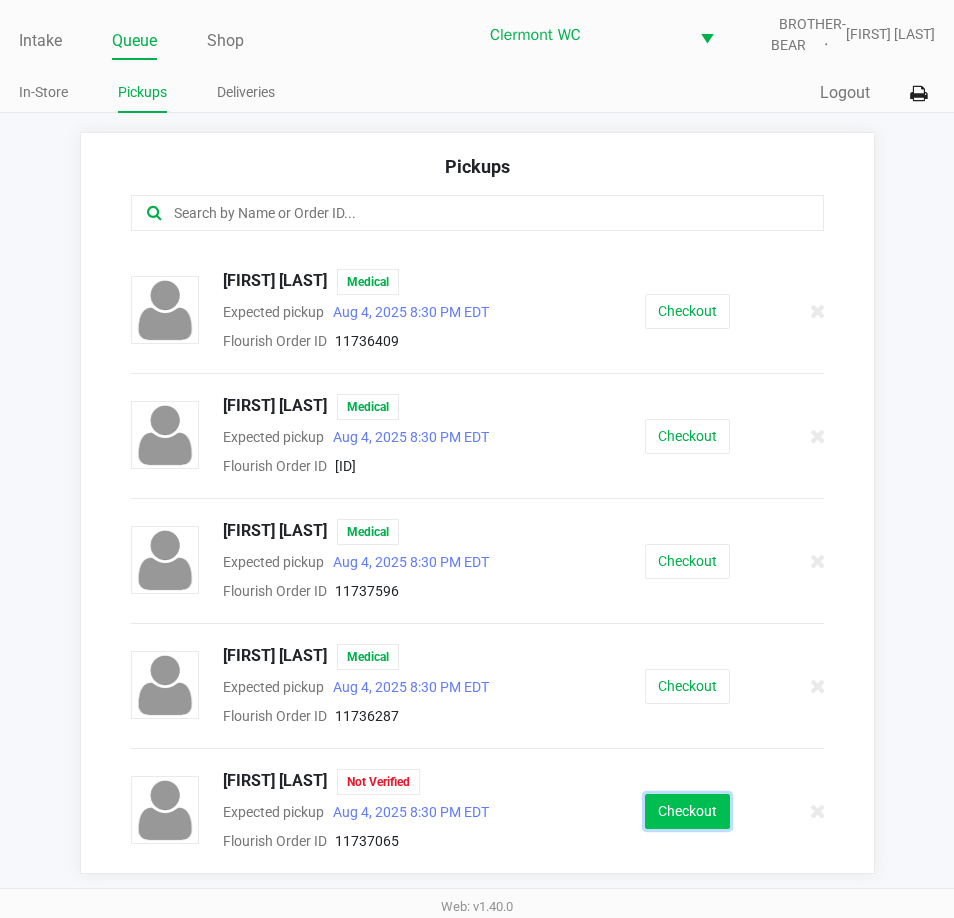 click on "Checkout" 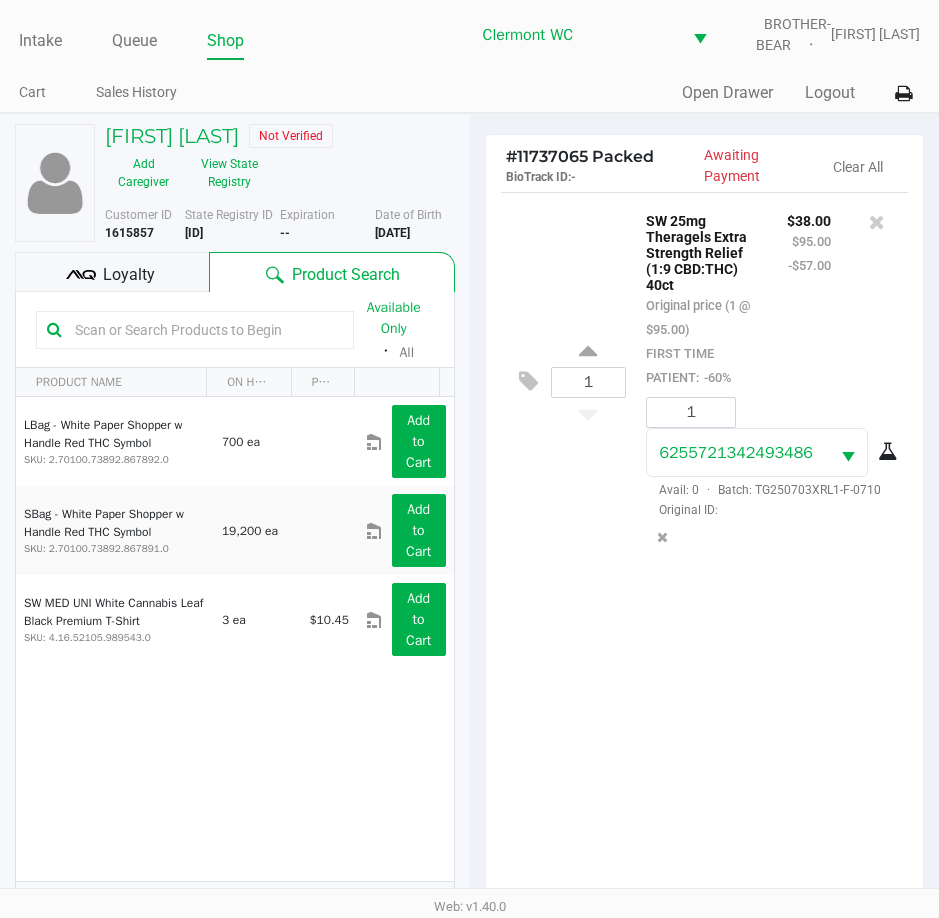click on "Sheri Luepnitz   Not Verified   Add Caregiver   View State Registry" 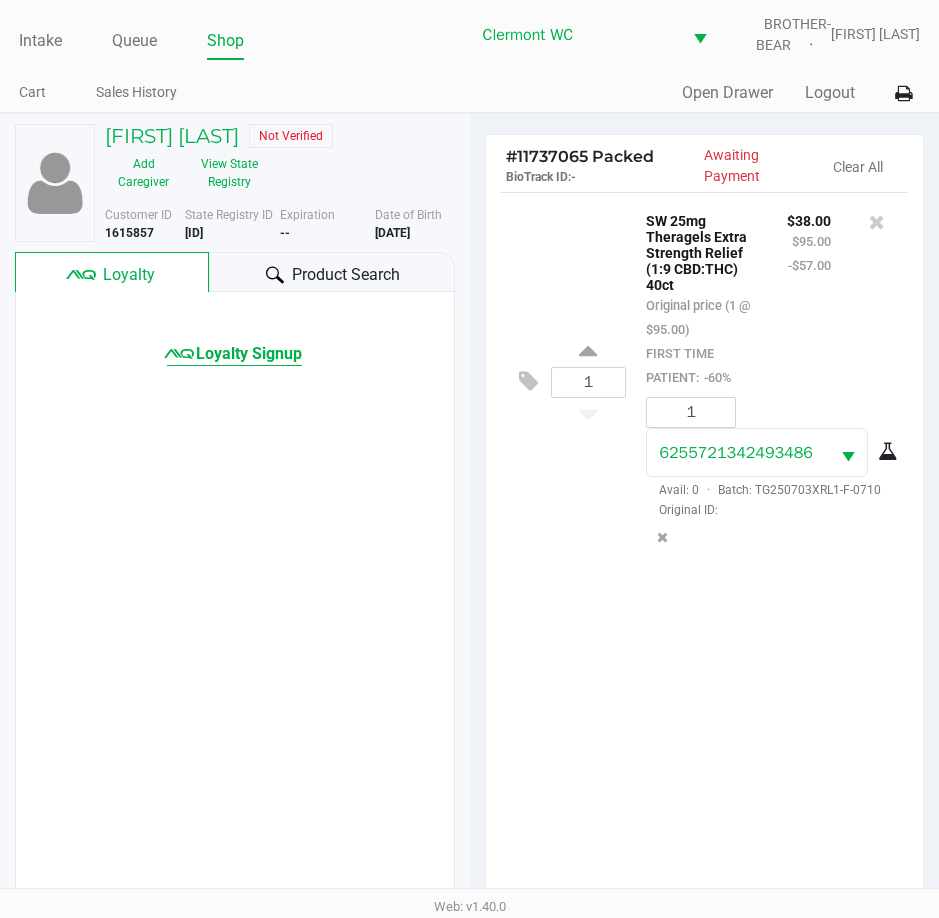 click on "Loyalty Signup" 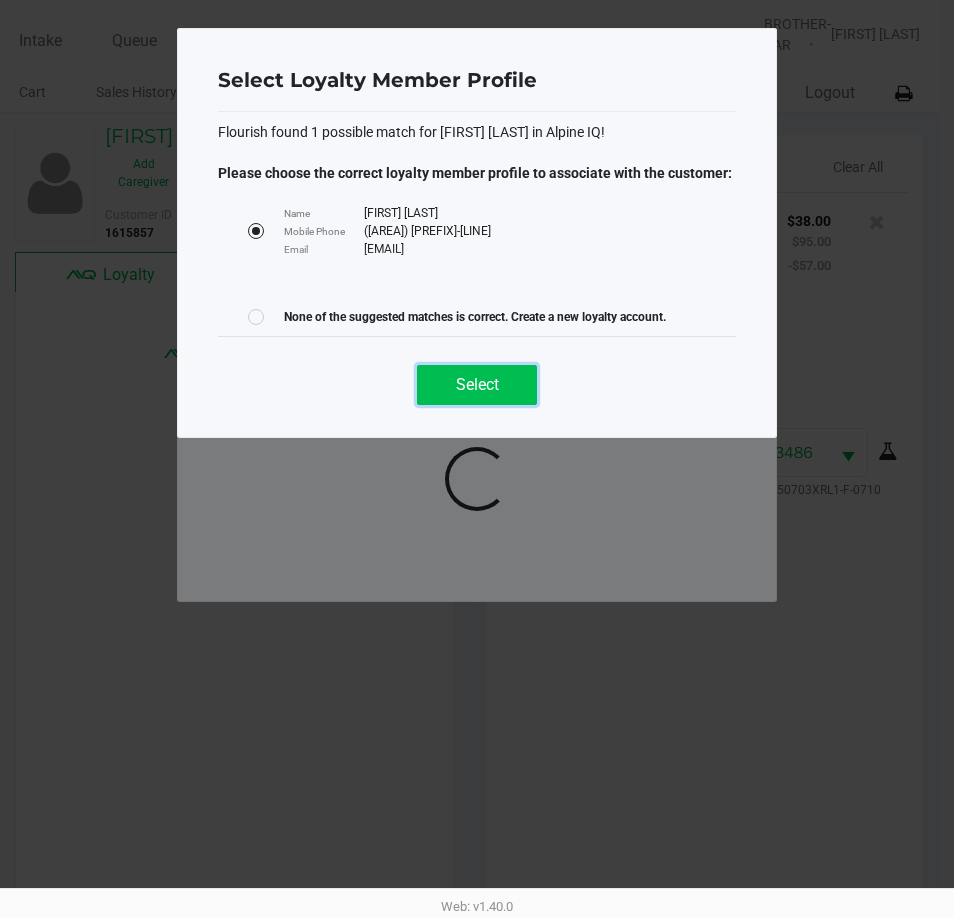 click on "Select" 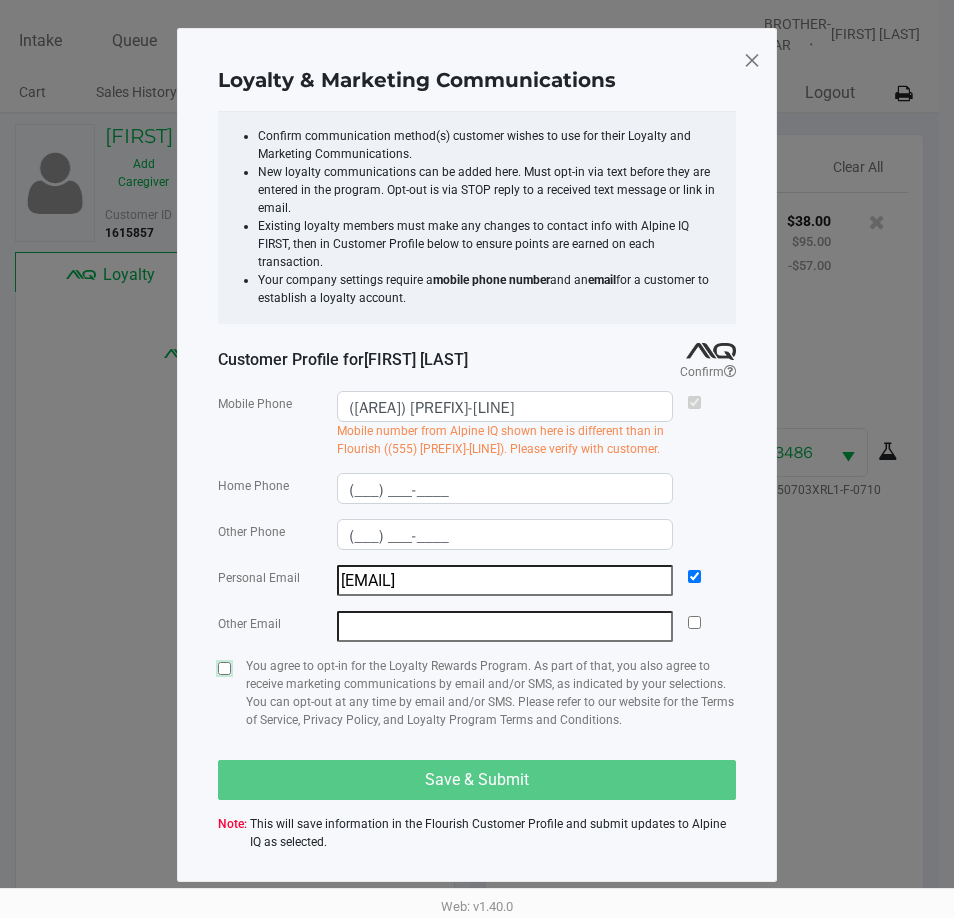 click 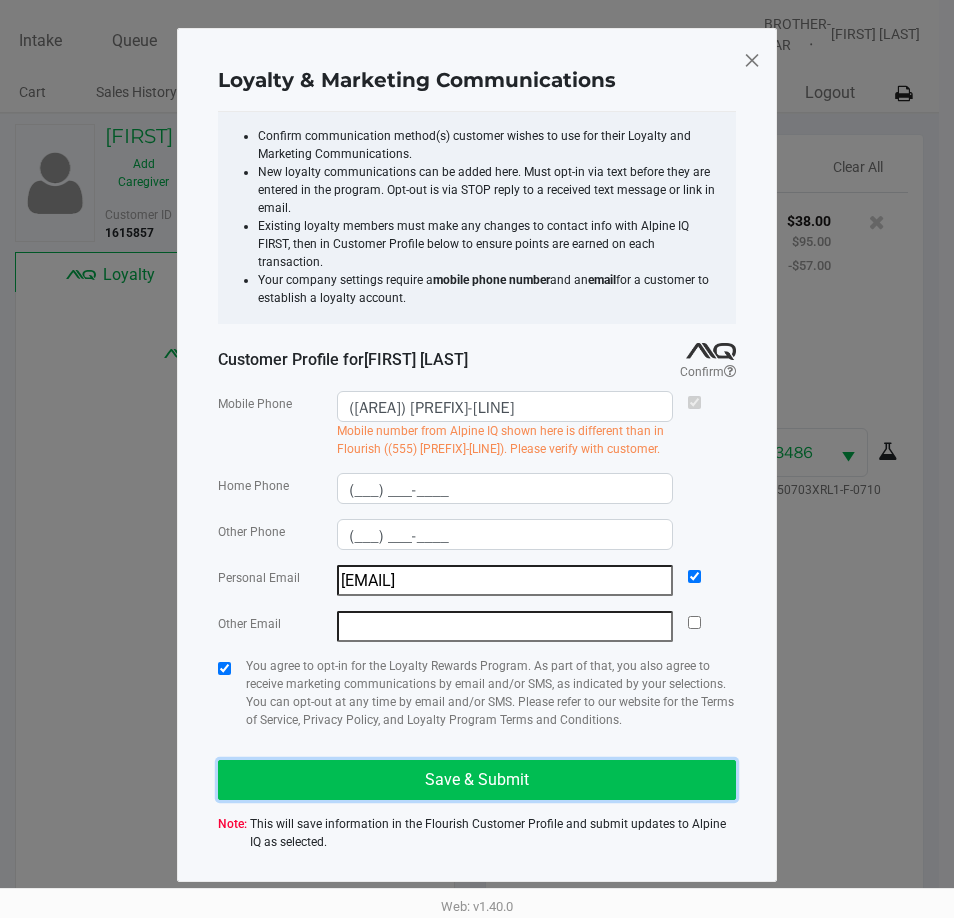 click on "Save & Submit" 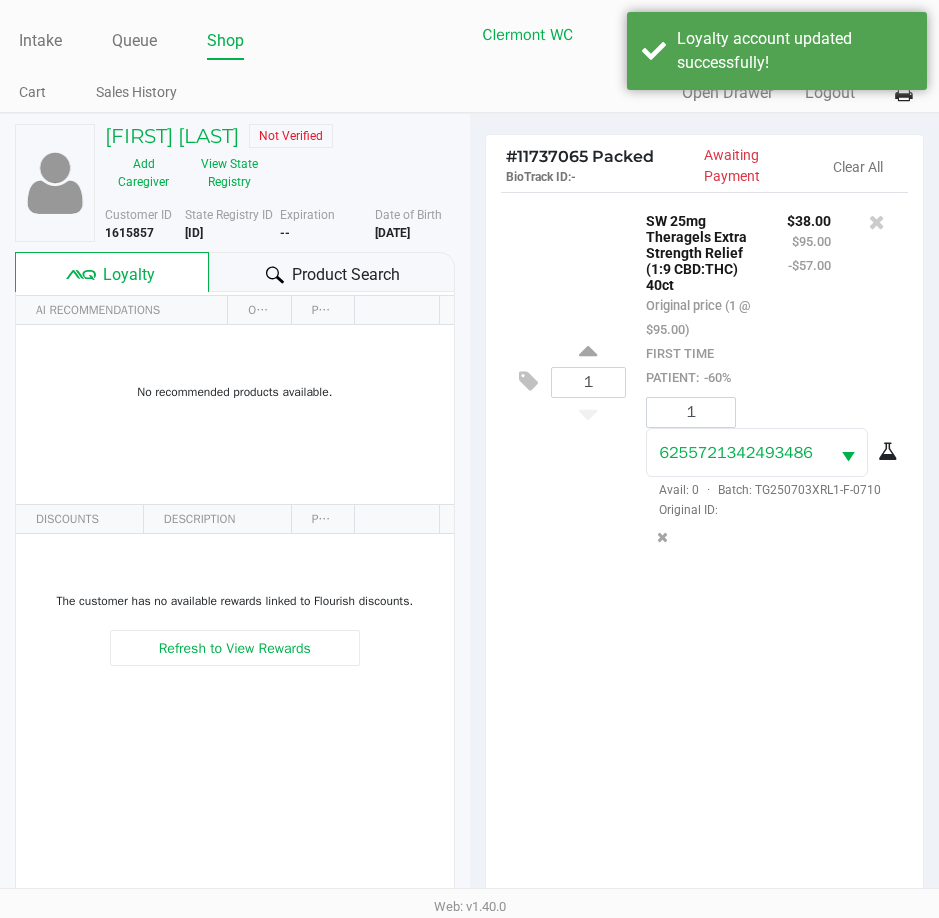 click on "Product Search" 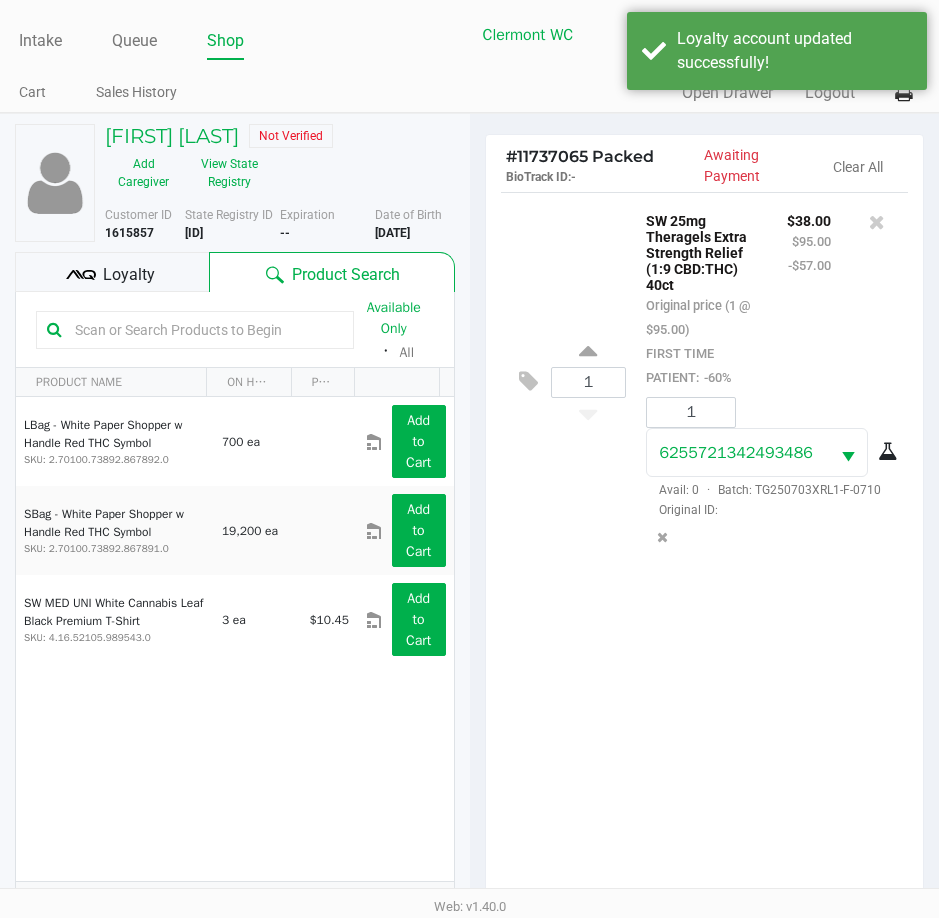 click on "Loyalty" 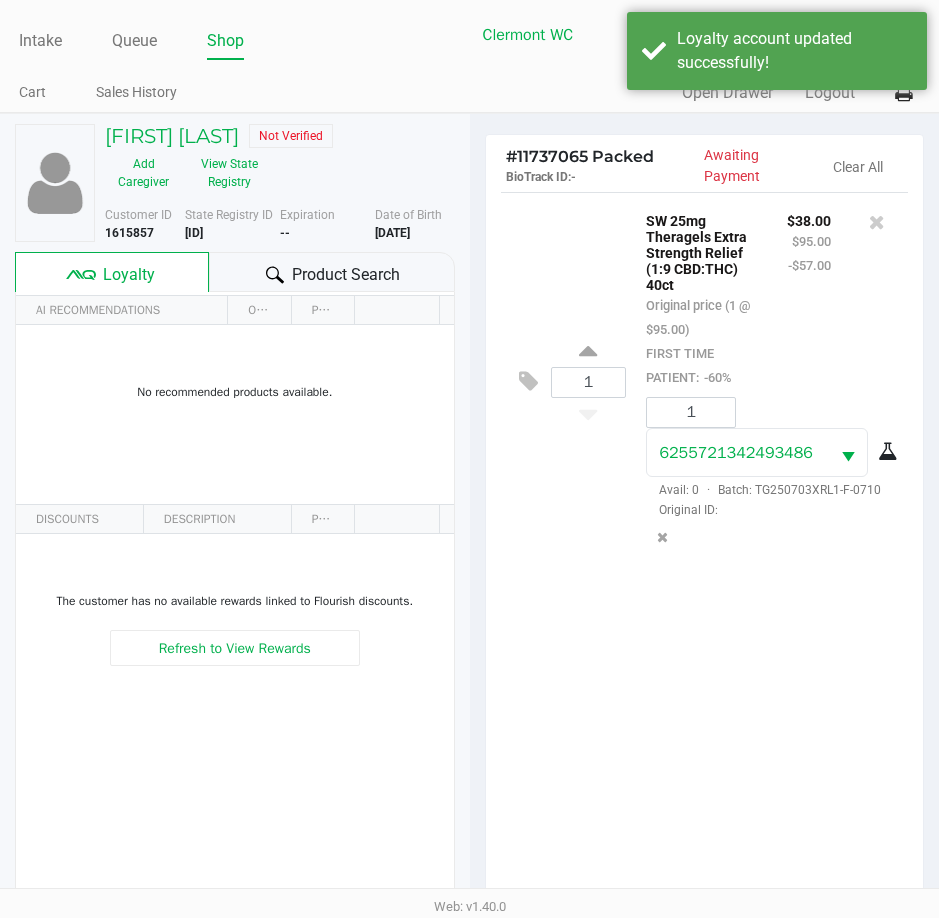 click on "Product Search" 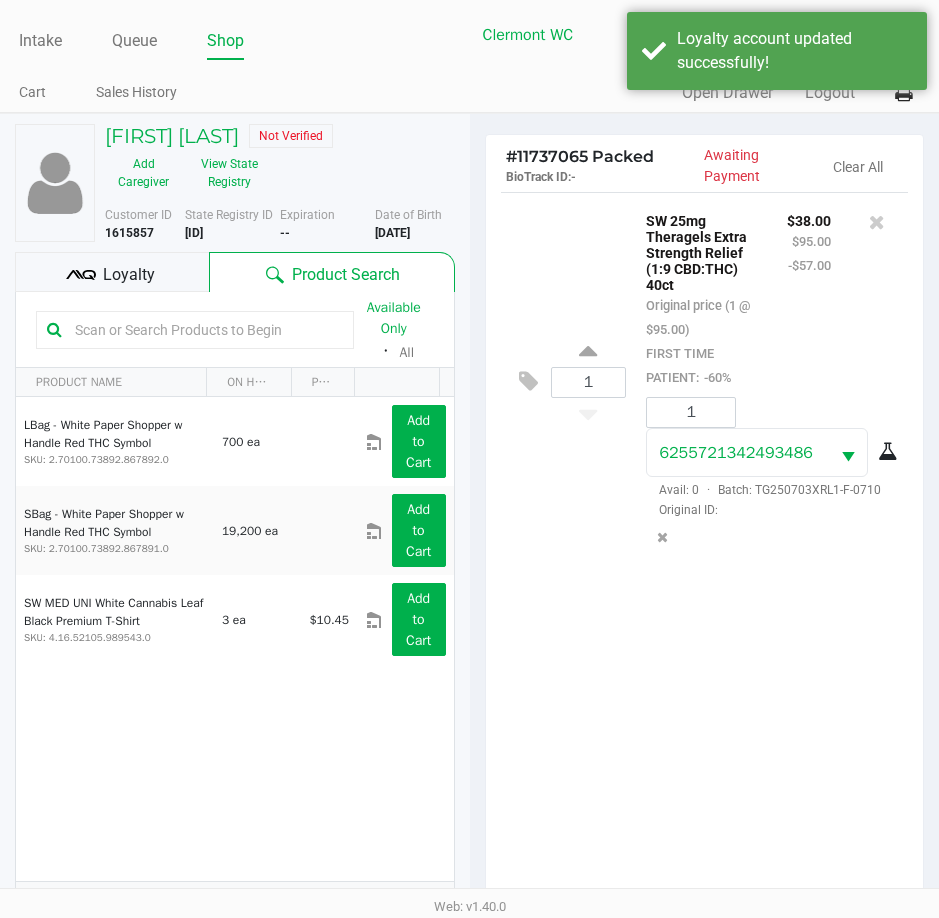 click on "Loyalty" 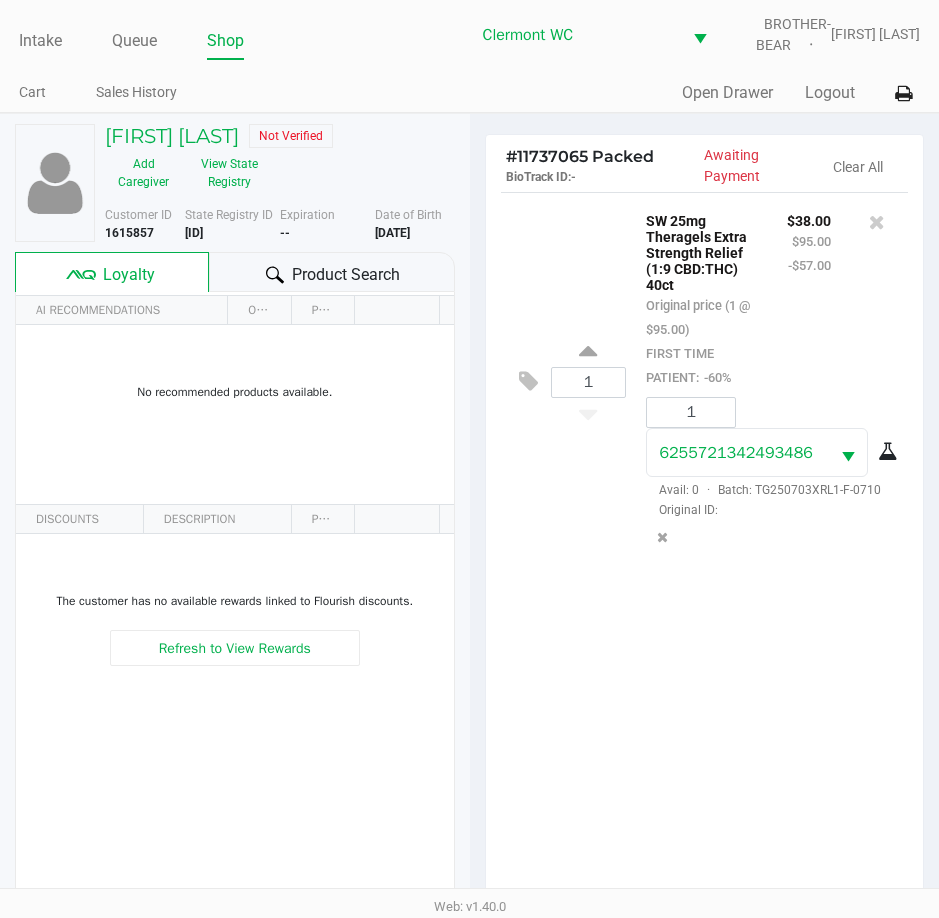 click on "Product Search" 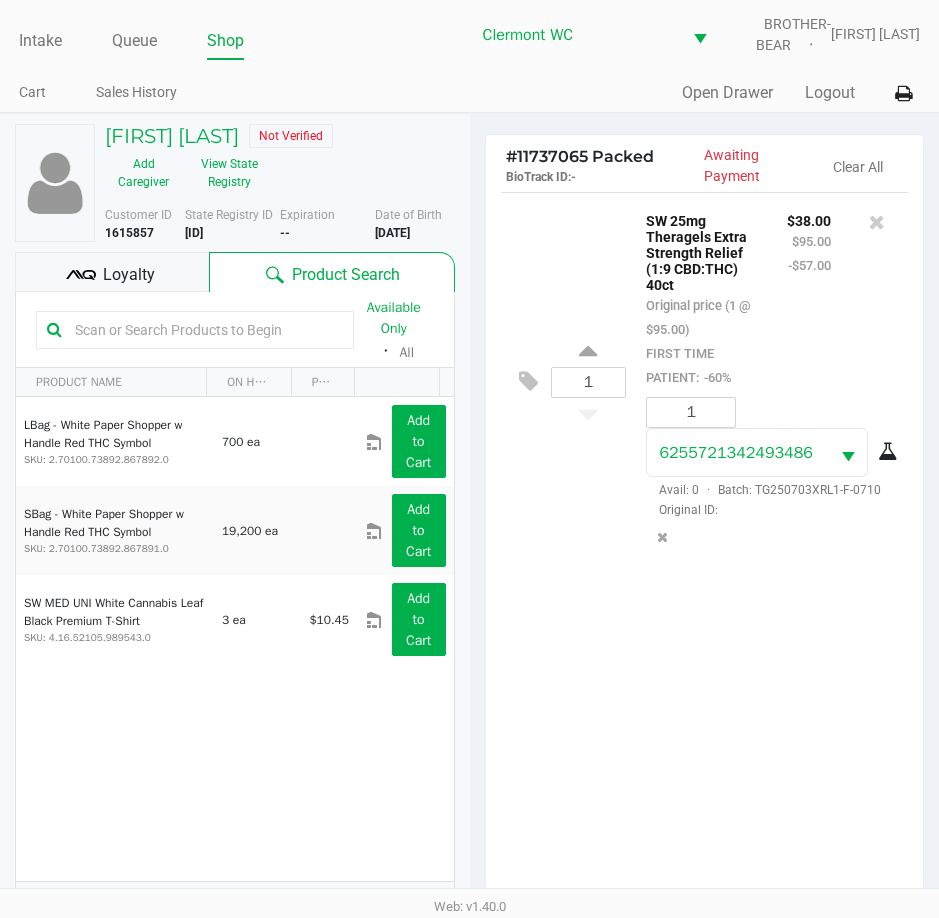 scroll, scrollTop: 265, scrollLeft: 0, axis: vertical 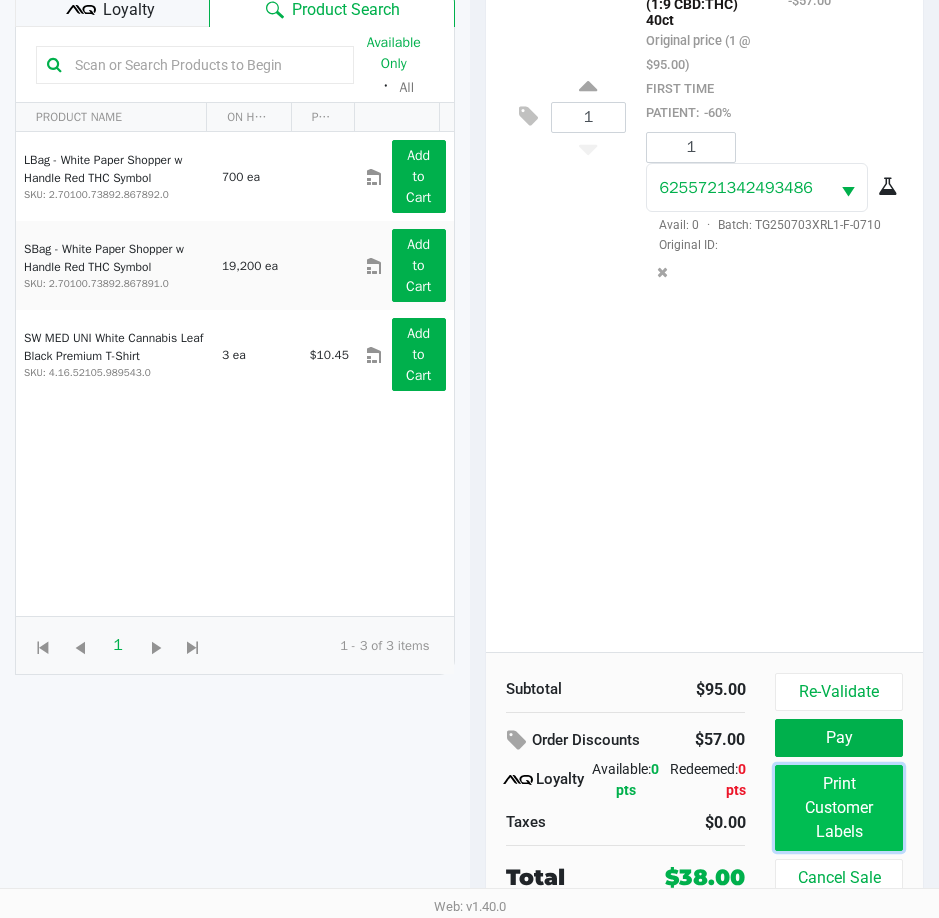 click on "Print Customer Labels" 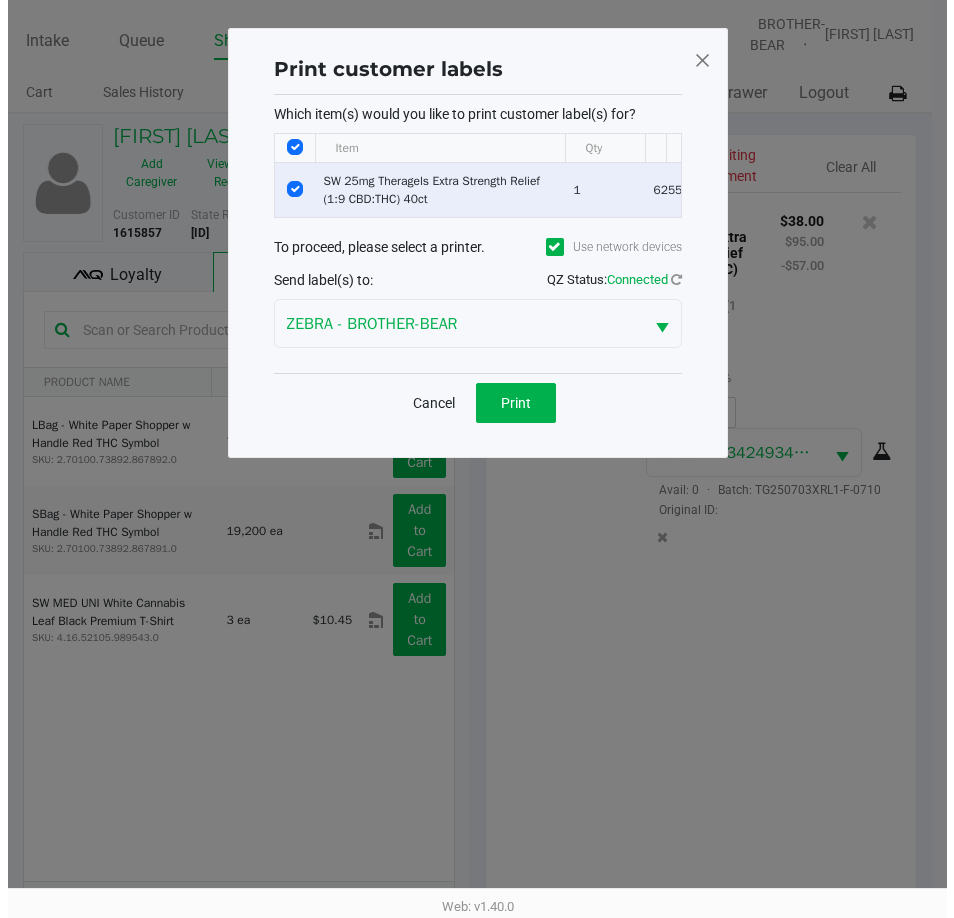 scroll, scrollTop: 0, scrollLeft: 0, axis: both 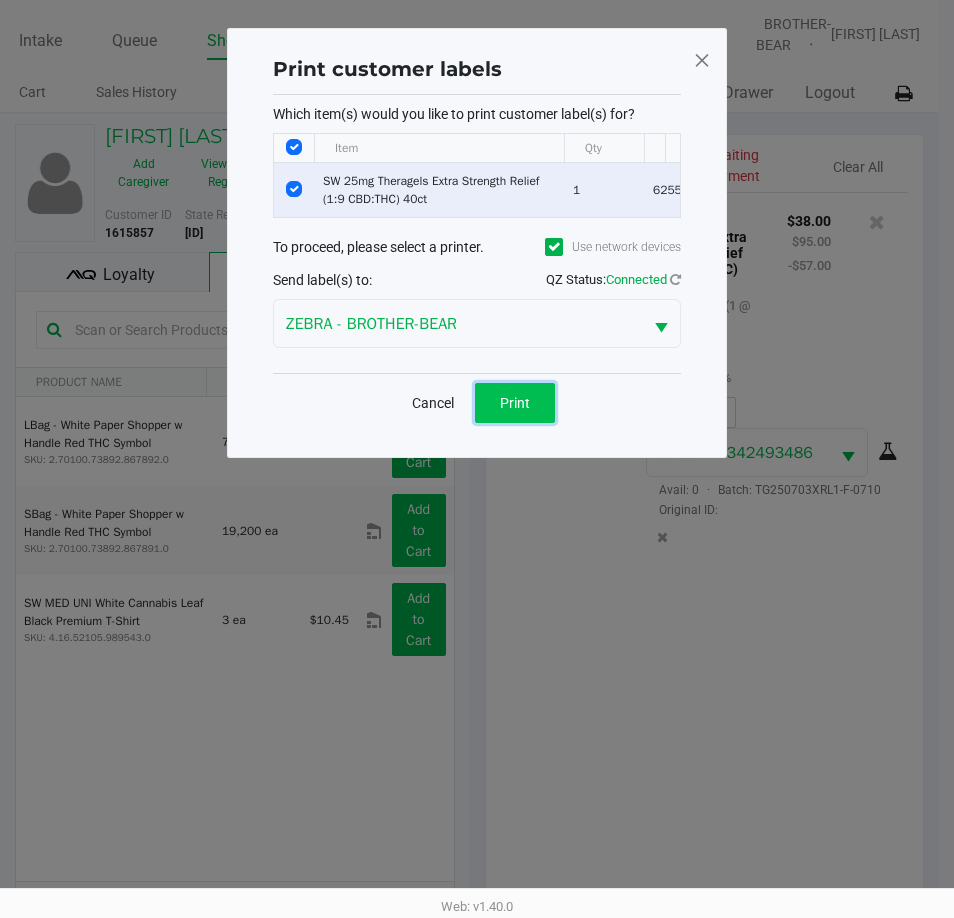 click on "Print" 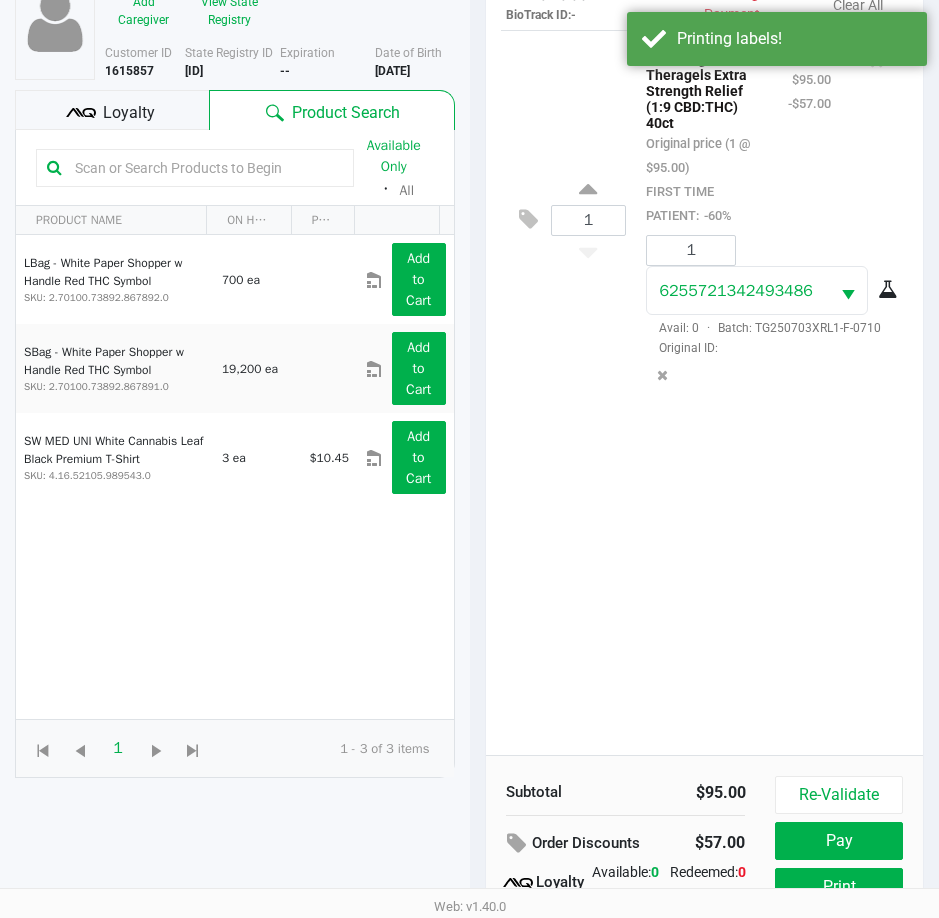 scroll, scrollTop: 265, scrollLeft: 0, axis: vertical 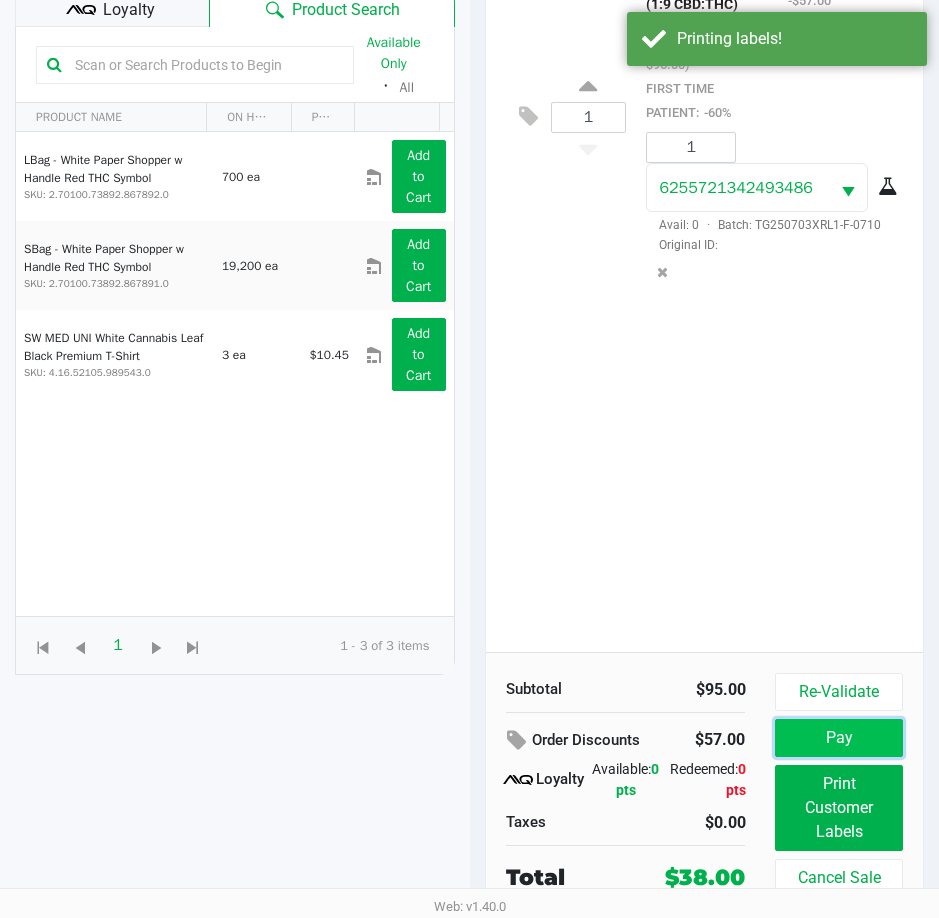 click on "Pay" 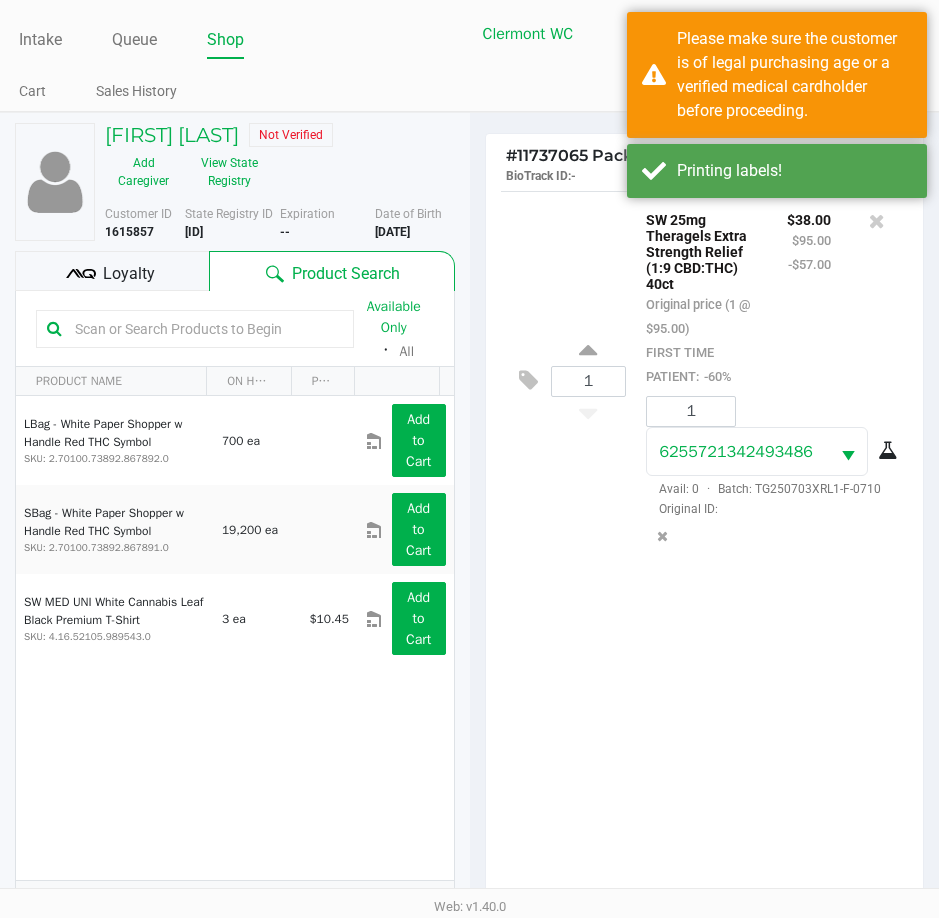 scroll, scrollTop: 0, scrollLeft: 0, axis: both 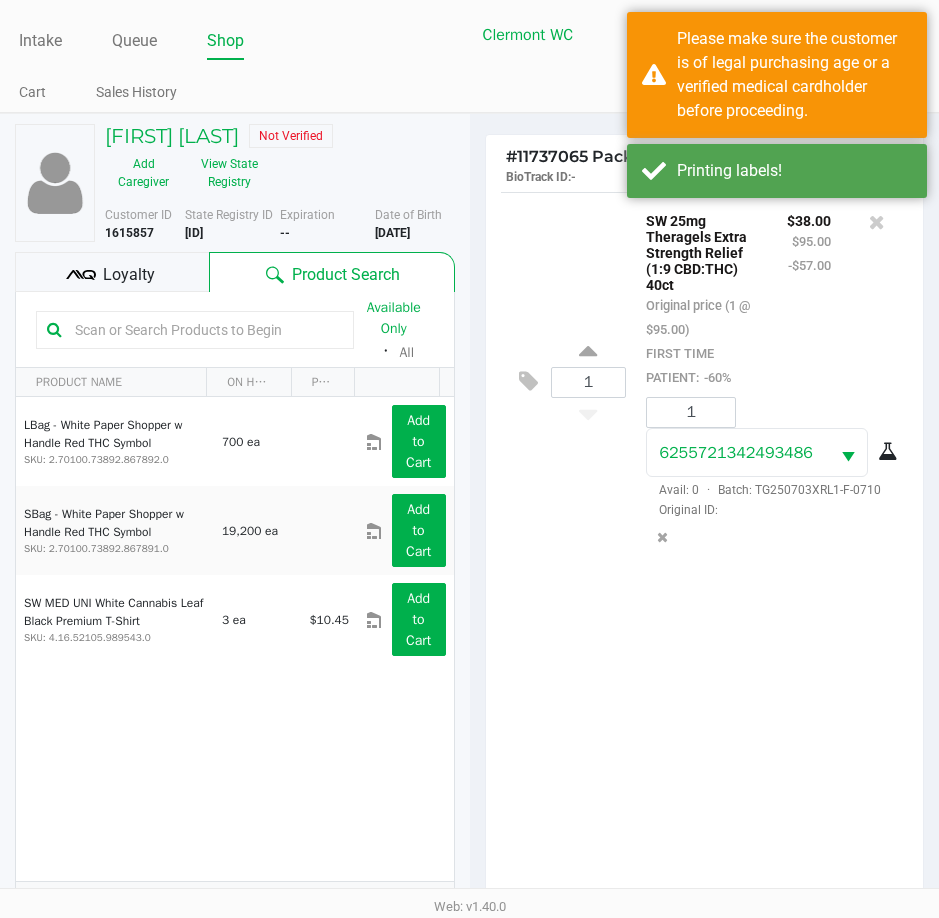 click on "Loyalty" 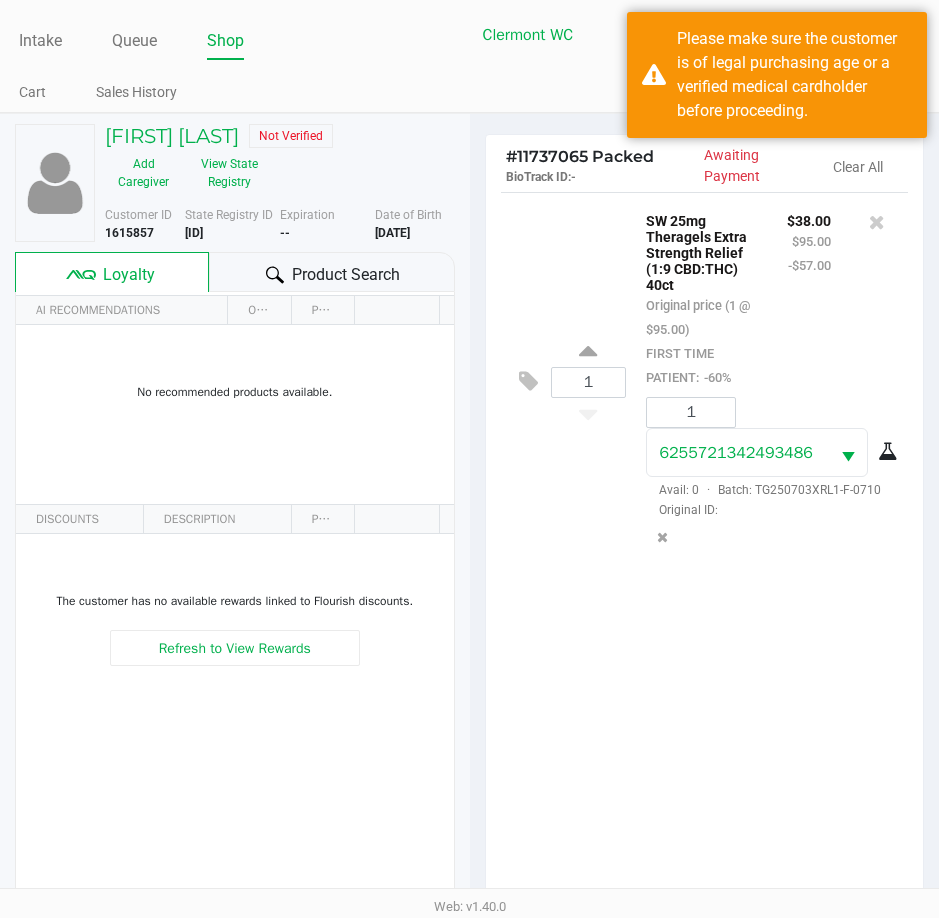 click on "Product Search" 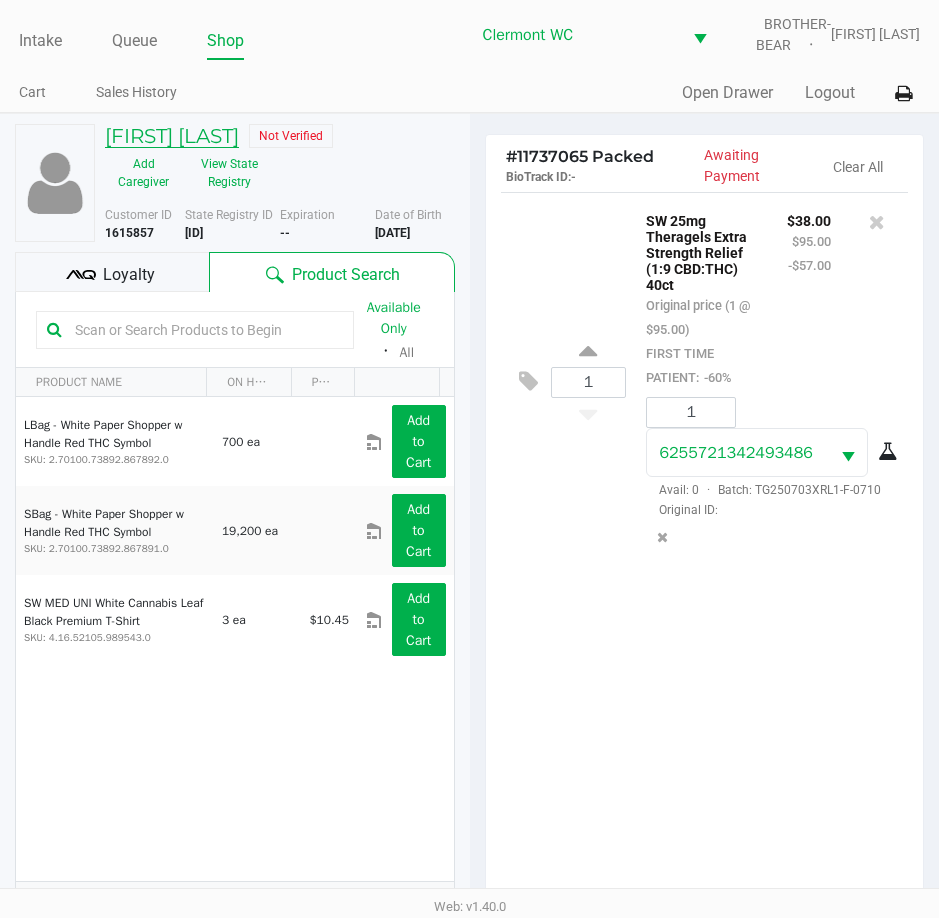click on "Sheri Luepnitz" 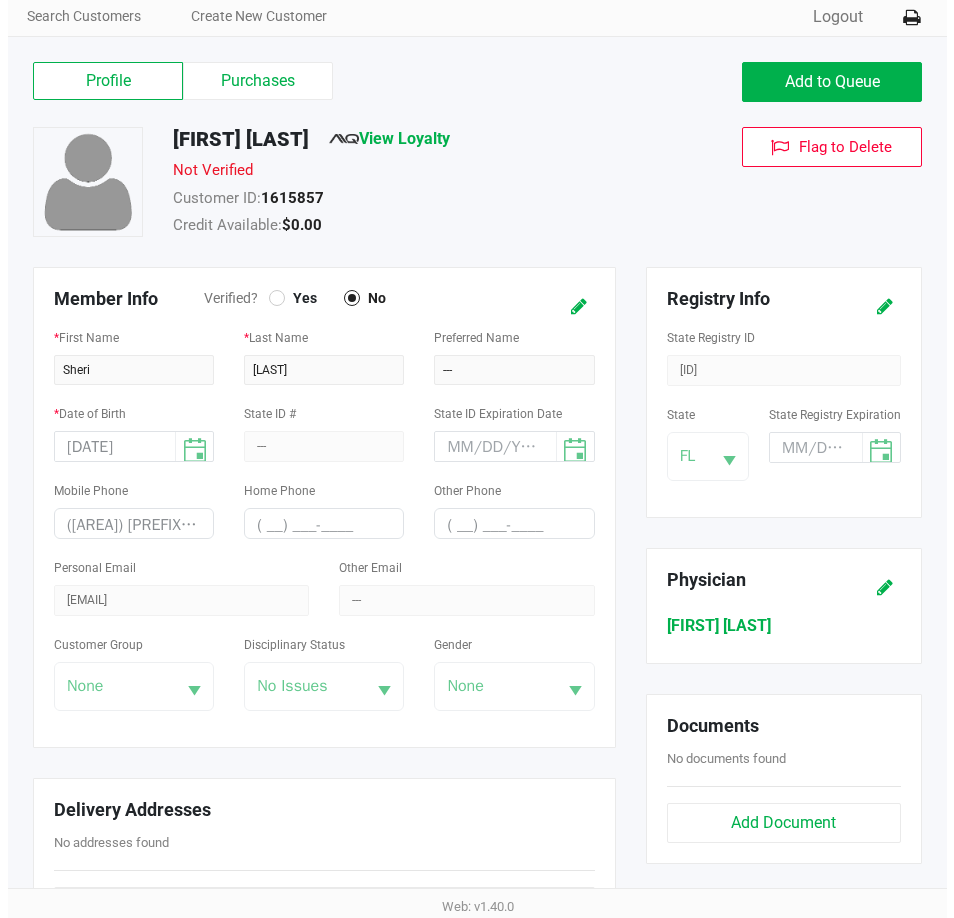 scroll, scrollTop: 0, scrollLeft: 0, axis: both 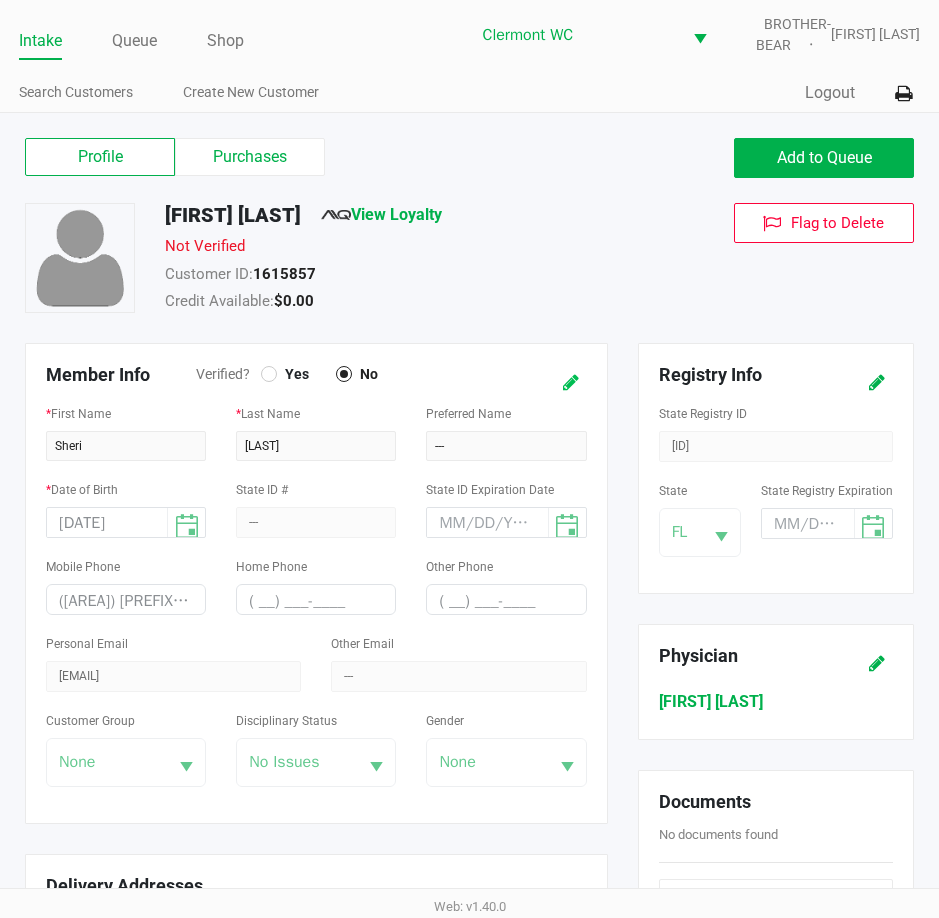 click 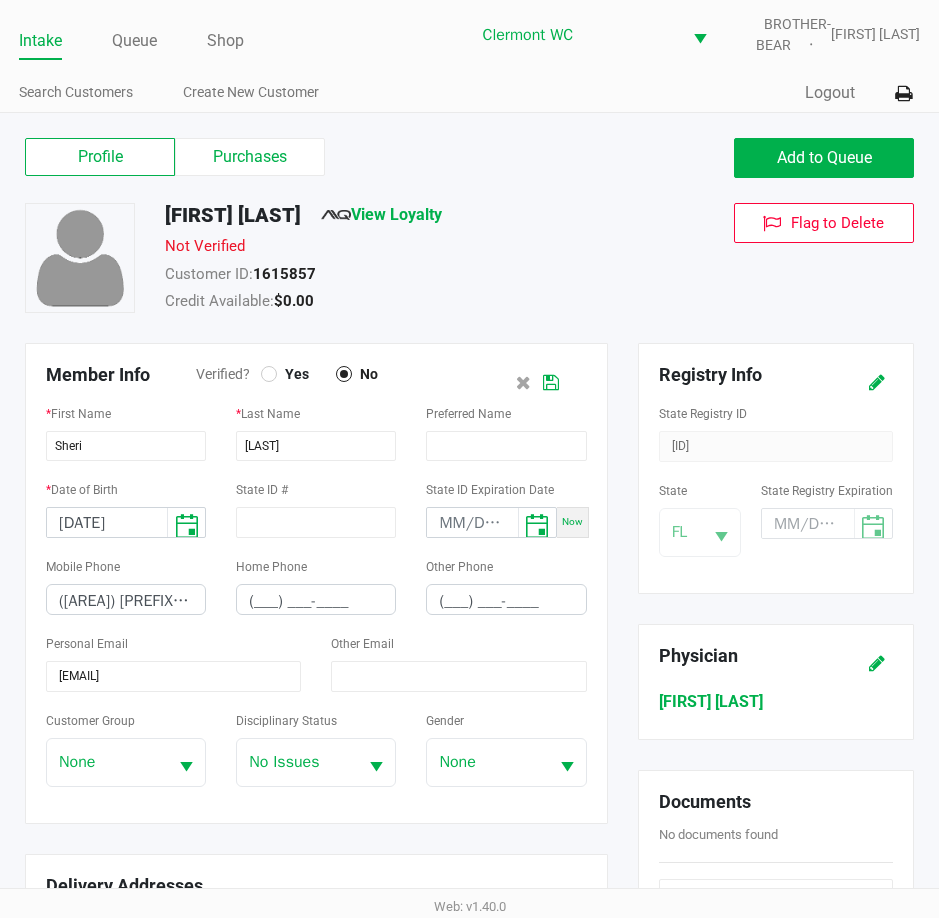 click 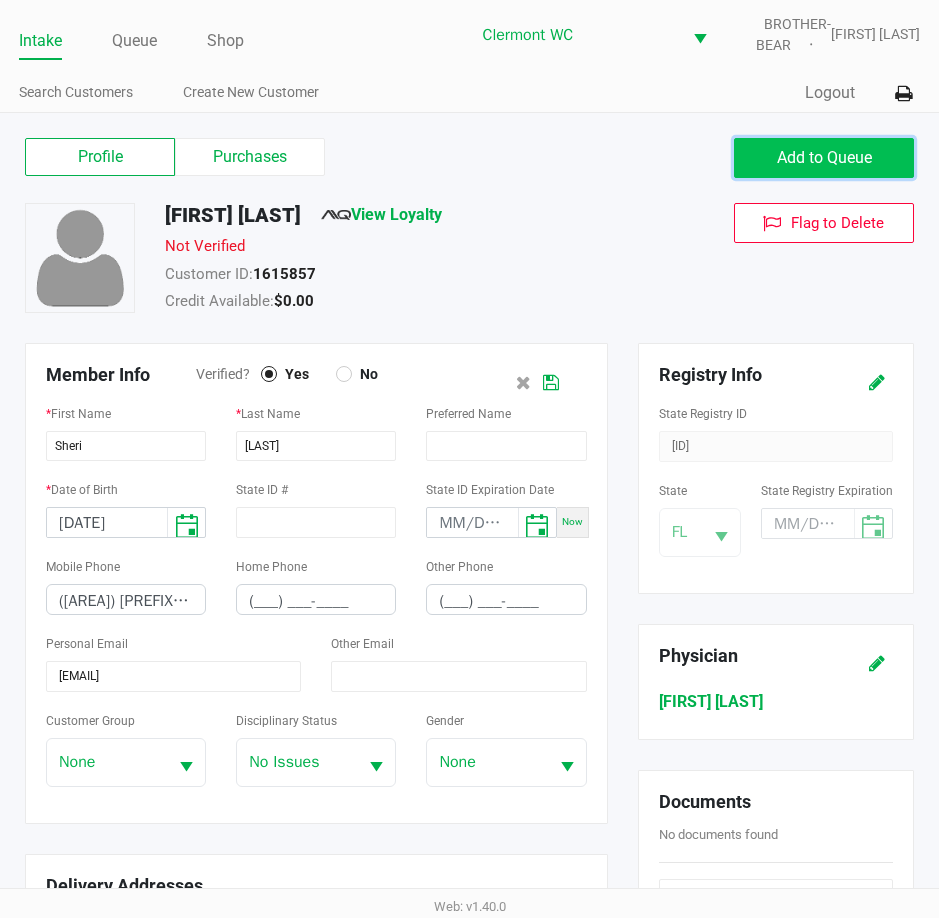click on "Add to Queue" 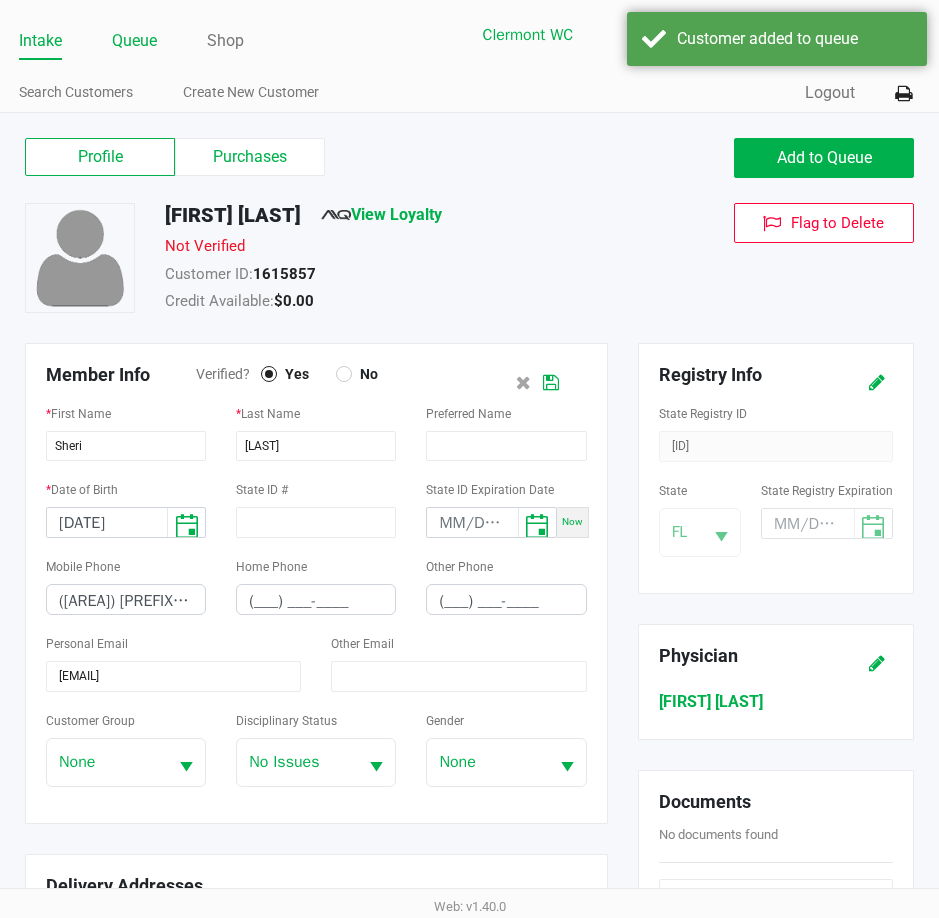 click on "Queue" 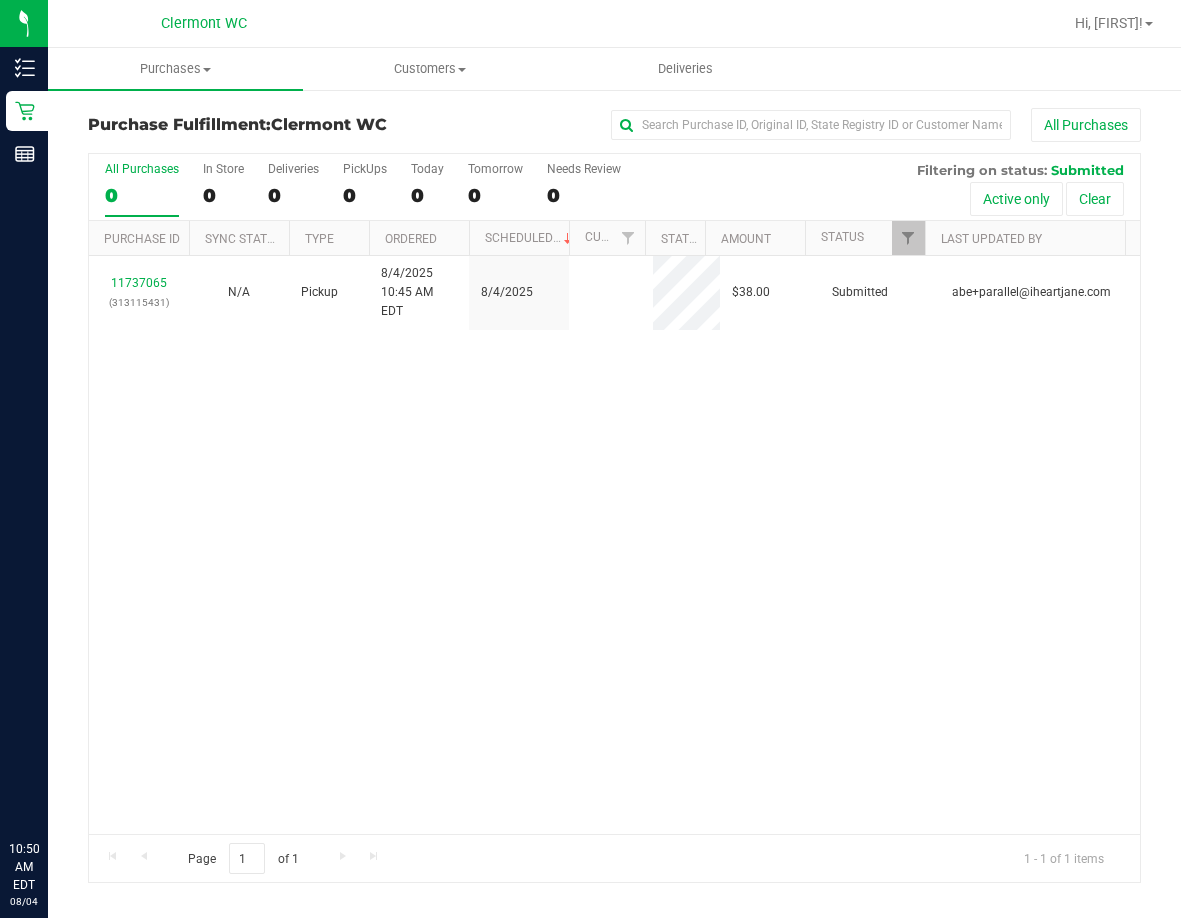scroll, scrollTop: 0, scrollLeft: 0, axis: both 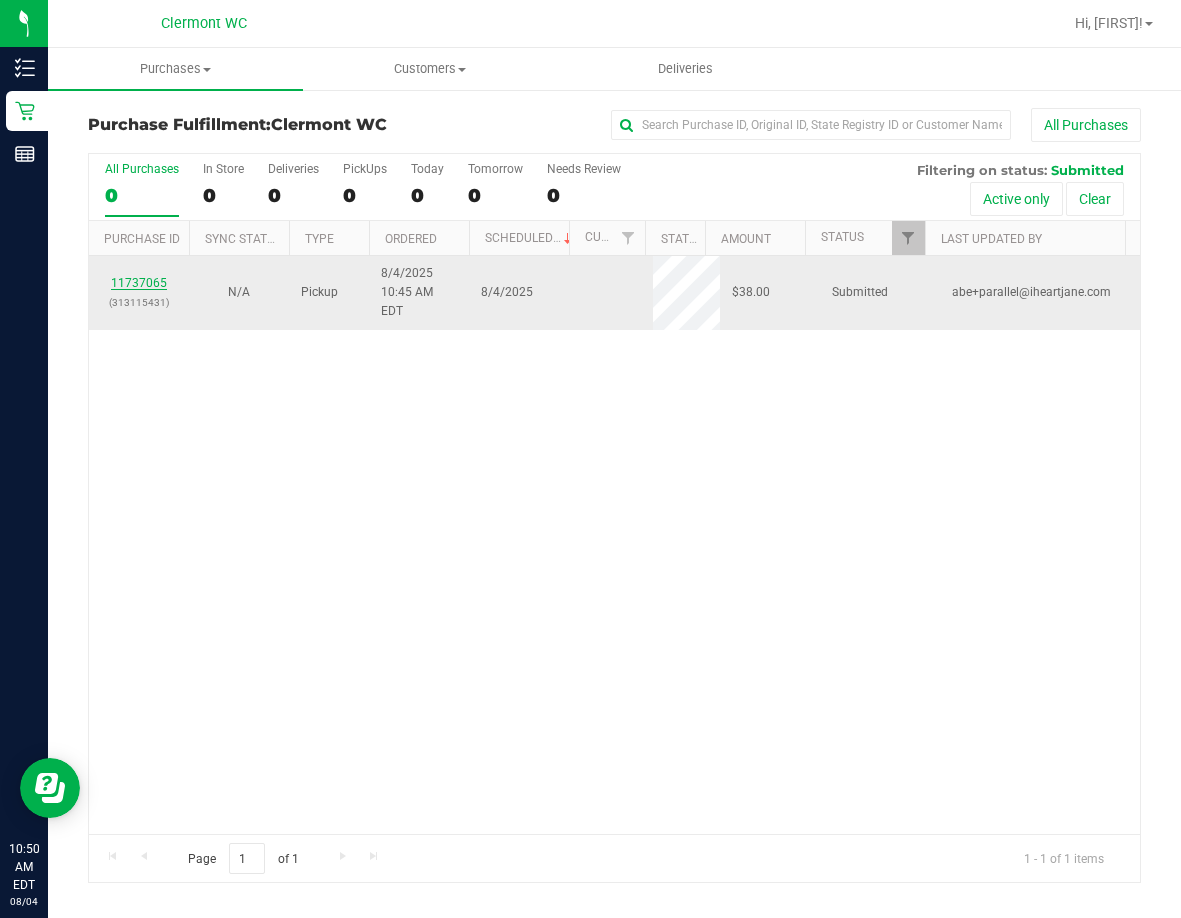 click on "11737065" at bounding box center [139, 283] 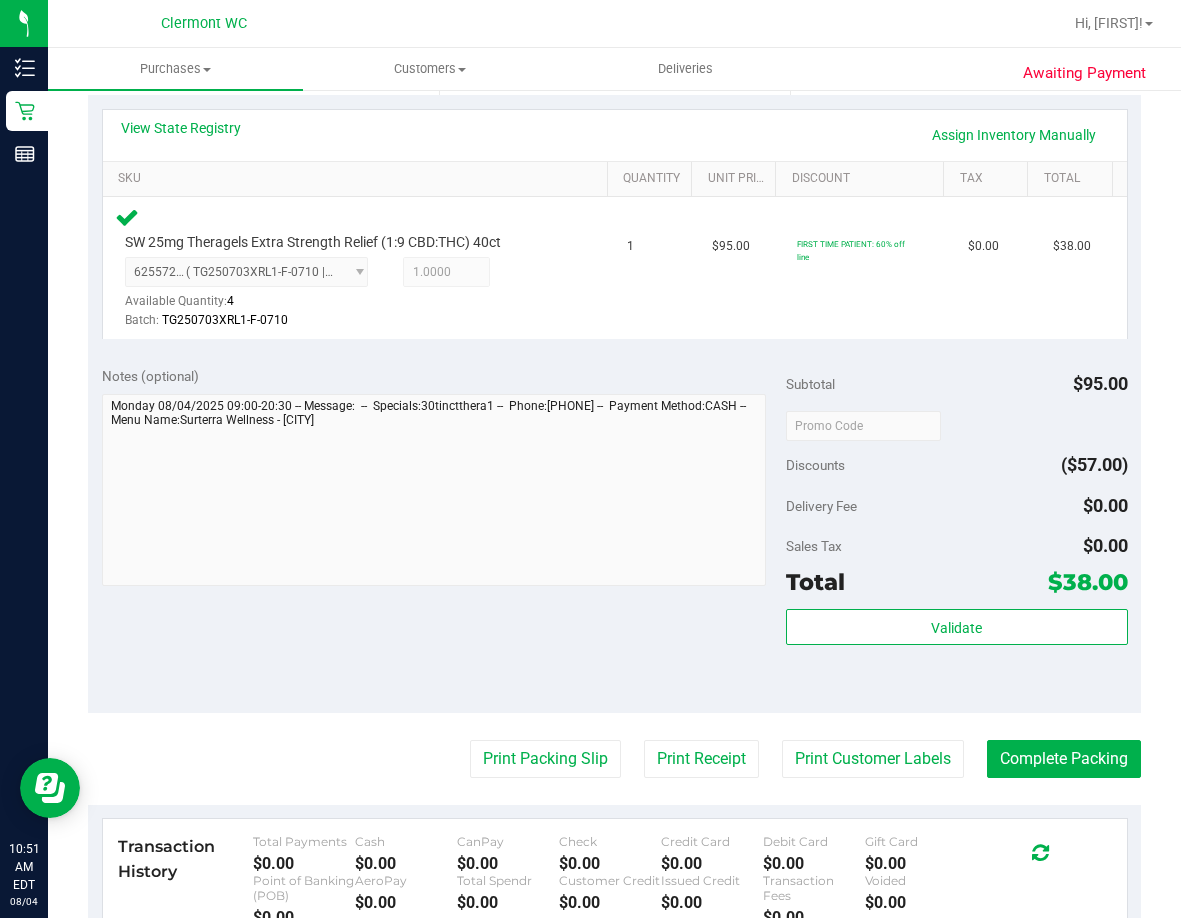 scroll, scrollTop: 446, scrollLeft: 0, axis: vertical 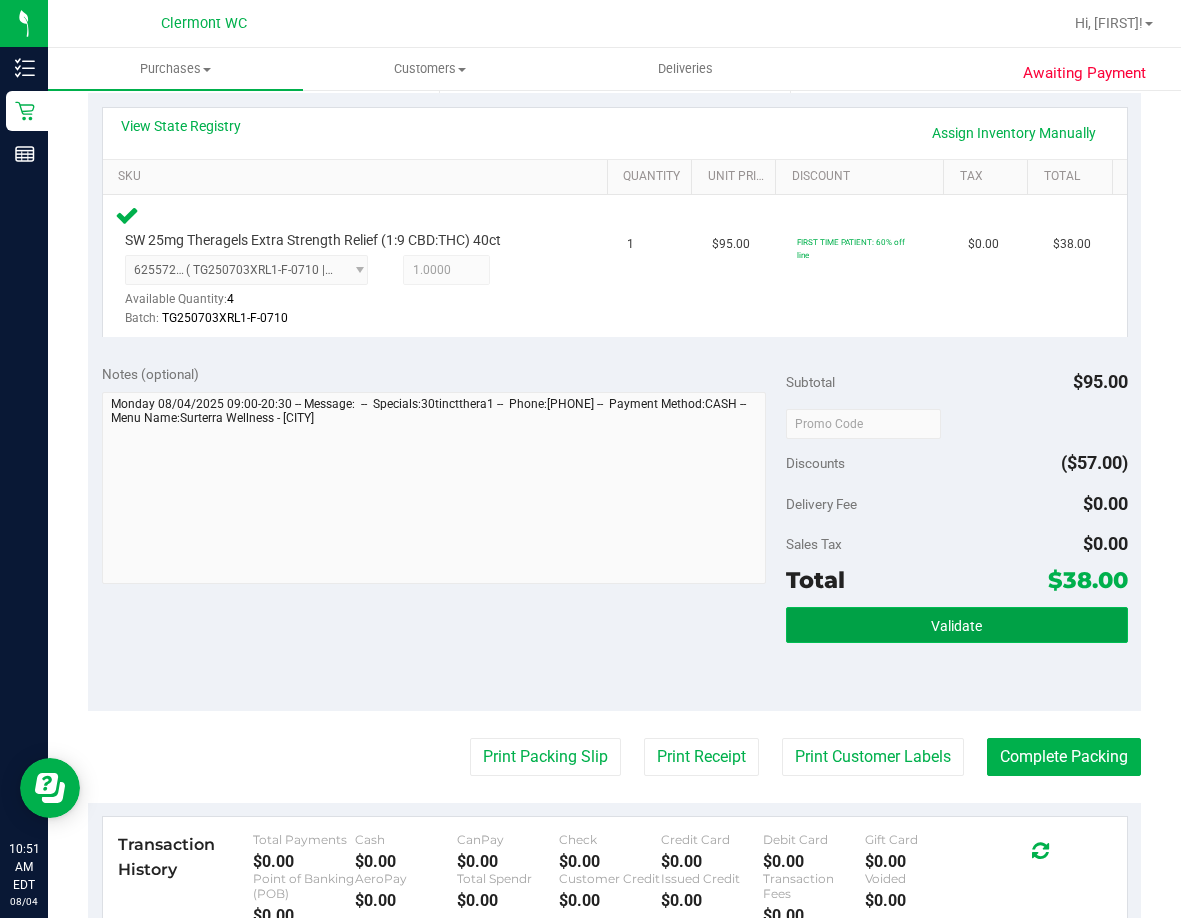 click on "Validate" at bounding box center [957, 625] 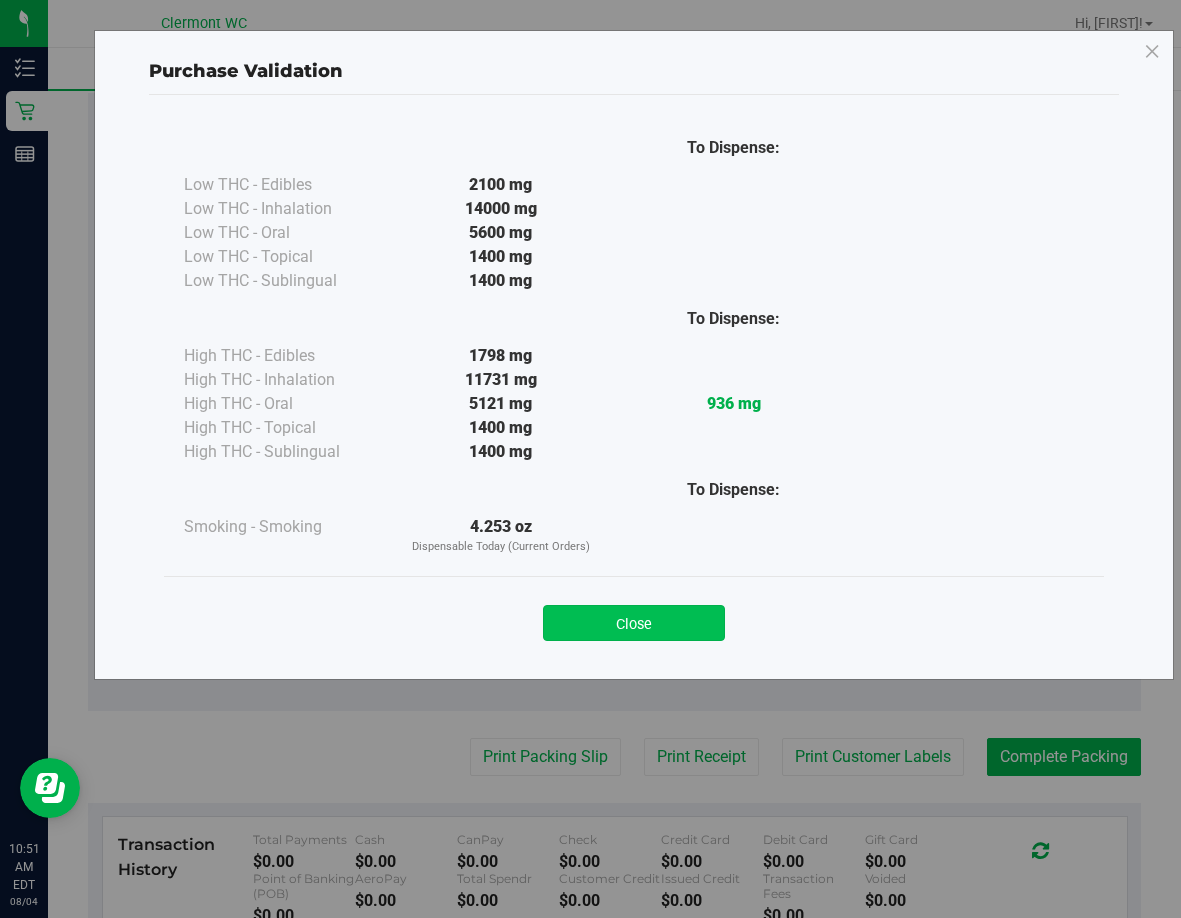 click on "Close" at bounding box center [634, 623] 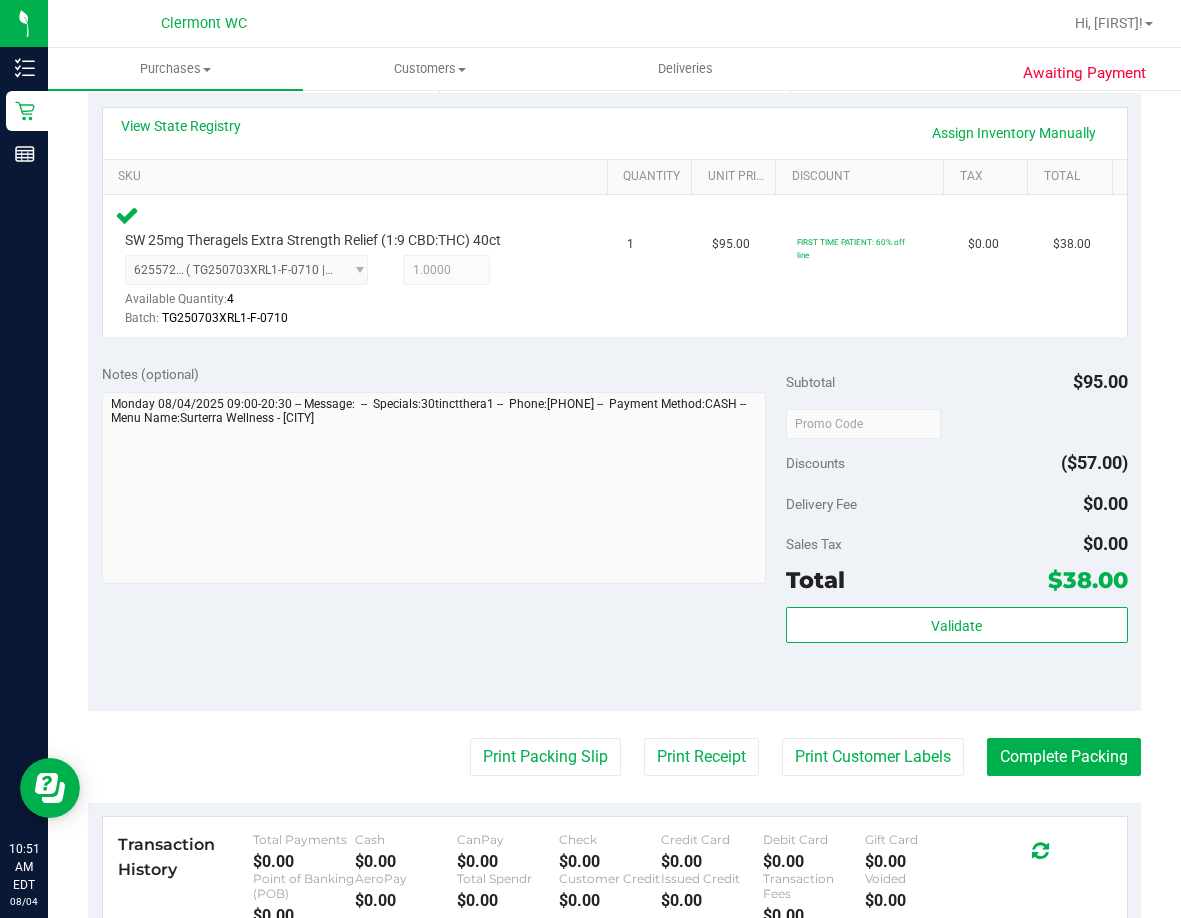 click on "Back
Edit Purchase
Cancel Purchase
View Profile
# 11737065
BioTrack ID:
-
Submitted
Needs review
Last Modified
Jane API
Aug 4, 2025 10:45:40 AM EDT" at bounding box center (614, 427) 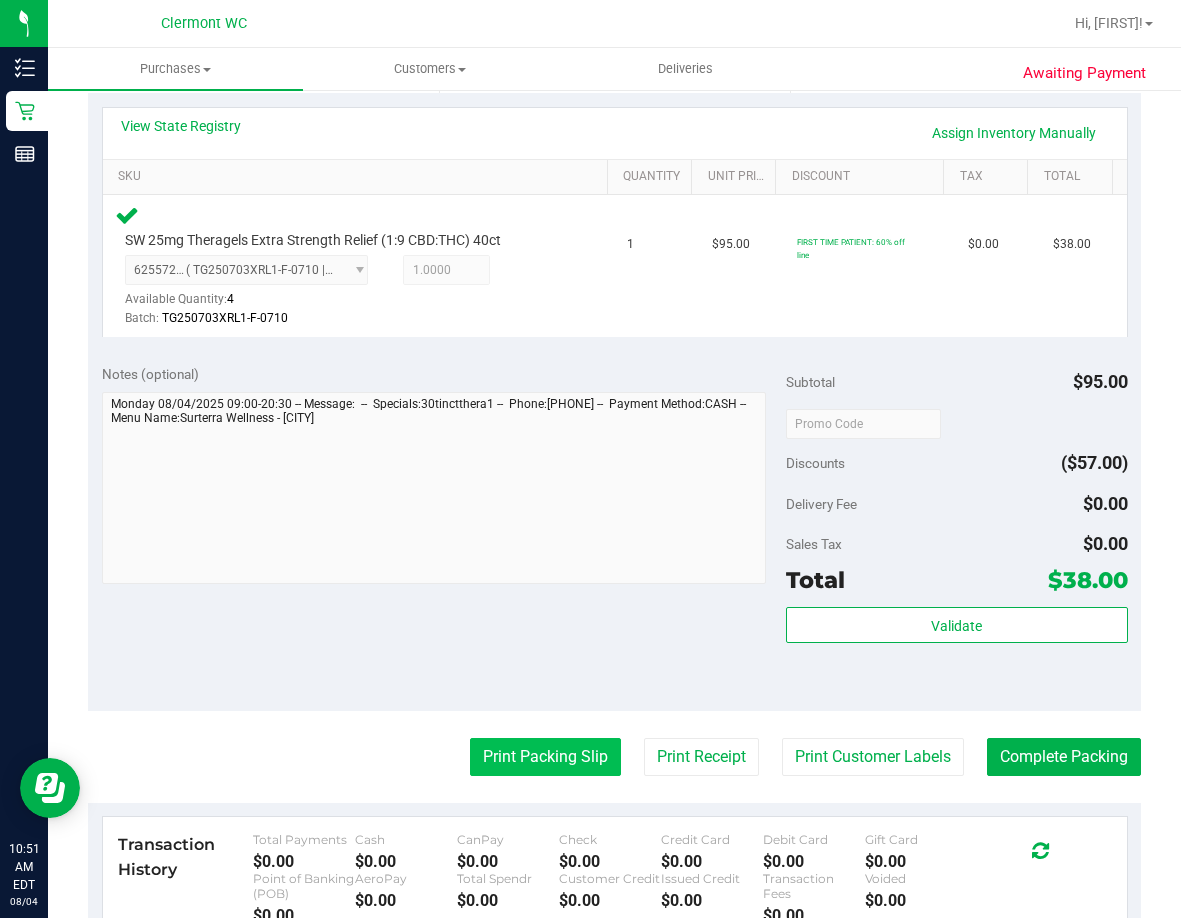 click on "Print Packing Slip" at bounding box center [545, 757] 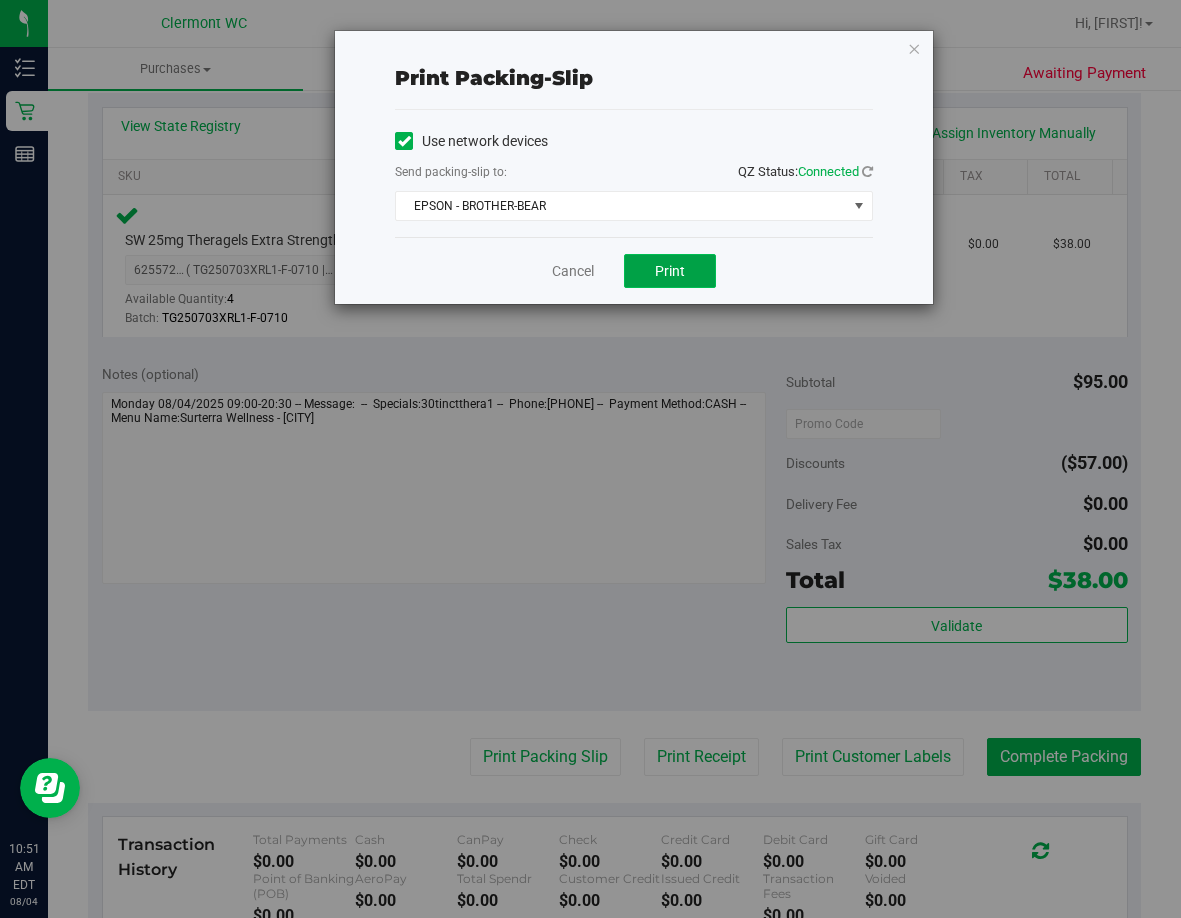 click on "Print" at bounding box center [670, 271] 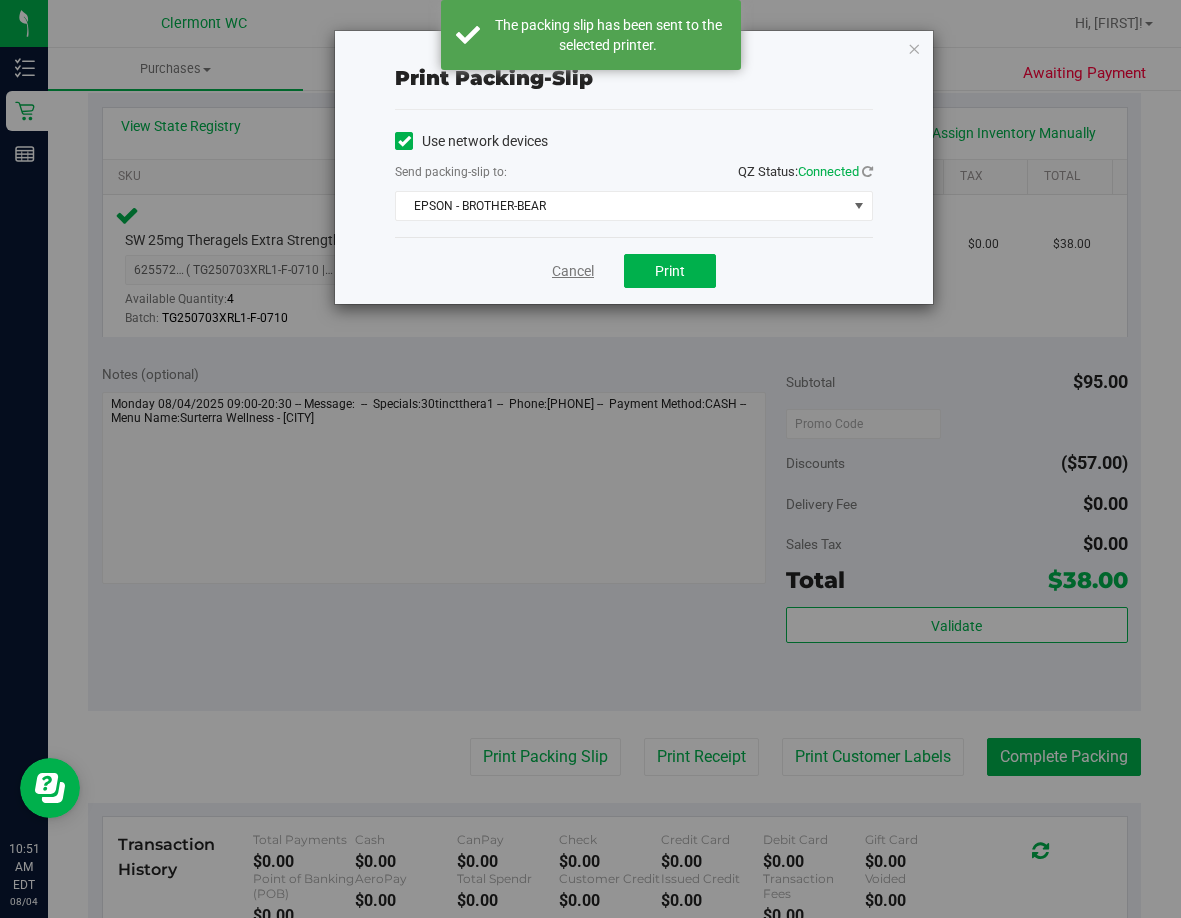 click on "Cancel" at bounding box center [573, 271] 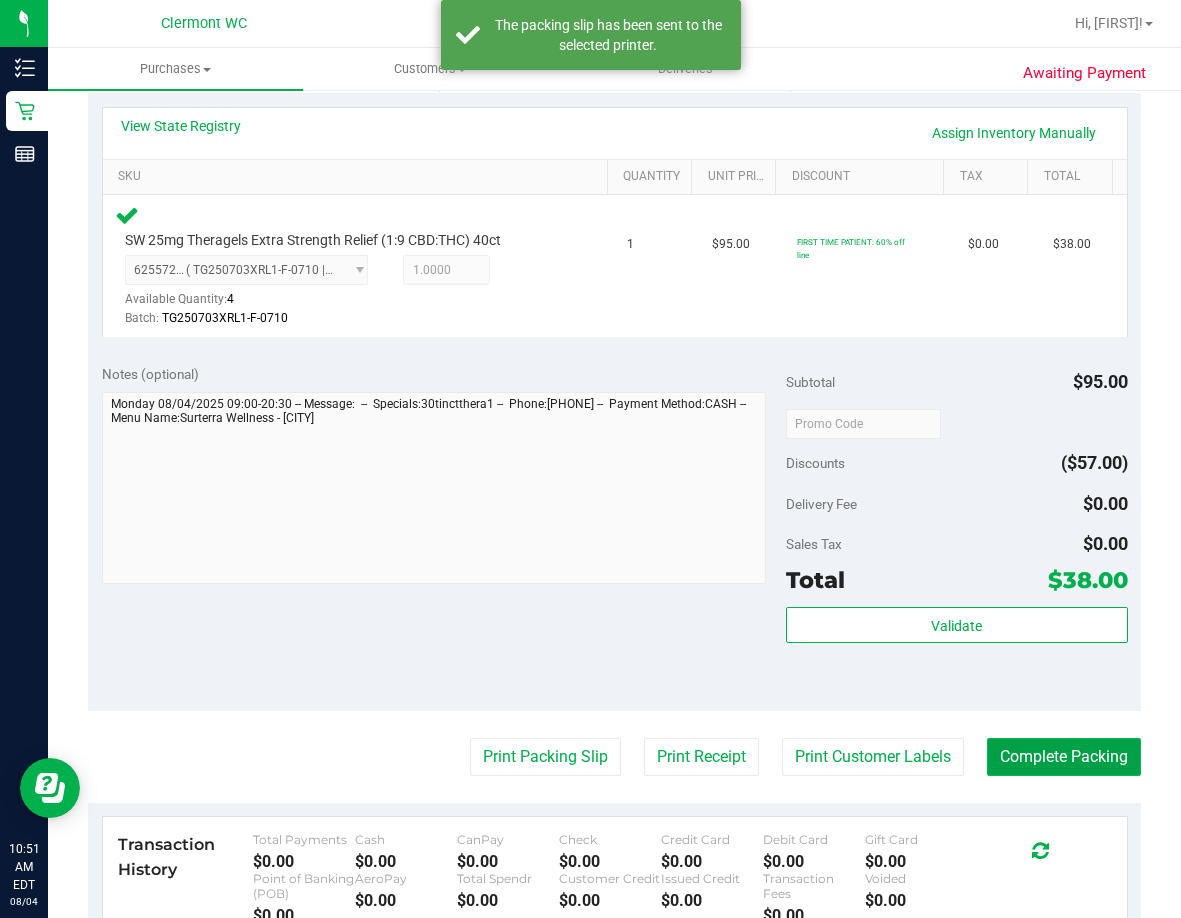 click on "Complete Packing" at bounding box center [1064, 757] 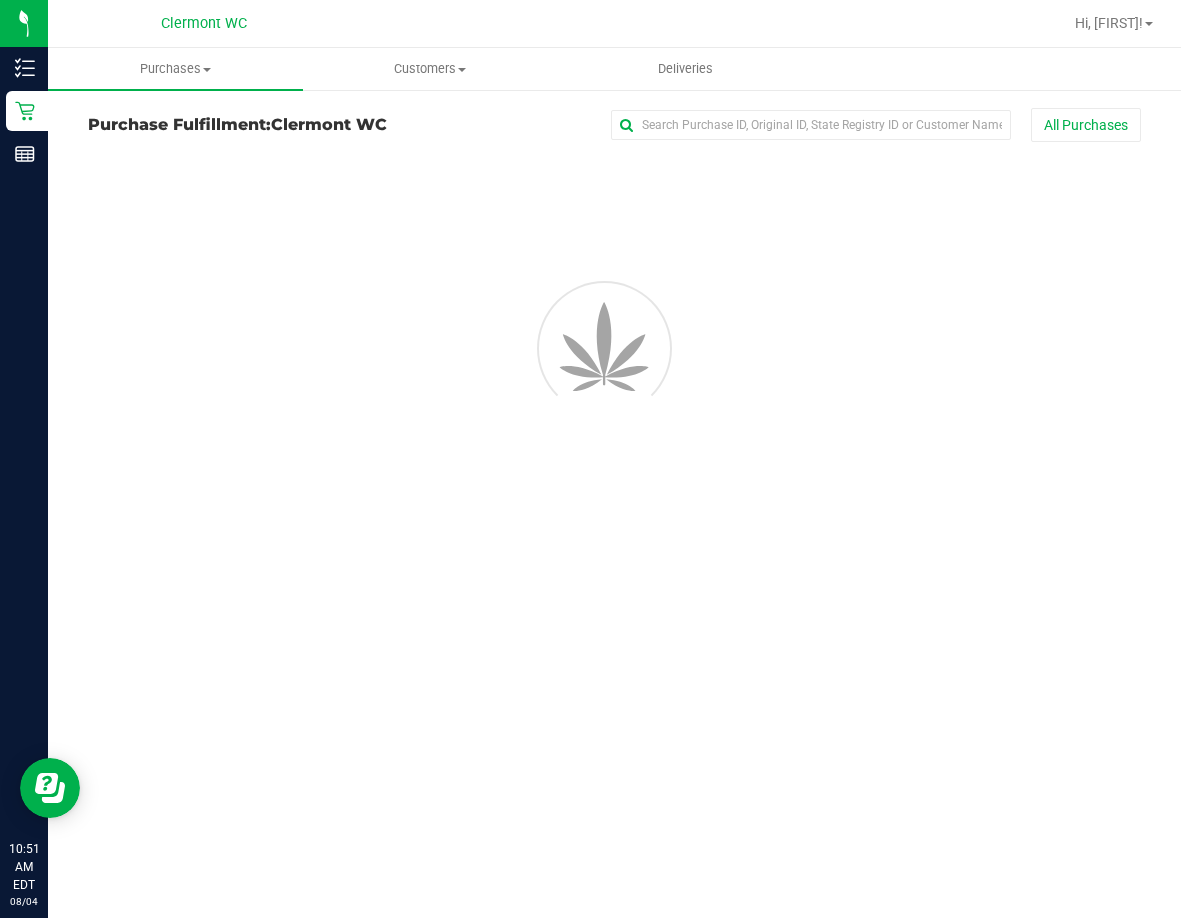 scroll, scrollTop: 0, scrollLeft: 0, axis: both 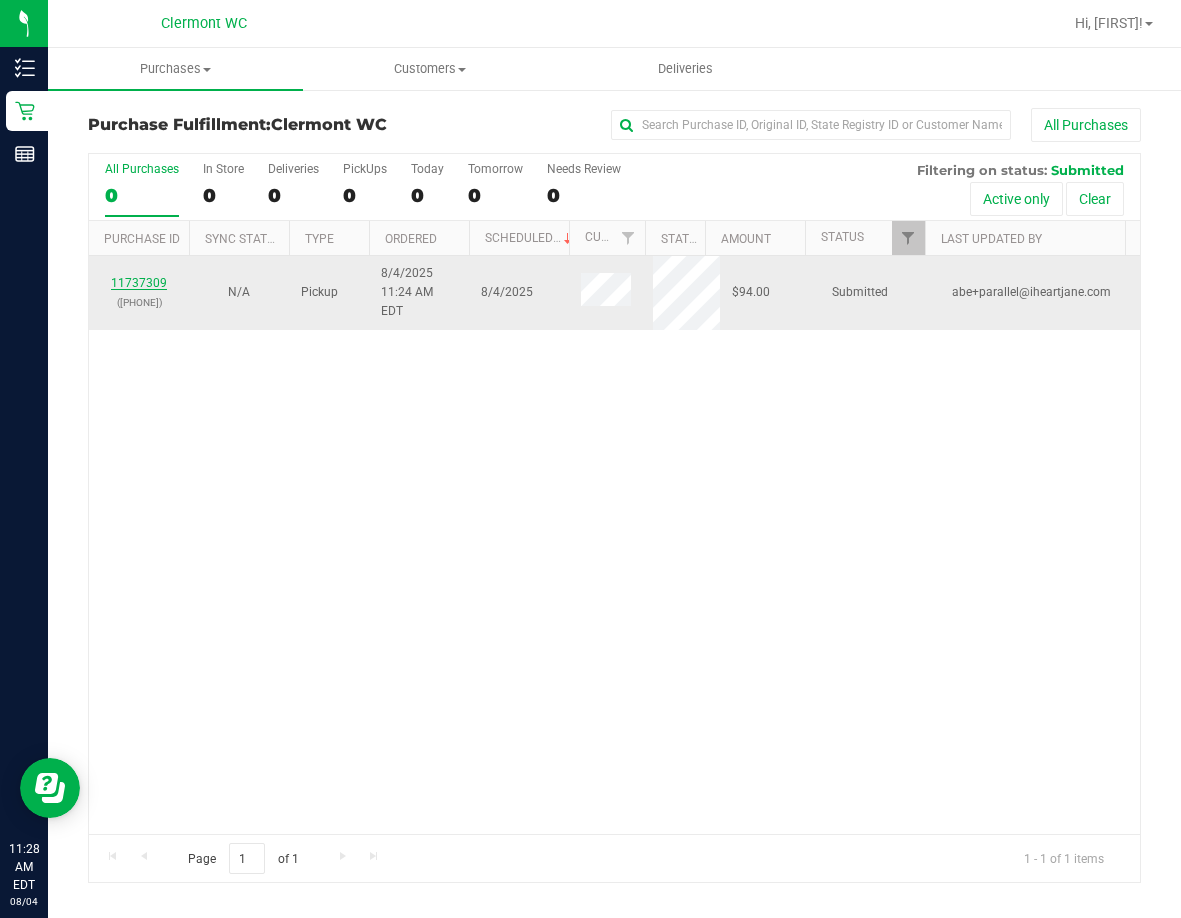 click on "[ID]" at bounding box center [139, 283] 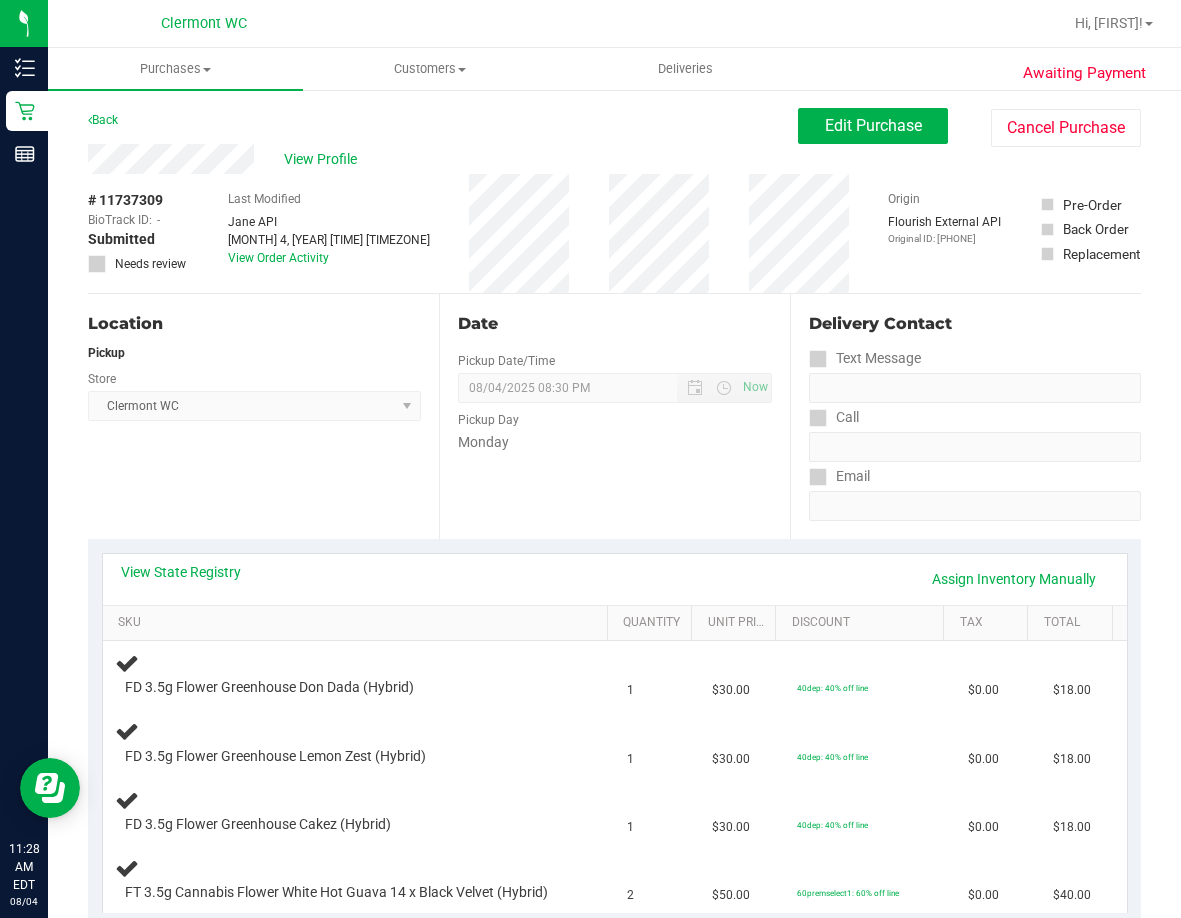 click on "Date
Pickup Date/Time
08/04/2025
Now
08/04/2025 08:30 PM
Now
Pickup Day
Monday" at bounding box center [614, 416] 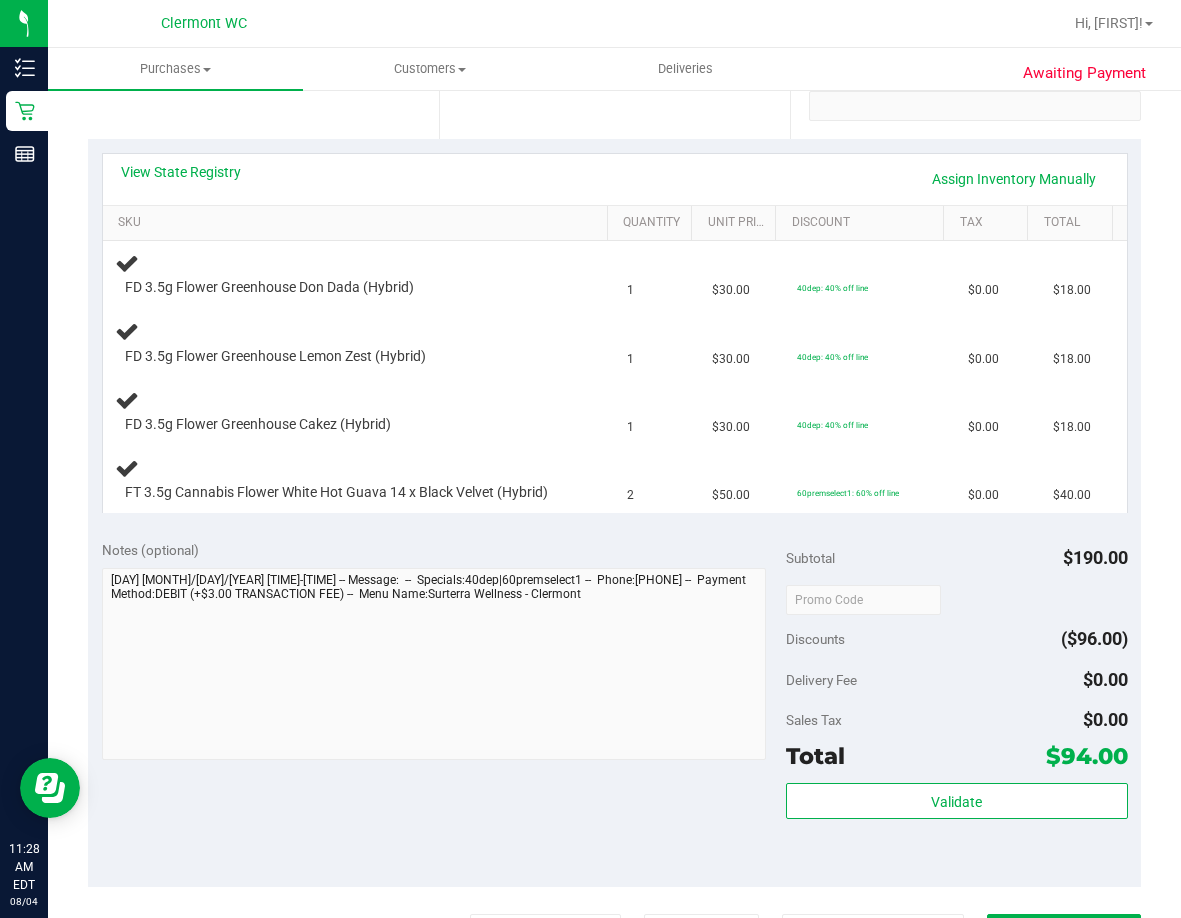 scroll, scrollTop: 700, scrollLeft: 0, axis: vertical 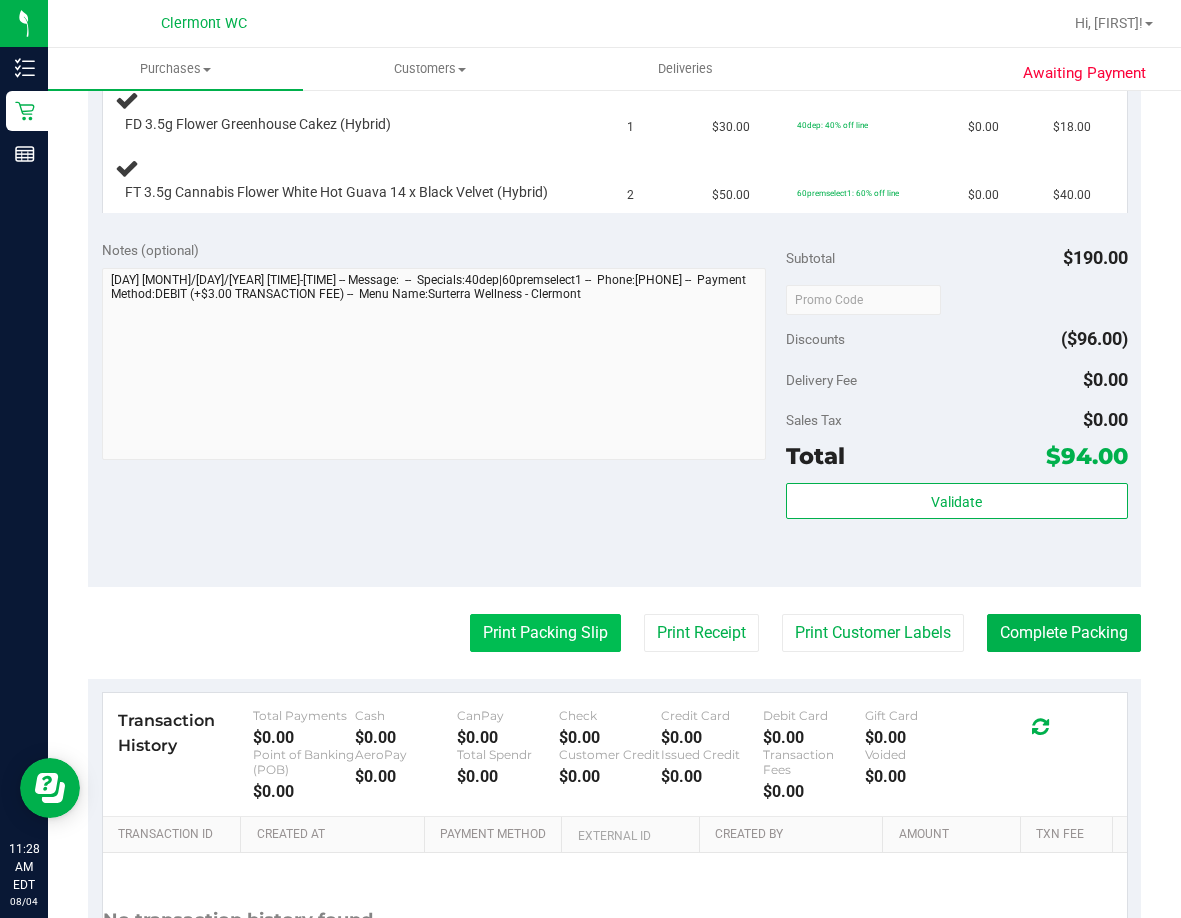 click on "Print Packing Slip" at bounding box center (545, 633) 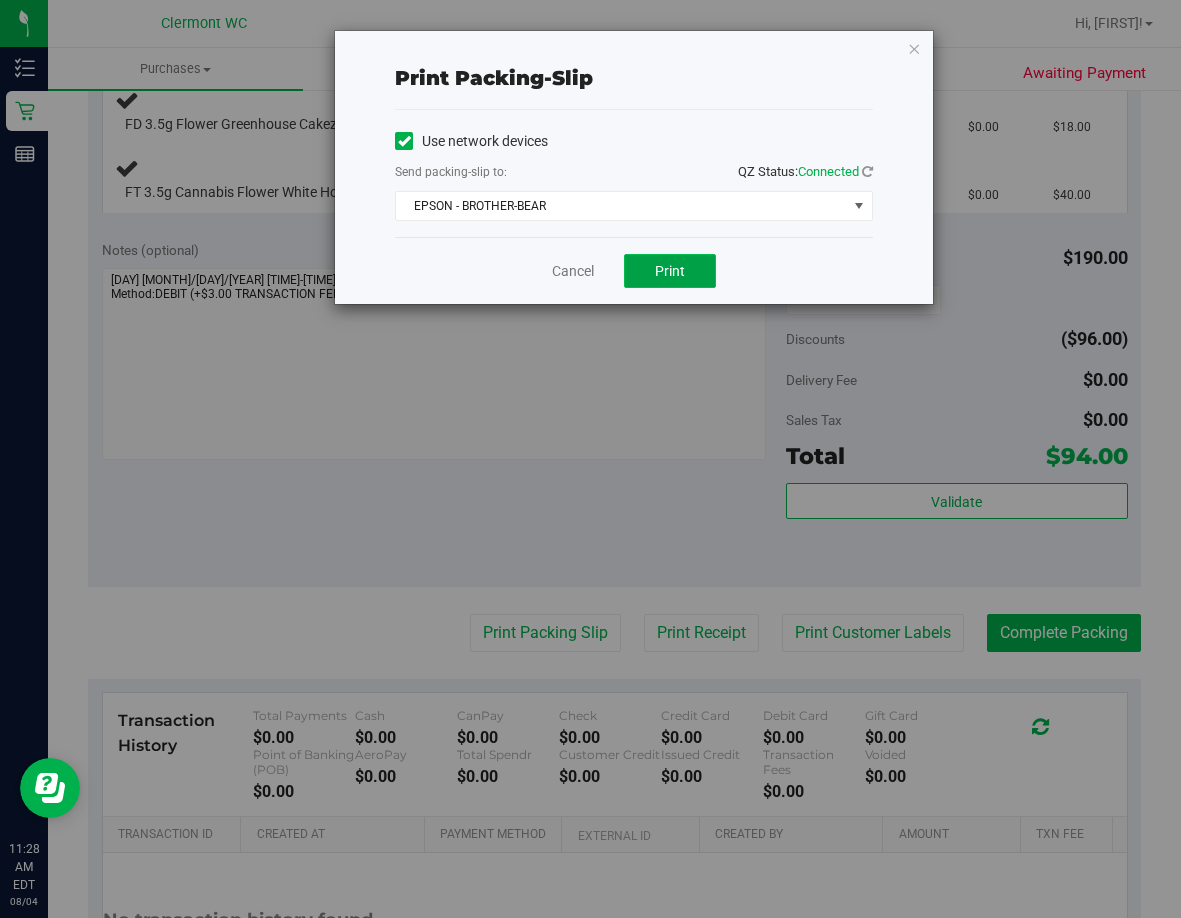 click on "Print" at bounding box center (670, 271) 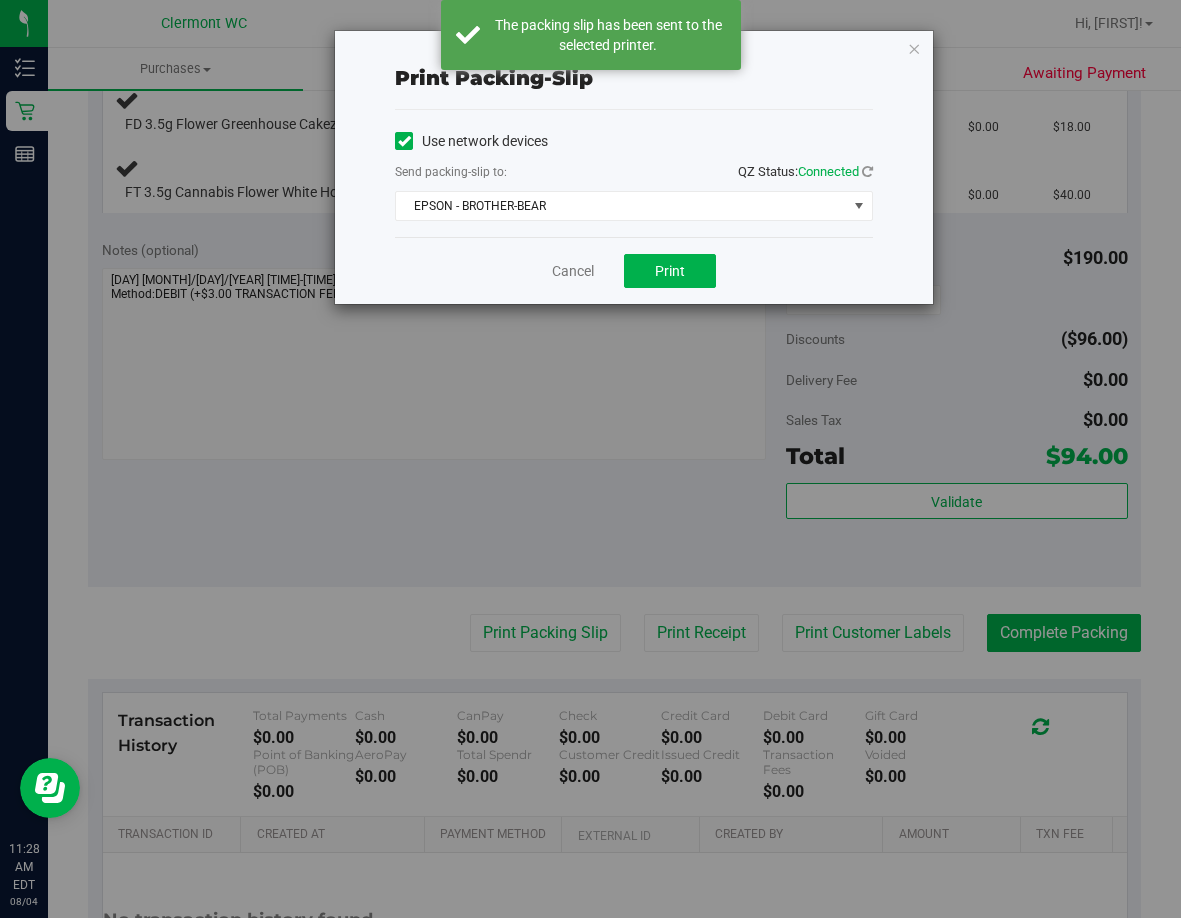 click on "Cancel
Print" at bounding box center (634, 270) 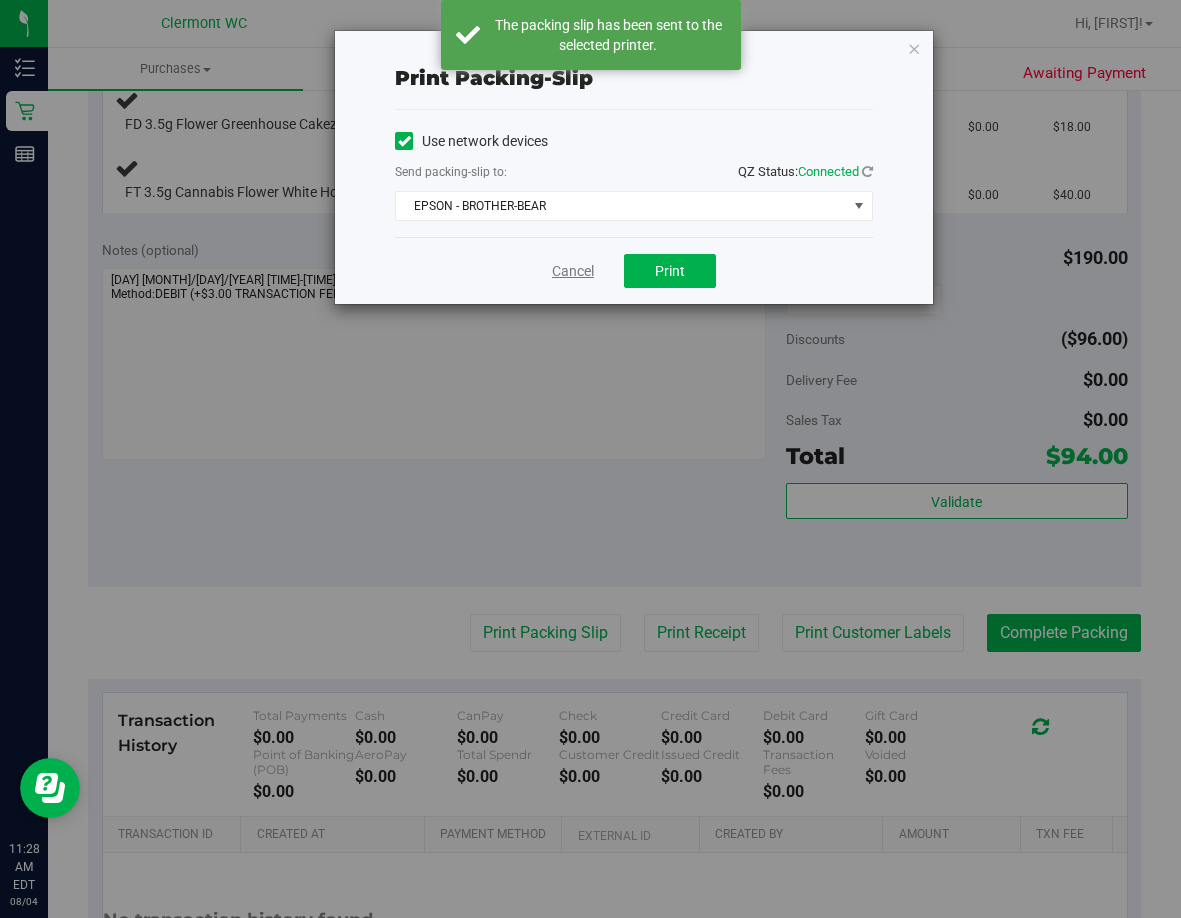 click on "Cancel" at bounding box center (573, 271) 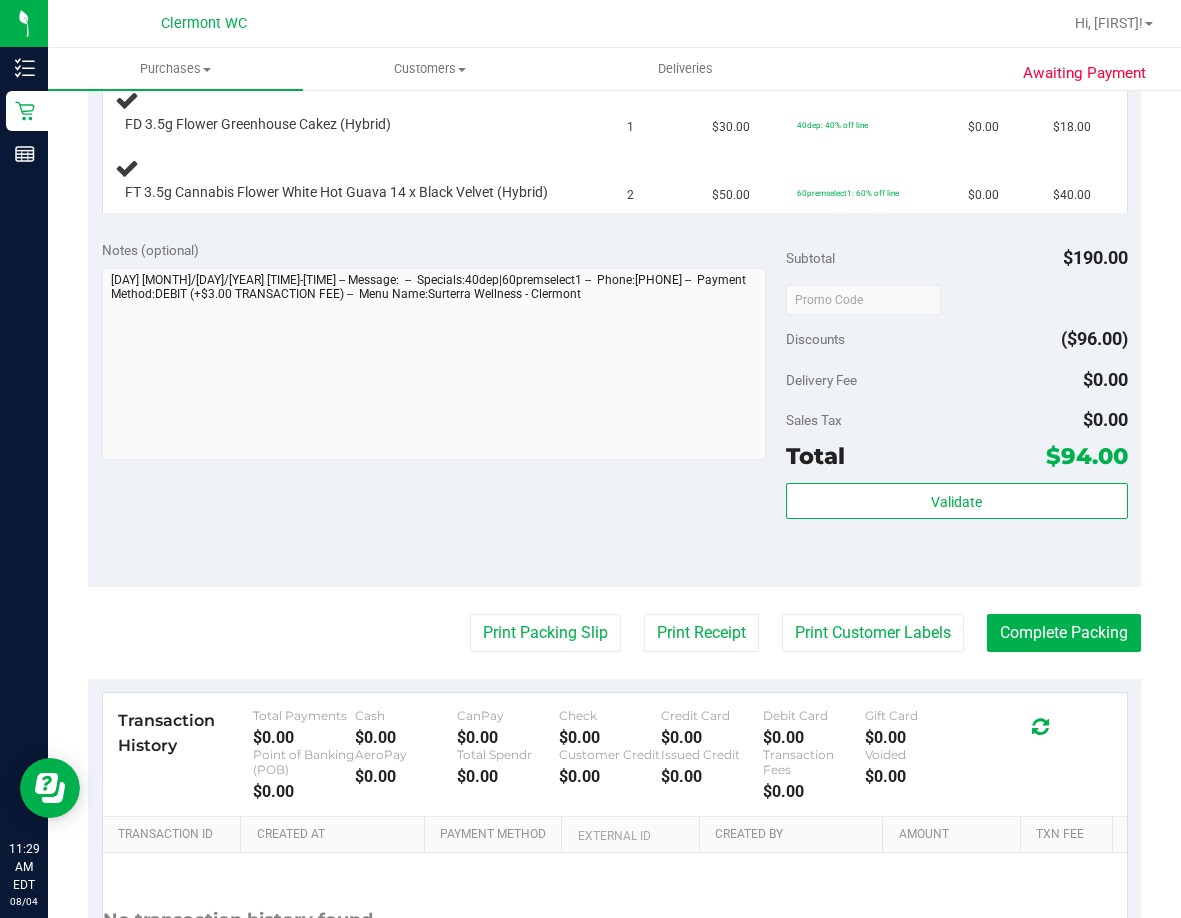 type 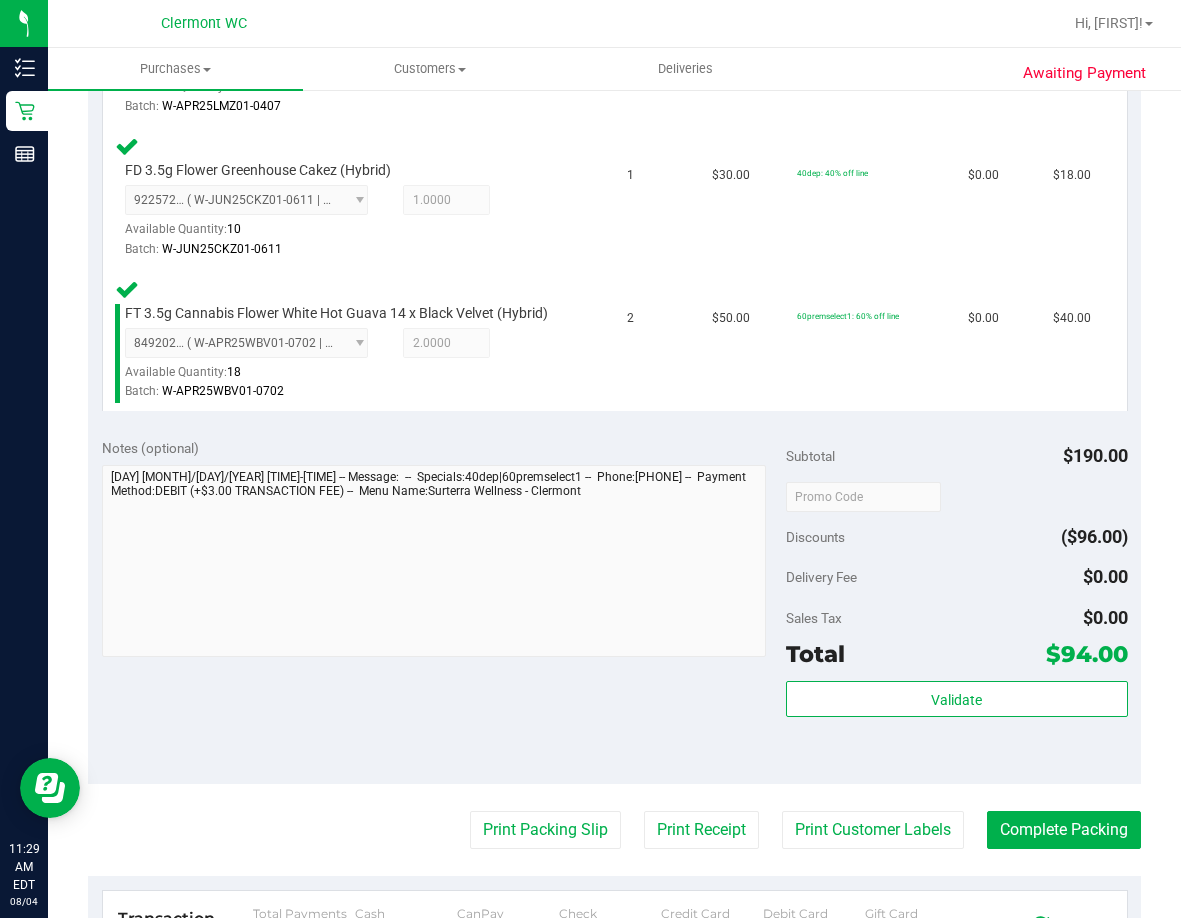 scroll, scrollTop: 794, scrollLeft: 0, axis: vertical 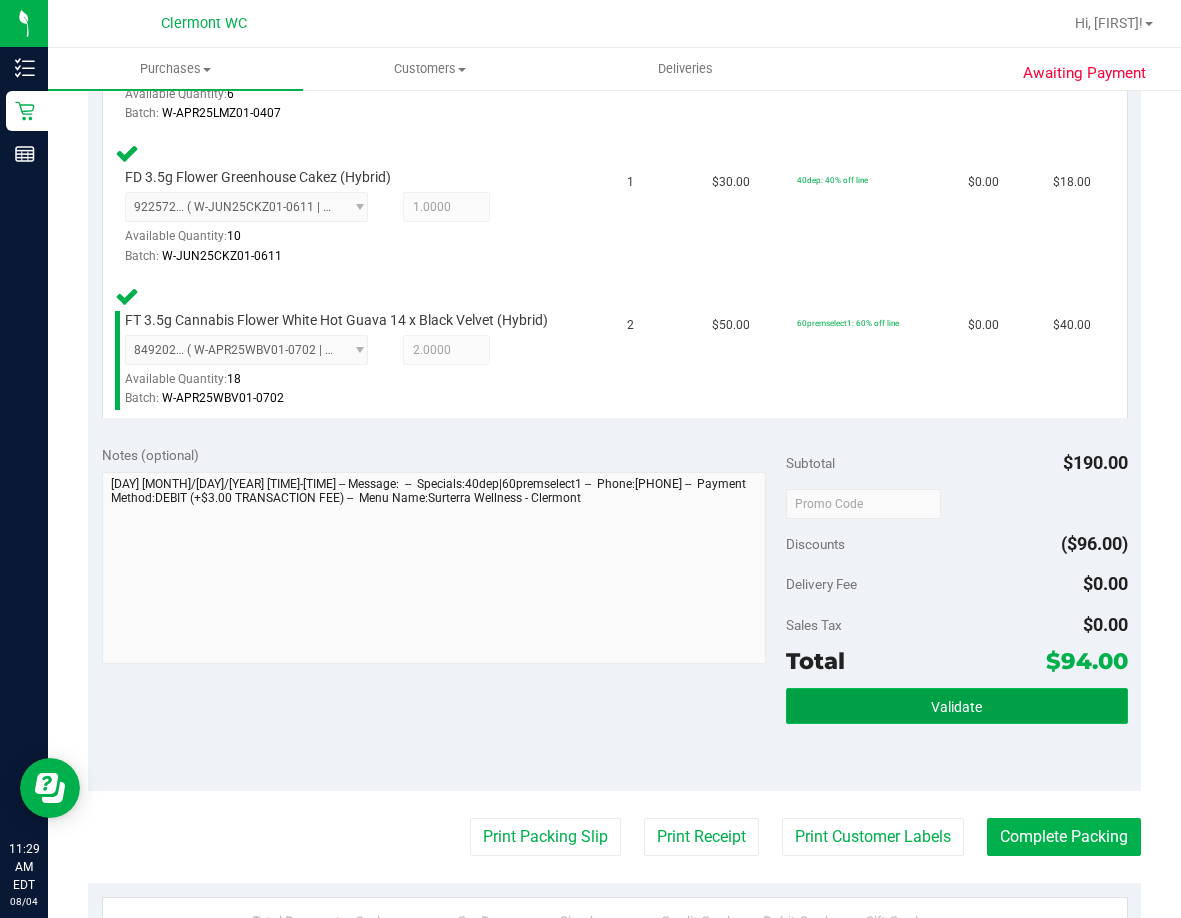 click on "Validate" at bounding box center [957, 706] 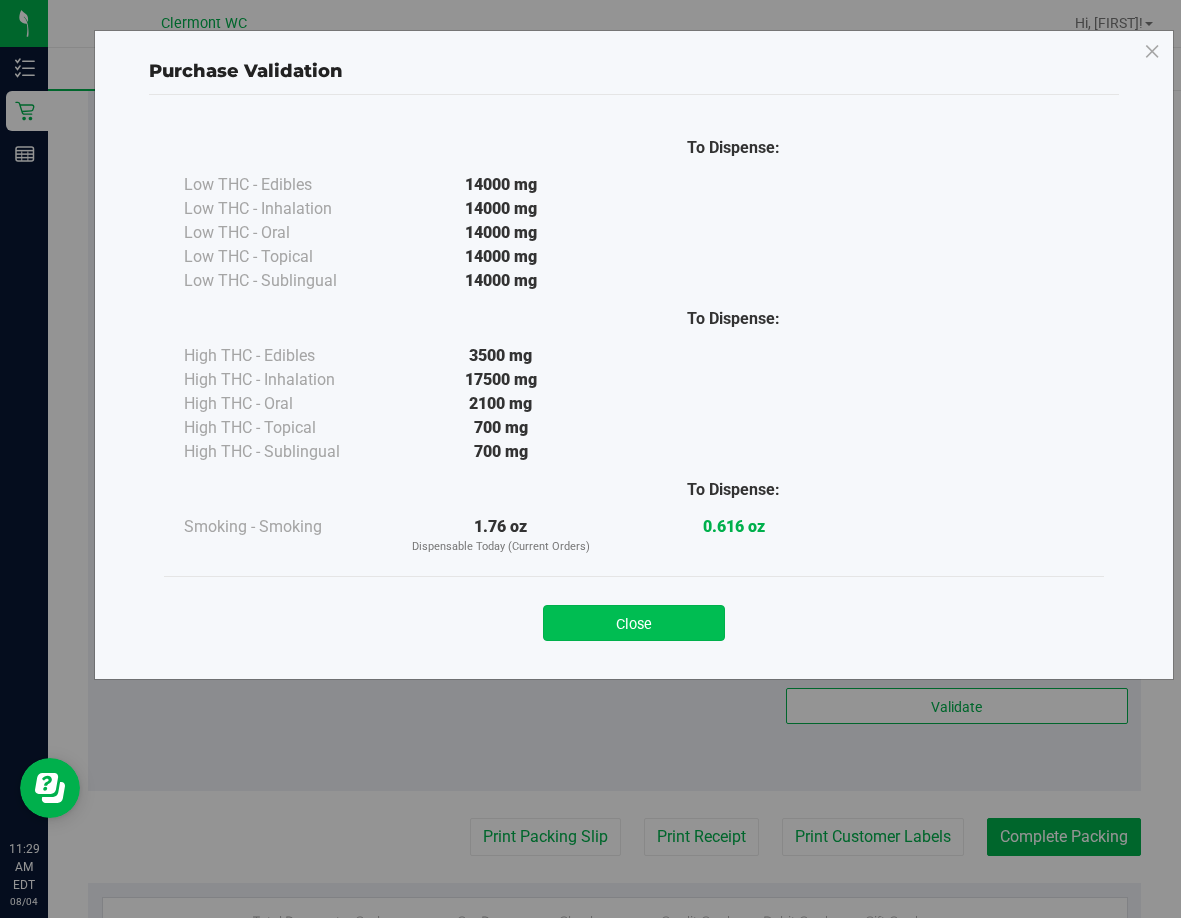 click on "Close" at bounding box center [634, 623] 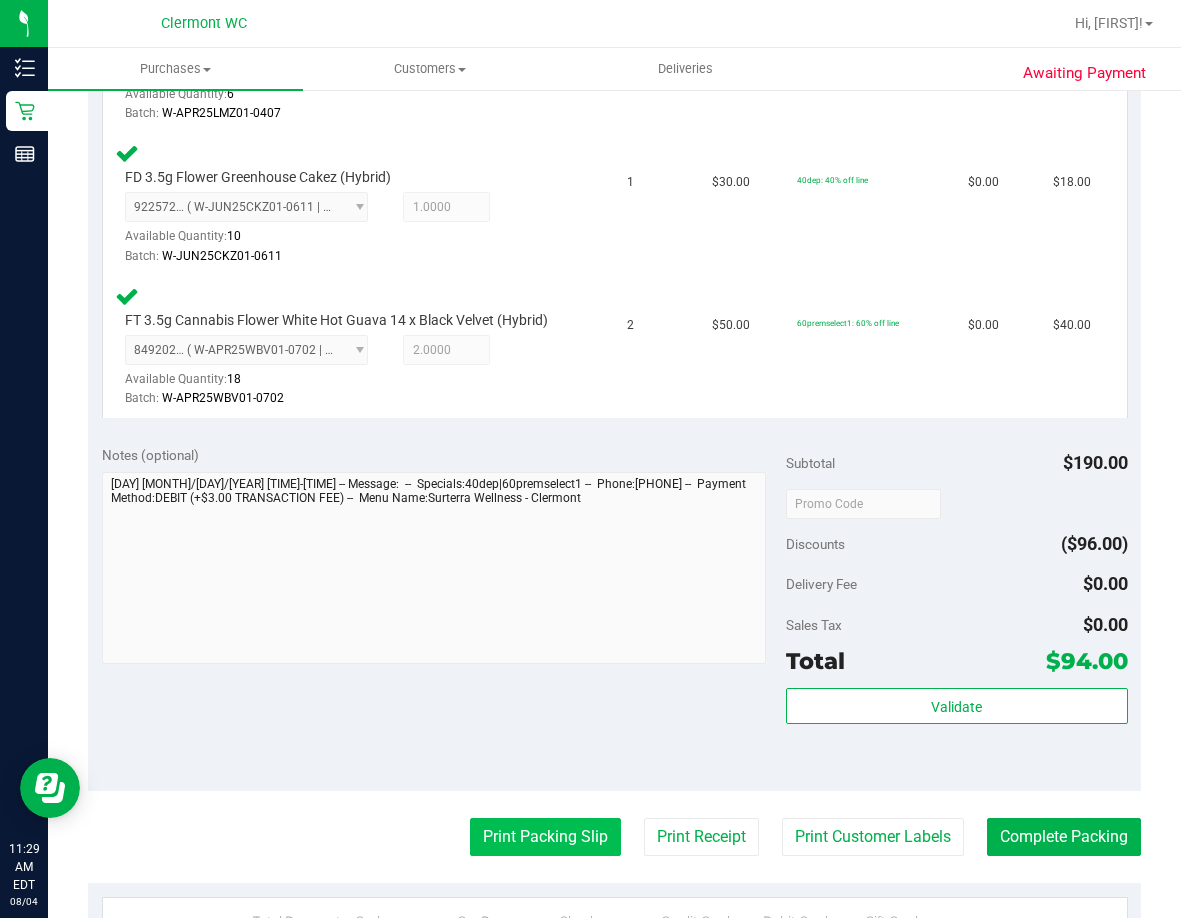 click on "Print Packing Slip" at bounding box center (545, 837) 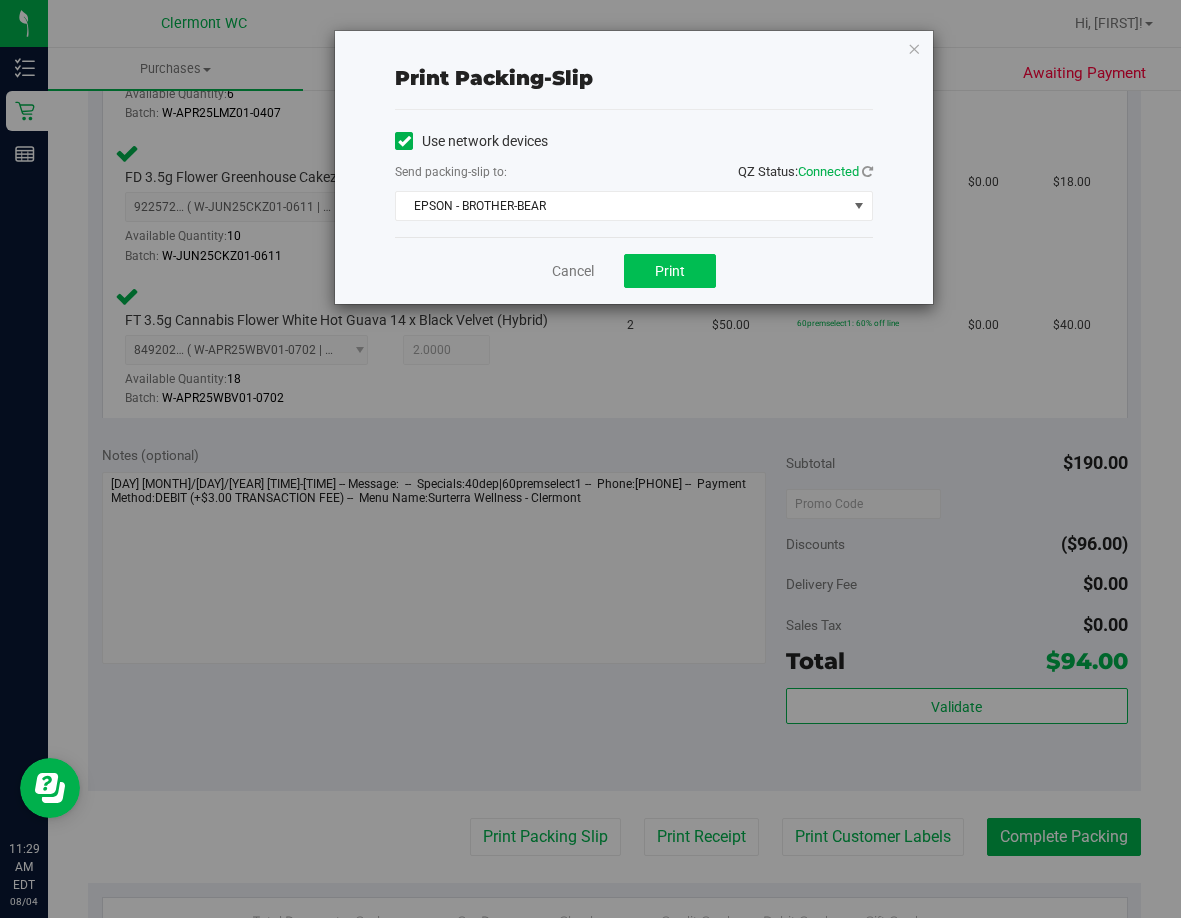 click on "Print" at bounding box center (670, 271) 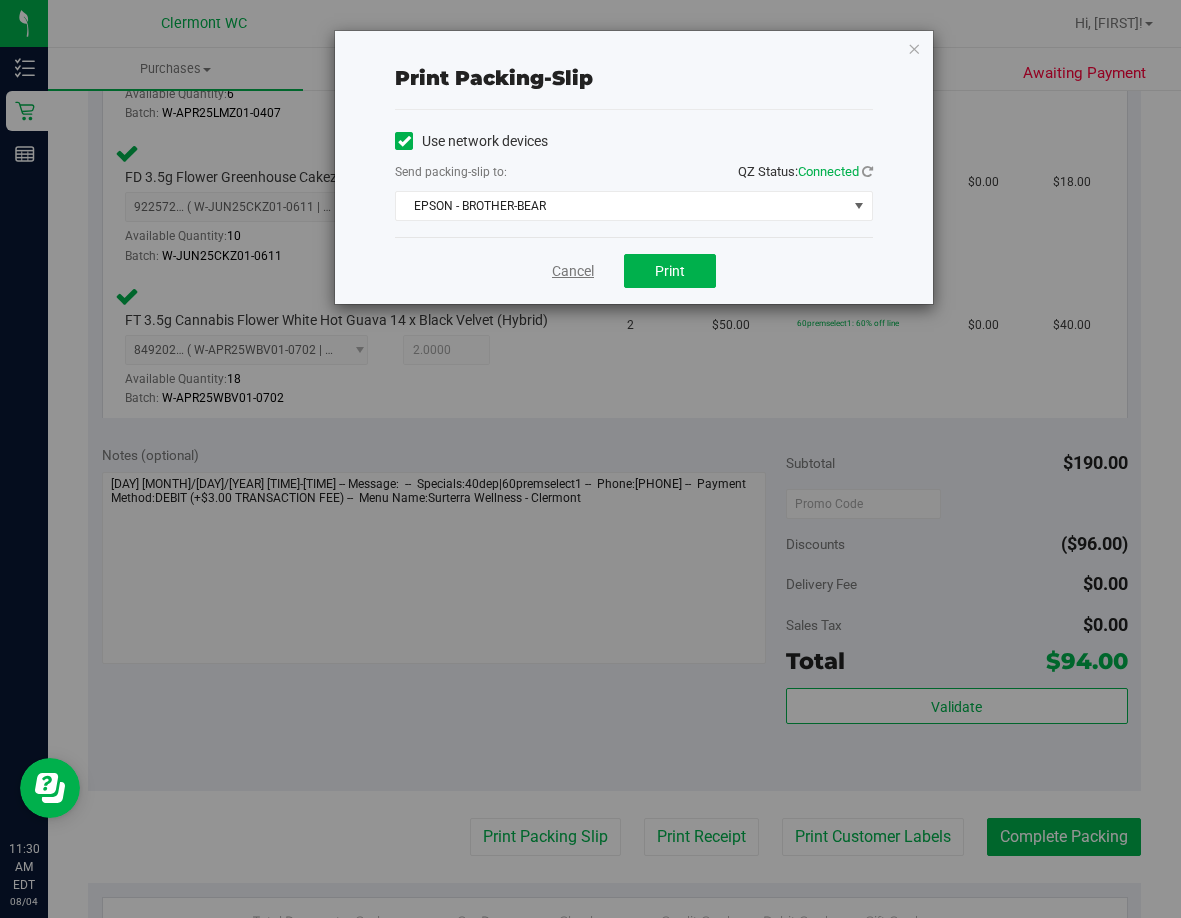 click on "Cancel" at bounding box center [573, 271] 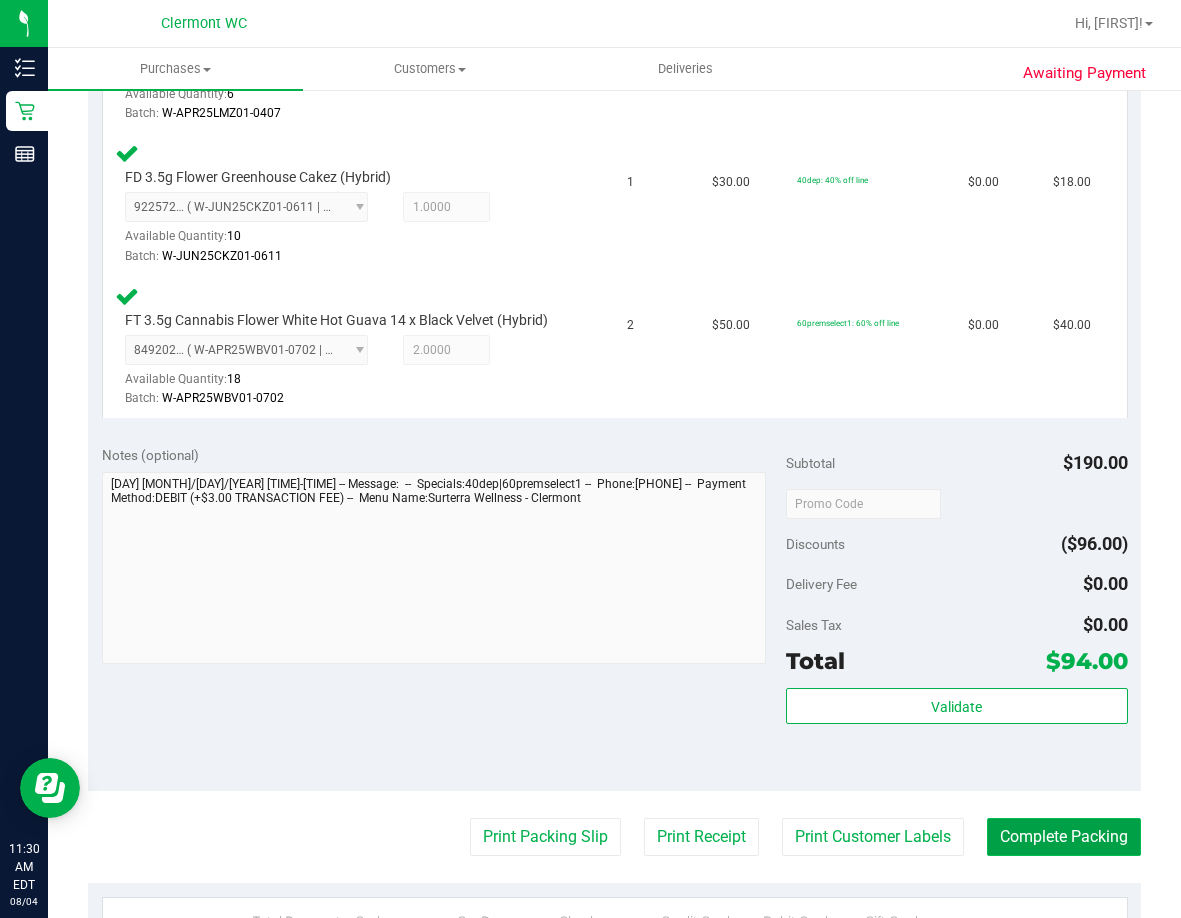 click on "Complete Packing" at bounding box center (1064, 837) 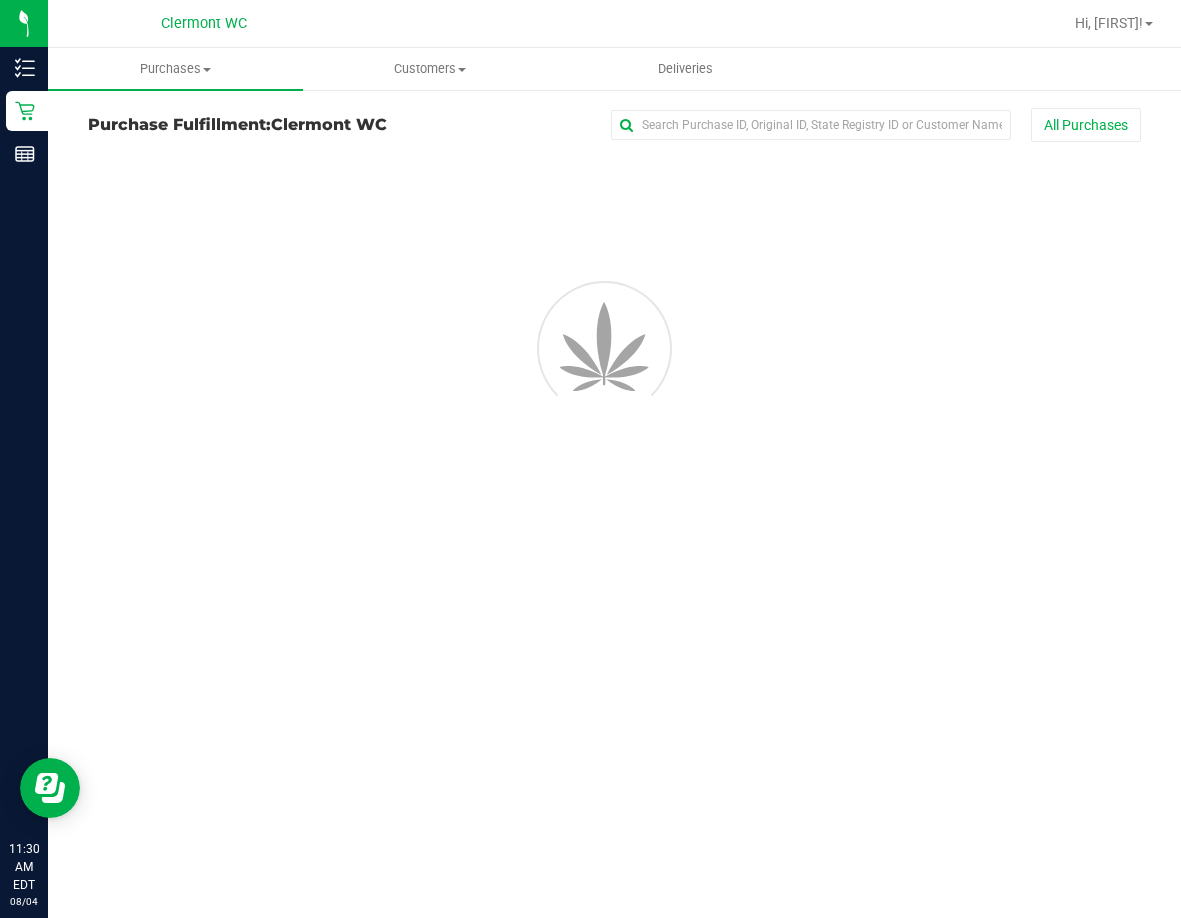 scroll, scrollTop: 0, scrollLeft: 0, axis: both 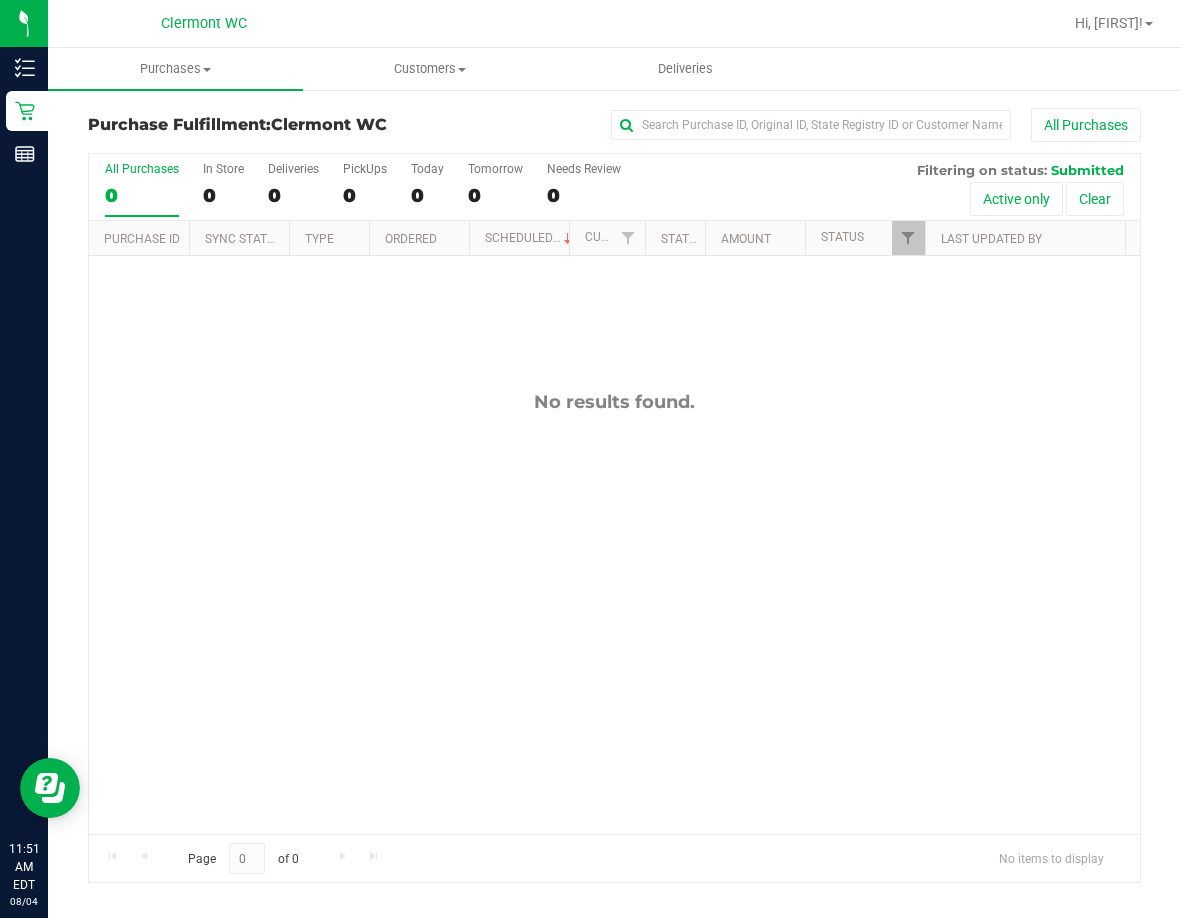 click on "No results found." at bounding box center [614, 612] 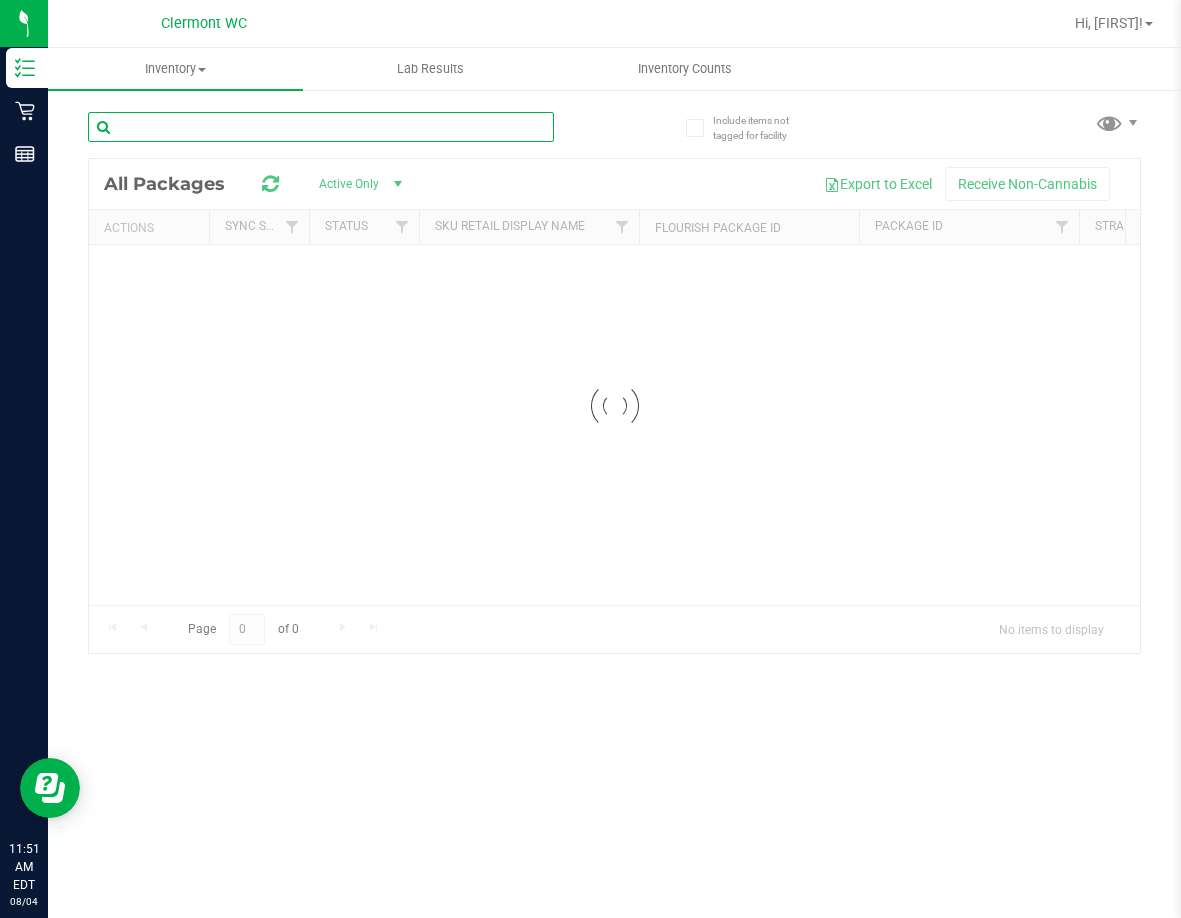 click at bounding box center (321, 127) 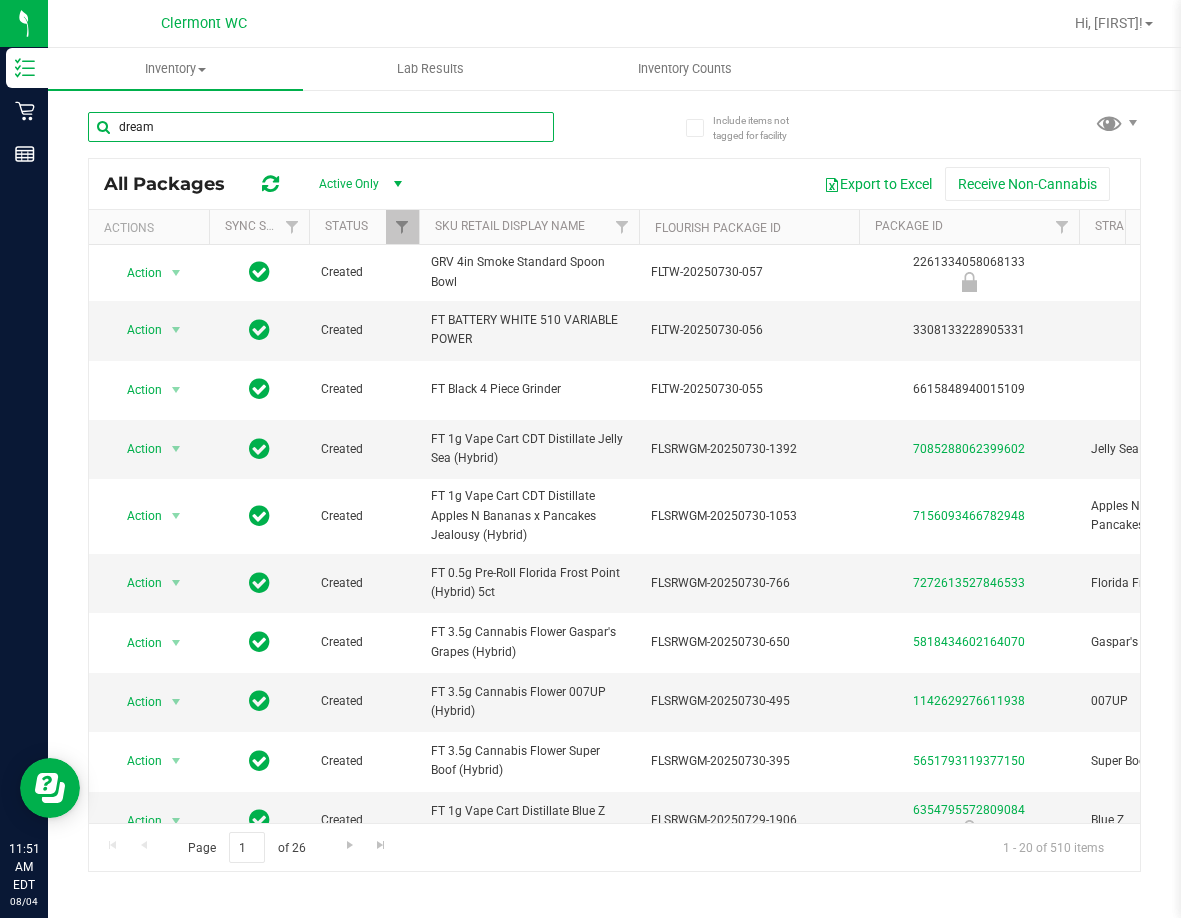 type on "dream" 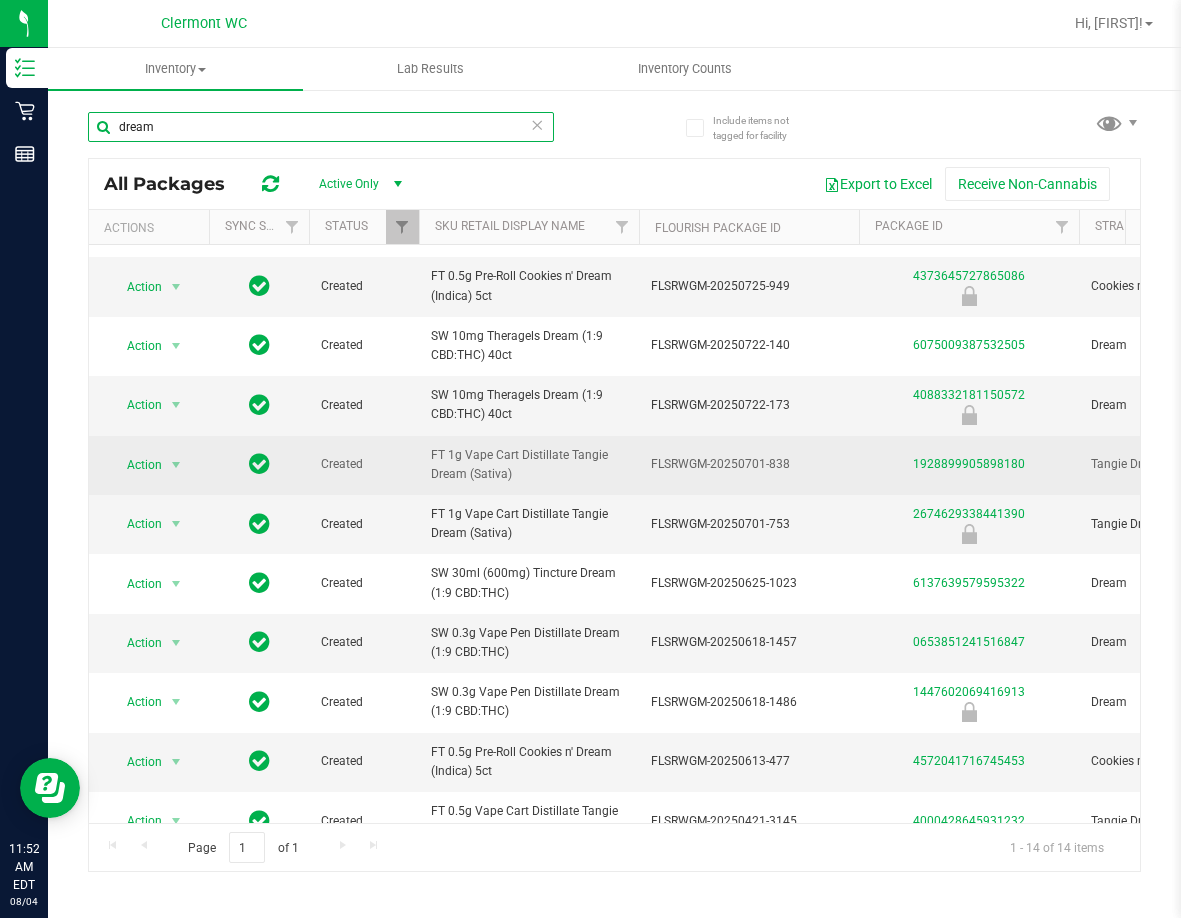 scroll, scrollTop: 0, scrollLeft: 0, axis: both 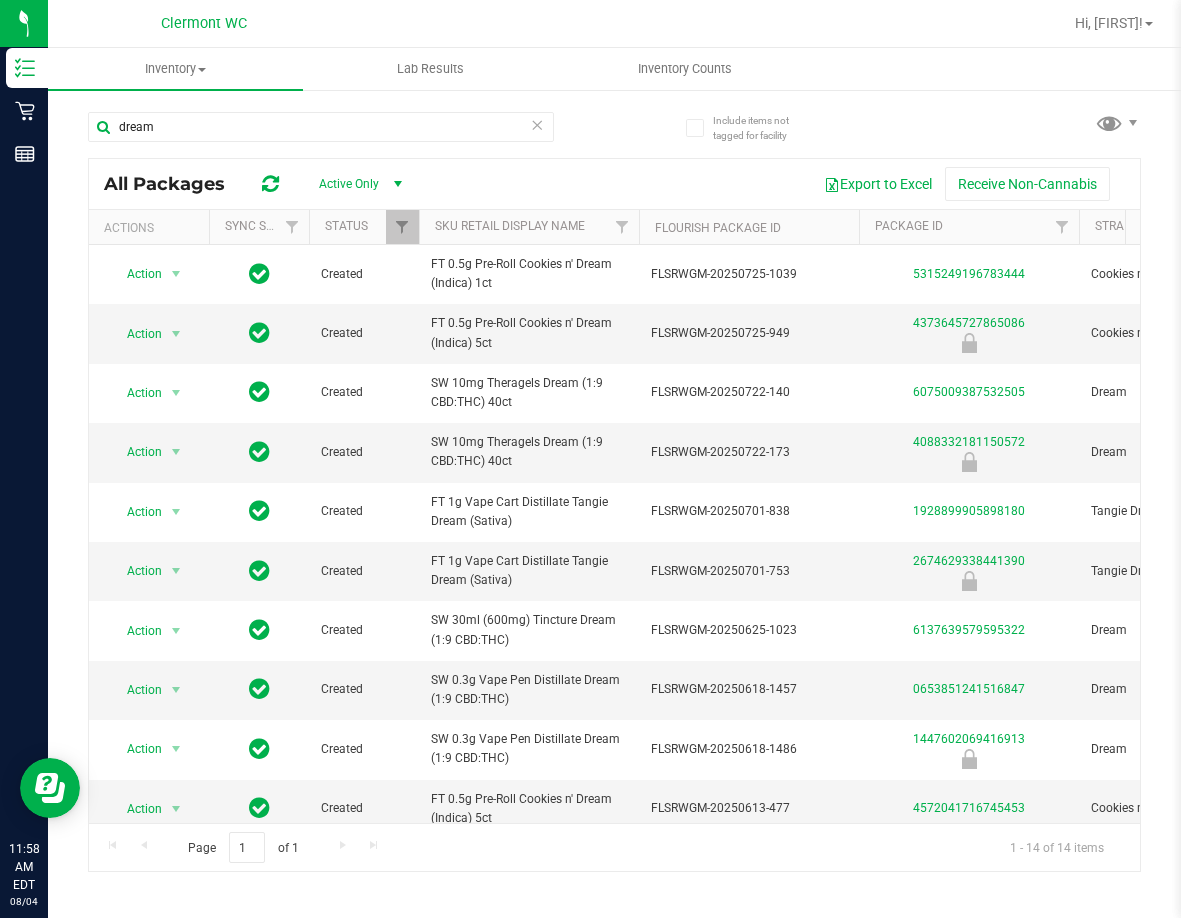 click at bounding box center (537, 124) 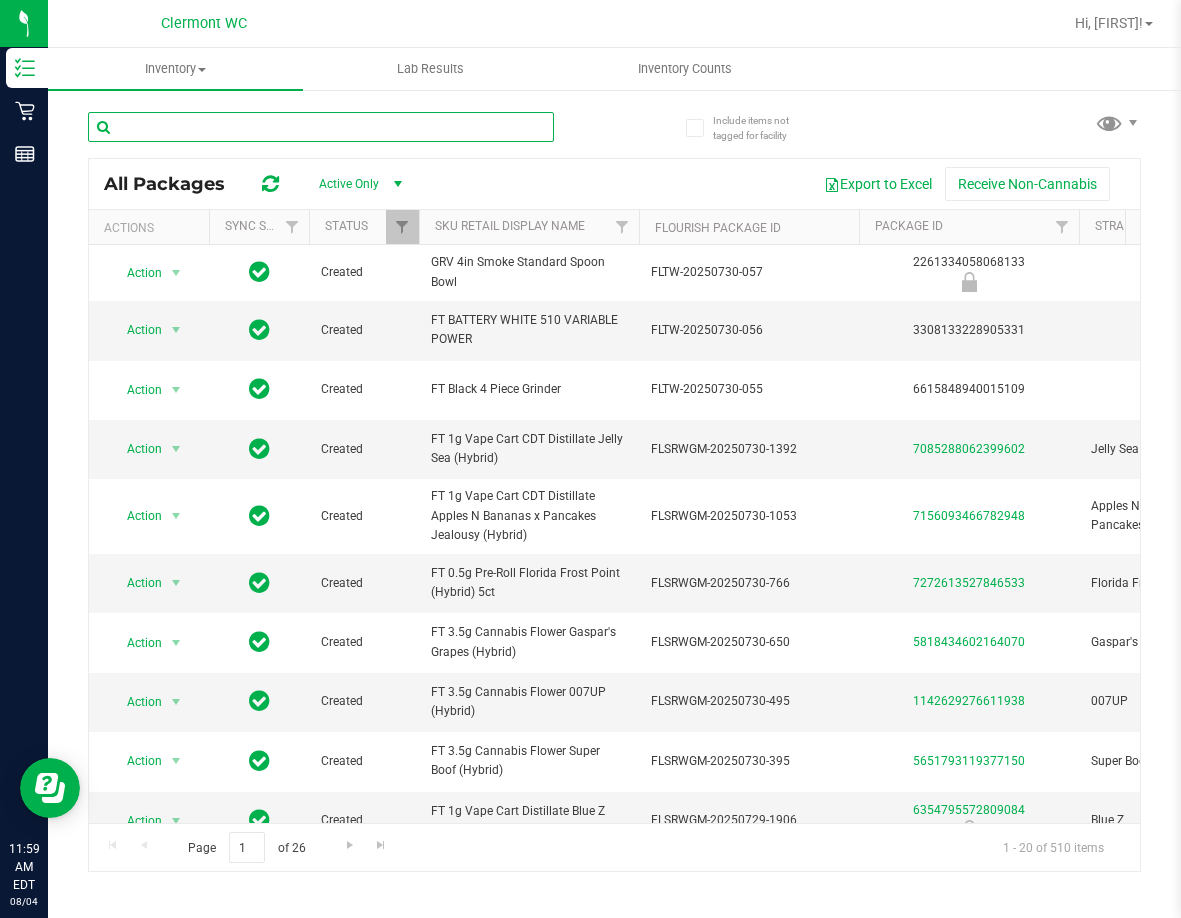 click at bounding box center (321, 127) 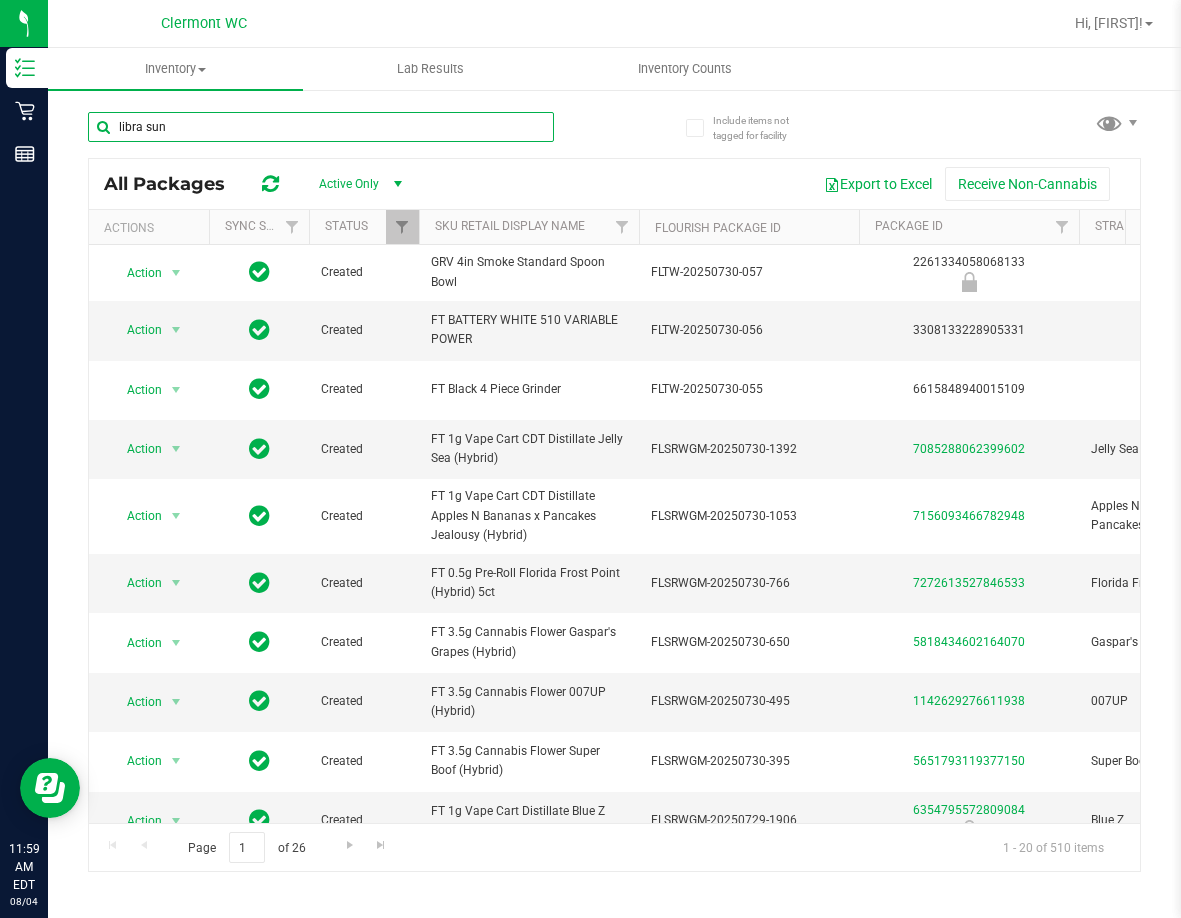 type on "libra sun" 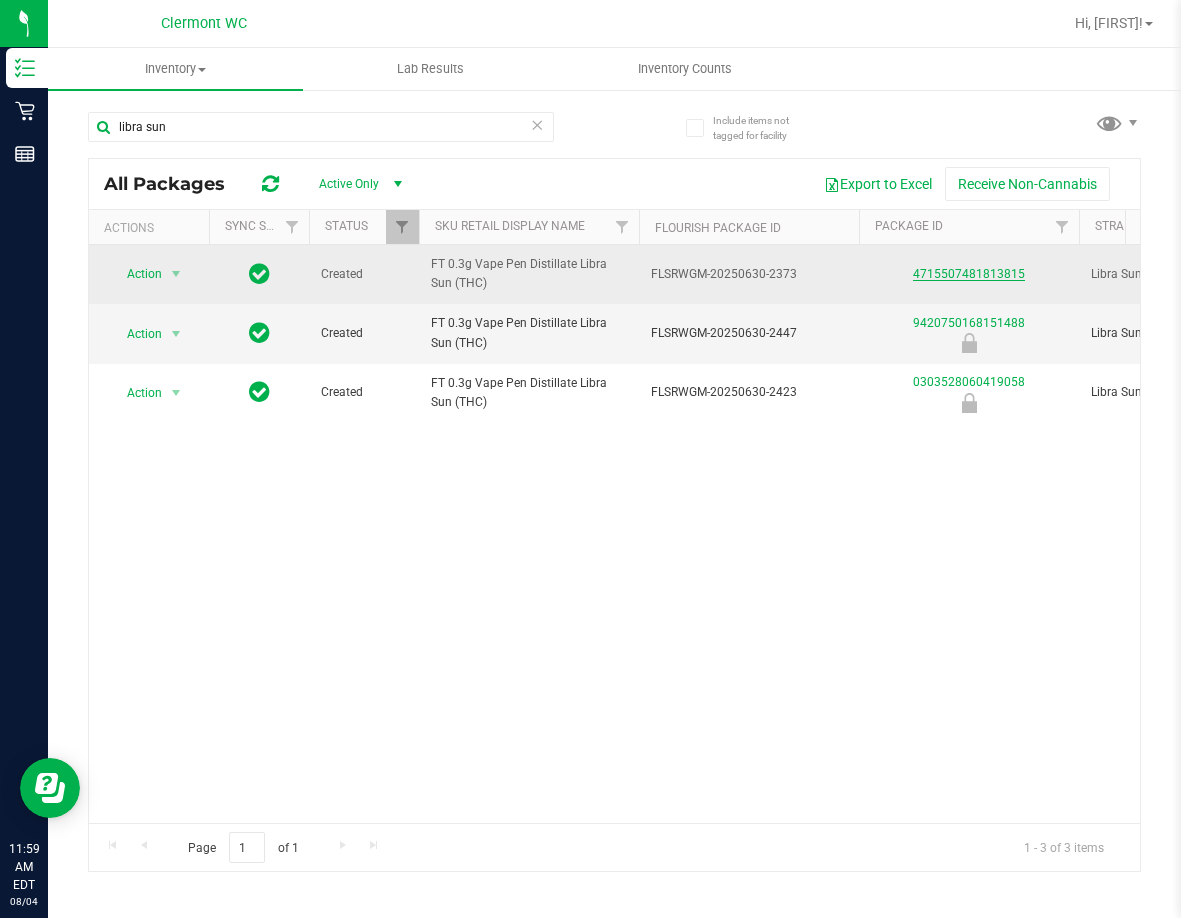 click on "4715507481813815" at bounding box center [969, 274] 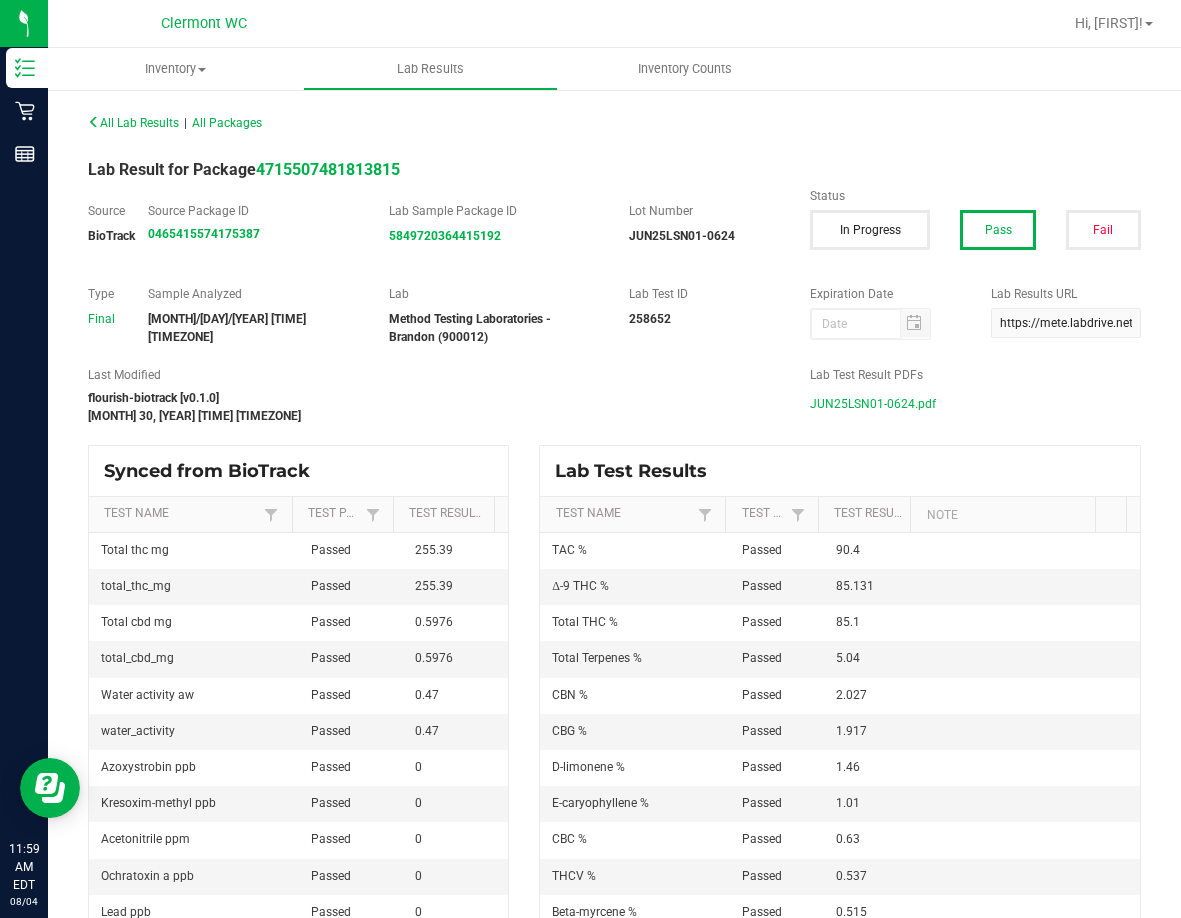 click on "JUN25LSN01-0624.pdf" at bounding box center (873, 404) 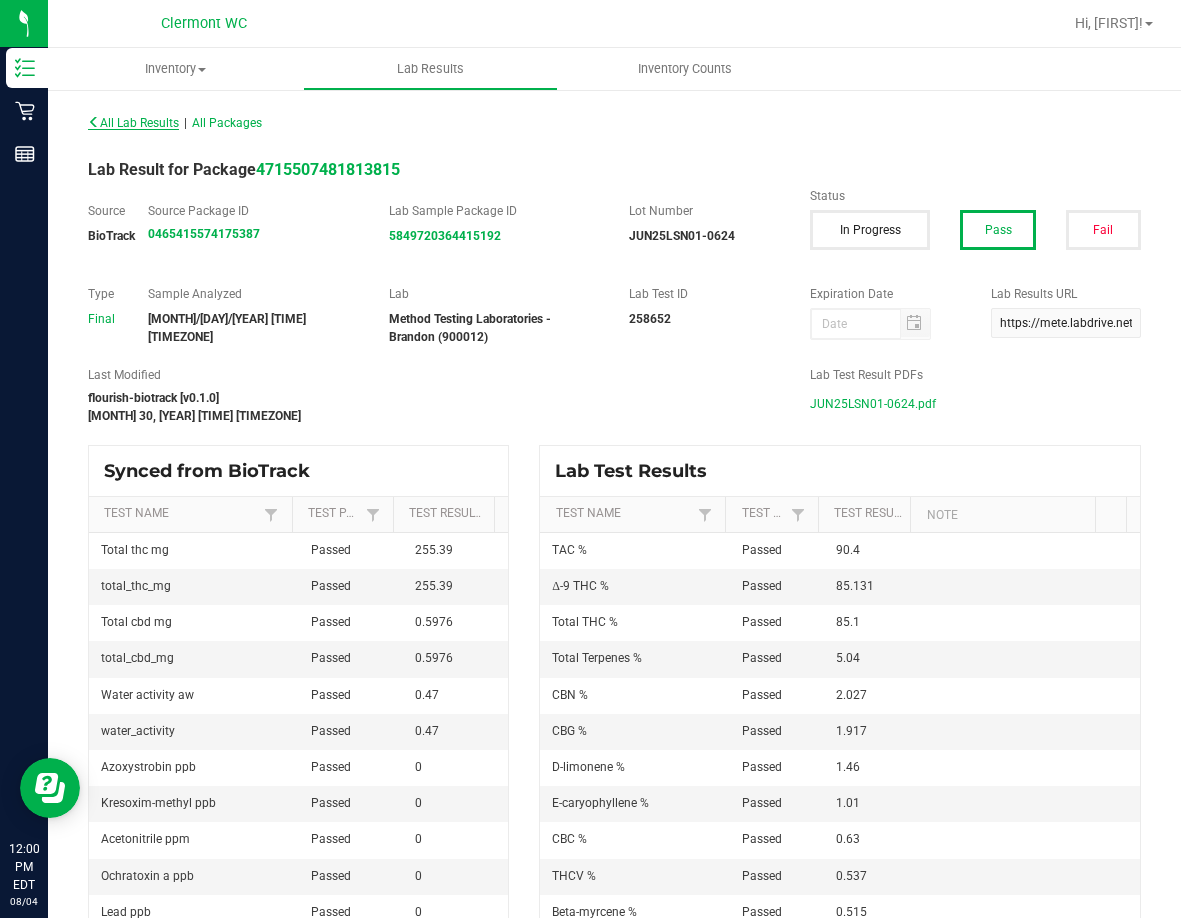 click at bounding box center (94, 122) 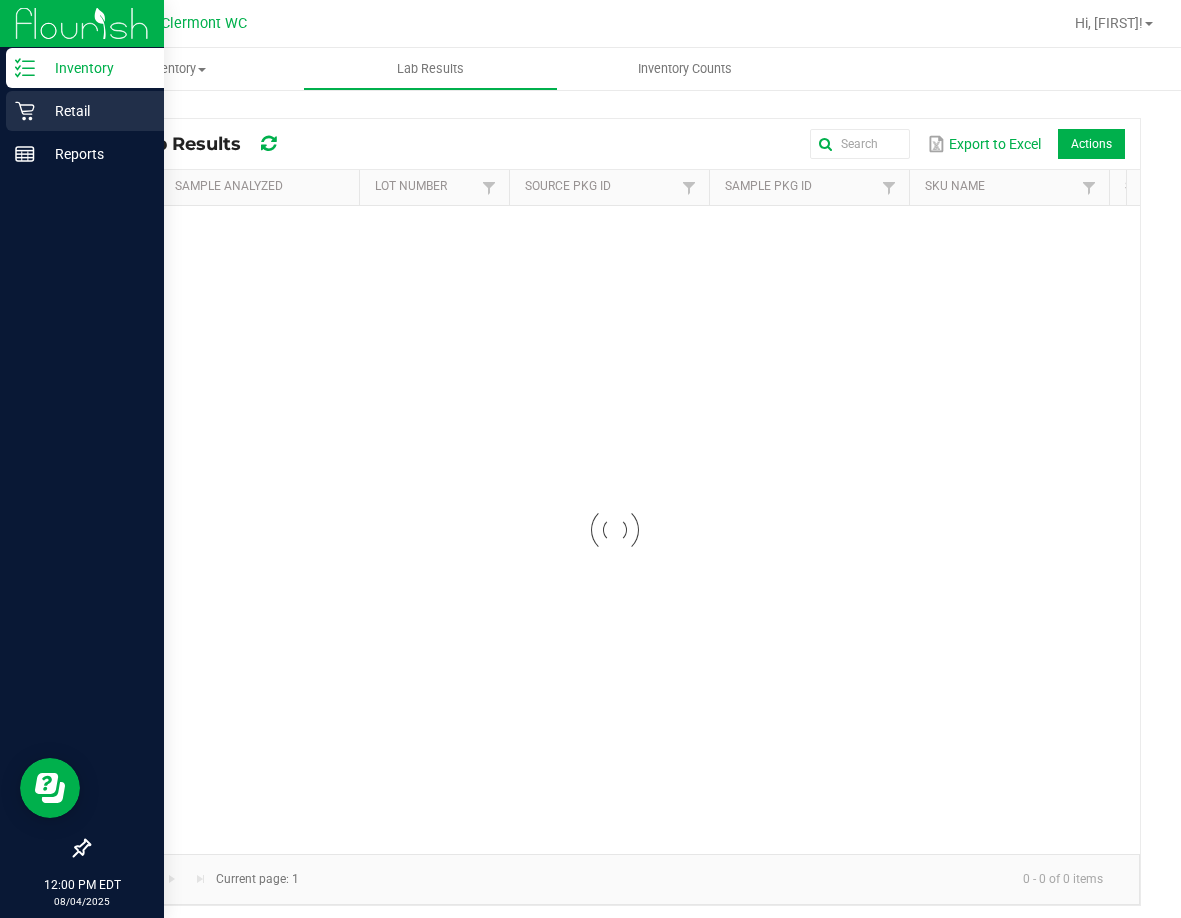 click 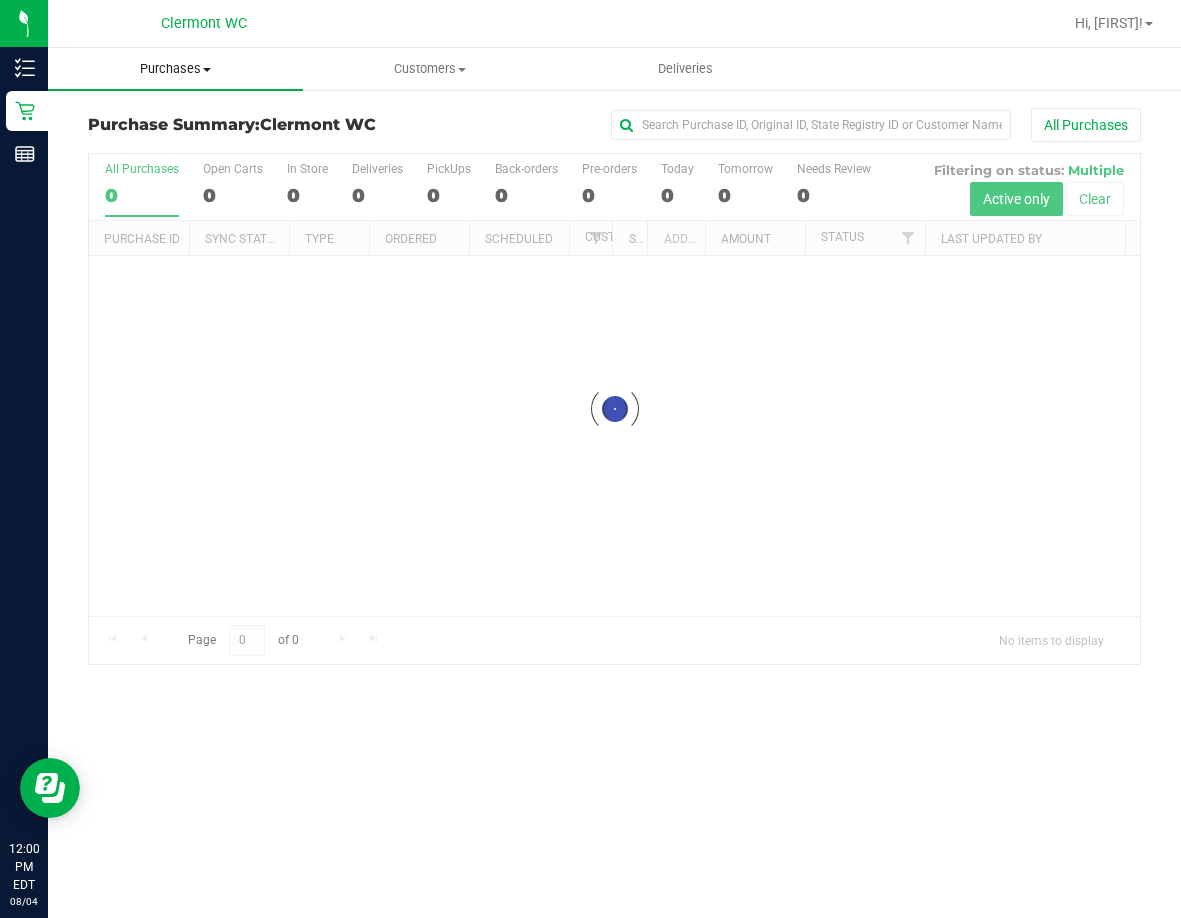 click on "Purchases" at bounding box center (175, 69) 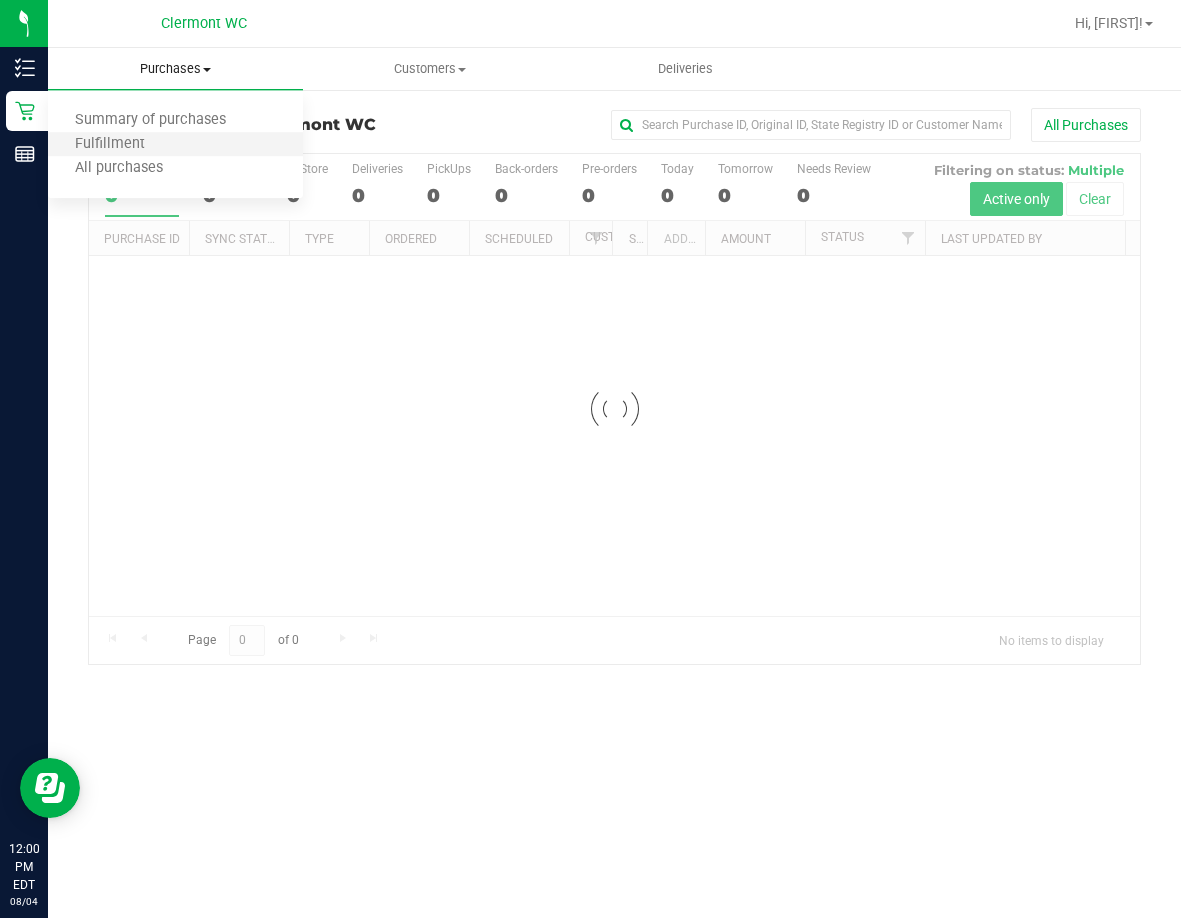 click on "Fulfillment" at bounding box center (175, 145) 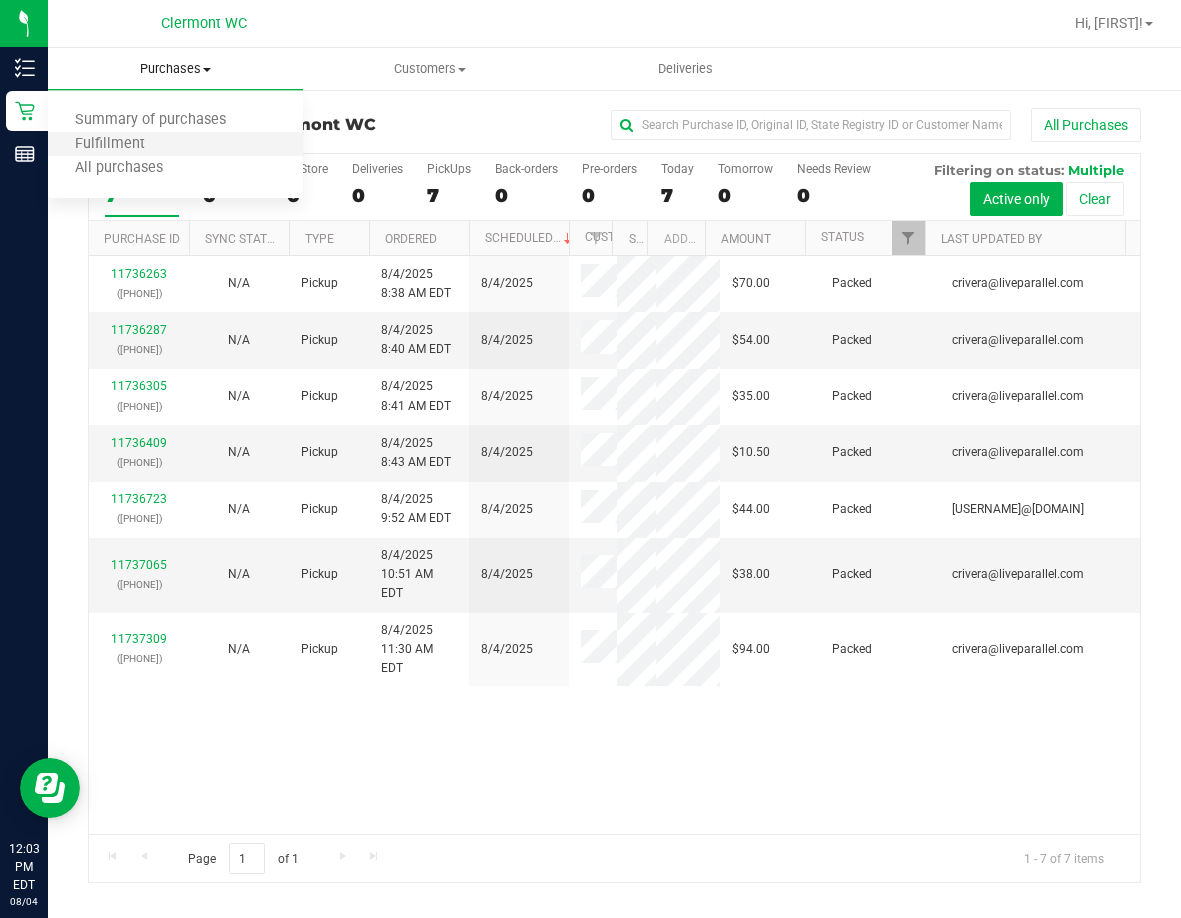click on "Fulfillment" at bounding box center [175, 145] 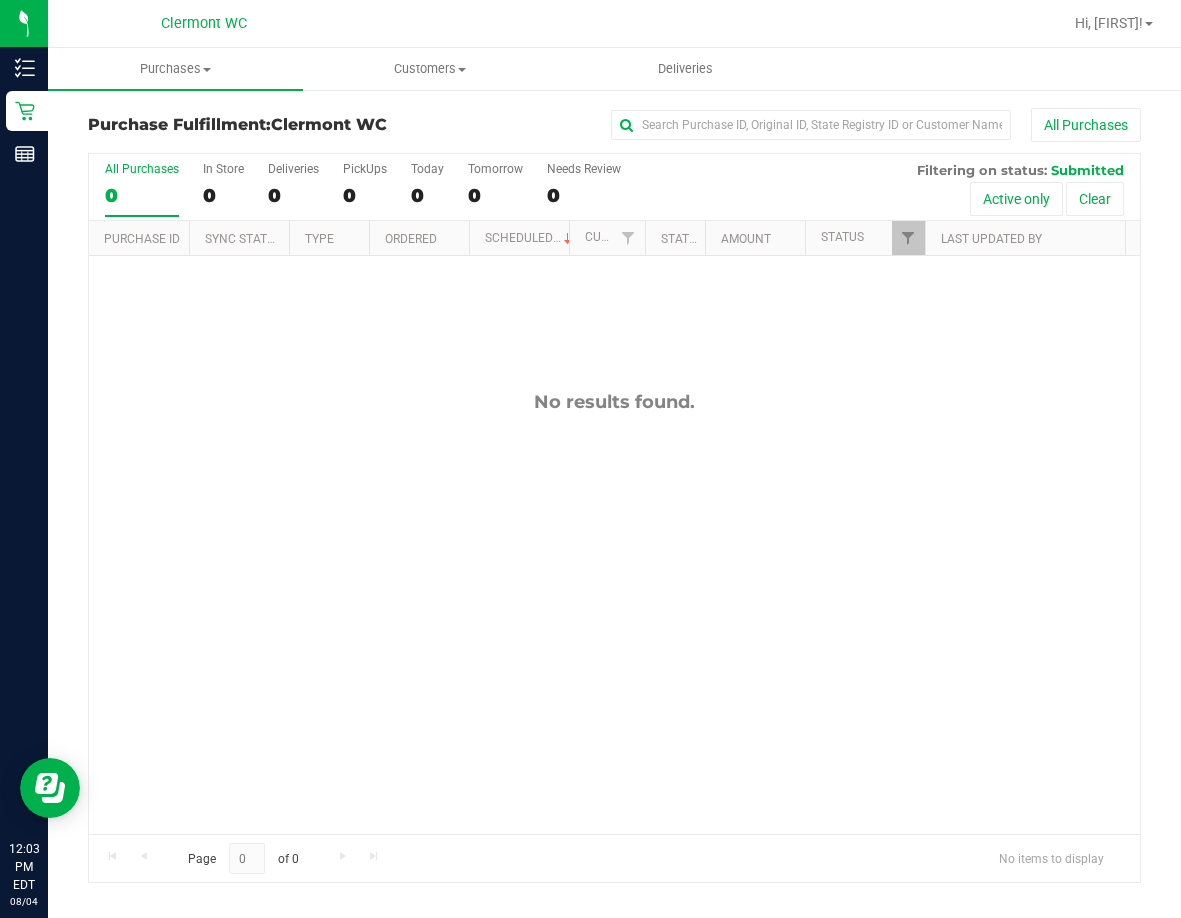 click on "No results found." at bounding box center (614, 612) 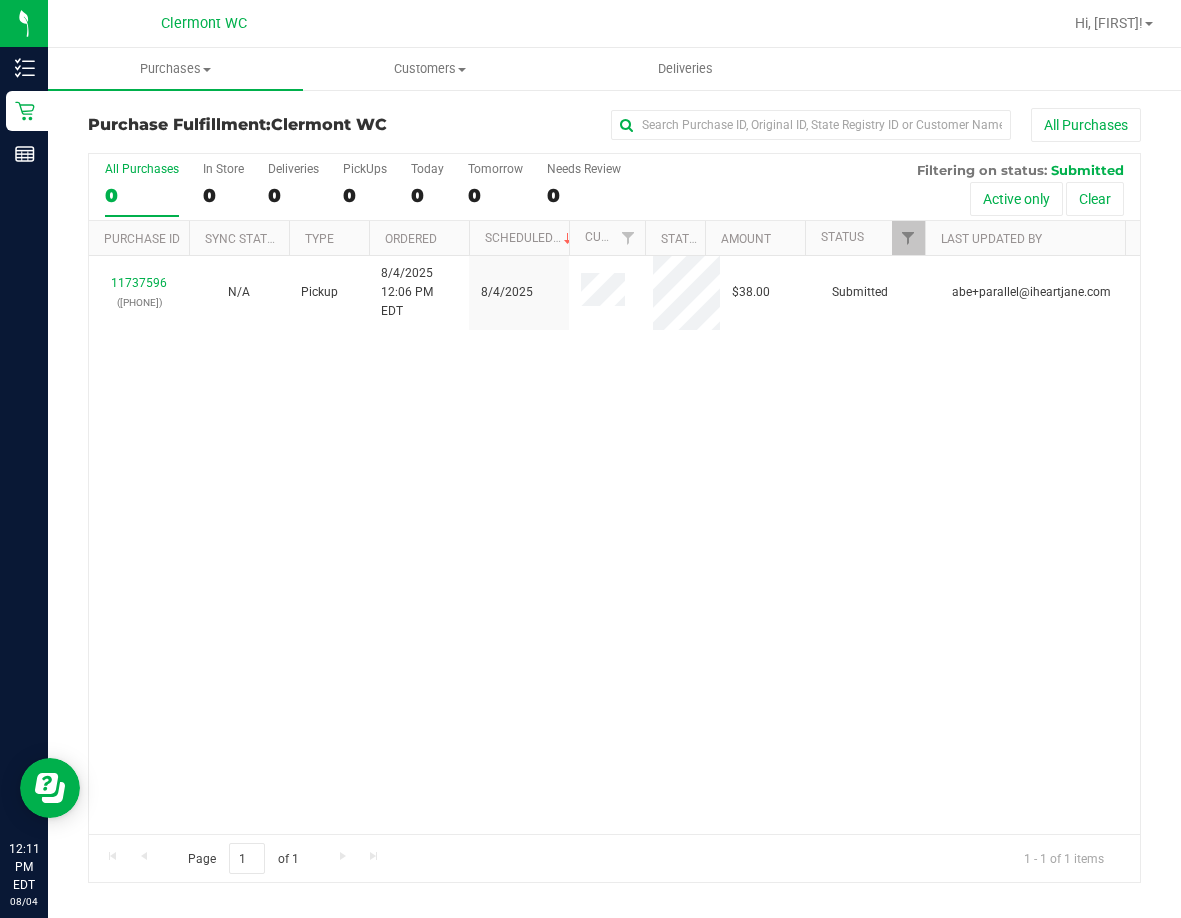 click on "11737596
(313128198)
N/A
Pickup 8/4/2025 12:06 PM EDT 8/4/2025
$38.00
Submitted abe+parallel@iheartjane.com" at bounding box center (614, 545) 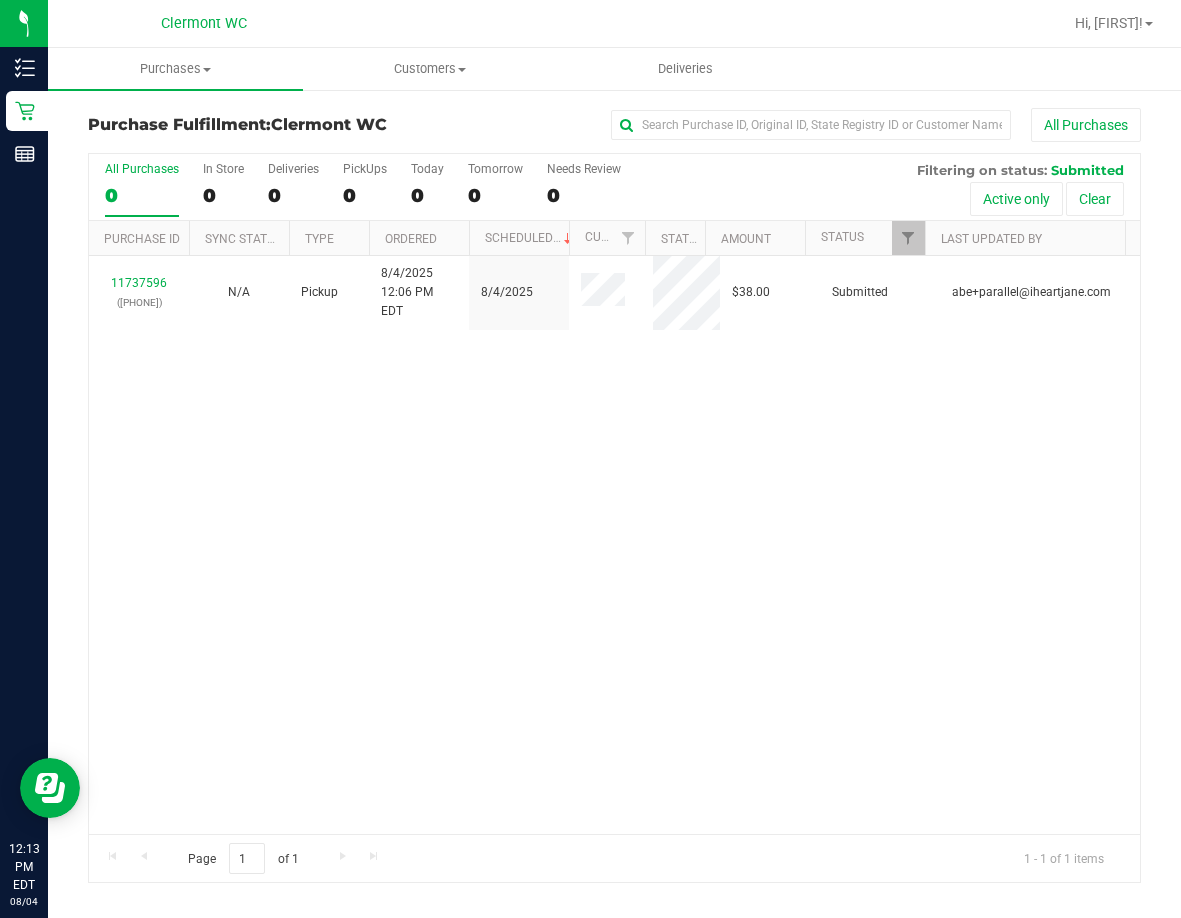 drag, startPoint x: 854, startPoint y: 365, endPoint x: 750, endPoint y: 365, distance: 104 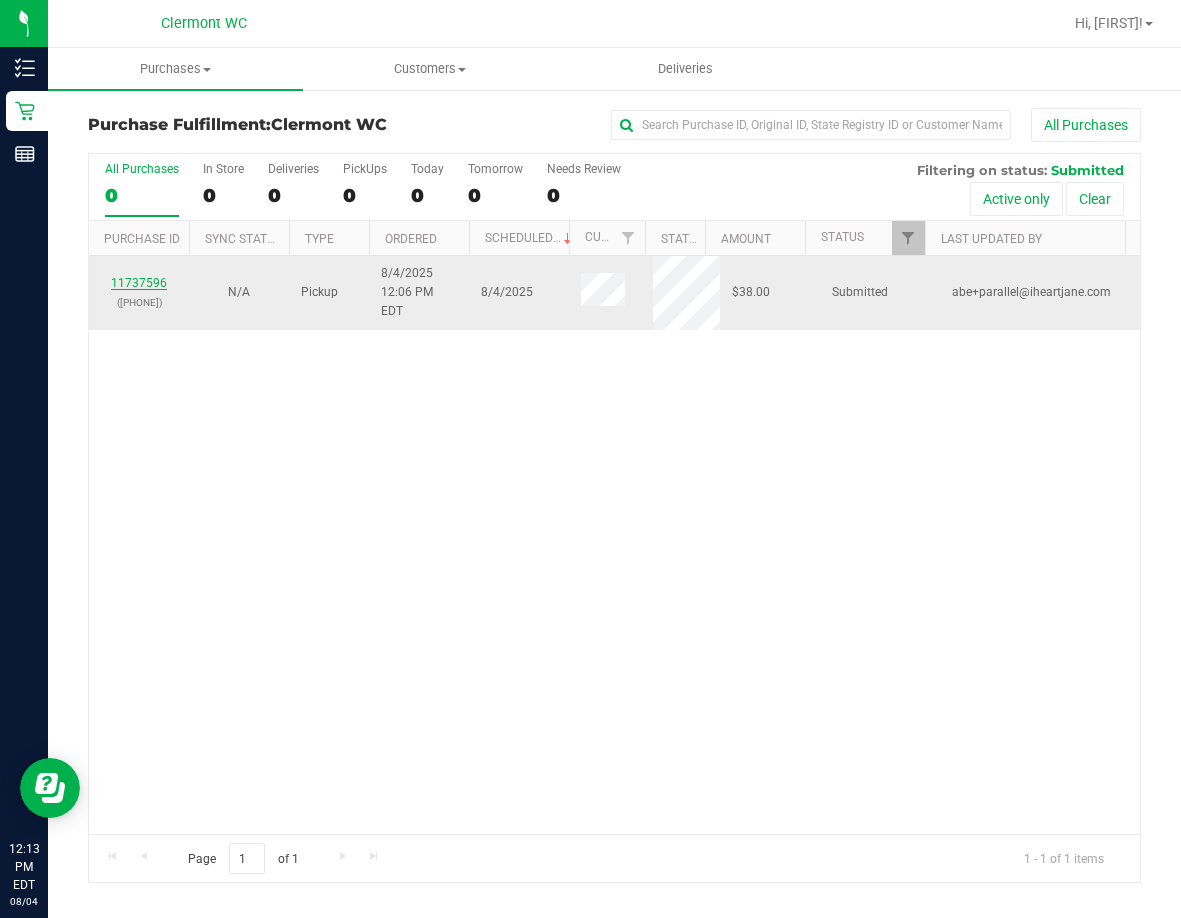 click on "11737596" at bounding box center (139, 283) 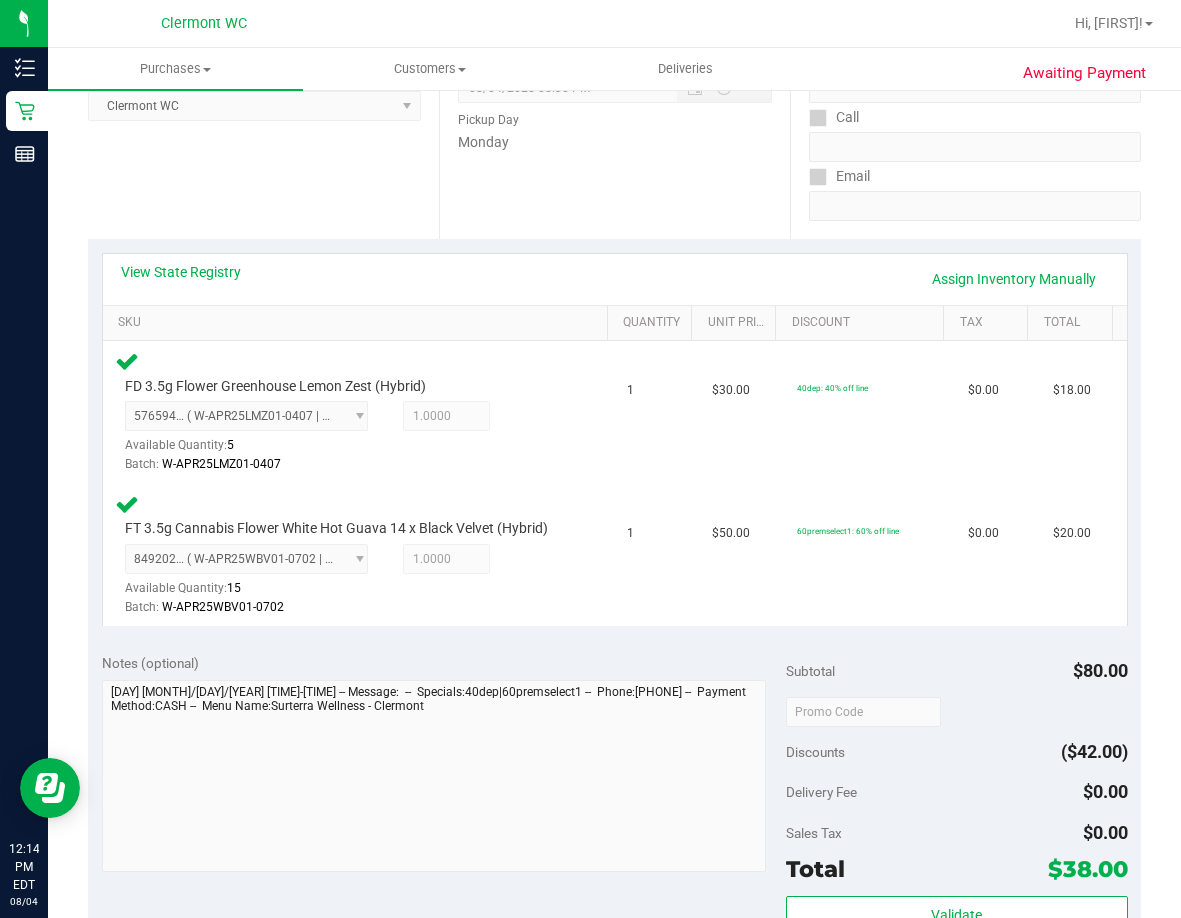 scroll, scrollTop: 499, scrollLeft: 0, axis: vertical 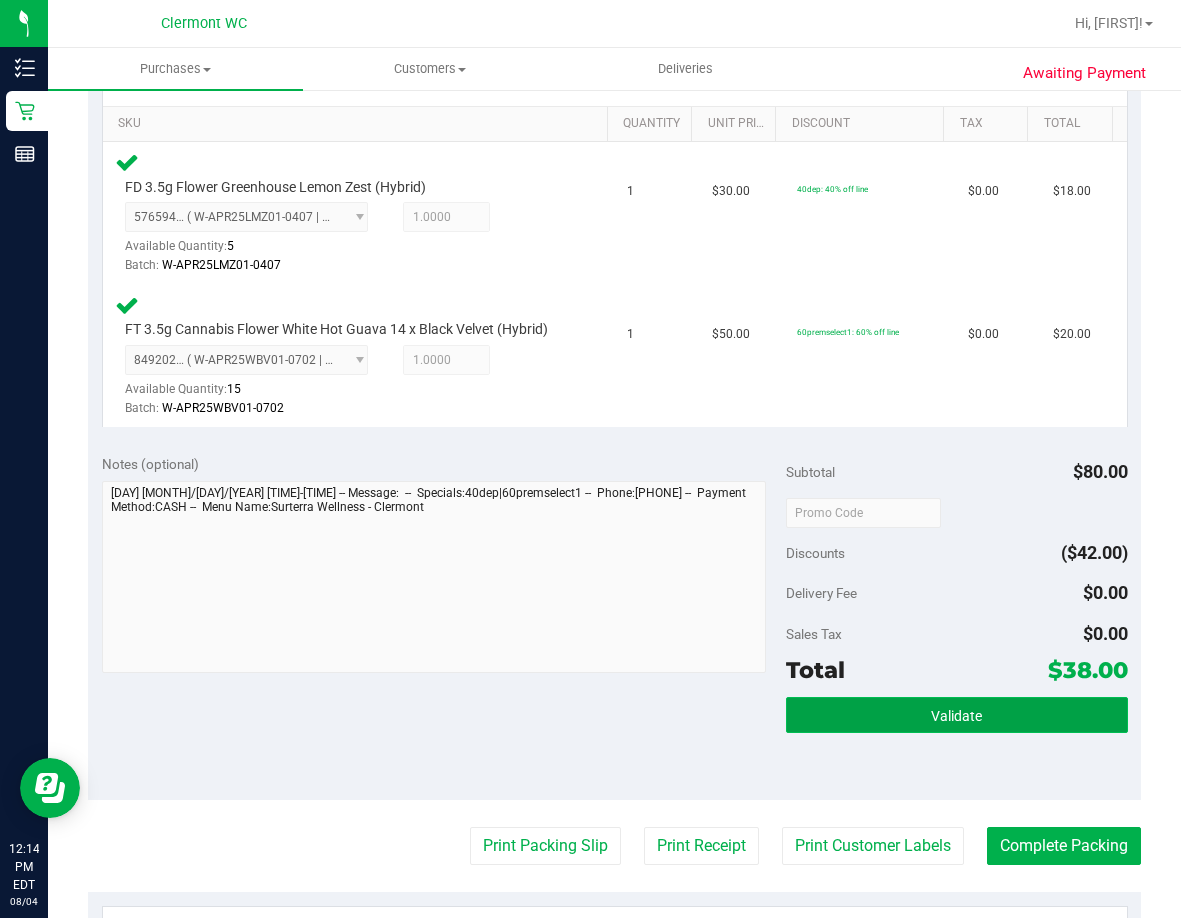 click on "Validate" at bounding box center (957, 715) 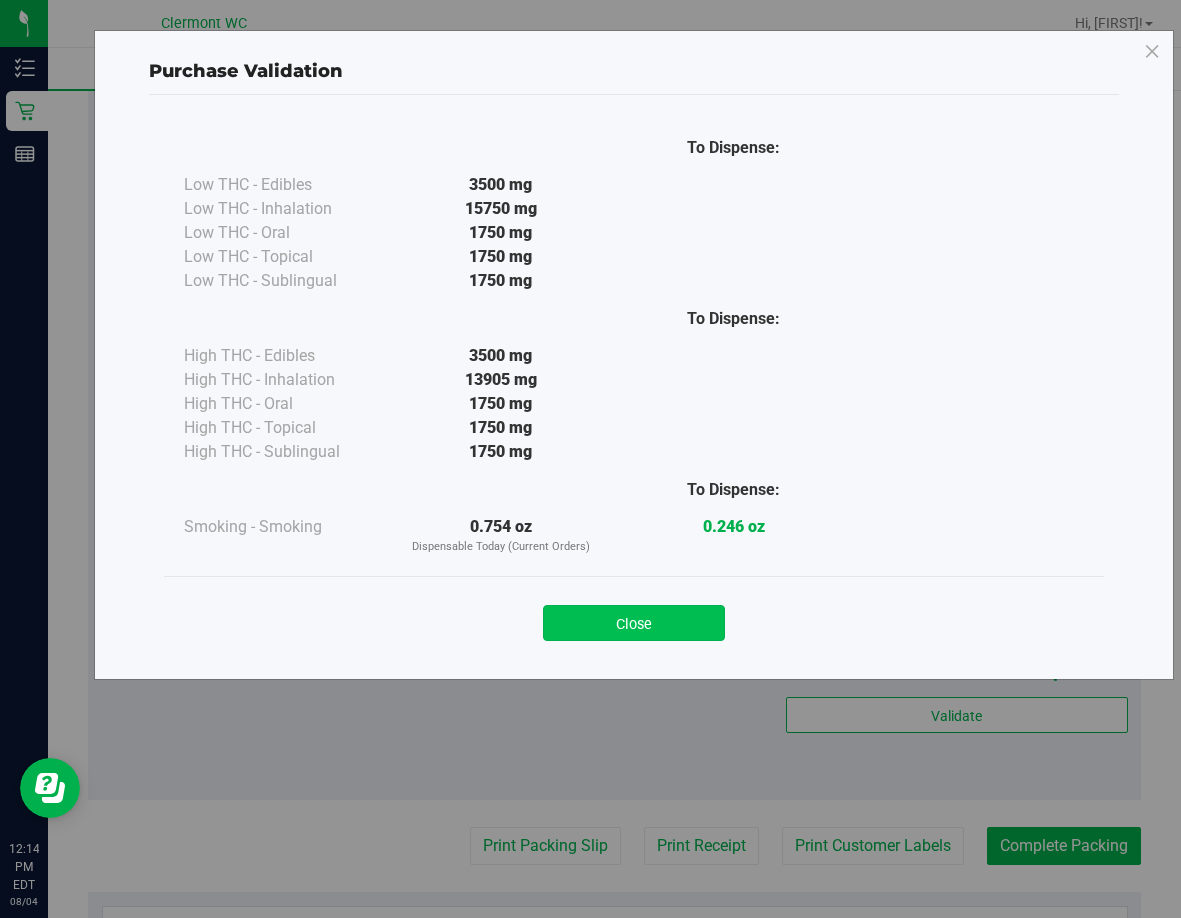click on "Close" at bounding box center [634, 623] 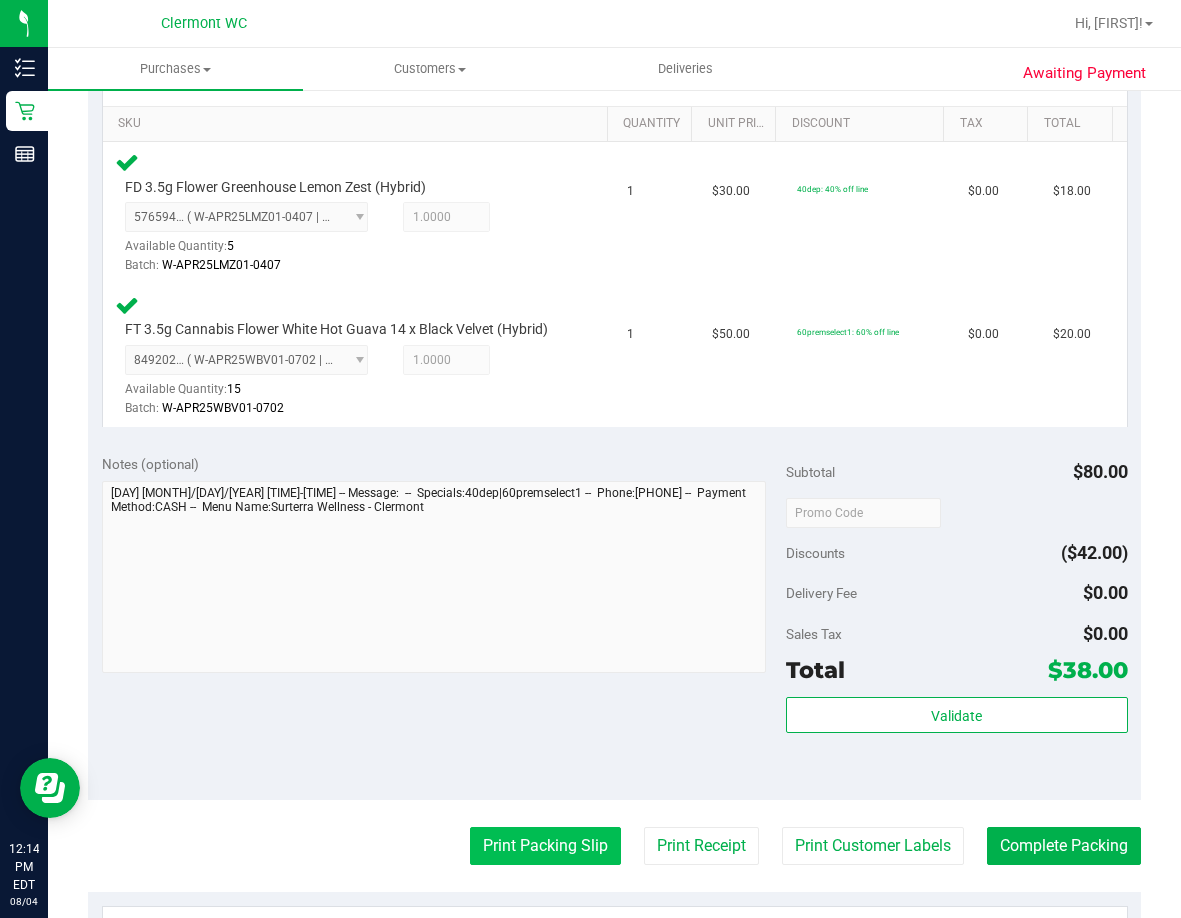click on "Print Packing Slip" at bounding box center (545, 846) 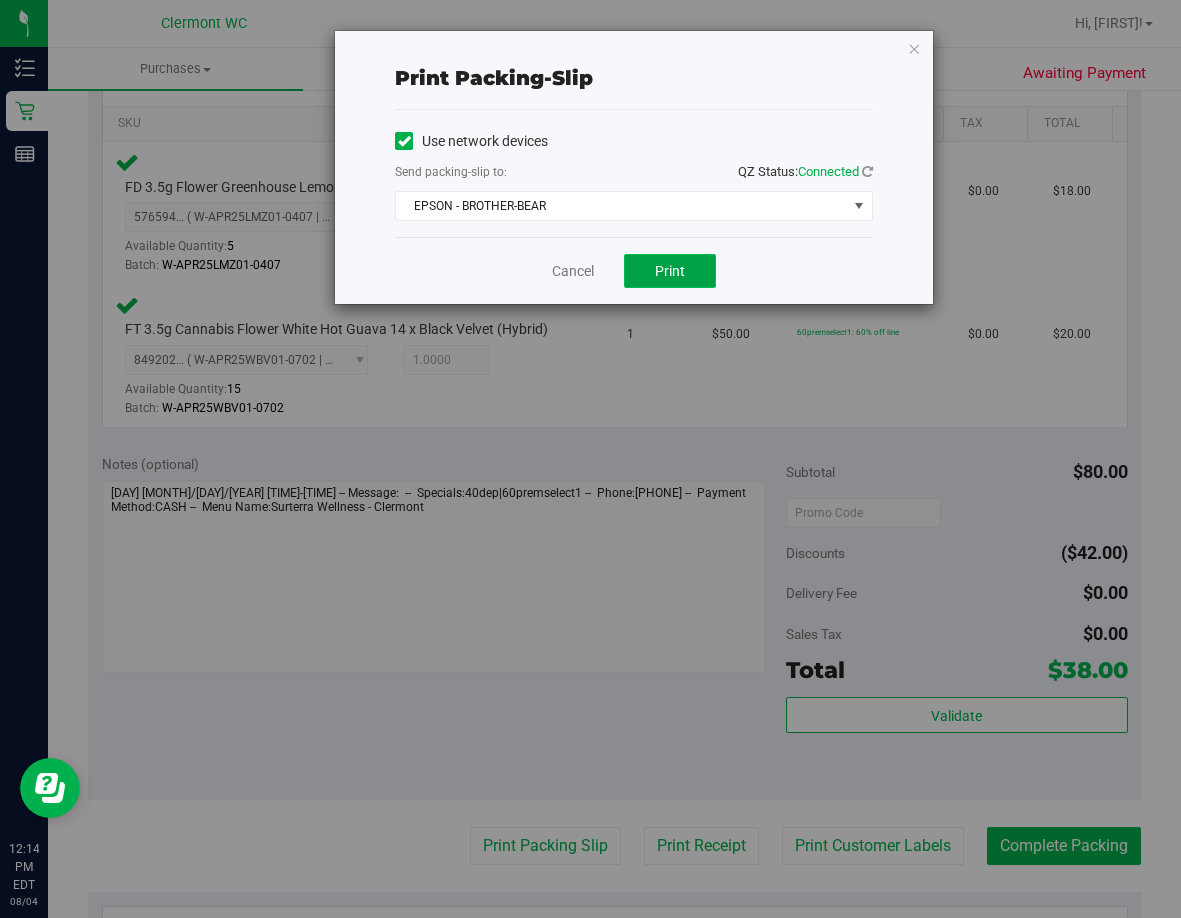 click on "Print" at bounding box center (670, 271) 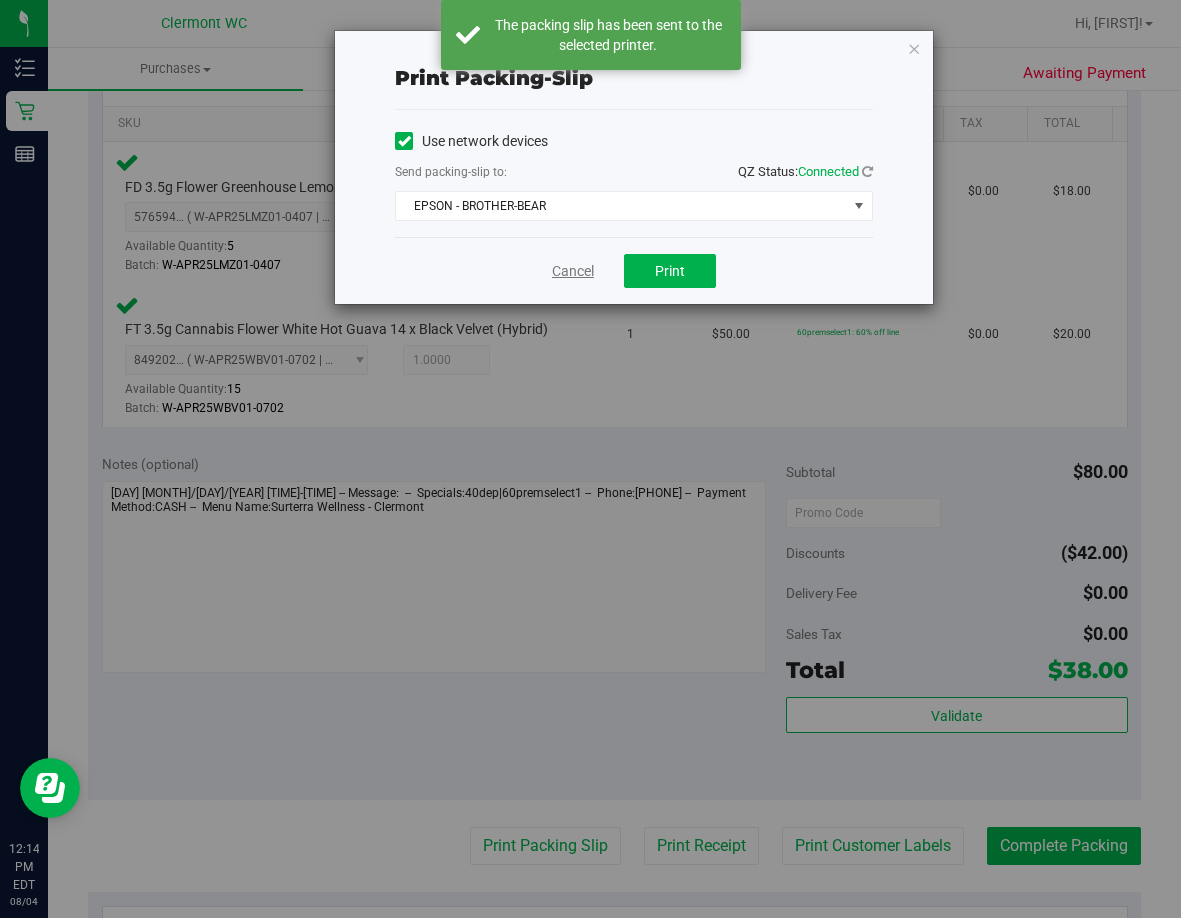 click on "Cancel" at bounding box center [573, 271] 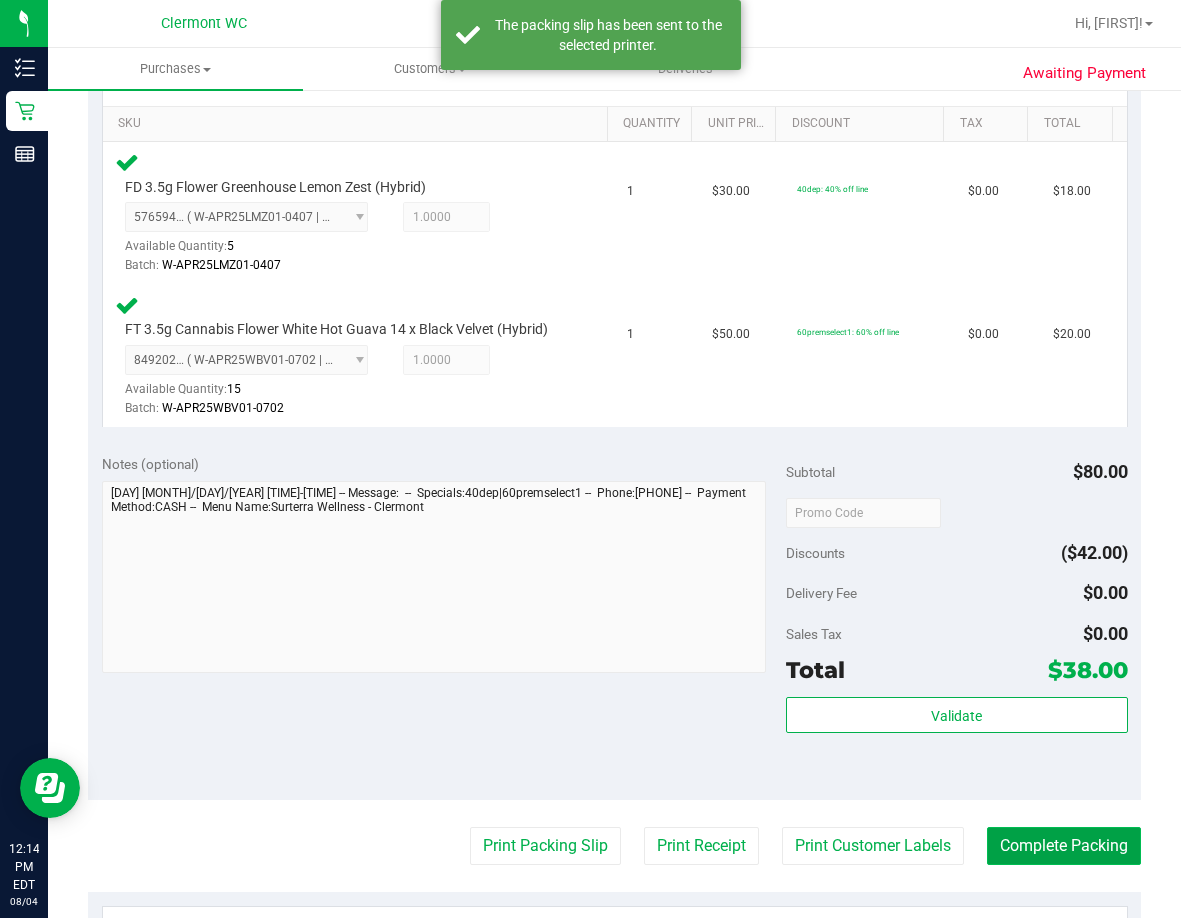 click on "Complete Packing" at bounding box center (1064, 846) 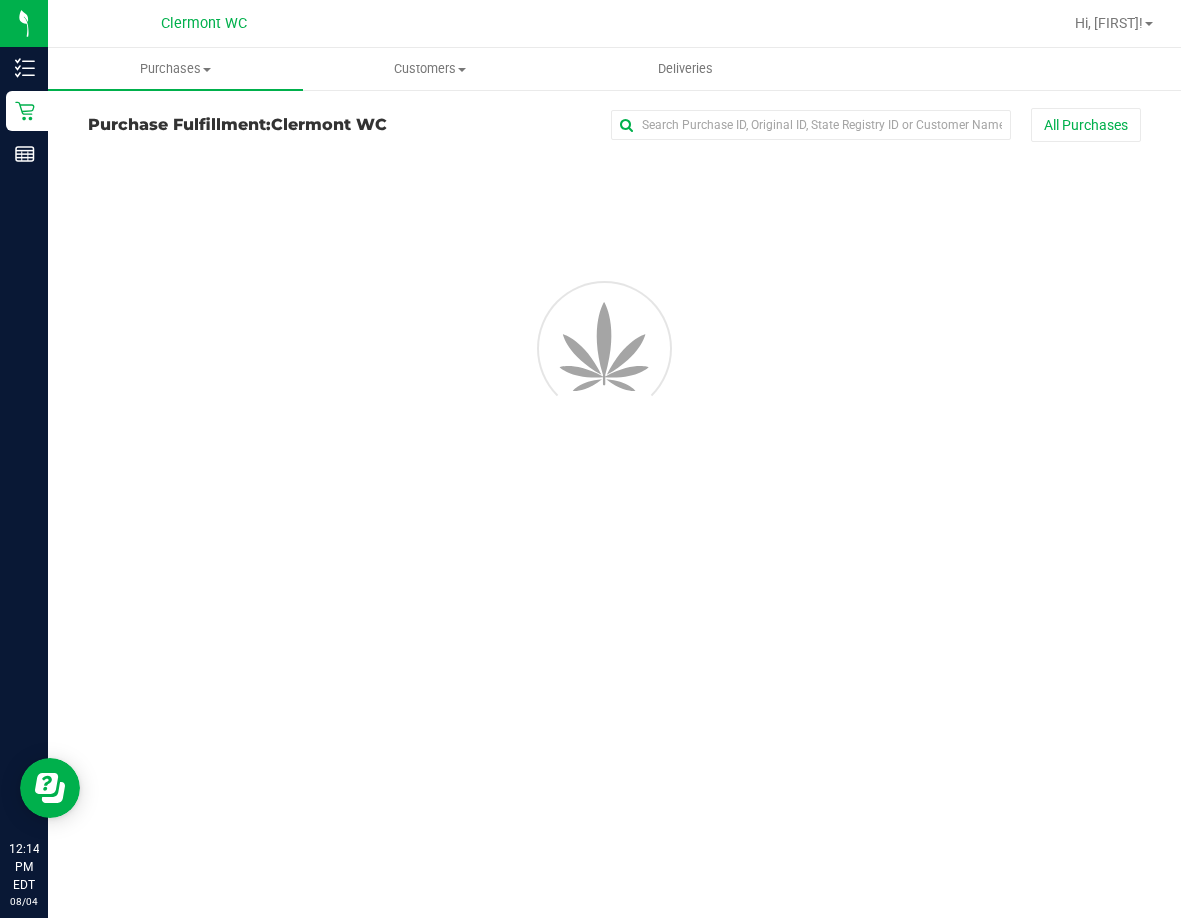 scroll, scrollTop: 0, scrollLeft: 0, axis: both 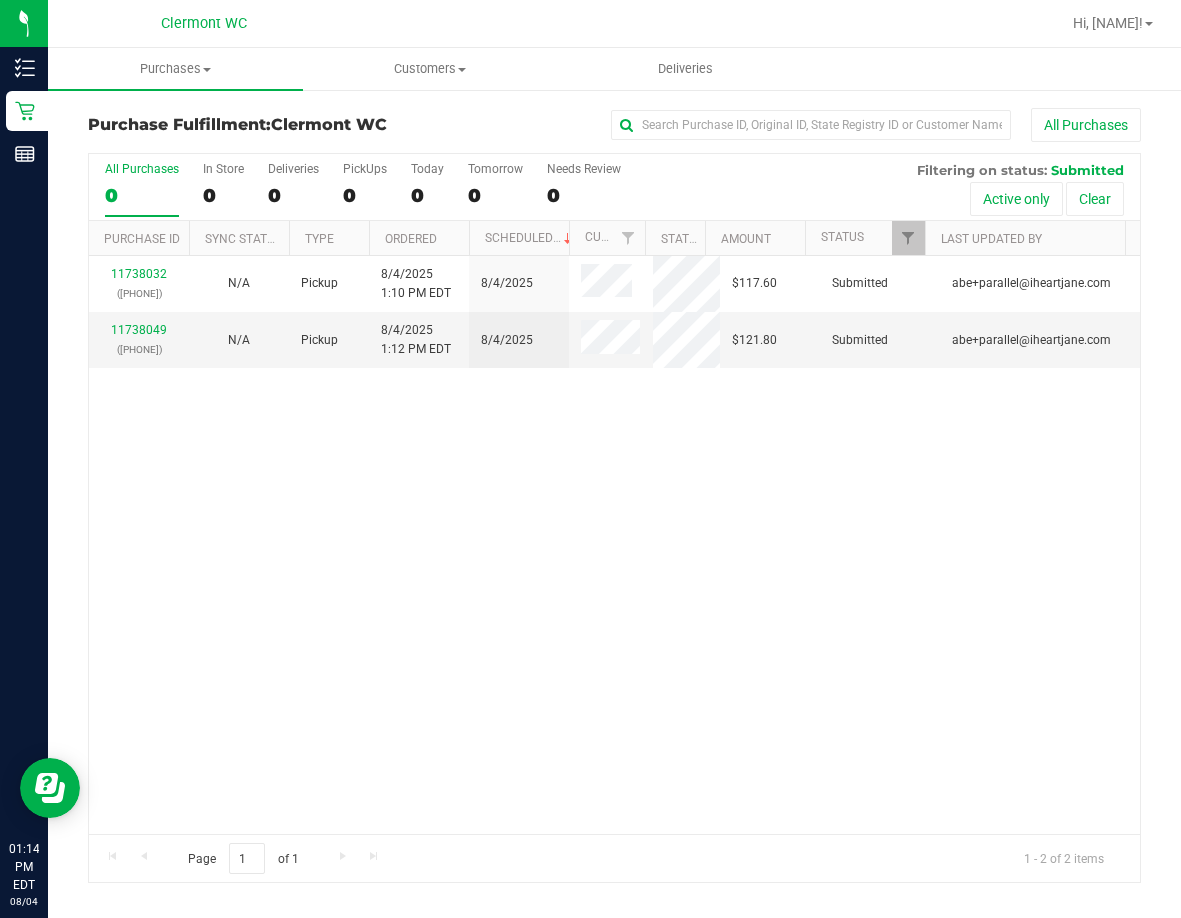 click on "$117.60
Submitted [EMAIL]
11738049
([PHONE])
N/A
Pickup 8/4/2025 1:10 PM EDT 8/4/2025
$121.80
Submitted [EMAIL]" at bounding box center (614, 545) 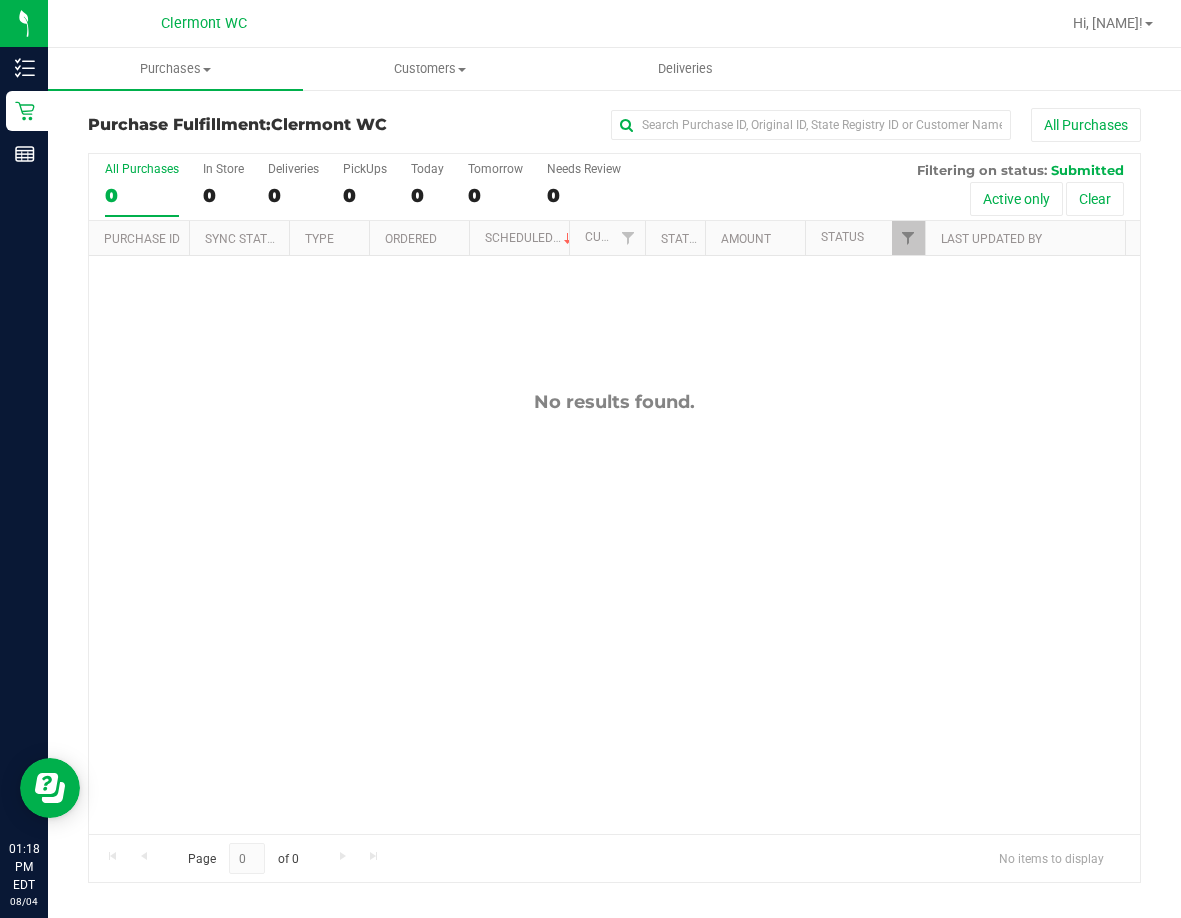 click at bounding box center [709, 23] 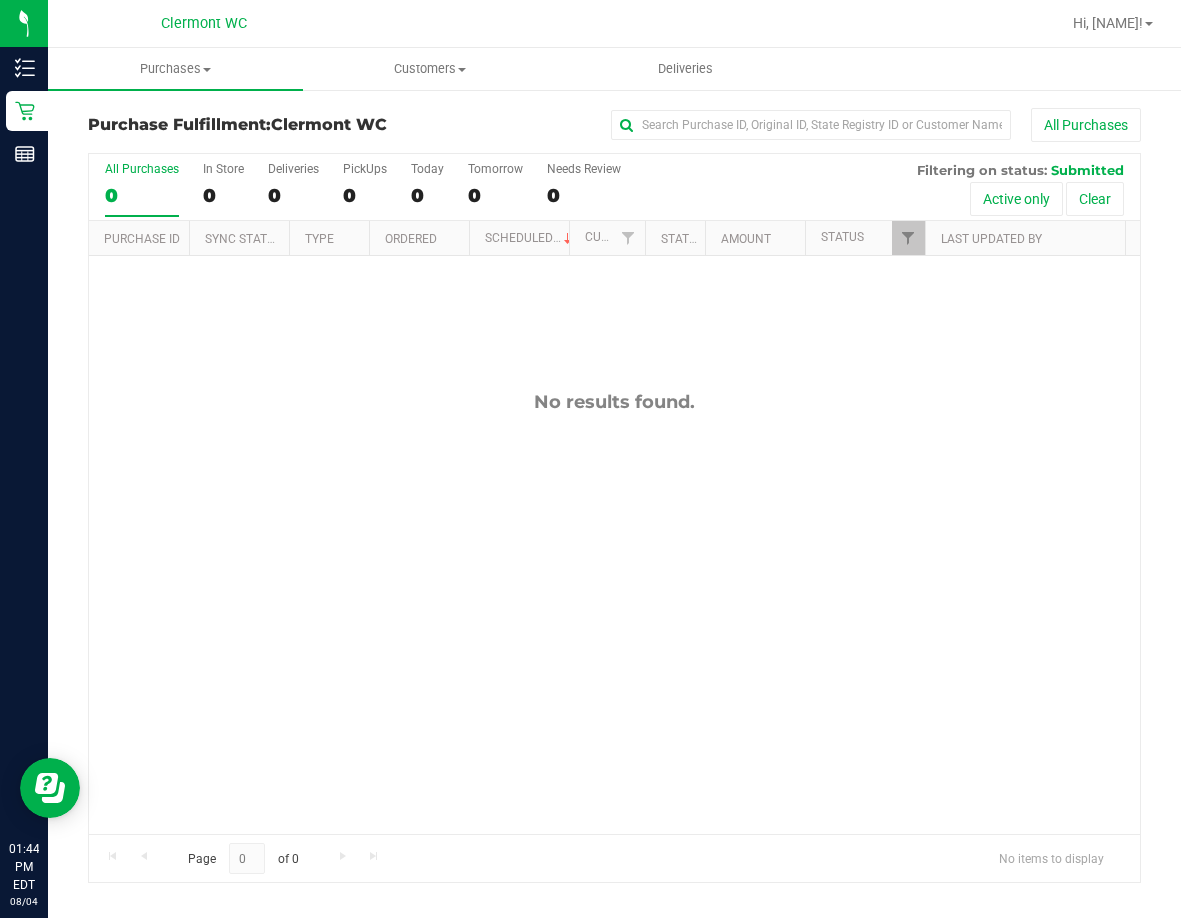 click on "No results found." at bounding box center (614, 402) 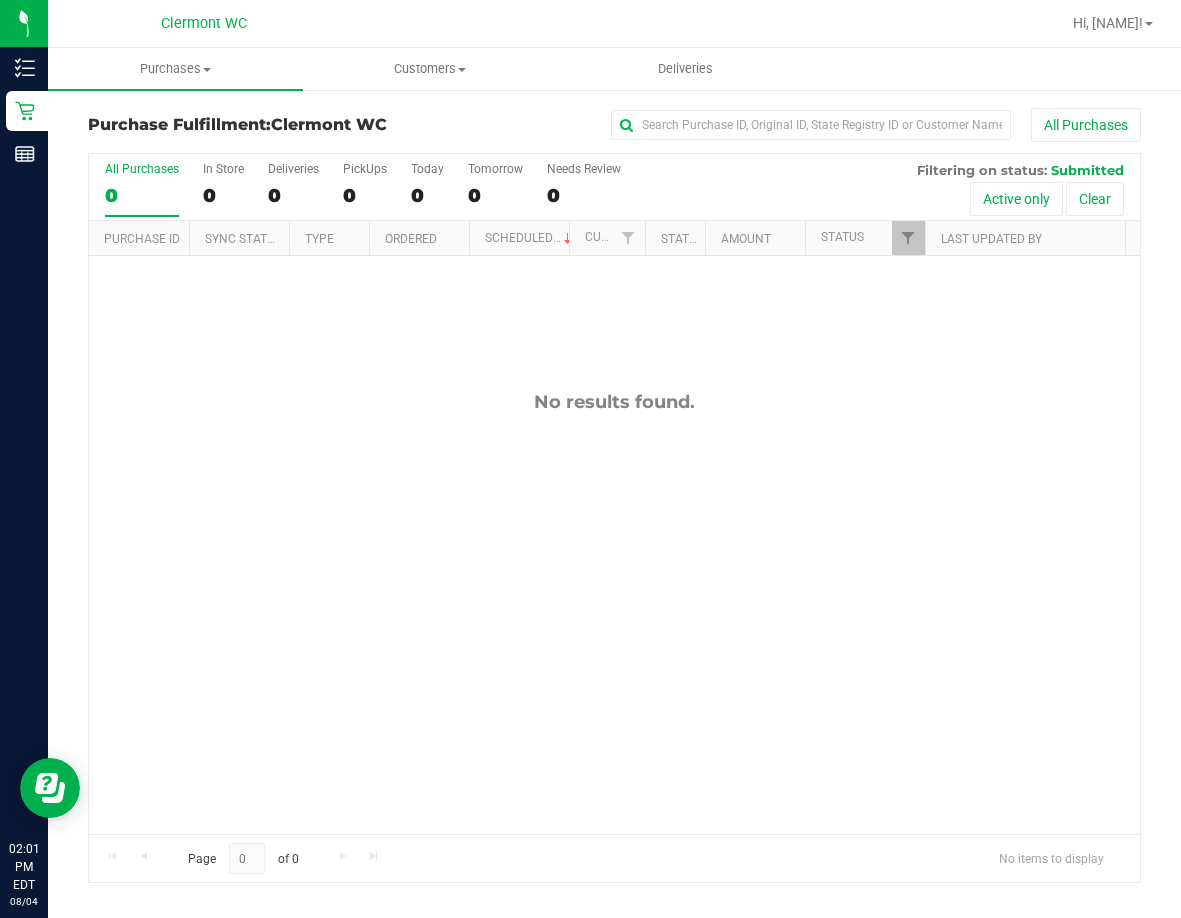 drag, startPoint x: 615, startPoint y: 345, endPoint x: 1028, endPoint y: 20, distance: 525.5416 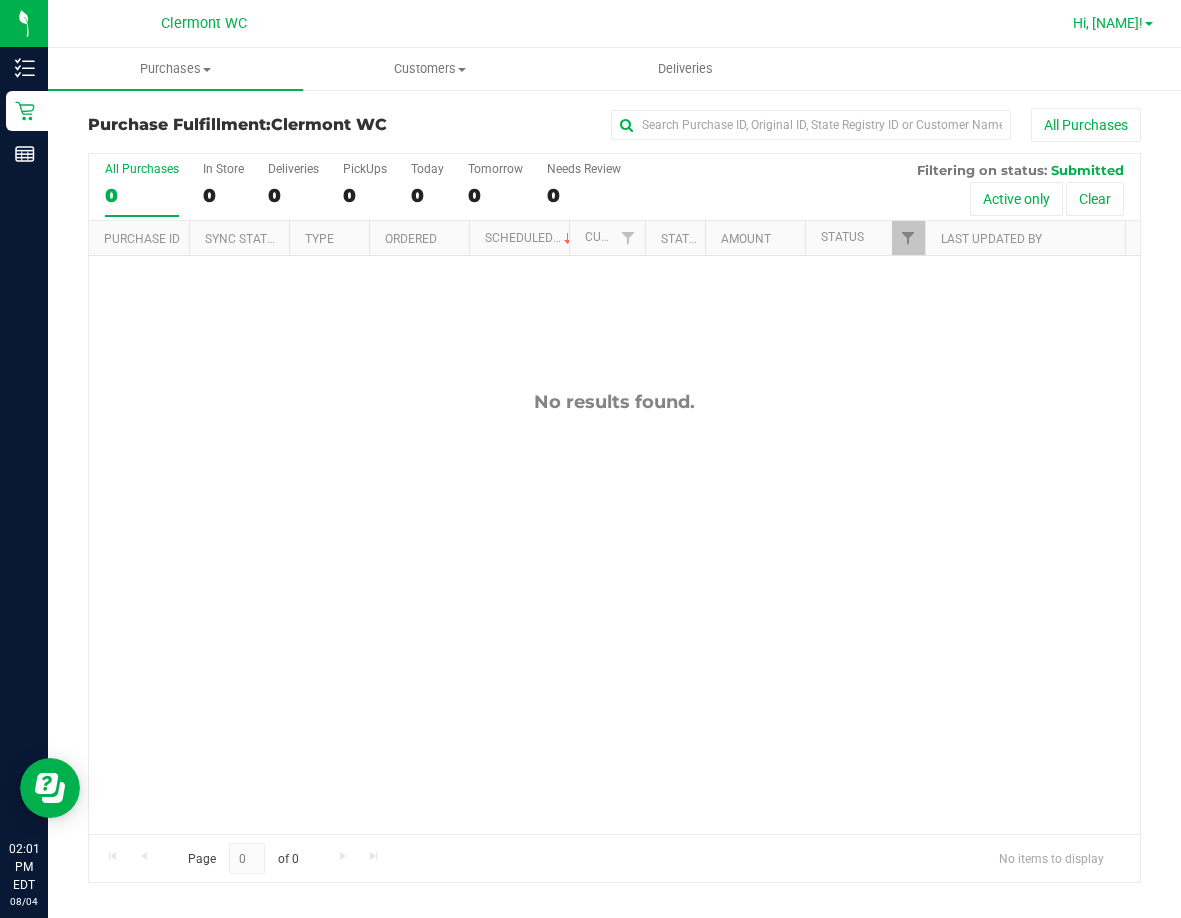 click on "Hi, [NAME]!" at bounding box center (1113, 23) 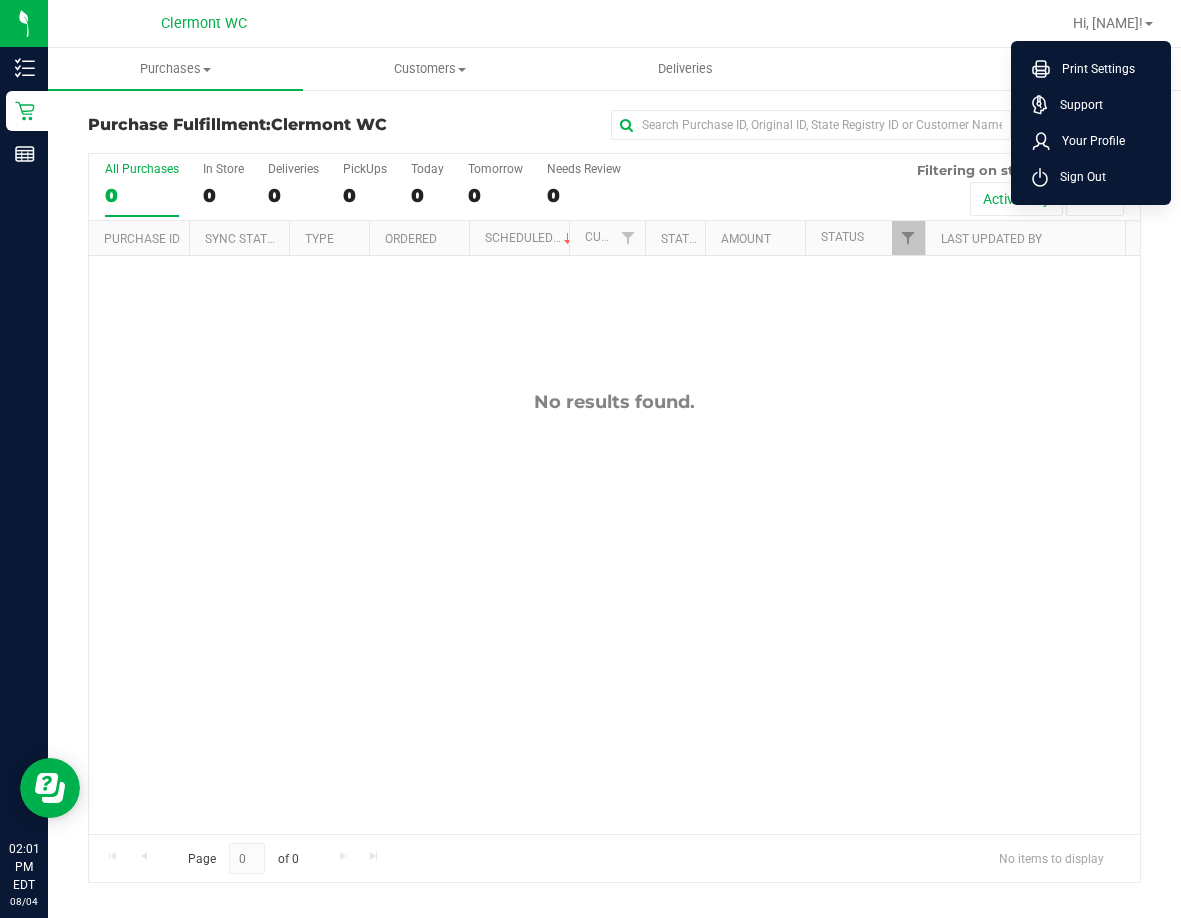 drag, startPoint x: 1095, startPoint y: 178, endPoint x: 1069, endPoint y: 162, distance: 30.528675 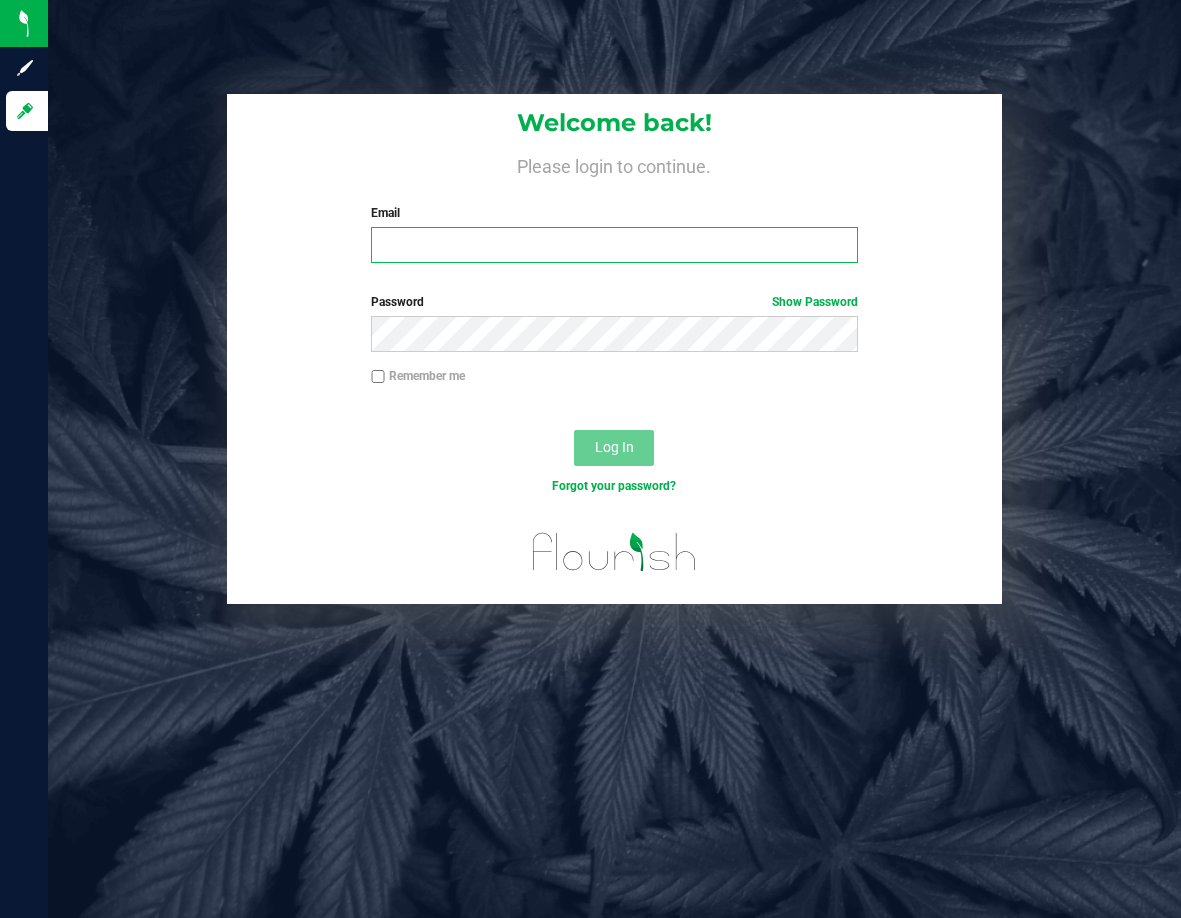 click on "Email" at bounding box center [614, 245] 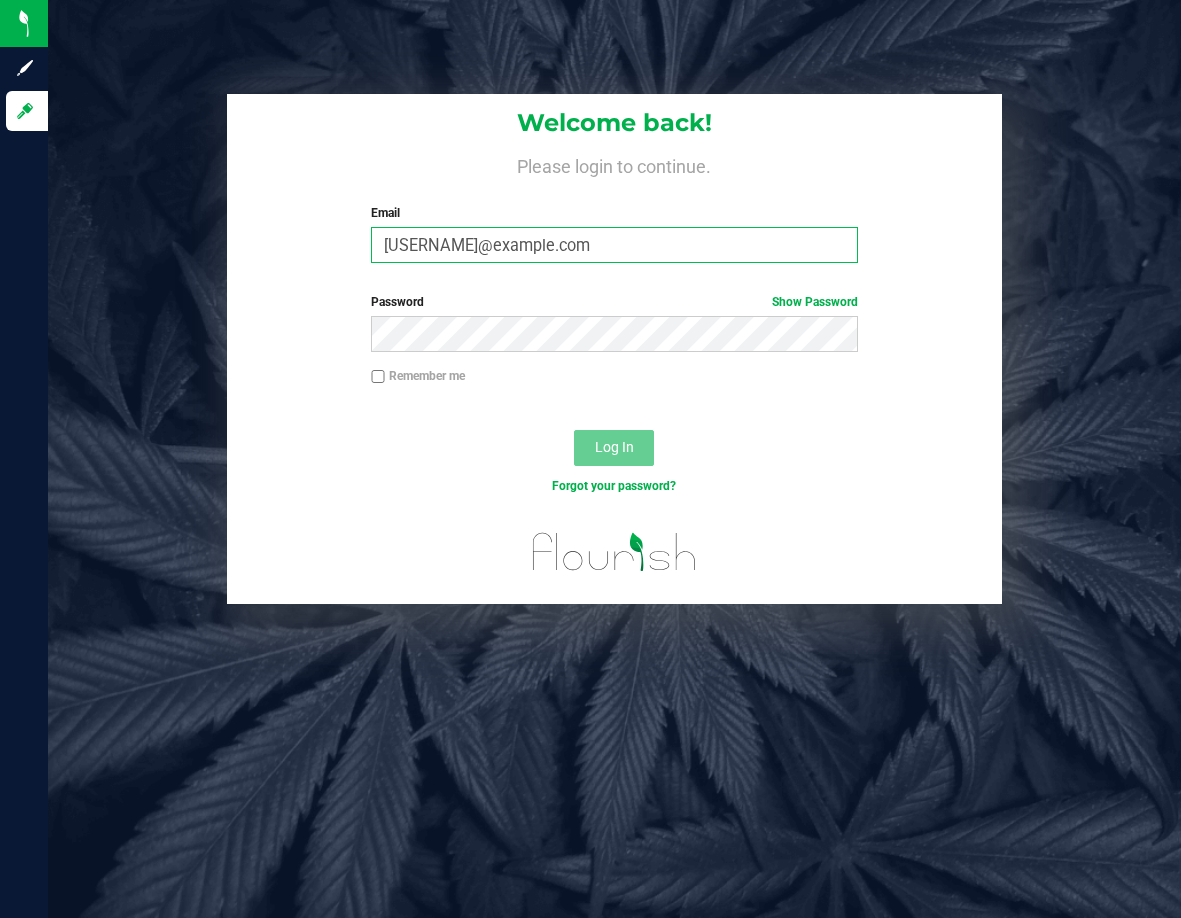 type on "[USERNAME]@example.com" 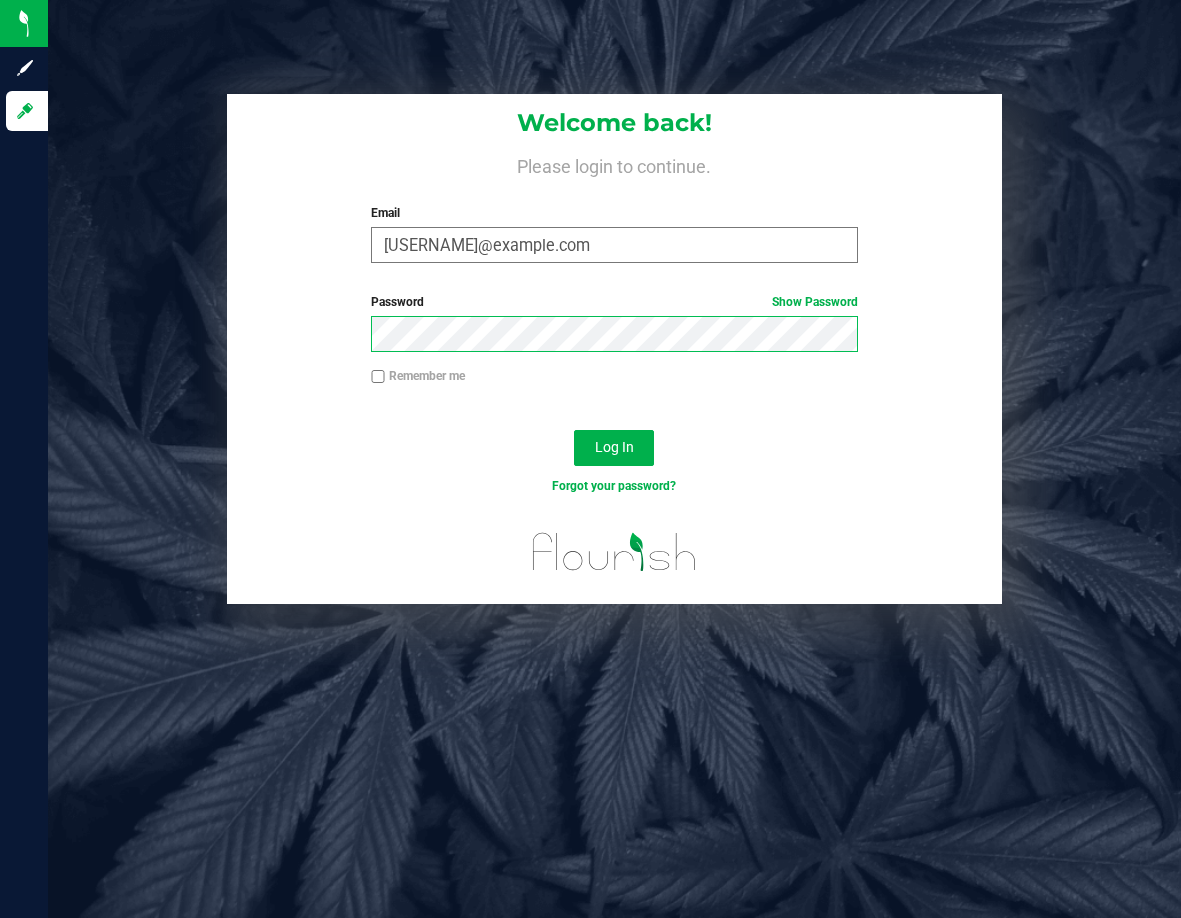 click on "Log In" at bounding box center (614, 448) 